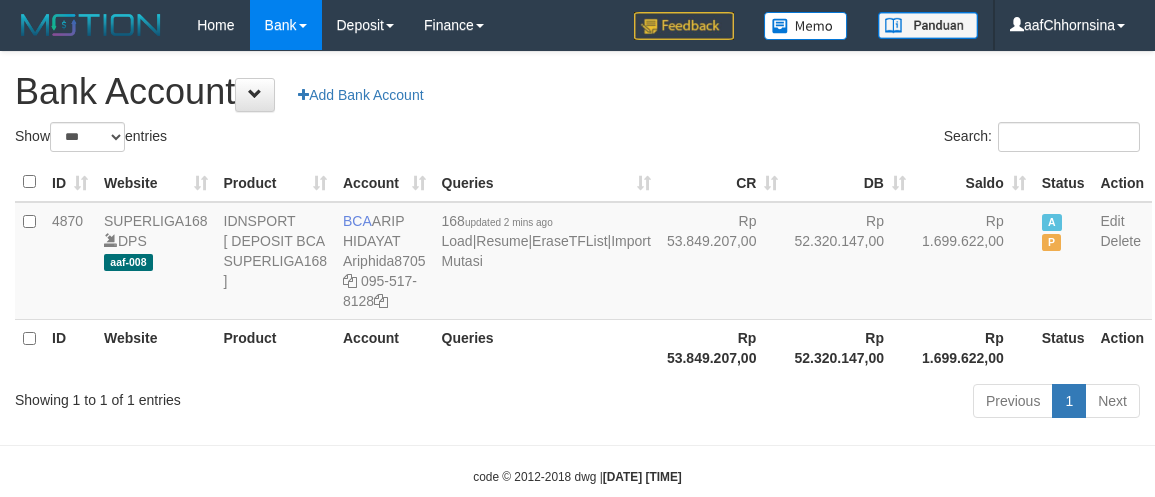 select on "***" 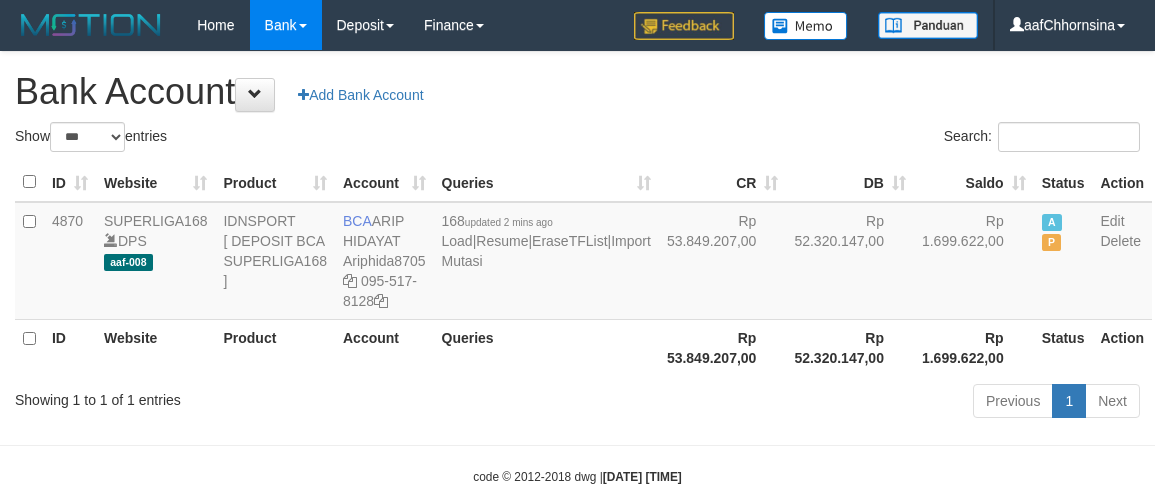 scroll, scrollTop: 0, scrollLeft: 0, axis: both 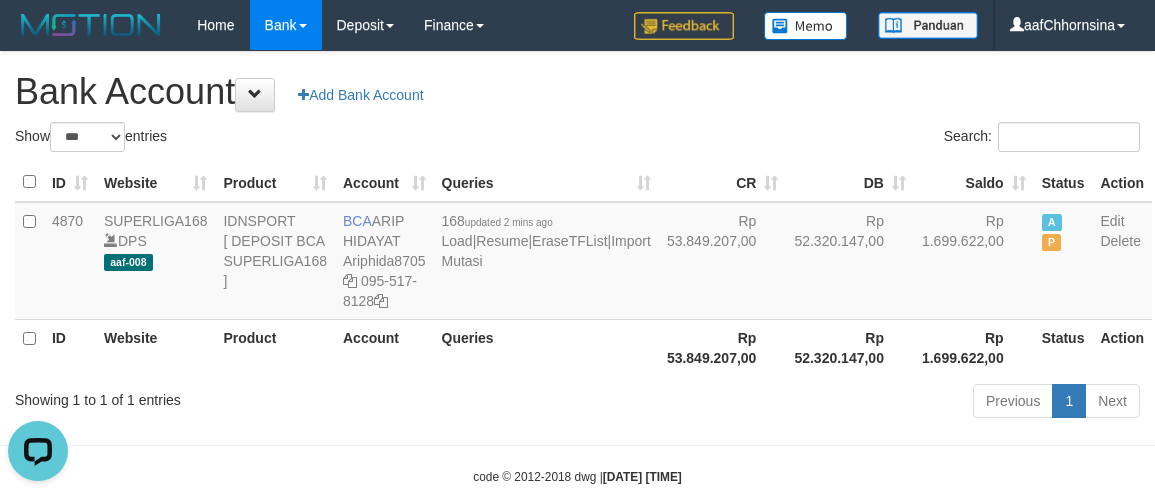 drag, startPoint x: 723, startPoint y: 322, endPoint x: 857, endPoint y: 365, distance: 140.73024 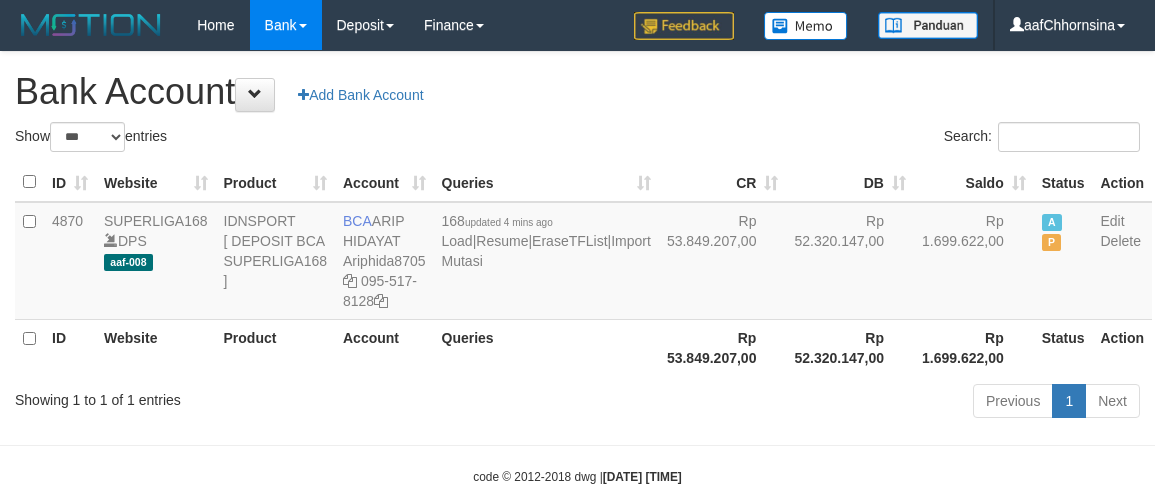 select on "***" 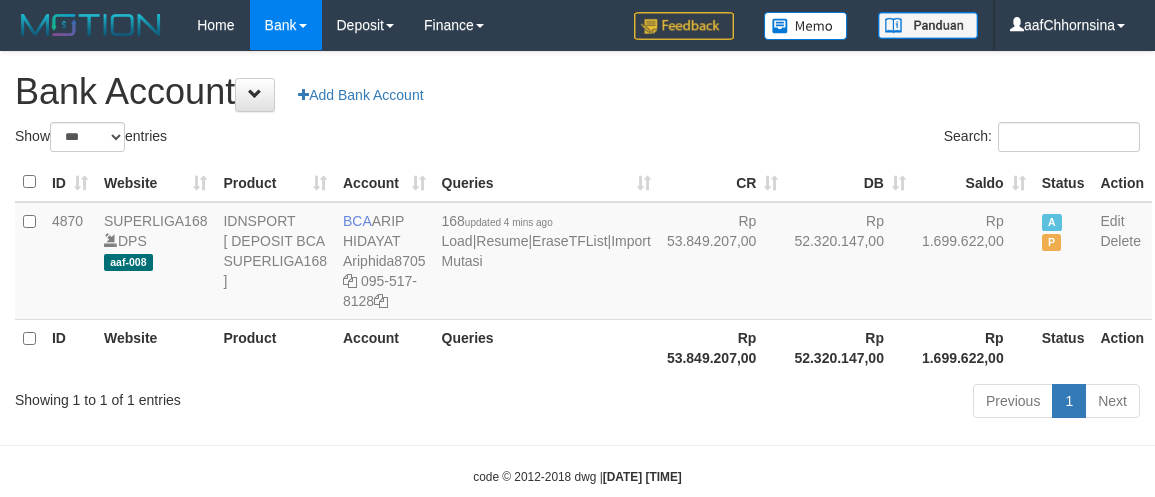 scroll, scrollTop: 0, scrollLeft: 0, axis: both 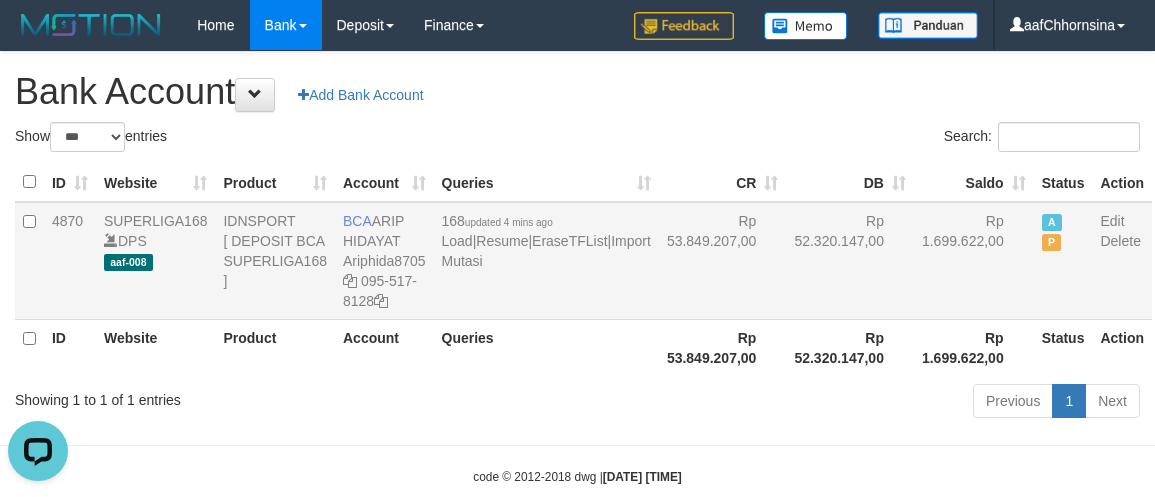 click on "4870
SUPERLIGA168
DPS
aaf-008
IDNSPORT
[ DEPOSIT BCA SUPERLIGA168 ]
BCA
ARIP HIDAYAT
Ariphida8705
095-517-8128
168  updated 4 mins ago
Load
|
Resume
|
EraseTFList
|
Import Mutasi
Rp 53.849.207,00
Rp 52.320.147,00
Rp 1.699.622,00
A
P
Edit
Delete" at bounding box center (583, 261) 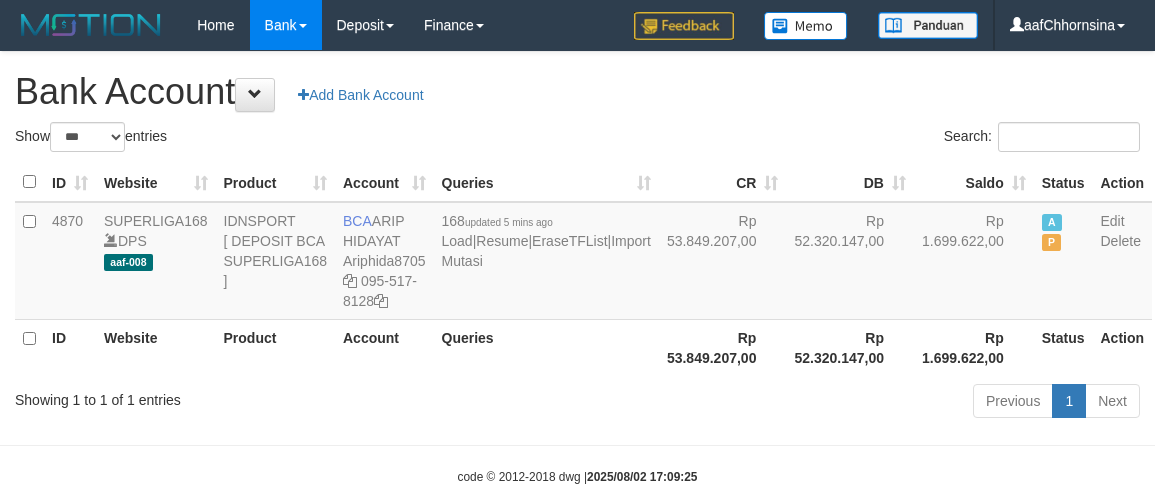 select on "***" 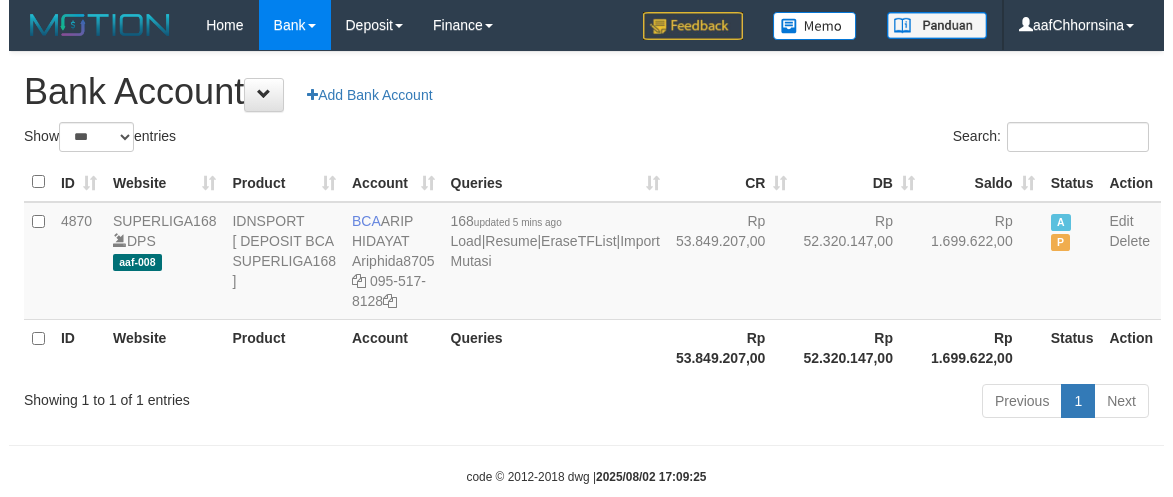 scroll, scrollTop: 0, scrollLeft: 0, axis: both 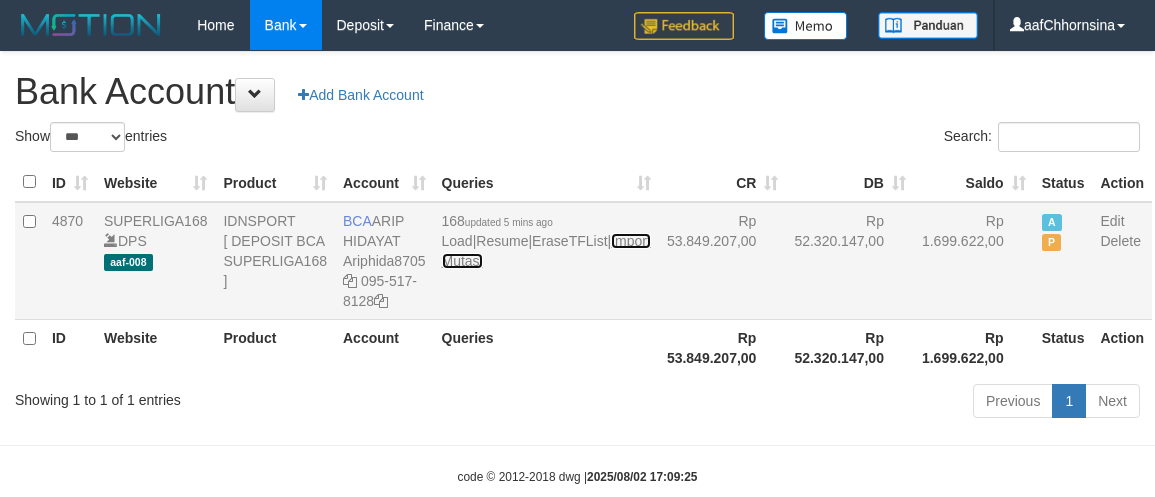 click on "Import Mutasi" at bounding box center (546, 251) 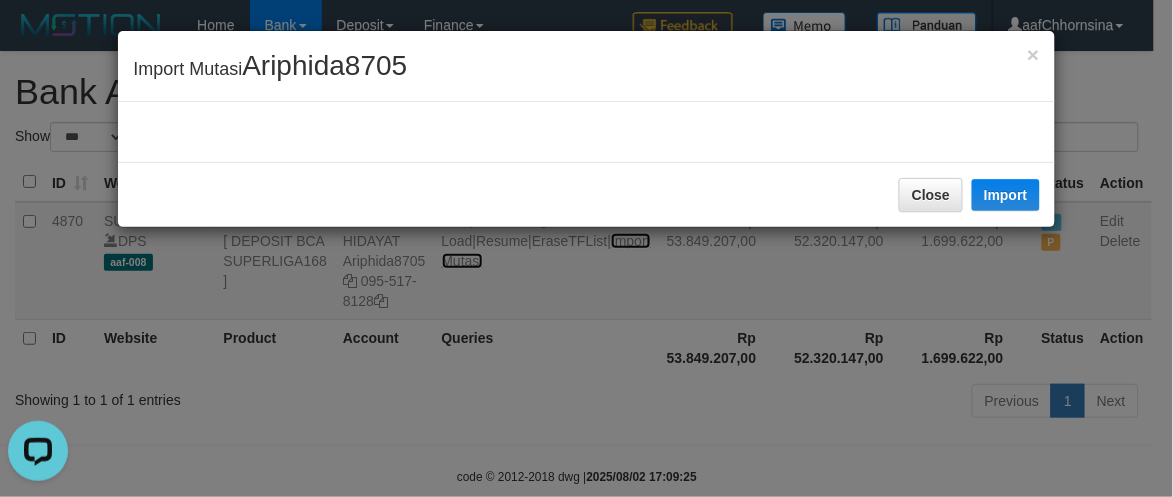 scroll, scrollTop: 0, scrollLeft: 0, axis: both 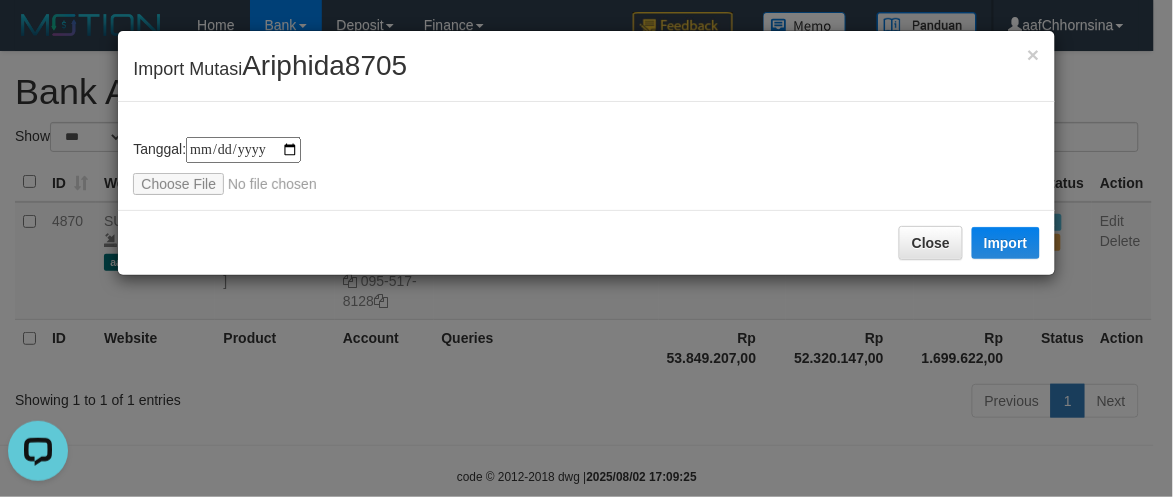 type on "**********" 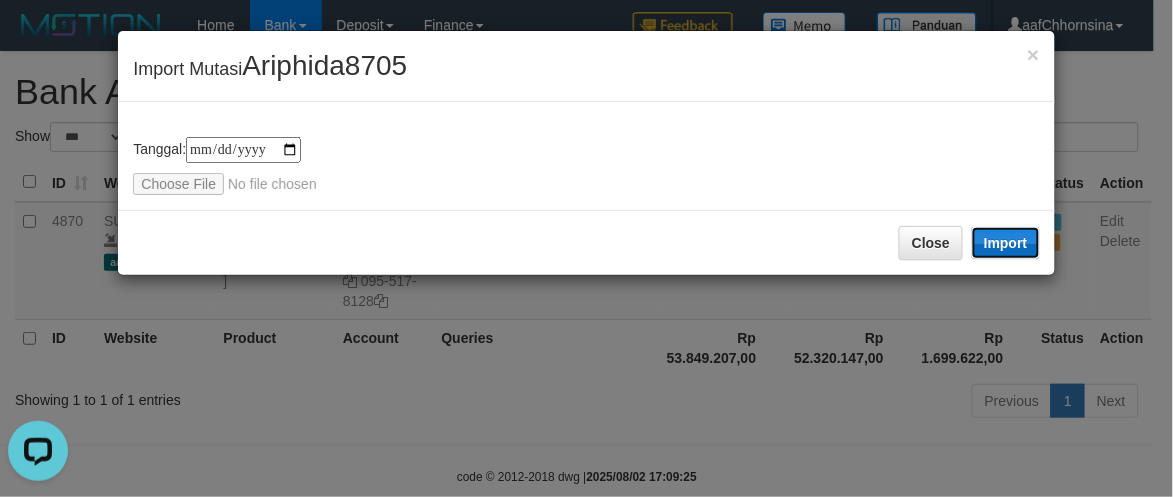 click on "Import" at bounding box center [1006, 243] 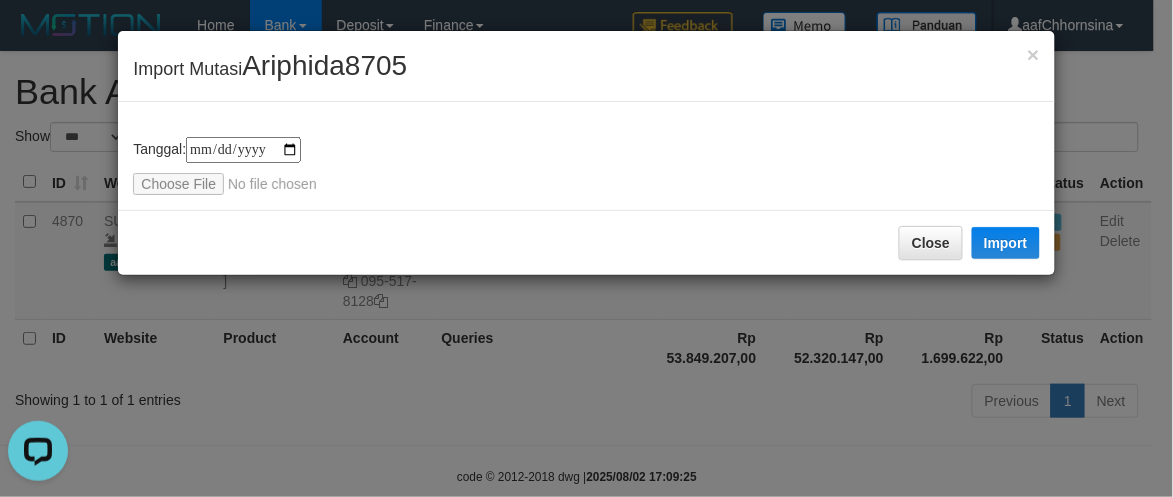 click on "**********" at bounding box center [586, 166] 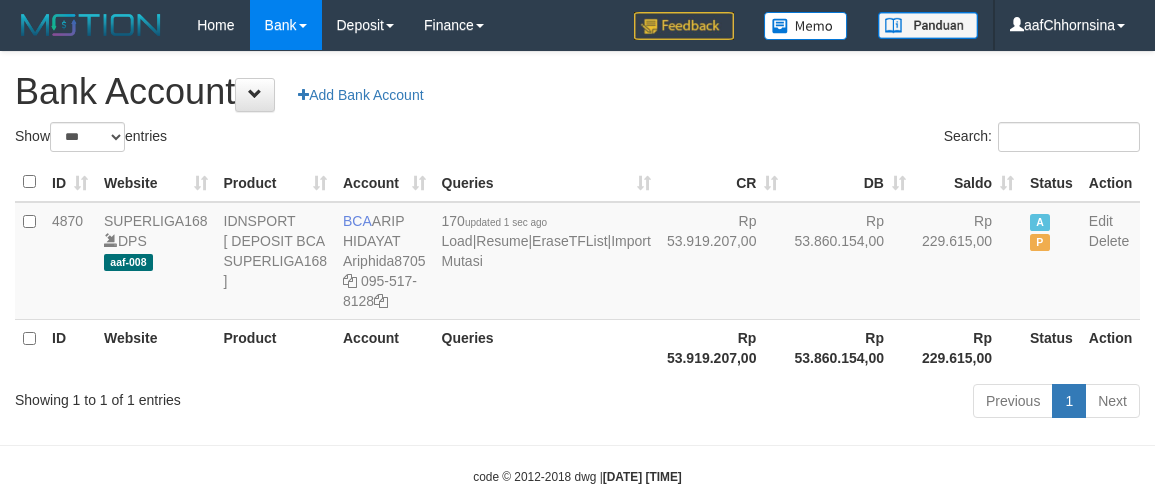 select on "***" 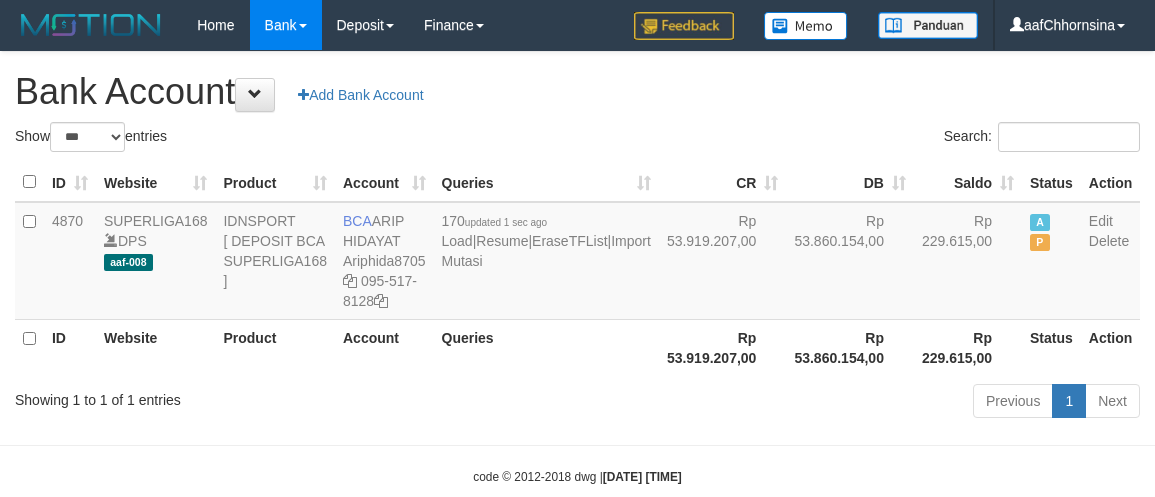 scroll, scrollTop: 0, scrollLeft: 0, axis: both 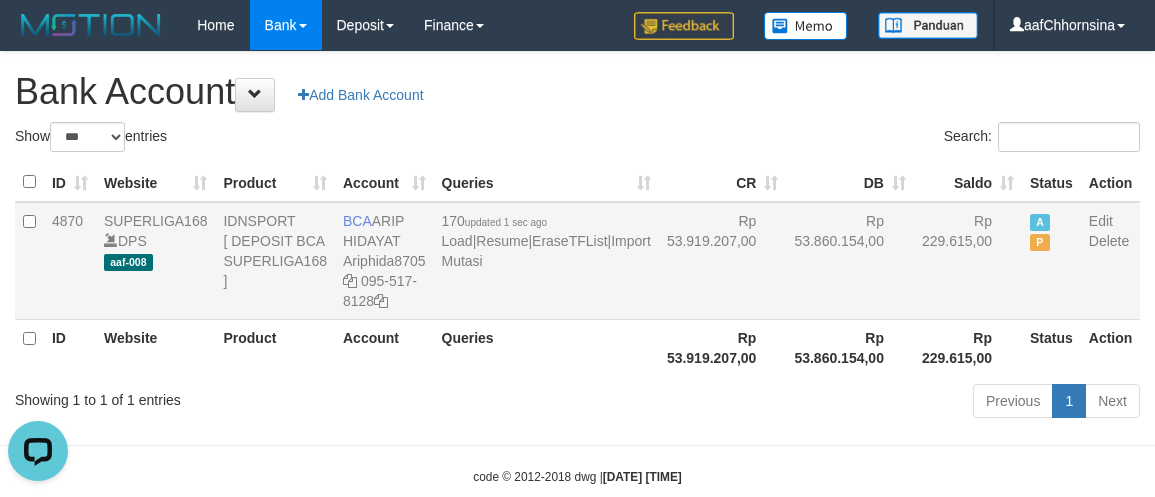 drag, startPoint x: 716, startPoint y: 242, endPoint x: 661, endPoint y: 225, distance: 57.567352 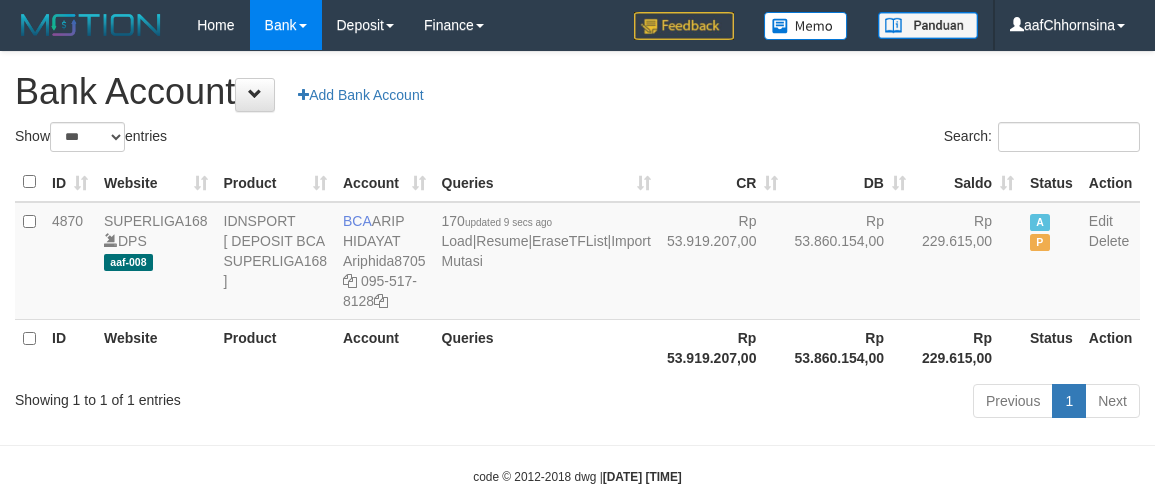 select on "***" 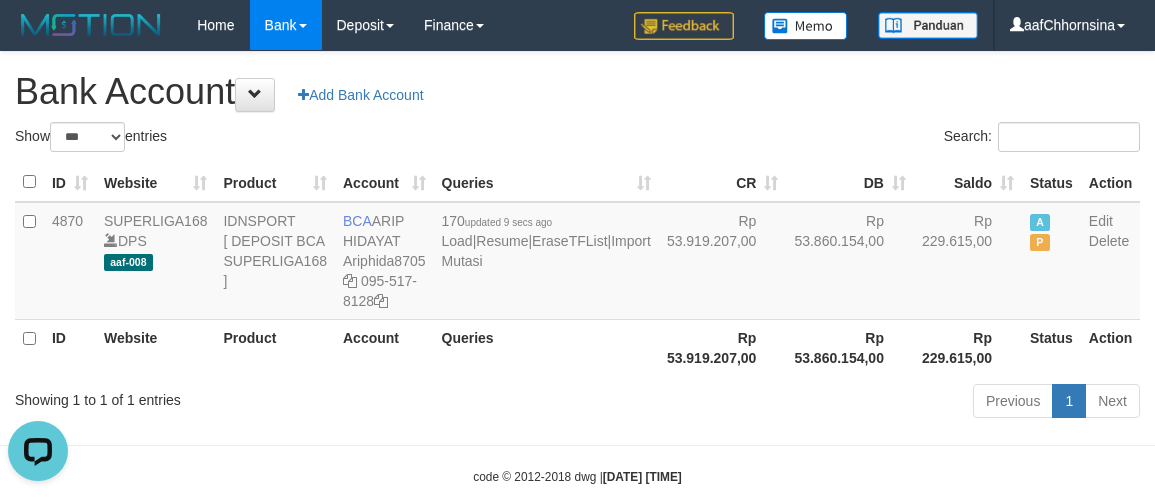 scroll, scrollTop: 0, scrollLeft: 0, axis: both 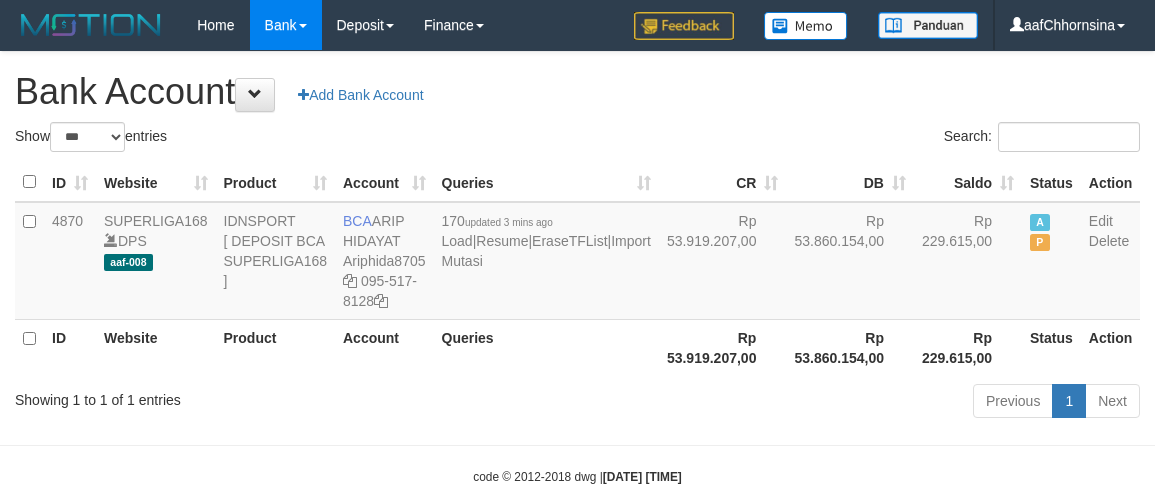 select on "***" 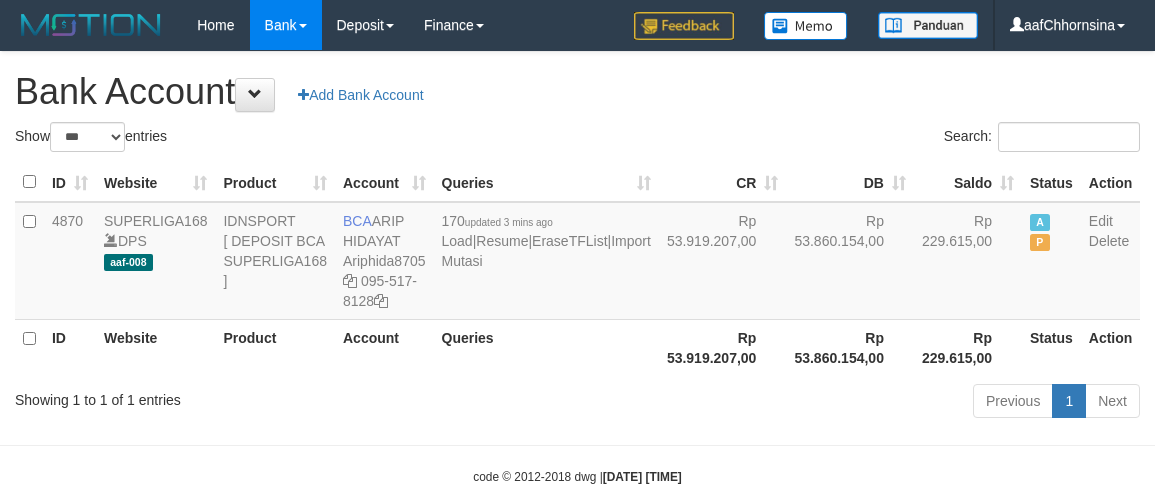 scroll, scrollTop: 0, scrollLeft: 0, axis: both 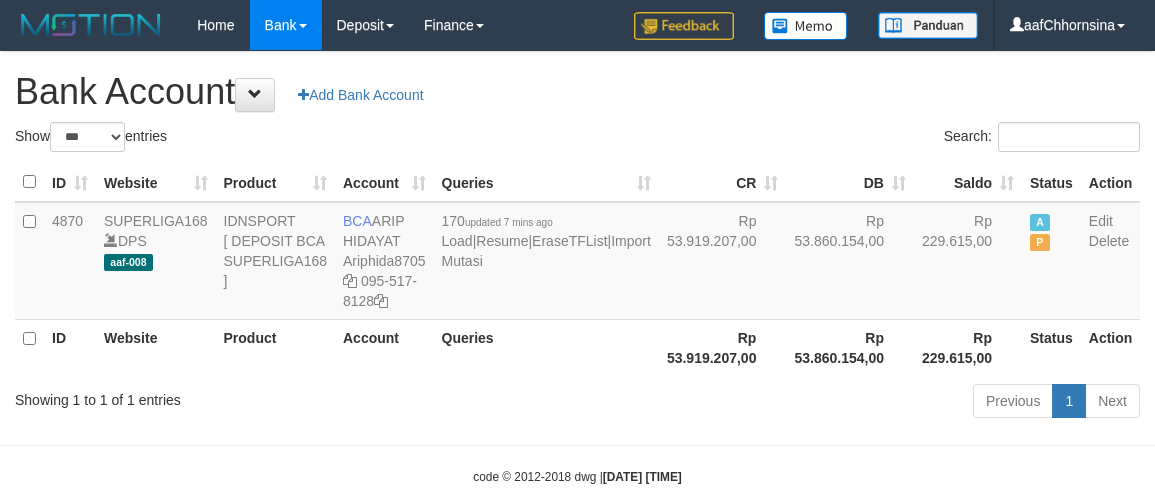 select on "***" 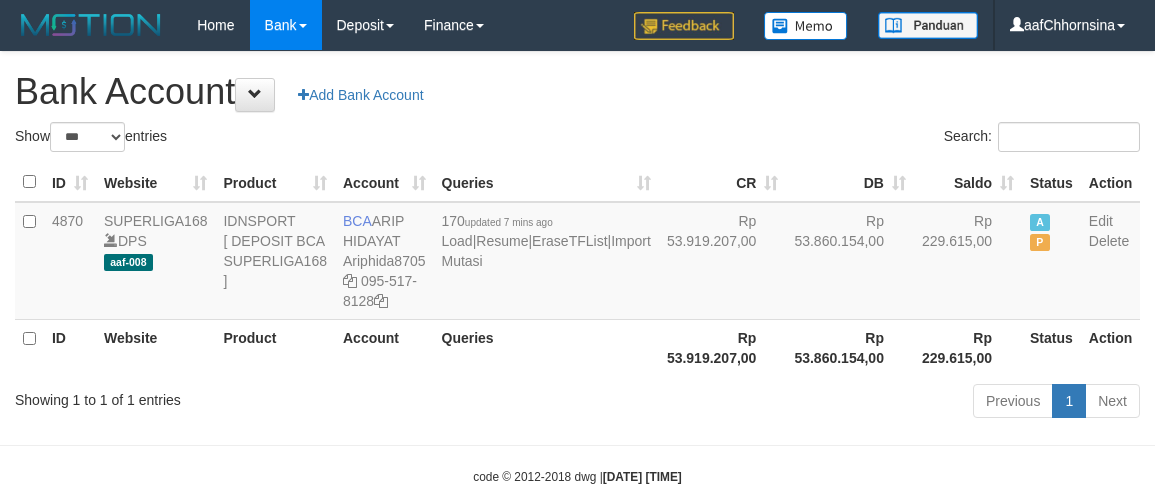 scroll, scrollTop: 0, scrollLeft: 0, axis: both 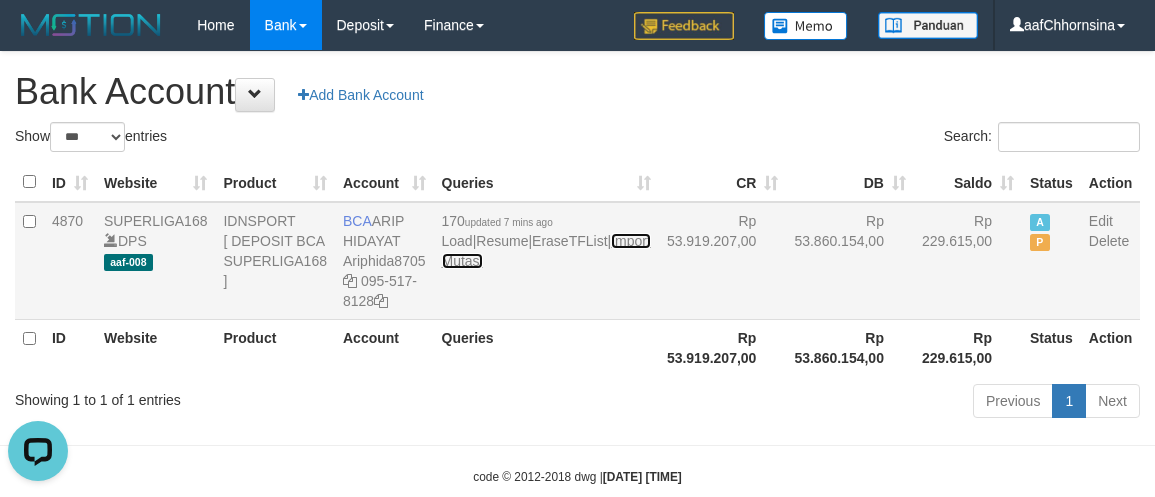 click on "Import Mutasi" at bounding box center (546, 251) 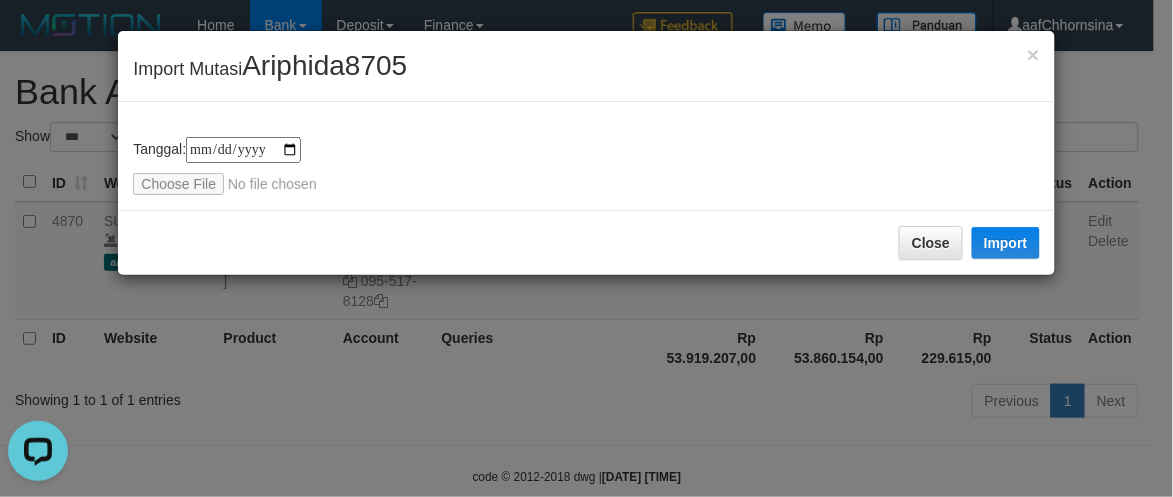 type on "**********" 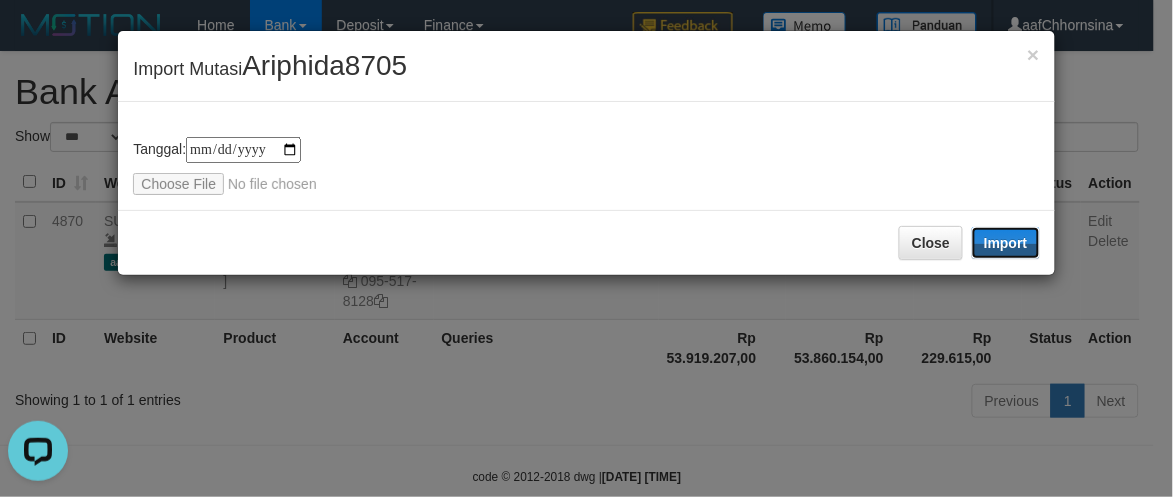 drag, startPoint x: 1031, startPoint y: 240, endPoint x: 776, endPoint y: 236, distance: 255.03137 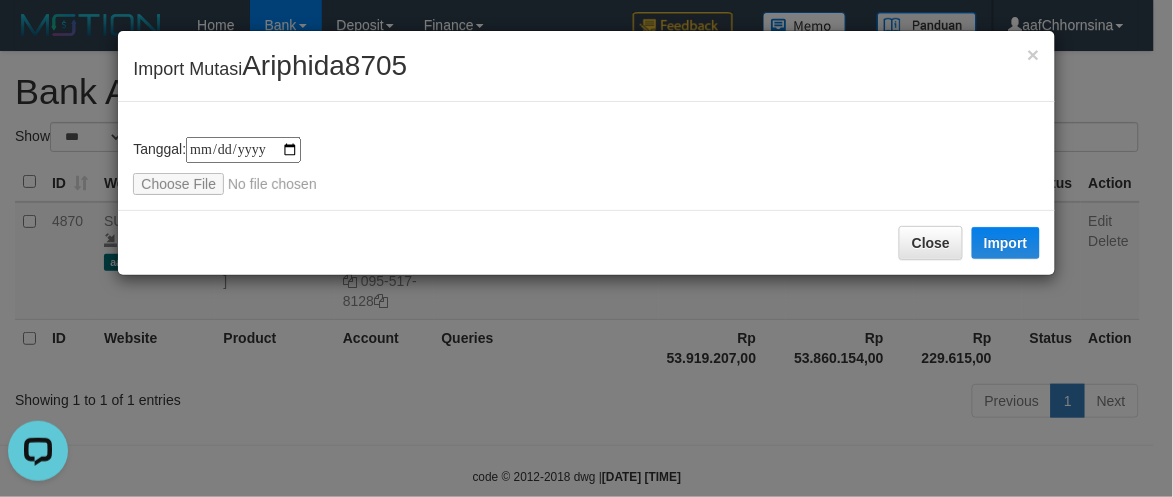 click on "**********" at bounding box center [586, 156] 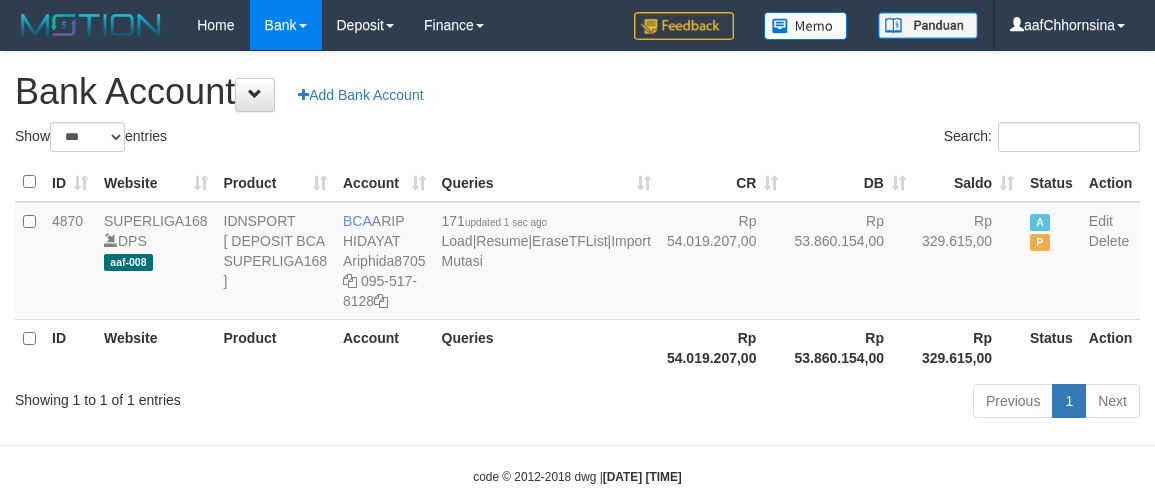 select on "***" 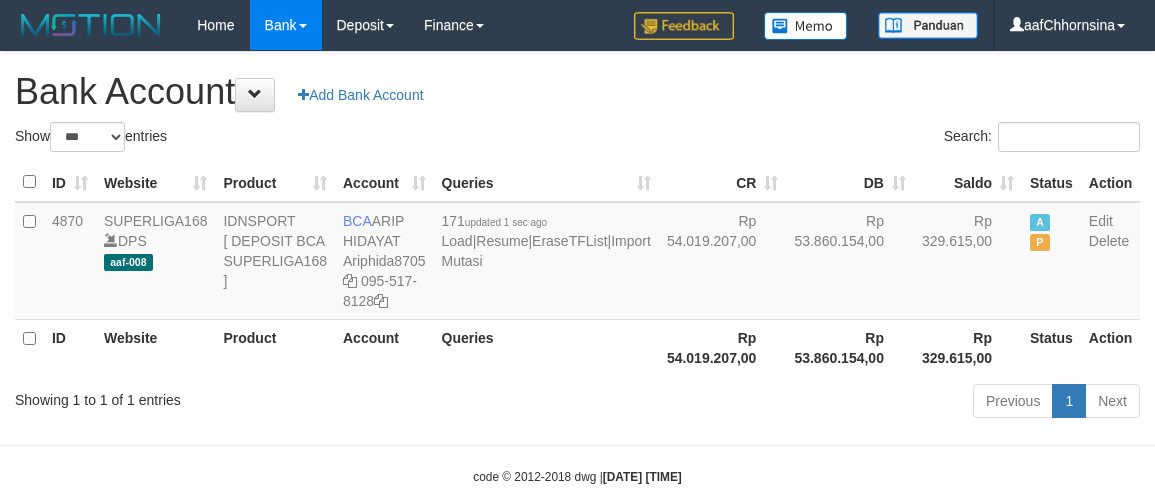 scroll, scrollTop: 0, scrollLeft: 0, axis: both 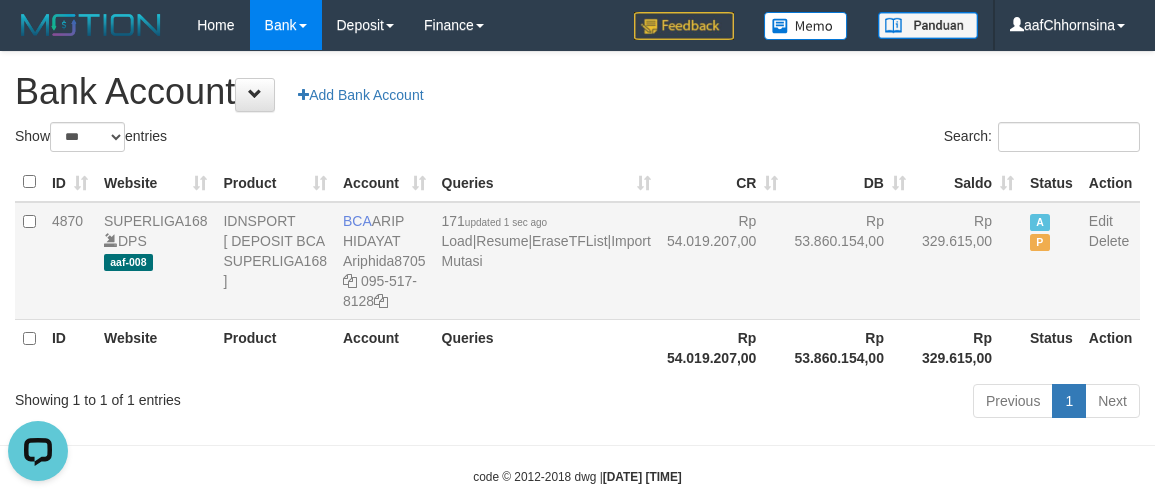 drag, startPoint x: 671, startPoint y: 333, endPoint x: 727, endPoint y: 348, distance: 57.974133 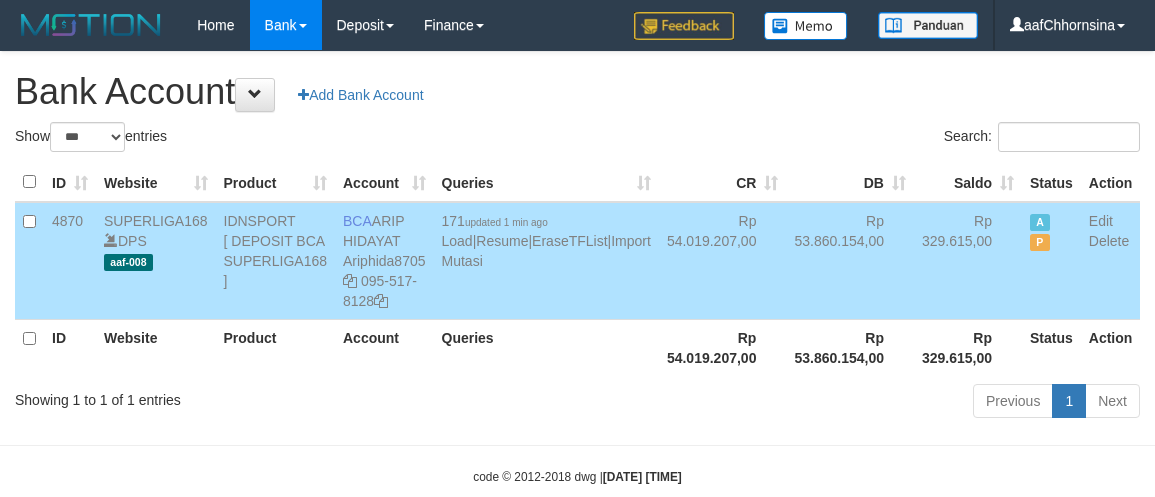 select on "***" 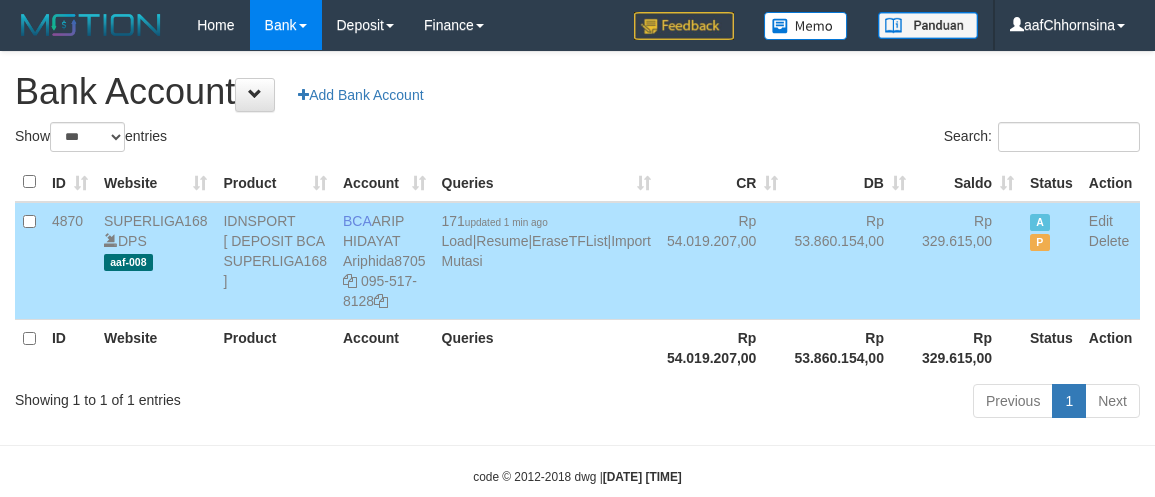 scroll, scrollTop: 0, scrollLeft: 0, axis: both 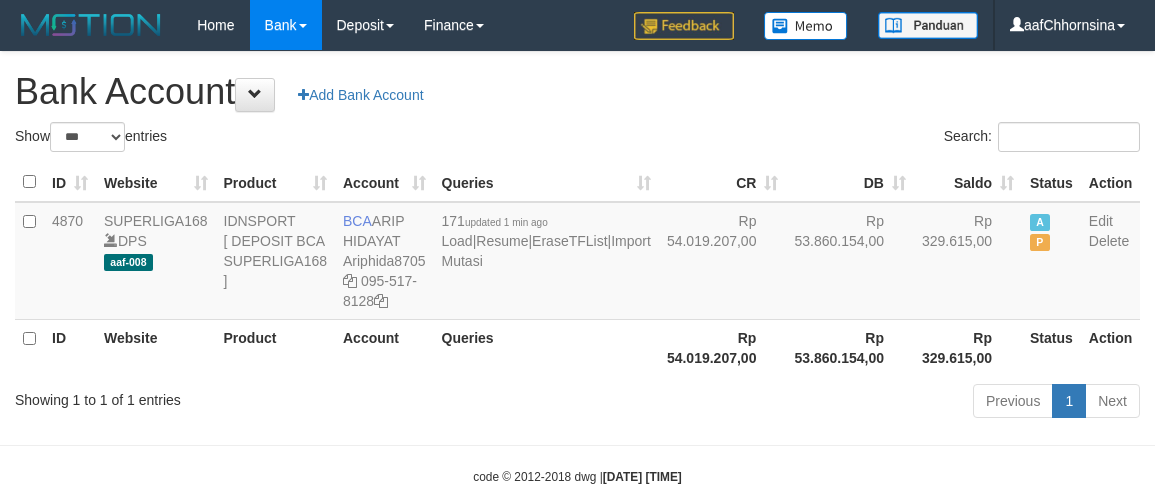 select on "***" 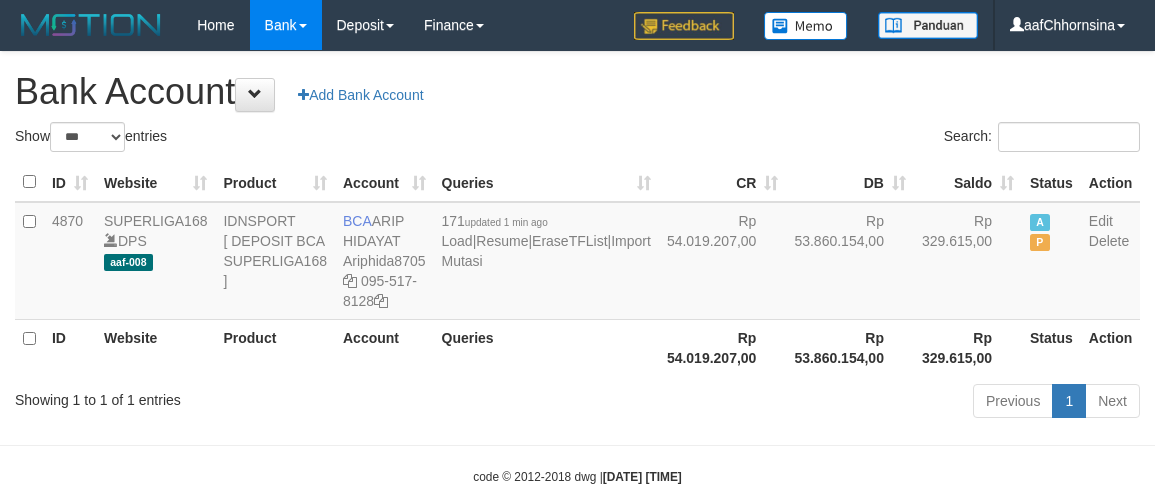 scroll, scrollTop: 0, scrollLeft: 0, axis: both 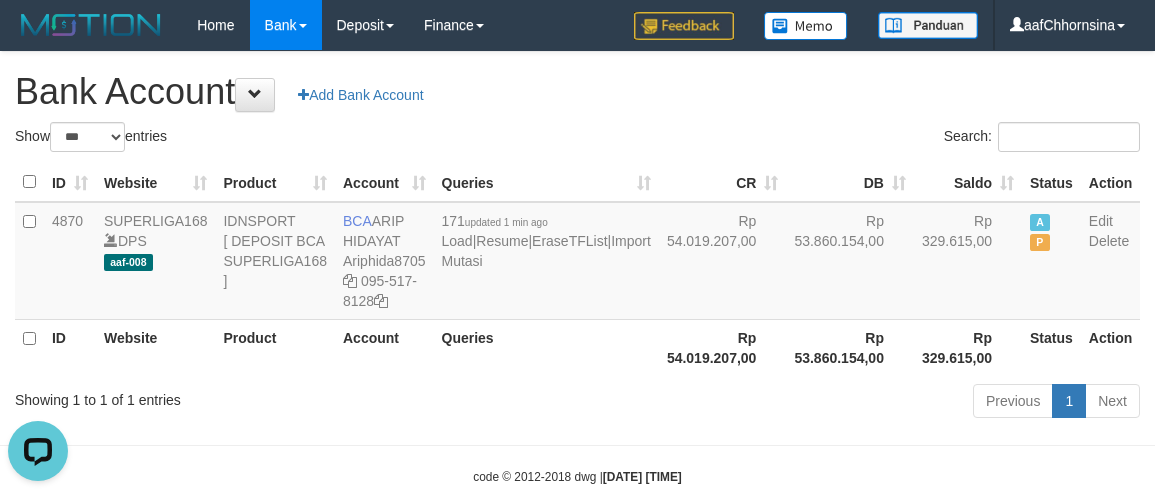 drag, startPoint x: 626, startPoint y: 455, endPoint x: 625, endPoint y: 438, distance: 17.029387 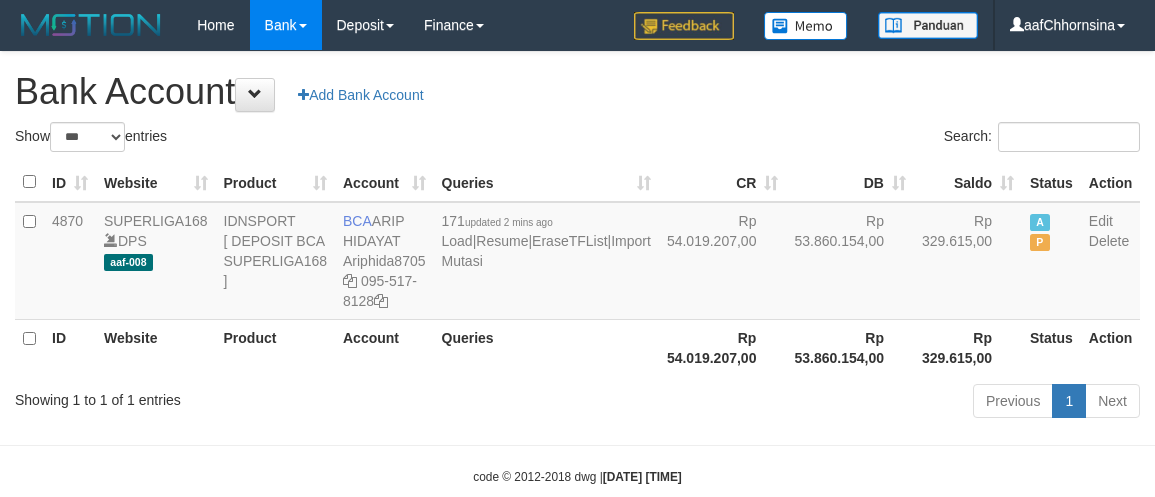 select on "***" 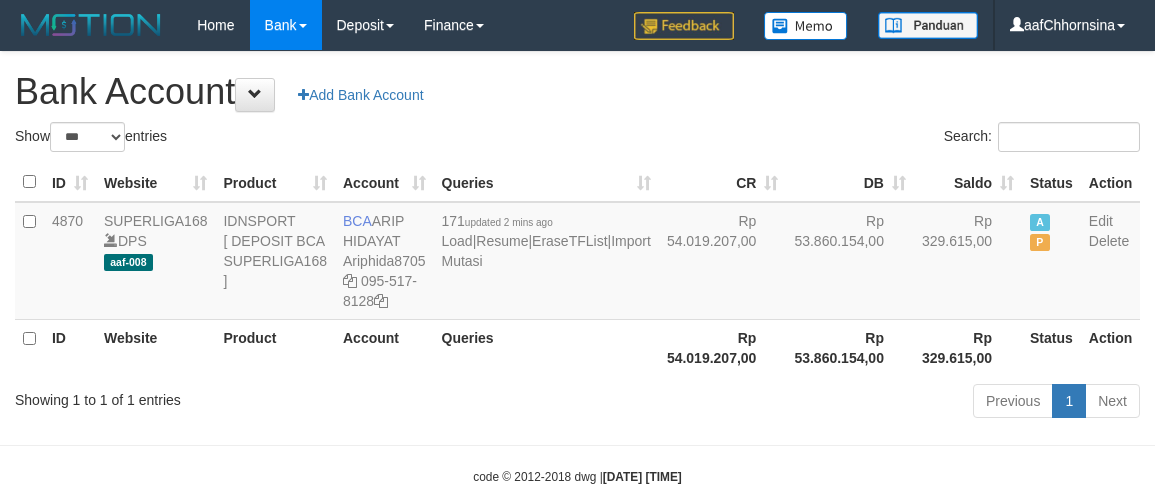 scroll, scrollTop: 0, scrollLeft: 0, axis: both 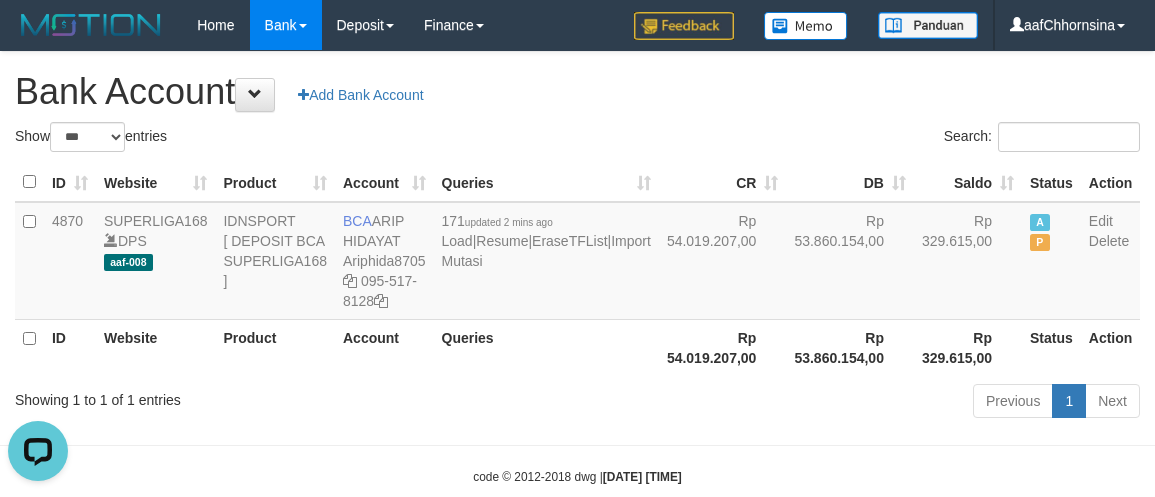 drag, startPoint x: 625, startPoint y: 382, endPoint x: 708, endPoint y: 401, distance: 85.146935 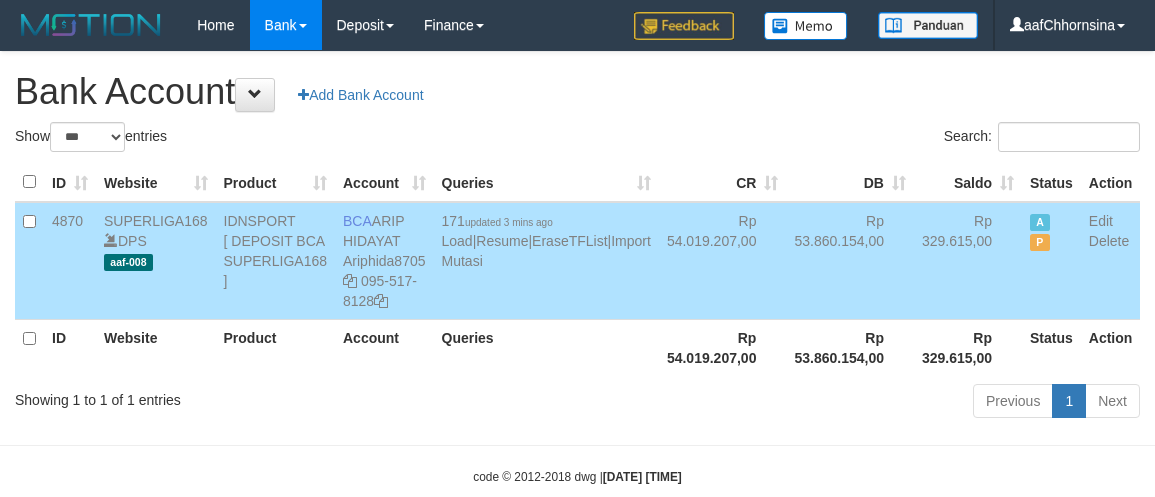 select on "***" 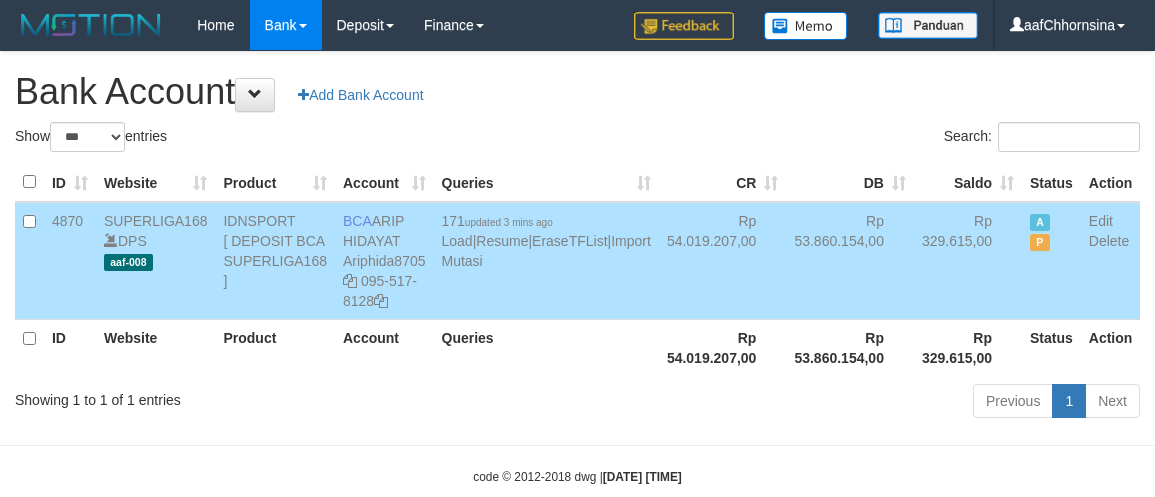 scroll, scrollTop: 0, scrollLeft: 0, axis: both 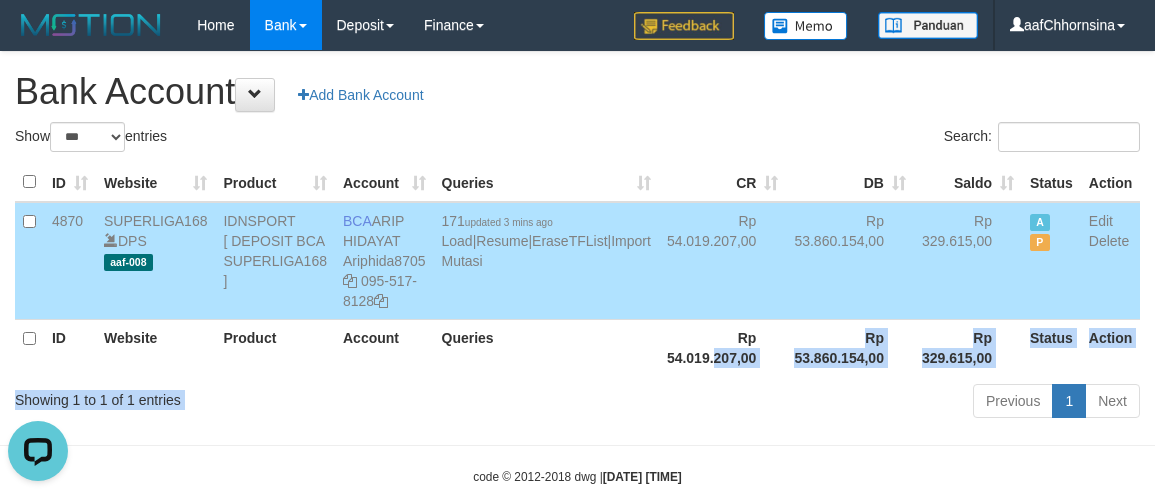 click on "Show  ** ** ** *** ***  entries Search:
ID Website Product Account Queries CR DB Saldo Status Action
4870
SUPERLIGA168
DPS
aaf-008
IDNSPORT
[ DEPOSIT BCA SUPERLIGA168 ]
BCA
[FIRST] [LAST]
Ariphida8705
[PHONE]
171 updated [TIME] ago
Load
|
Resume
|
EraseTFList
|
Import Mutasi
Rp [PRICE]
Rp [PRICE]
Rp [PRICE]
A
P
Edit
Delete
ID Website Product Account Queries Status" at bounding box center [577, 273] 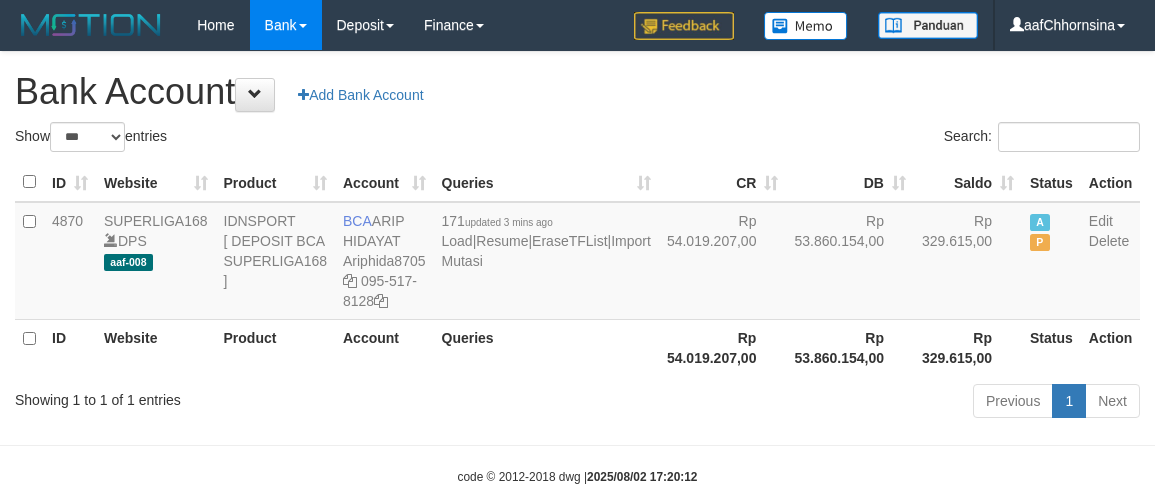 select on "***" 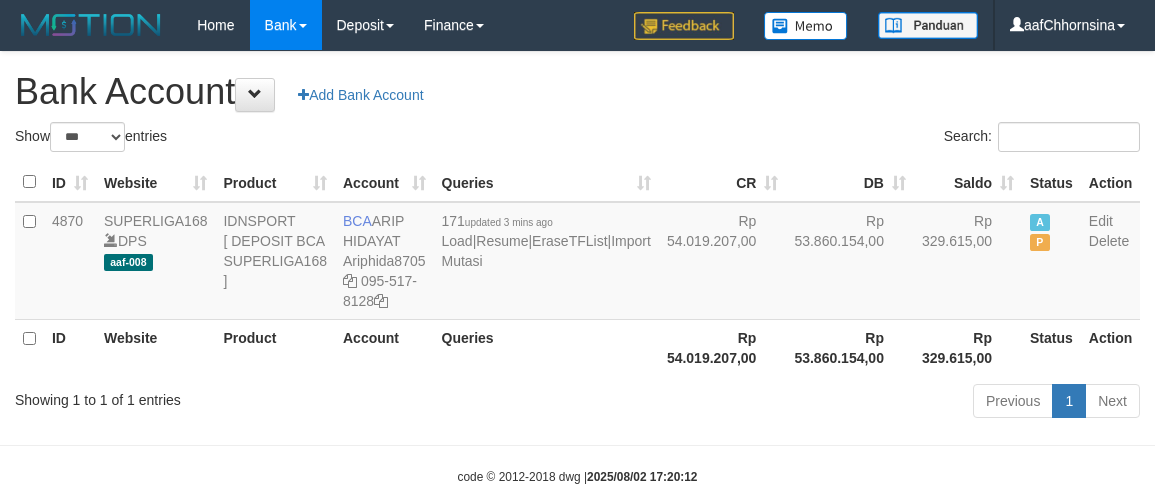 scroll, scrollTop: 0, scrollLeft: 0, axis: both 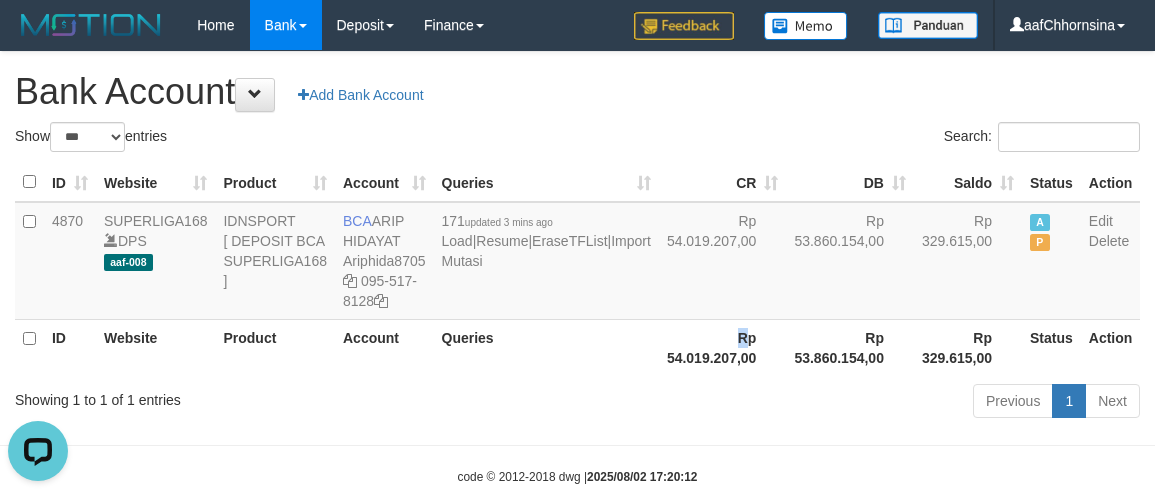 click on "Rp 54.019.207,00" at bounding box center (723, 347) 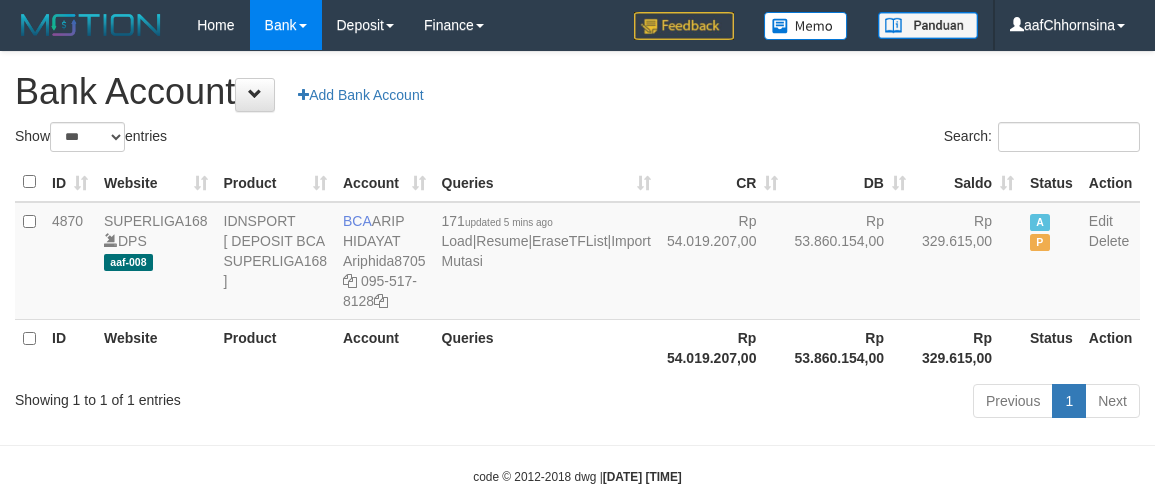 select on "***" 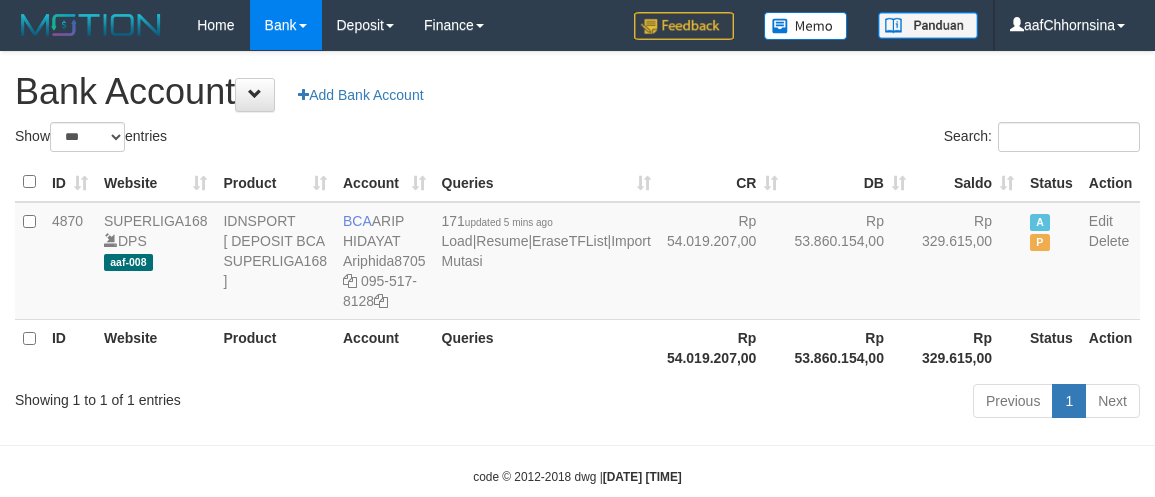 scroll, scrollTop: 0, scrollLeft: 0, axis: both 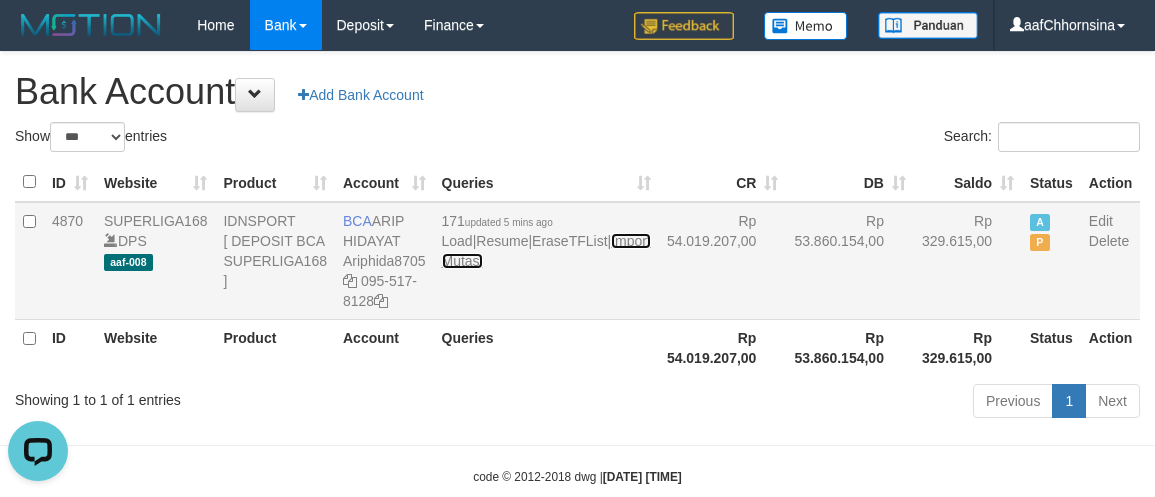 click on "Import Mutasi" at bounding box center [546, 251] 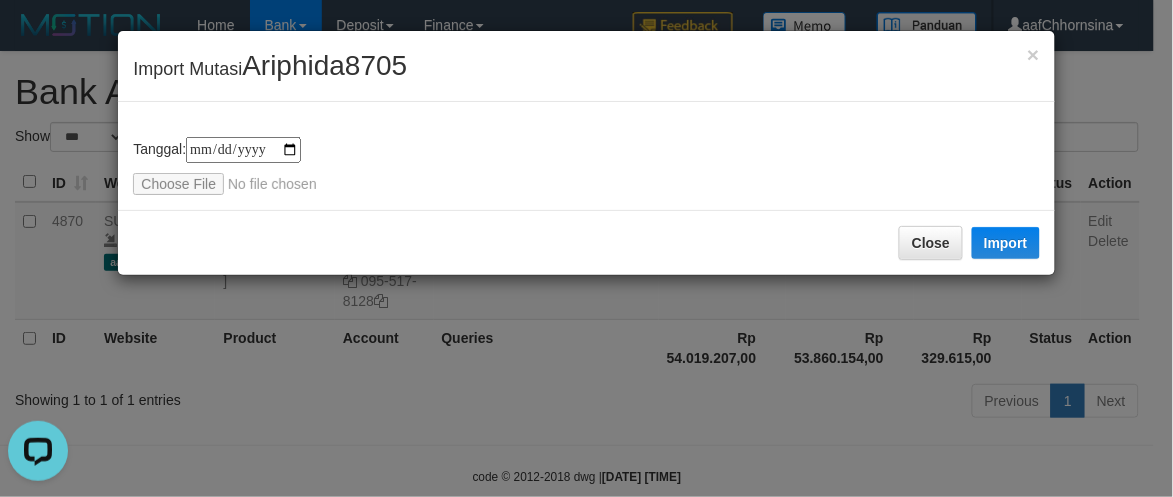 type on "**********" 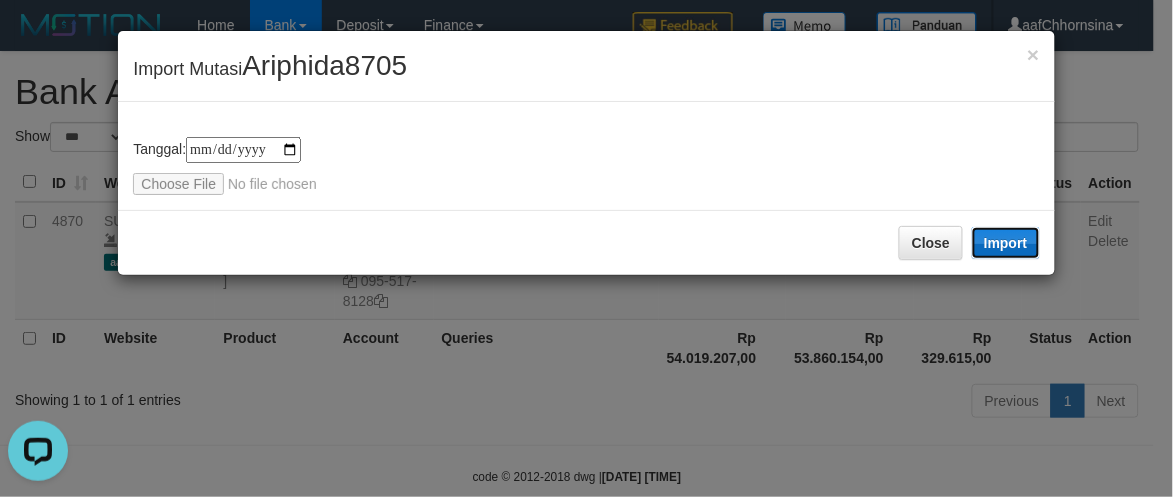 click on "Import" at bounding box center [1006, 243] 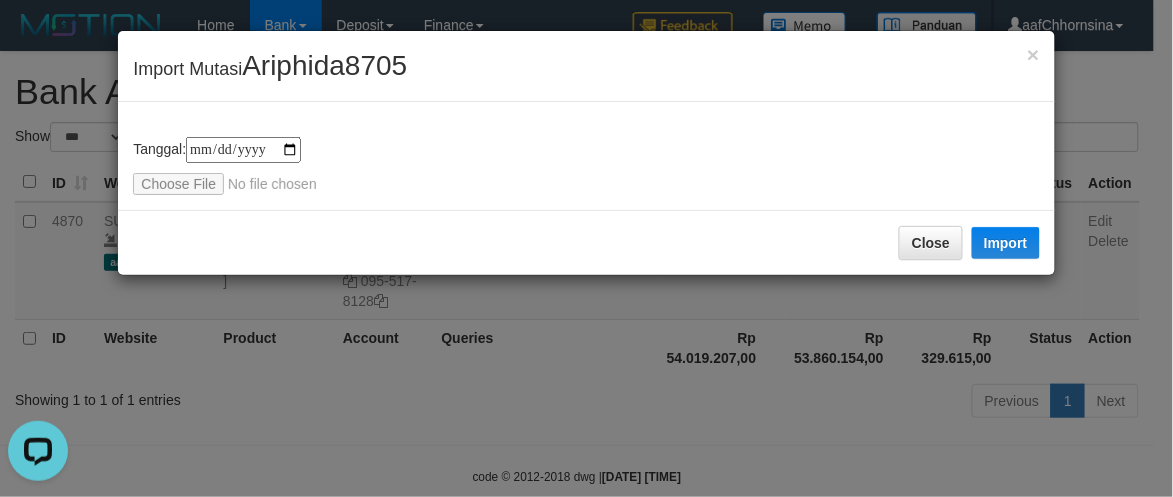 click on "Close
Import" at bounding box center [586, 242] 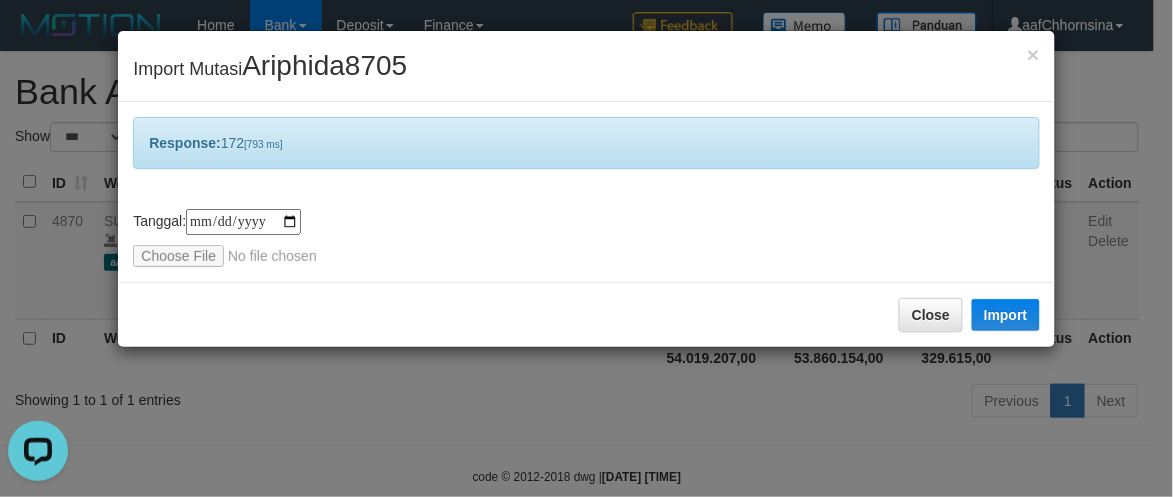 click on "Close
Import" at bounding box center (586, 314) 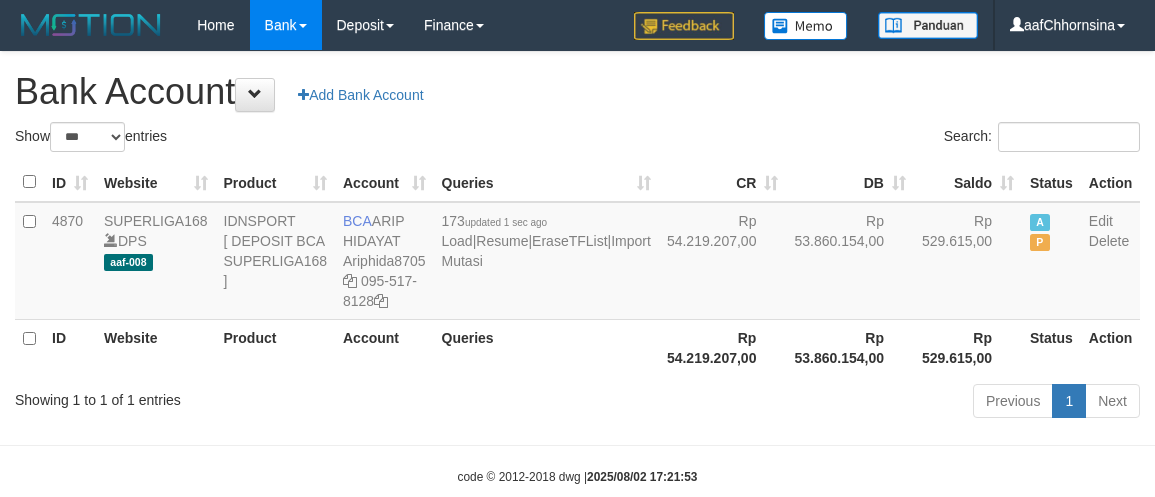 select on "***" 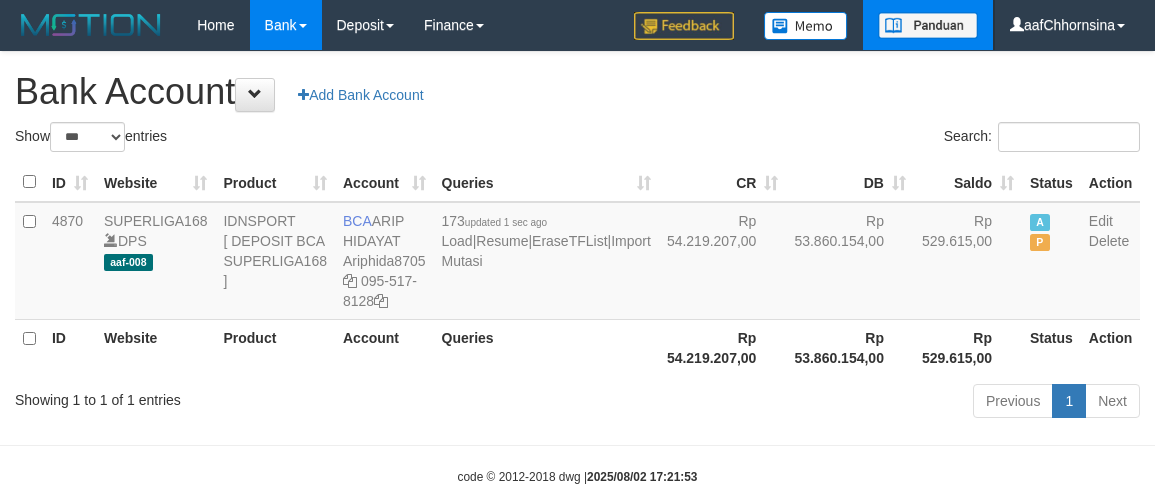 scroll, scrollTop: 0, scrollLeft: 0, axis: both 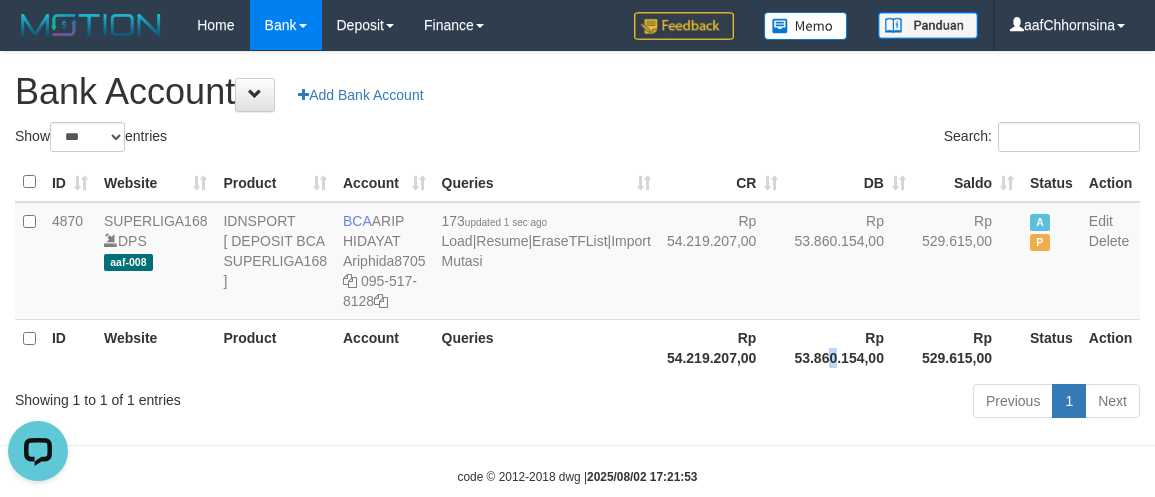 click on "Rp 53.860.154,00" at bounding box center [850, 347] 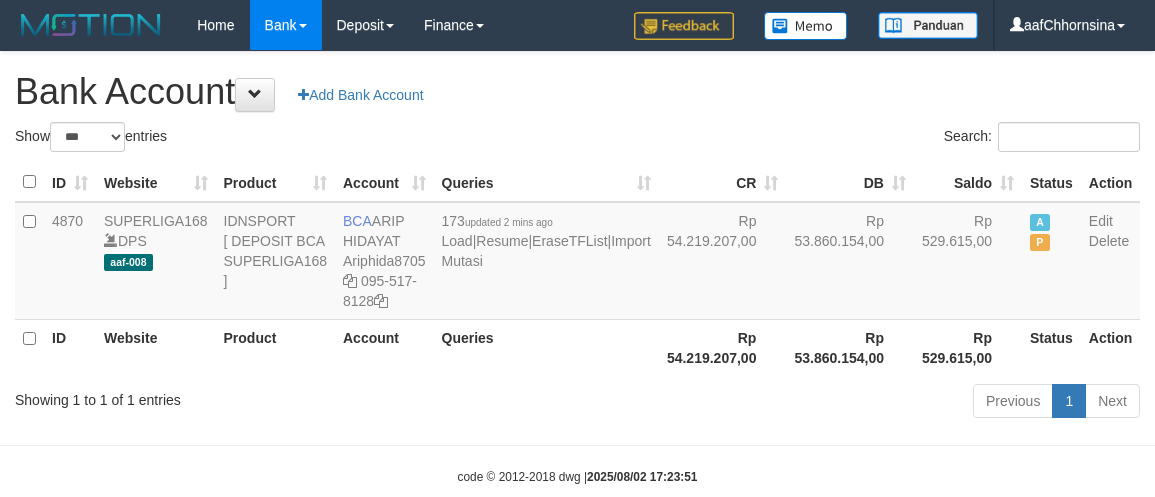 select on "***" 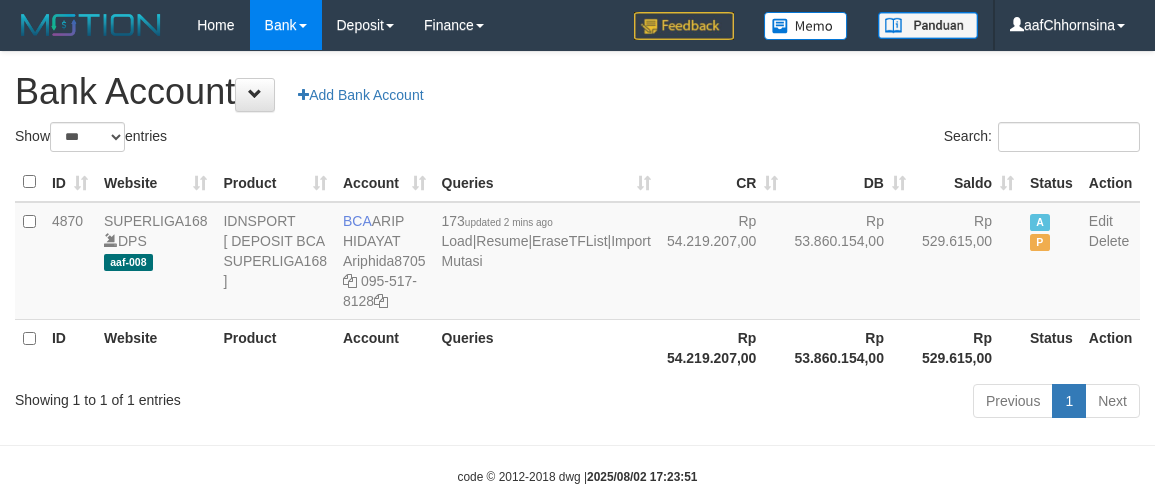 scroll, scrollTop: 0, scrollLeft: 0, axis: both 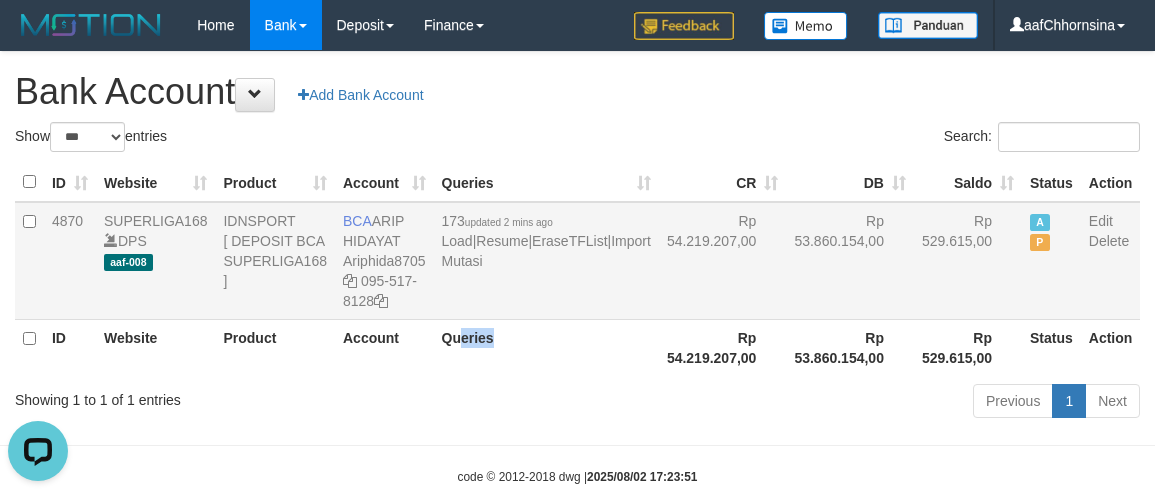 drag, startPoint x: 477, startPoint y: 406, endPoint x: 618, endPoint y: 318, distance: 166.2077 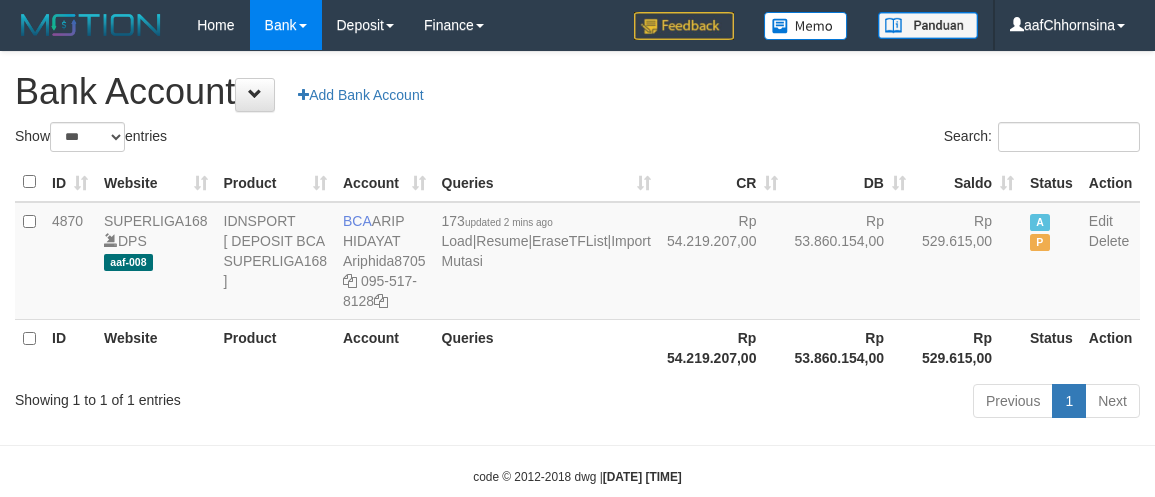 select on "***" 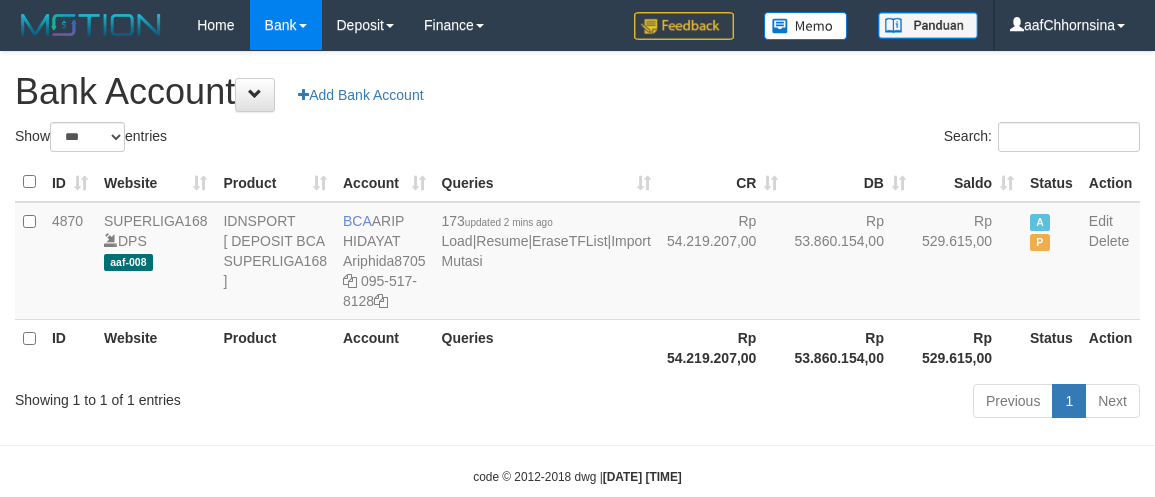 scroll, scrollTop: 0, scrollLeft: 0, axis: both 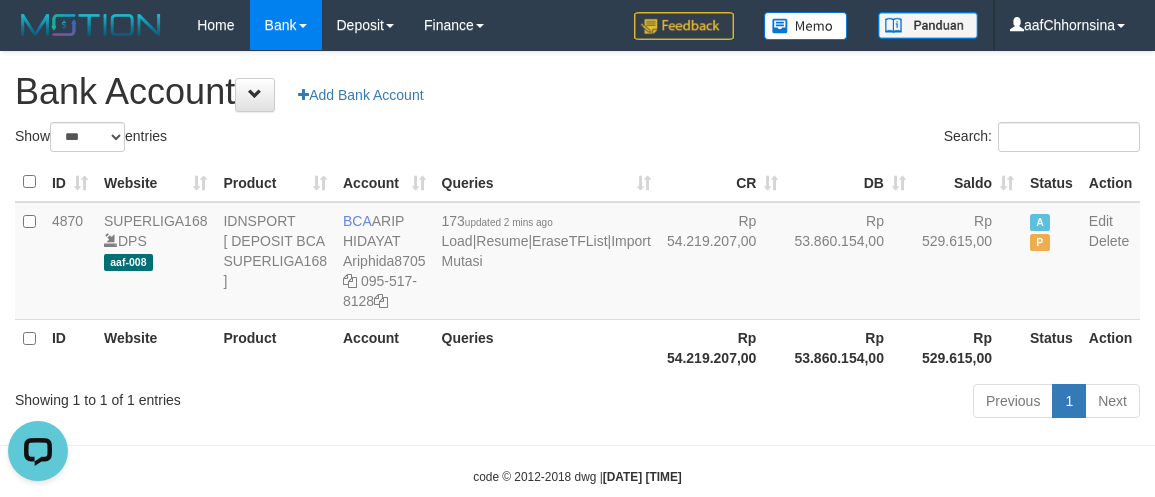 drag, startPoint x: 682, startPoint y: 378, endPoint x: 701, endPoint y: 376, distance: 19.104973 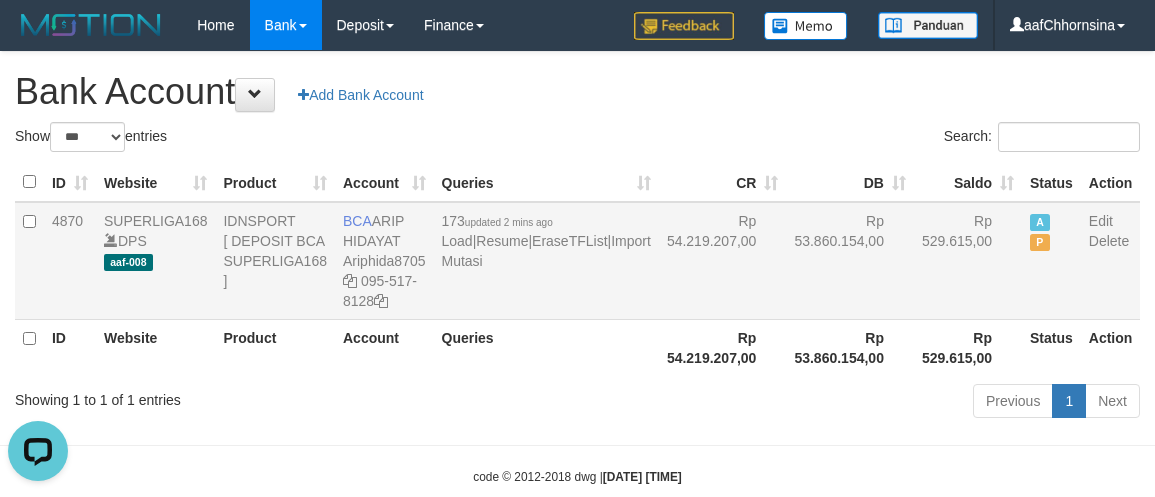 click on "Rp 53.860.154,00" at bounding box center [850, 261] 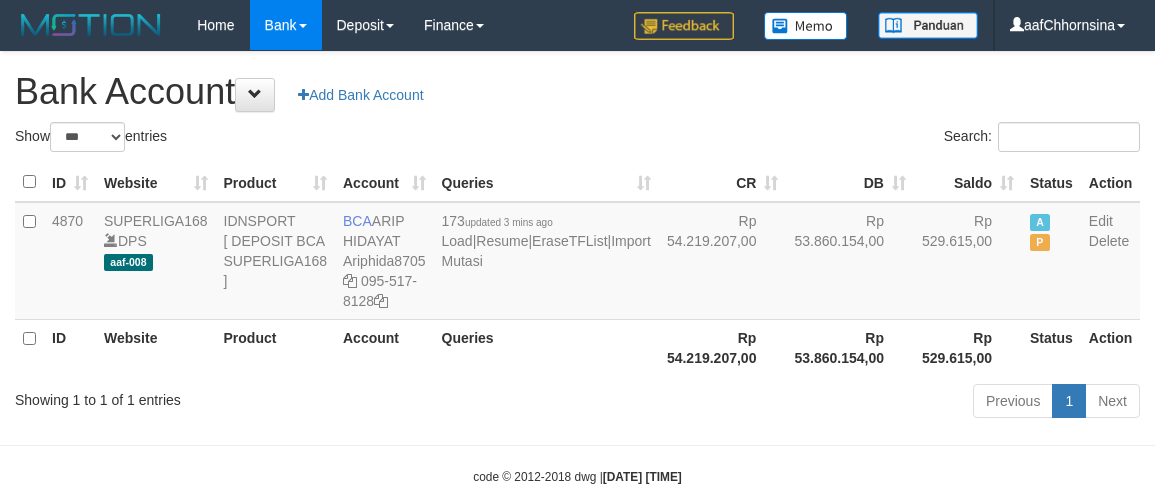 select on "***" 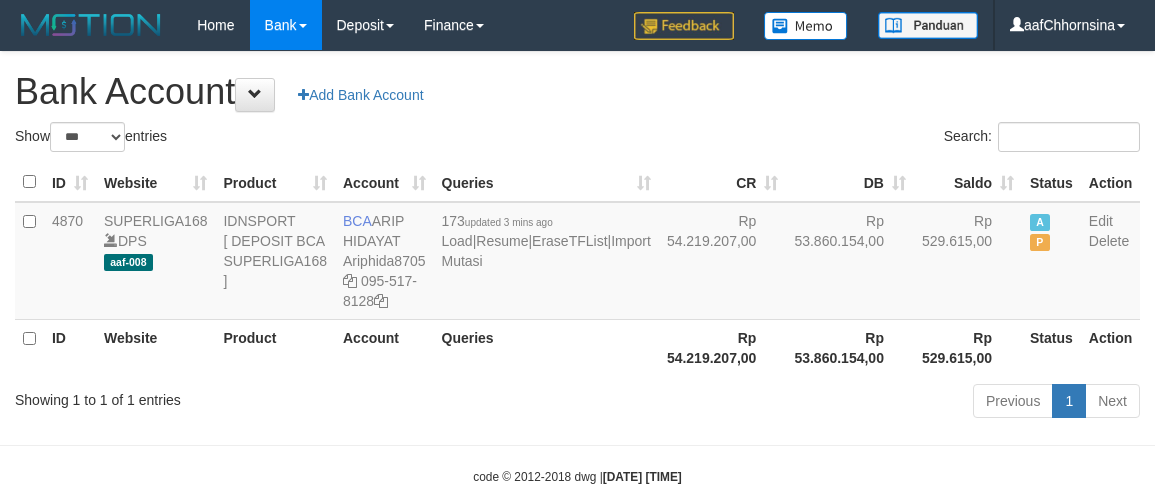 scroll, scrollTop: 0, scrollLeft: 0, axis: both 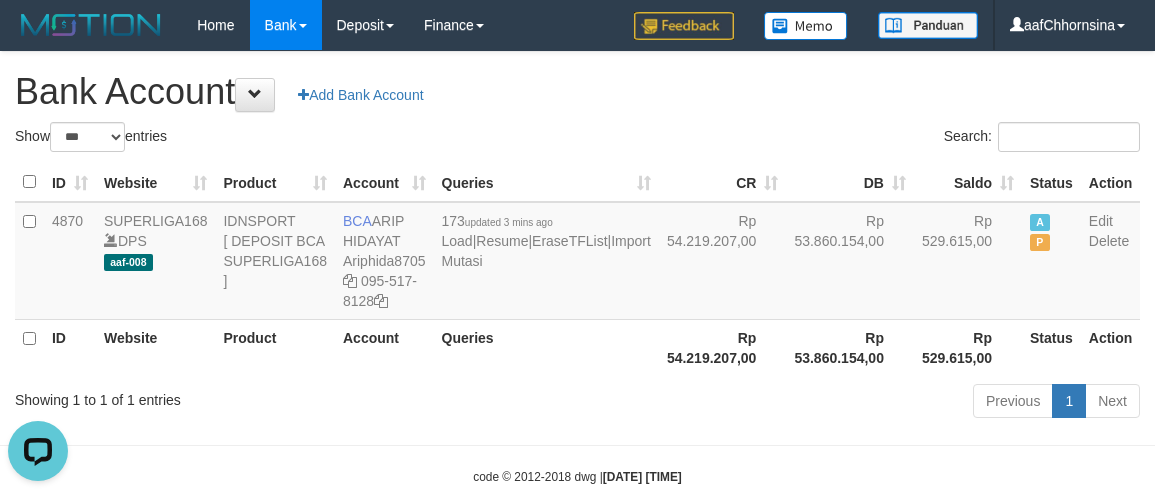 click on "Account" at bounding box center [384, 347] 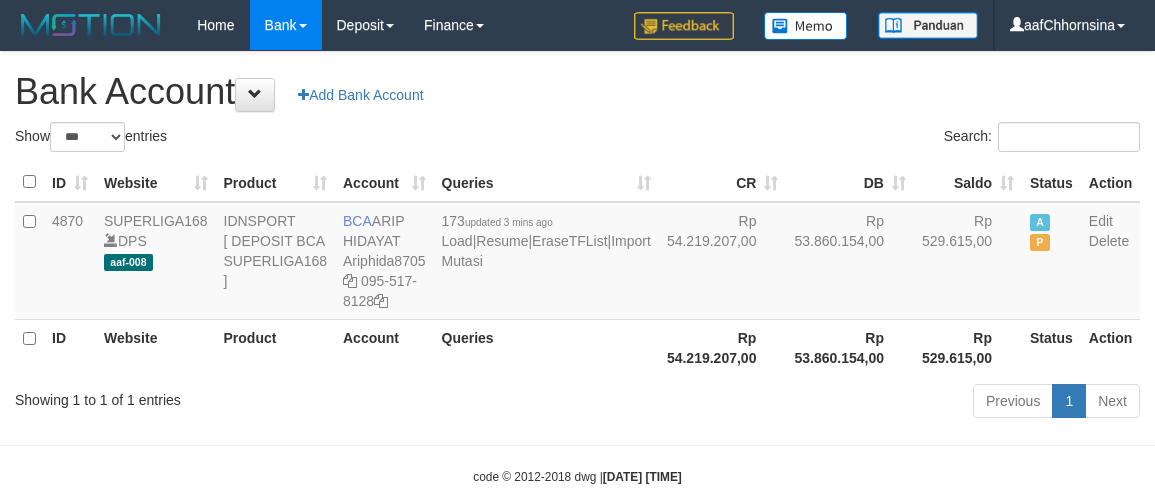 select on "***" 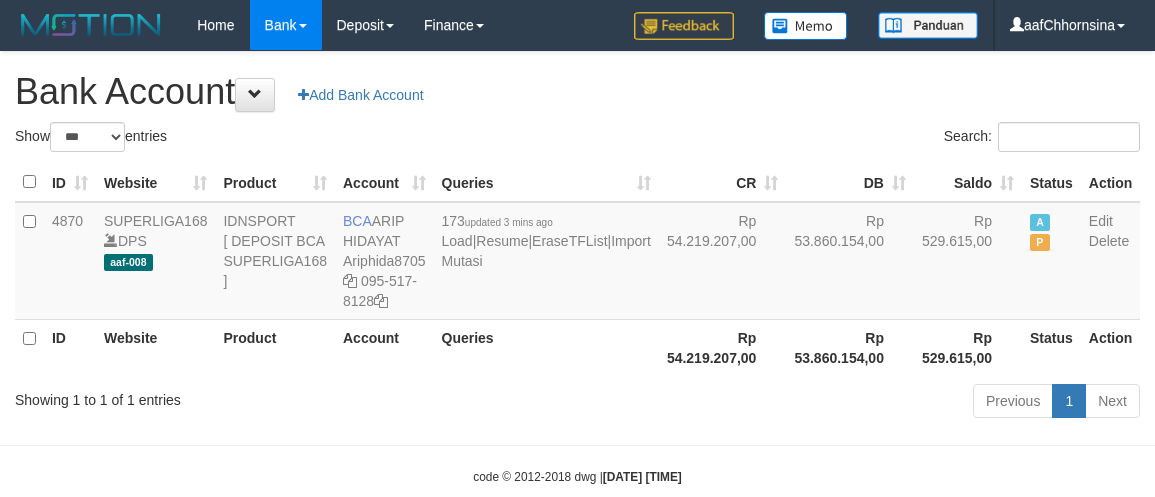 scroll, scrollTop: 0, scrollLeft: 0, axis: both 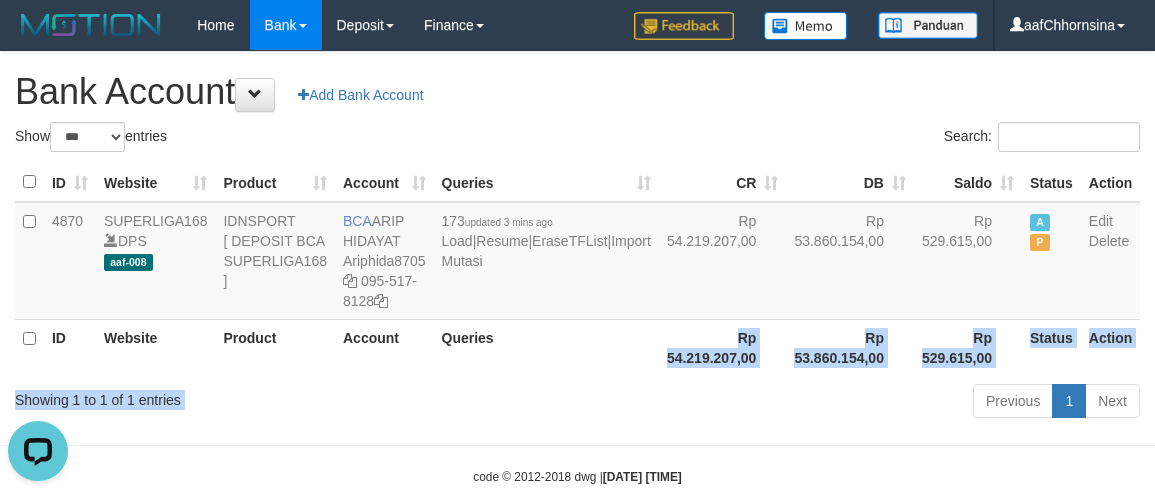 drag, startPoint x: 516, startPoint y: 421, endPoint x: 575, endPoint y: 421, distance: 59 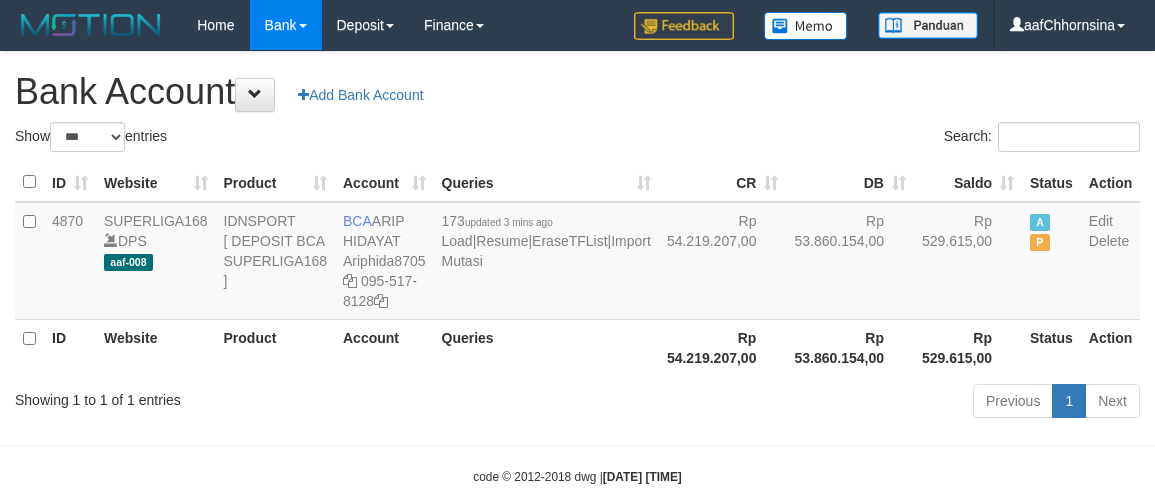 select on "***" 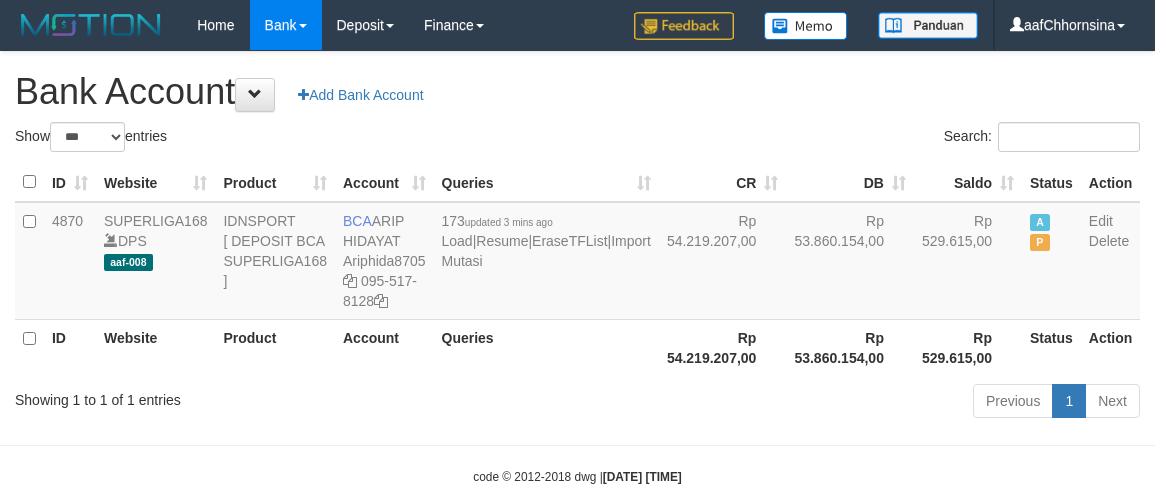 scroll, scrollTop: 0, scrollLeft: 0, axis: both 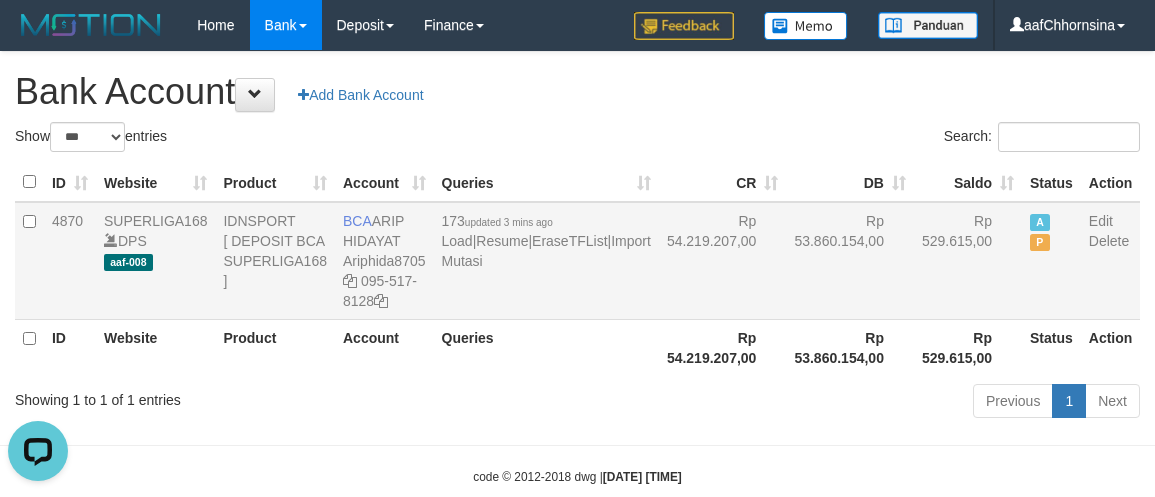 click on "Rp 53.860.154,00" at bounding box center (850, 261) 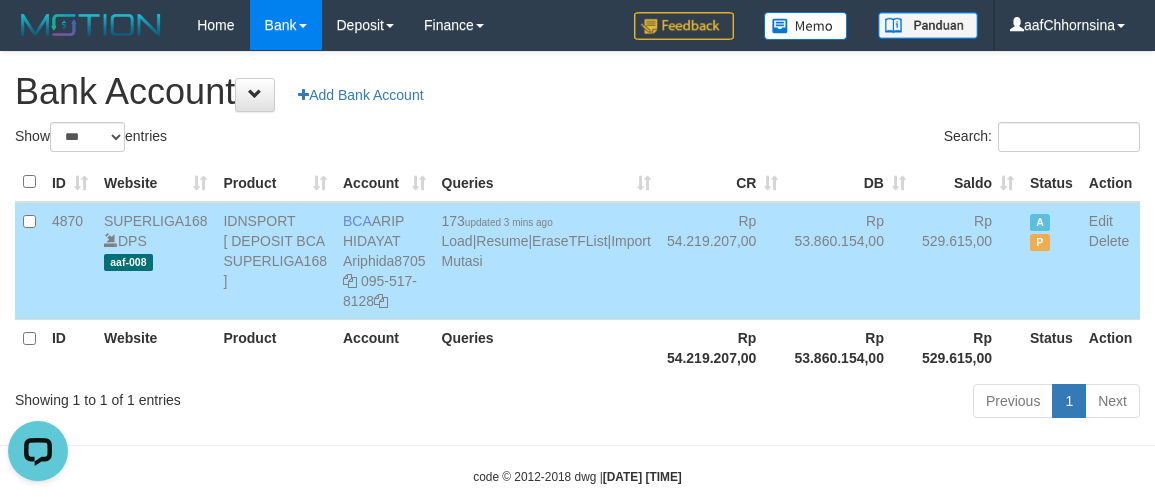 click on "Rp 53.860.154,00" at bounding box center [850, 347] 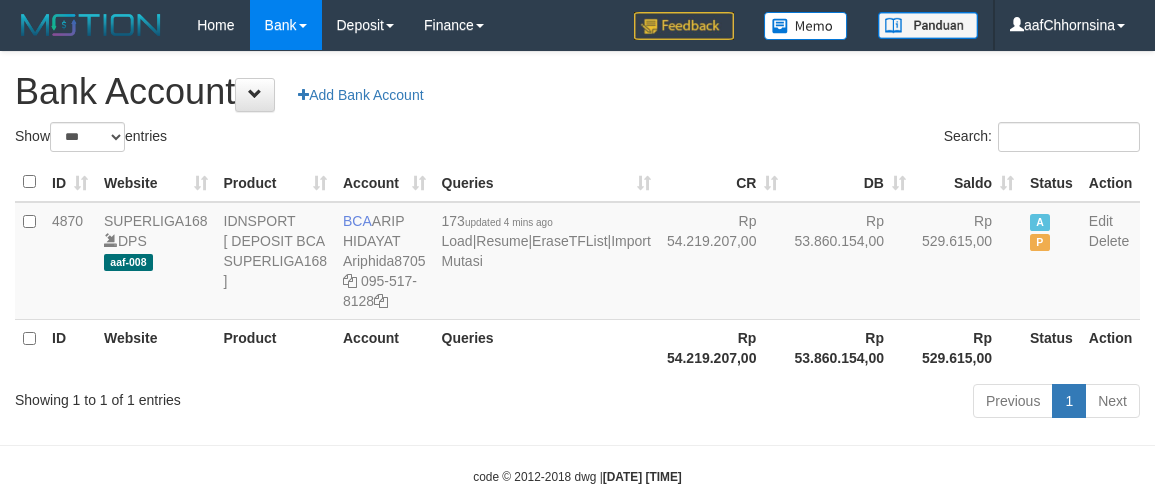 select on "***" 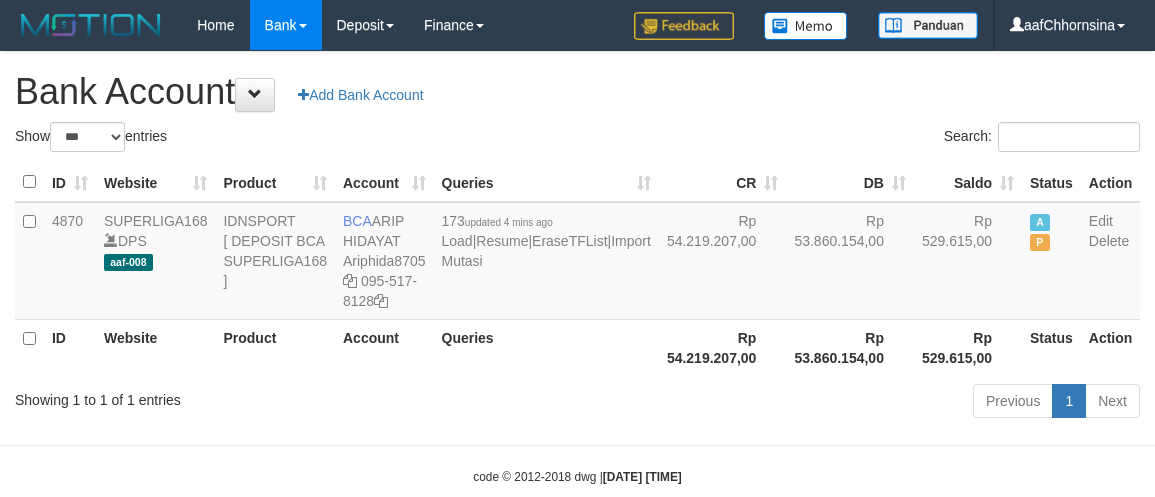 scroll, scrollTop: 0, scrollLeft: 0, axis: both 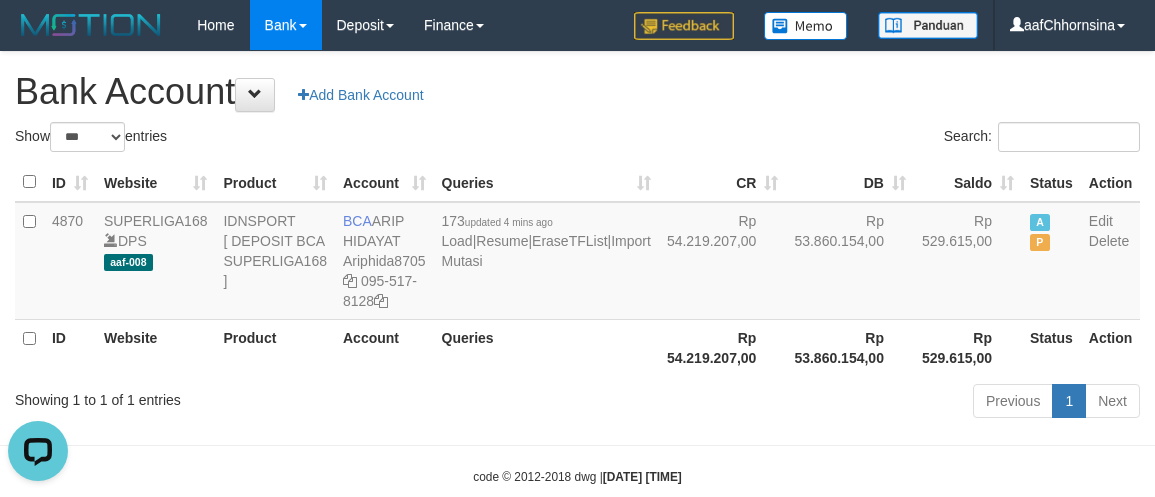 drag, startPoint x: 482, startPoint y: 407, endPoint x: 600, endPoint y: 343, distance: 134.23859 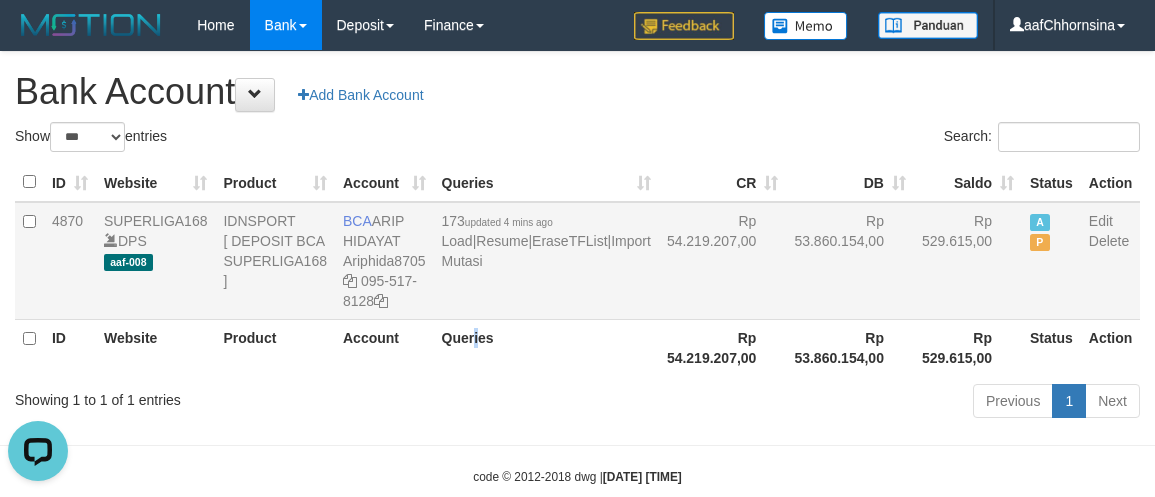 click on "Rp 54.219.207,00" at bounding box center [723, 261] 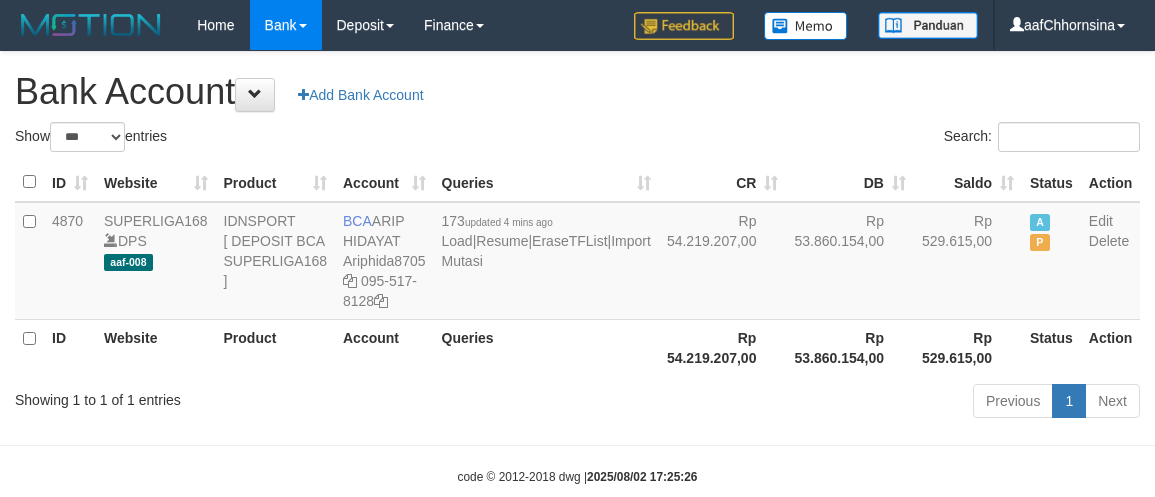 select on "***" 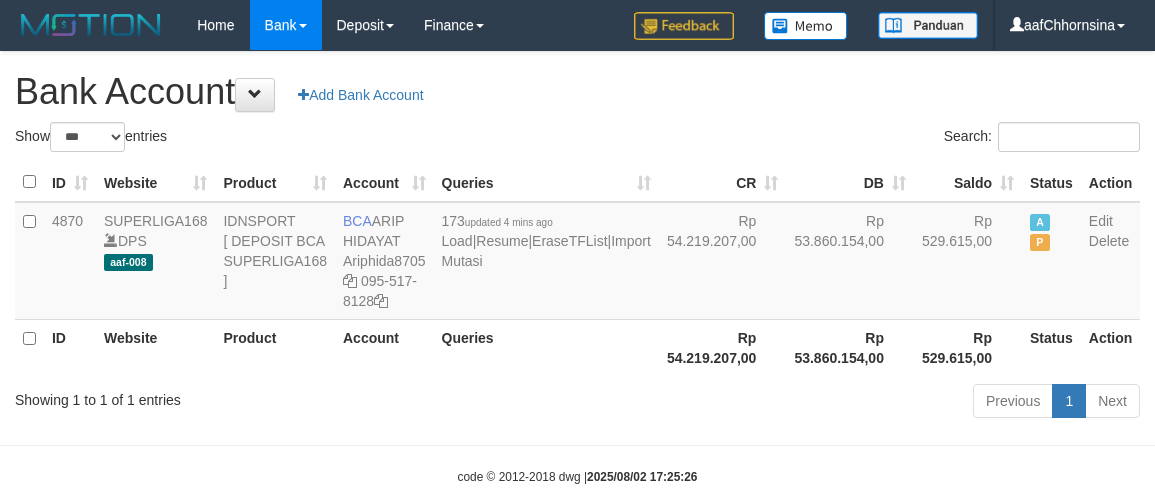 scroll, scrollTop: 0, scrollLeft: 0, axis: both 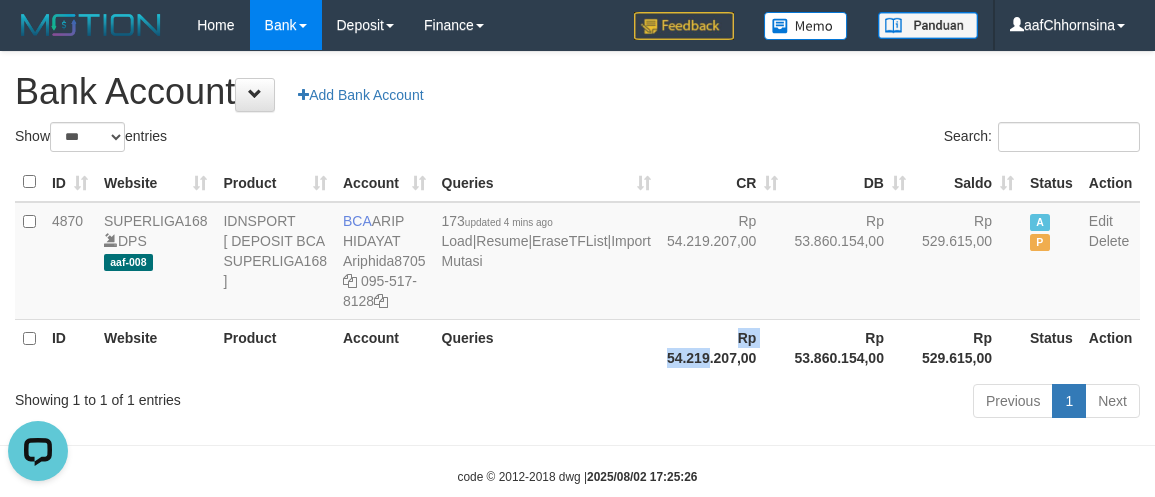 click on "Rp 54.219.207,00" at bounding box center (723, 347) 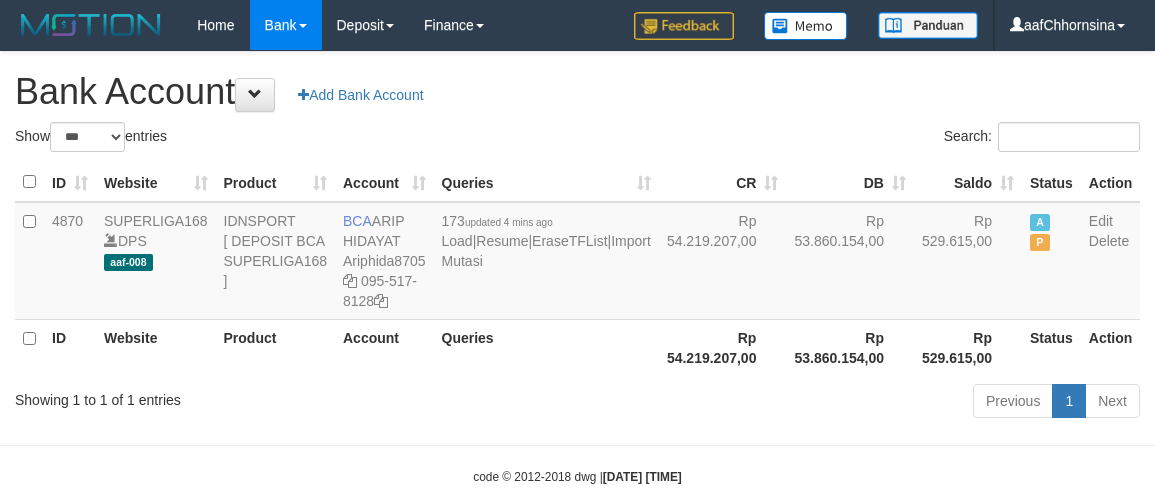 select on "***" 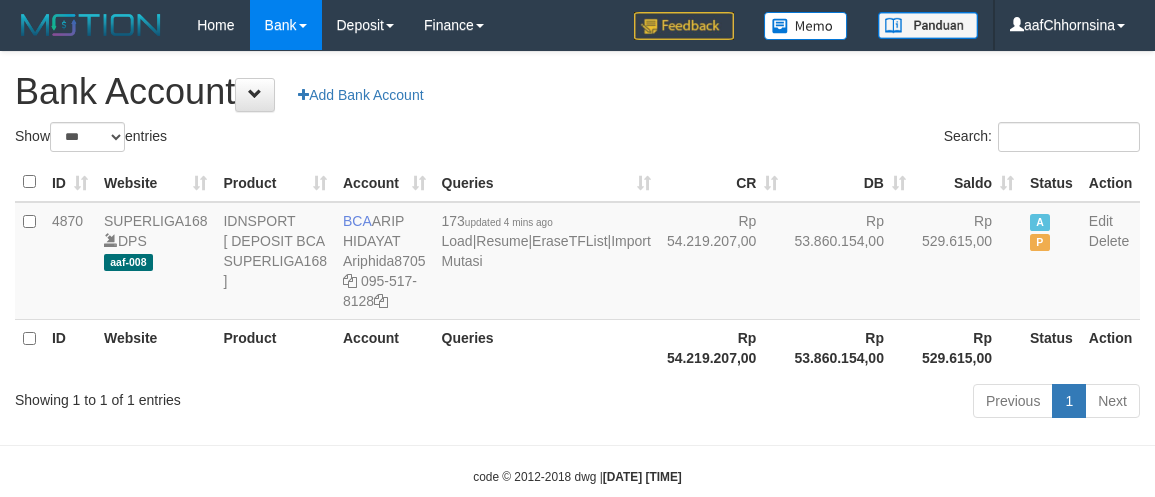 scroll, scrollTop: 0, scrollLeft: 0, axis: both 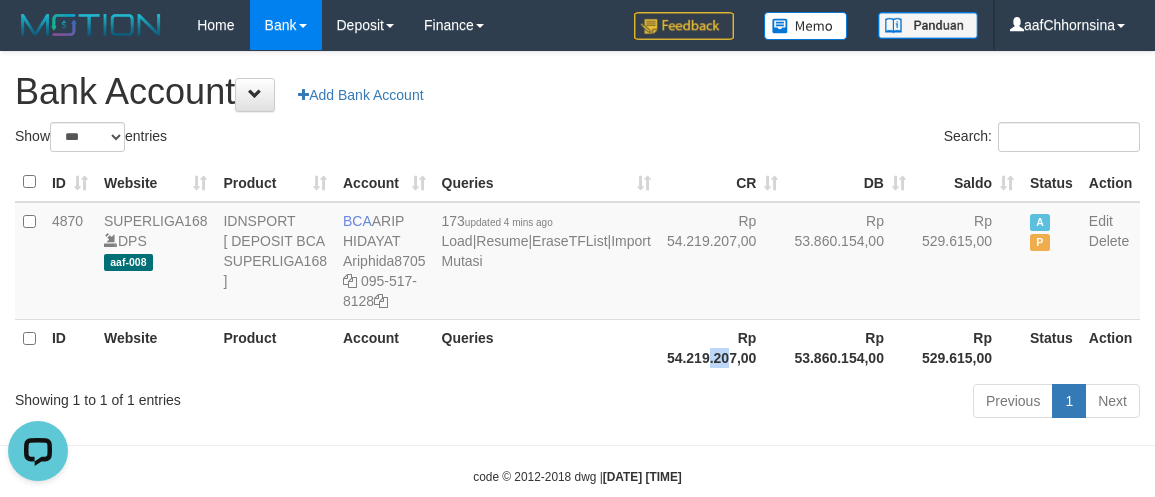drag, startPoint x: 600, startPoint y: 406, endPoint x: 737, endPoint y: 362, distance: 143.89232 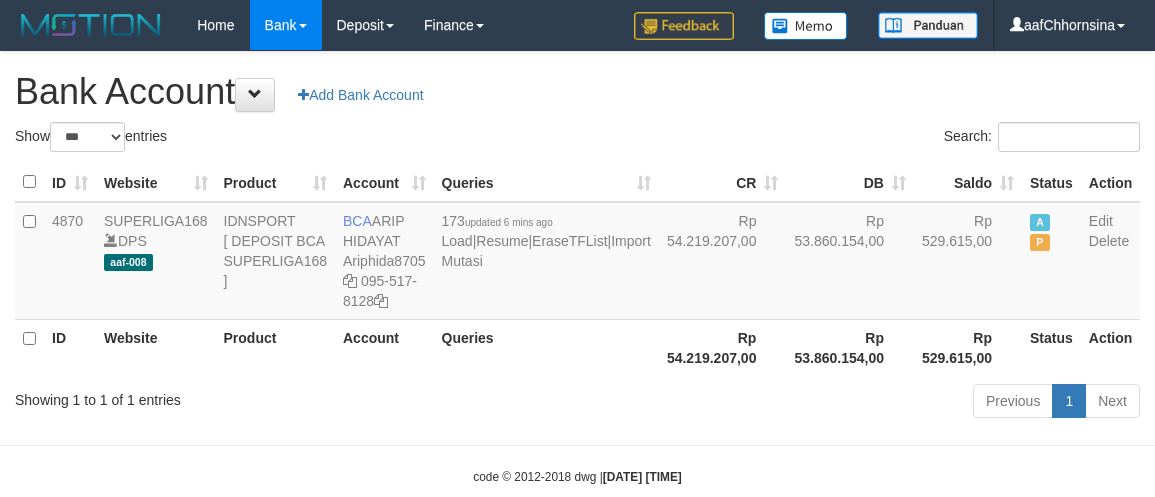 select on "***" 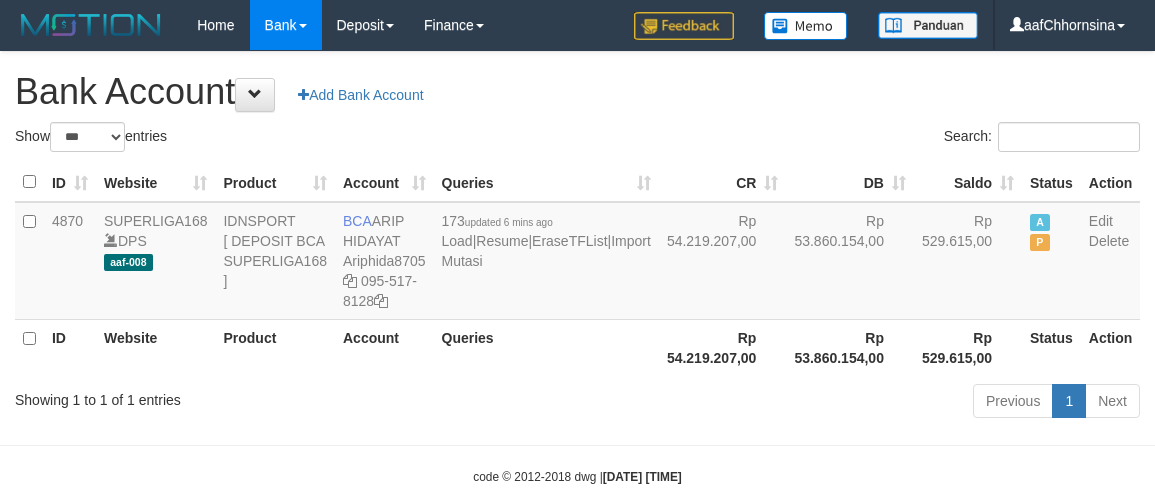 scroll, scrollTop: 0, scrollLeft: 0, axis: both 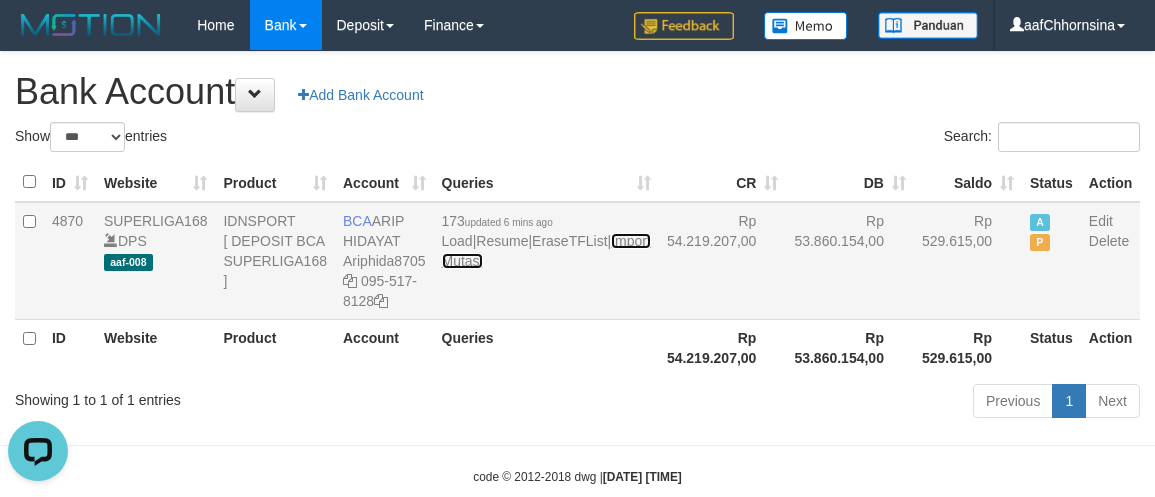 click on "Import Mutasi" at bounding box center [546, 251] 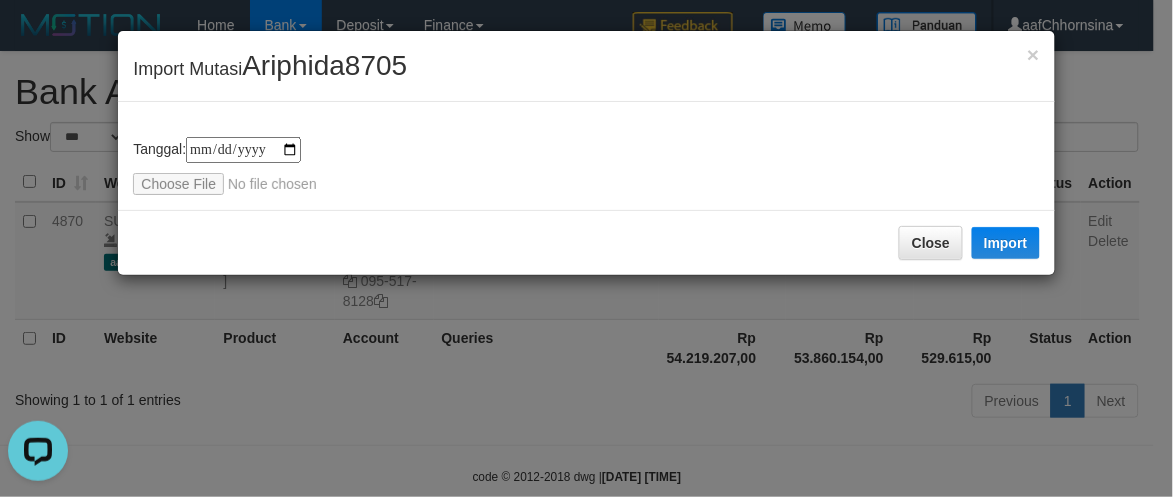 type on "**********" 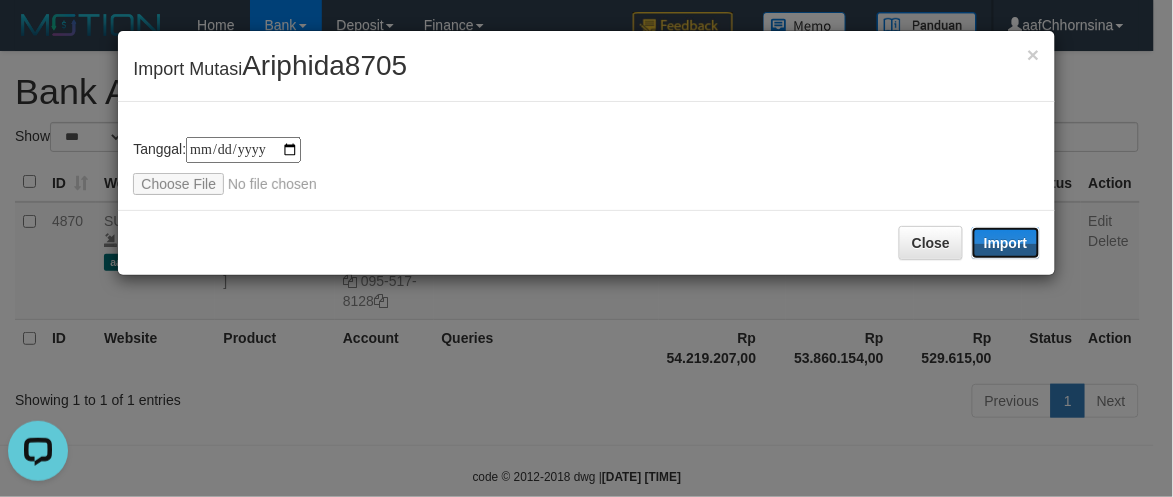 drag, startPoint x: 1035, startPoint y: 235, endPoint x: 1170, endPoint y: 327, distance: 163.36769 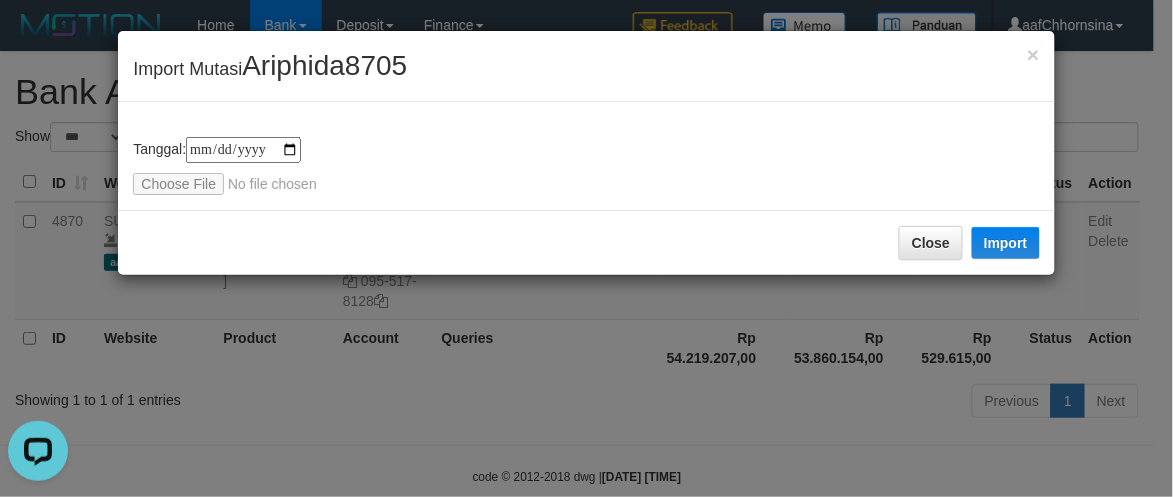 click on "**********" at bounding box center (586, 166) 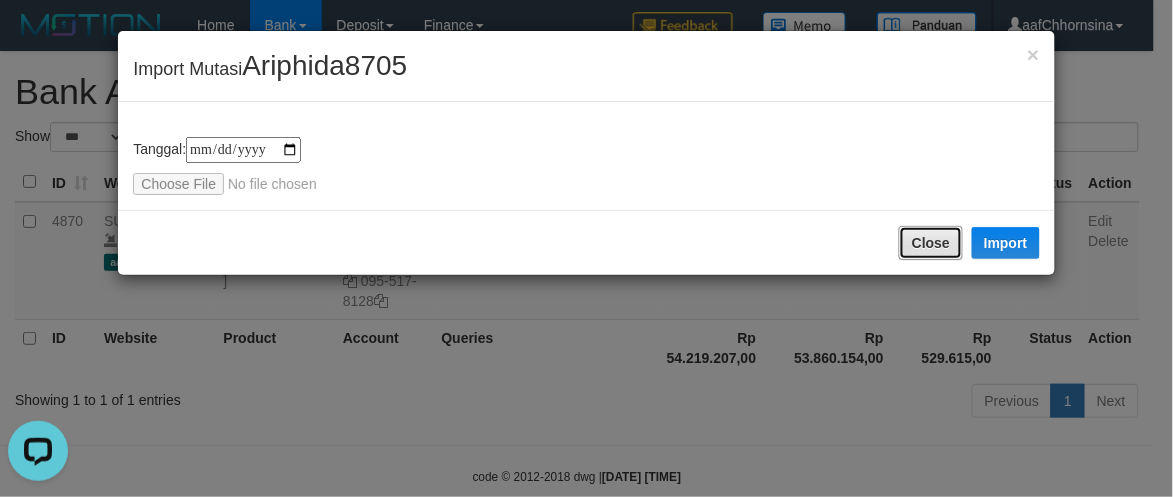 click on "Close" at bounding box center (931, 243) 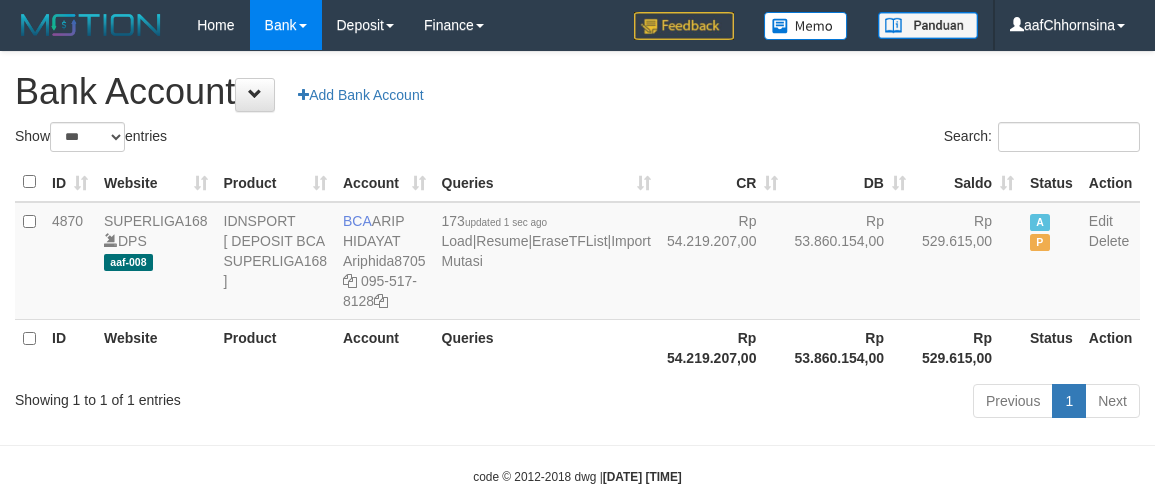 select on "***" 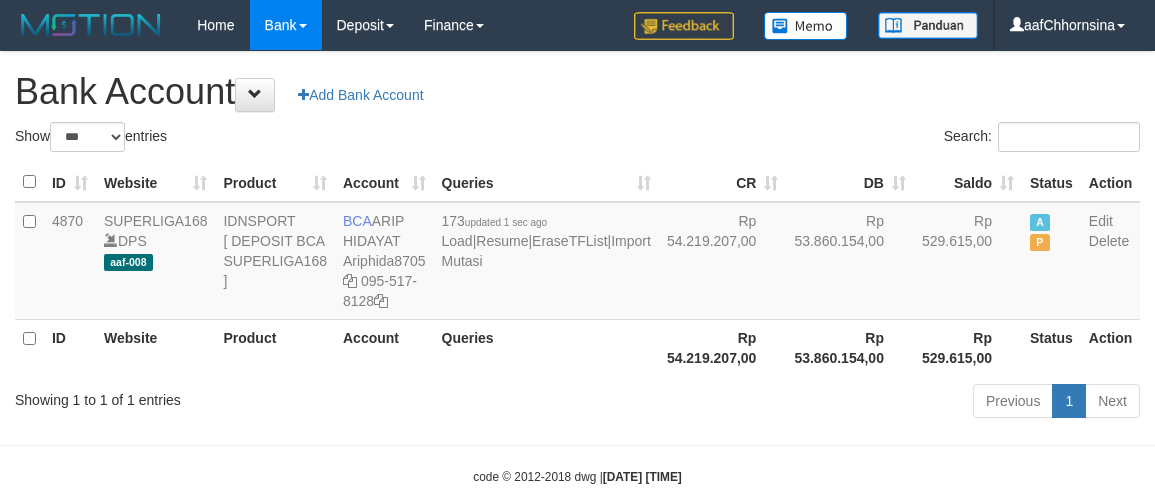 scroll, scrollTop: 0, scrollLeft: 0, axis: both 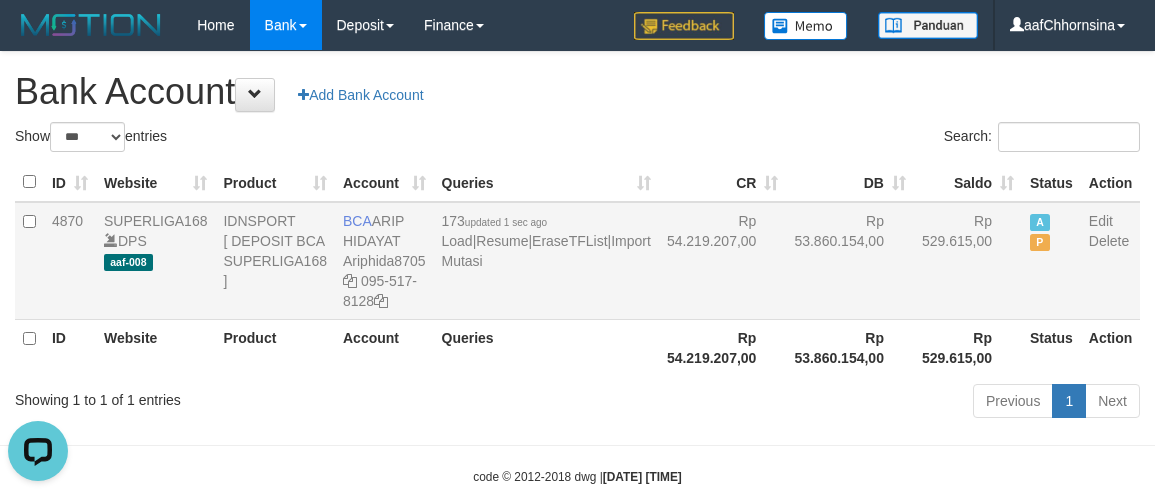 drag, startPoint x: 577, startPoint y: 325, endPoint x: 603, endPoint y: 323, distance: 26.076809 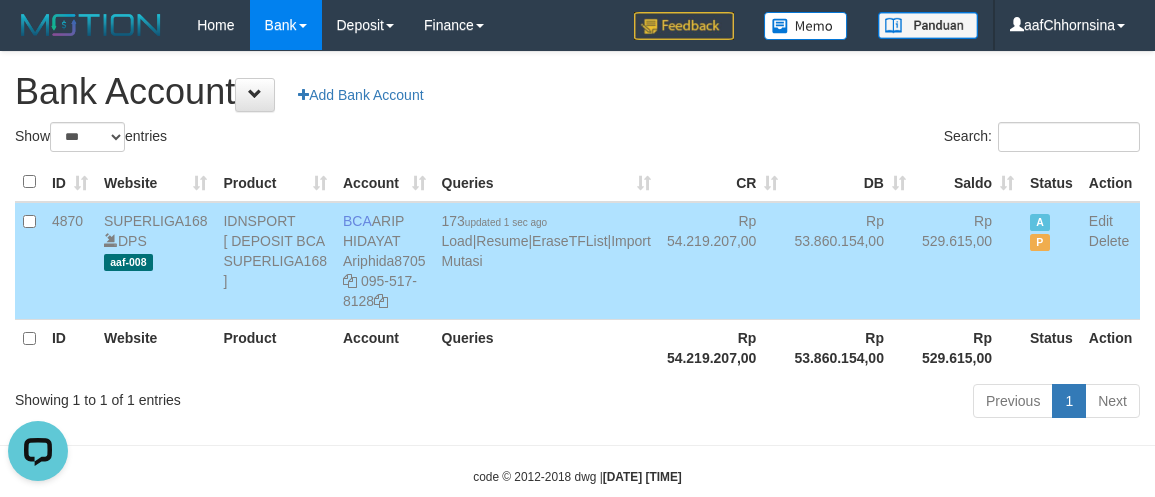 drag, startPoint x: 678, startPoint y: 292, endPoint x: 691, endPoint y: 287, distance: 13.928389 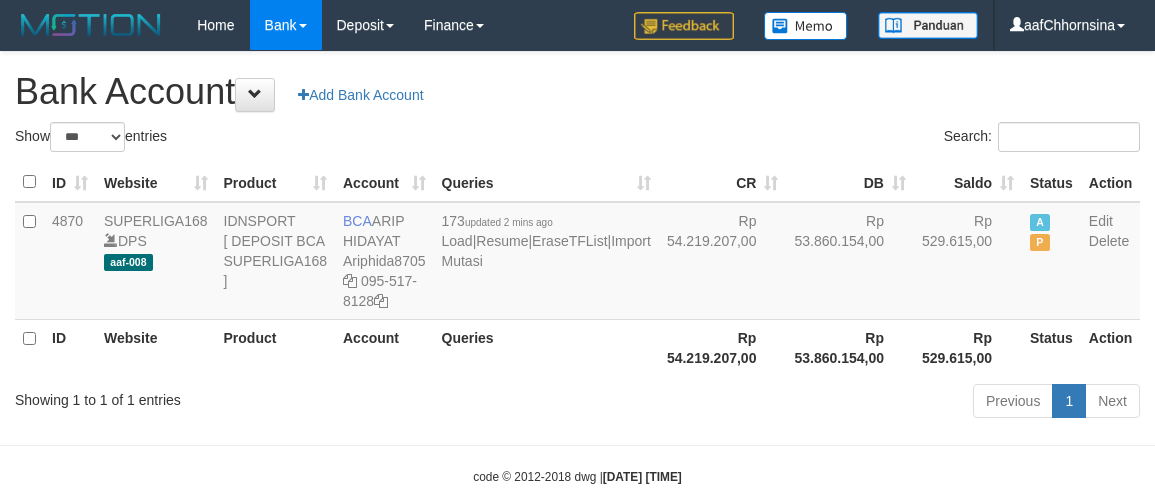 select on "***" 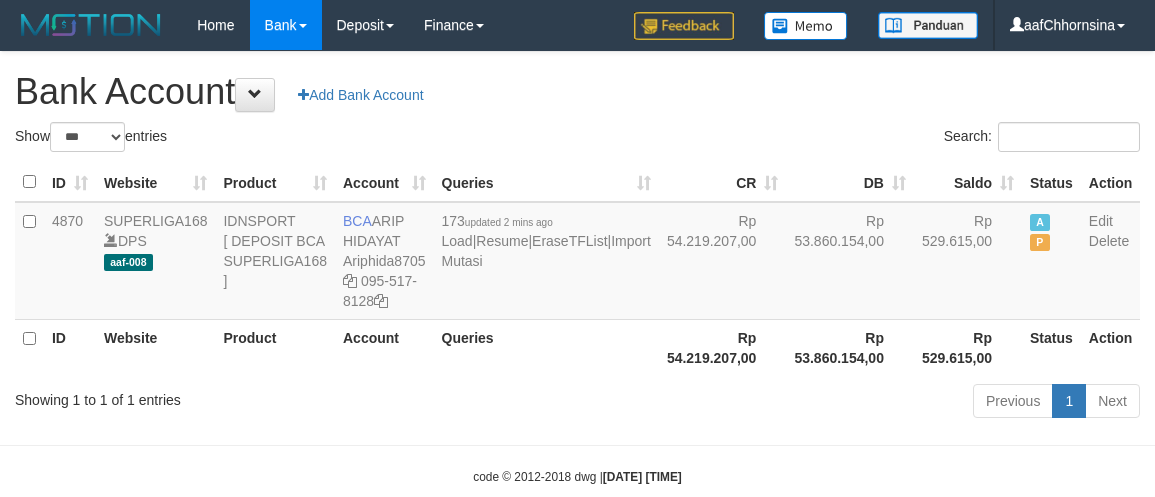 scroll, scrollTop: 0, scrollLeft: 0, axis: both 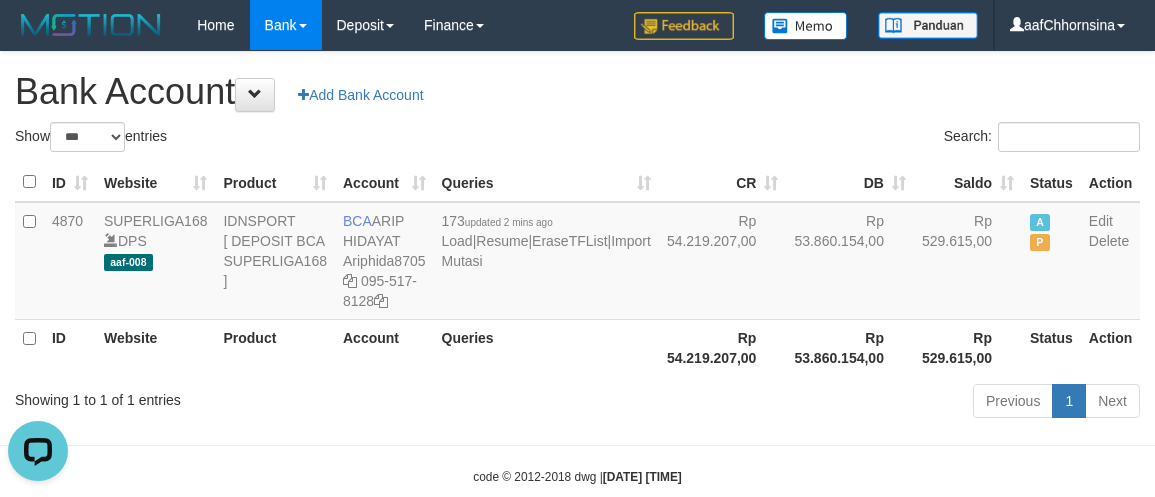 click on "Rp 53.860.154,00" at bounding box center [850, 347] 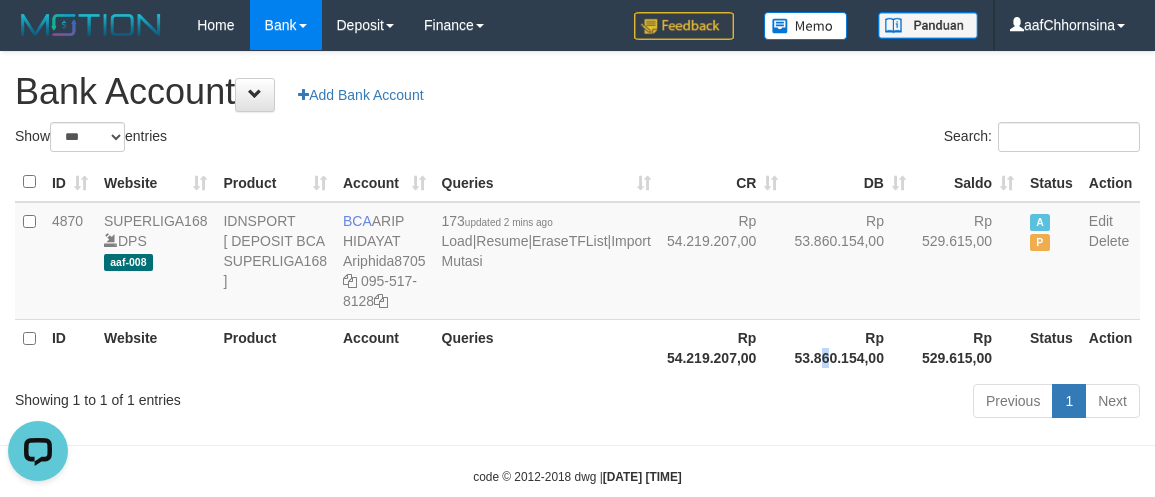 click on "Rp 53.860.154,00" at bounding box center [850, 347] 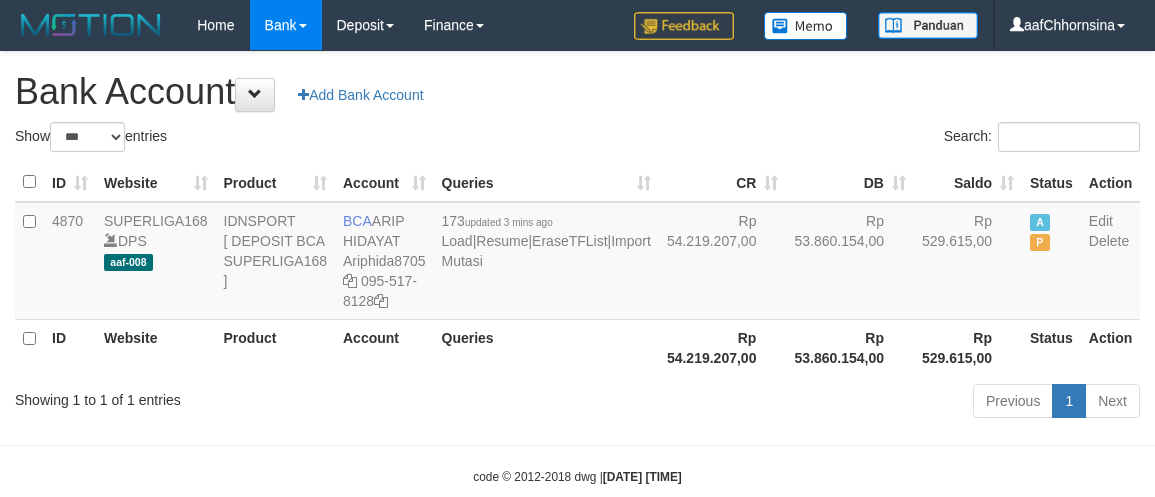 select on "***" 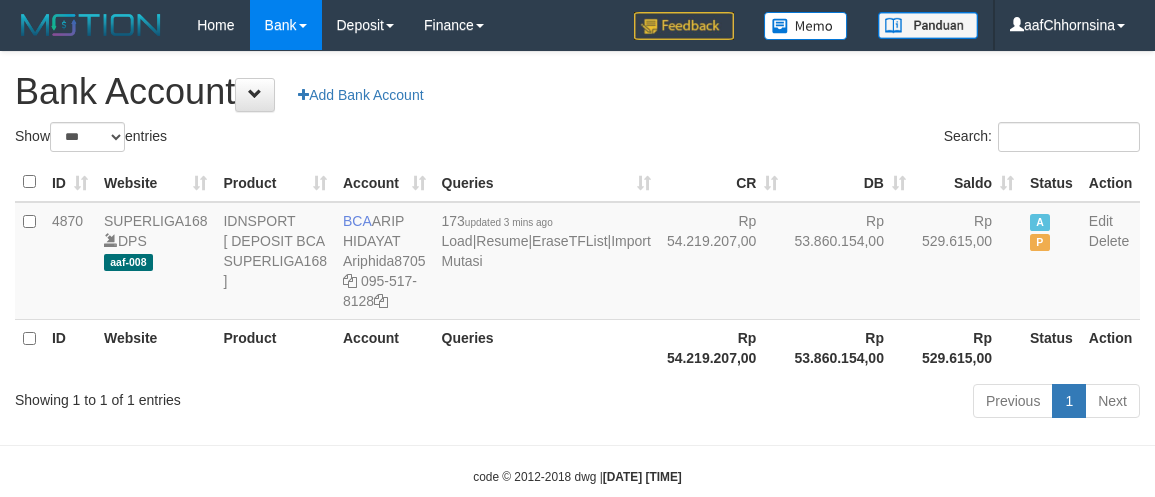 scroll, scrollTop: 0, scrollLeft: 0, axis: both 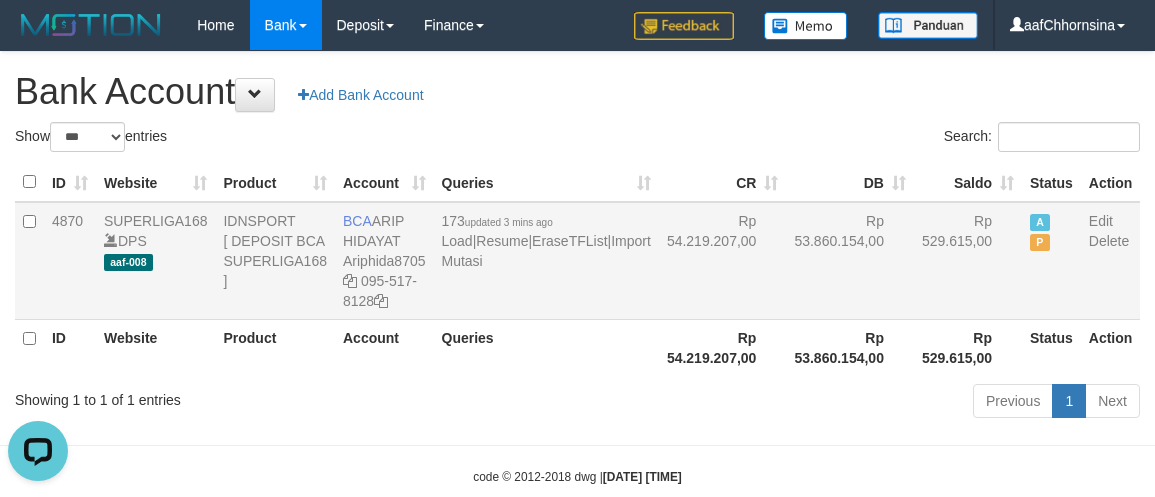 drag, startPoint x: 563, startPoint y: 286, endPoint x: 702, endPoint y: 340, distance: 149.12076 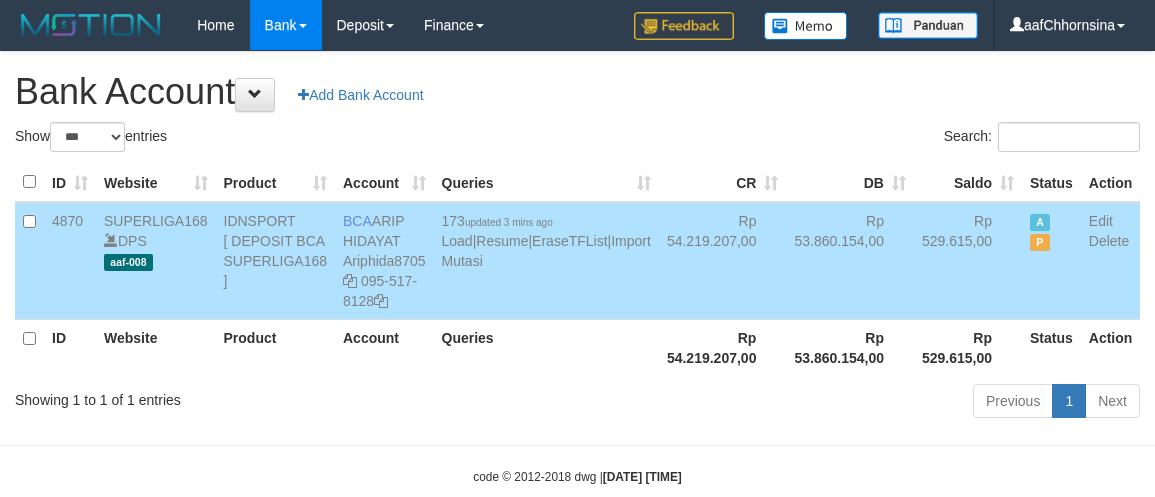 select on "***" 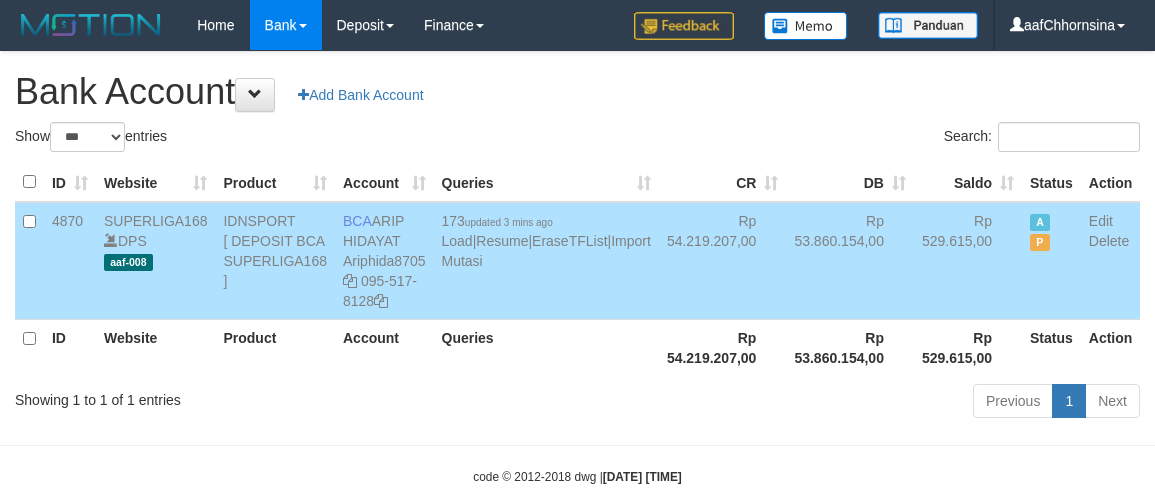 drag, startPoint x: 0, startPoint y: 0, endPoint x: 915, endPoint y: 326, distance: 971.3398 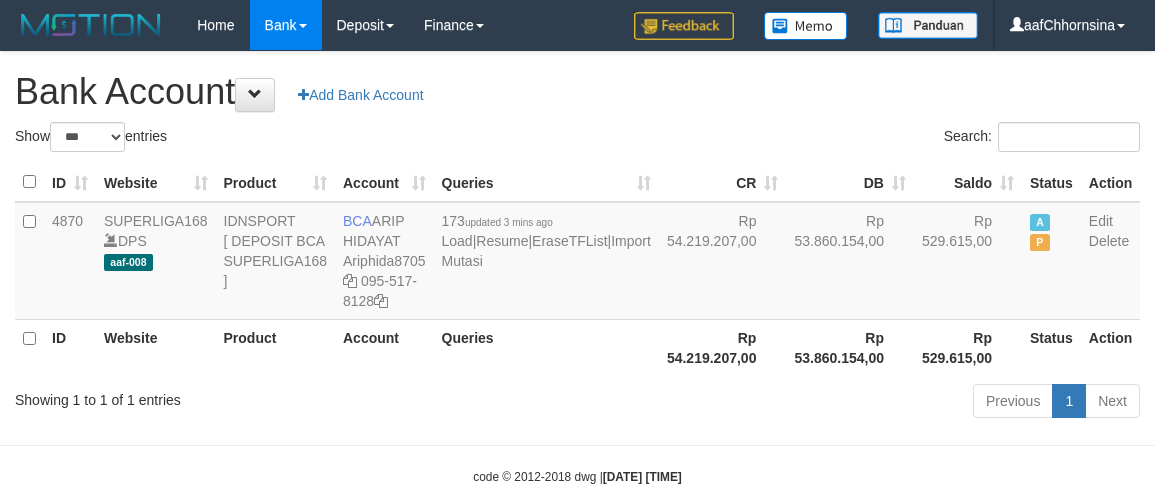select on "***" 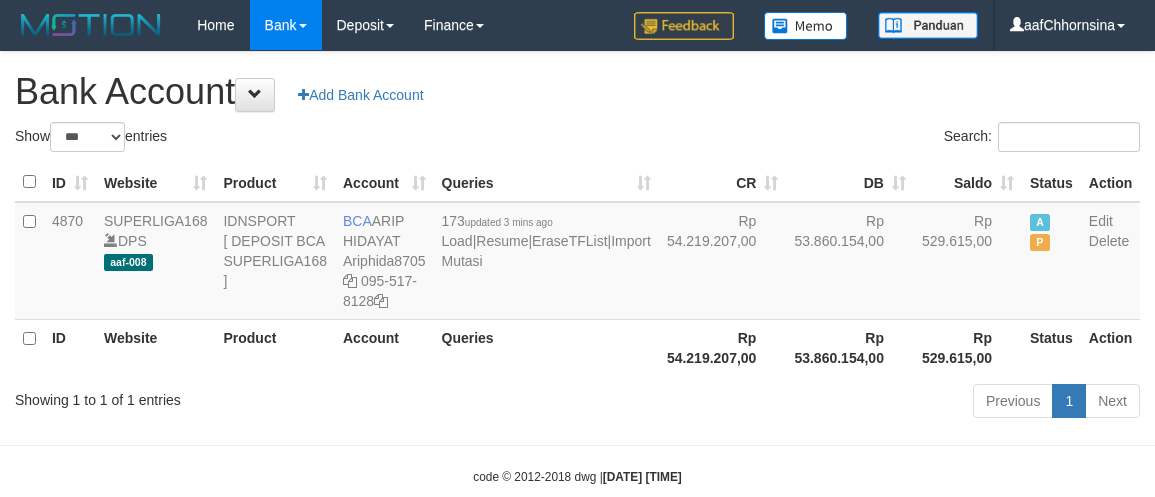 scroll, scrollTop: 0, scrollLeft: 0, axis: both 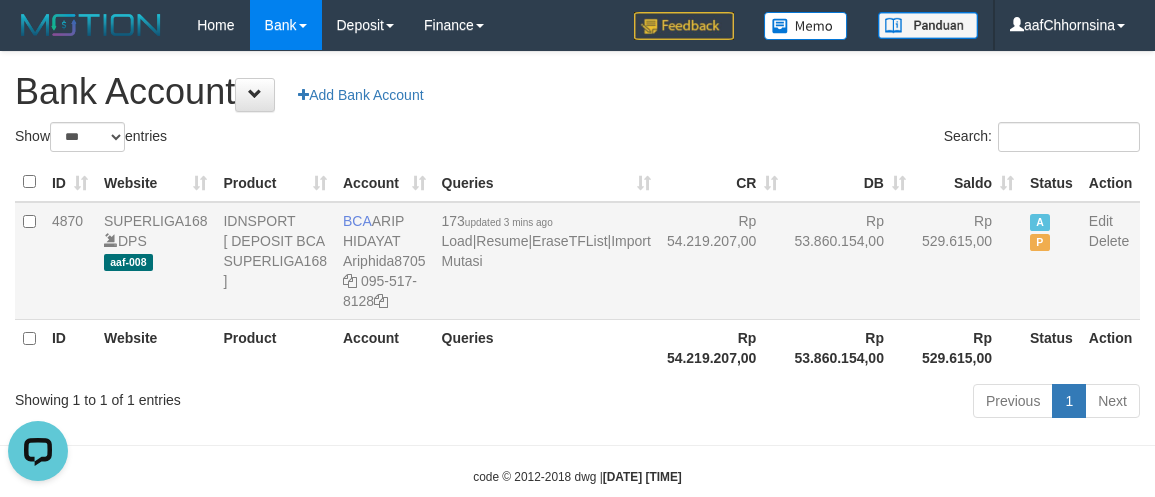 drag, startPoint x: 445, startPoint y: 323, endPoint x: 525, endPoint y: 320, distance: 80.05623 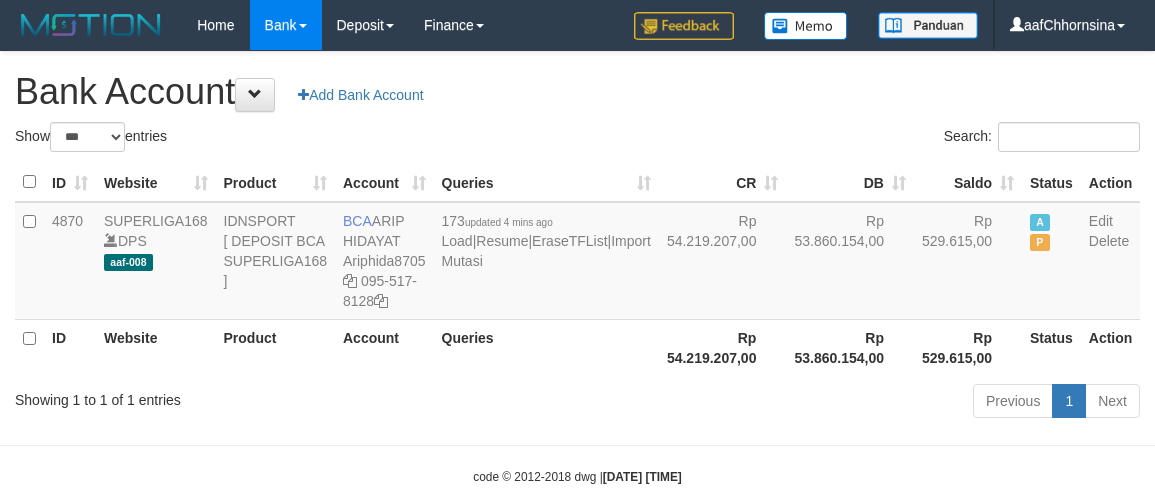 select on "***" 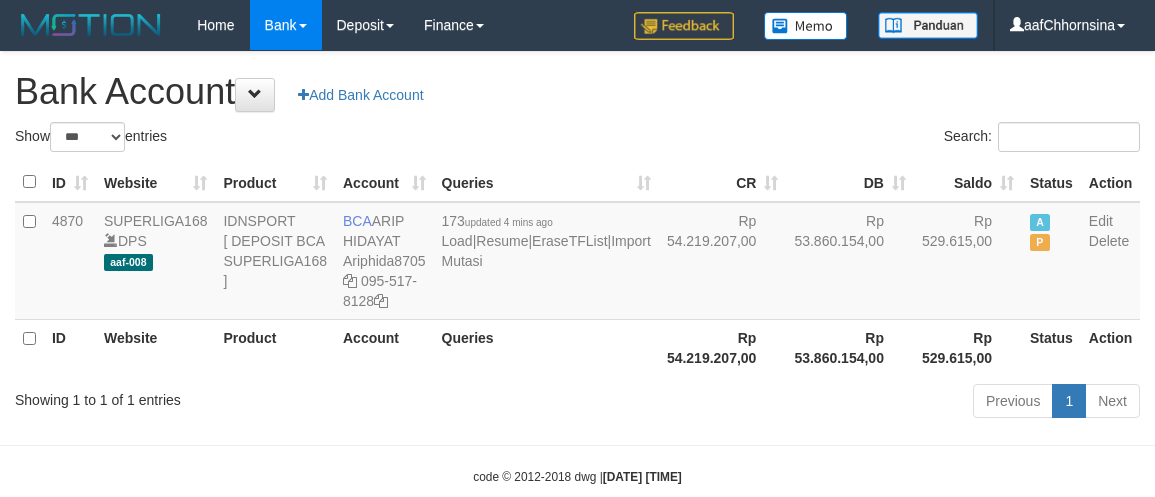 scroll, scrollTop: 0, scrollLeft: 0, axis: both 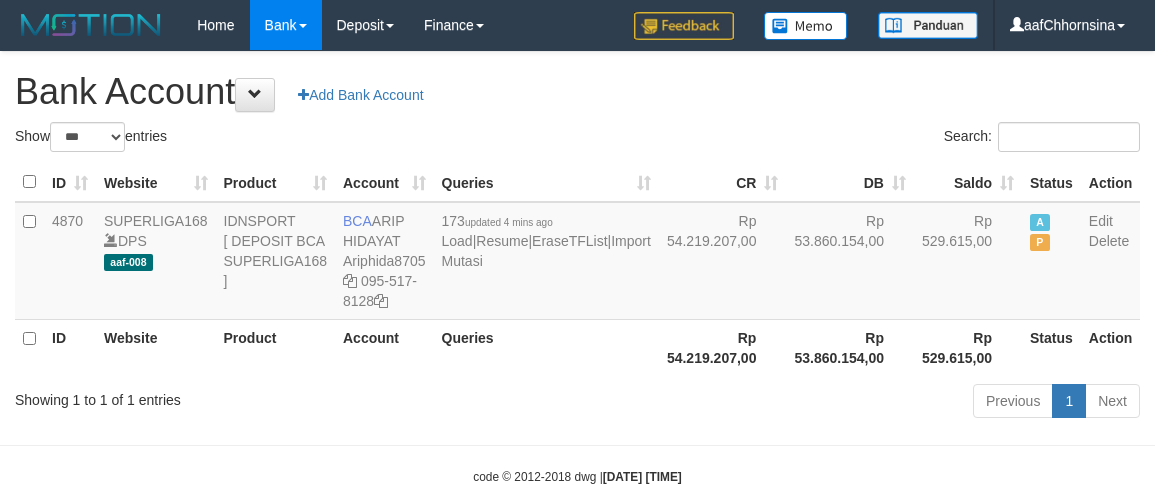 select on "***" 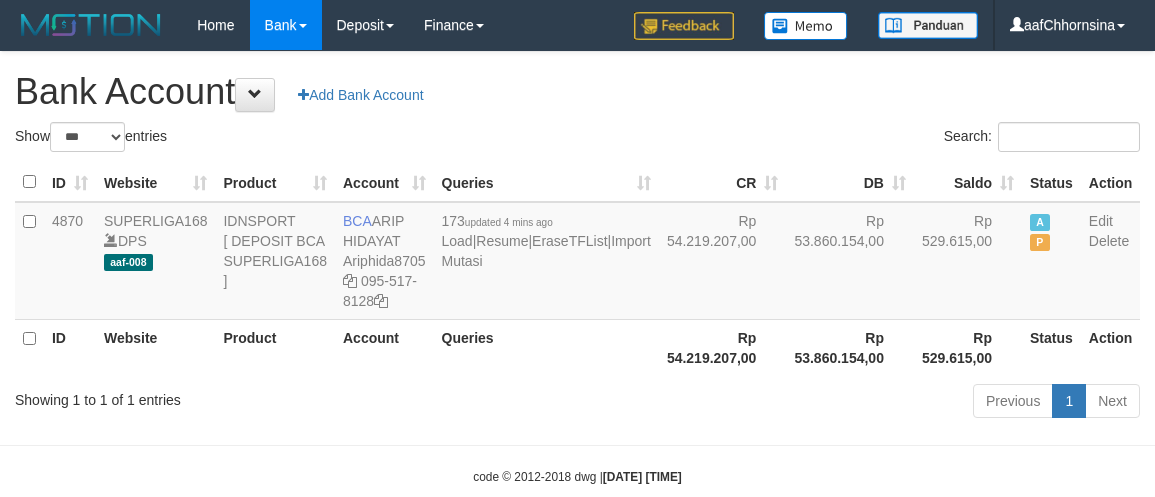scroll, scrollTop: 0, scrollLeft: 0, axis: both 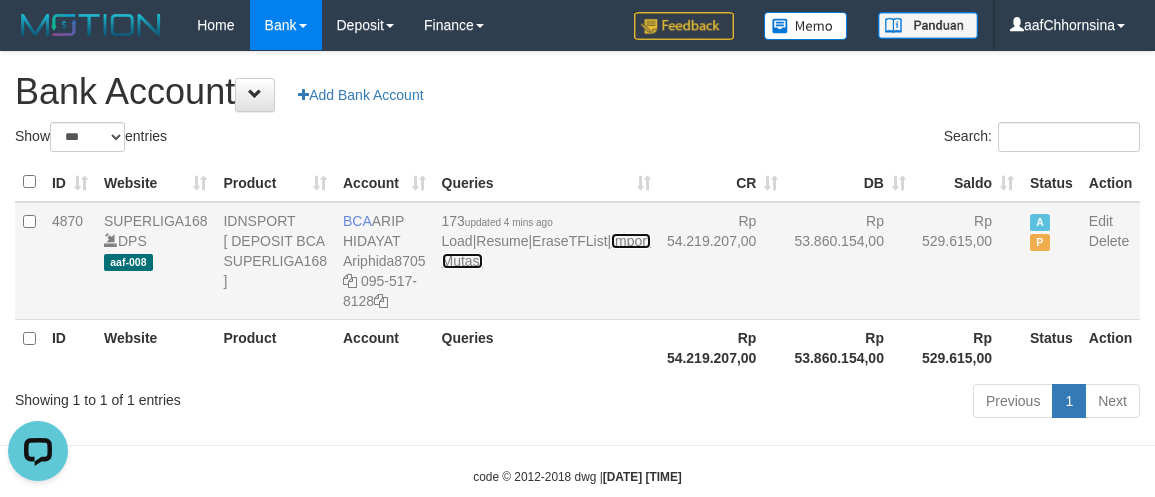 click on "Import Mutasi" at bounding box center (546, 251) 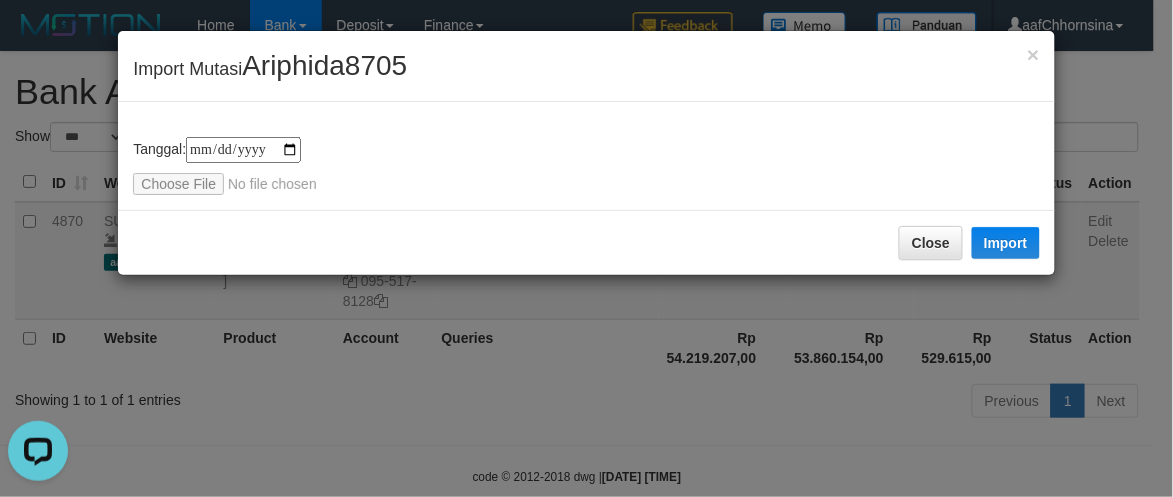 type on "**********" 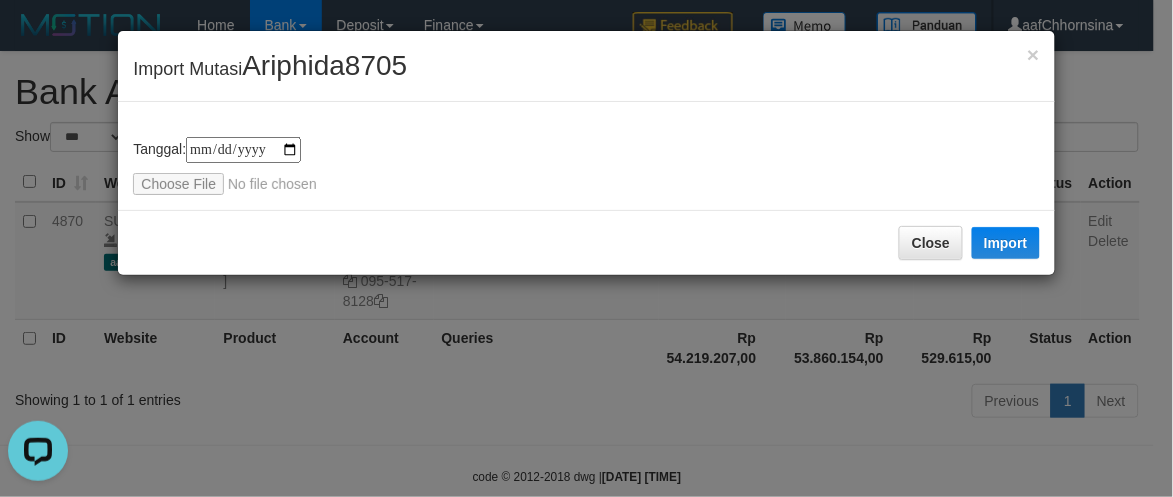 click on "Close
Import" at bounding box center (586, 242) 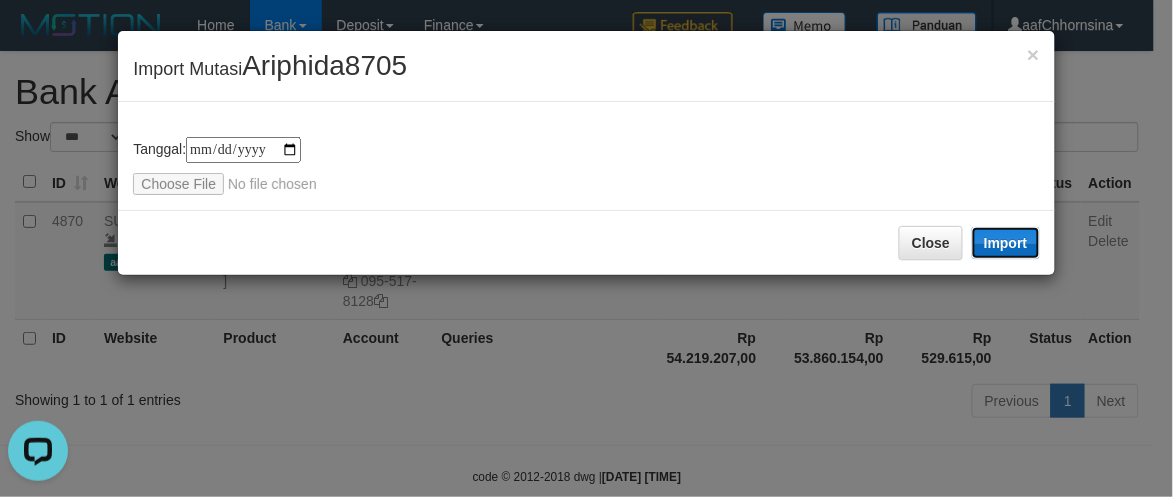 click on "Import" at bounding box center (1006, 243) 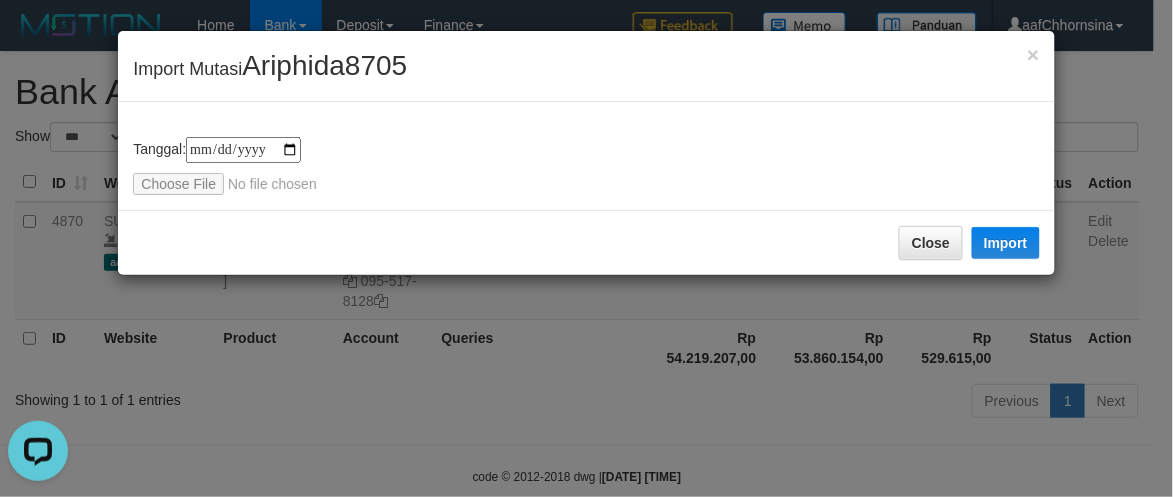 click on "Close
Import" at bounding box center (586, 242) 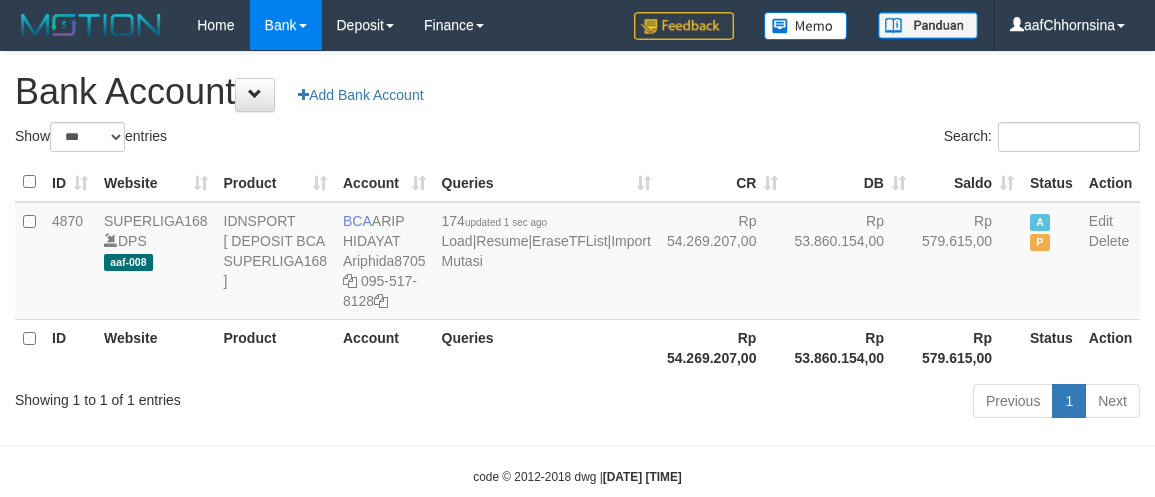 select on "***" 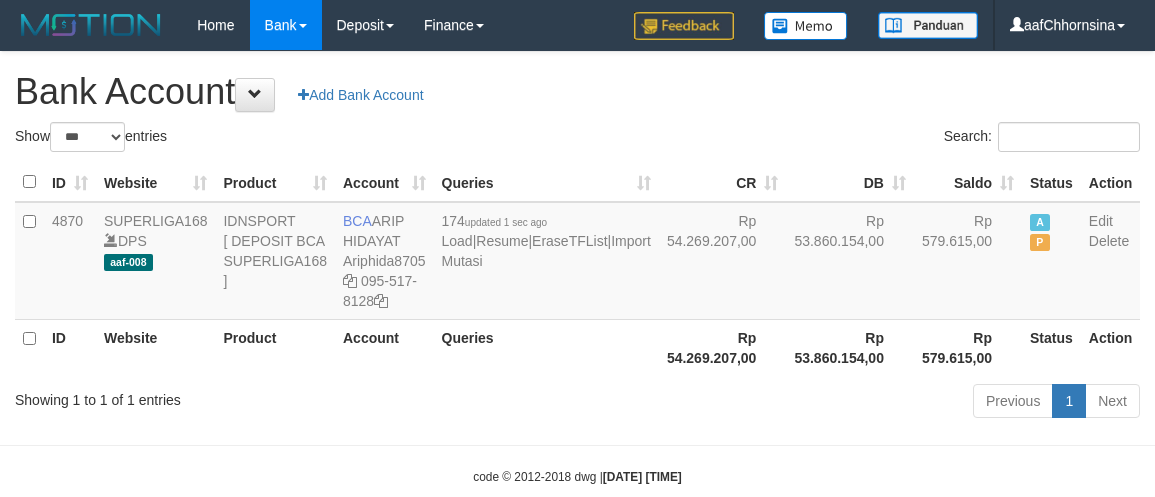 scroll, scrollTop: 0, scrollLeft: 0, axis: both 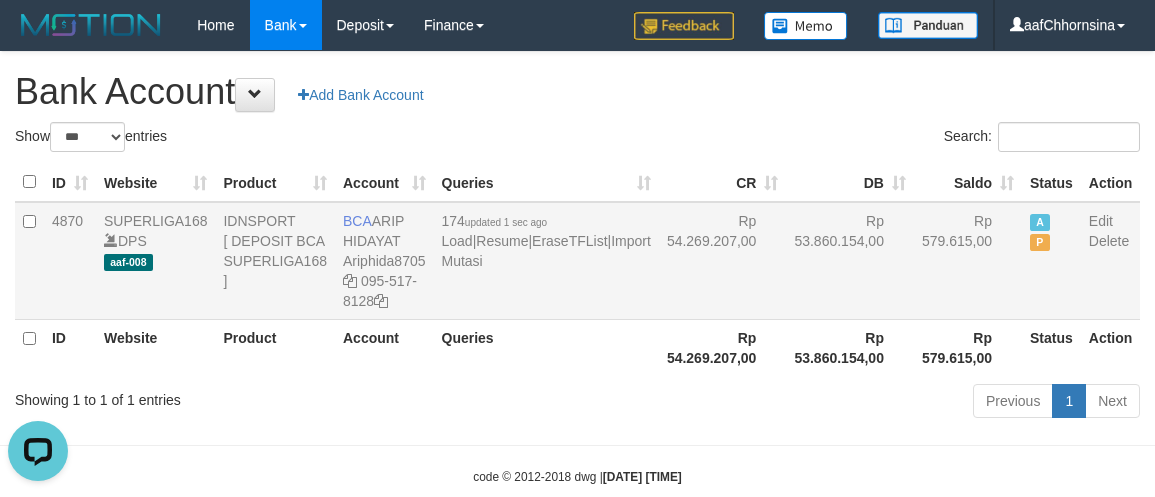 drag, startPoint x: 517, startPoint y: 315, endPoint x: 596, endPoint y: 340, distance: 82.86133 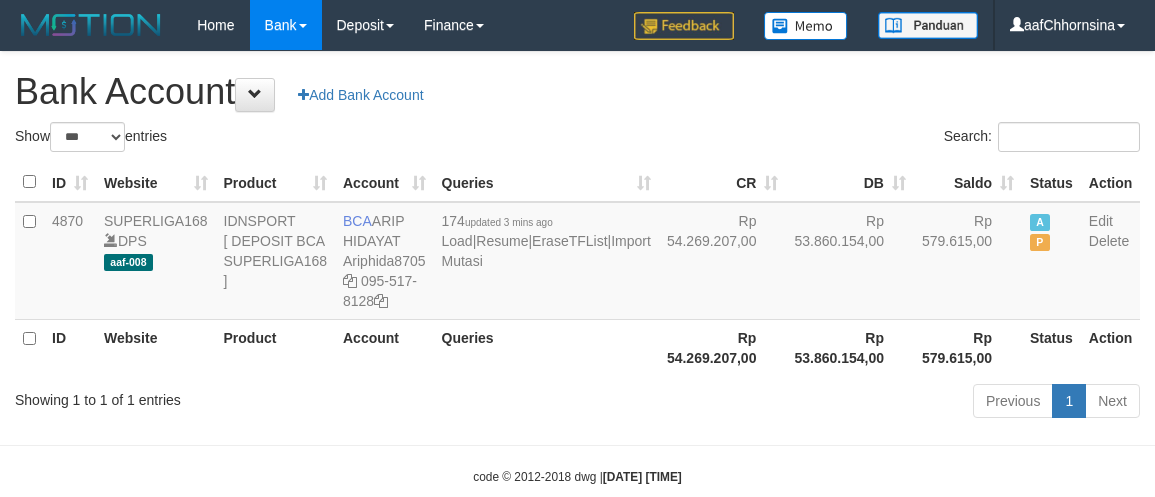 select on "***" 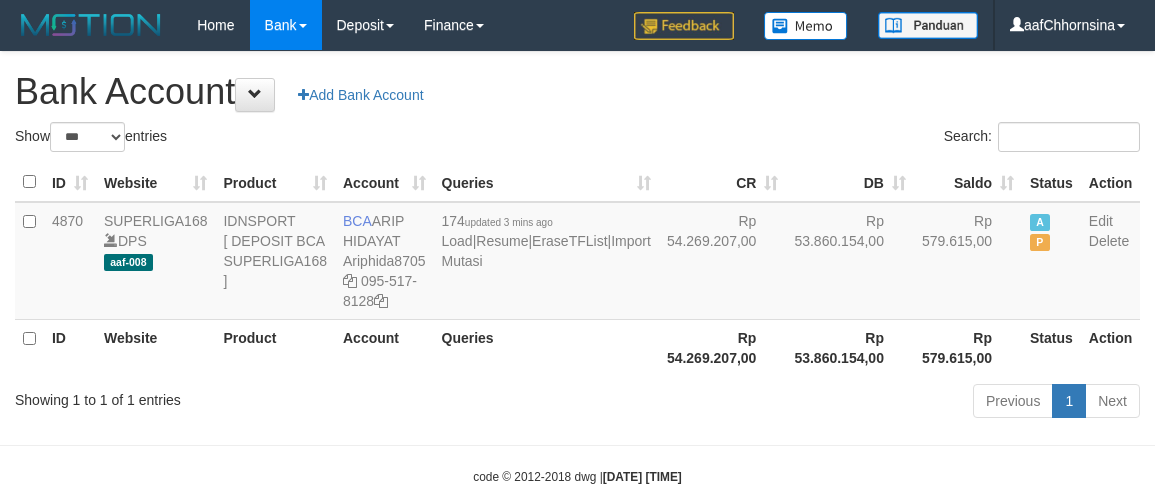 scroll, scrollTop: 0, scrollLeft: 0, axis: both 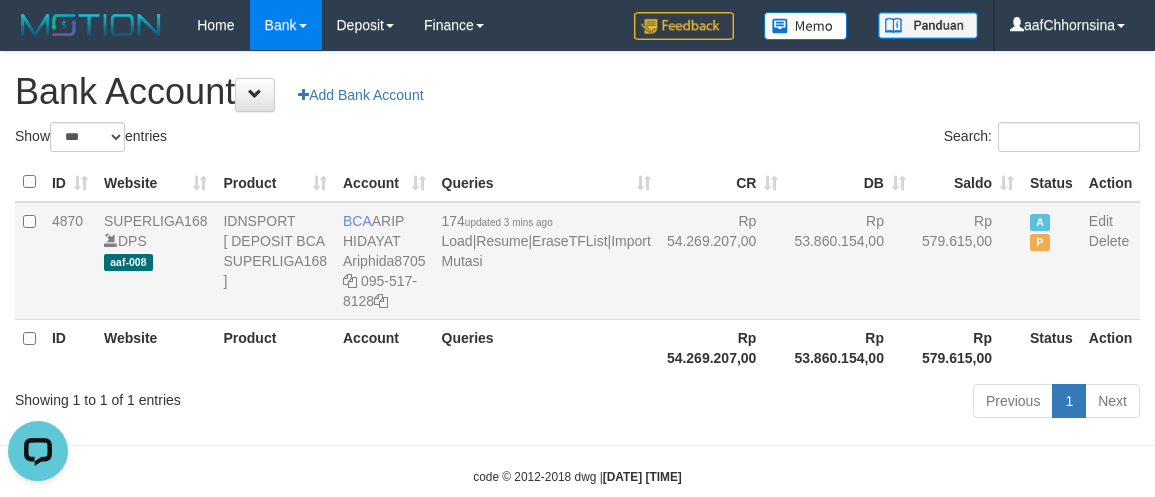 click on "ID Website Product Account Queries CR DB Saldo Status Action
4870
SUPERLIGA168
DPS
aaf-008
IDNSPORT
[ DEPOSIT BCA SUPERLIGA168 ]
BCA
ARIP HIDAYAT
Ariphida8705
095-517-8128
174  updated 3 mins ago
Load
|
Resume
|
EraseTFList
|
Import Mutasi
Rp 54.269.207,00
Rp 53.860.154,00
Rp 579.615,00
A
P
Edit
Delete
ID Website Product Account Queries Rp 54.269.207,00 Rp 53.860.154,00 Rp 579.615,00" at bounding box center (577, 269) 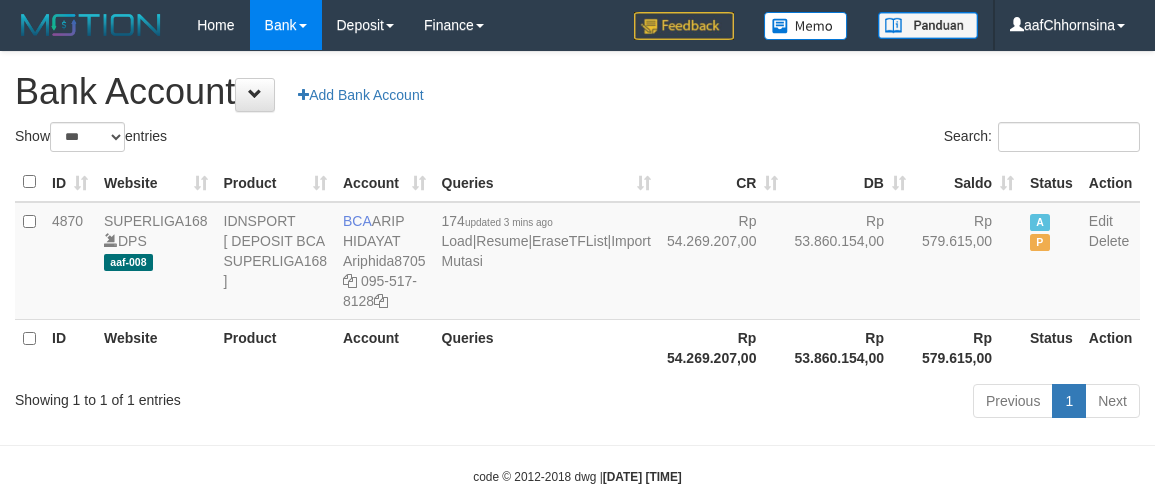 select on "***" 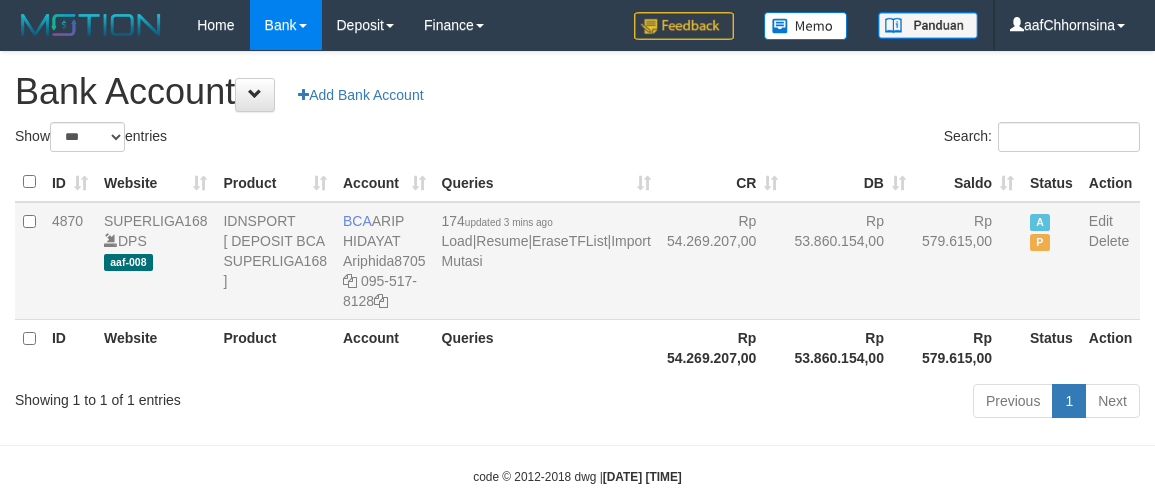 scroll, scrollTop: 0, scrollLeft: 0, axis: both 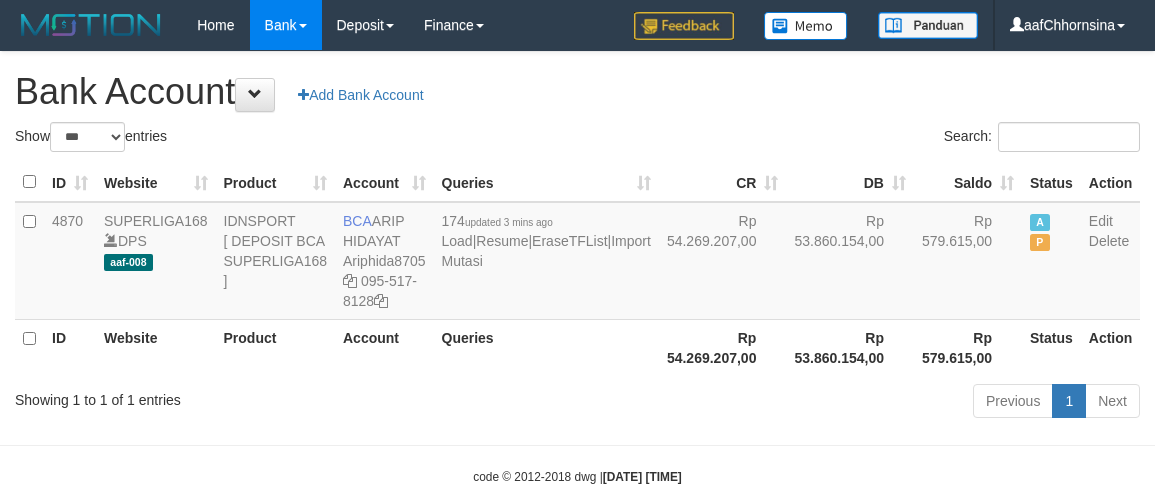 select on "***" 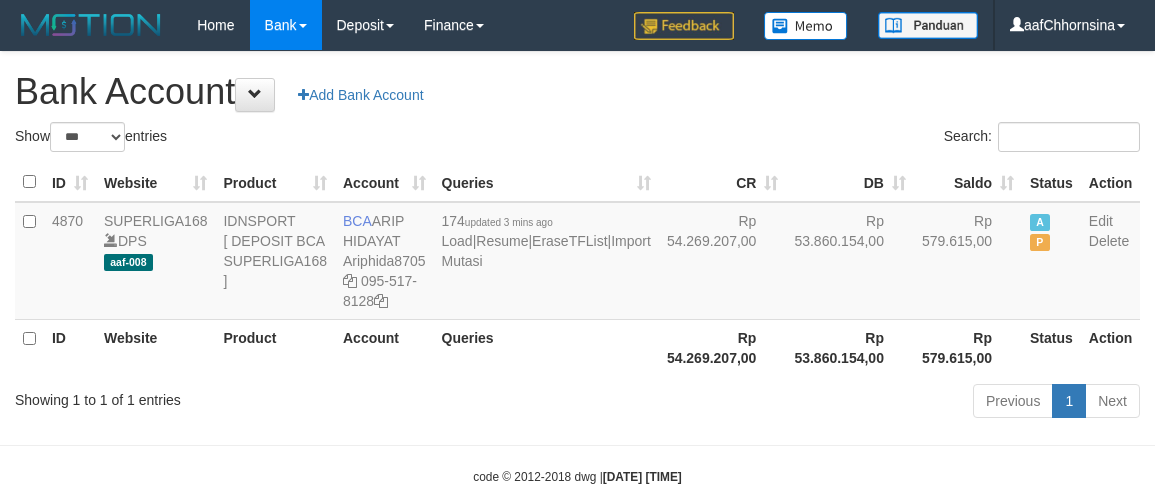 scroll, scrollTop: 0, scrollLeft: 0, axis: both 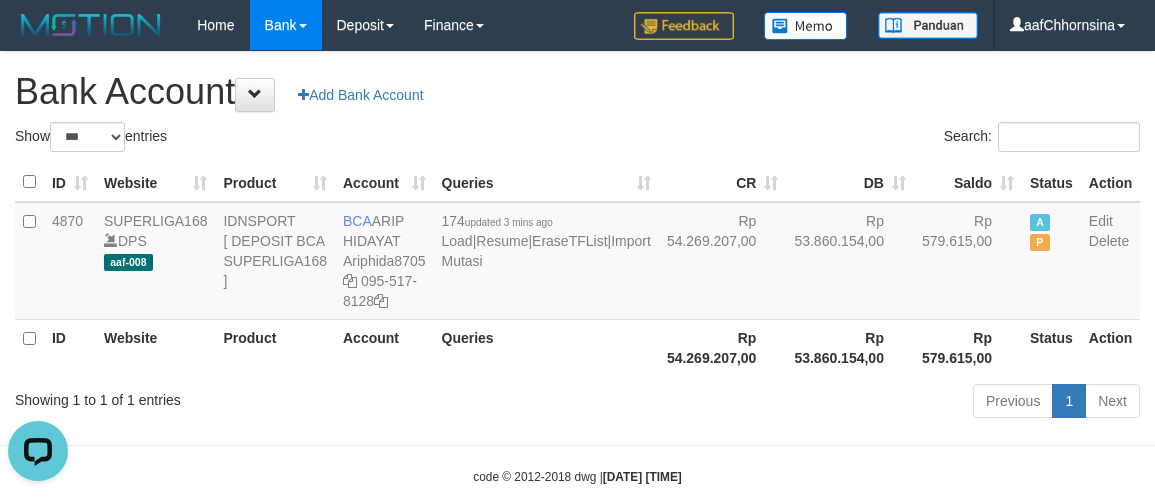 drag, startPoint x: 707, startPoint y: 476, endPoint x: 826, endPoint y: 487, distance: 119.507324 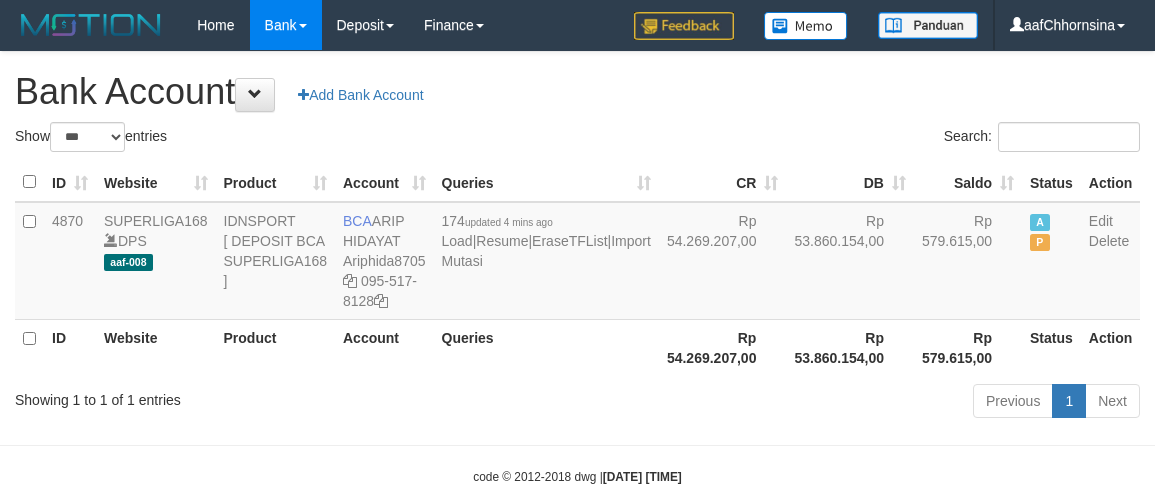 select on "***" 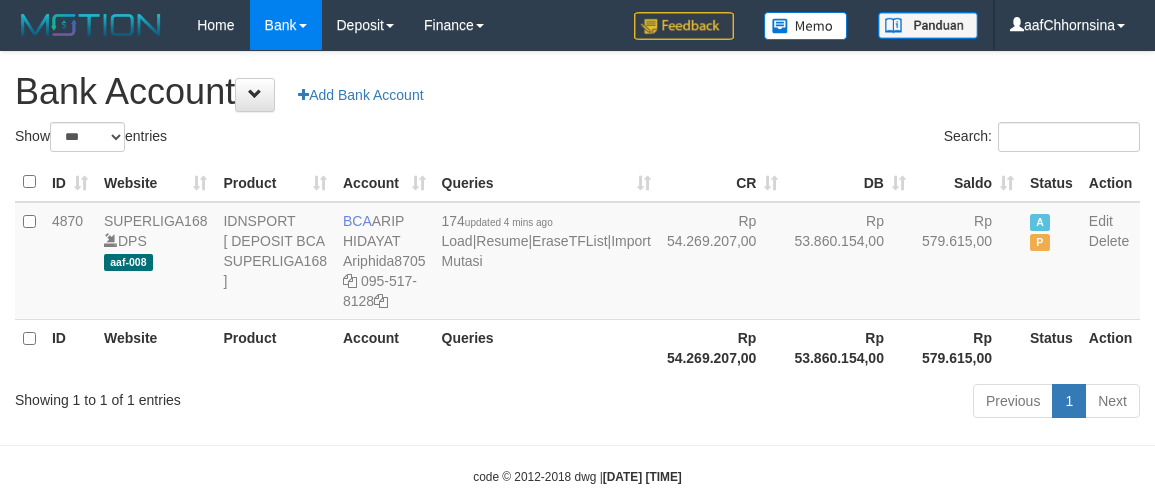 scroll, scrollTop: 0, scrollLeft: 0, axis: both 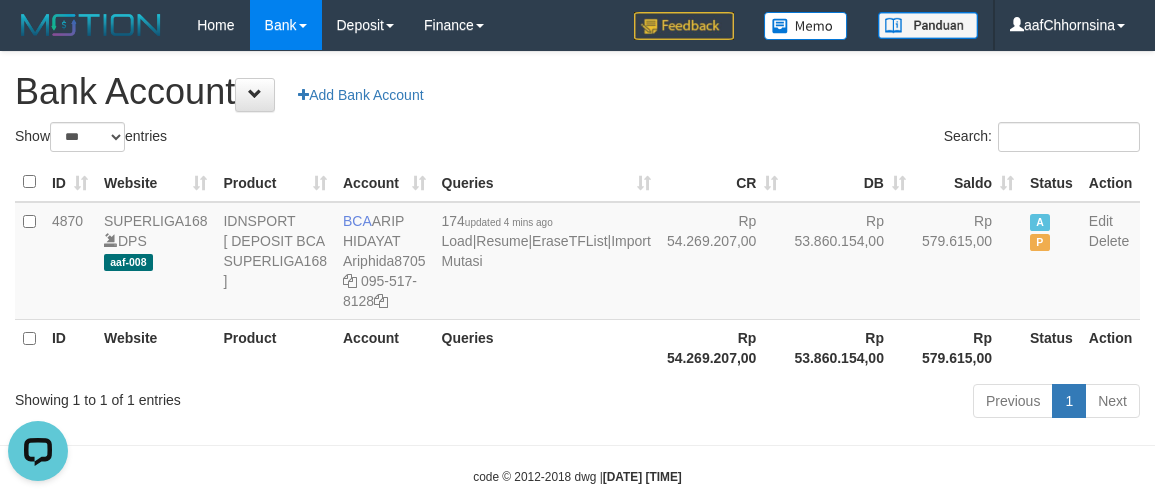 drag, startPoint x: 505, startPoint y: 403, endPoint x: 523, endPoint y: 412, distance: 20.12461 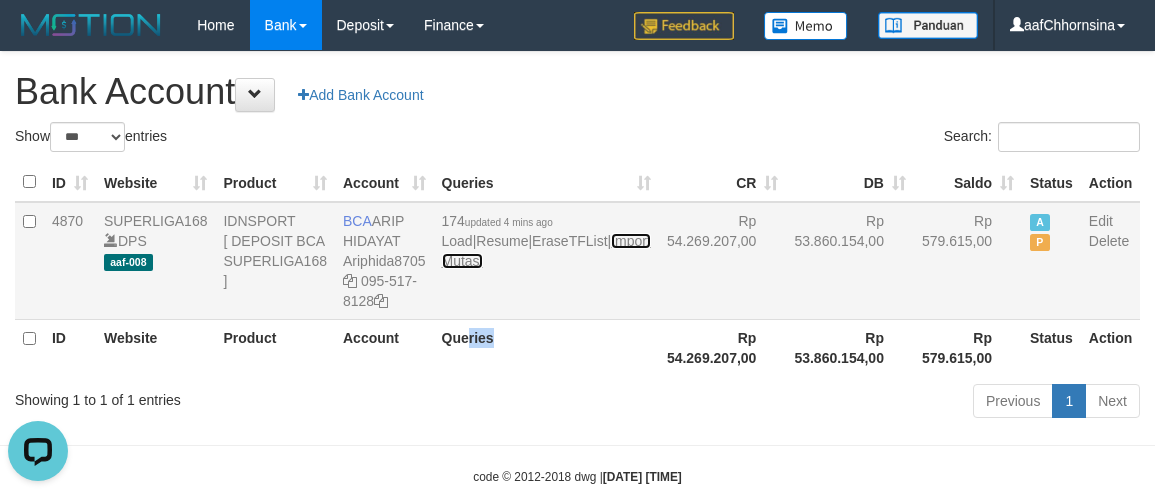 click on "Import Mutasi" at bounding box center [546, 251] 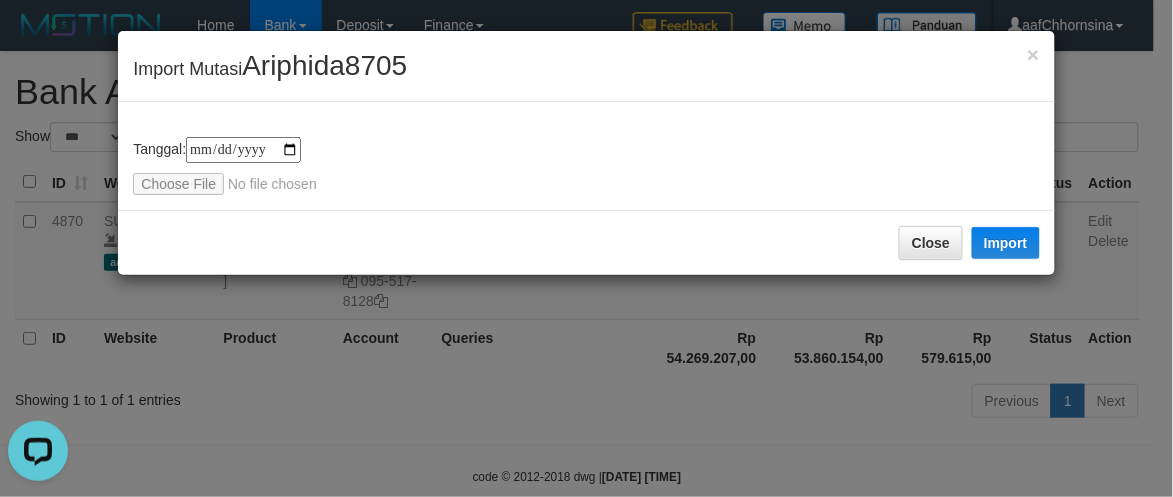click on "**********" at bounding box center [586, 248] 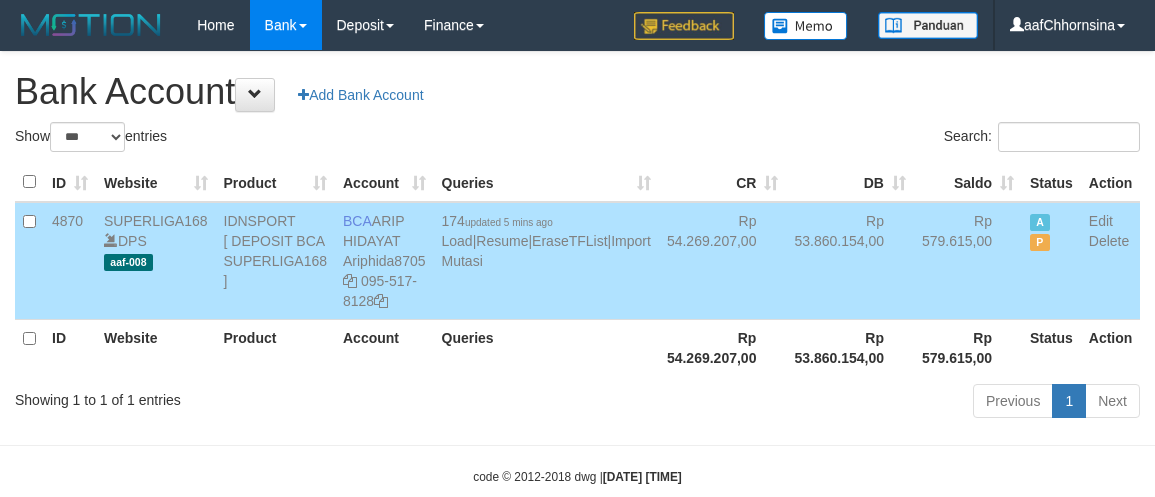 select on "***" 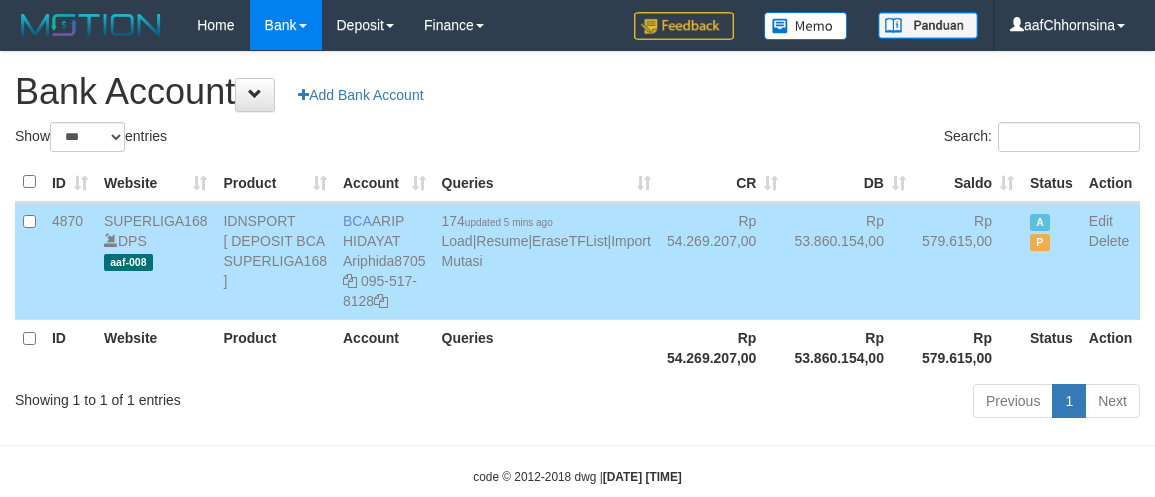 scroll, scrollTop: 0, scrollLeft: 0, axis: both 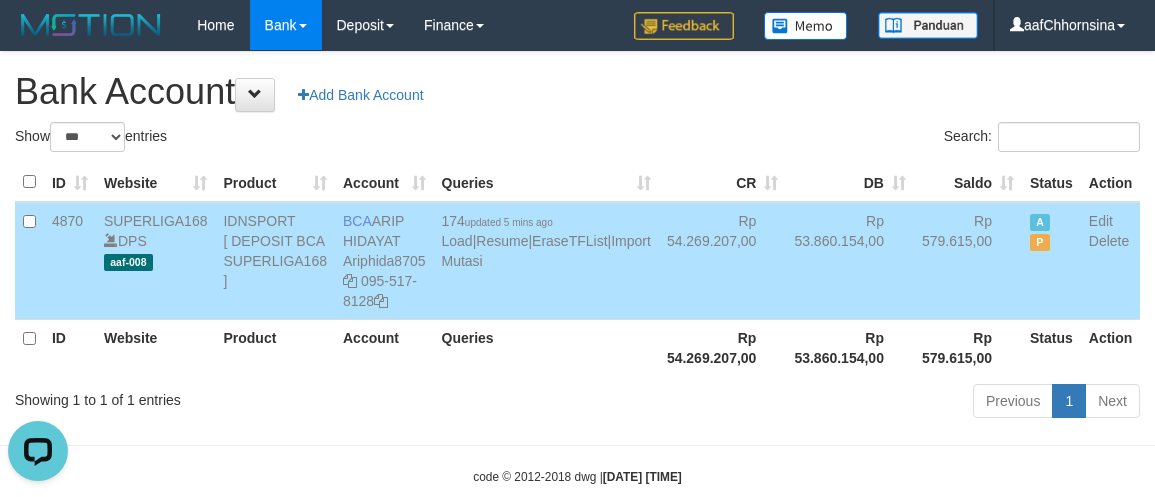 click on "Queries" at bounding box center [546, 347] 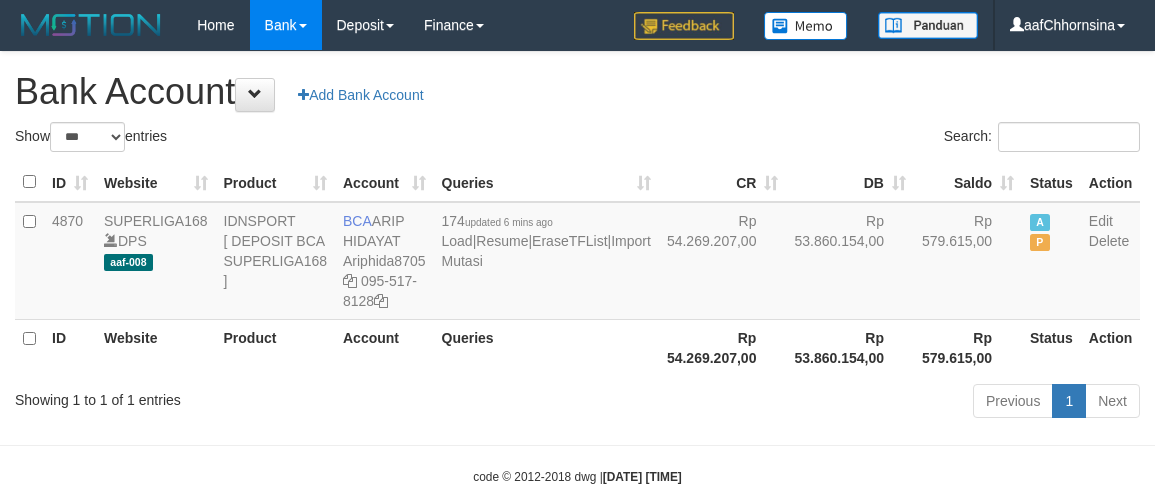 select on "***" 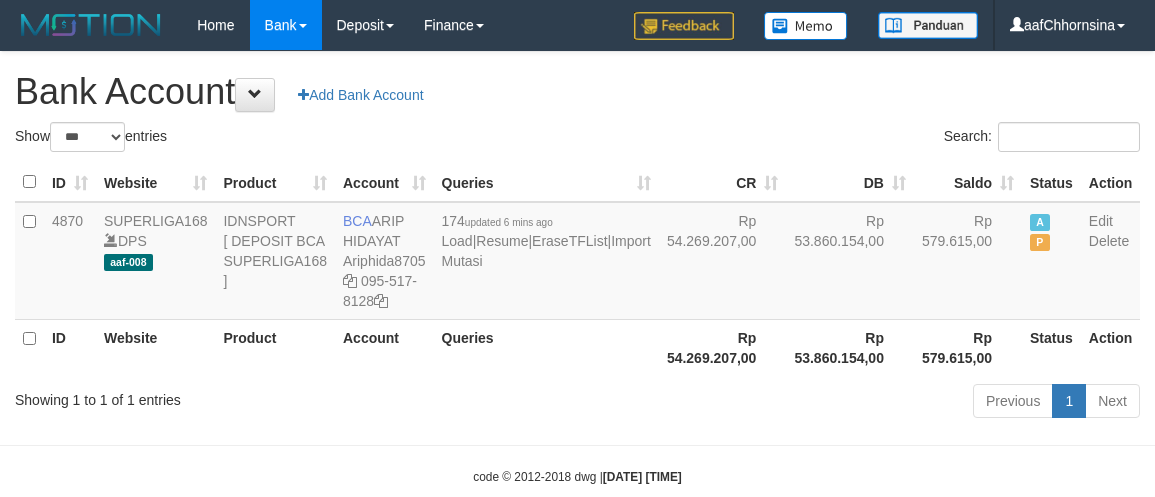 scroll, scrollTop: 0, scrollLeft: 0, axis: both 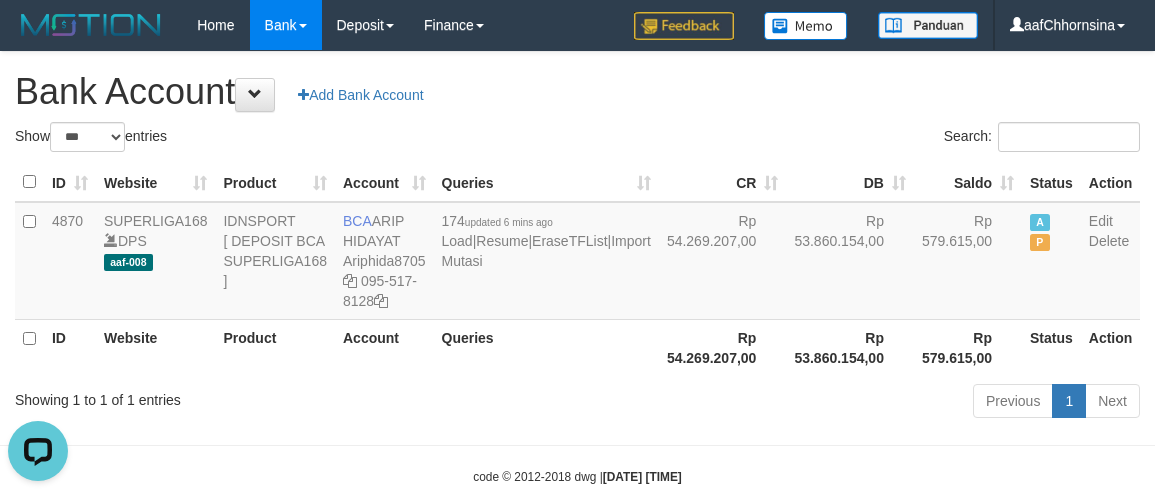 drag, startPoint x: 608, startPoint y: 382, endPoint x: 673, endPoint y: 403, distance: 68.30813 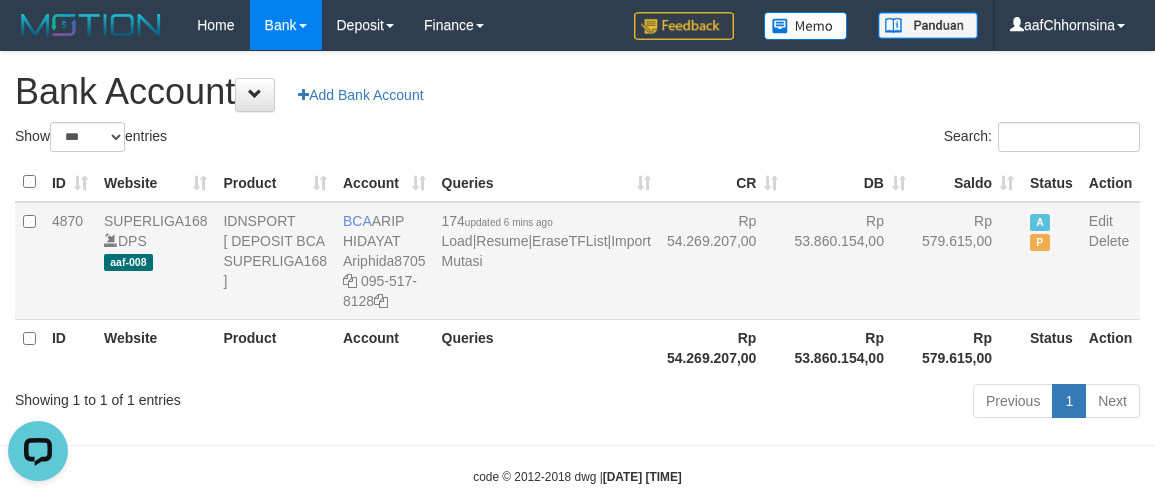 click on "Rp 53.860.154,00" at bounding box center [850, 261] 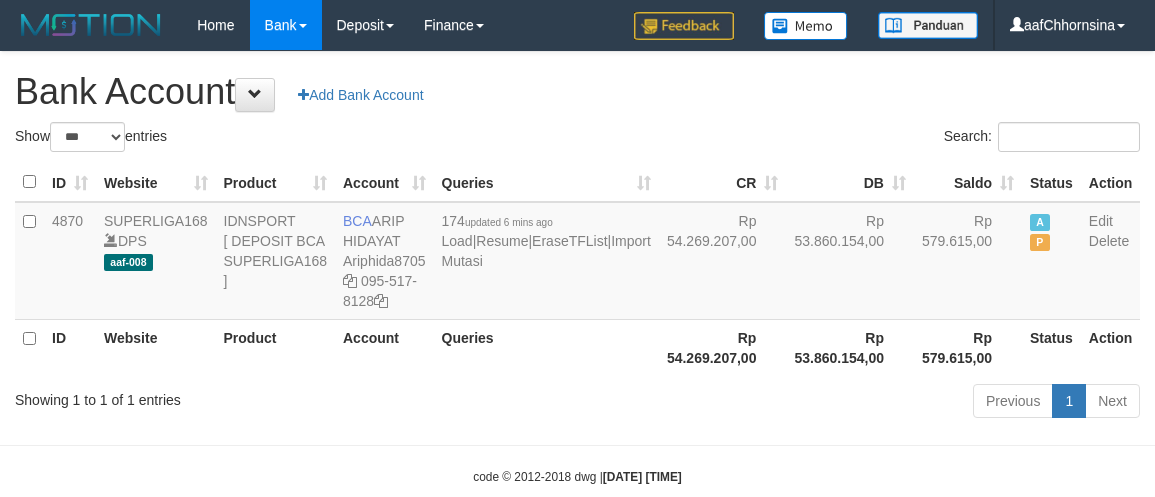 select on "***" 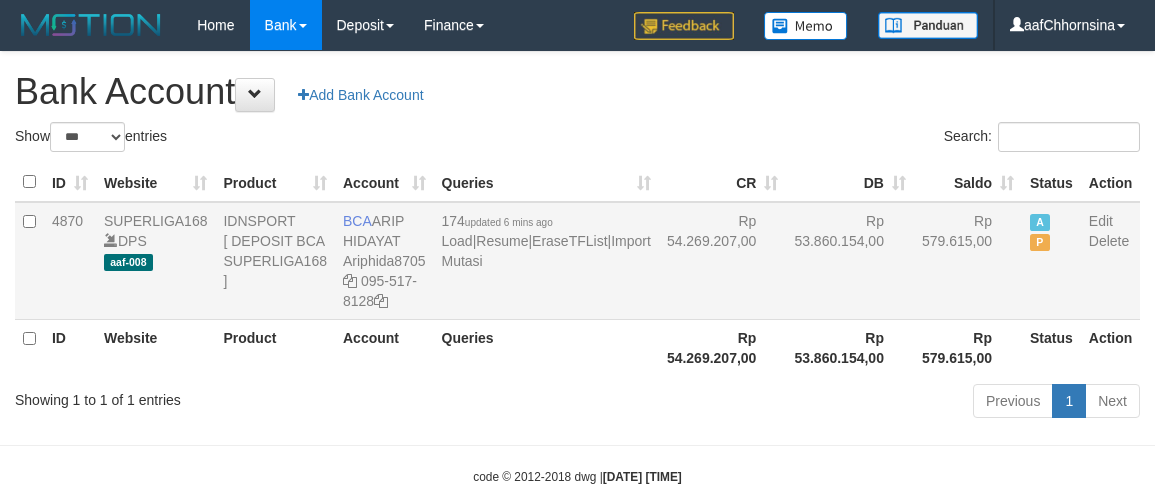 drag, startPoint x: 0, startPoint y: 0, endPoint x: 763, endPoint y: 348, distance: 838.6137 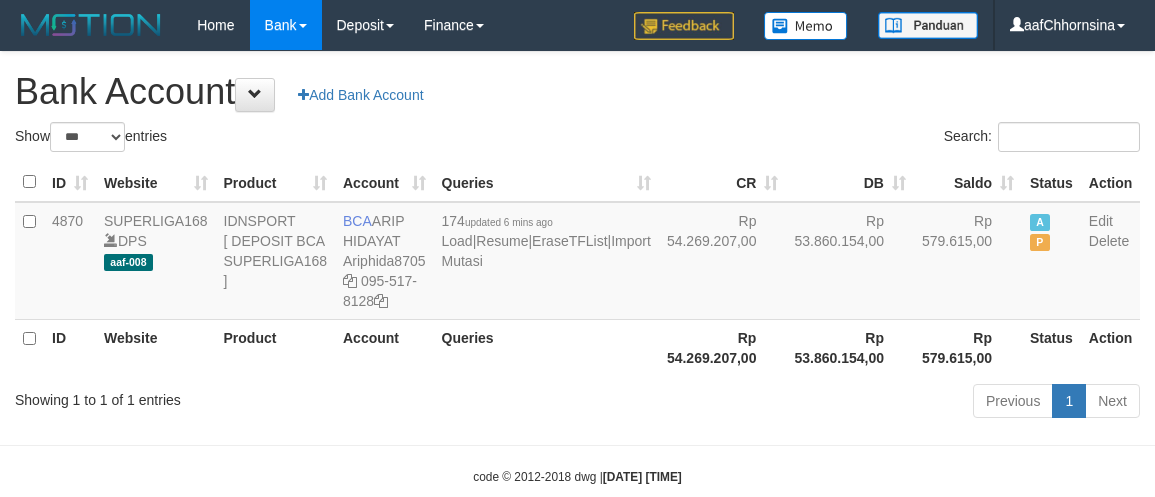 select on "***" 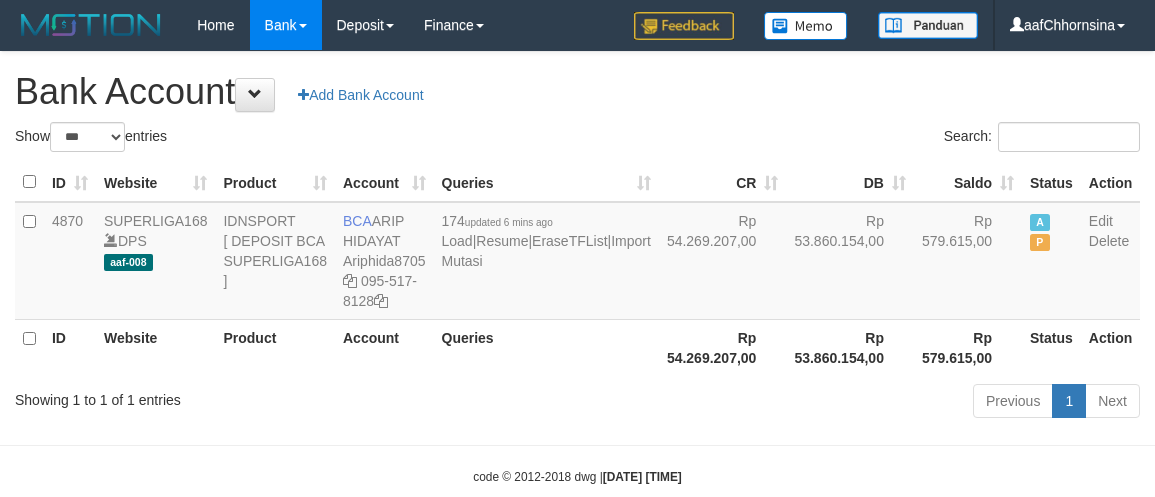 scroll, scrollTop: 0, scrollLeft: 0, axis: both 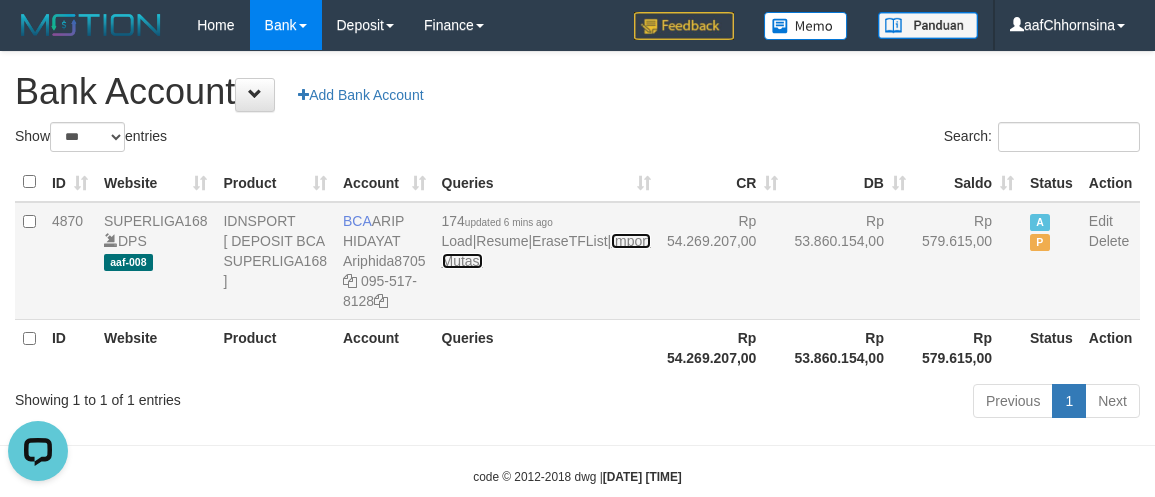 click on "Import Mutasi" at bounding box center (546, 251) 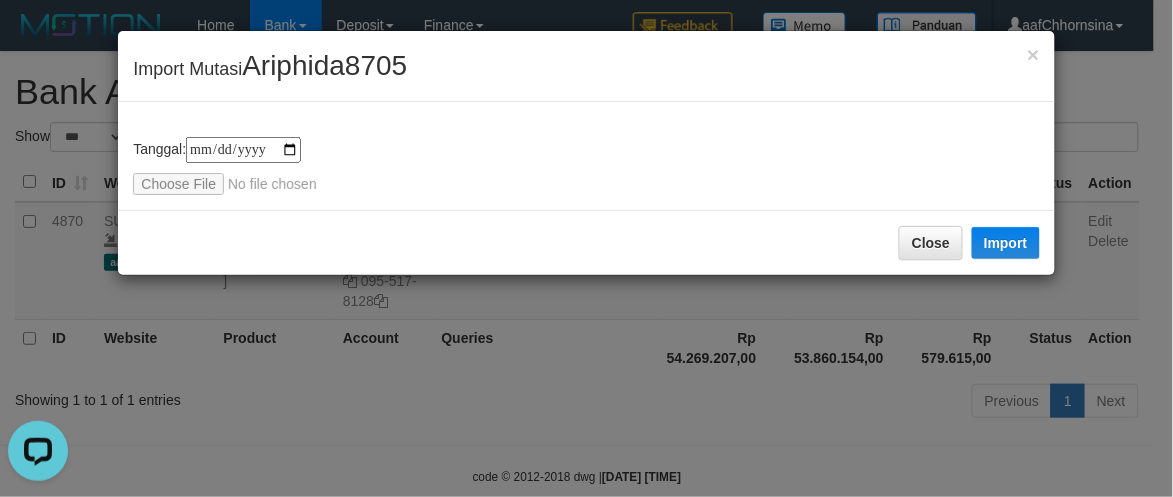 type on "**********" 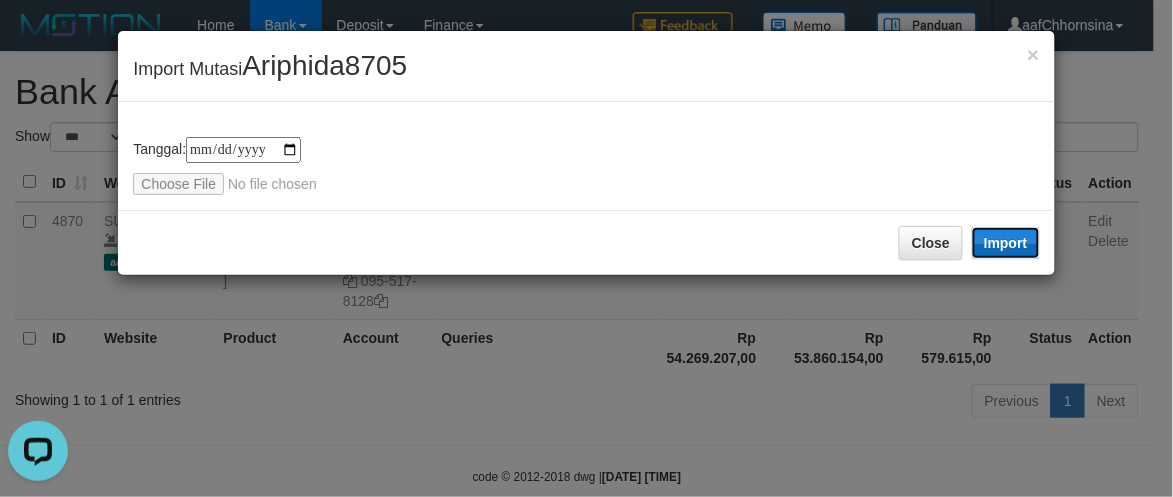 click on "Import" at bounding box center (1006, 243) 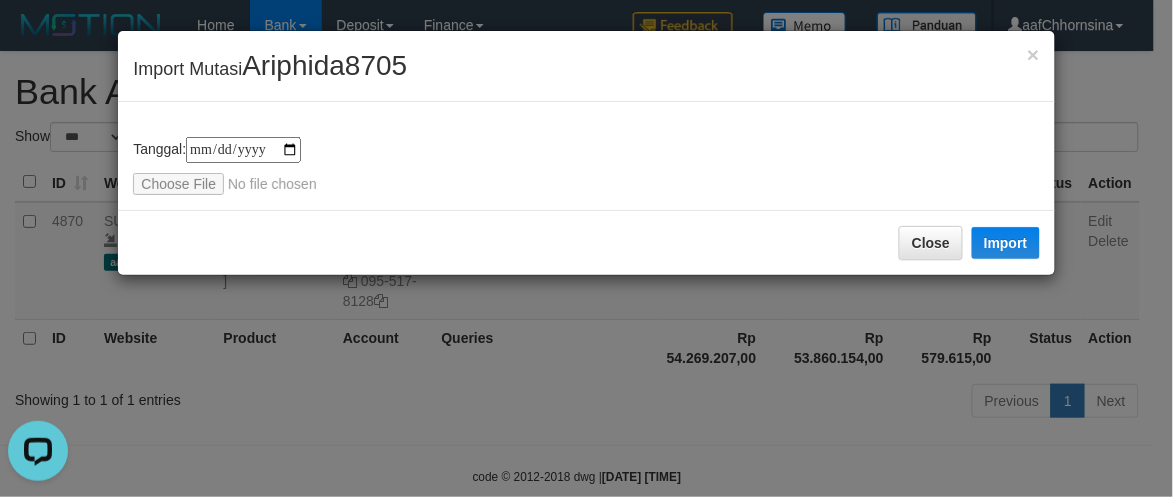 drag, startPoint x: 877, startPoint y: 240, endPoint x: 1163, endPoint y: 223, distance: 286.5048 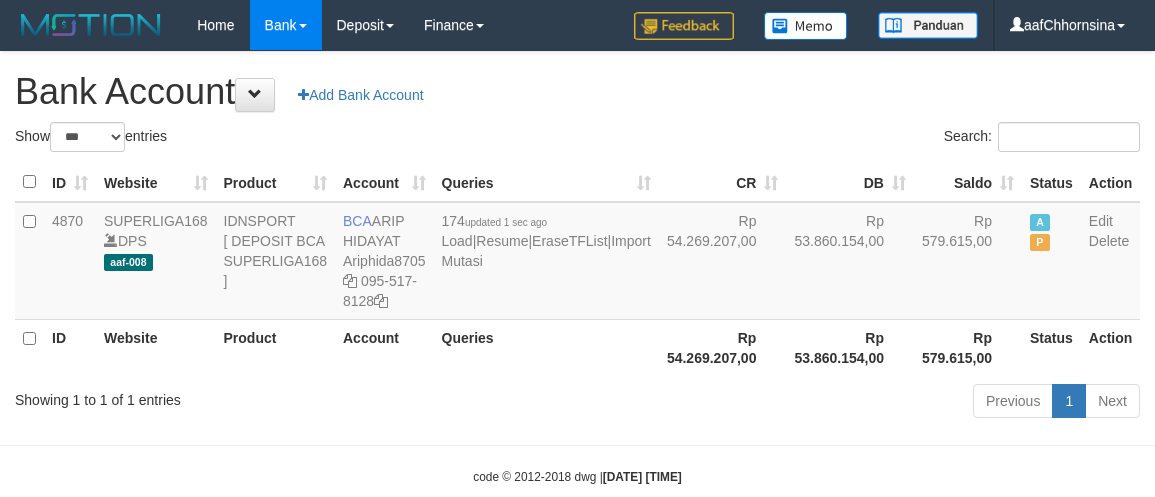 select on "***" 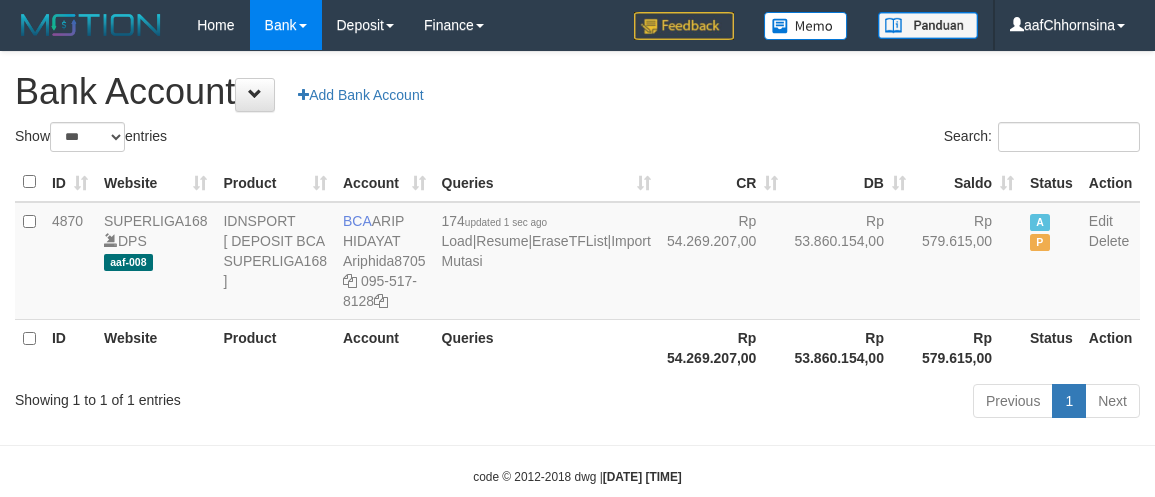 scroll, scrollTop: 0, scrollLeft: 0, axis: both 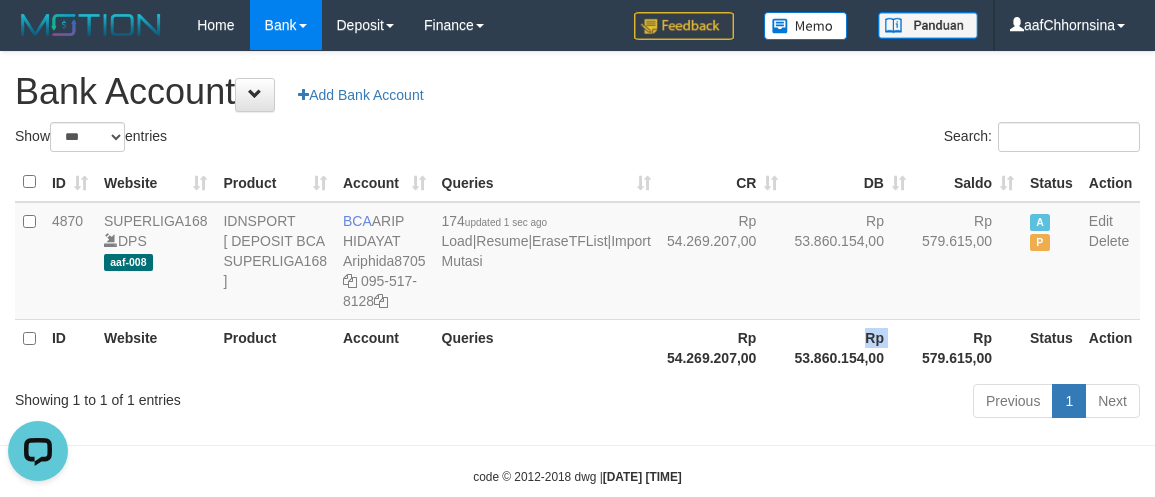 drag, startPoint x: 670, startPoint y: 405, endPoint x: 736, endPoint y: 398, distance: 66.37017 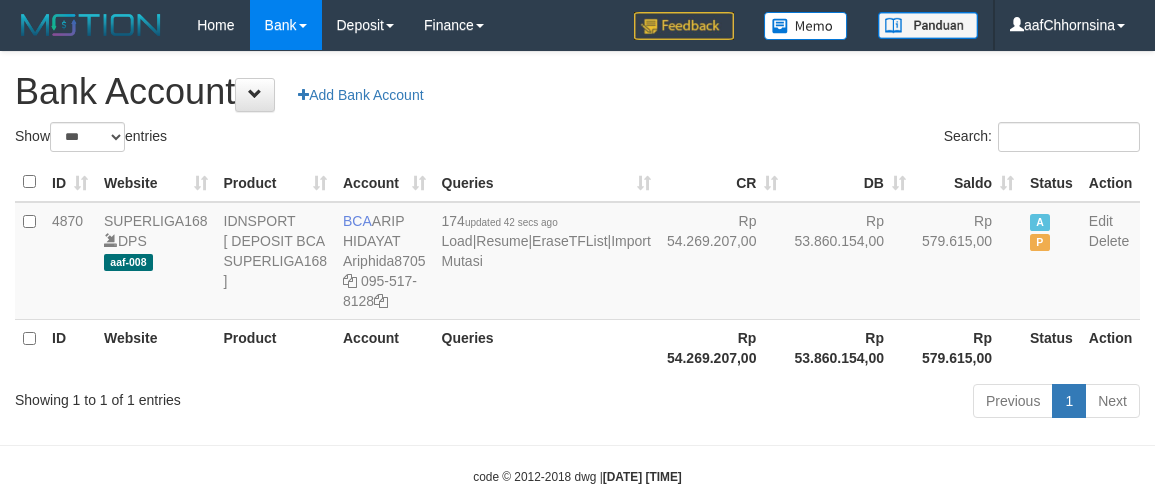 select on "***" 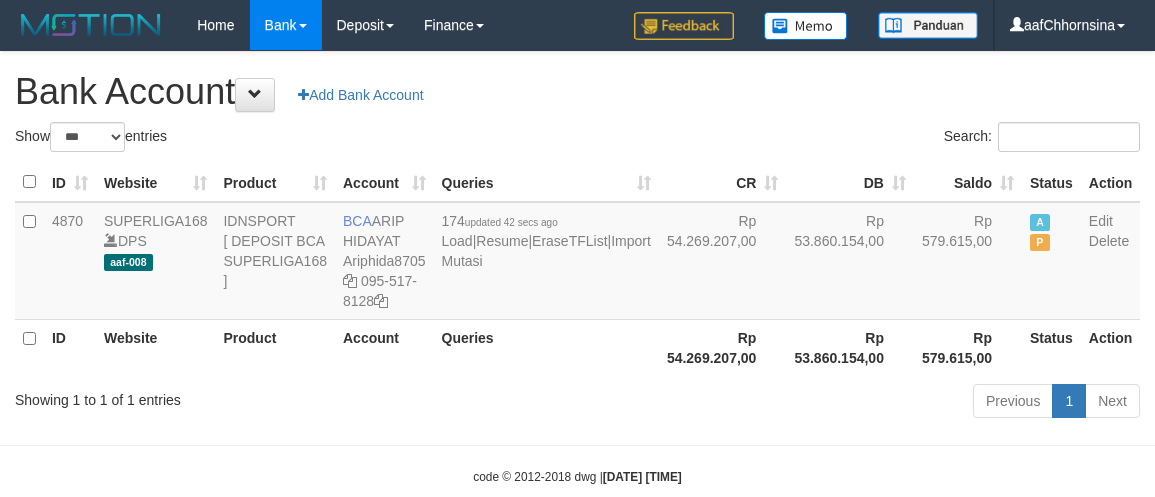 scroll, scrollTop: 0, scrollLeft: 0, axis: both 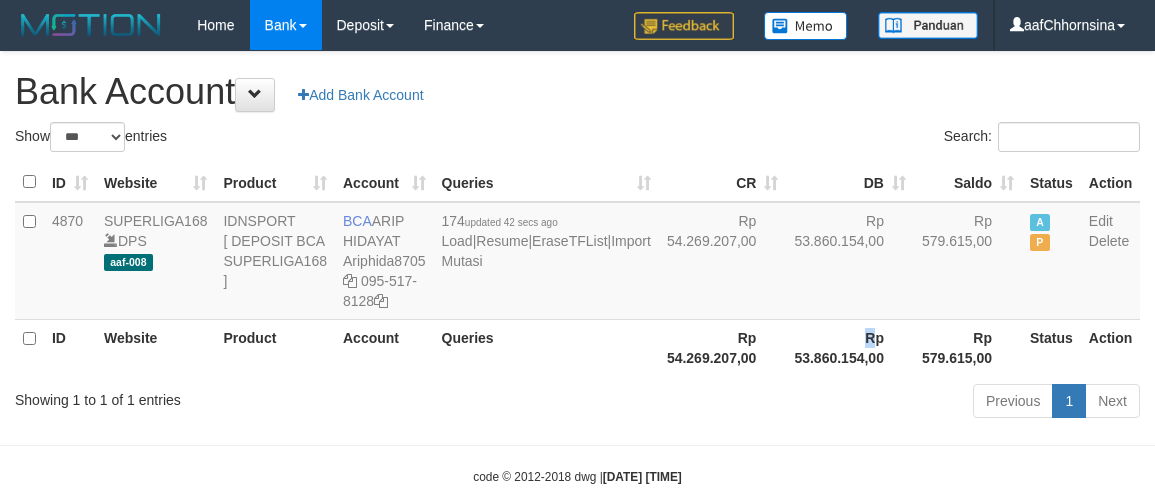 click on "ID Website Product Account Queries Rp 54.269.207,00 Rp 53.860.154,00 Rp 579.615,00 Status Action" at bounding box center (577, 347) 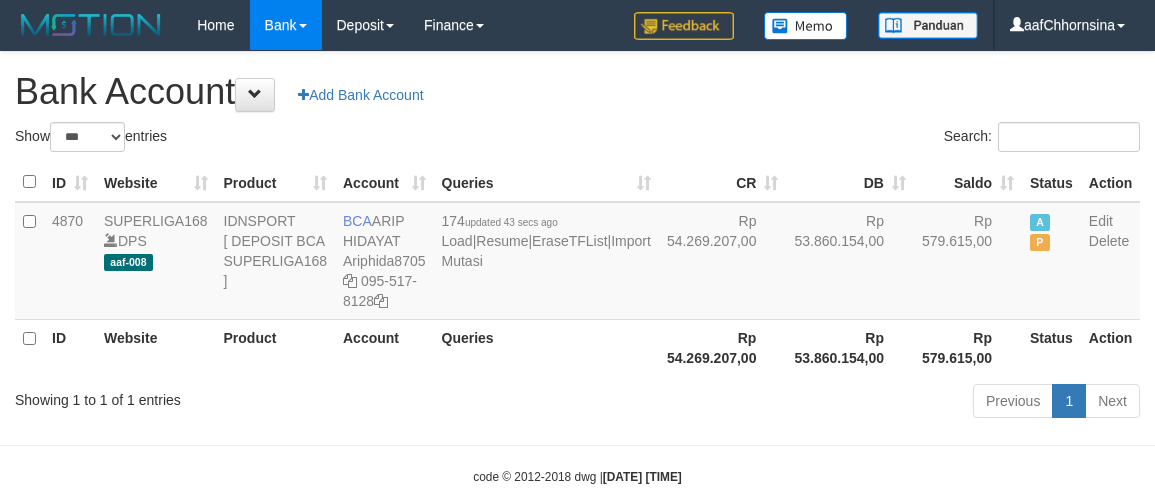 select on "***" 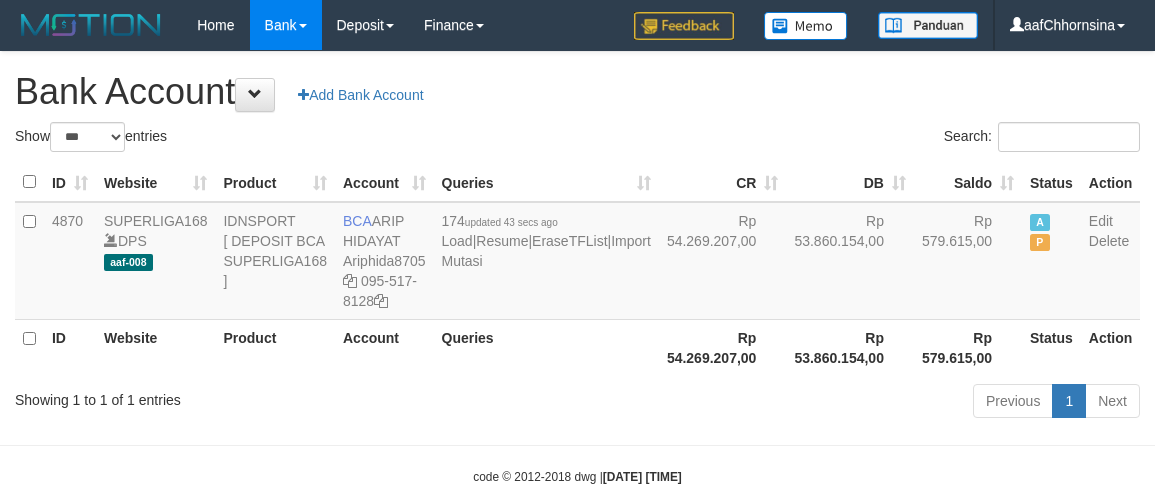 scroll, scrollTop: 0, scrollLeft: 0, axis: both 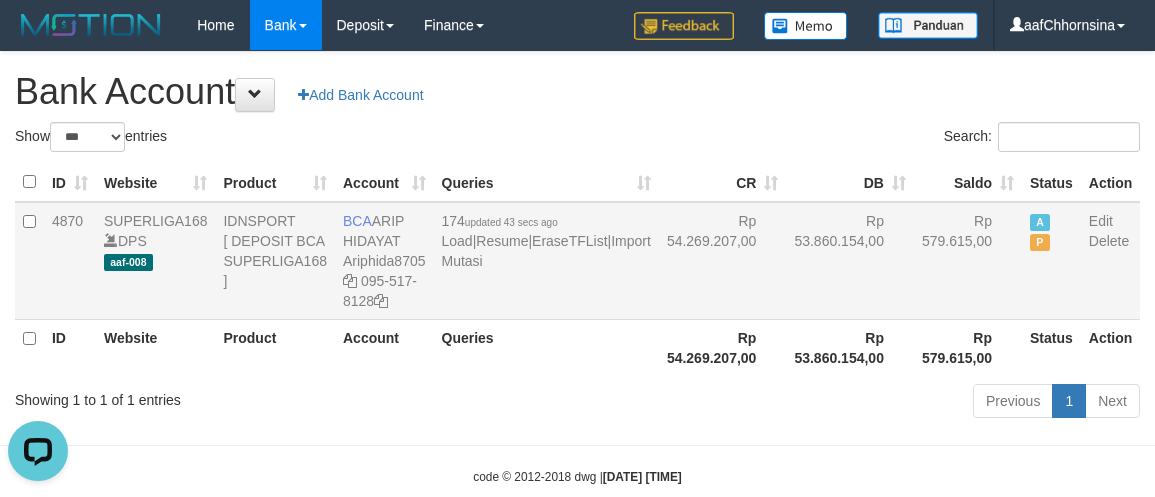 drag, startPoint x: 700, startPoint y: 332, endPoint x: 703, endPoint y: 315, distance: 17.262676 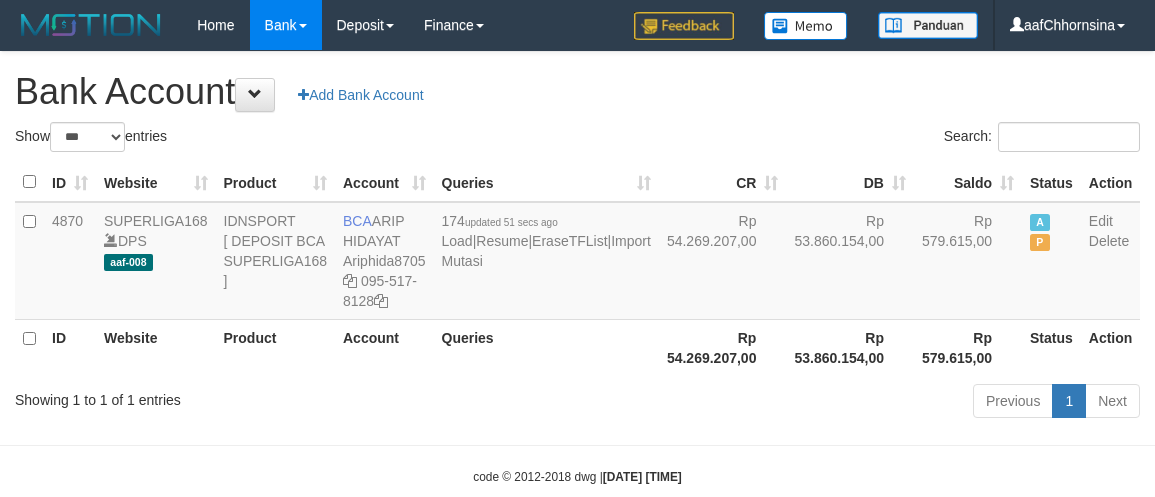 select on "***" 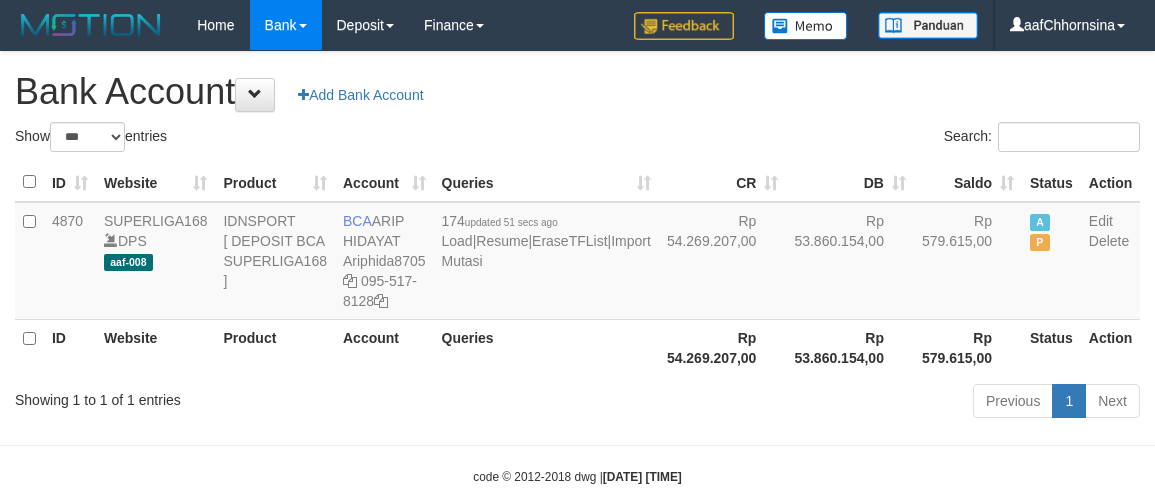 scroll, scrollTop: 0, scrollLeft: 0, axis: both 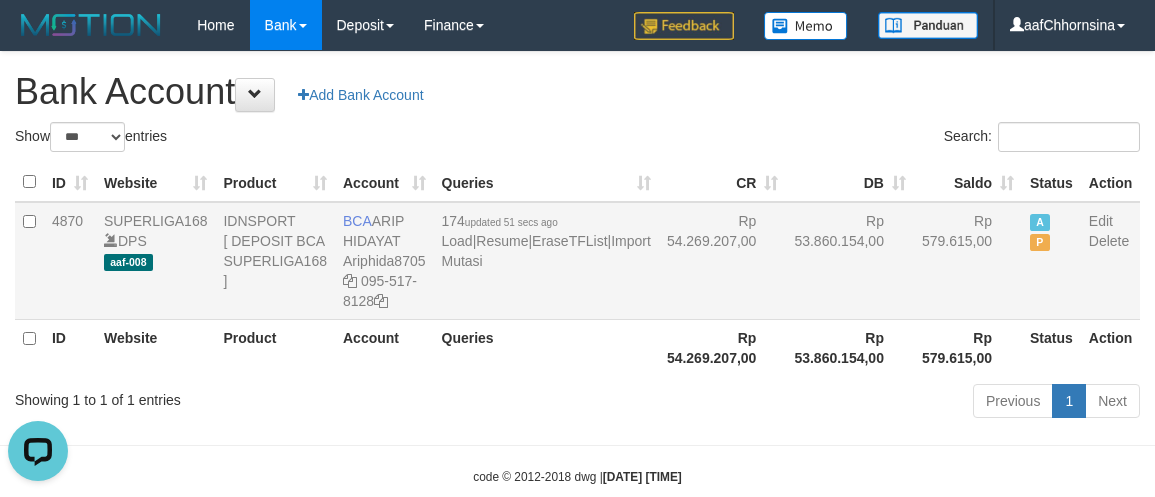 drag, startPoint x: 695, startPoint y: 313, endPoint x: 701, endPoint y: 292, distance: 21.84033 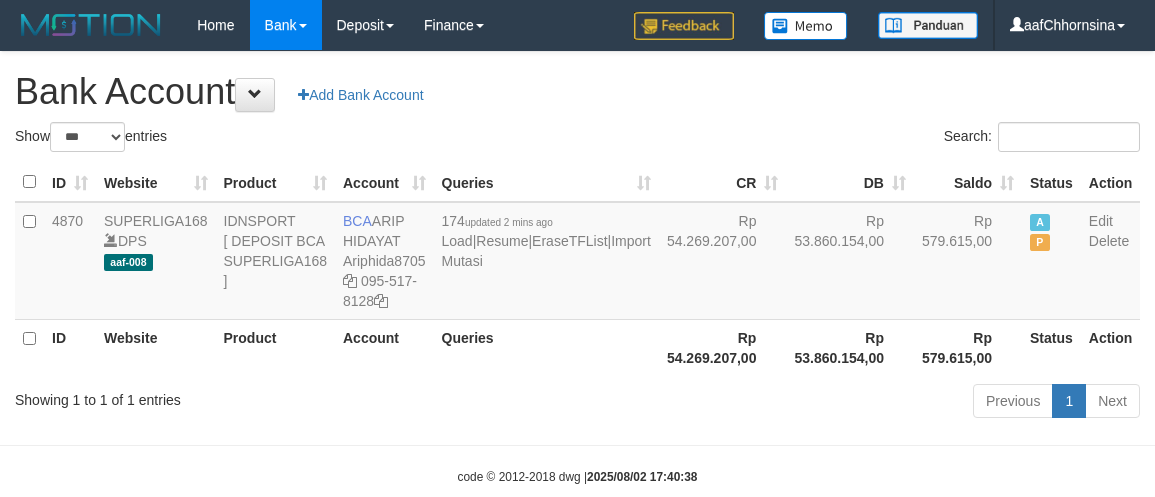 select on "***" 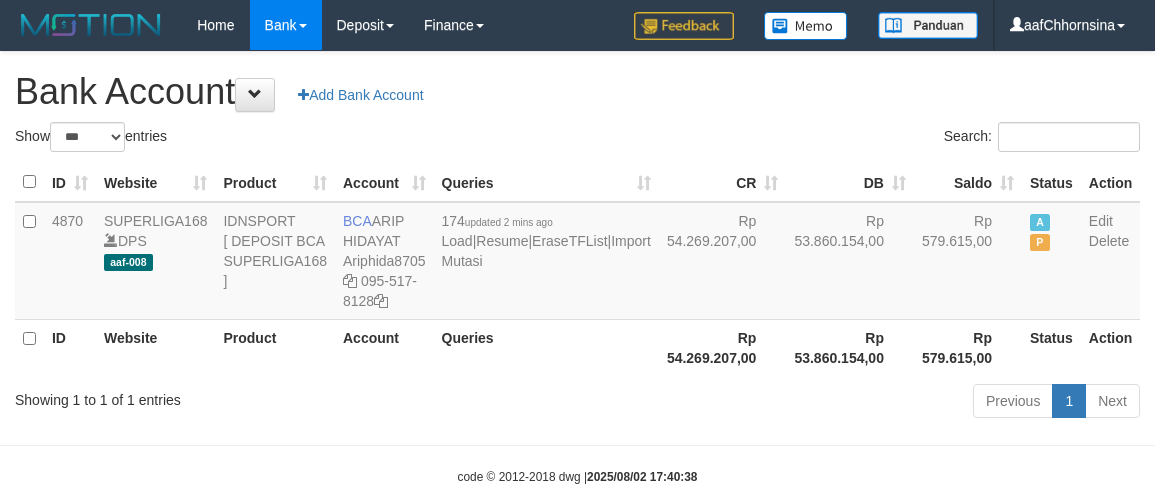 scroll, scrollTop: 0, scrollLeft: 0, axis: both 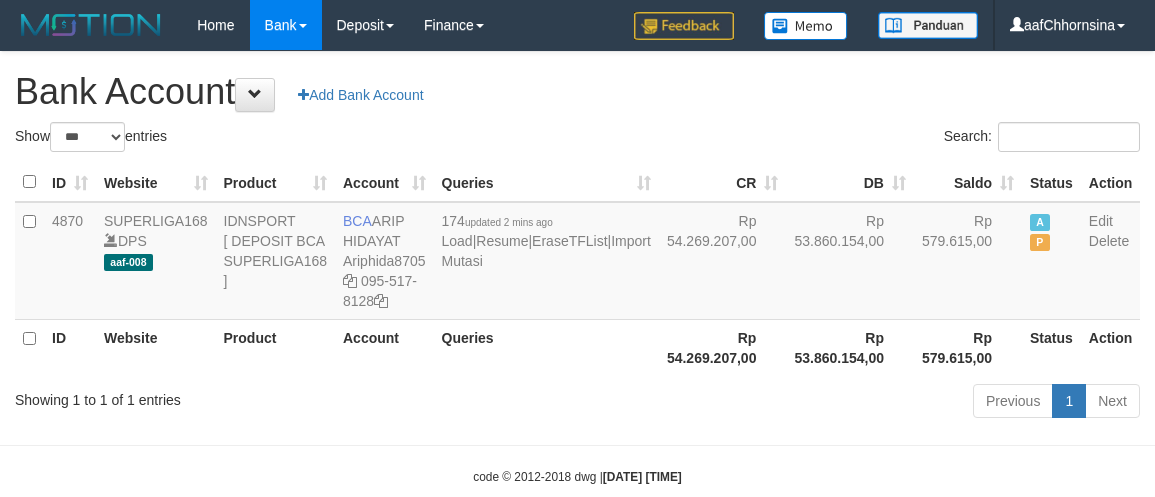 select on "***" 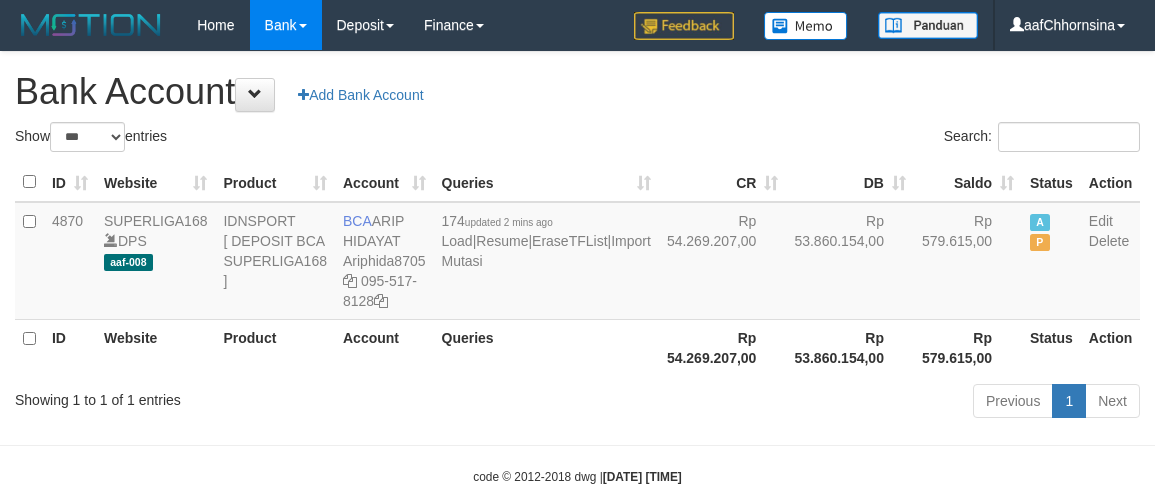 scroll, scrollTop: 0, scrollLeft: 0, axis: both 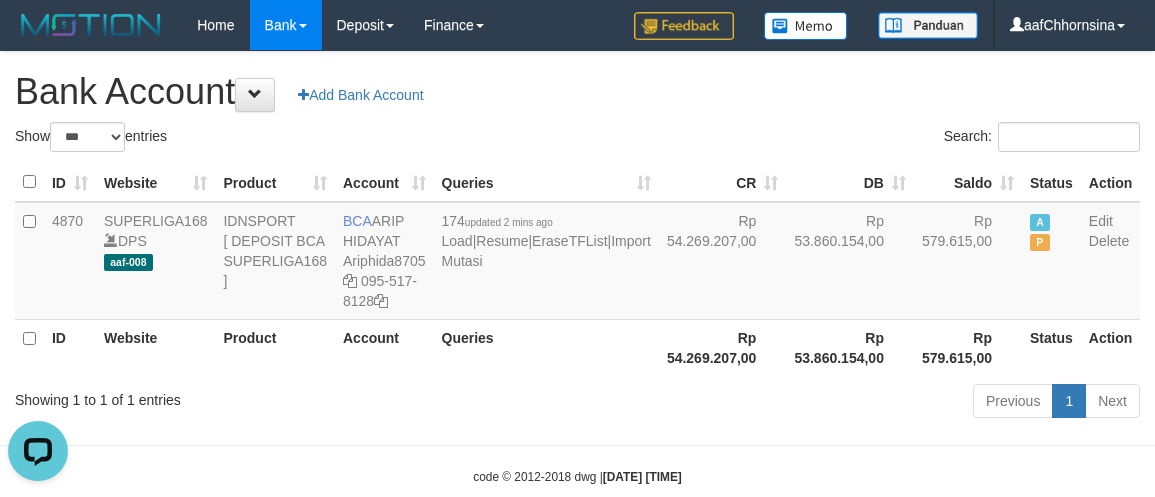 drag, startPoint x: 625, startPoint y: 443, endPoint x: 598, endPoint y: 411, distance: 41.868843 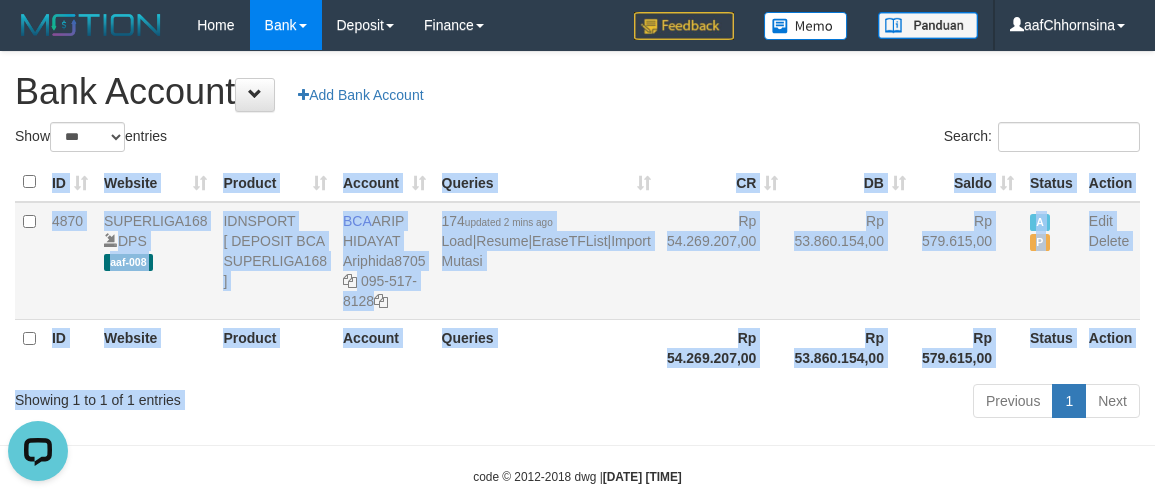 drag, startPoint x: 628, startPoint y: 310, endPoint x: 643, endPoint y: 321, distance: 18.601076 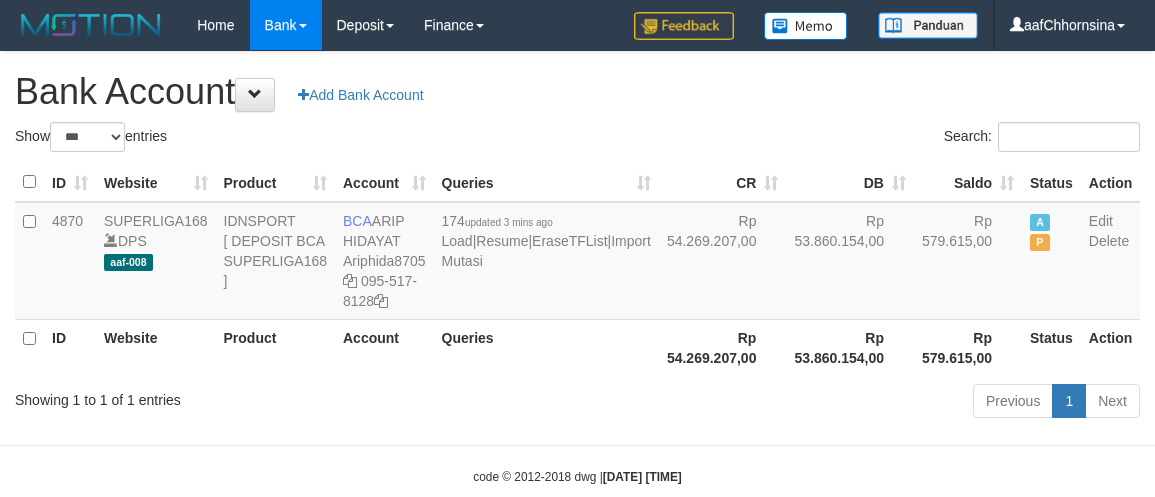 select on "***" 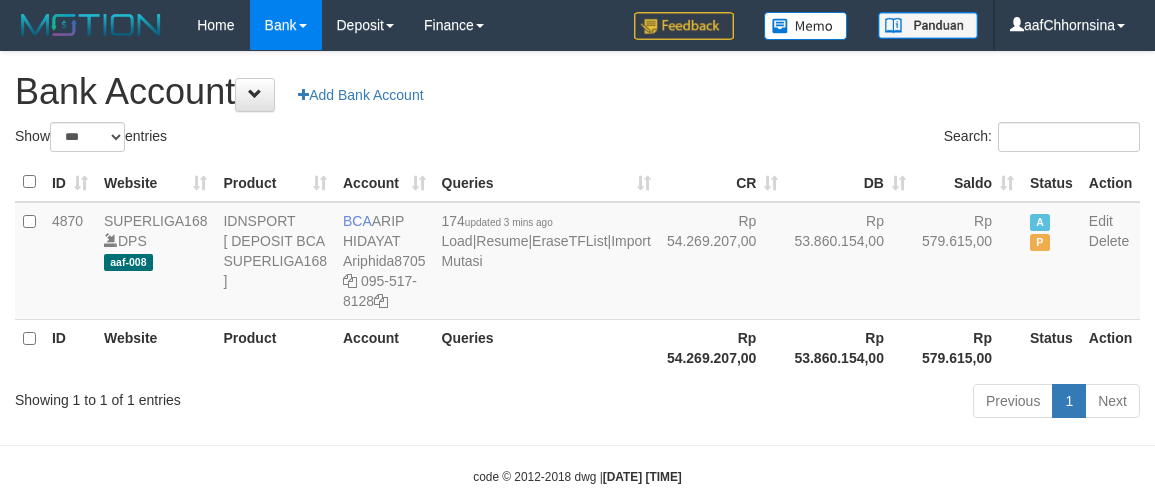 scroll, scrollTop: 0, scrollLeft: 0, axis: both 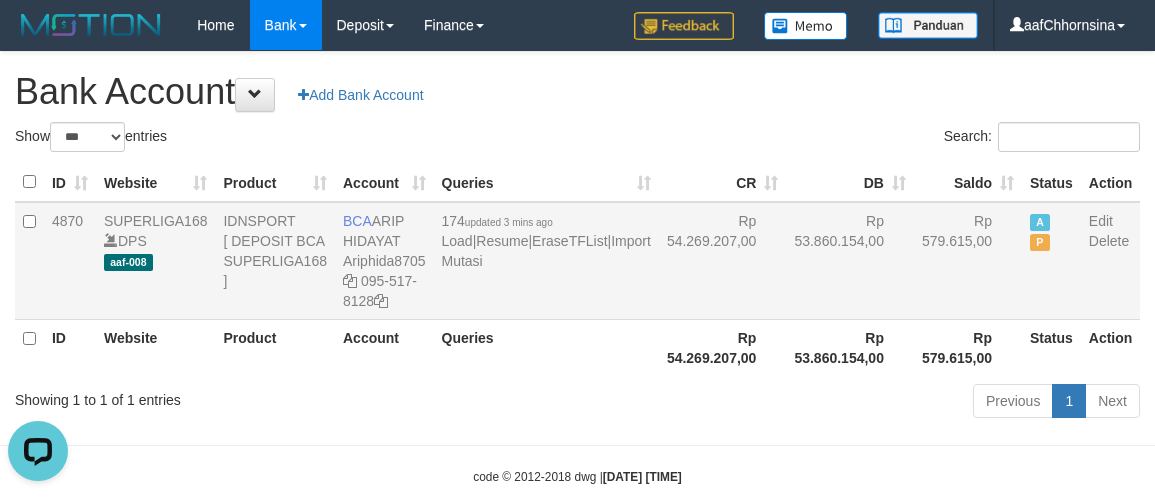 drag, startPoint x: 582, startPoint y: 331, endPoint x: 708, endPoint y: 332, distance: 126.00397 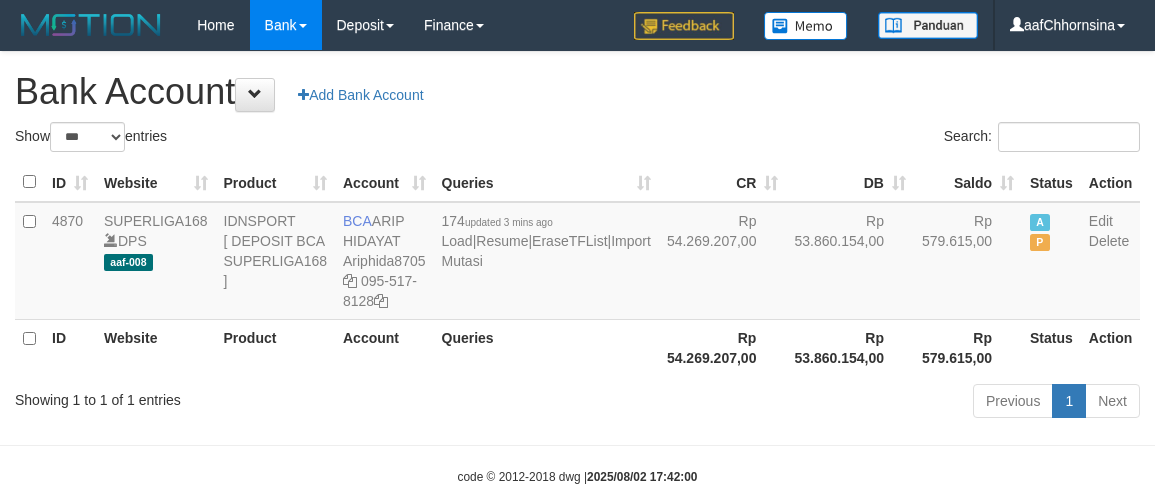 select on "***" 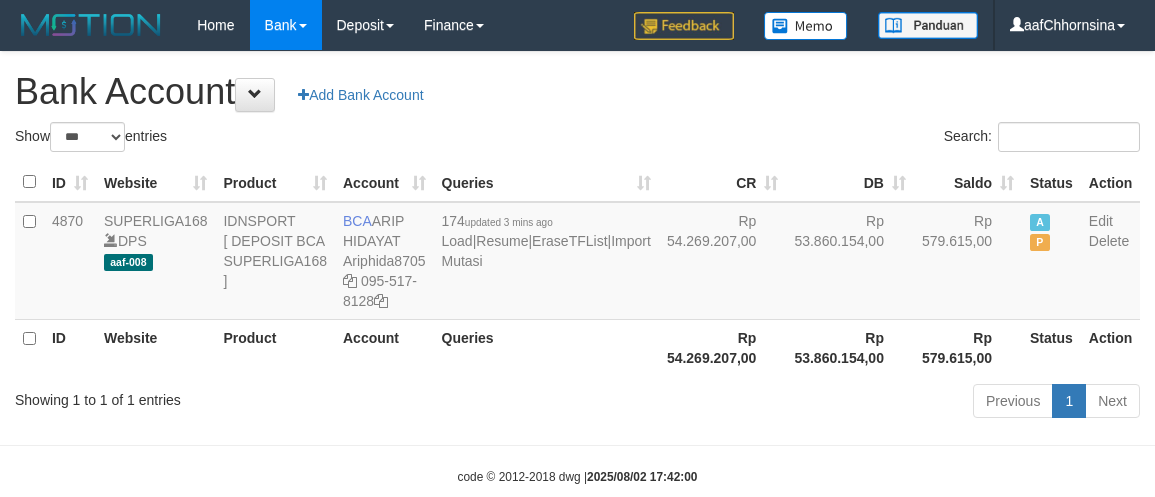 scroll, scrollTop: 0, scrollLeft: 0, axis: both 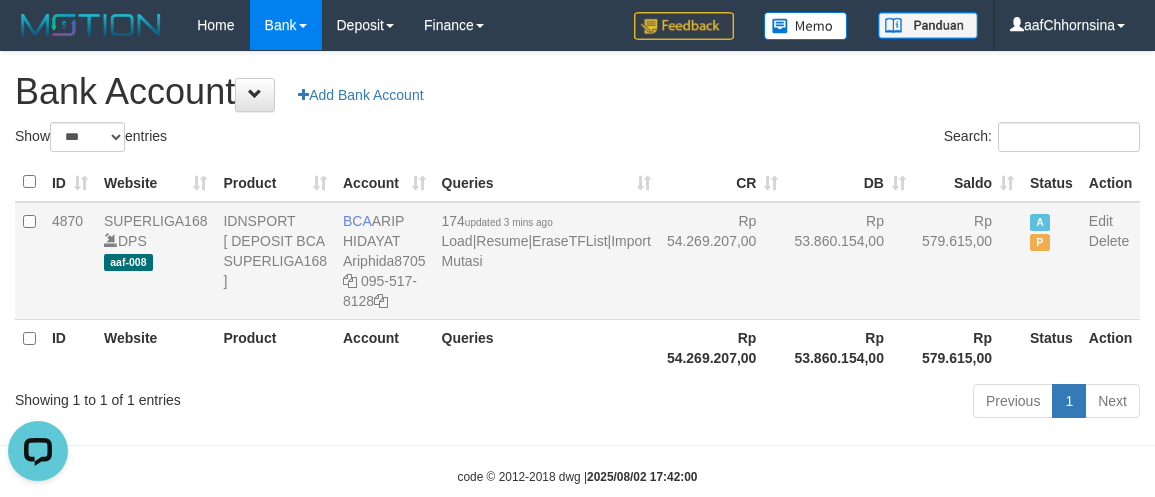 click on "BCA
[FIRST] [LAST]
[USERNAME]
[PHONE]" at bounding box center (384, 261) 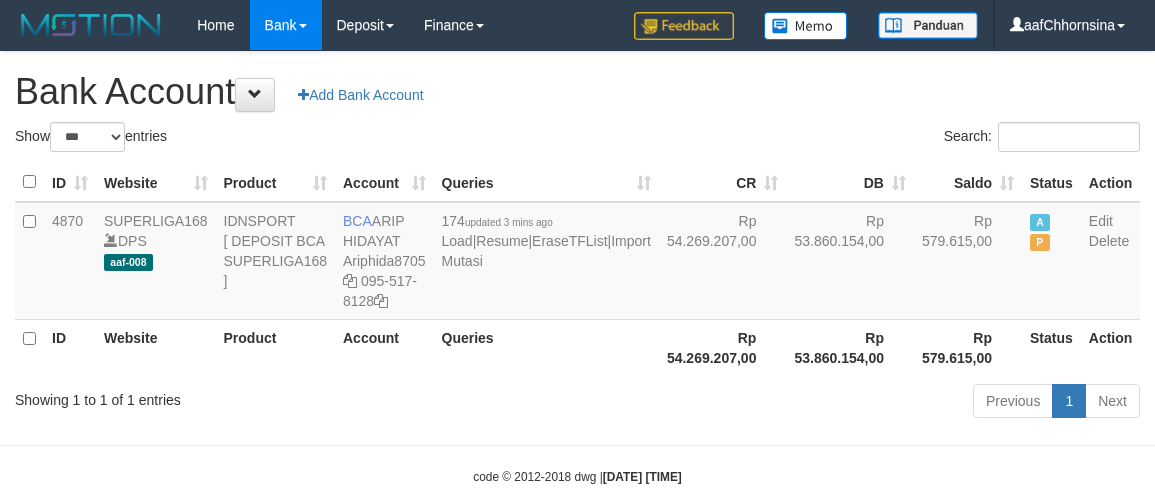 select on "***" 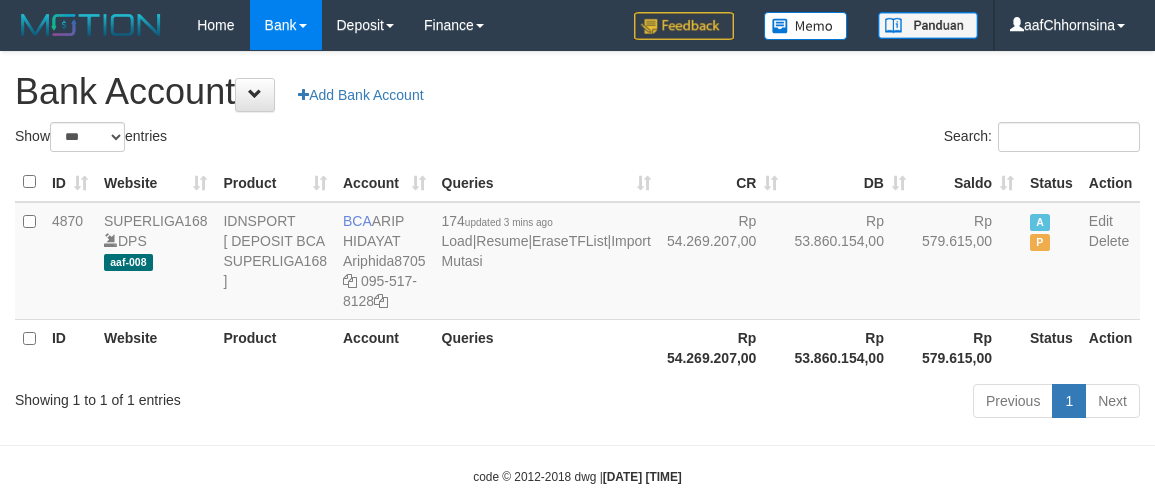 scroll, scrollTop: 0, scrollLeft: 0, axis: both 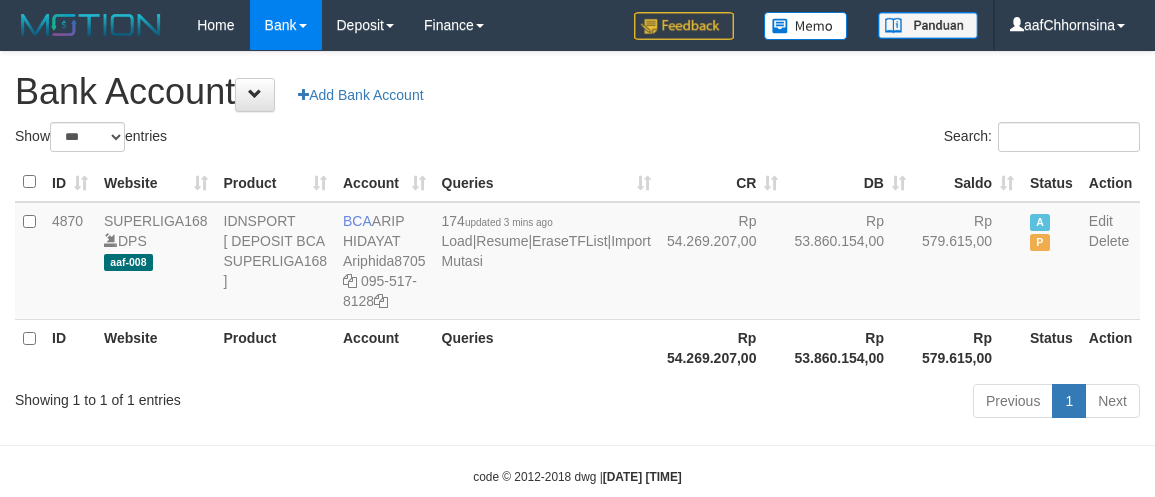 select on "***" 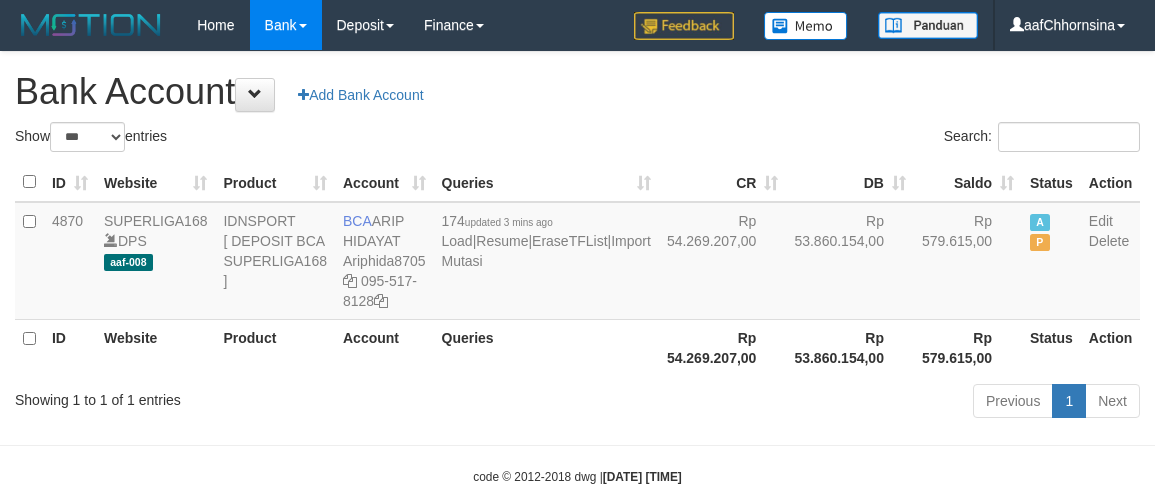 scroll, scrollTop: 0, scrollLeft: 0, axis: both 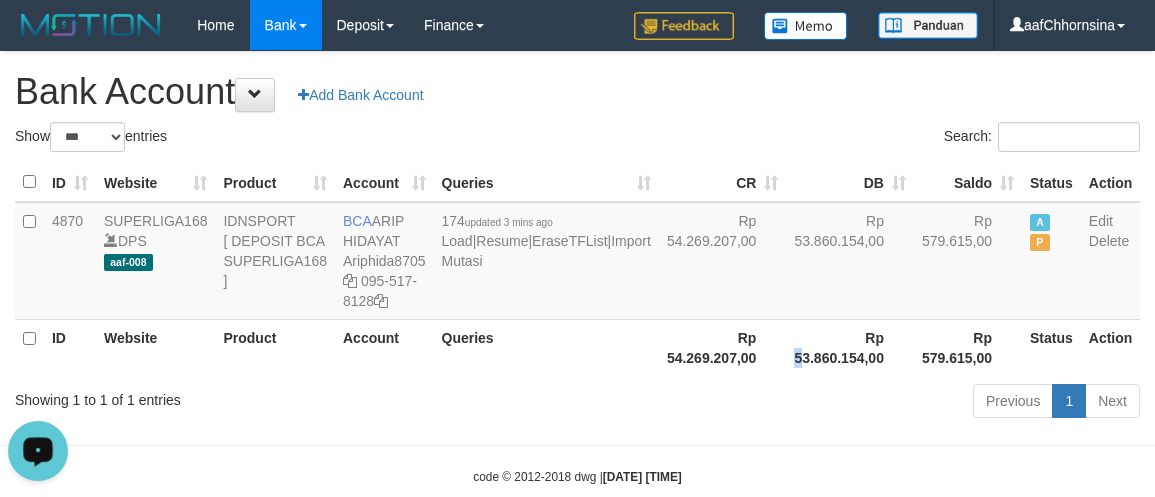 drag, startPoint x: 688, startPoint y: 391, endPoint x: 708, endPoint y: 391, distance: 20 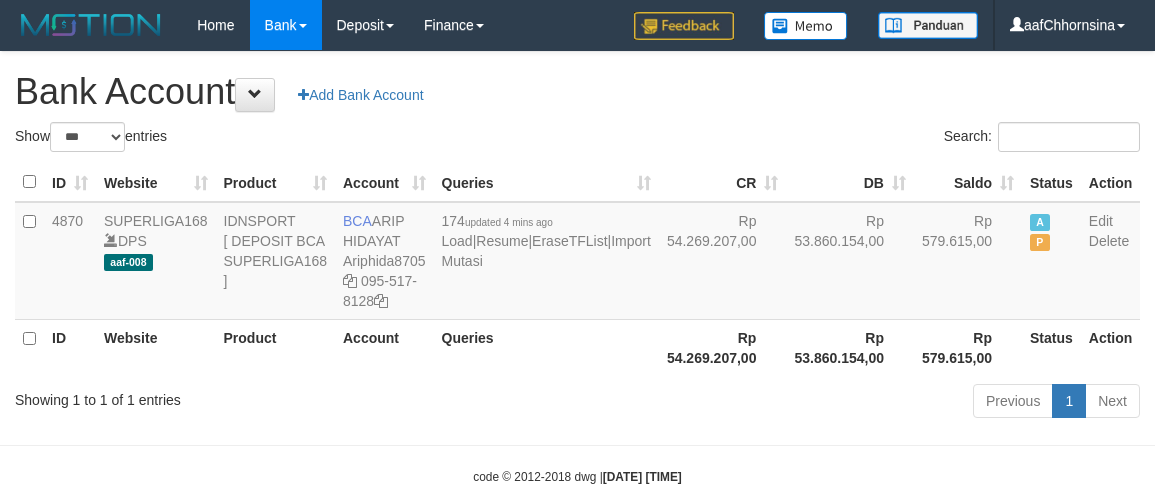 select on "***" 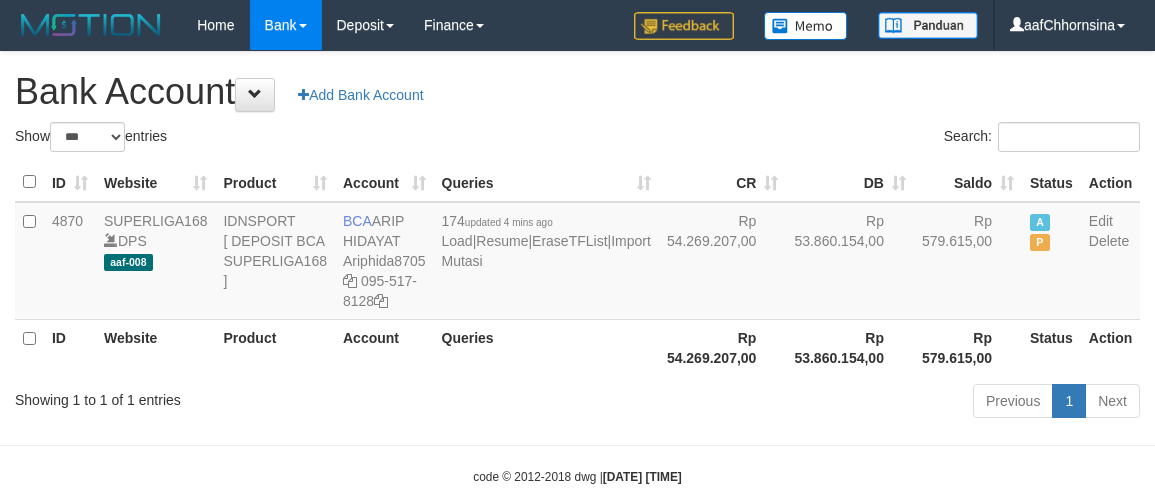 scroll, scrollTop: 0, scrollLeft: 0, axis: both 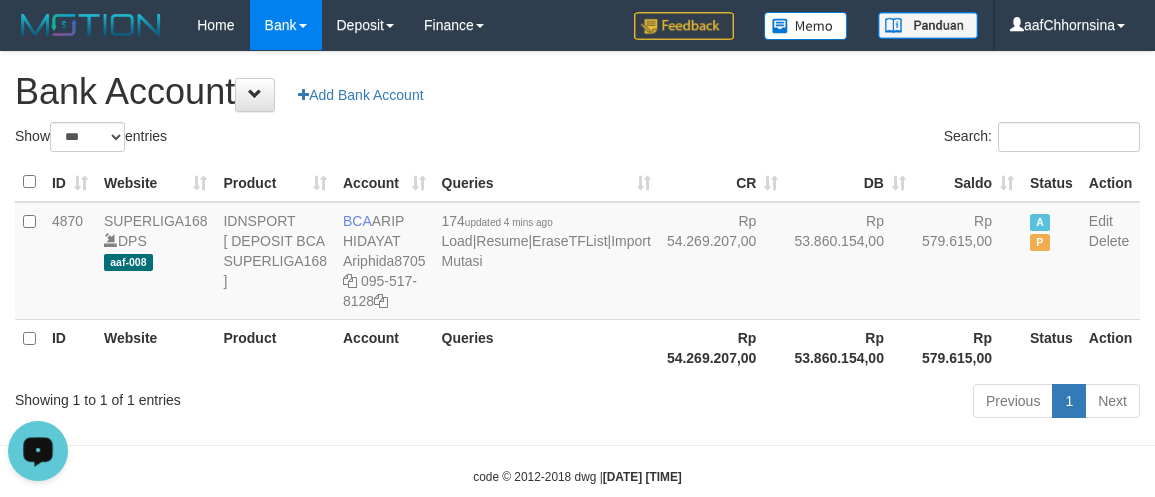 drag, startPoint x: 555, startPoint y: 377, endPoint x: 602, endPoint y: 385, distance: 47.67599 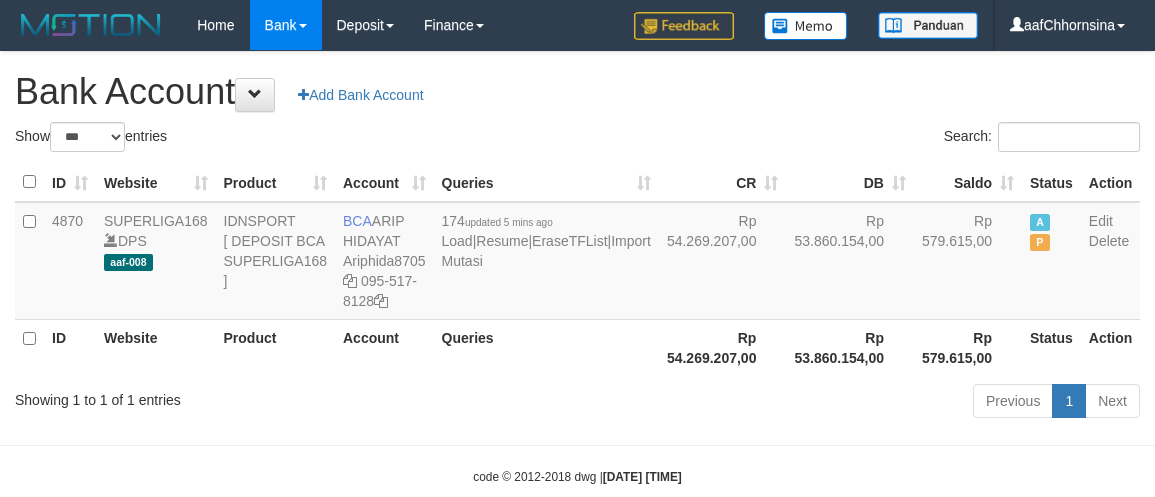 select on "***" 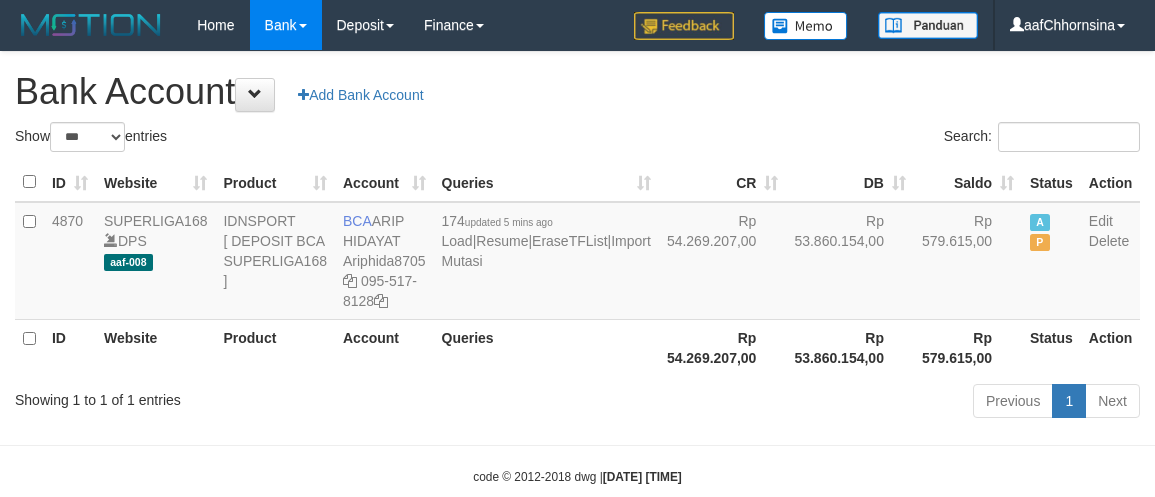scroll, scrollTop: 0, scrollLeft: 0, axis: both 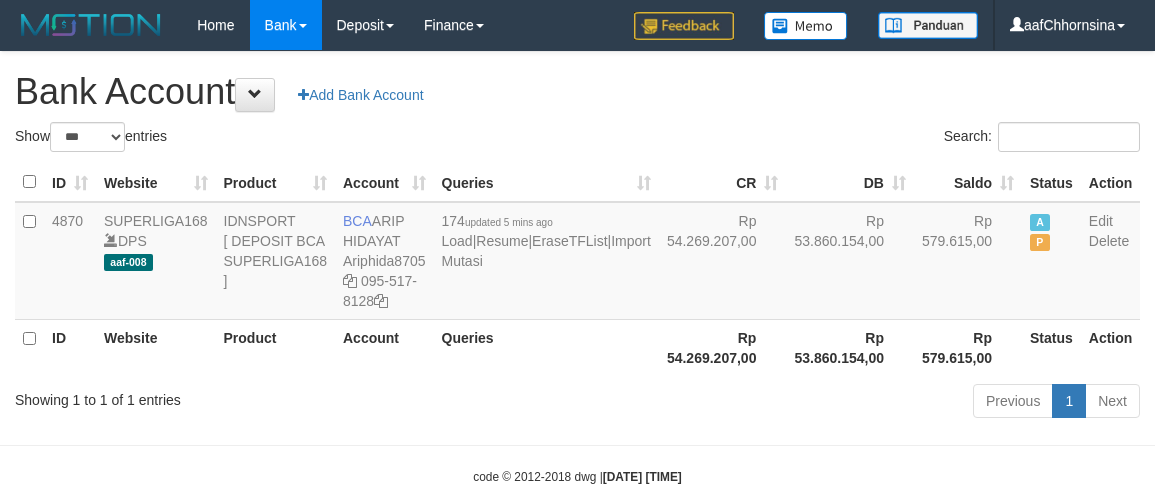 select on "***" 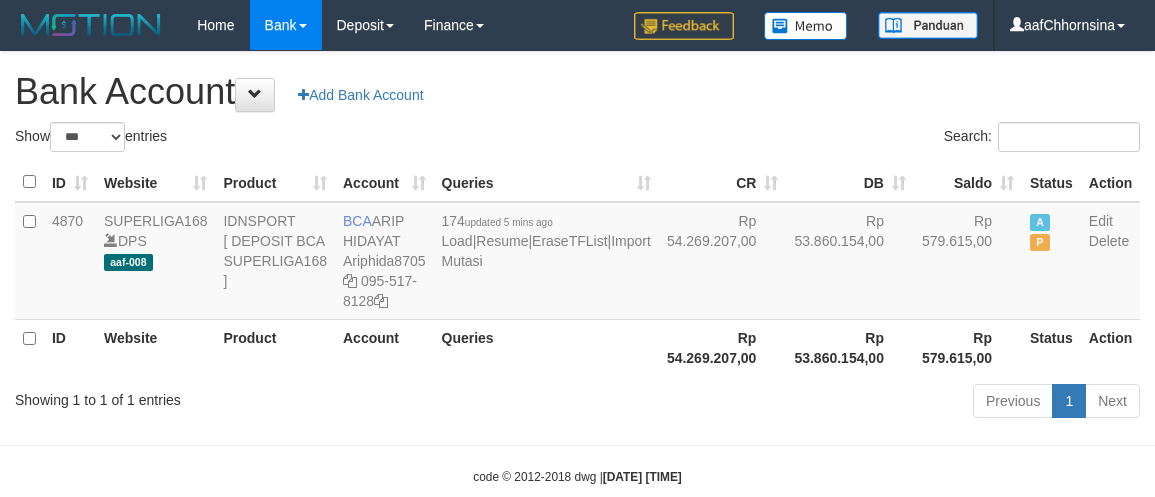 scroll, scrollTop: 0, scrollLeft: 0, axis: both 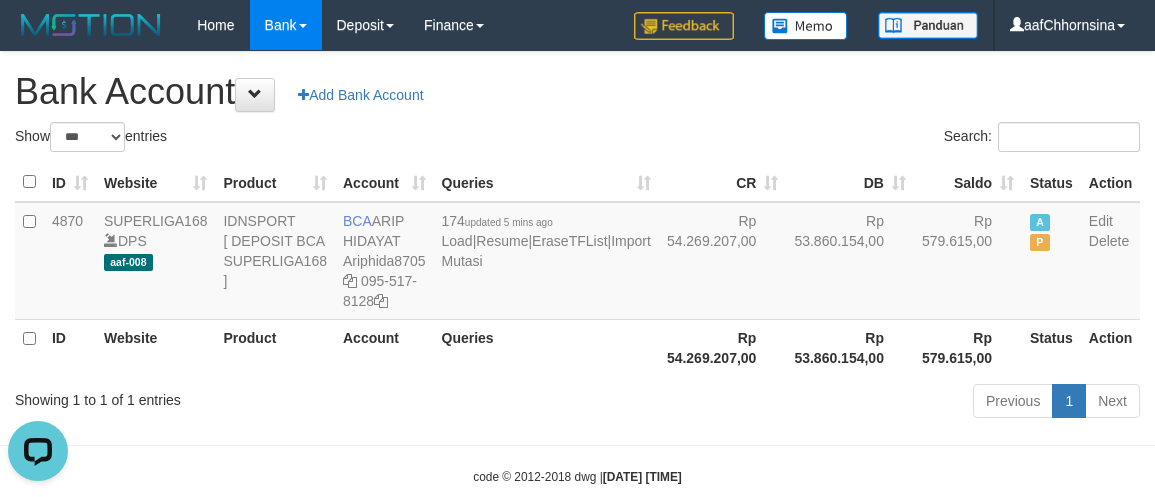 click on "Rp 54.269.207,00" at bounding box center (723, 347) 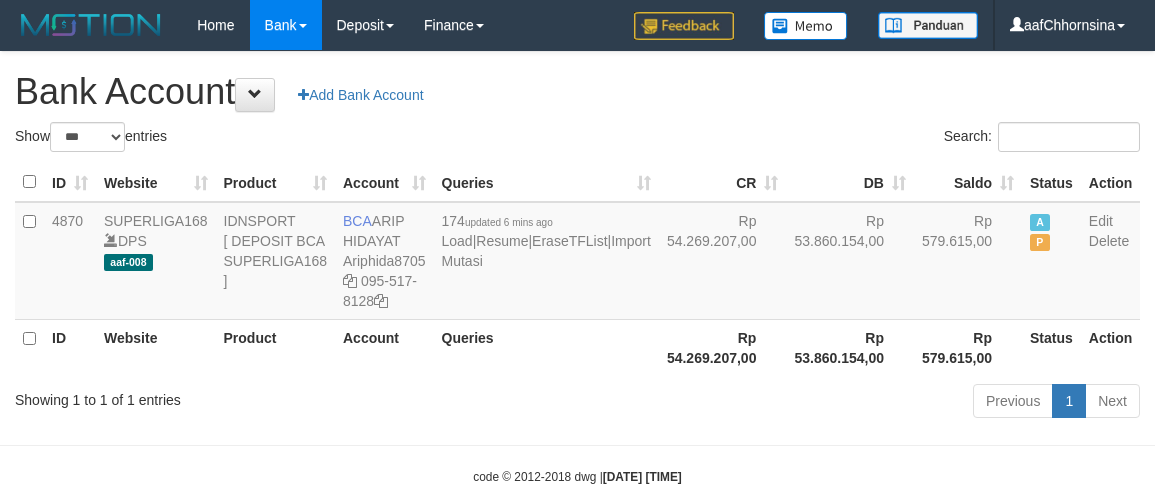 select on "***" 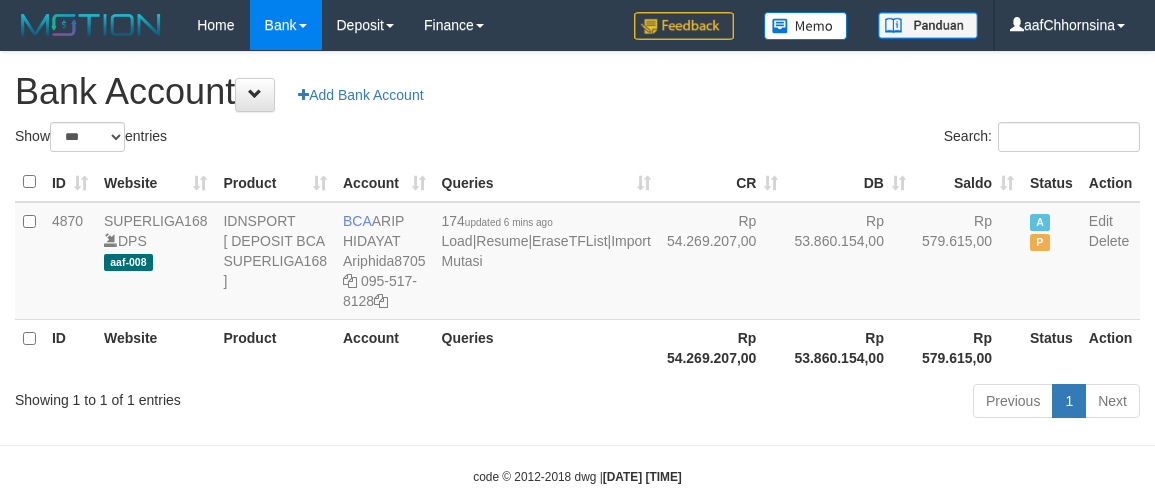 scroll, scrollTop: 0, scrollLeft: 0, axis: both 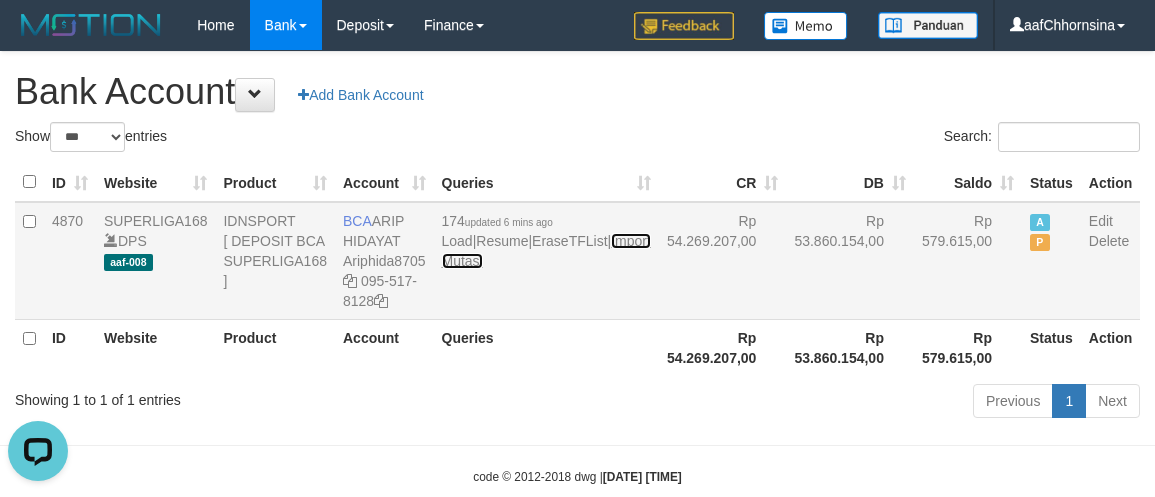 click on "Import Mutasi" at bounding box center (546, 251) 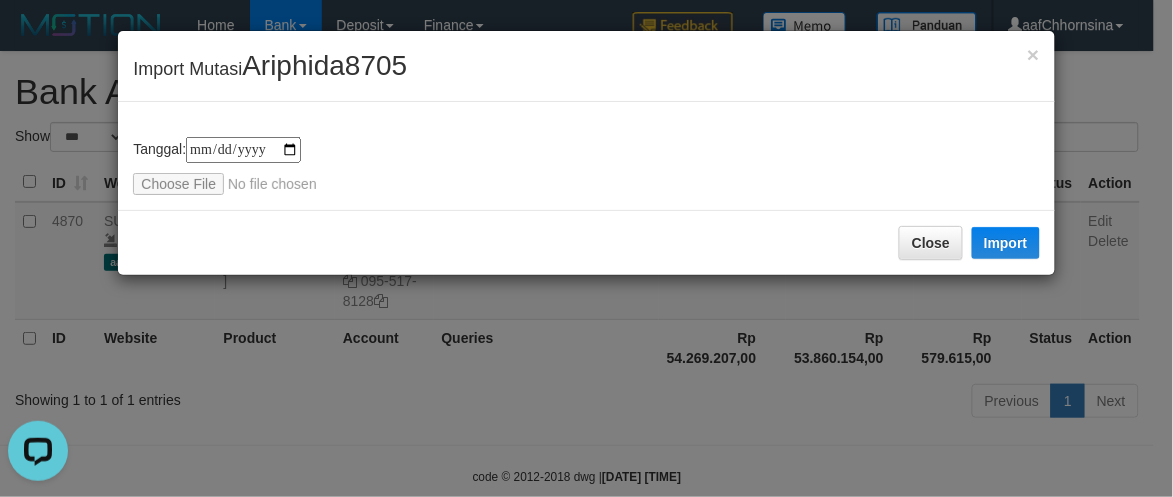 type on "**********" 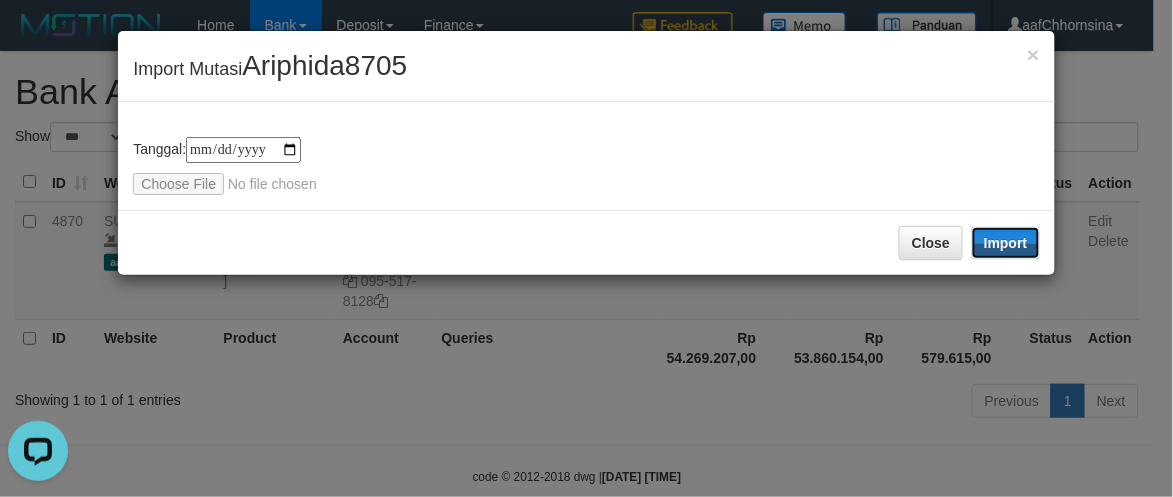 drag, startPoint x: 1003, startPoint y: 235, endPoint x: 772, endPoint y: 238, distance: 231.01949 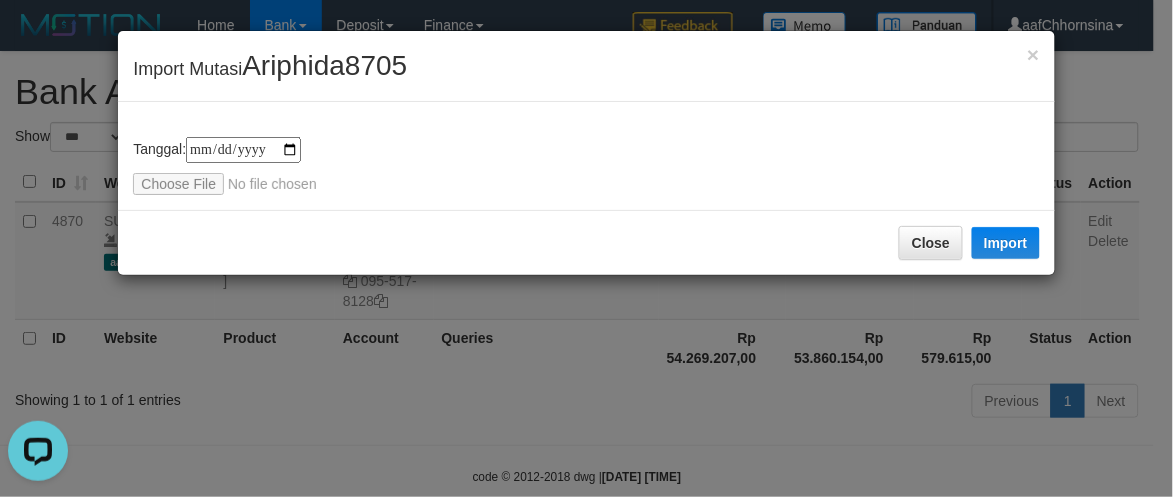 click on "Close
Import" at bounding box center (586, 242) 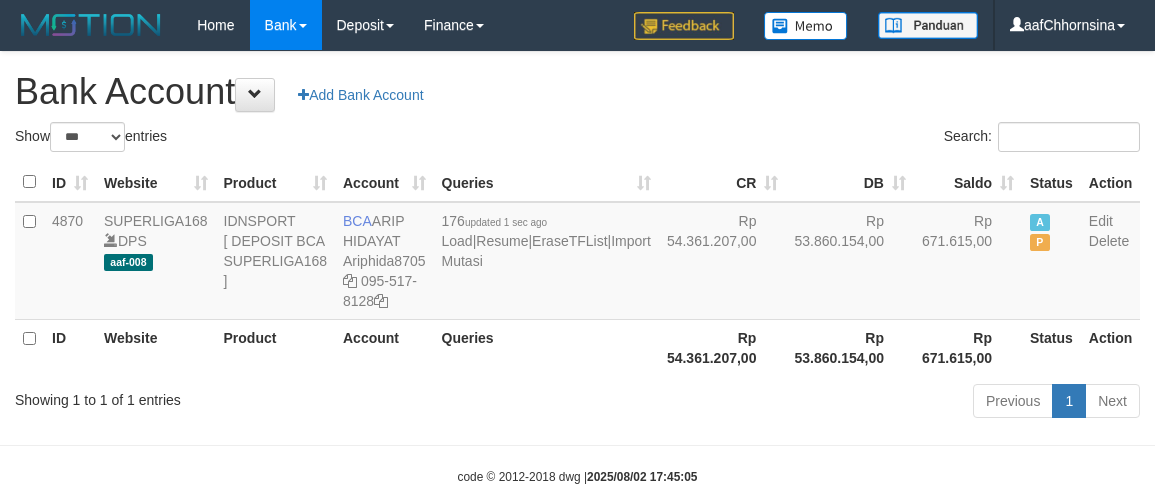 select on "***" 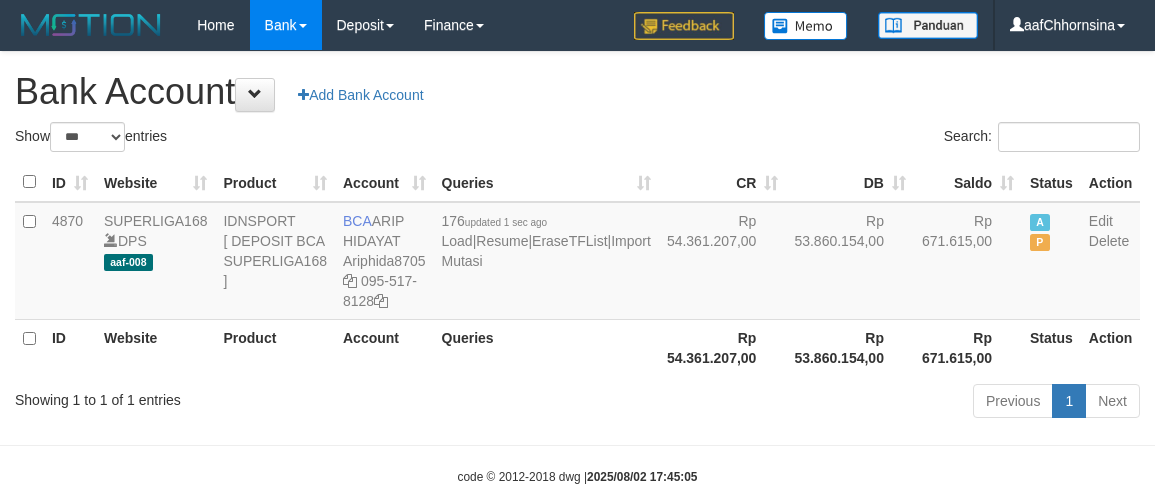 scroll, scrollTop: 0, scrollLeft: 0, axis: both 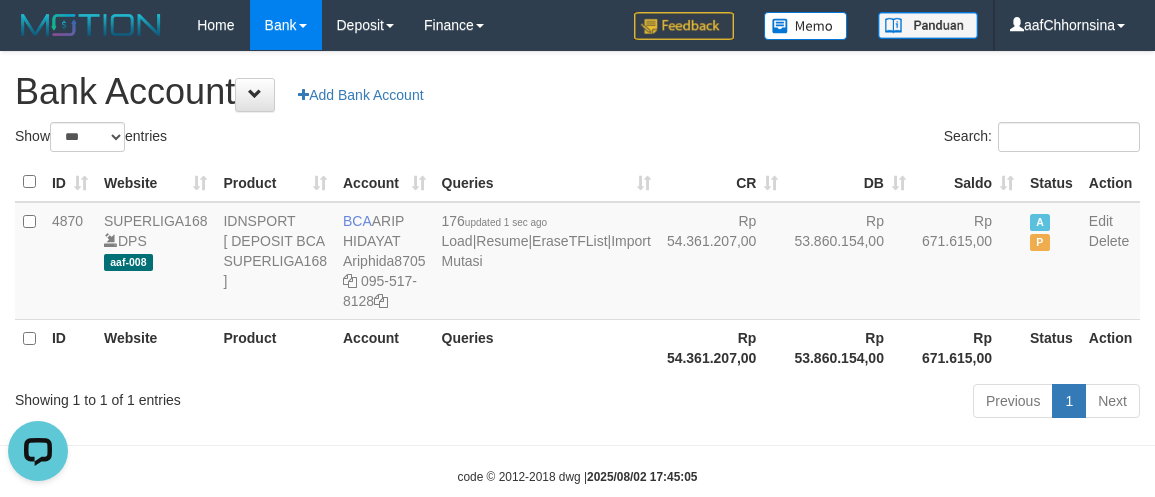 click on "Product" at bounding box center [275, 347] 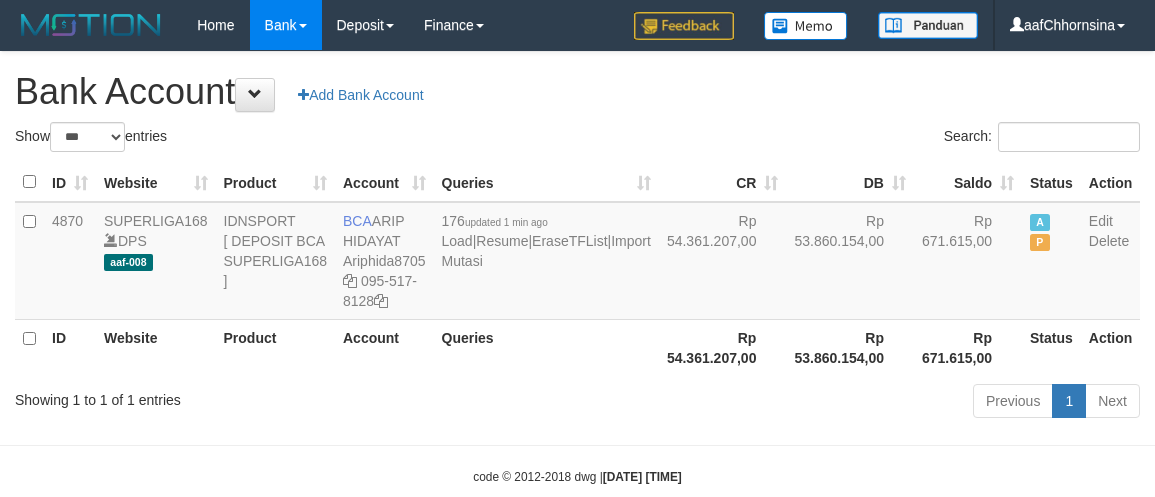 select on "***" 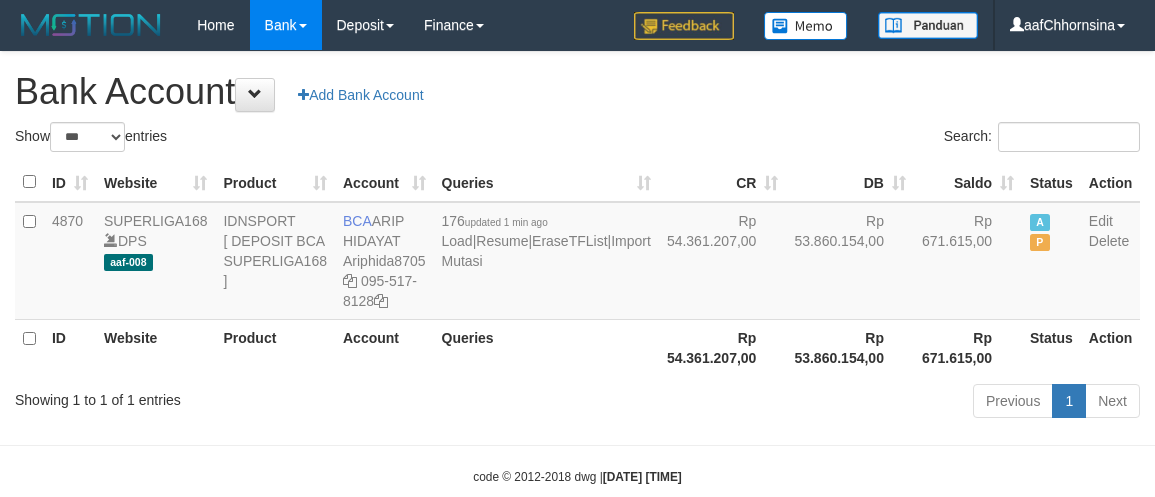 scroll, scrollTop: 0, scrollLeft: 0, axis: both 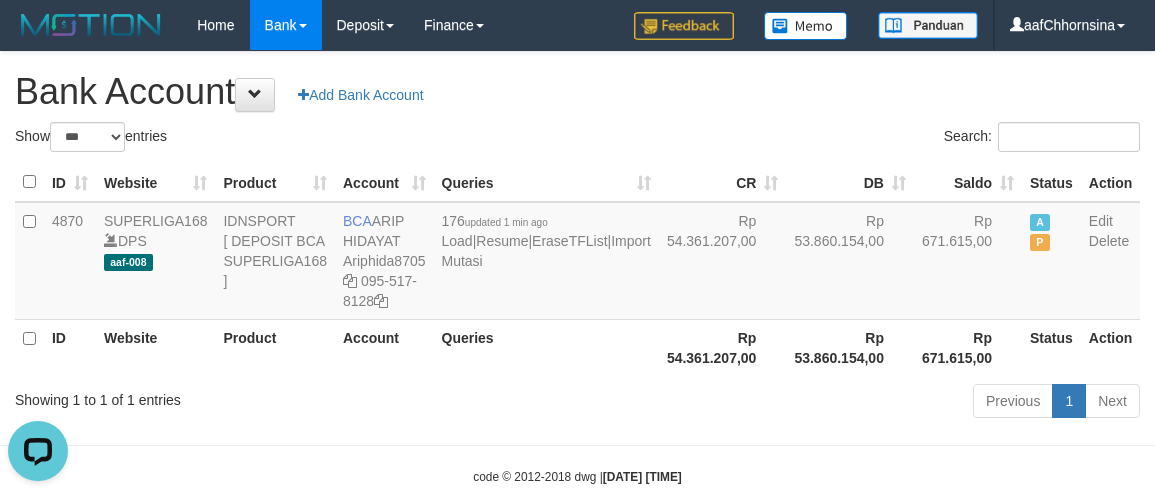 drag, startPoint x: 495, startPoint y: 397, endPoint x: 497, endPoint y: 423, distance: 26.076809 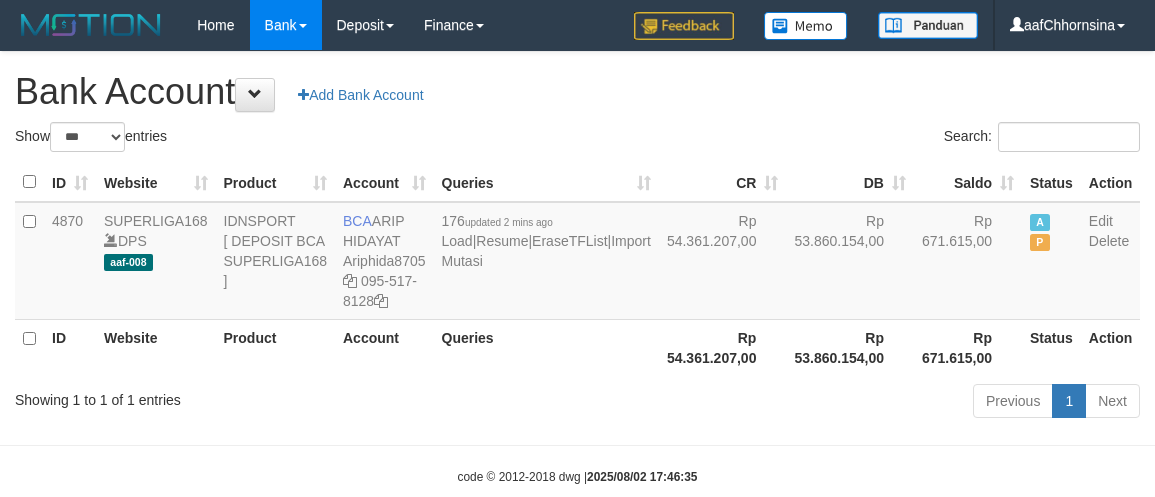 select on "***" 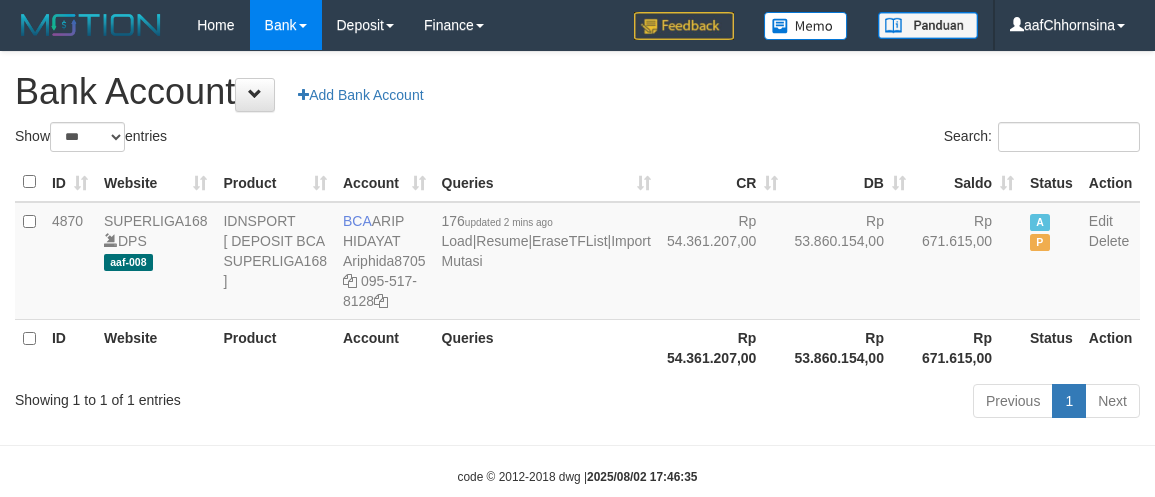 scroll, scrollTop: 0, scrollLeft: 0, axis: both 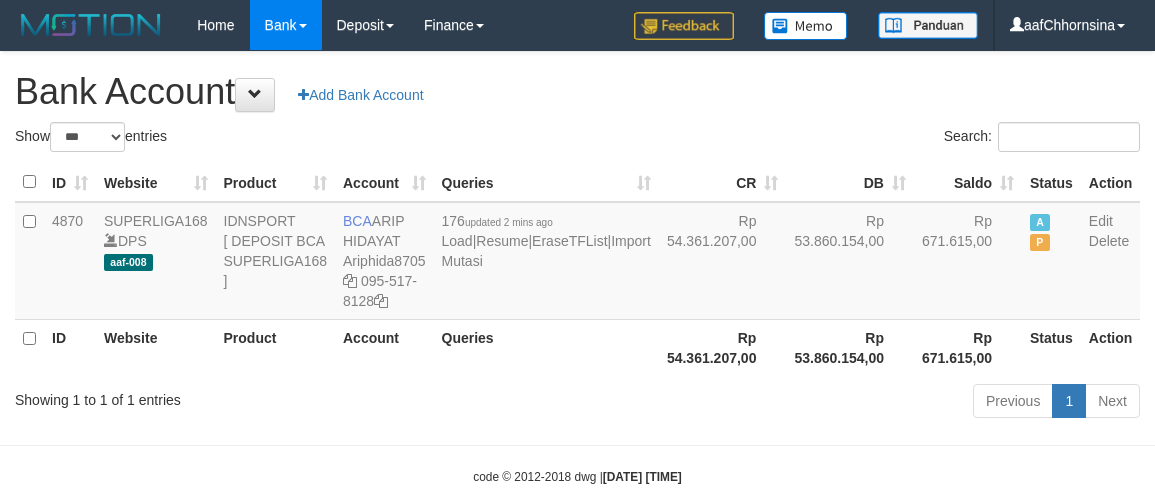 select on "***" 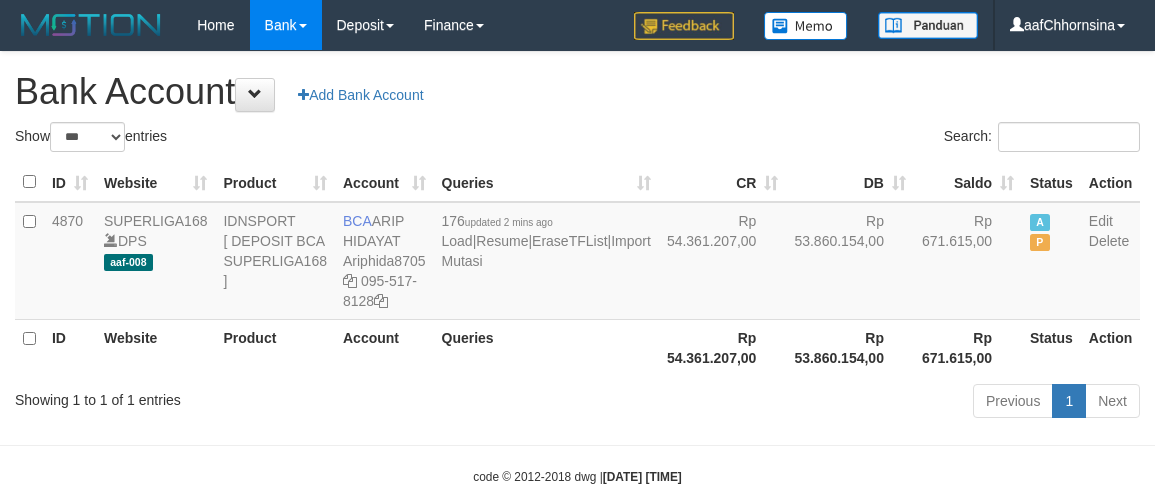scroll, scrollTop: 0, scrollLeft: 0, axis: both 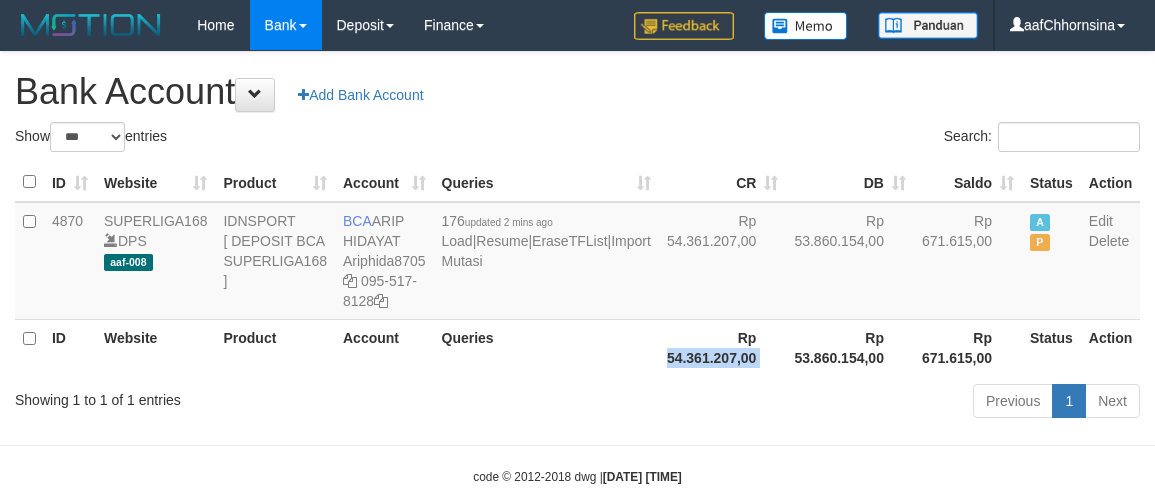 click on "ID Website Product Account Queries Rp 54.361.207,00 Rp 53.860.154,00 Rp 671.615,00 Status Action" at bounding box center (577, 347) 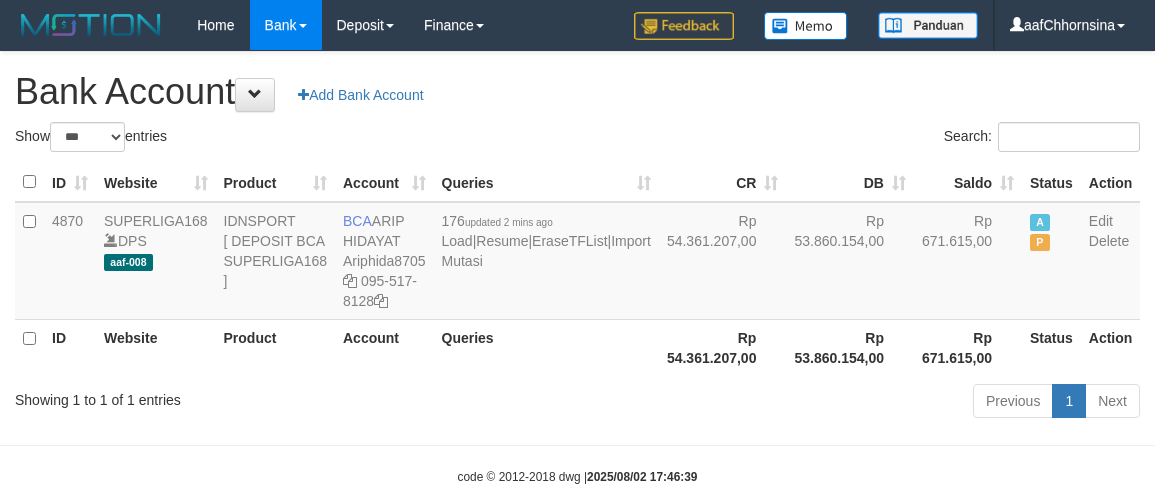 select on "***" 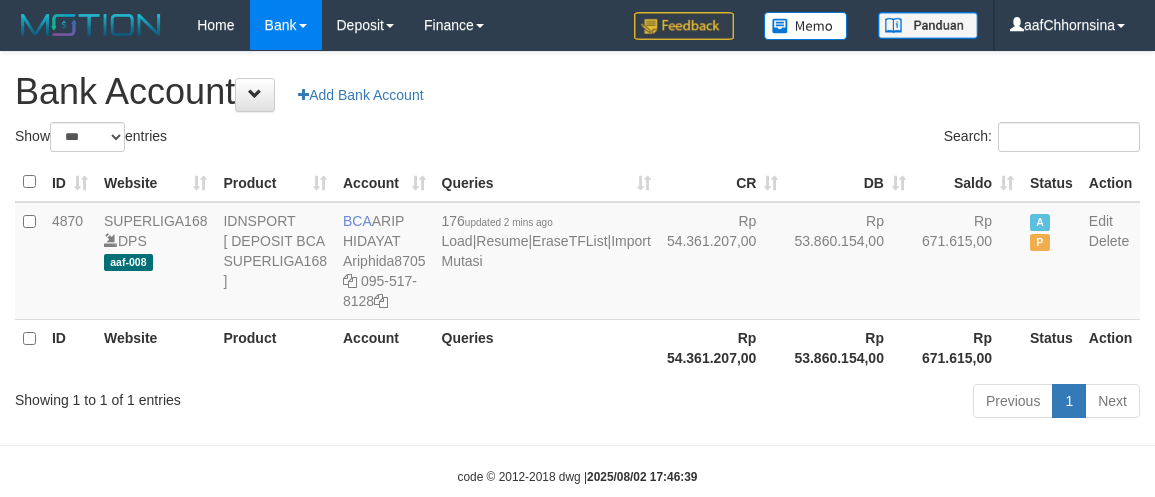 scroll, scrollTop: 0, scrollLeft: 0, axis: both 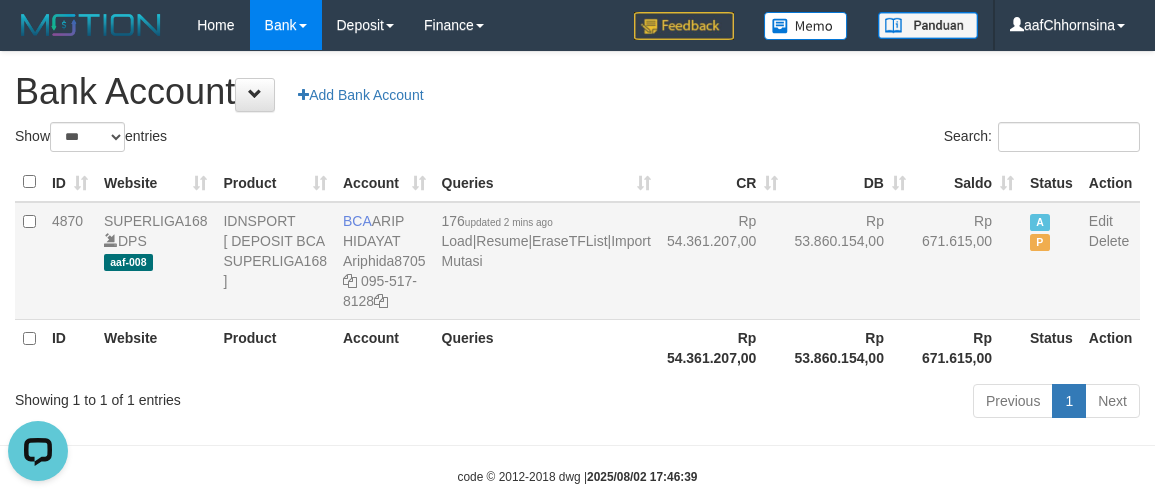 drag, startPoint x: 388, startPoint y: 353, endPoint x: 403, endPoint y: 338, distance: 21.213203 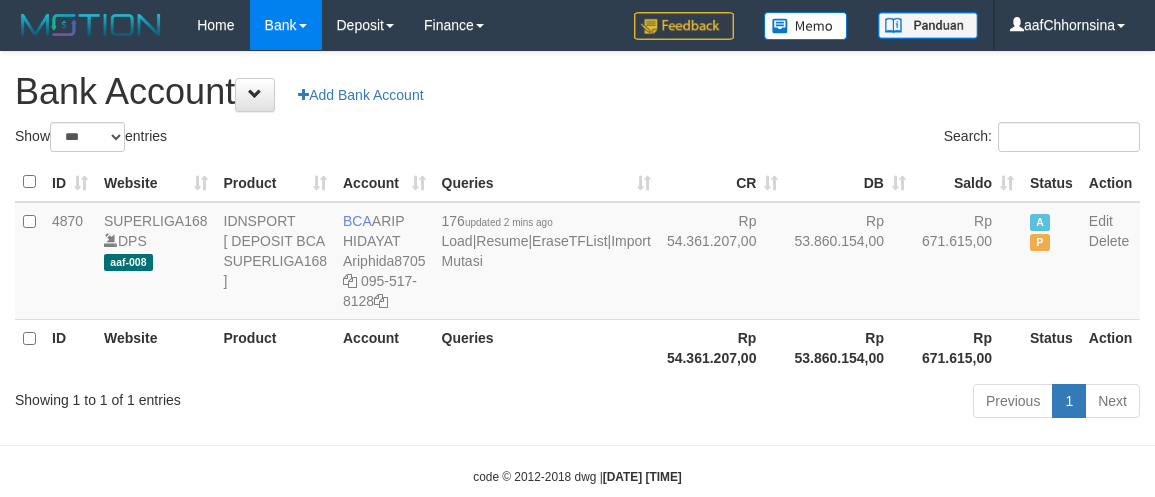 select on "***" 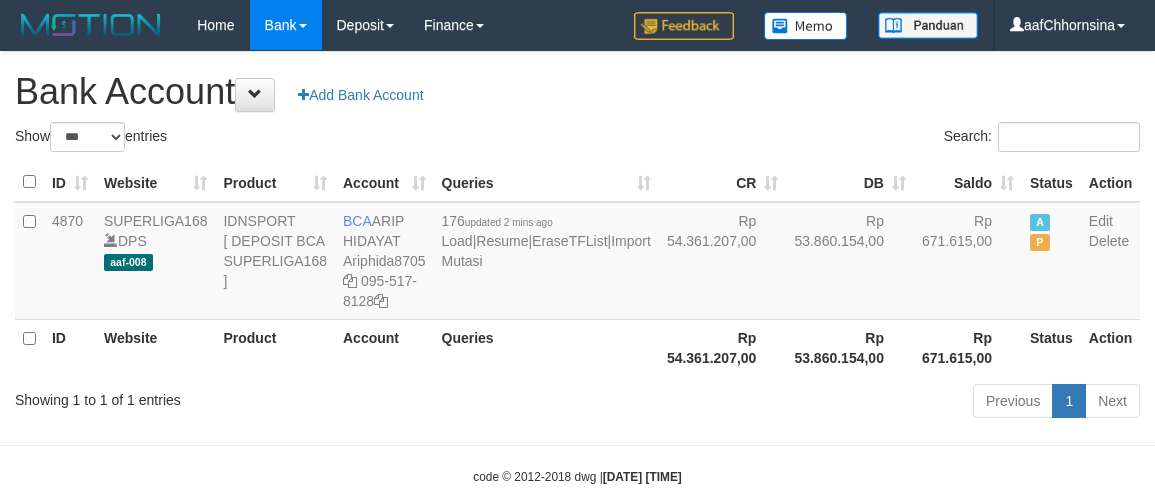 scroll, scrollTop: 0, scrollLeft: 0, axis: both 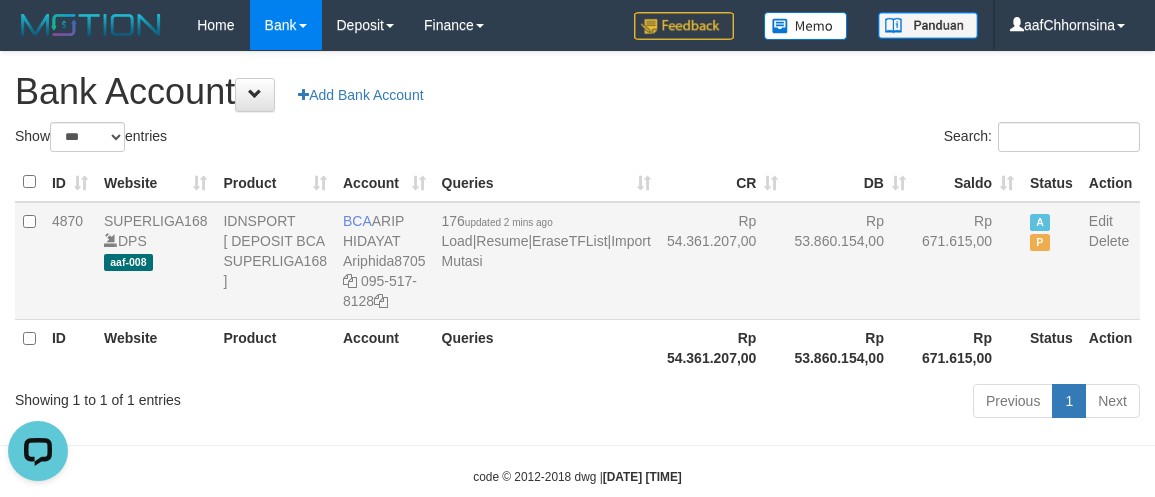 click on "4870
SUPERLIGA168
DPS
aaf-008
IDNSPORT
[ DEPOSIT BCA SUPERLIGA168 ]
BCA
[FIRST] [LAST]
Ariphida8705
[PHONE]
176  updated [TIME]
Load
|
Resume
|
EraseTFList
|
Import Mutasi
Rp 54.361.207,00
Rp 53.860.154,00
Rp 671.615,00
A
P
Edit
Delete" at bounding box center (577, 261) 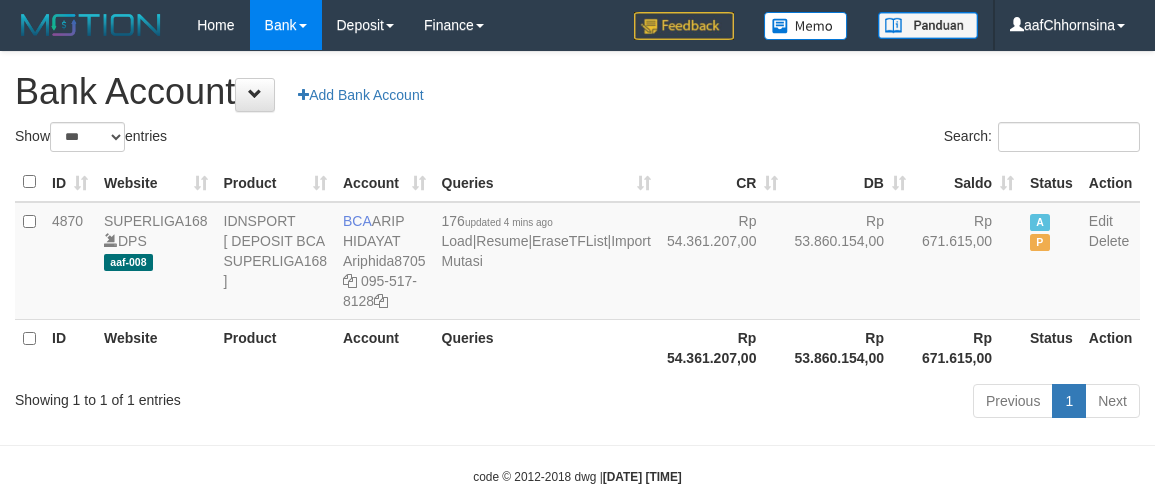 select on "***" 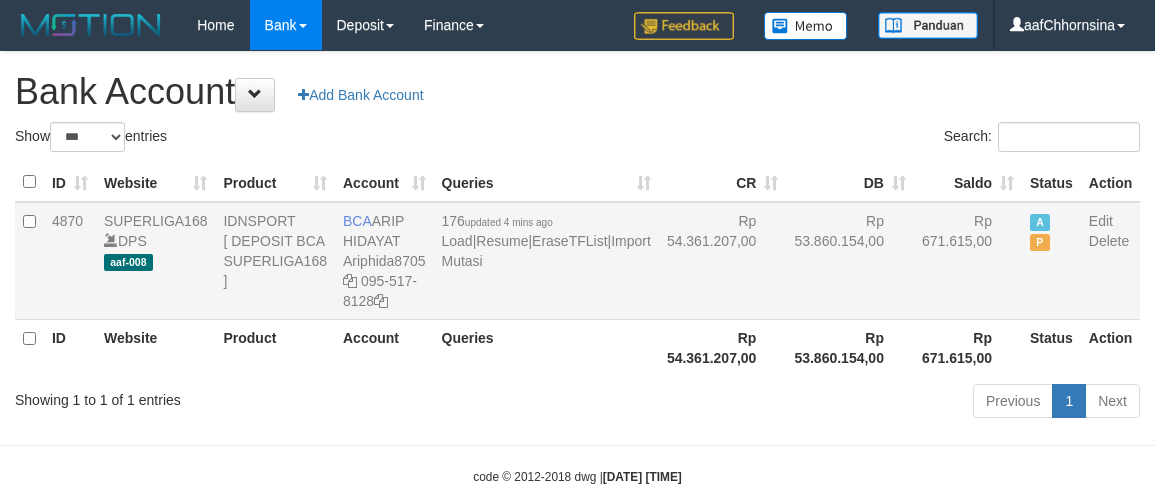 scroll, scrollTop: 0, scrollLeft: 0, axis: both 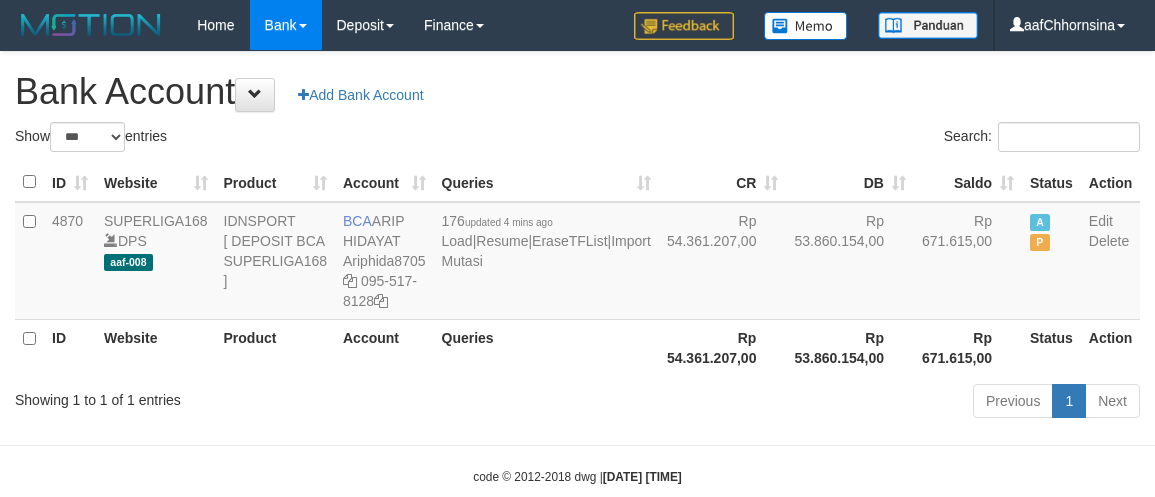 select on "***" 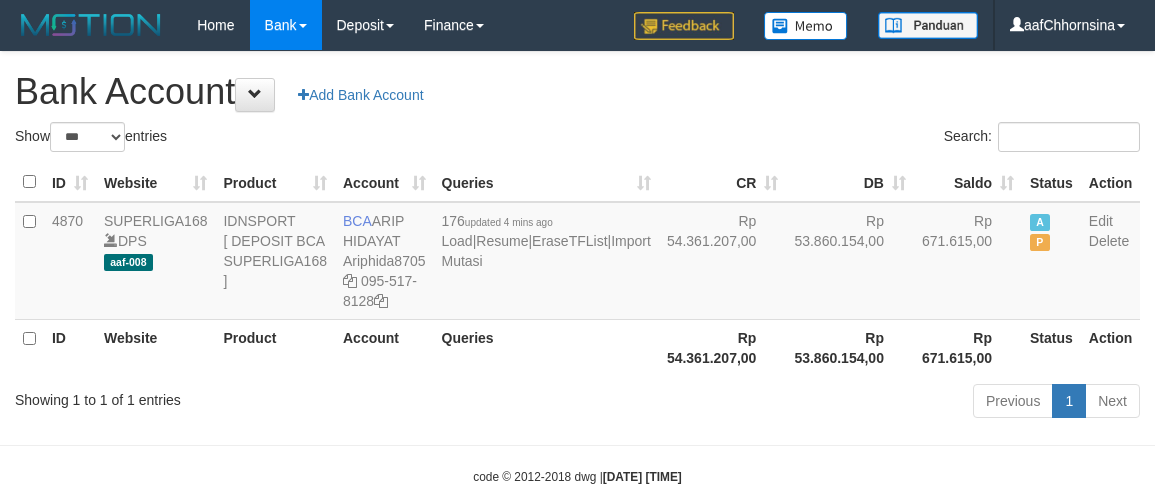scroll, scrollTop: 0, scrollLeft: 0, axis: both 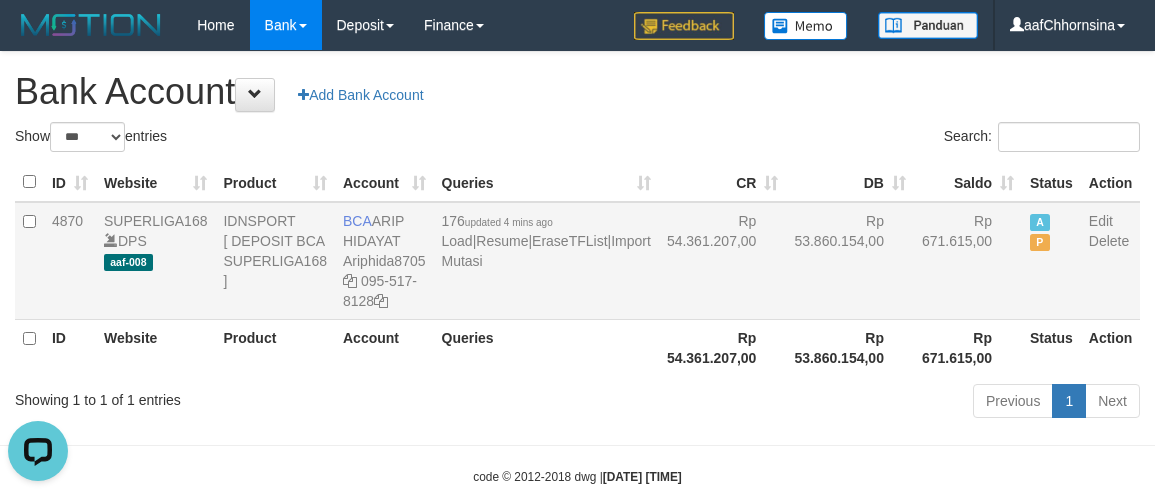 click on "Rp 53.860.154,00" at bounding box center [850, 261] 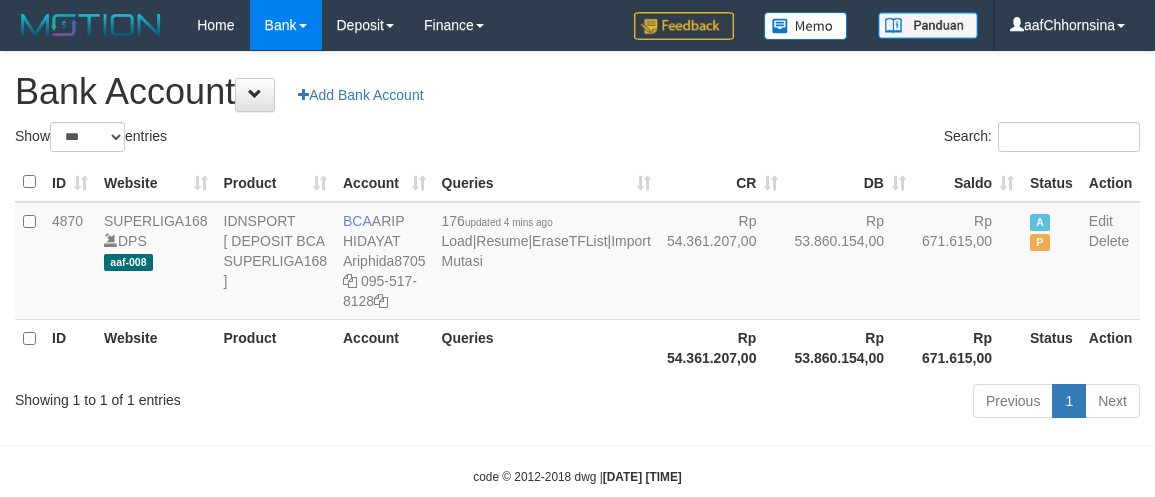 select on "***" 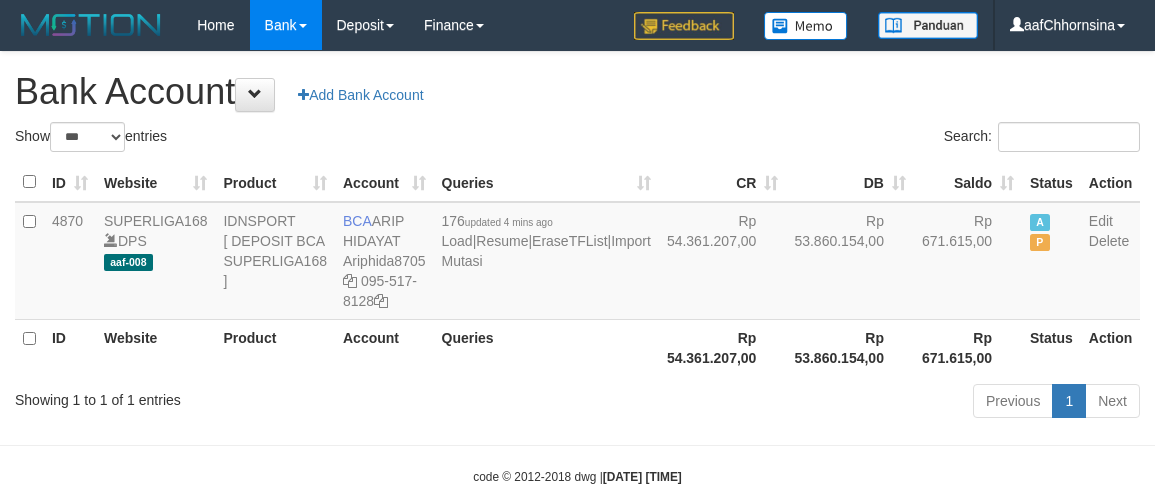 scroll, scrollTop: 0, scrollLeft: 0, axis: both 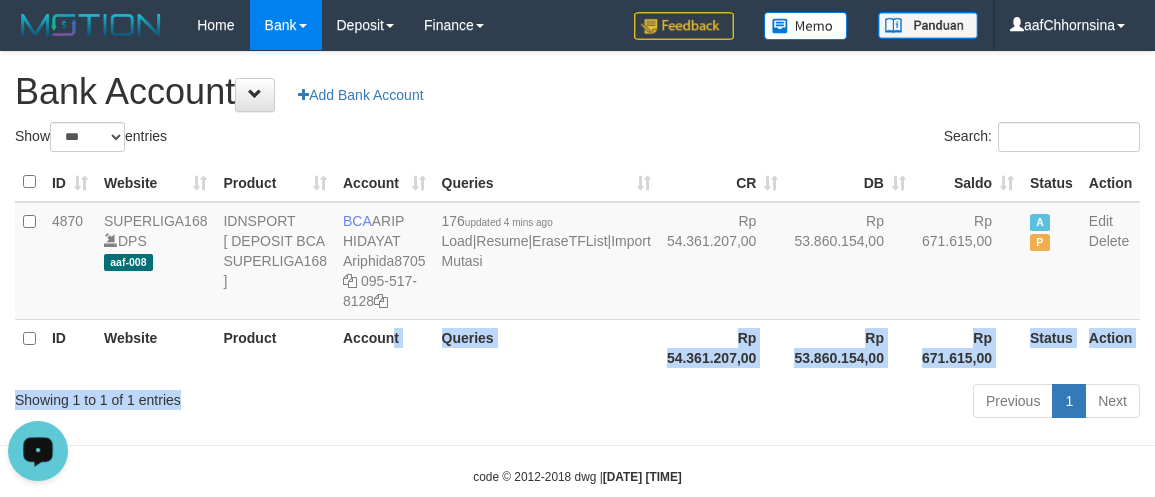 click on "Show  ** ** ** *** ***  entries Search:
ID Website Product Account Queries CR DB Saldo Status Action
4870
SUPERLIGA168
DPS
aaf-008
IDNSPORT
[ DEPOSIT BCA SUPERLIGA168 ]
BCA
[NAME]
Ariphida8705
[PHONE]
176  updated 4 mins ago
Load
|
Resume
|
EraseTFList
|
Import Mutasi
Rp 54.361.207,00
Rp 53.860.154,00
Rp 671.615,00
A
P
Edit
Delete
ID Website Product Account Queries Status" at bounding box center (577, 273) 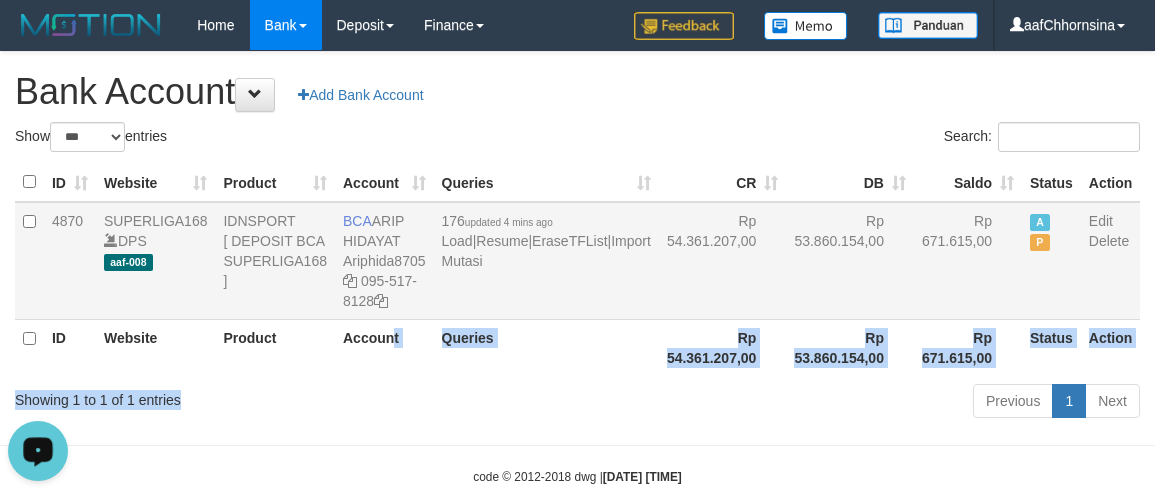 click on "176  updated 4 mins ago
Load
|
Resume
|
EraseTFList
|
Import Mutasi" at bounding box center [546, 261] 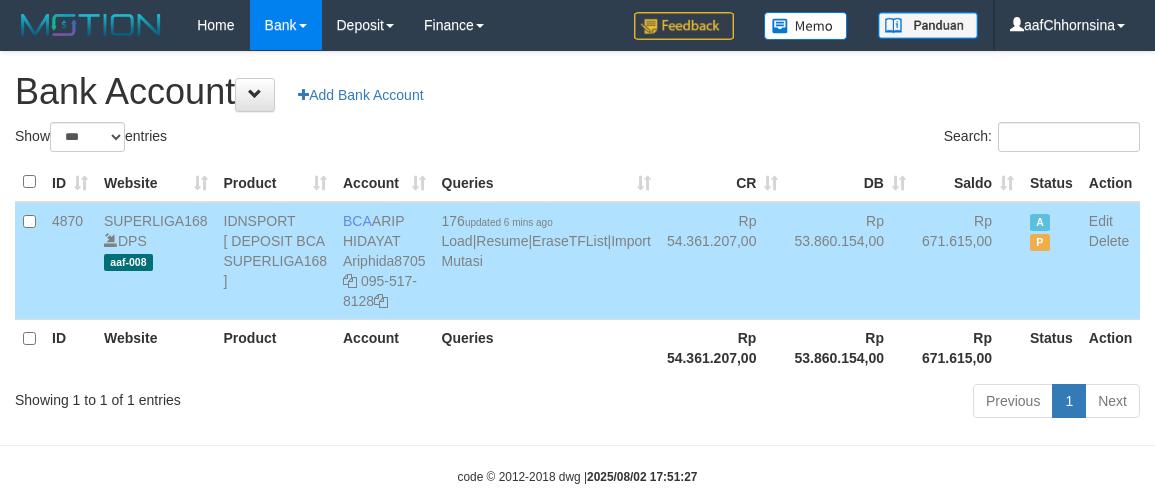 select on "***" 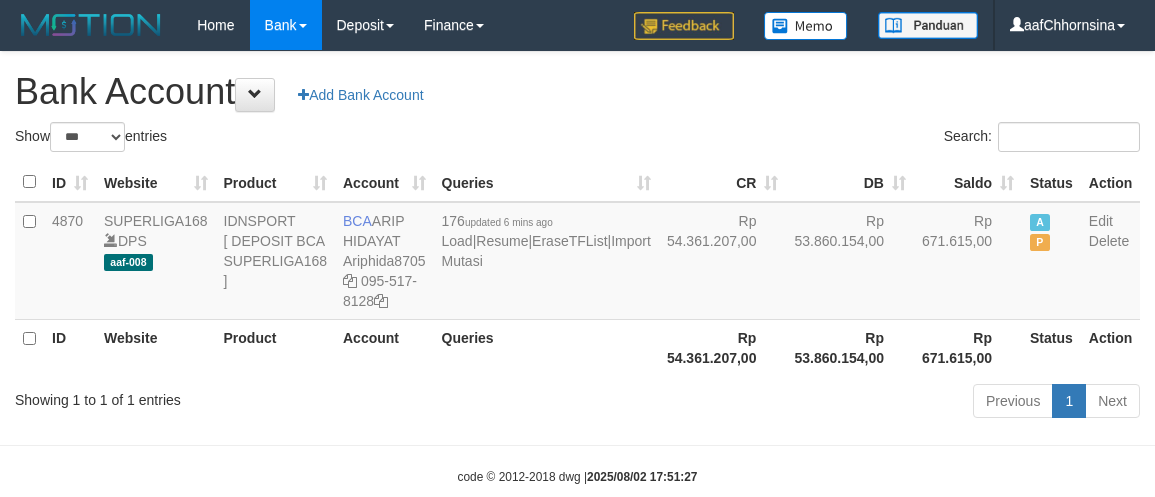 select on "***" 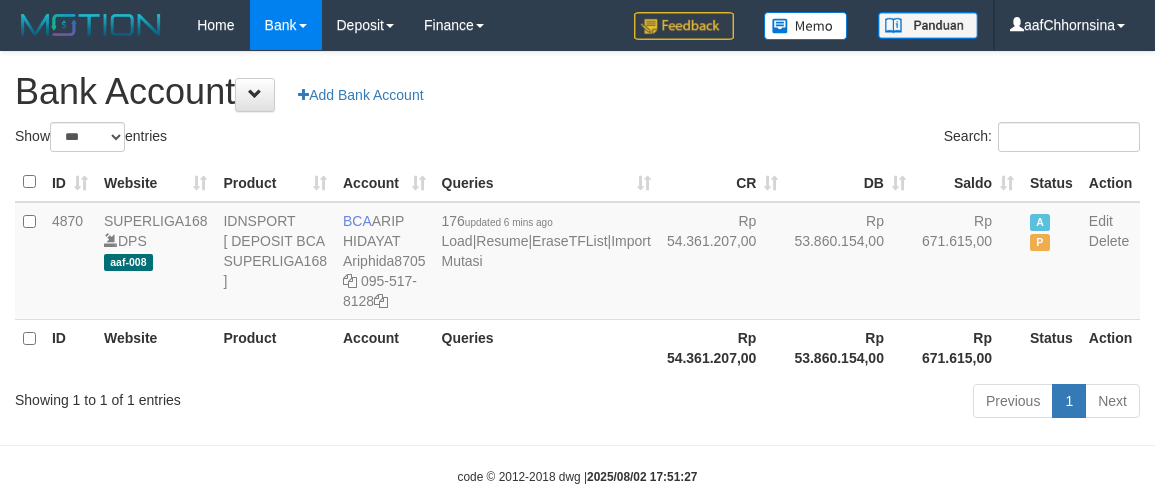 scroll, scrollTop: 0, scrollLeft: 0, axis: both 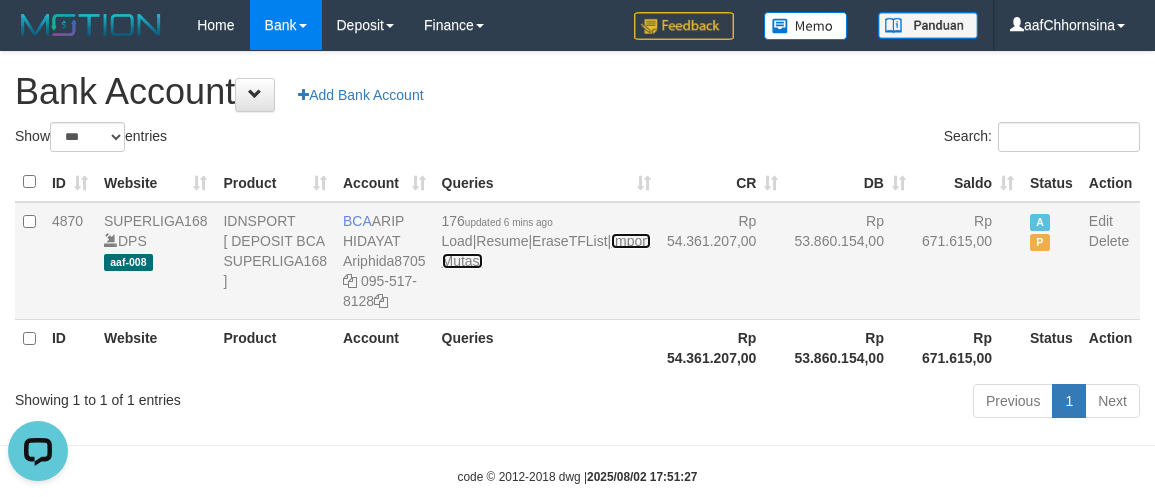 click on "Import Mutasi" at bounding box center [546, 251] 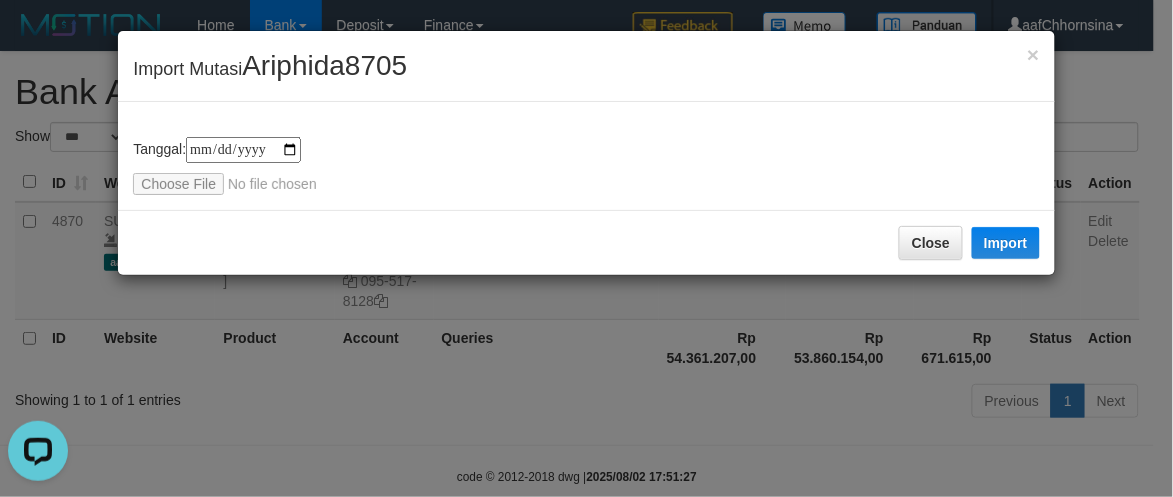 type on "**********" 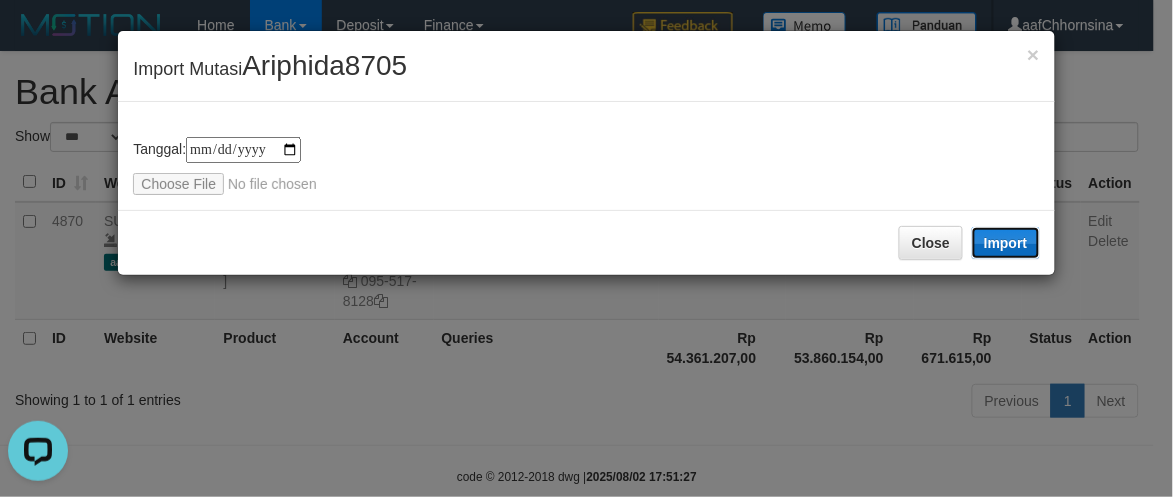 click on "Import" at bounding box center (1006, 243) 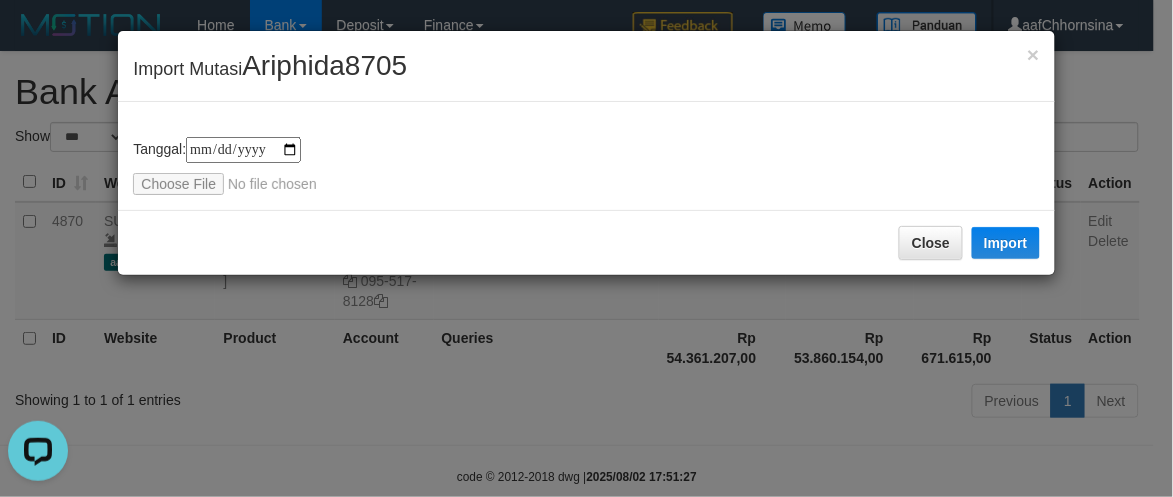 click on "**********" at bounding box center [586, 156] 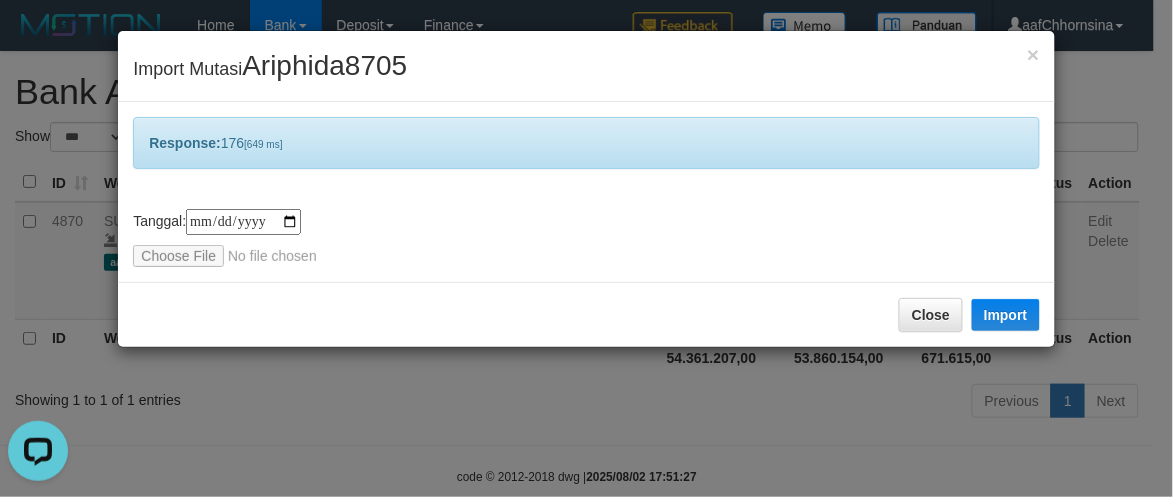 click on "Close
Import" at bounding box center [586, 314] 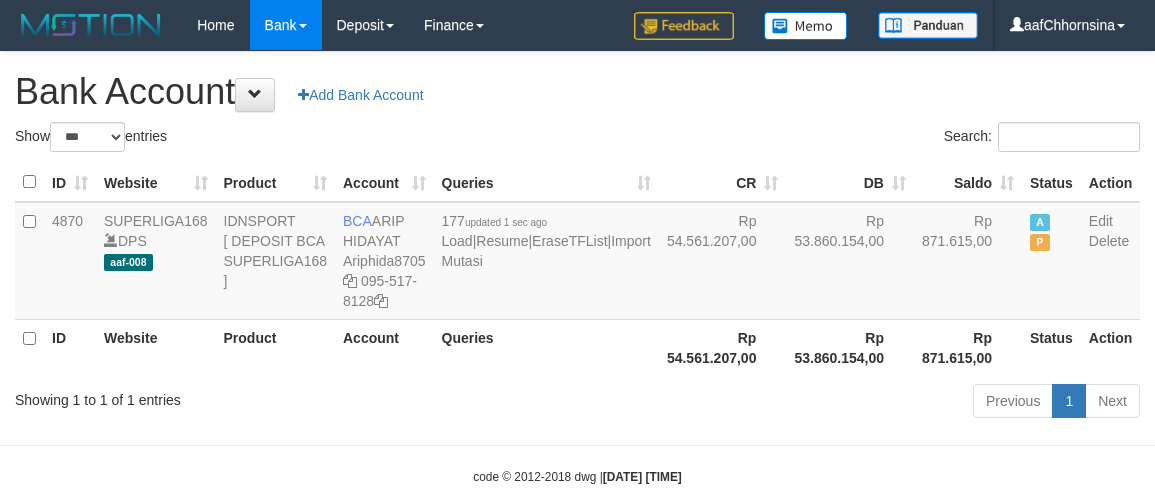select on "***" 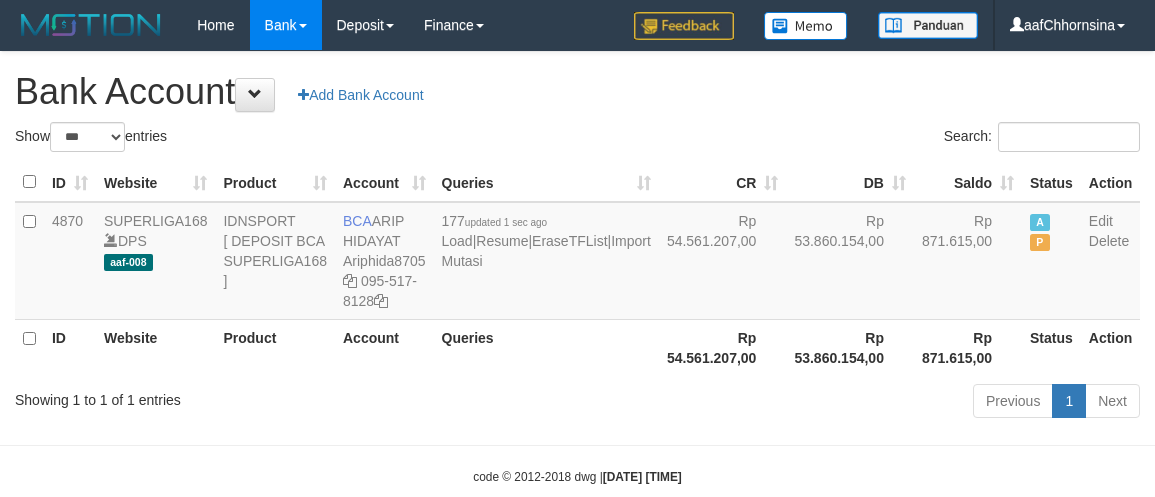 scroll, scrollTop: 0, scrollLeft: 0, axis: both 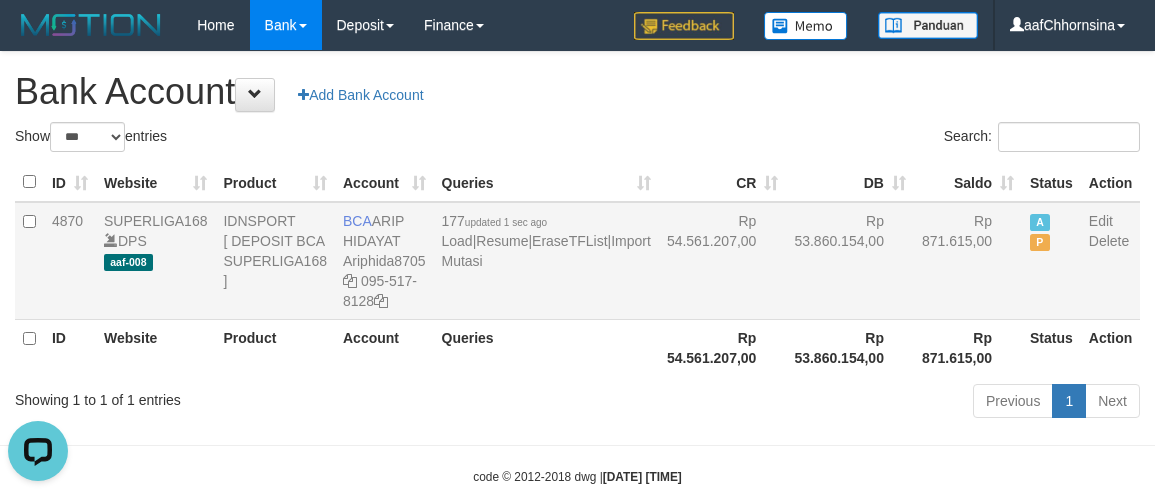 drag, startPoint x: 461, startPoint y: 430, endPoint x: 556, endPoint y: 335, distance: 134.3503 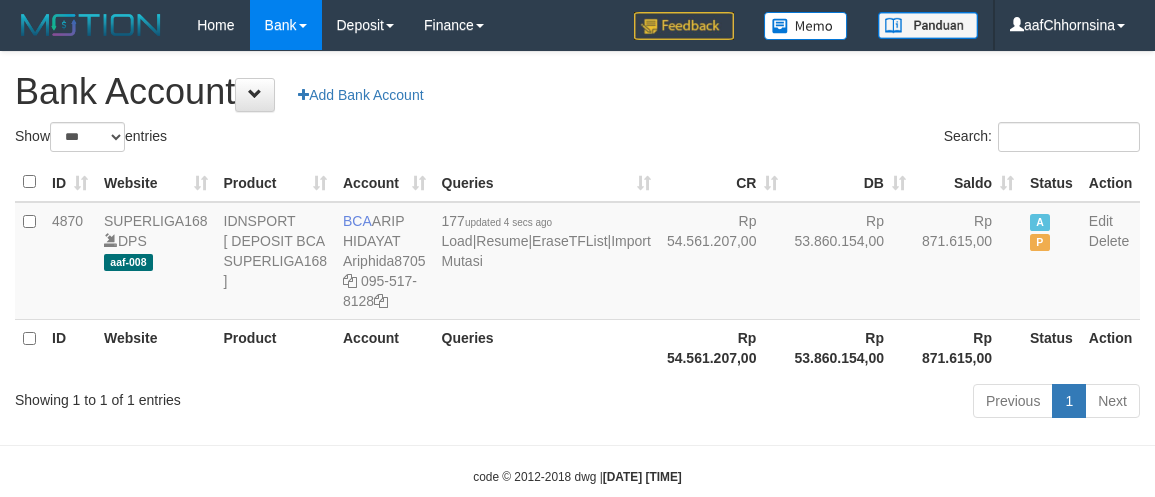 select on "***" 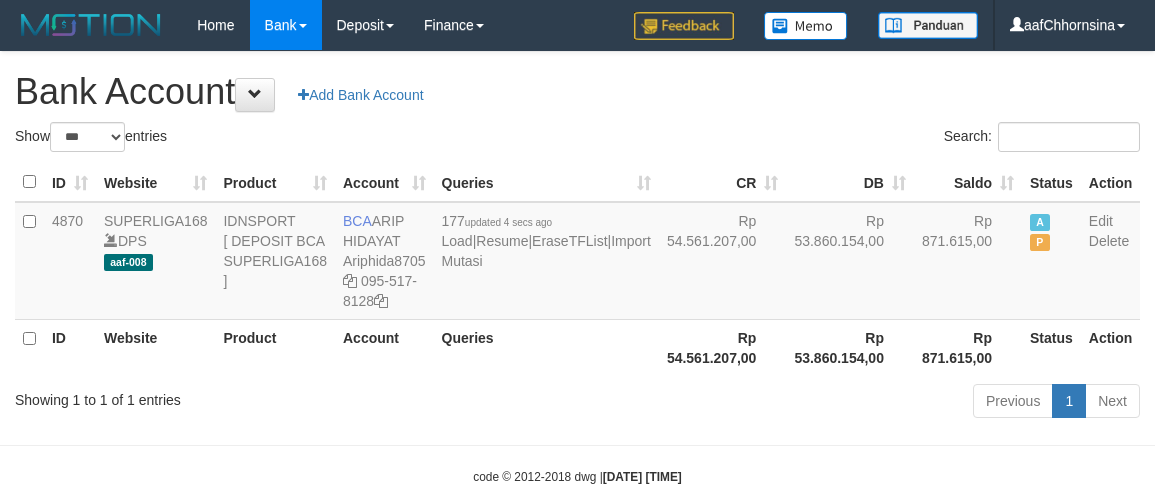 scroll, scrollTop: 0, scrollLeft: 0, axis: both 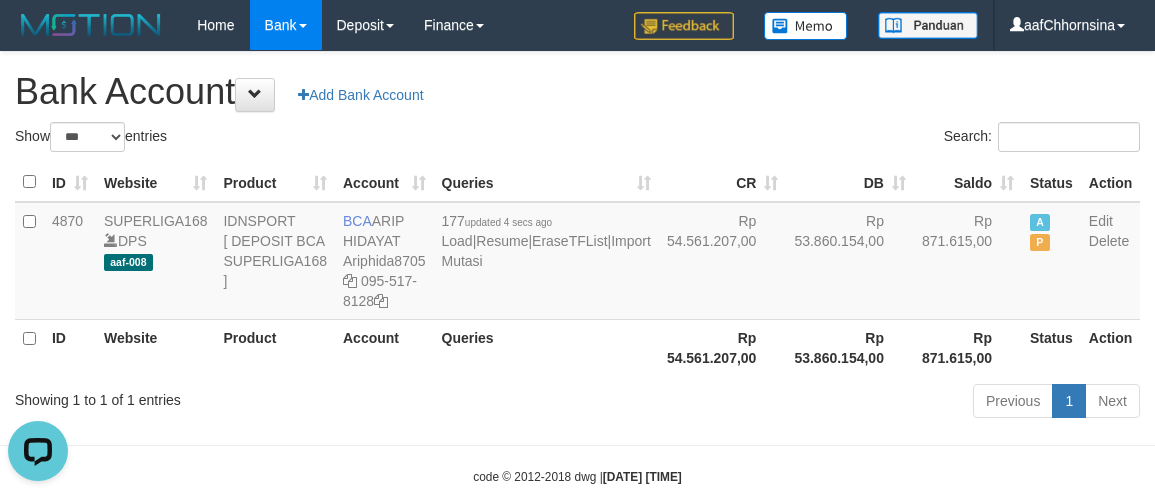 click on "Queries" at bounding box center (546, 347) 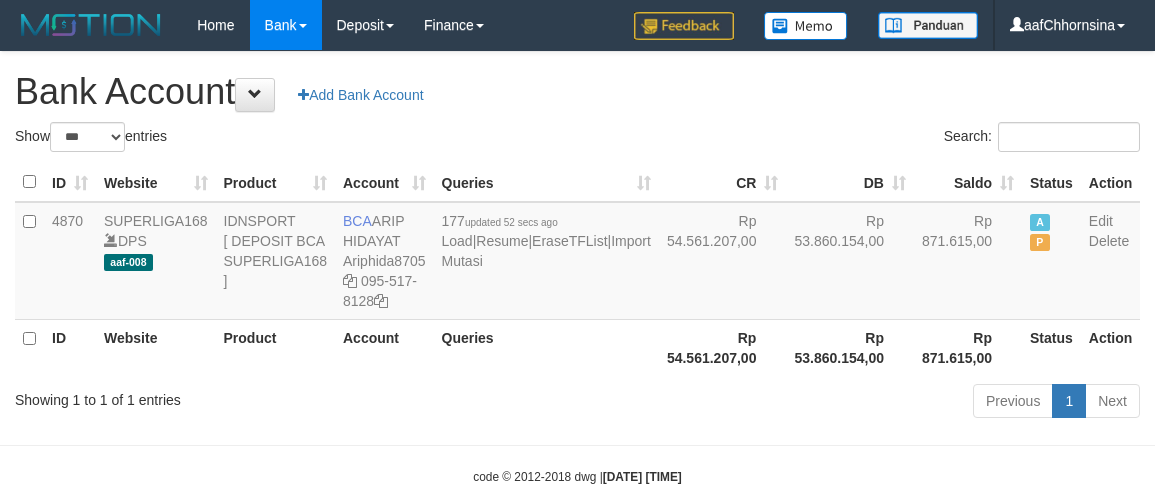 select on "***" 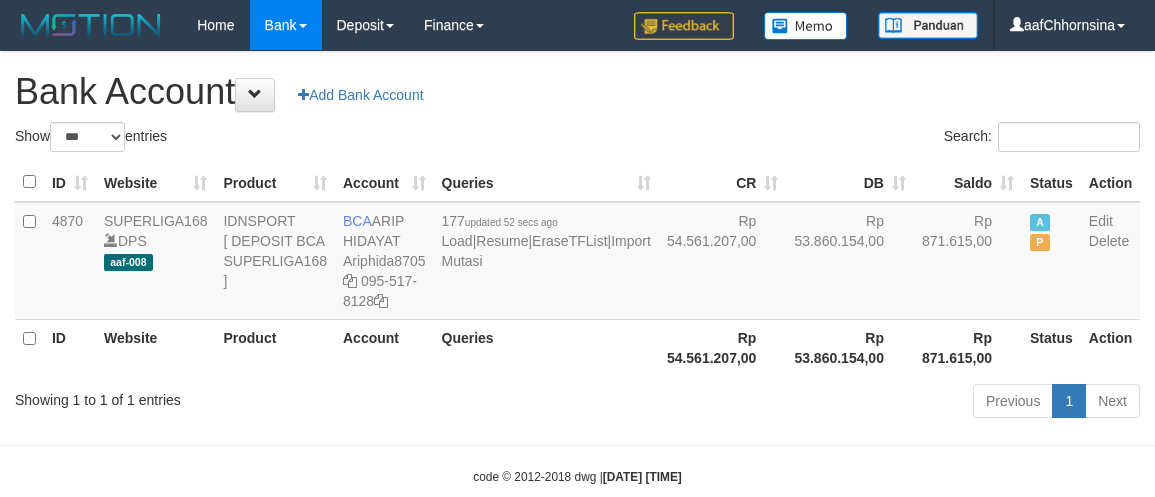 scroll, scrollTop: 0, scrollLeft: 0, axis: both 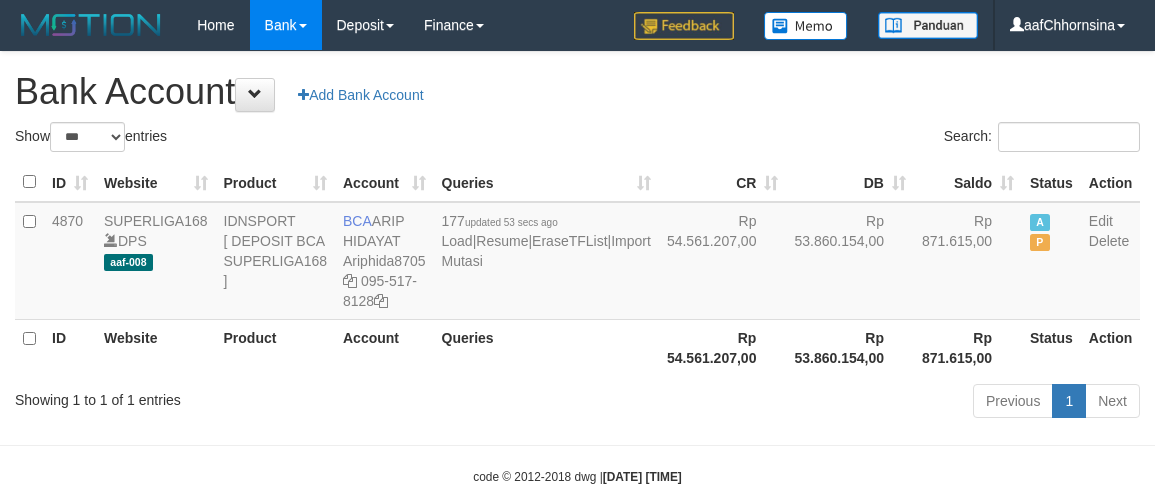 select on "***" 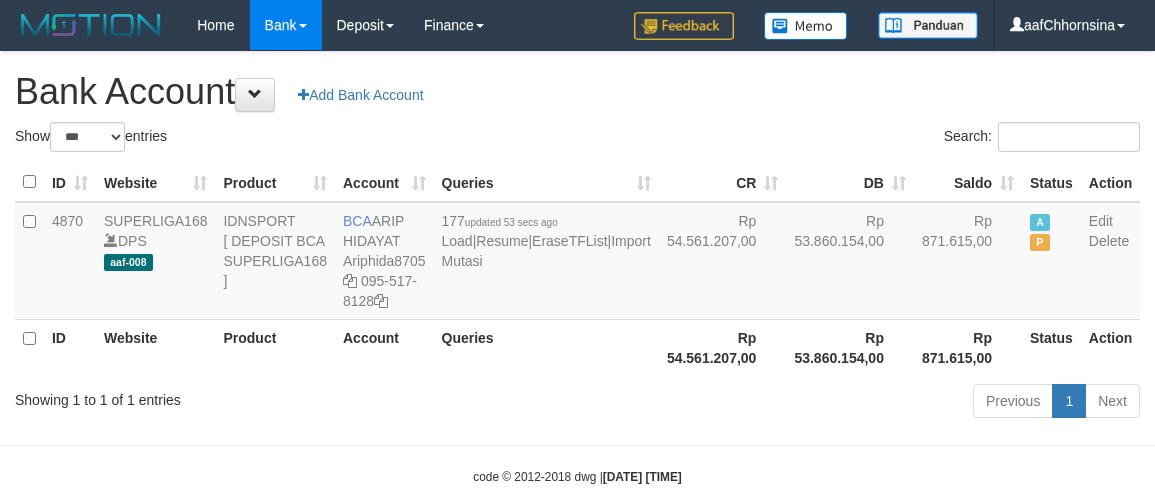 scroll, scrollTop: 0, scrollLeft: 0, axis: both 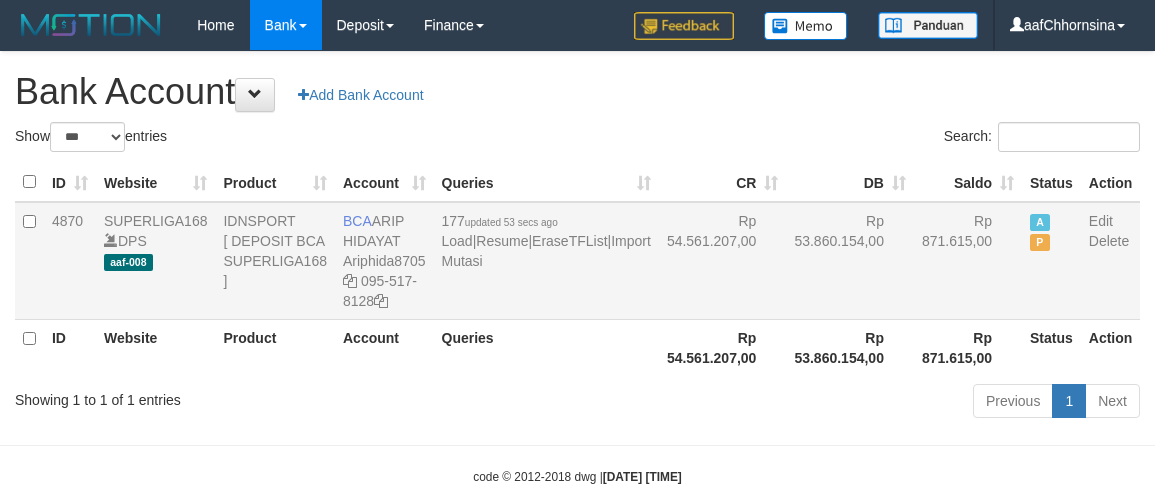 drag, startPoint x: 611, startPoint y: 207, endPoint x: 711, endPoint y: 222, distance: 101.118744 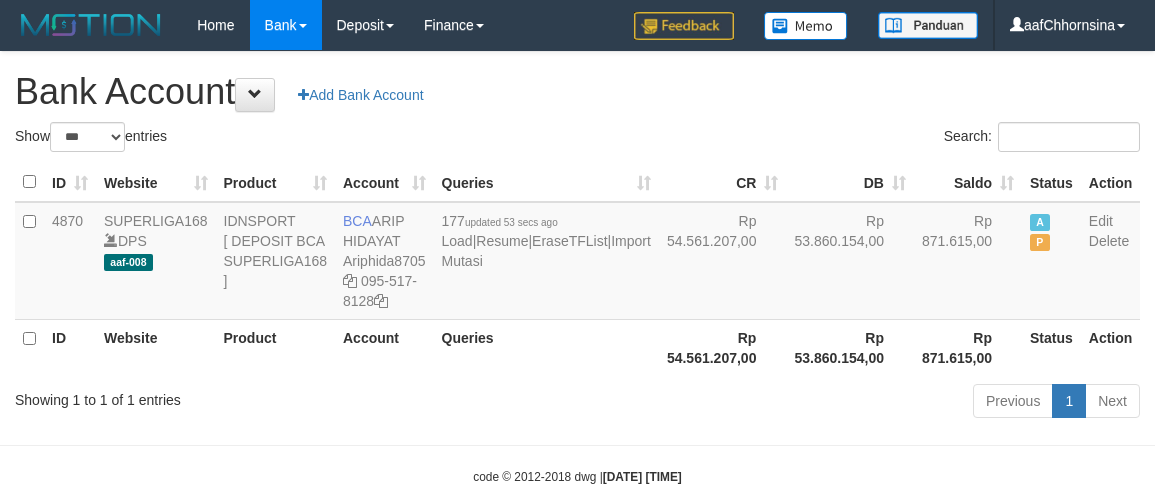 select on "***" 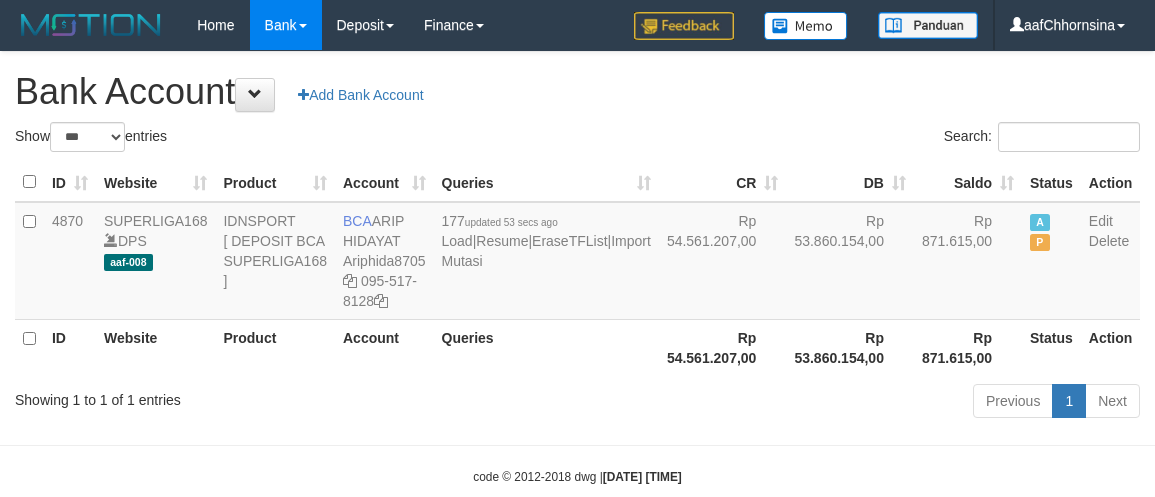 scroll, scrollTop: 0, scrollLeft: 0, axis: both 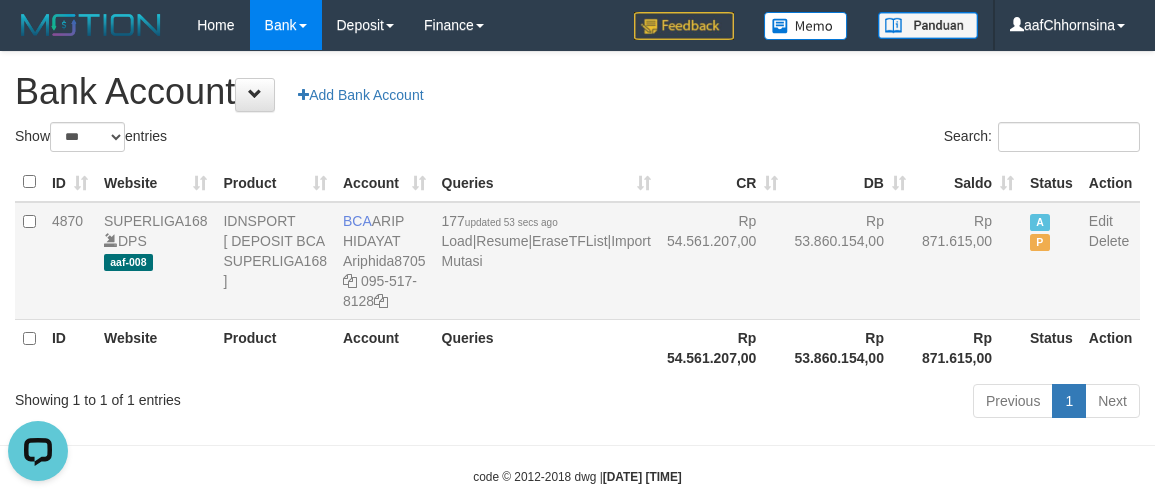 click on "177  updated 53 secs ago
Load
|
Resume
|
EraseTFList
|
Import Mutasi" at bounding box center (546, 261) 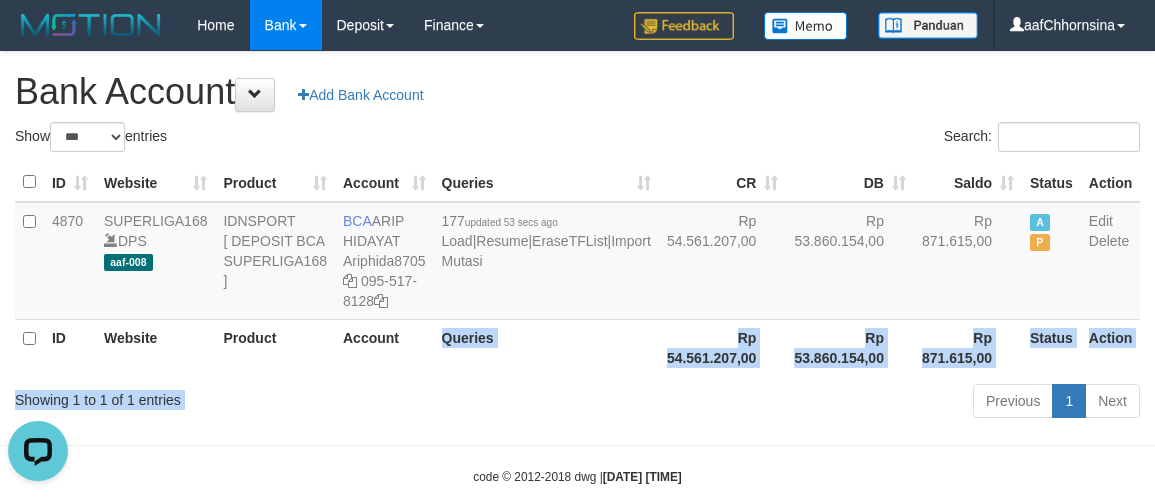 drag, startPoint x: 463, startPoint y: 415, endPoint x: 575, endPoint y: 411, distance: 112.0714 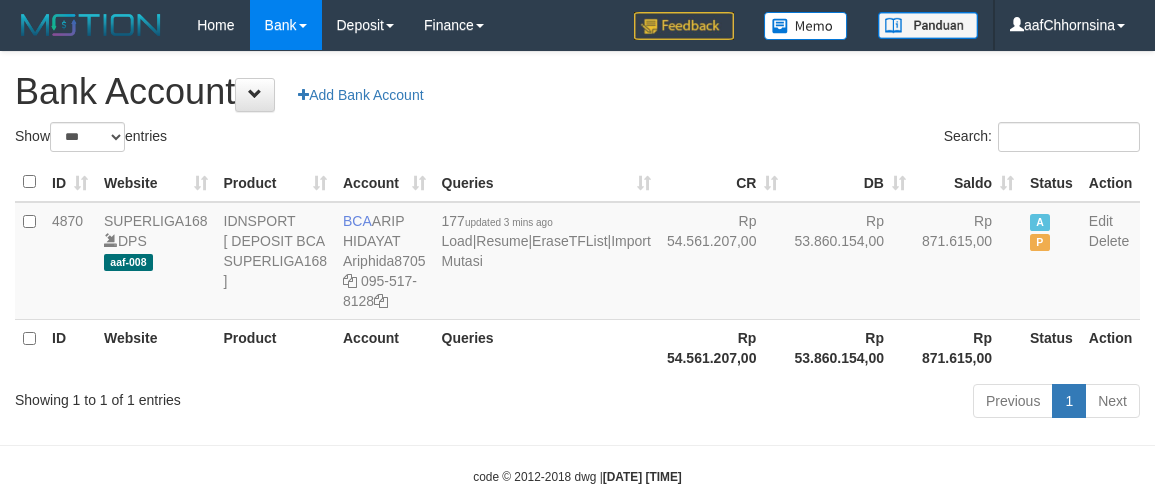 select on "***" 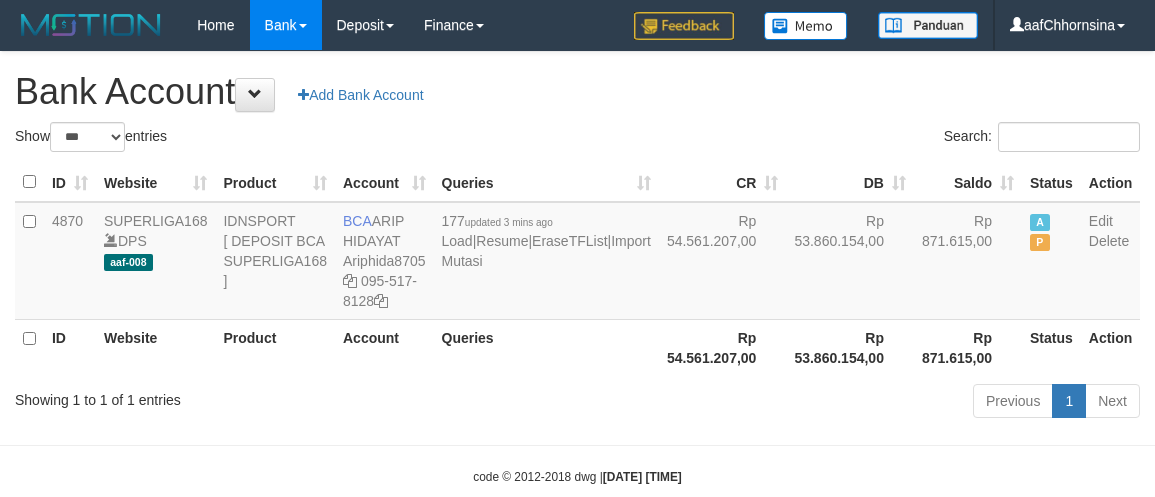 scroll, scrollTop: 0, scrollLeft: 0, axis: both 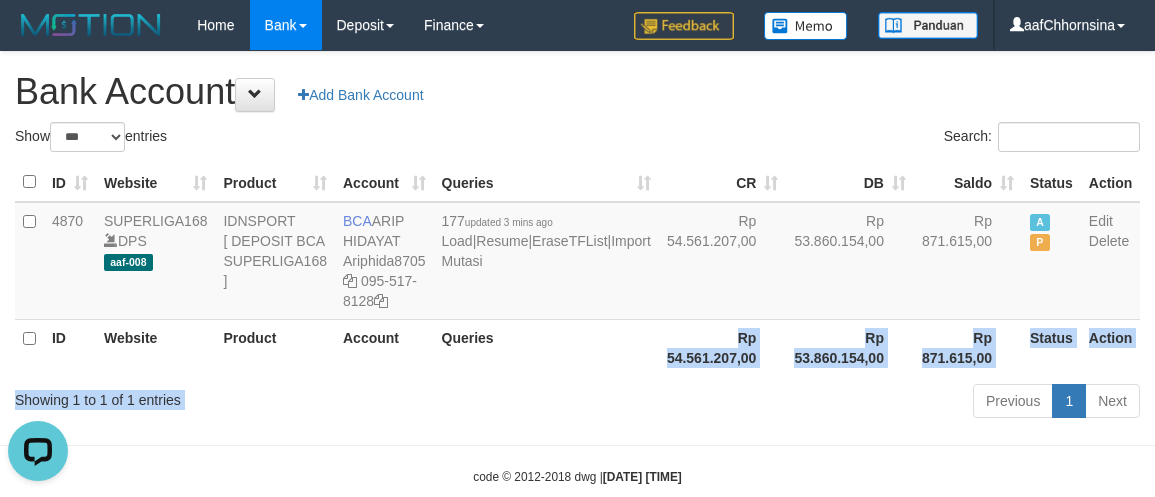 drag, startPoint x: 525, startPoint y: 425, endPoint x: 572, endPoint y: 457, distance: 56.859474 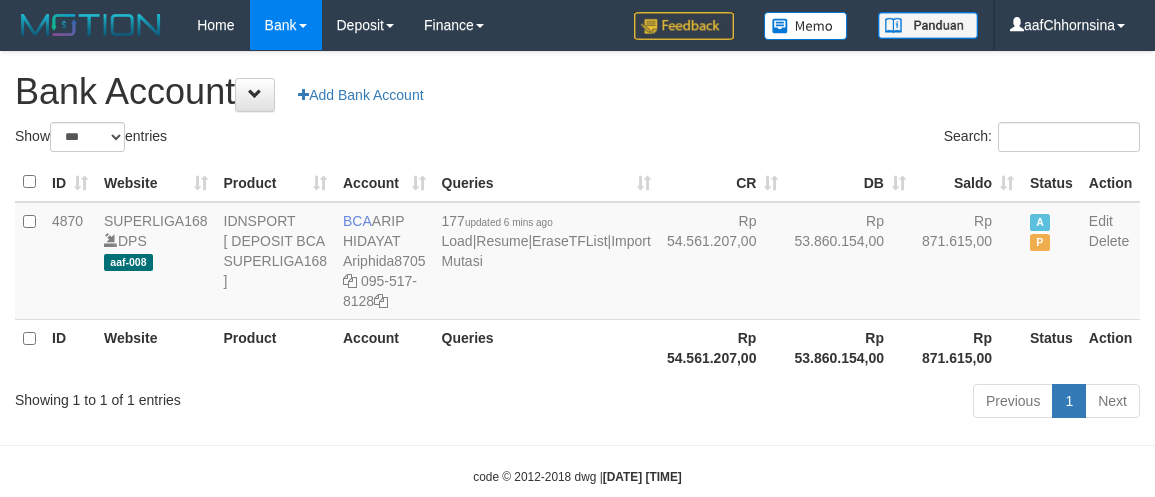 select on "***" 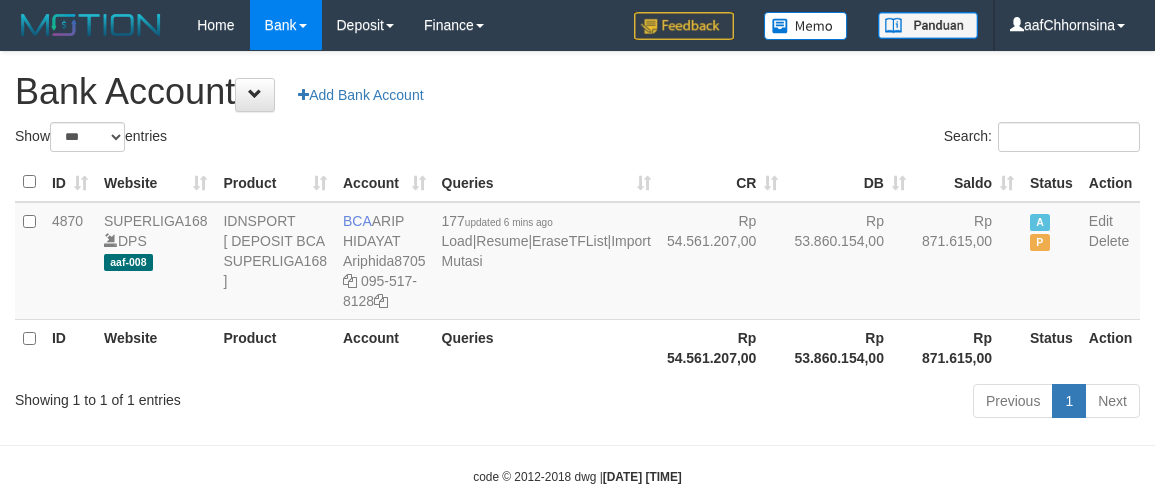 scroll, scrollTop: 0, scrollLeft: 0, axis: both 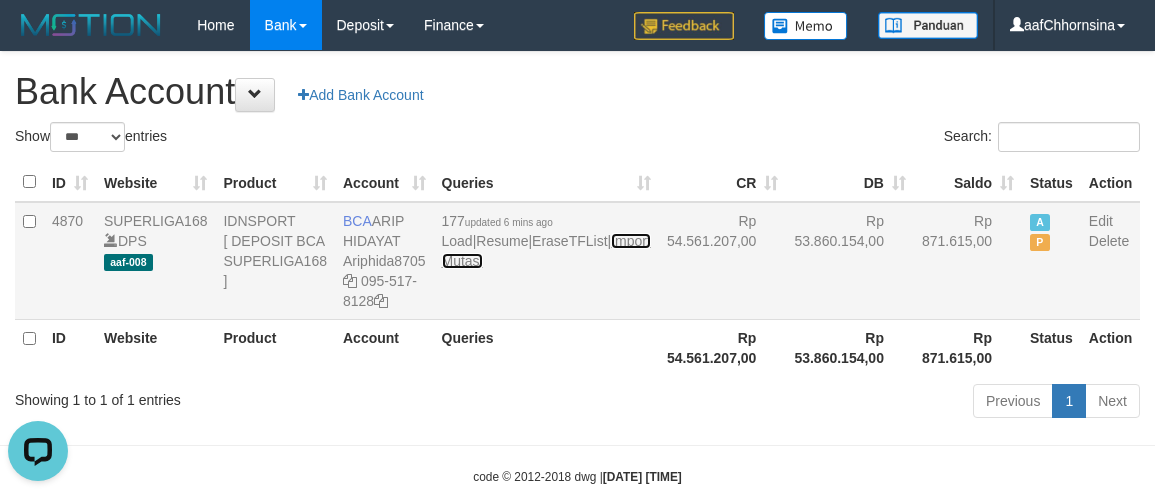 click on "Import Mutasi" at bounding box center [546, 251] 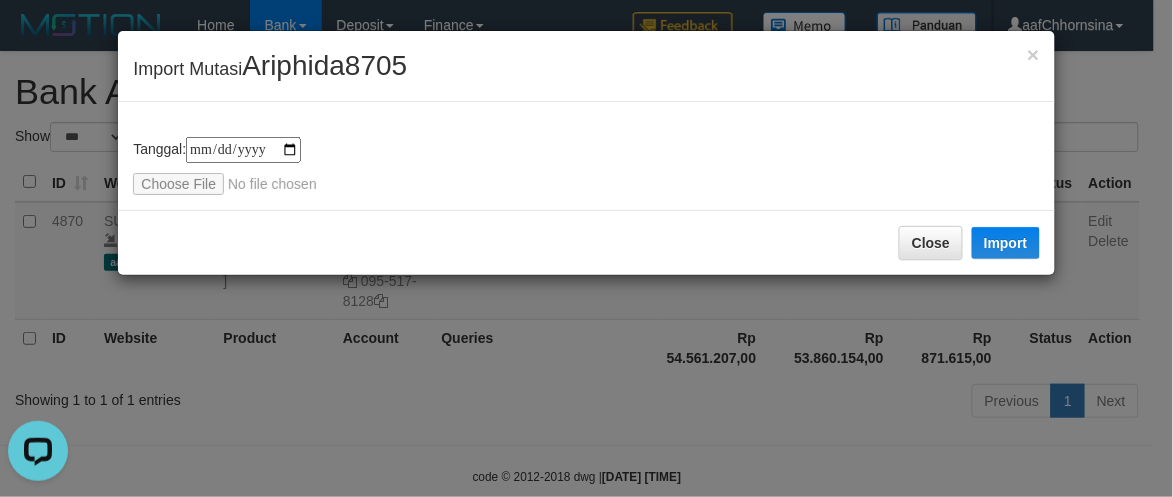 type on "**********" 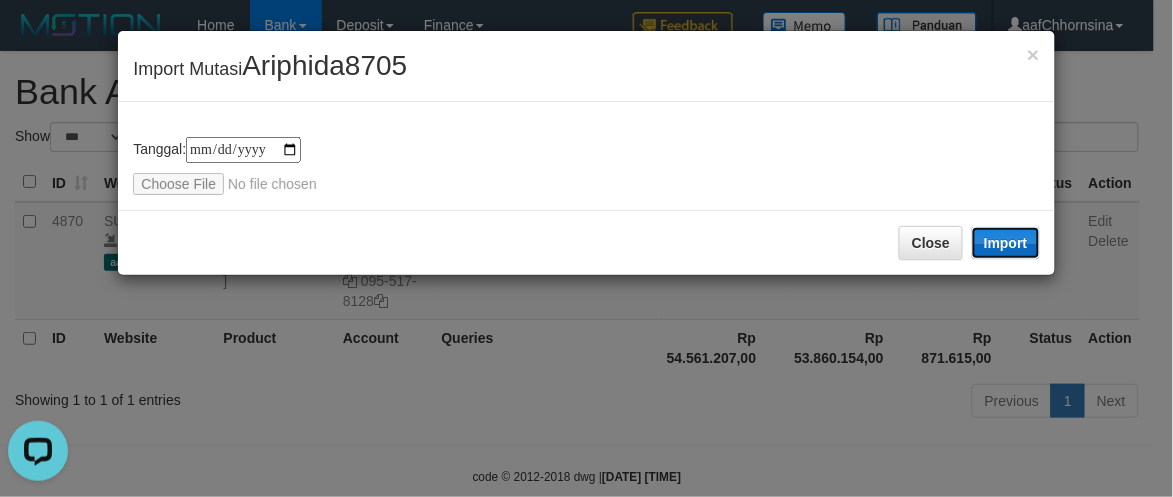 click on "Import" at bounding box center [1006, 243] 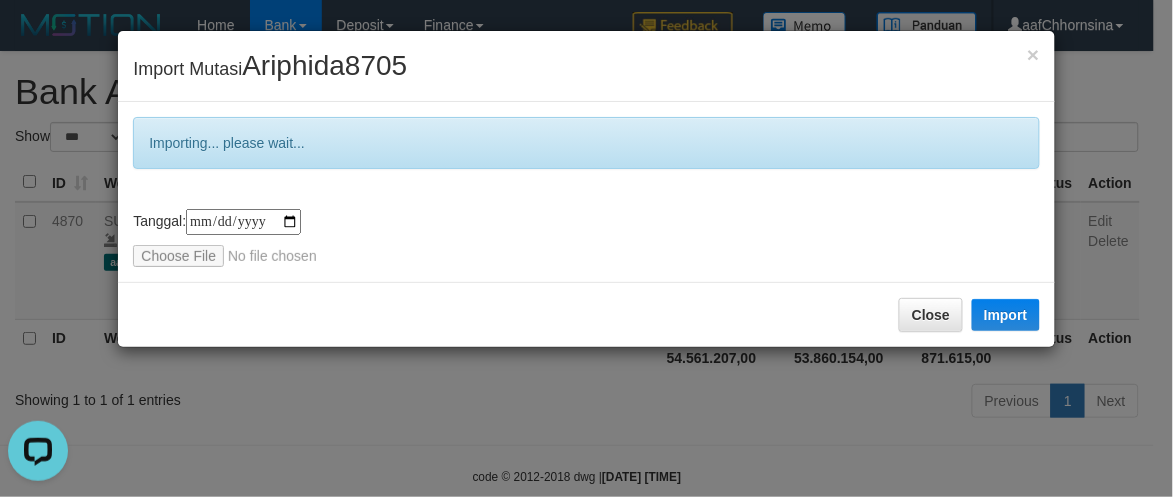 click on "**********" at bounding box center [586, 248] 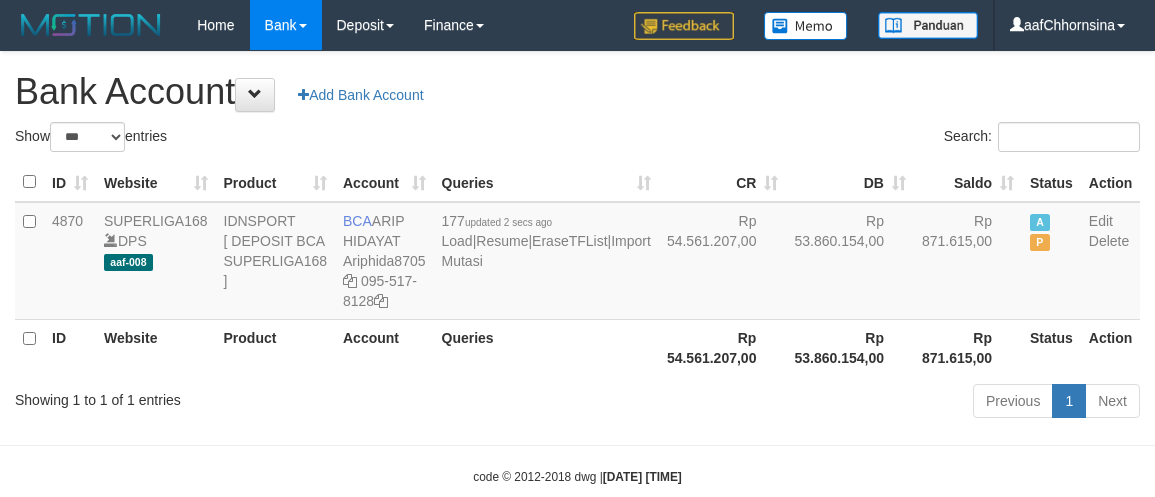 select on "***" 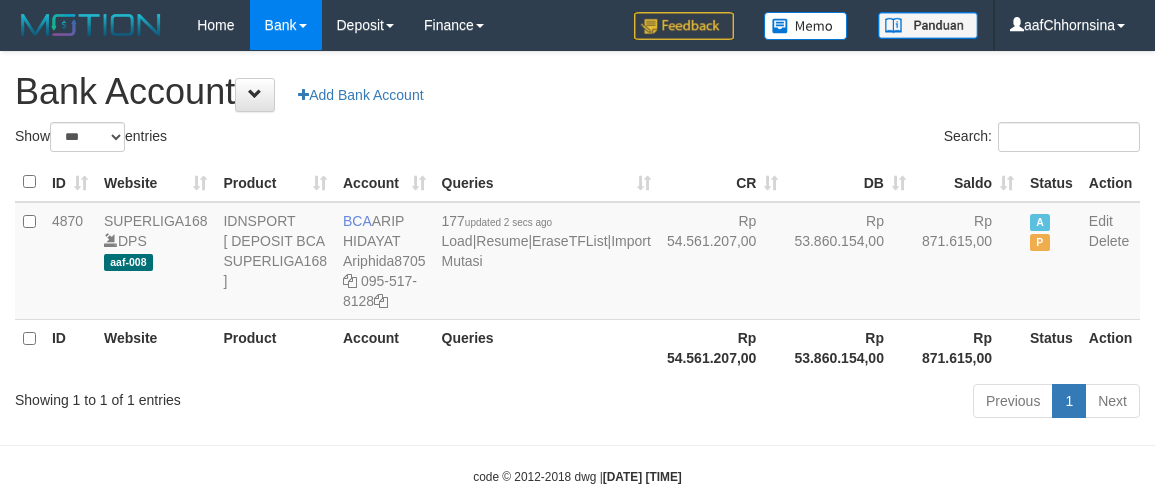 scroll, scrollTop: 0, scrollLeft: 0, axis: both 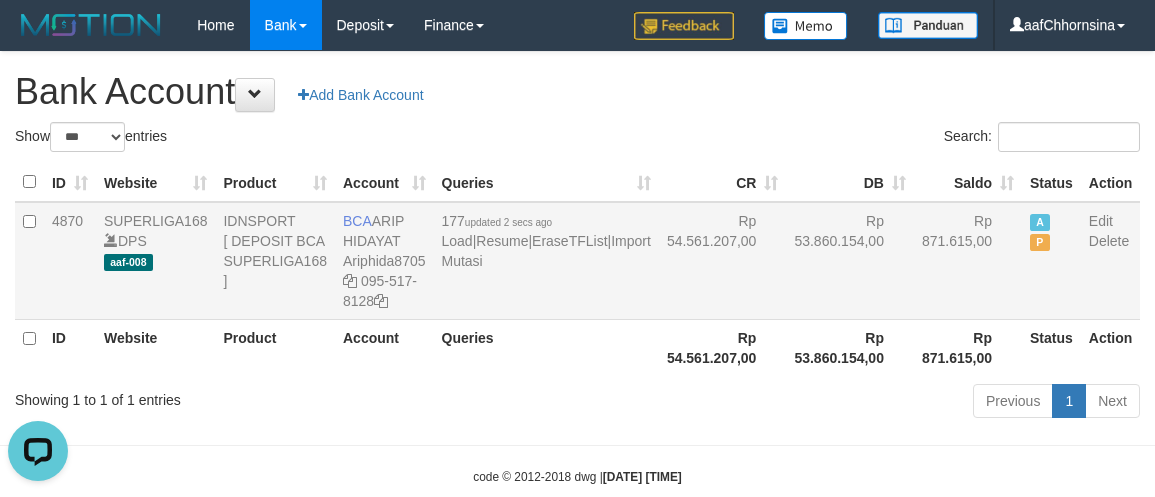 drag, startPoint x: 706, startPoint y: 361, endPoint x: 723, endPoint y: 352, distance: 19.235384 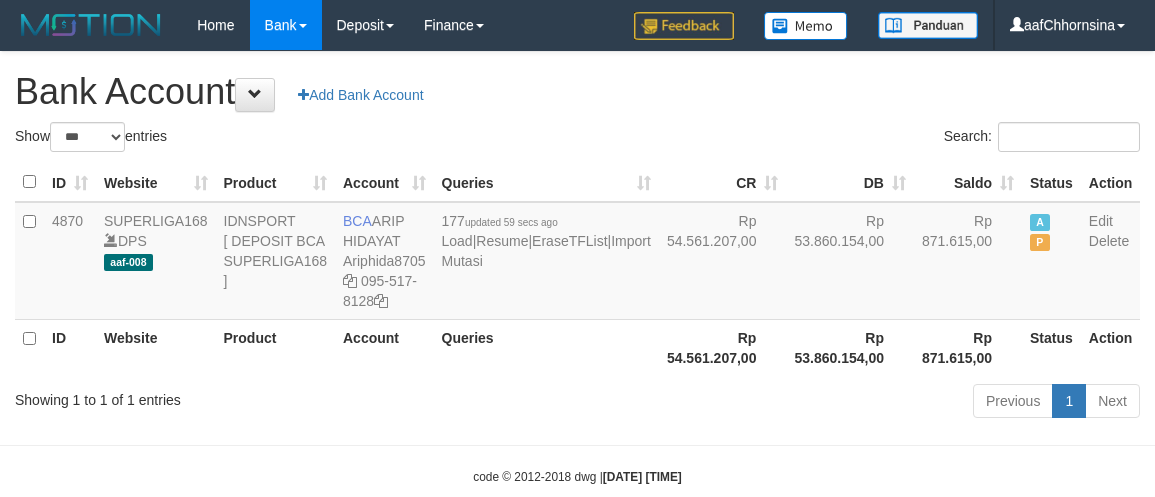 select on "***" 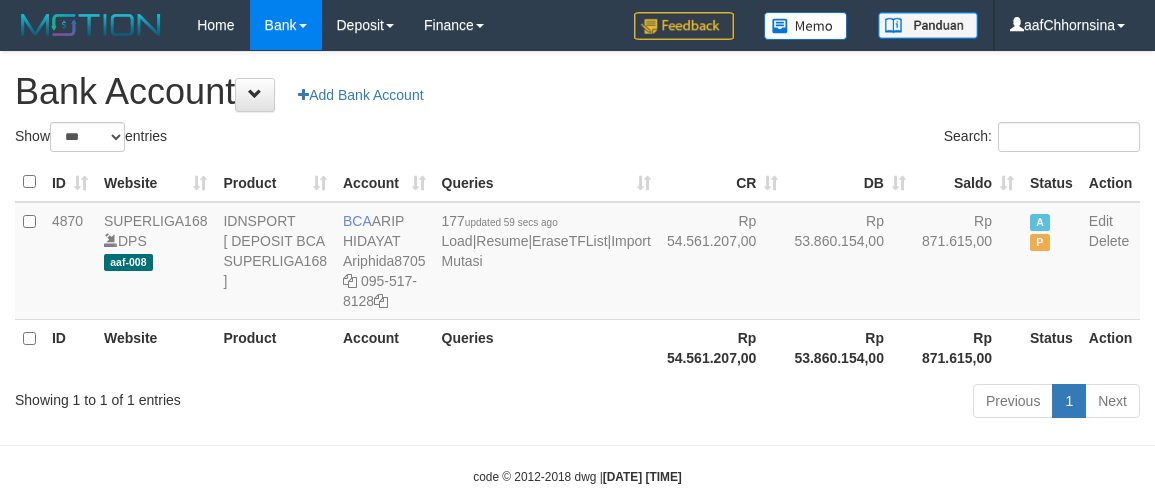 scroll, scrollTop: 0, scrollLeft: 0, axis: both 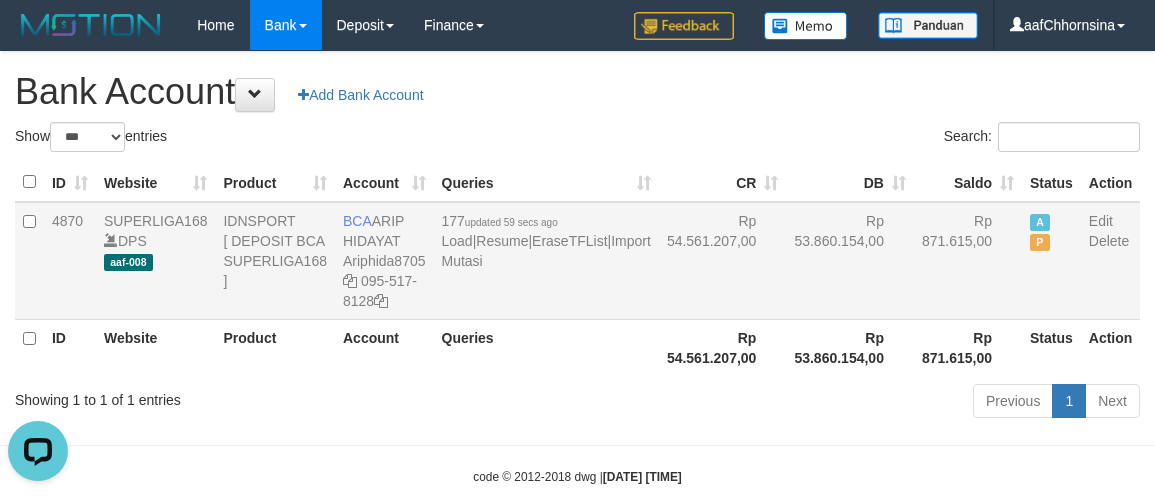 drag, startPoint x: 716, startPoint y: 343, endPoint x: 748, endPoint y: 341, distance: 32.06244 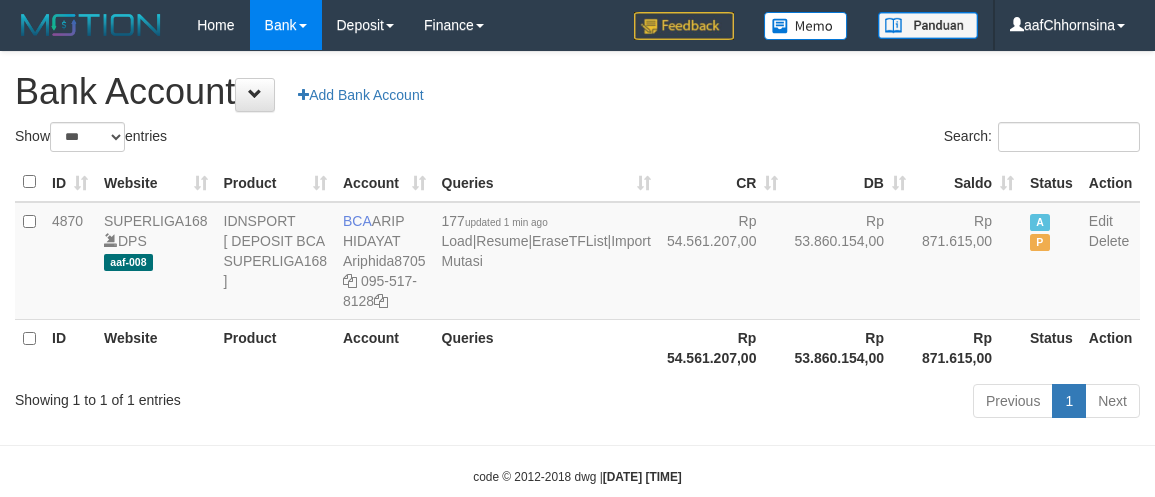select on "***" 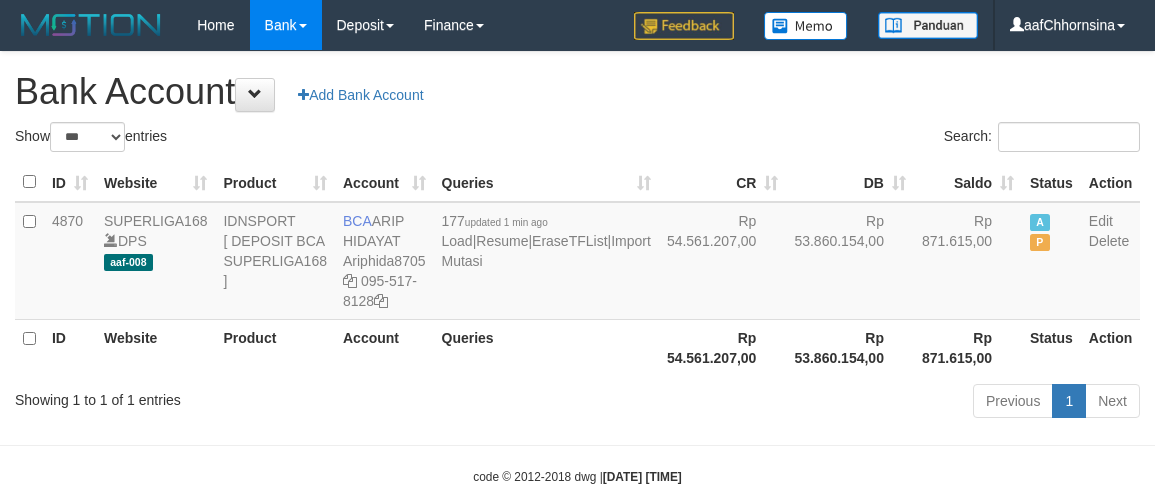 scroll, scrollTop: 0, scrollLeft: 0, axis: both 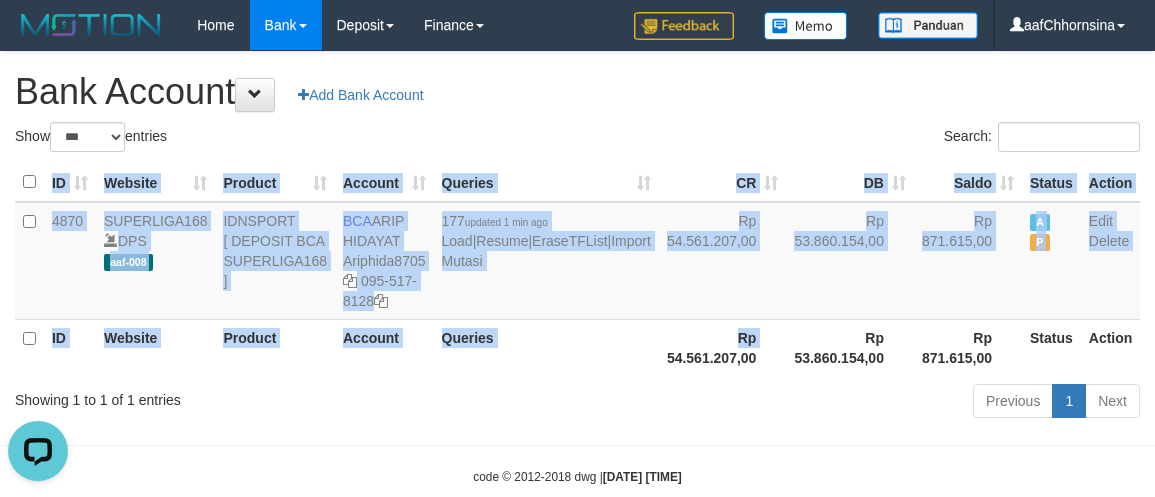 drag, startPoint x: 567, startPoint y: 415, endPoint x: 612, endPoint y: 391, distance: 51 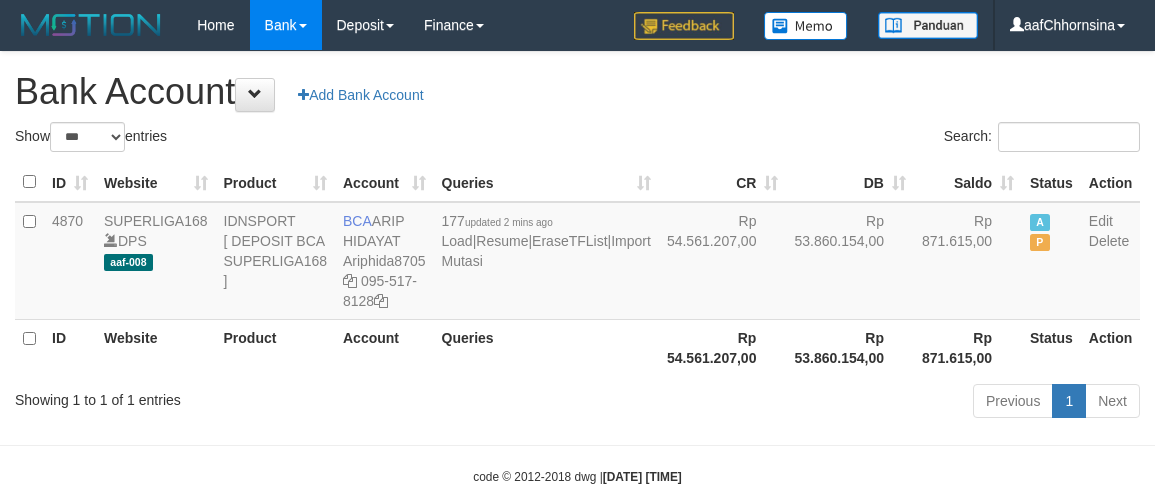 select on "***" 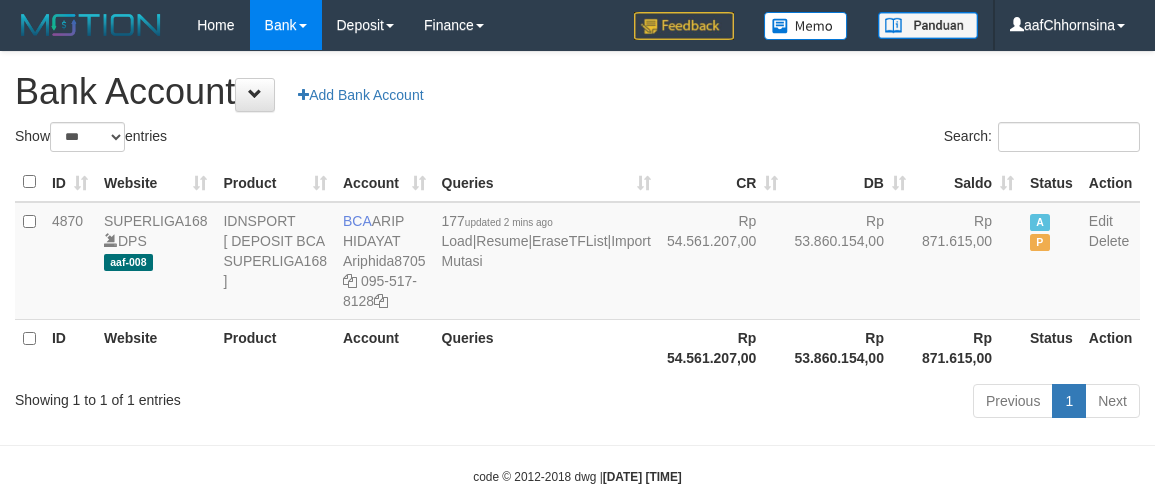 scroll, scrollTop: 0, scrollLeft: 0, axis: both 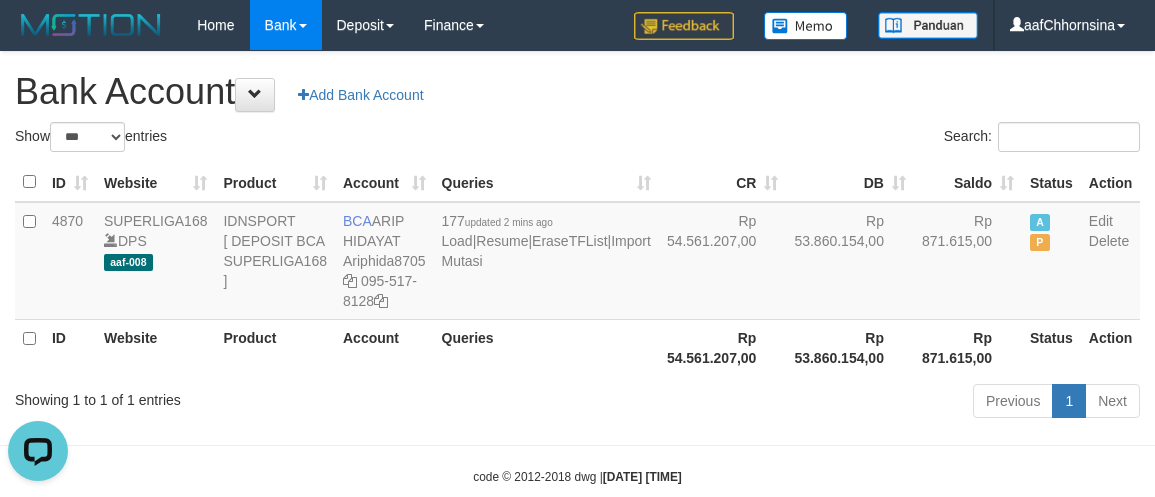 drag, startPoint x: 481, startPoint y: 432, endPoint x: 471, endPoint y: 428, distance: 10.770329 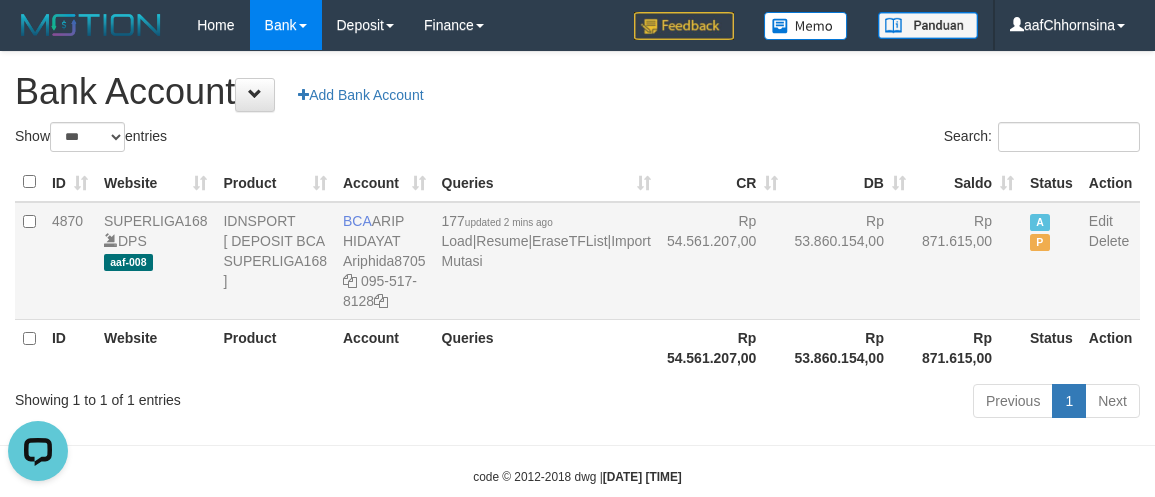 click on "Rp 53.860.154,00" at bounding box center [850, 347] 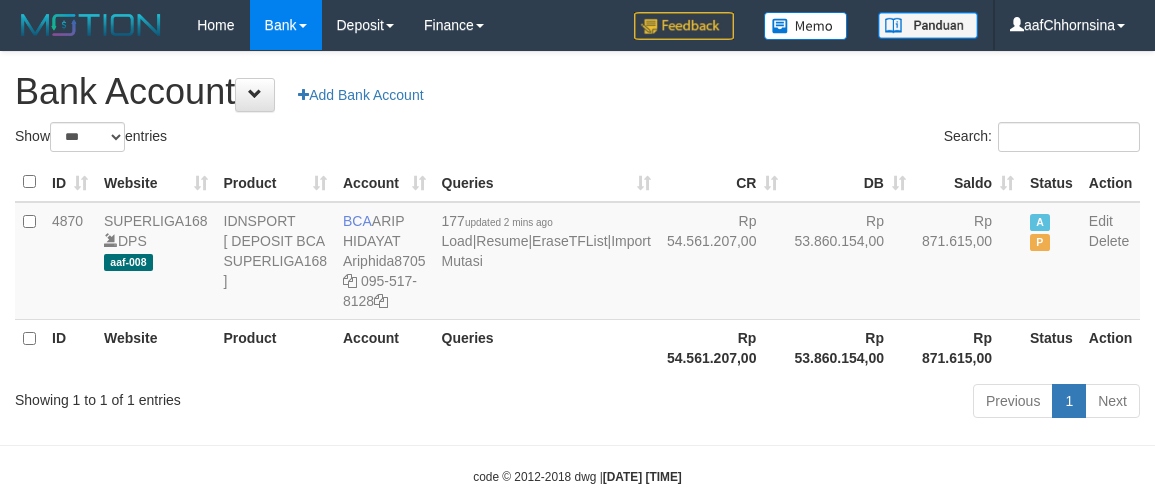 select on "***" 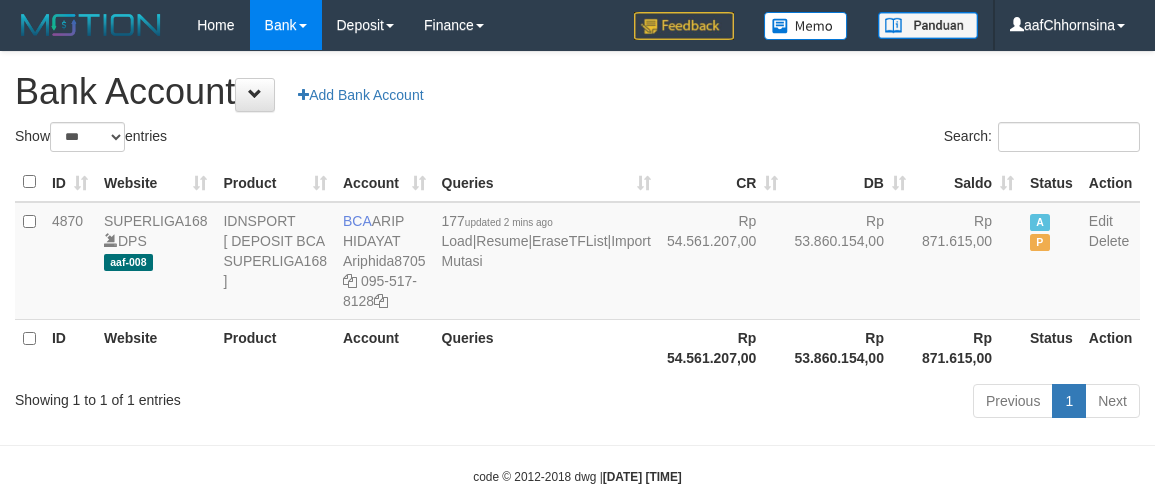 scroll, scrollTop: 0, scrollLeft: 0, axis: both 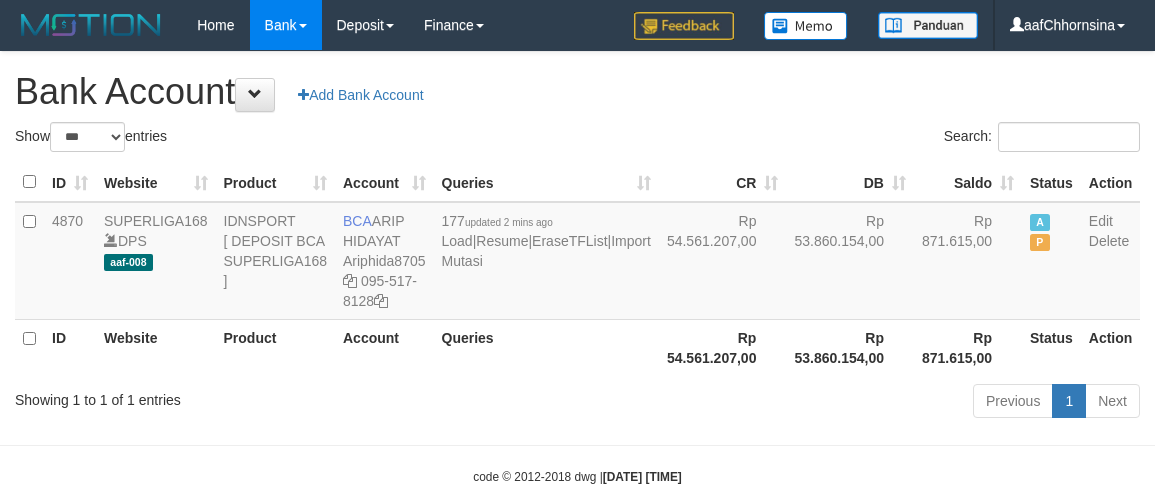 select on "***" 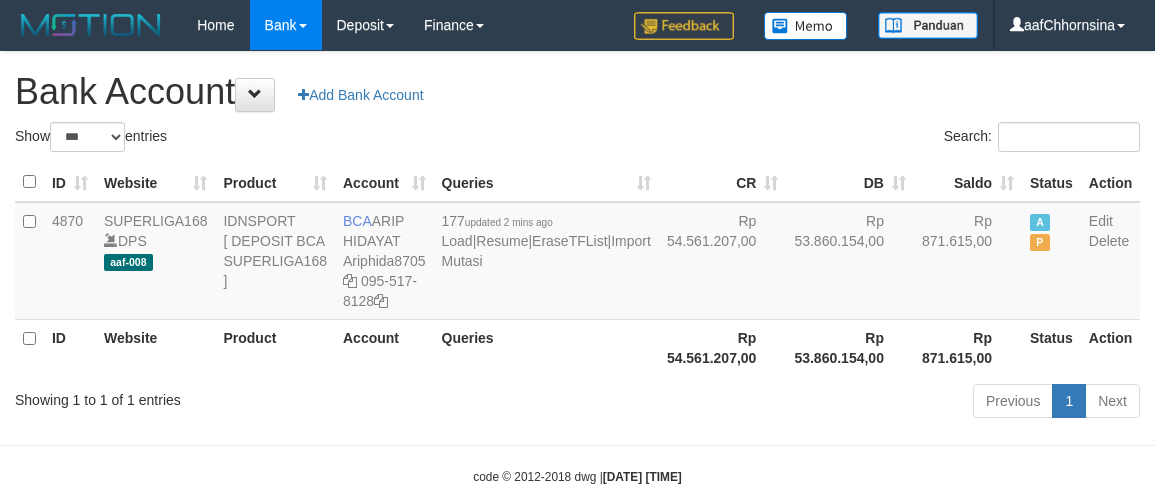 scroll, scrollTop: 0, scrollLeft: 0, axis: both 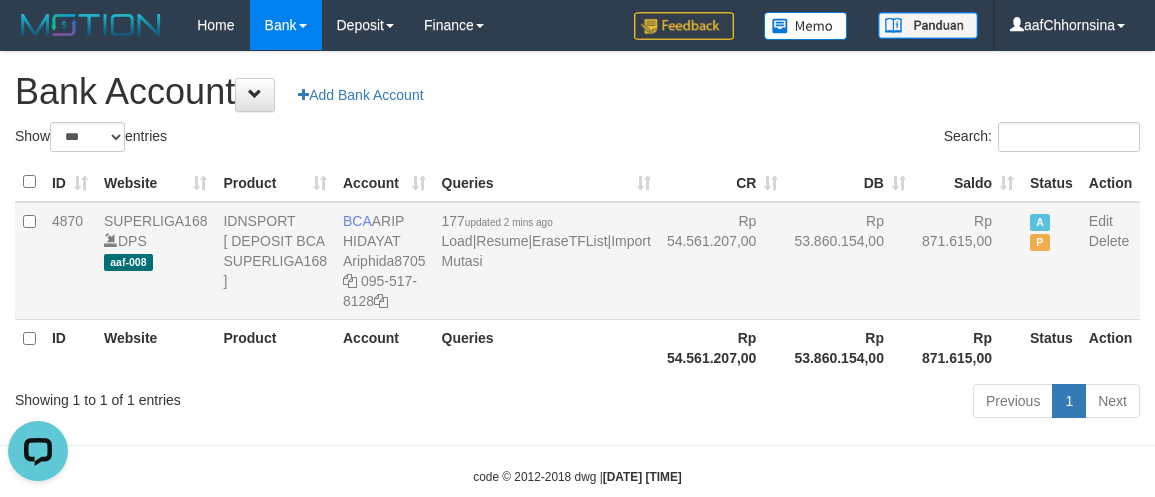 click on "Rp 54.561.207,00" at bounding box center (723, 261) 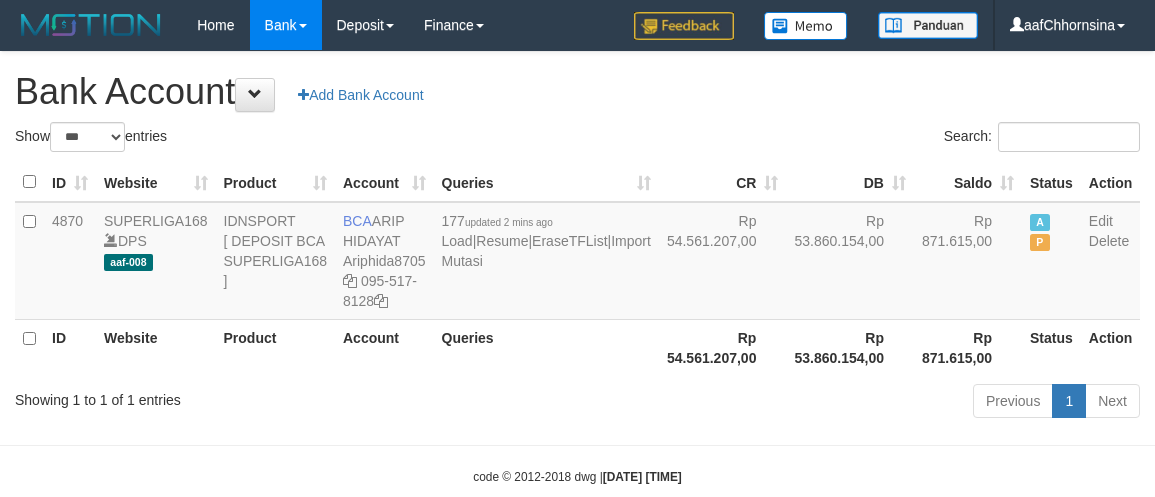 select on "***" 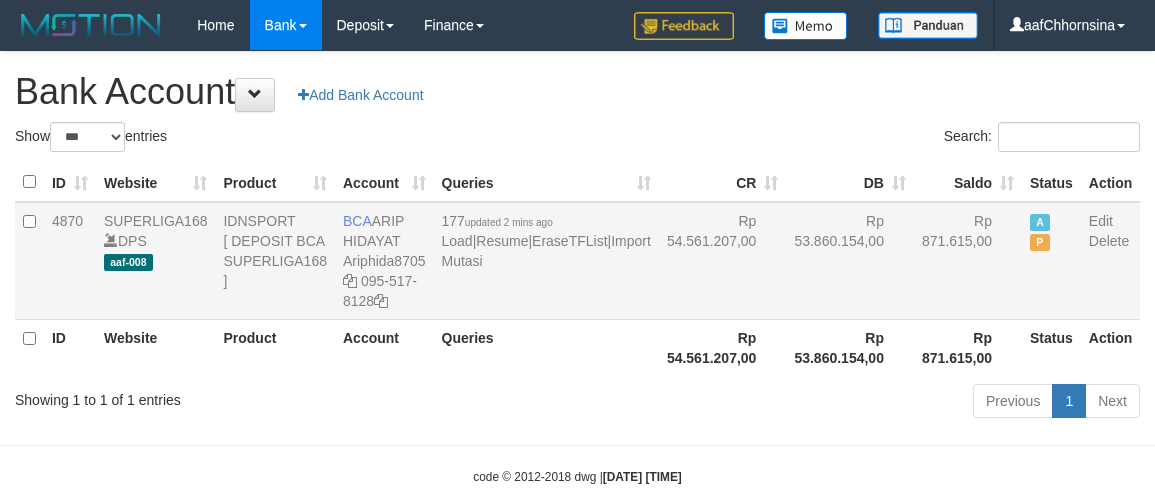 scroll, scrollTop: 0, scrollLeft: 0, axis: both 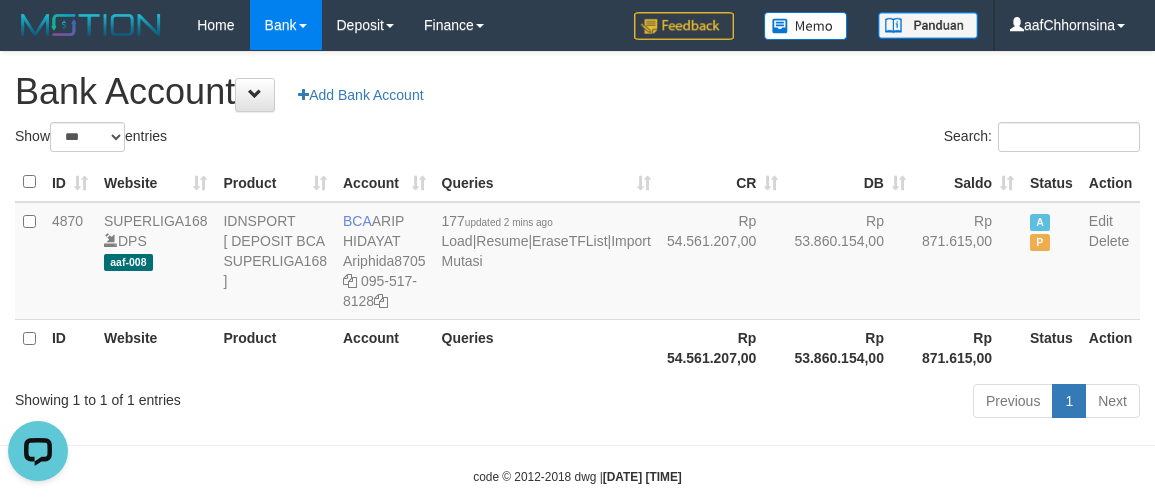 drag, startPoint x: 500, startPoint y: 366, endPoint x: 616, endPoint y: 390, distance: 118.45674 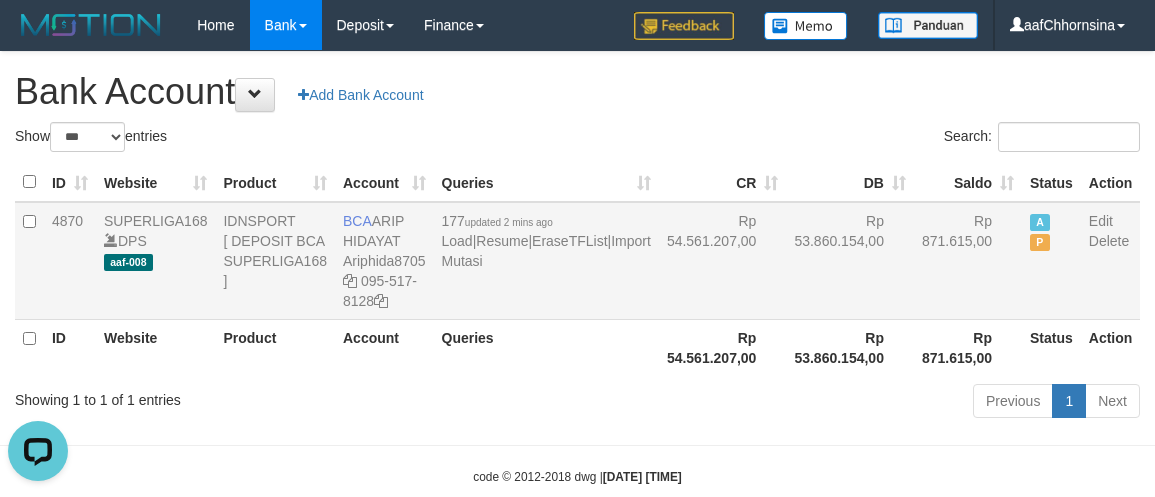 click on "Rp 54.561.207,00" at bounding box center [723, 261] 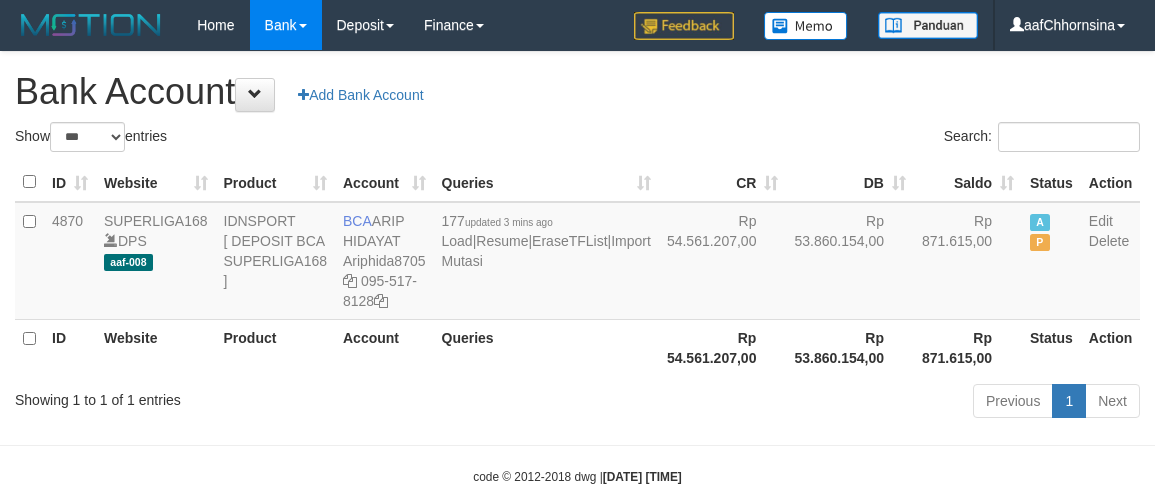 select on "***" 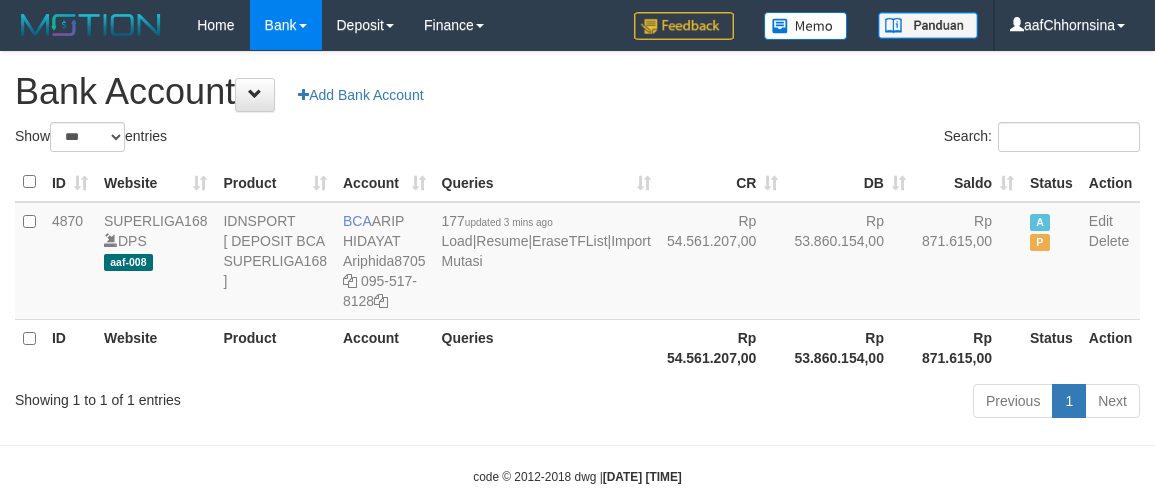 scroll, scrollTop: 0, scrollLeft: 0, axis: both 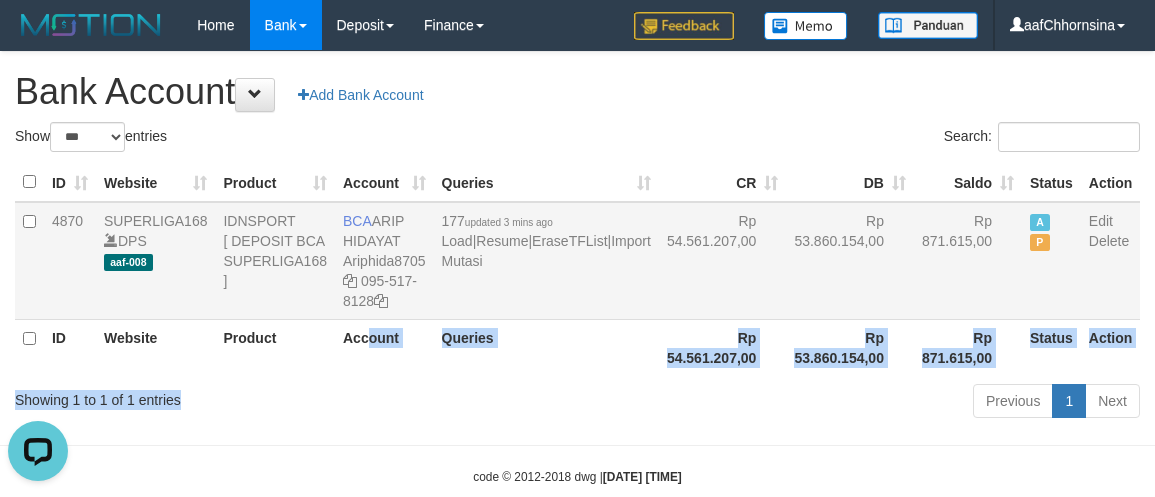 drag, startPoint x: 393, startPoint y: 426, endPoint x: 666, endPoint y: 348, distance: 283.9243 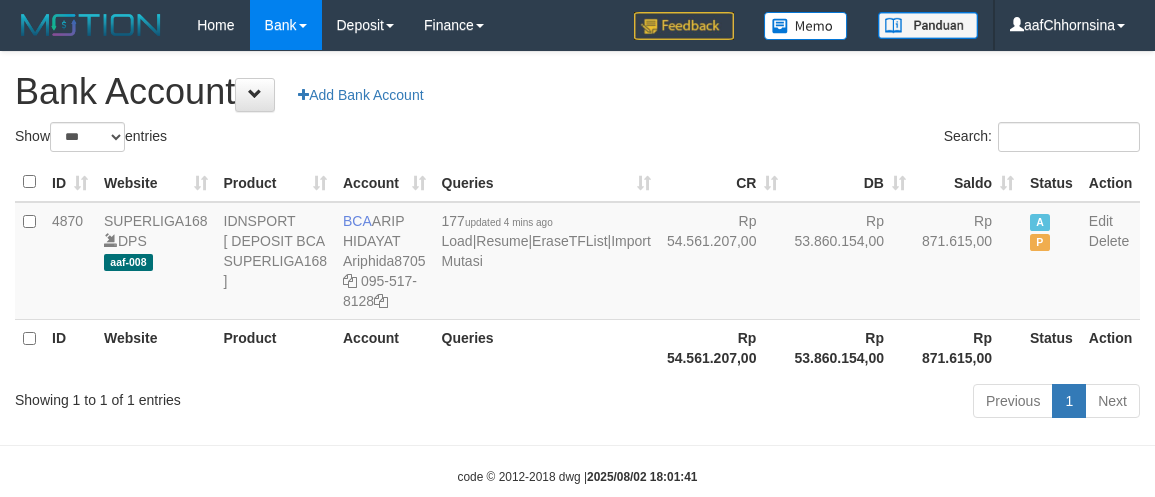 select on "***" 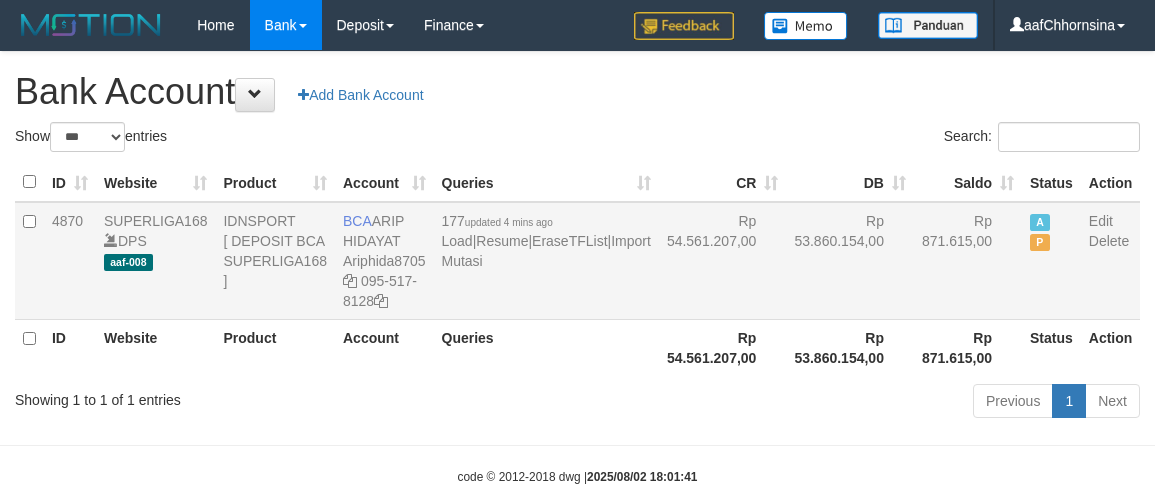 scroll, scrollTop: 0, scrollLeft: 0, axis: both 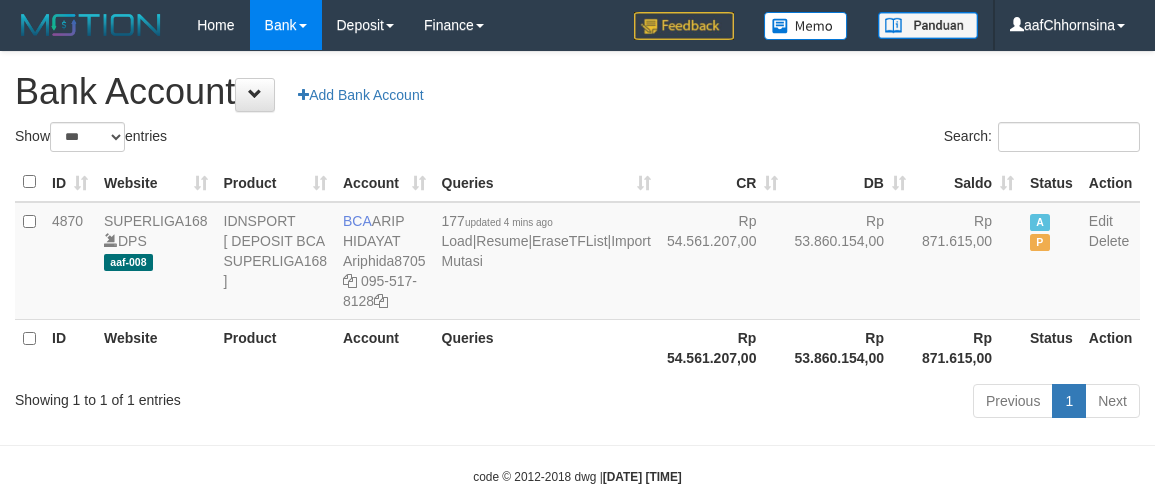 select on "***" 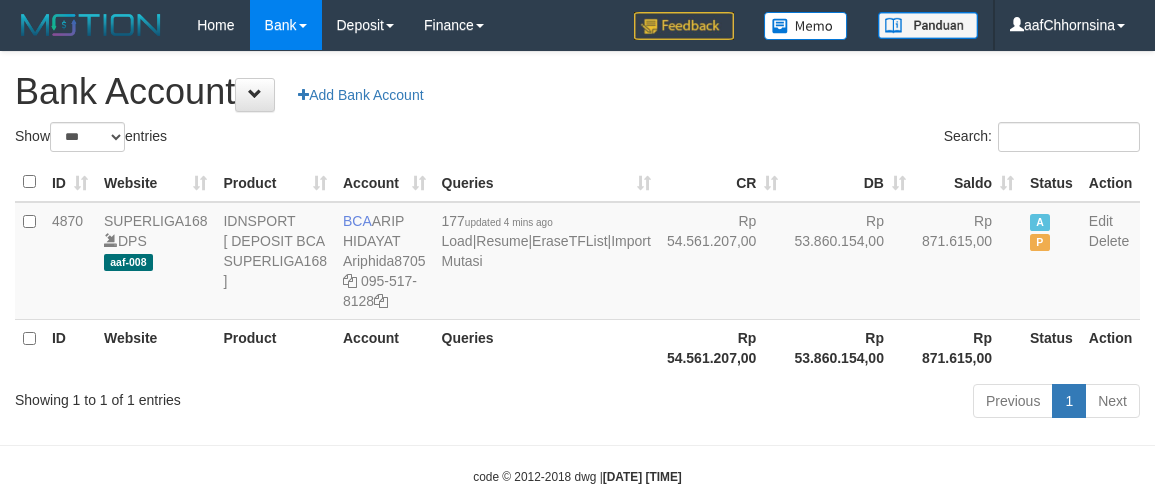 scroll, scrollTop: 0, scrollLeft: 0, axis: both 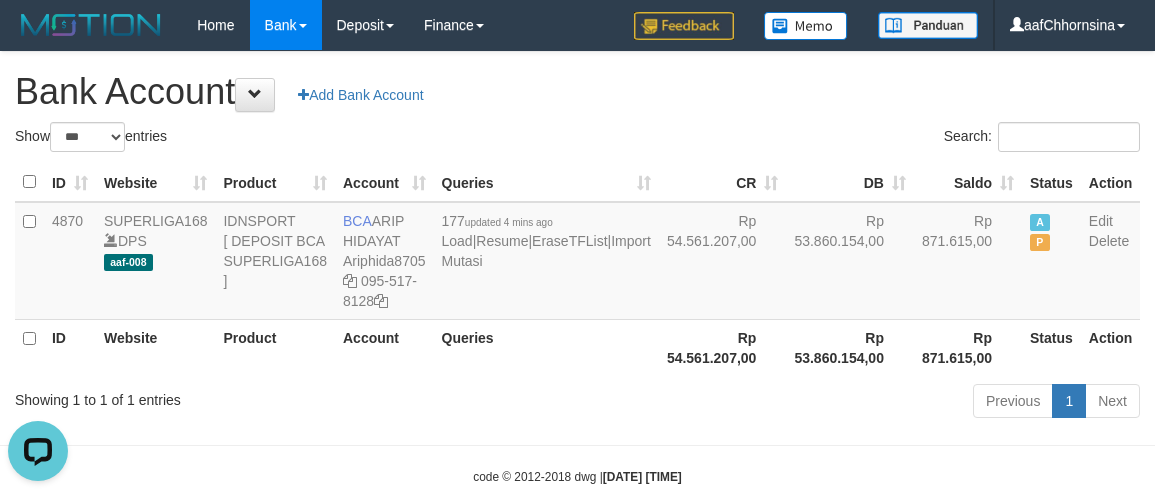 click on "Queries" at bounding box center (546, 347) 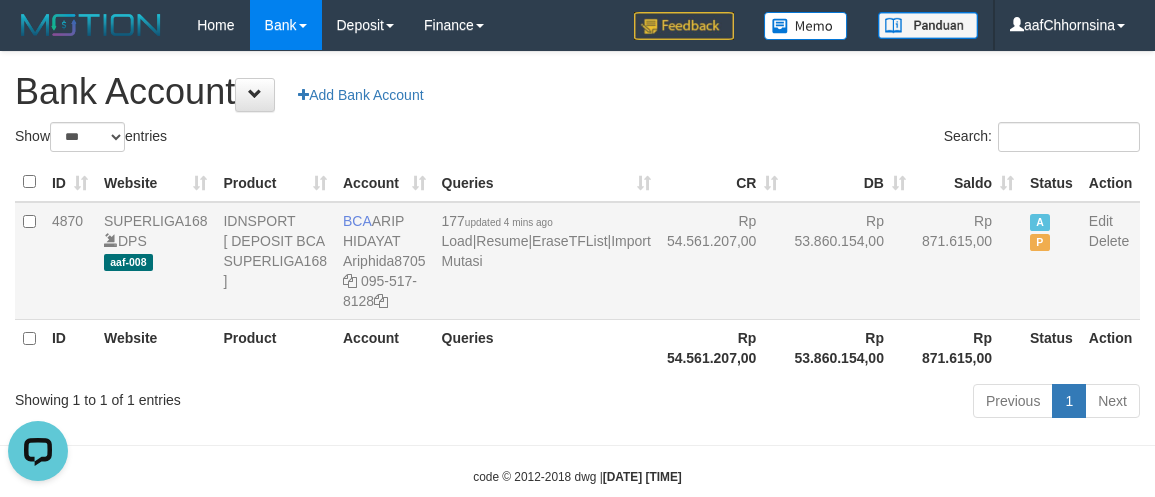 click on "Rp 53.860.154,00" at bounding box center [850, 261] 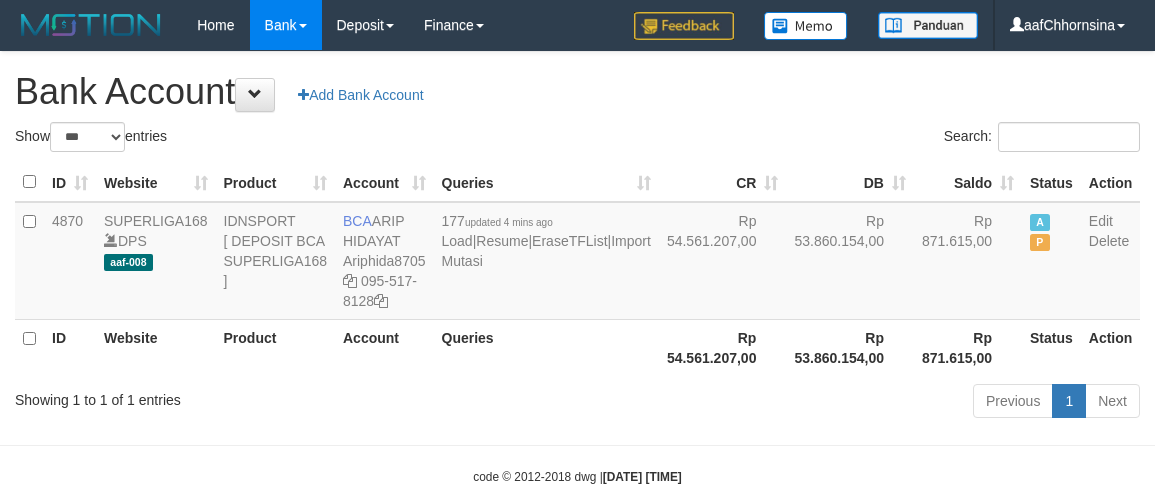 select on "***" 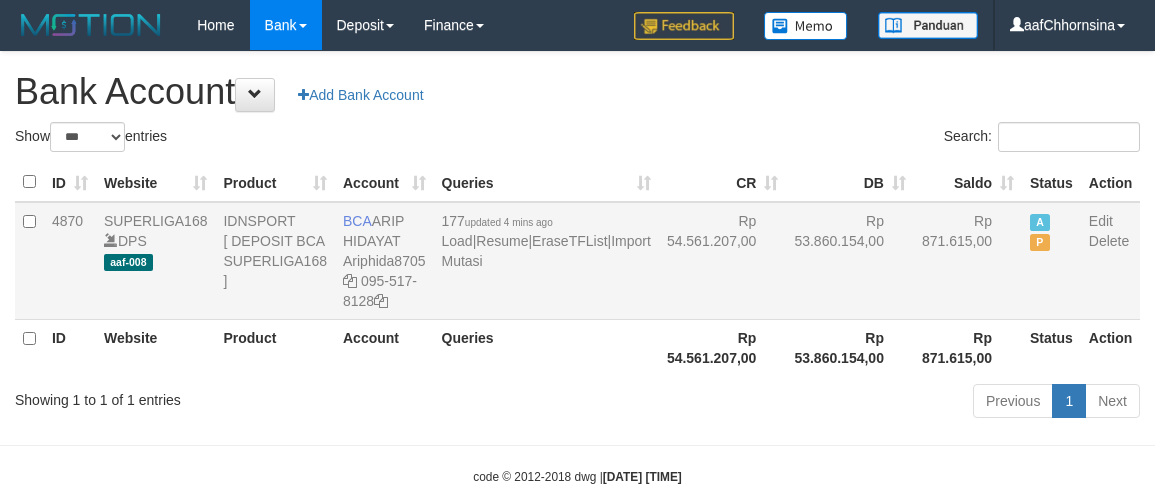 scroll, scrollTop: 0, scrollLeft: 0, axis: both 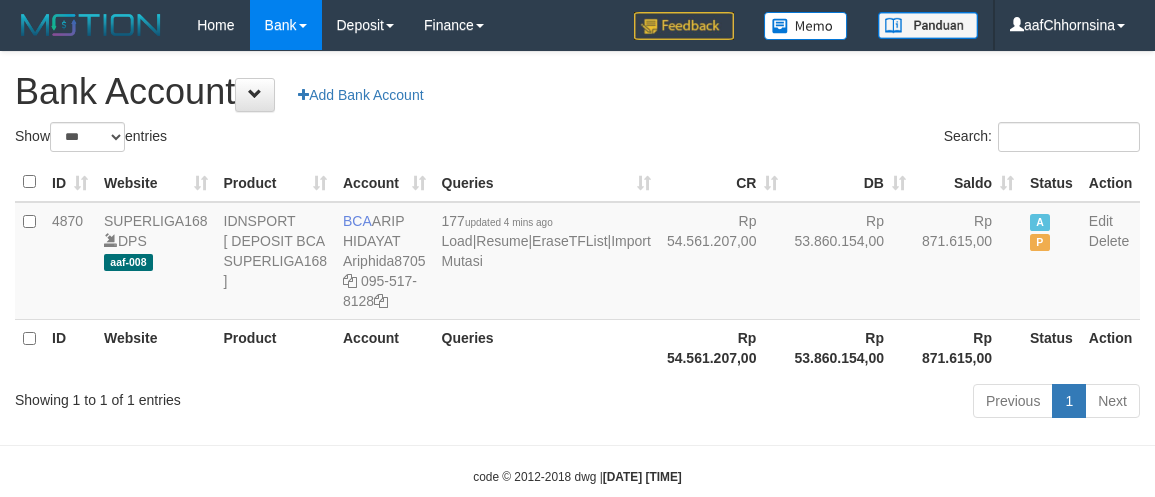 select on "***" 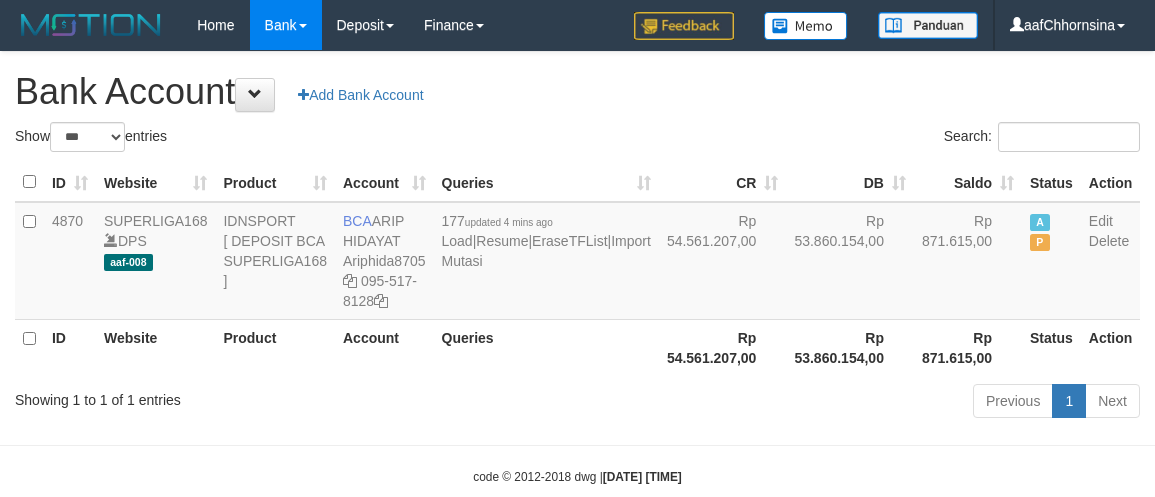 scroll, scrollTop: 0, scrollLeft: 0, axis: both 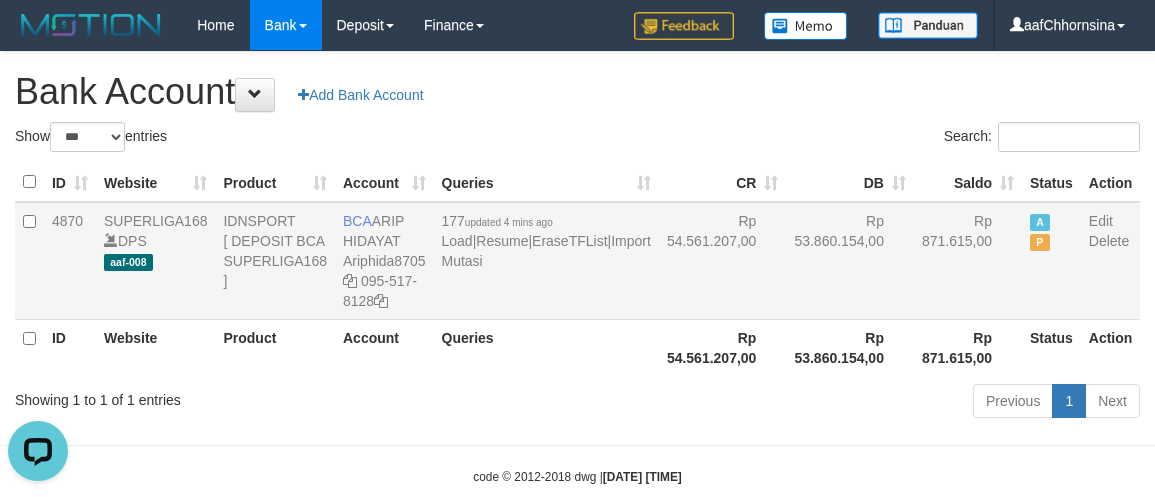 drag, startPoint x: 406, startPoint y: 295, endPoint x: 593, endPoint y: 333, distance: 190.8219 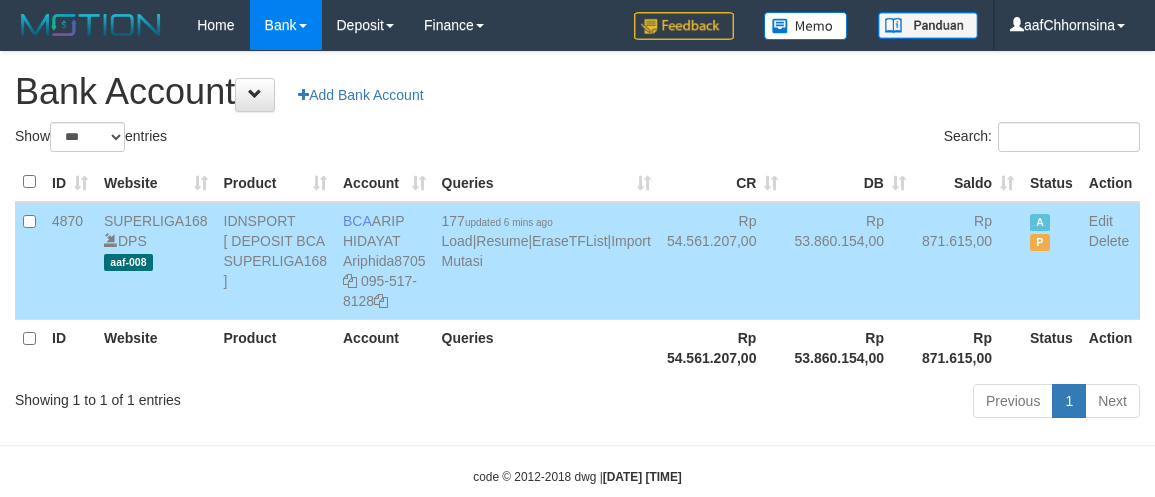 select on "***" 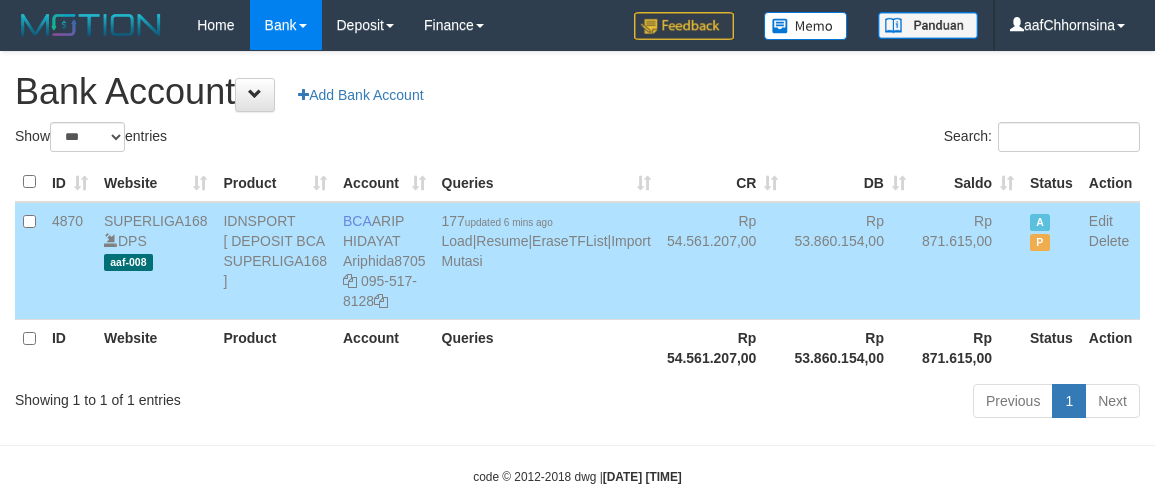 scroll, scrollTop: 0, scrollLeft: 0, axis: both 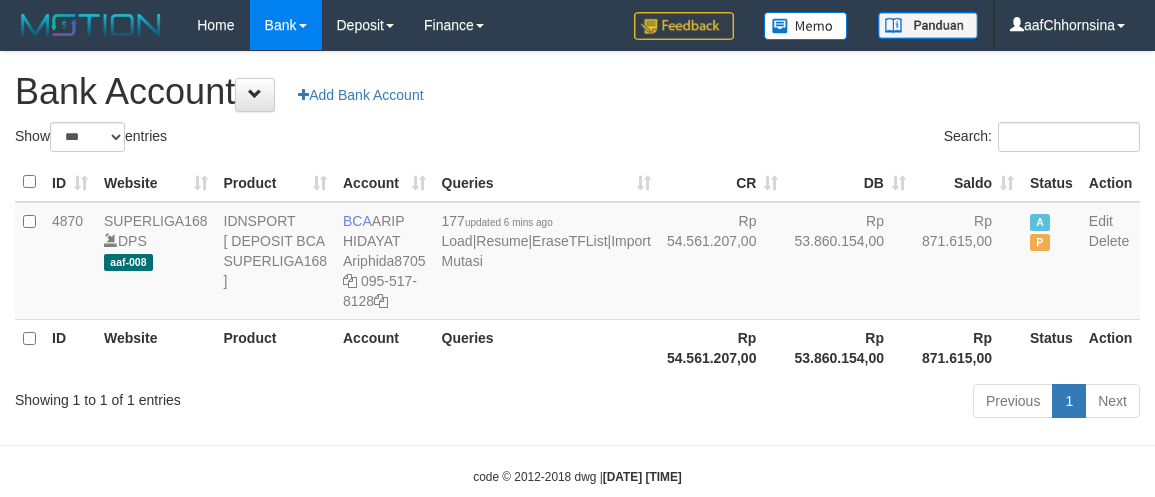 select on "***" 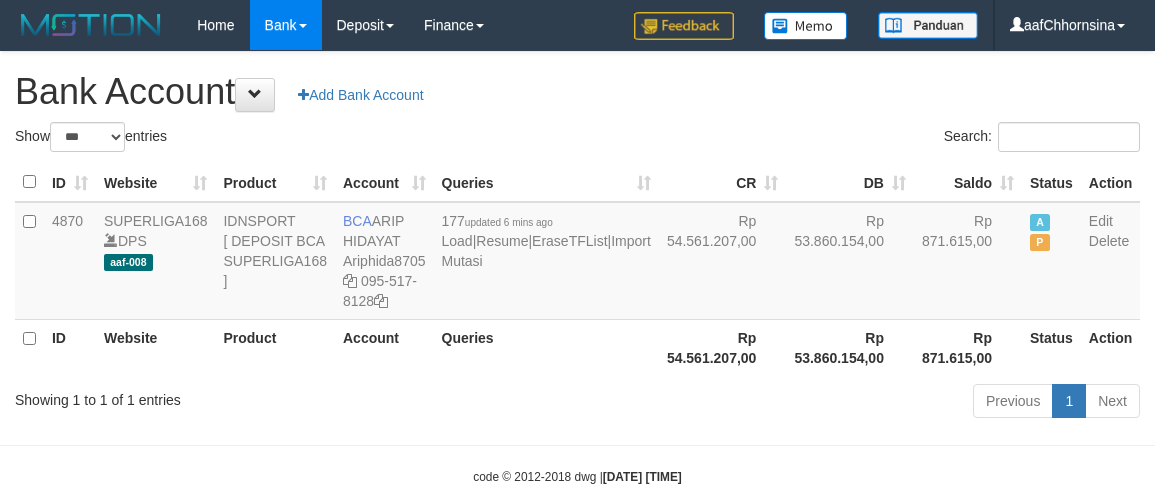 scroll, scrollTop: 0, scrollLeft: 0, axis: both 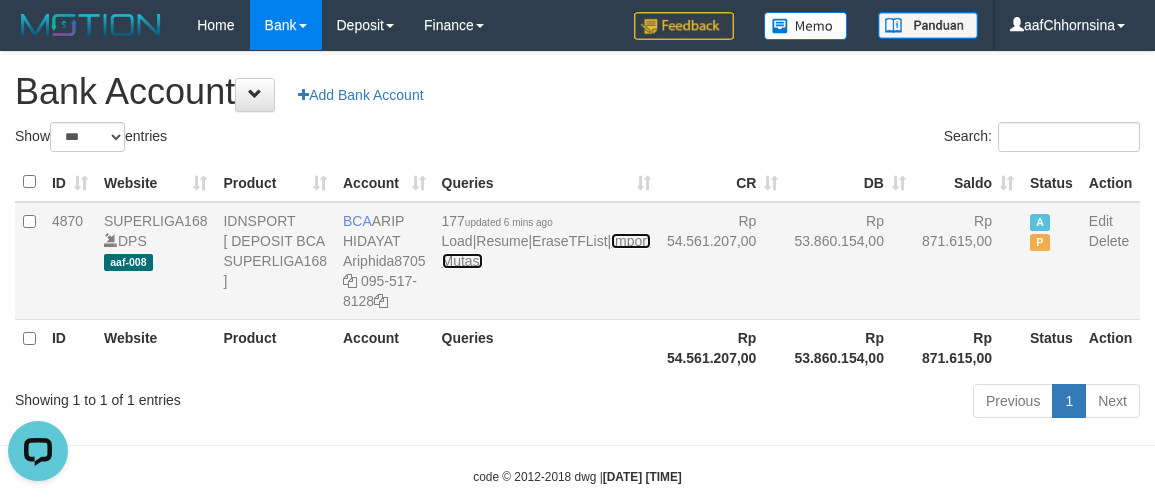 click on "Import Mutasi" at bounding box center (546, 251) 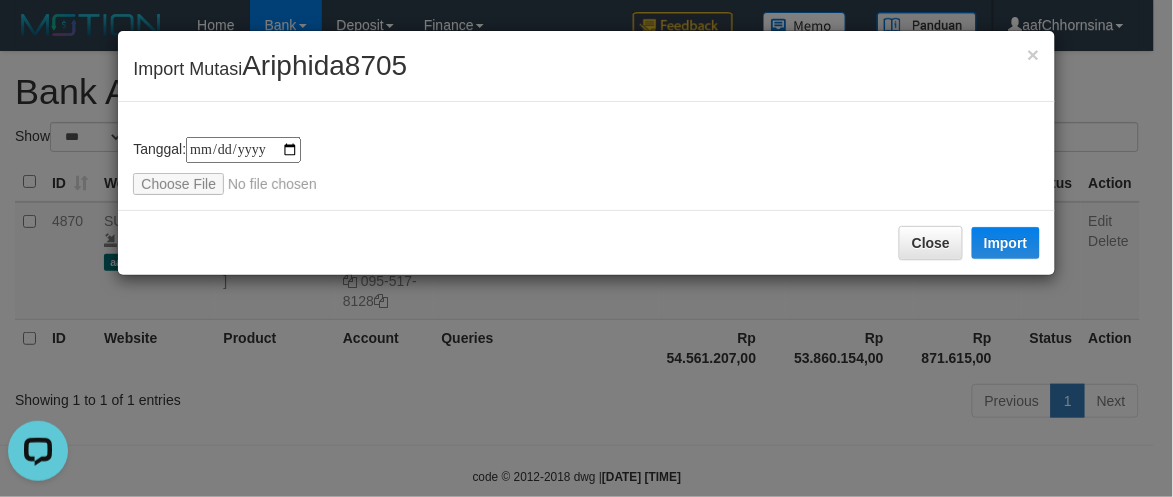 type on "**********" 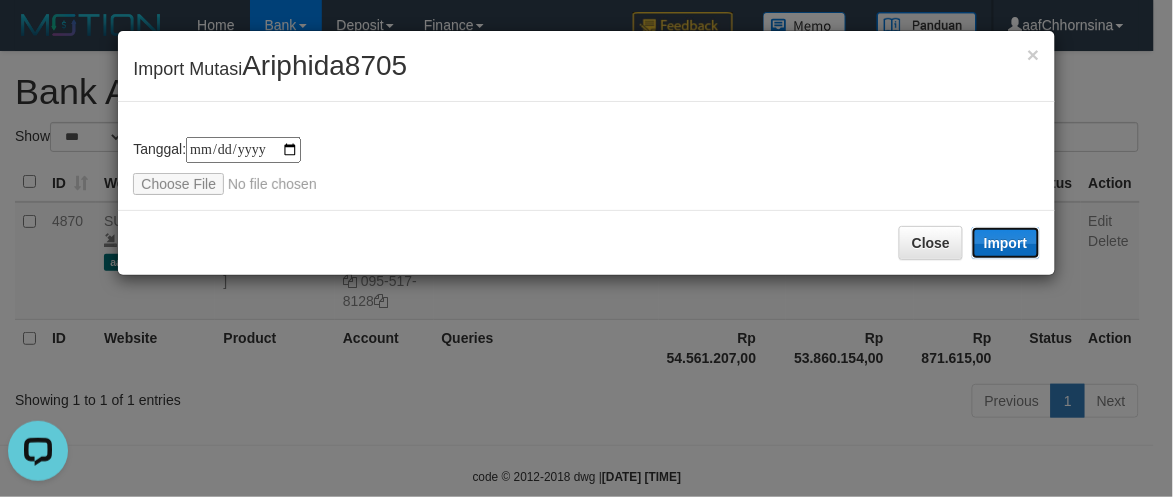 click on "Import" at bounding box center (1006, 243) 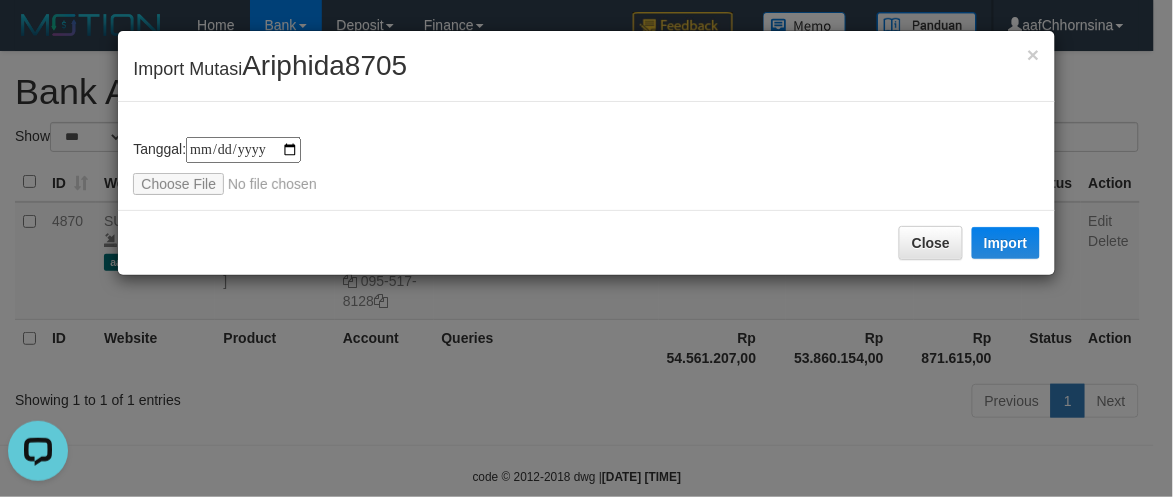 click on "**********" at bounding box center [586, 166] 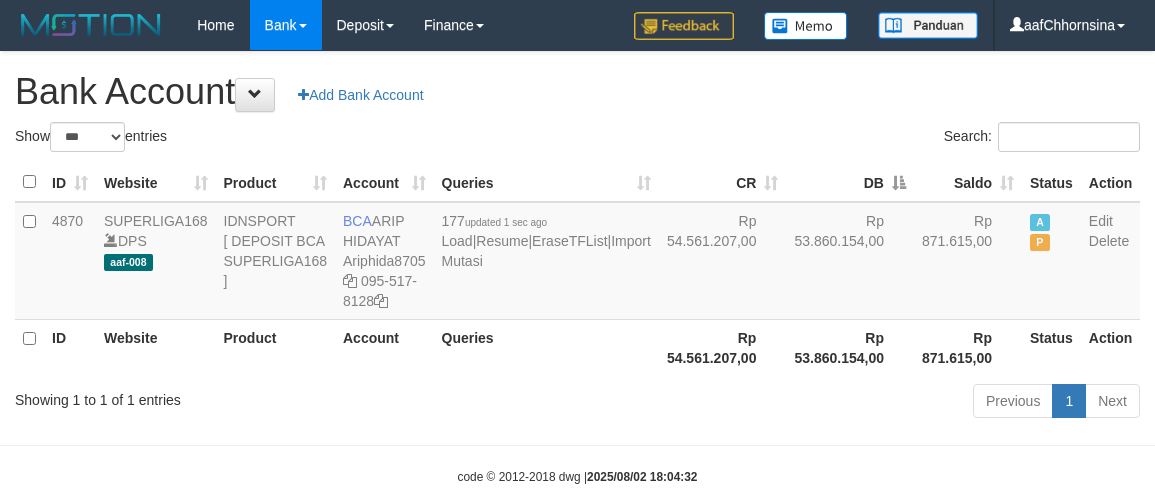 select on "***" 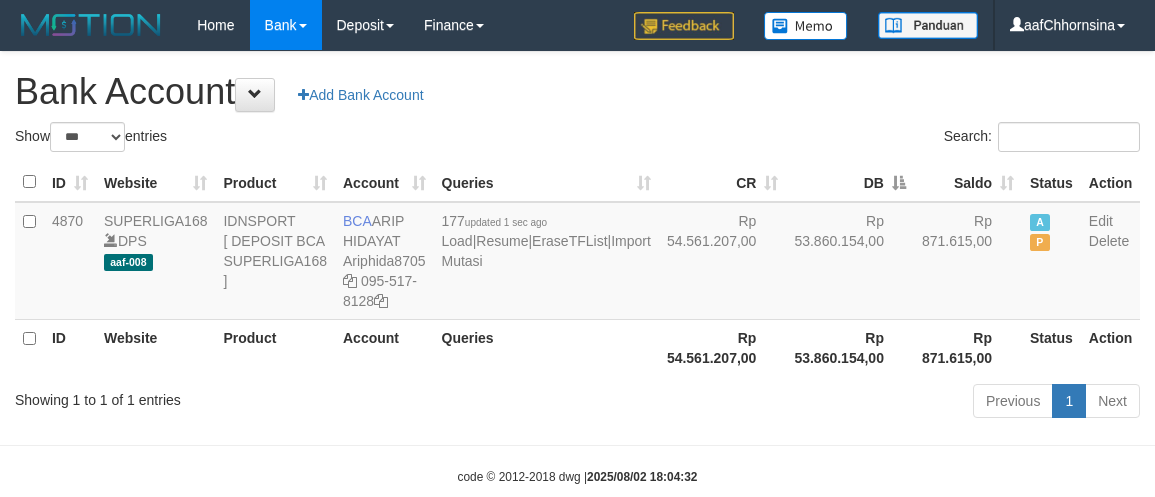 drag, startPoint x: 0, startPoint y: 0, endPoint x: 723, endPoint y: 175, distance: 743.8777 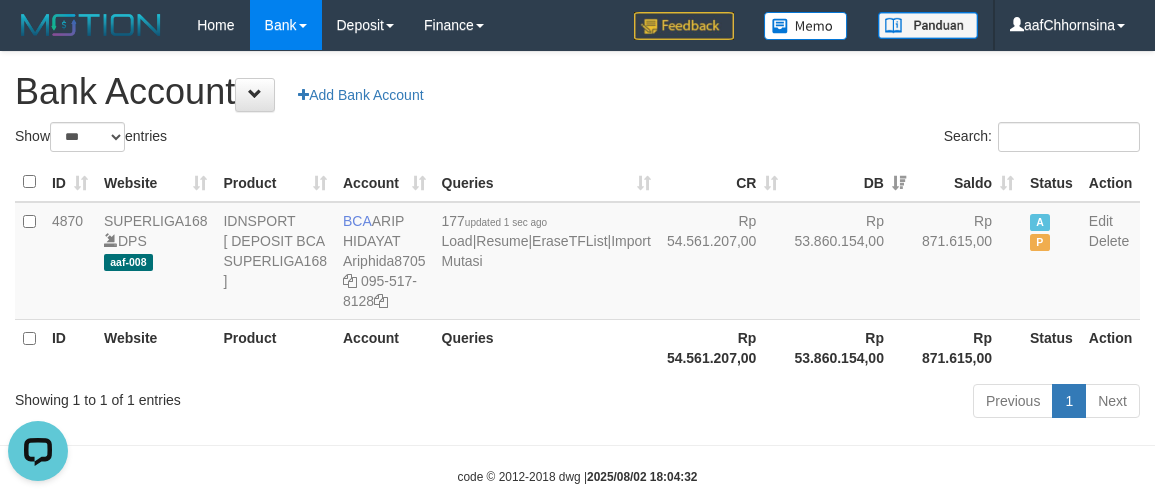 scroll, scrollTop: 0, scrollLeft: 0, axis: both 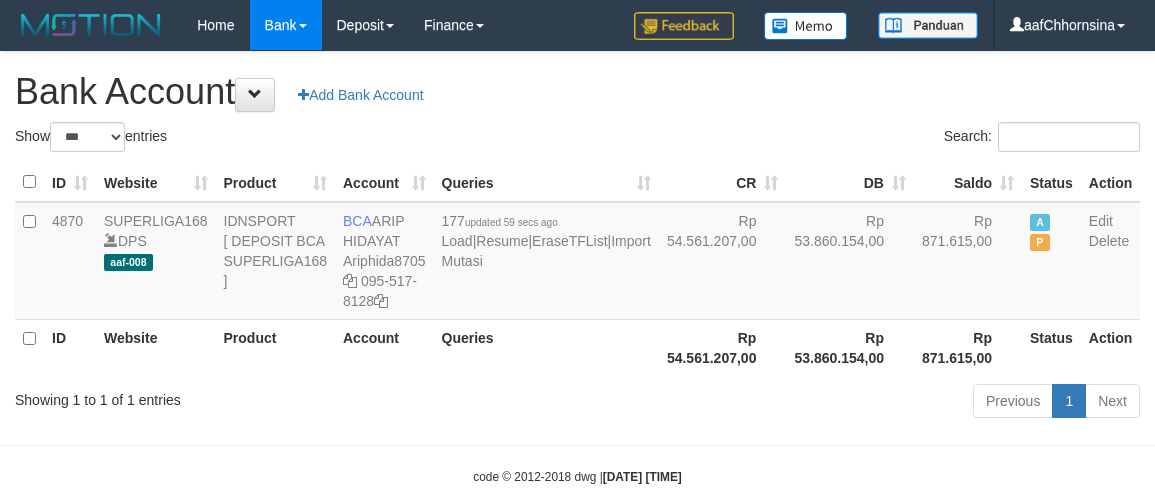 select on "***" 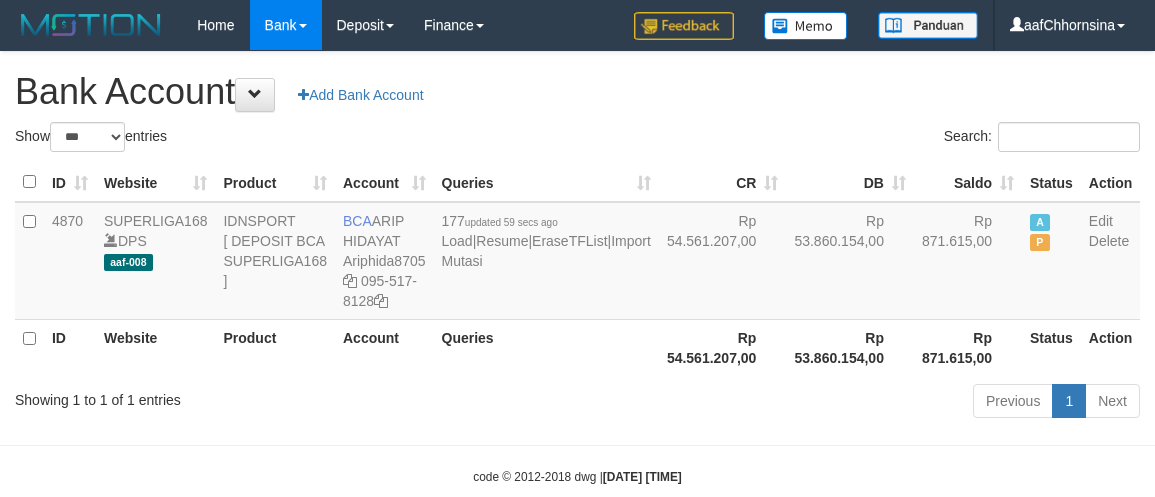 scroll, scrollTop: 0, scrollLeft: 0, axis: both 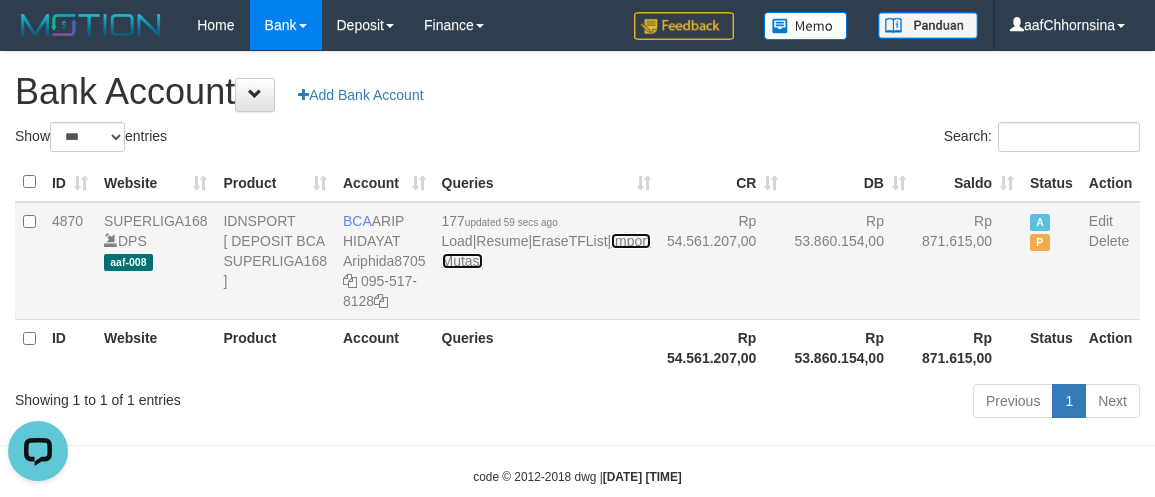 click on "Import Mutasi" at bounding box center (546, 251) 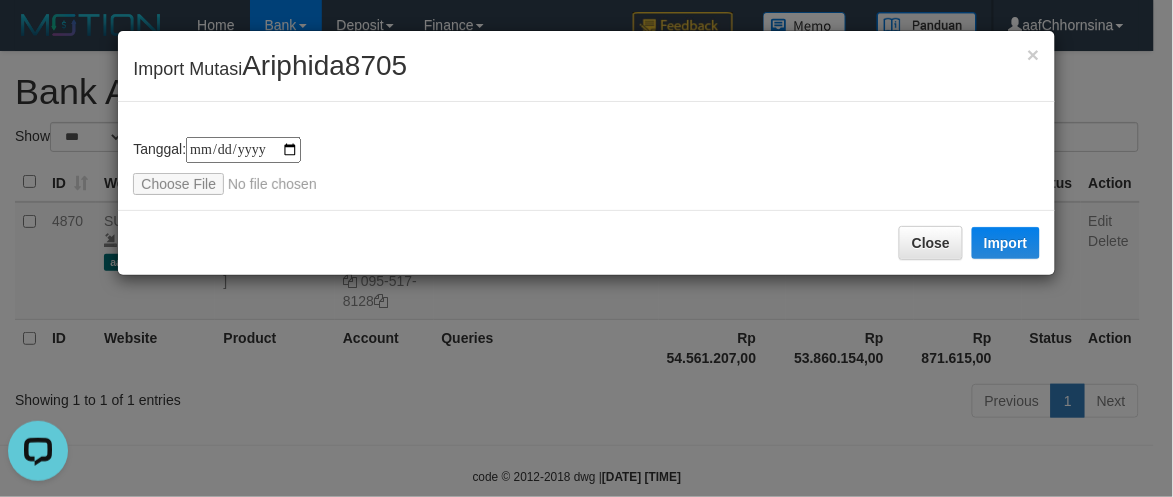 drag, startPoint x: 508, startPoint y: 267, endPoint x: 520, endPoint y: 276, distance: 15 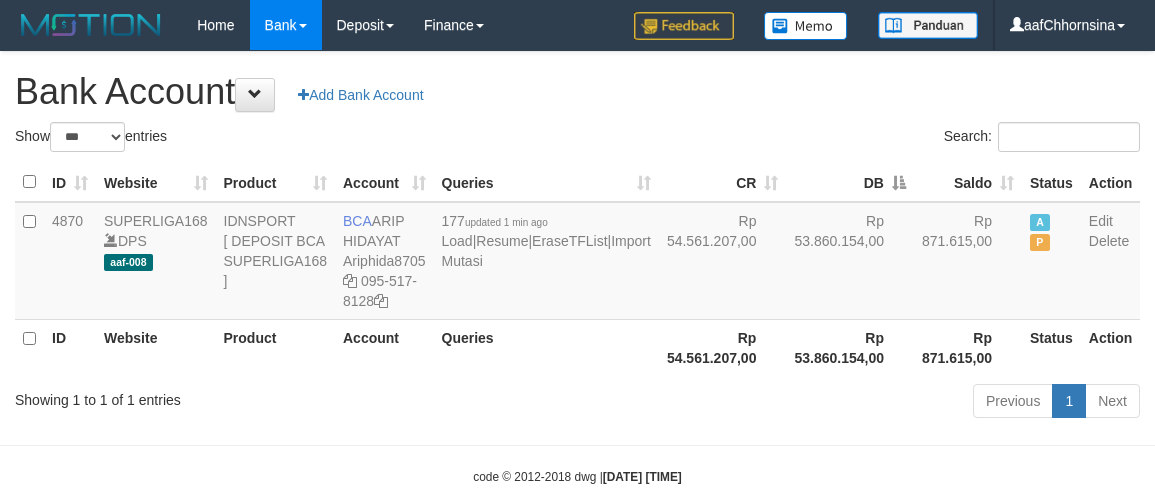 select on "***" 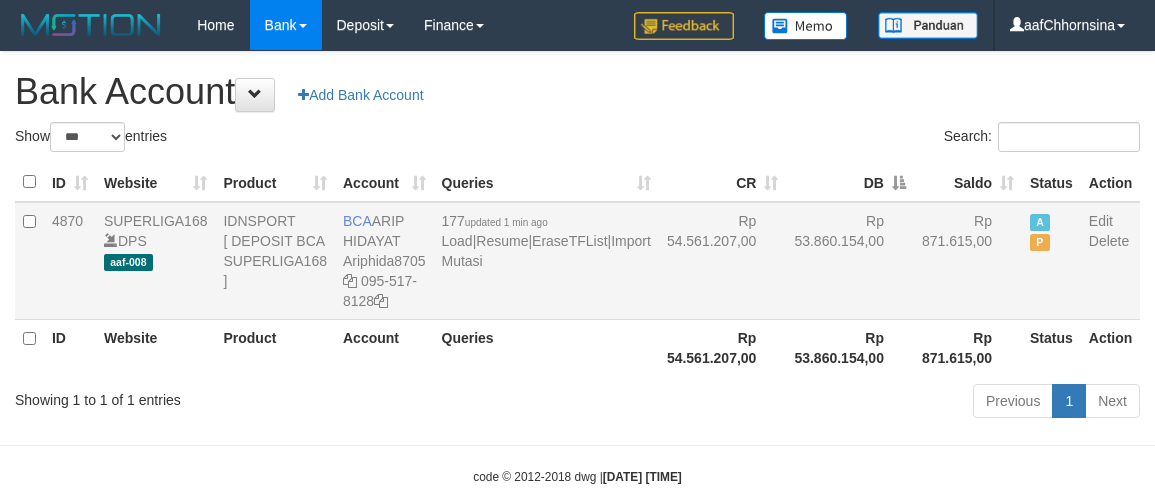 scroll, scrollTop: 0, scrollLeft: 0, axis: both 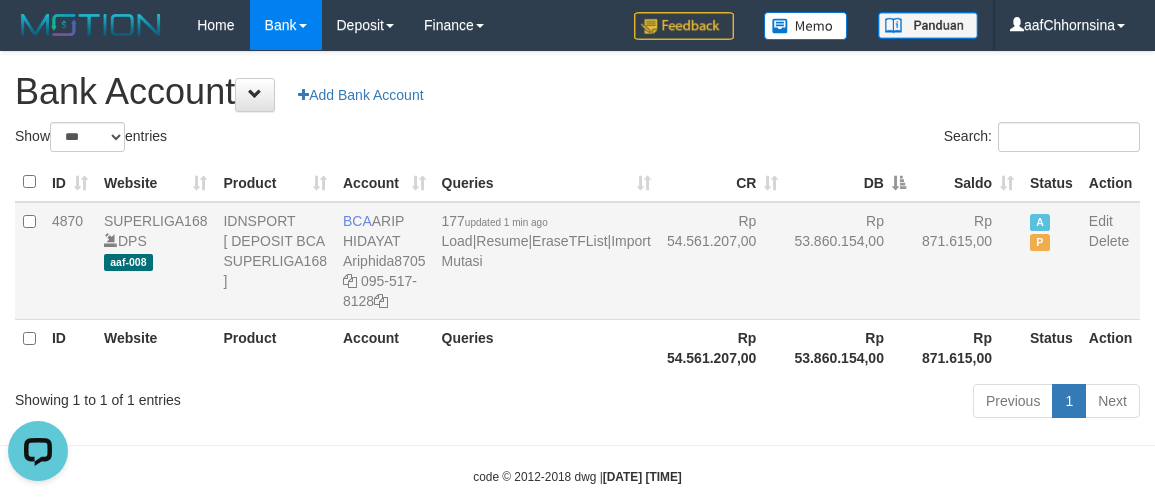 drag, startPoint x: 672, startPoint y: 316, endPoint x: 692, endPoint y: 322, distance: 20.880613 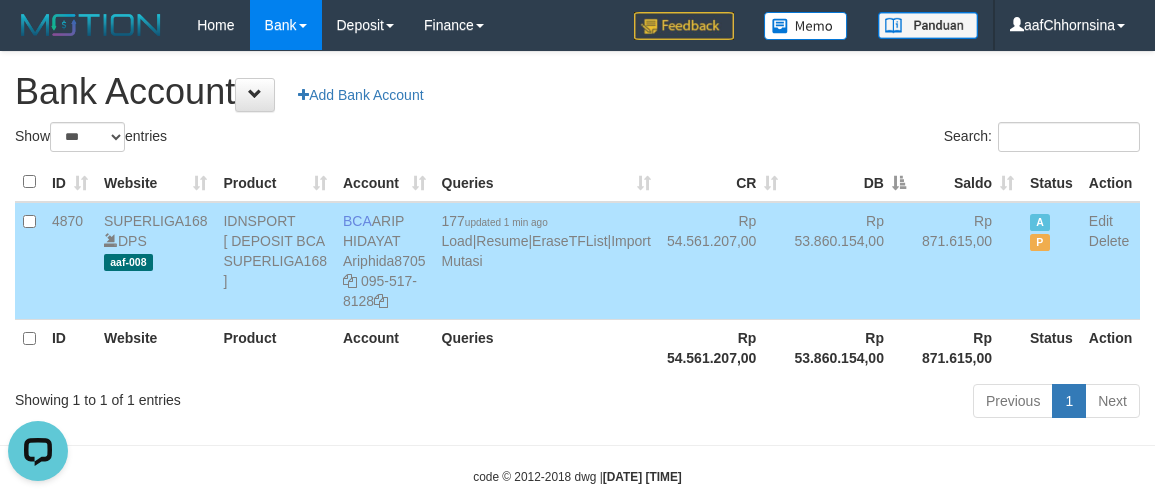 click on "Rp 53.860.154,00" at bounding box center (850, 261) 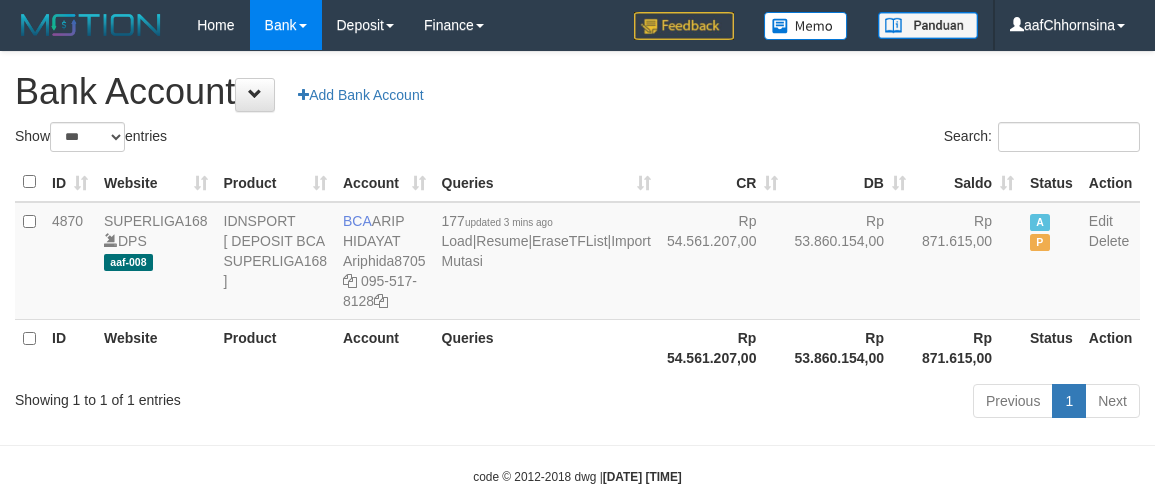 select on "***" 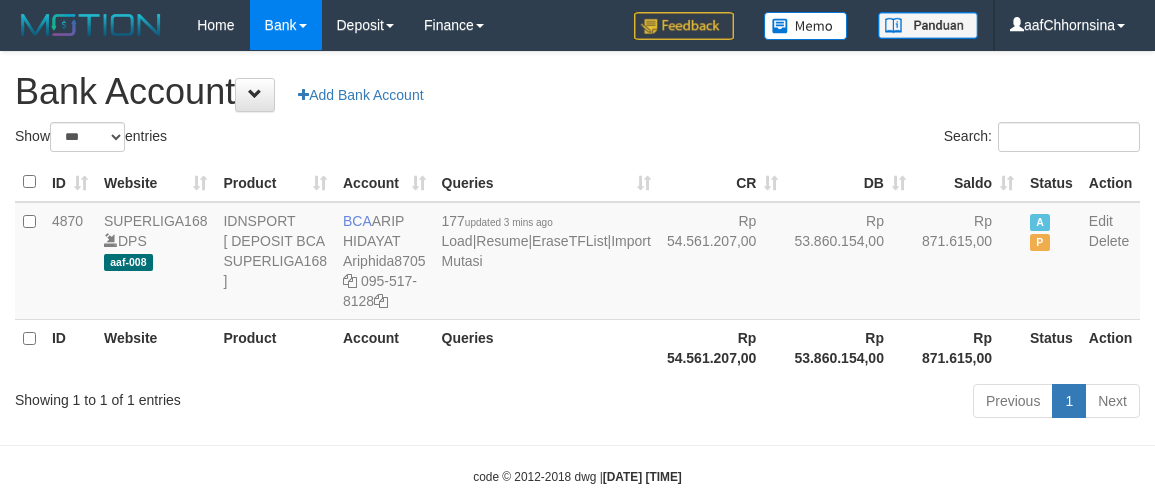scroll, scrollTop: 0, scrollLeft: 0, axis: both 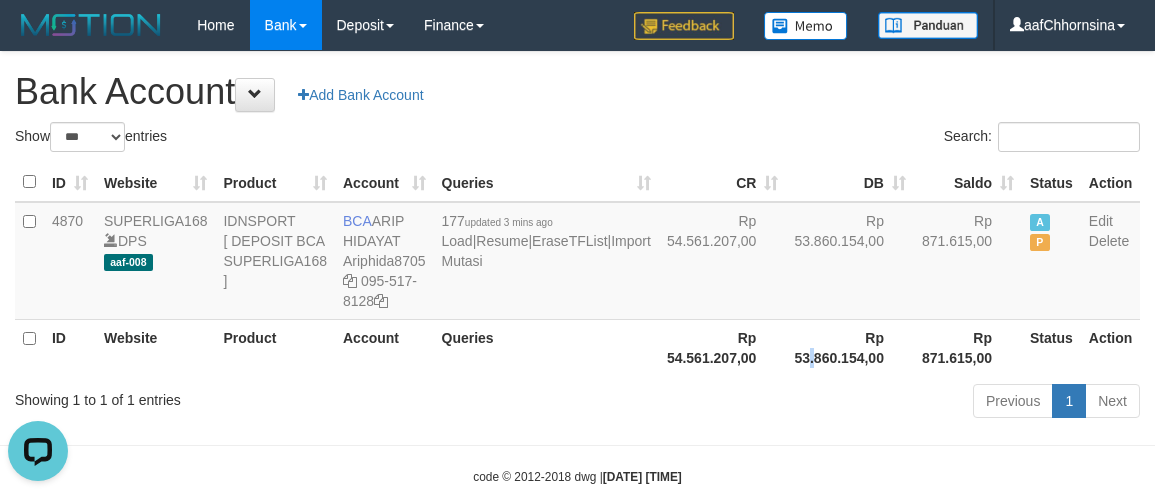 drag, startPoint x: 691, startPoint y: 397, endPoint x: 786, endPoint y: 388, distance: 95.42536 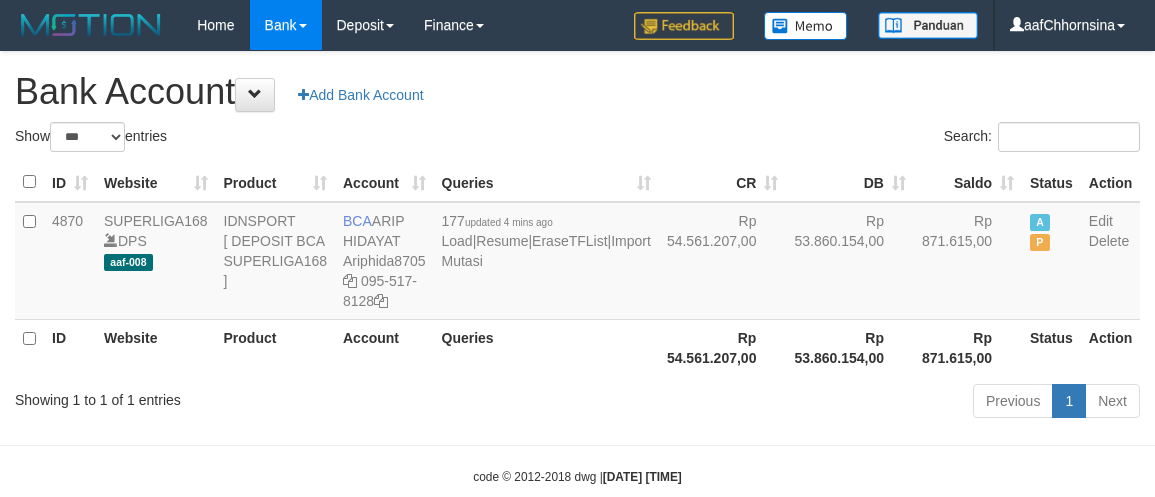 select on "***" 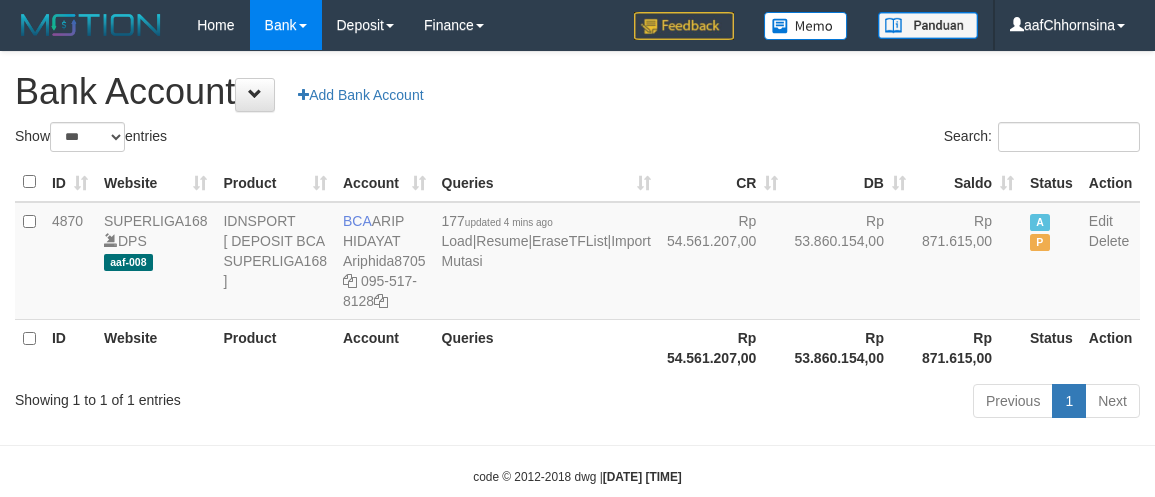 scroll, scrollTop: 0, scrollLeft: 0, axis: both 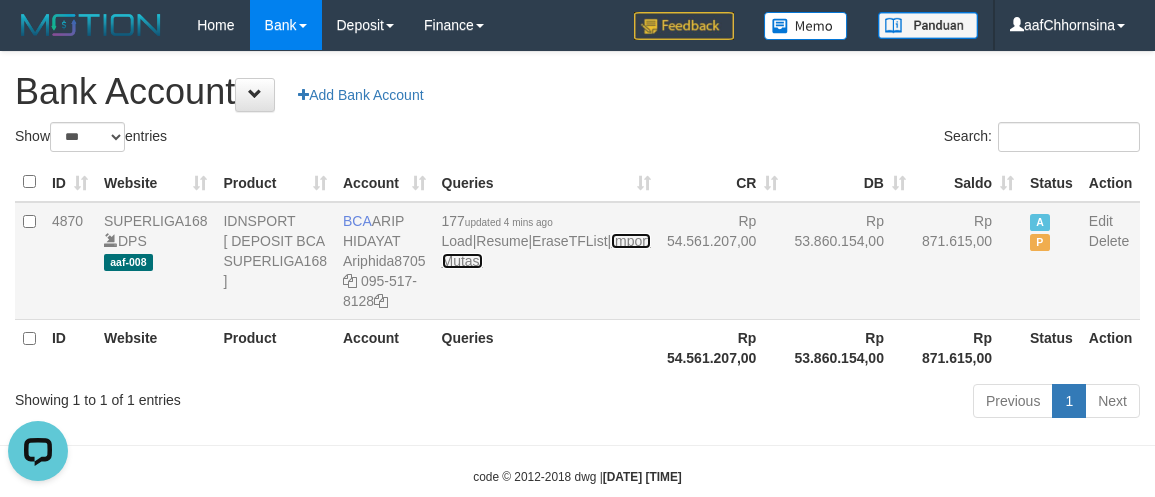 click on "Import Mutasi" at bounding box center [546, 251] 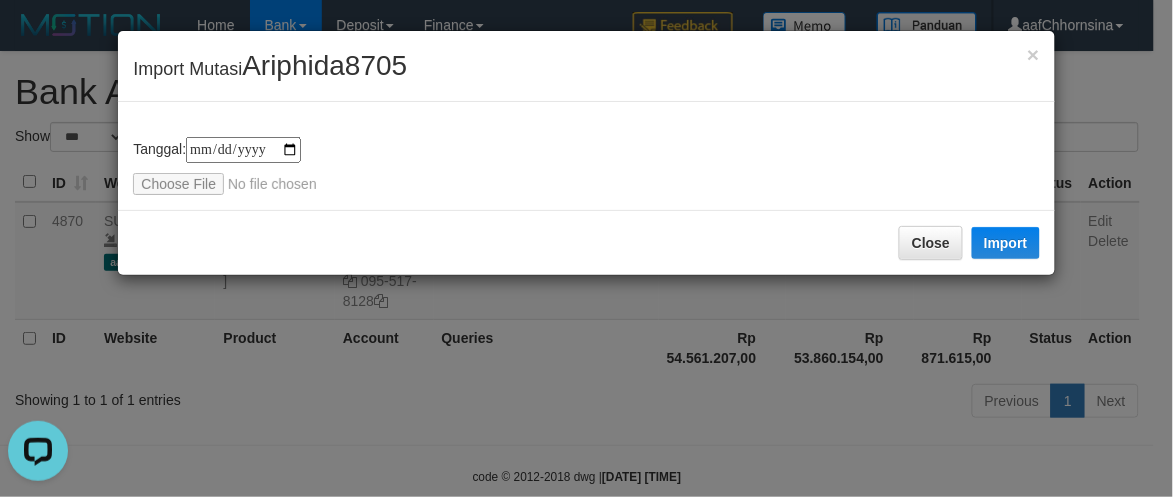 click on "**********" at bounding box center (586, 248) 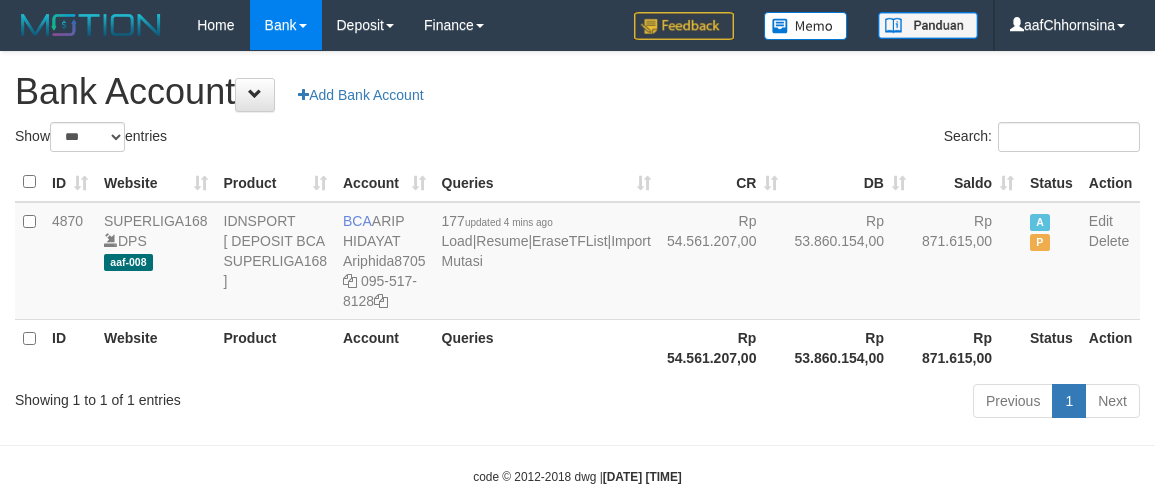 select on "***" 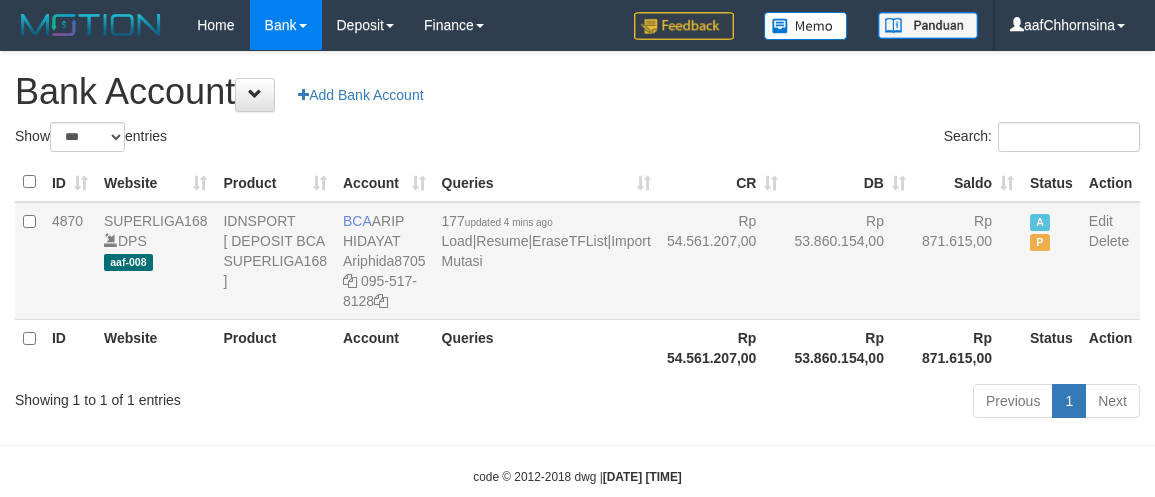 scroll, scrollTop: 0, scrollLeft: 0, axis: both 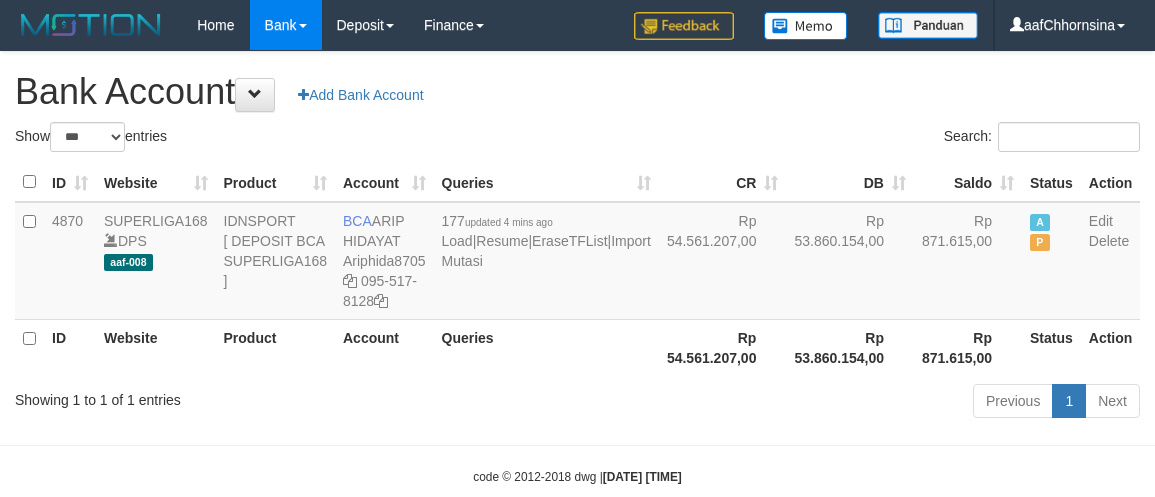 select on "***" 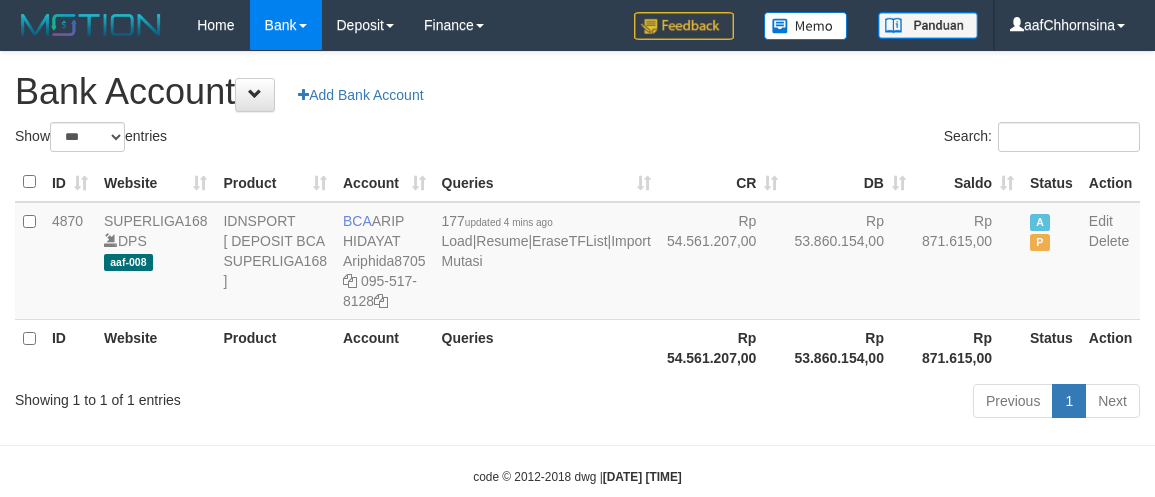 scroll, scrollTop: 0, scrollLeft: 0, axis: both 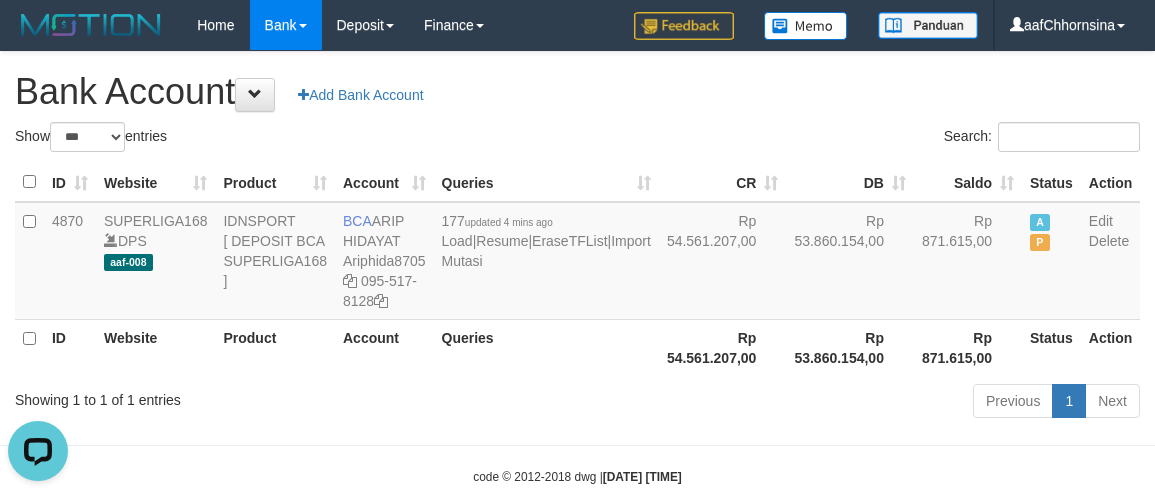 drag, startPoint x: 643, startPoint y: 393, endPoint x: 691, endPoint y: 393, distance: 48 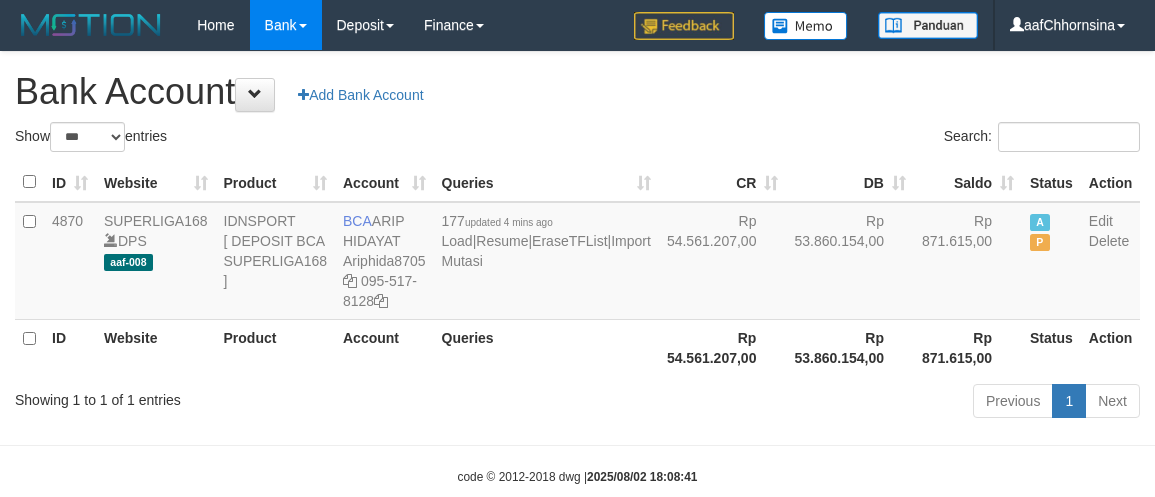 select on "***" 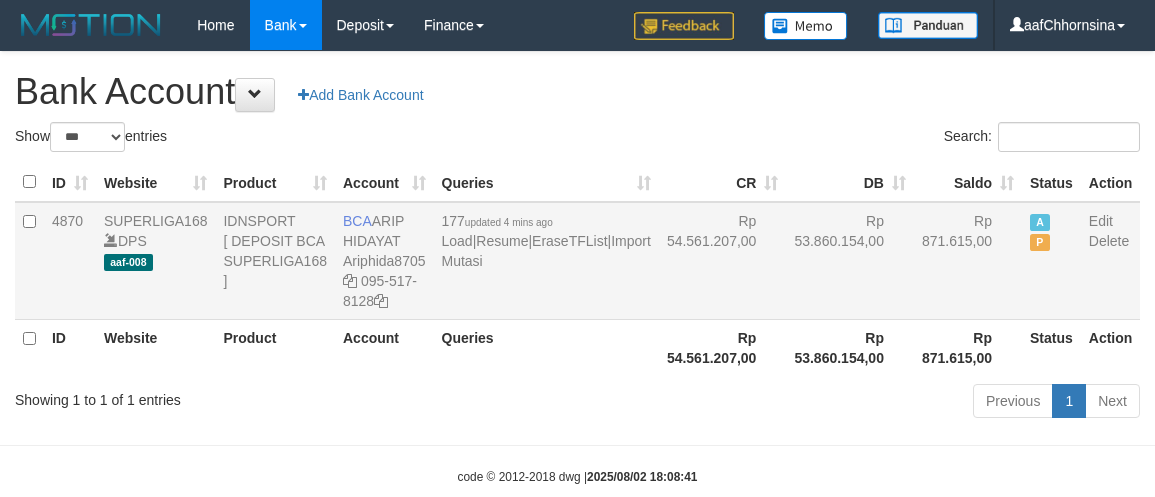scroll, scrollTop: 0, scrollLeft: 0, axis: both 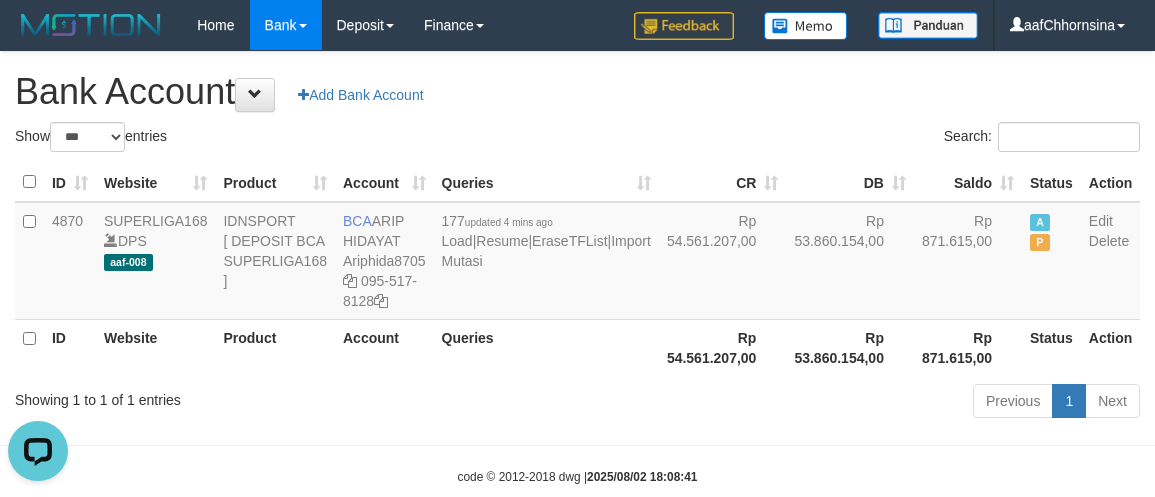 drag, startPoint x: 442, startPoint y: 451, endPoint x: 505, endPoint y: 471, distance: 66.09841 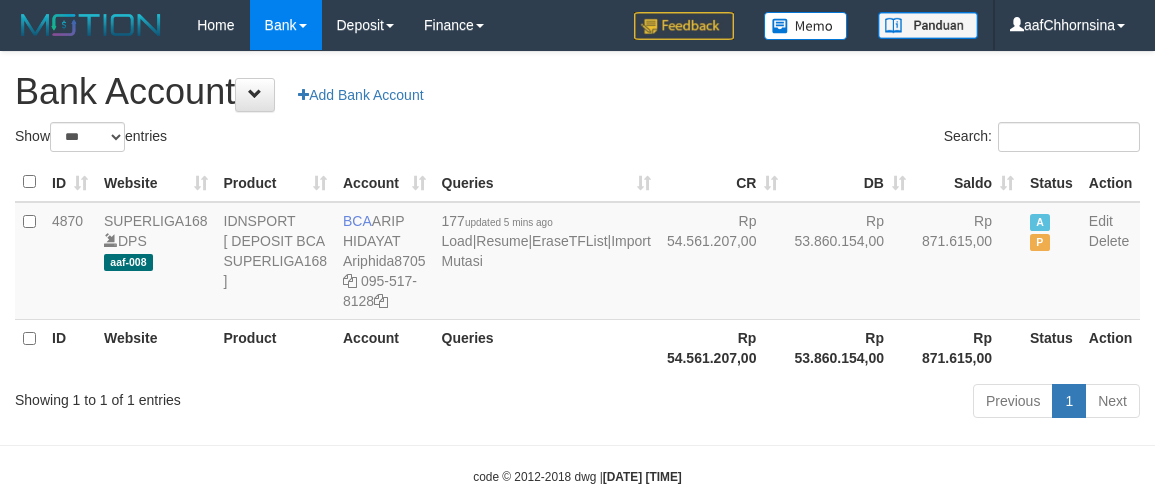 select on "***" 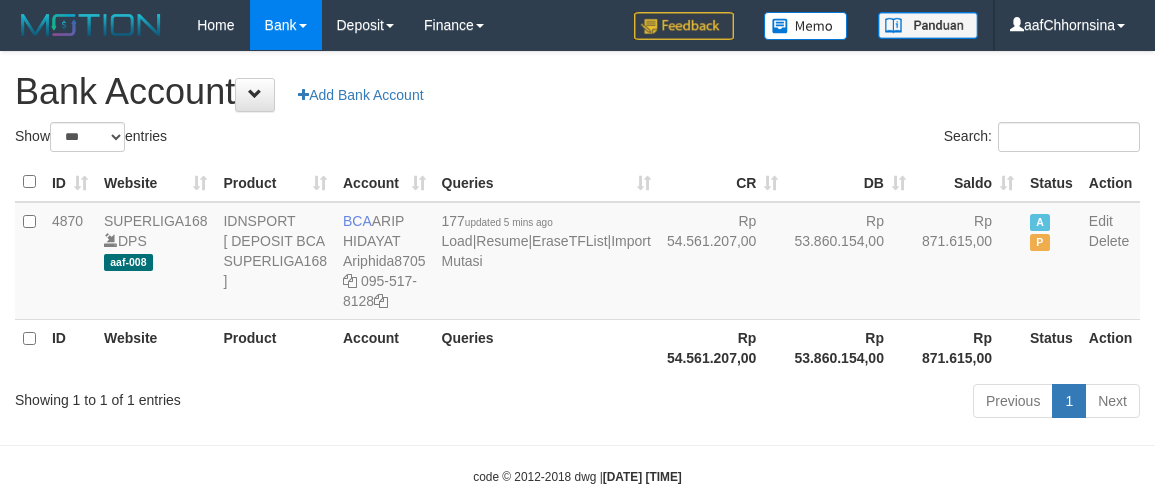 scroll, scrollTop: 0, scrollLeft: 0, axis: both 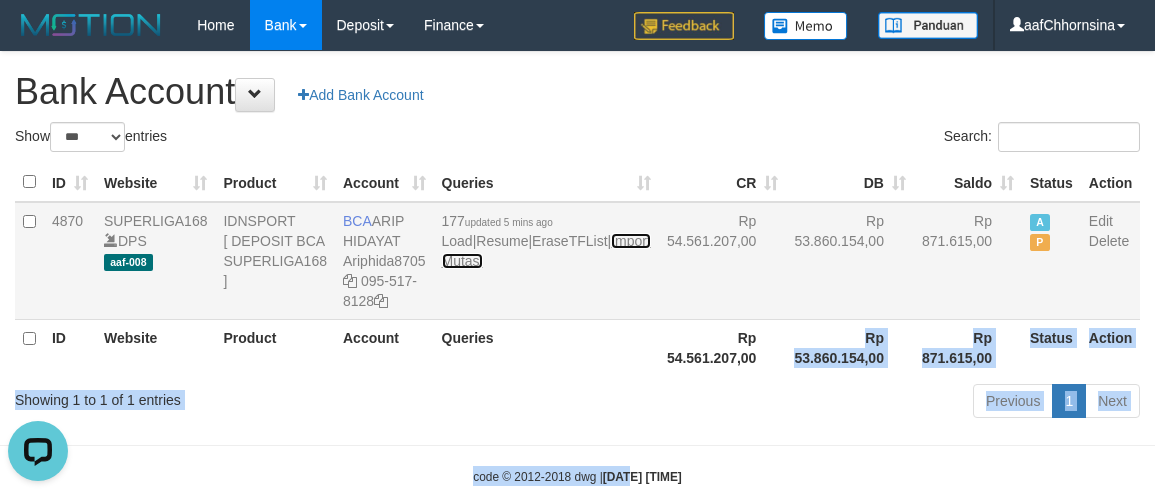 click on "Import Mutasi" at bounding box center [546, 251] 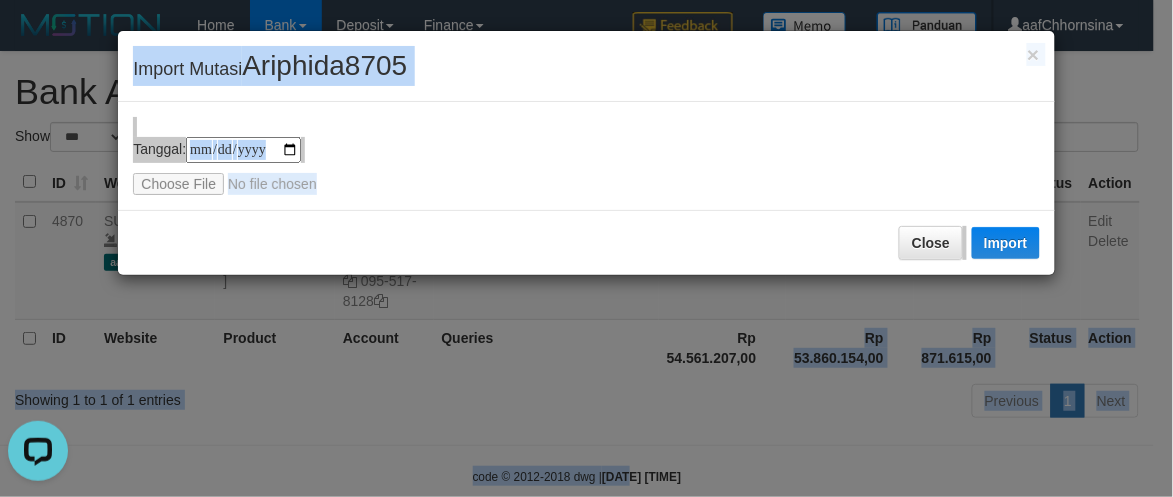 type on "**********" 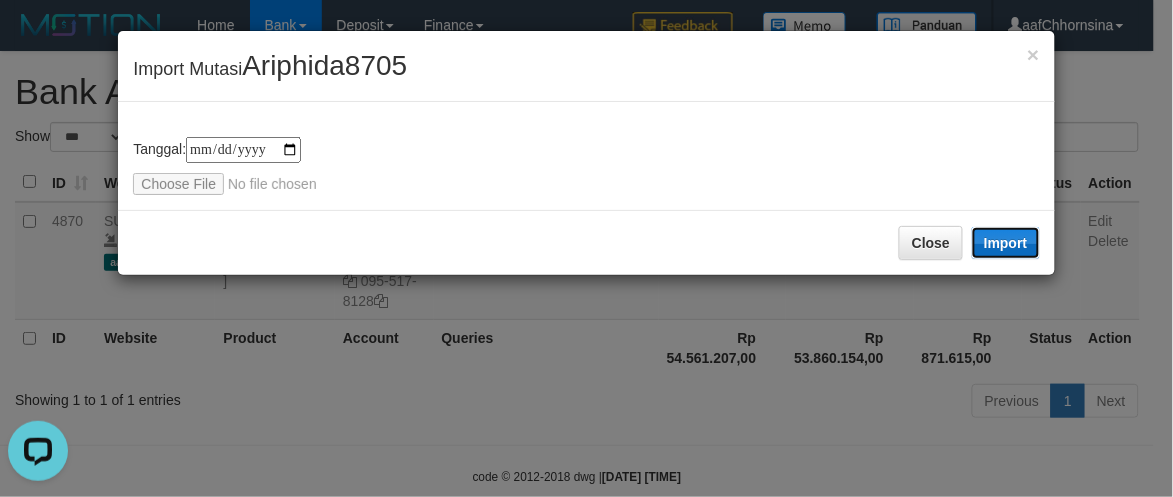 click on "Import" at bounding box center (1006, 243) 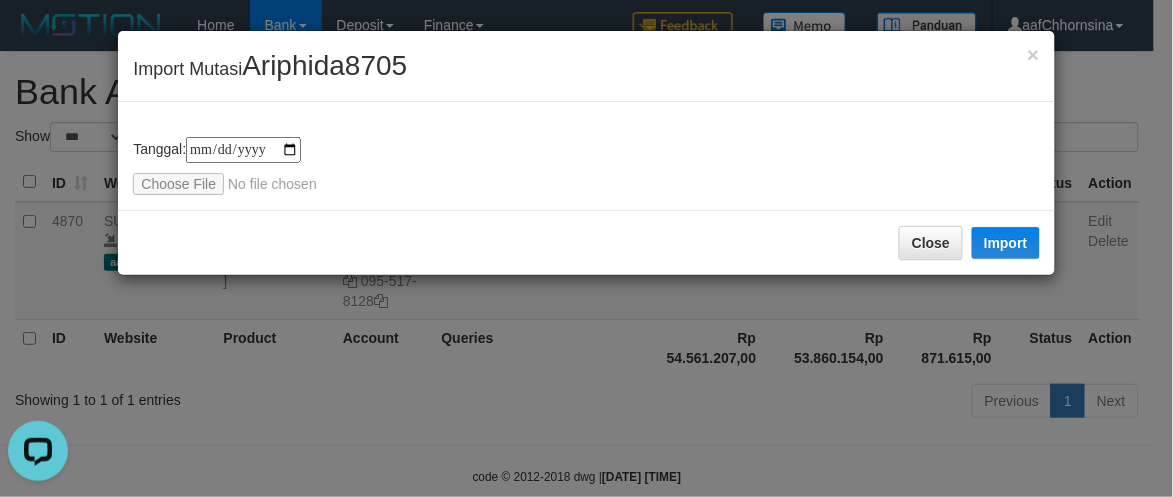 click on "Close
Import" at bounding box center (586, 242) 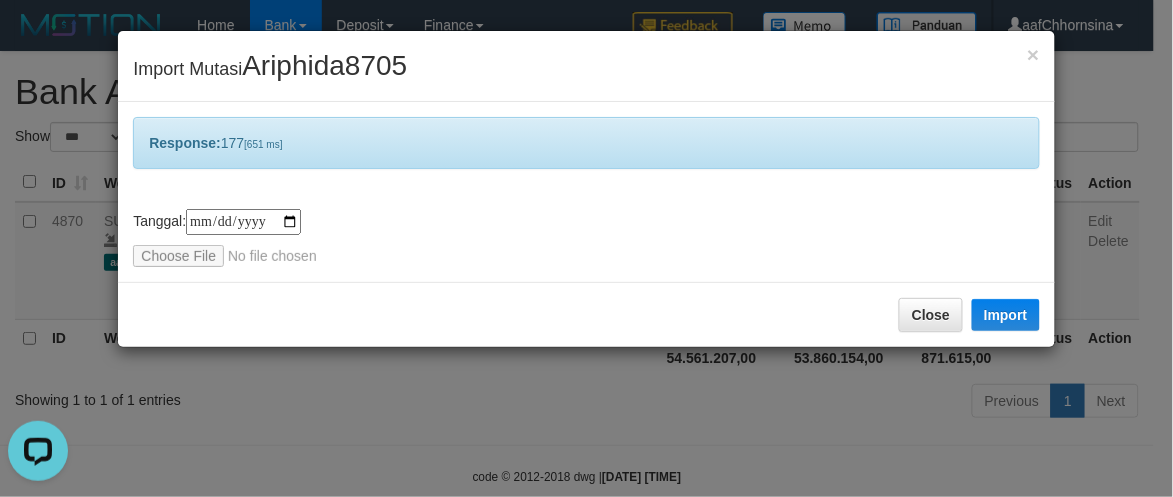click on "**********" at bounding box center [586, 238] 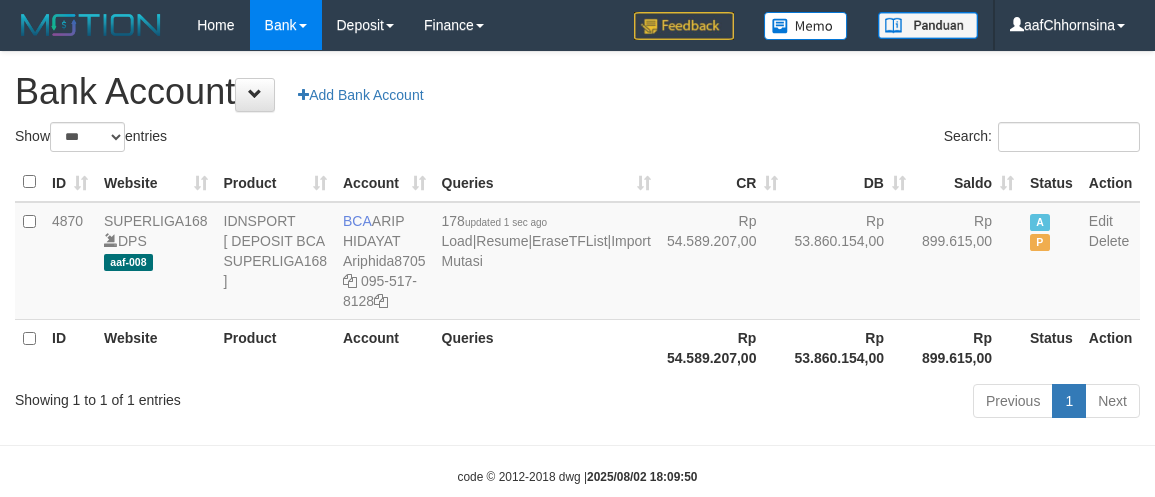 select on "***" 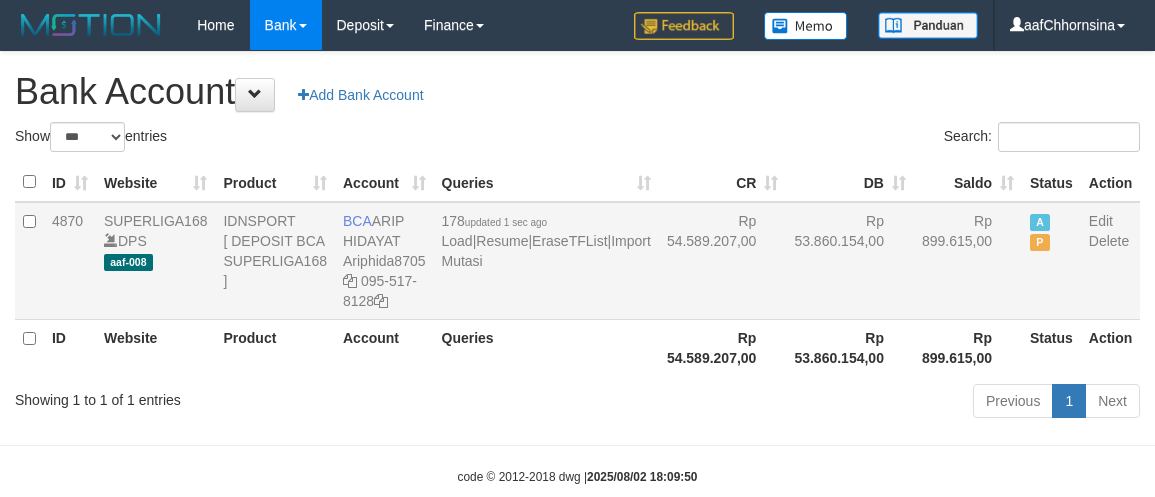 scroll, scrollTop: 0, scrollLeft: 0, axis: both 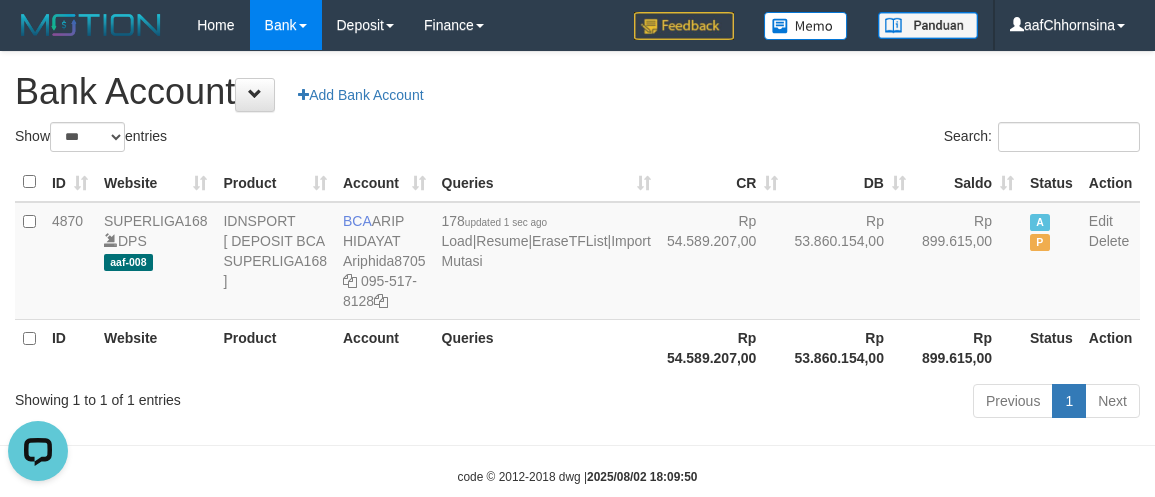 drag, startPoint x: 572, startPoint y: 362, endPoint x: 640, endPoint y: 370, distance: 68.46897 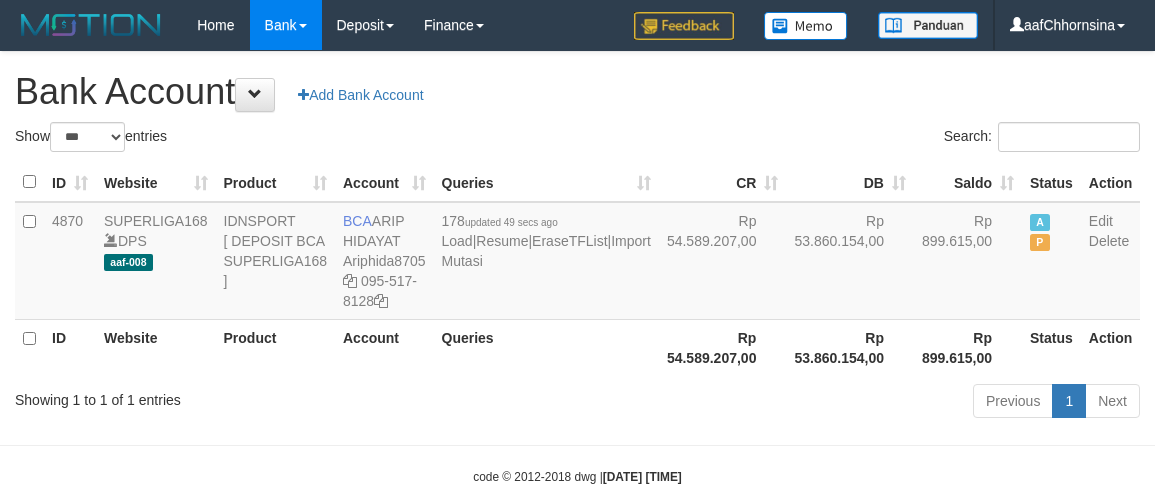 select on "***" 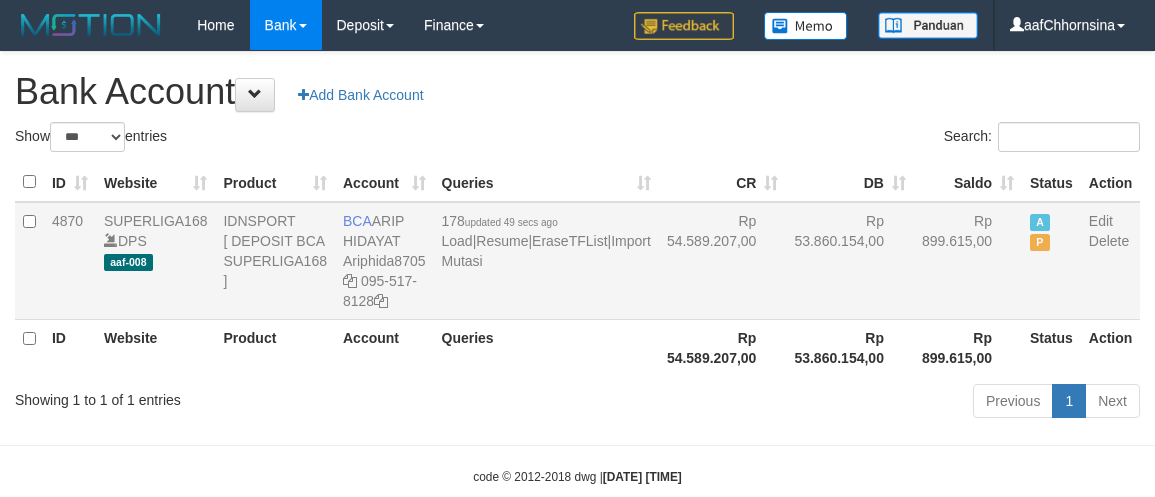 scroll, scrollTop: 0, scrollLeft: 0, axis: both 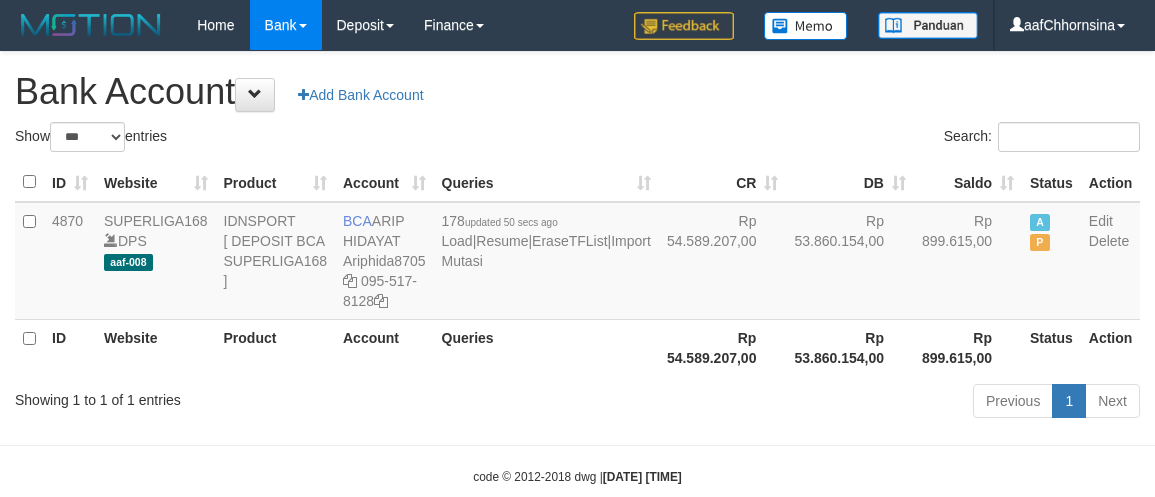 select on "***" 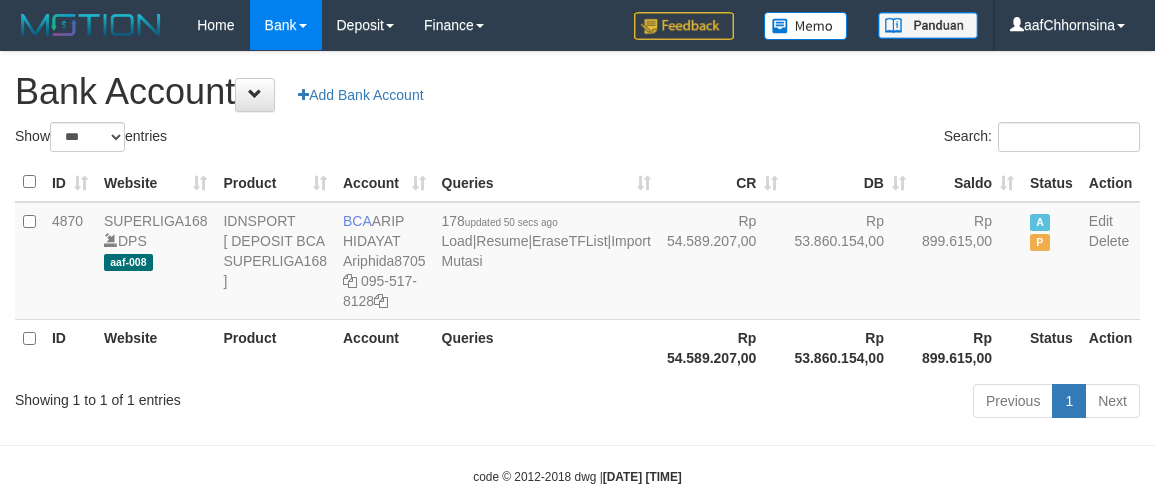 scroll, scrollTop: 0, scrollLeft: 0, axis: both 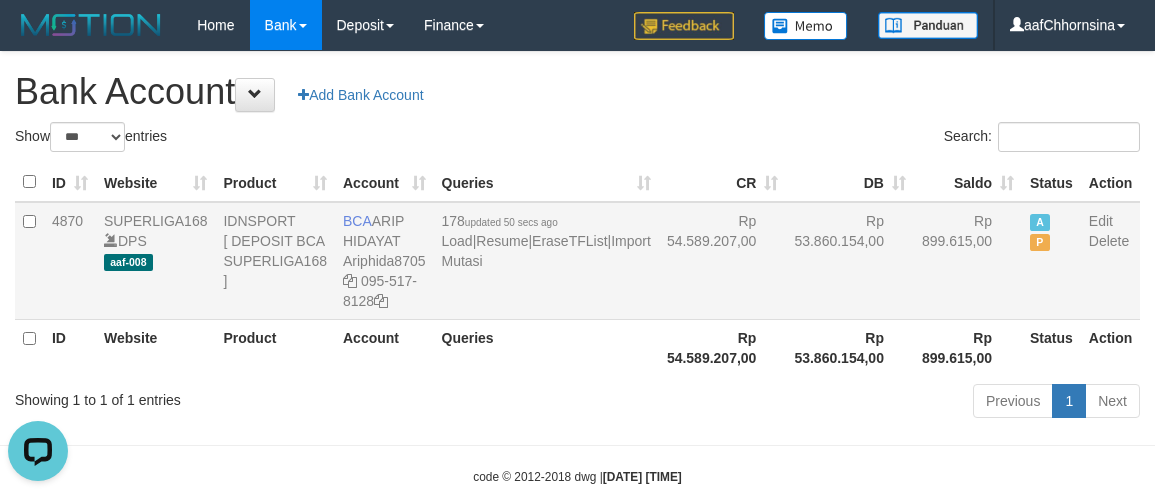 drag, startPoint x: 642, startPoint y: 357, endPoint x: 726, endPoint y: 348, distance: 84.48077 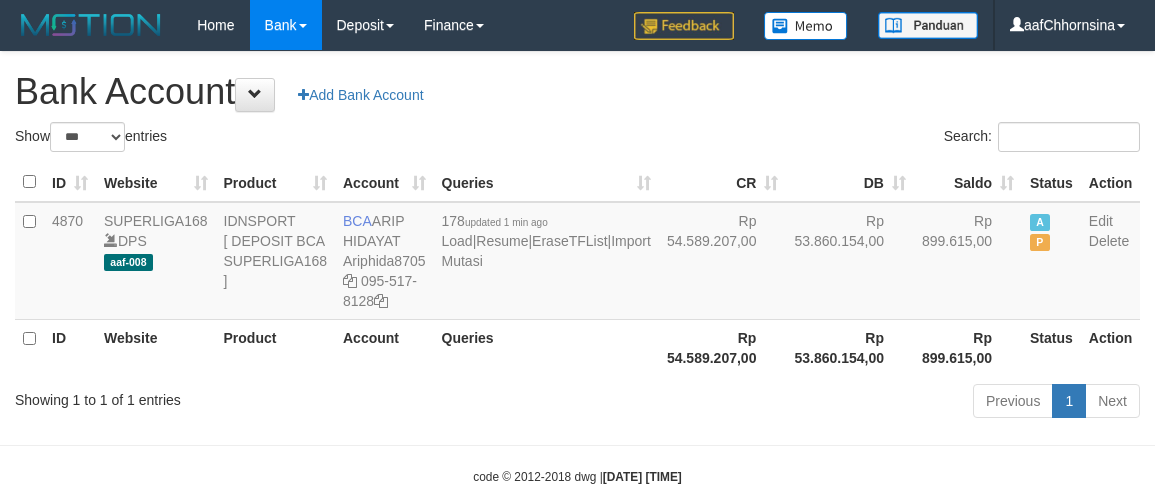 select on "***" 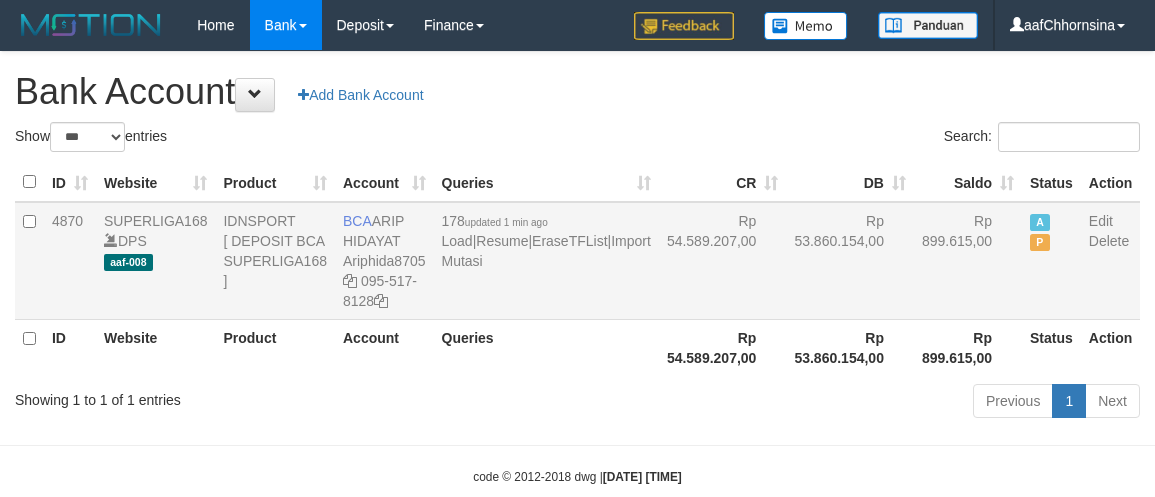 scroll, scrollTop: 0, scrollLeft: 0, axis: both 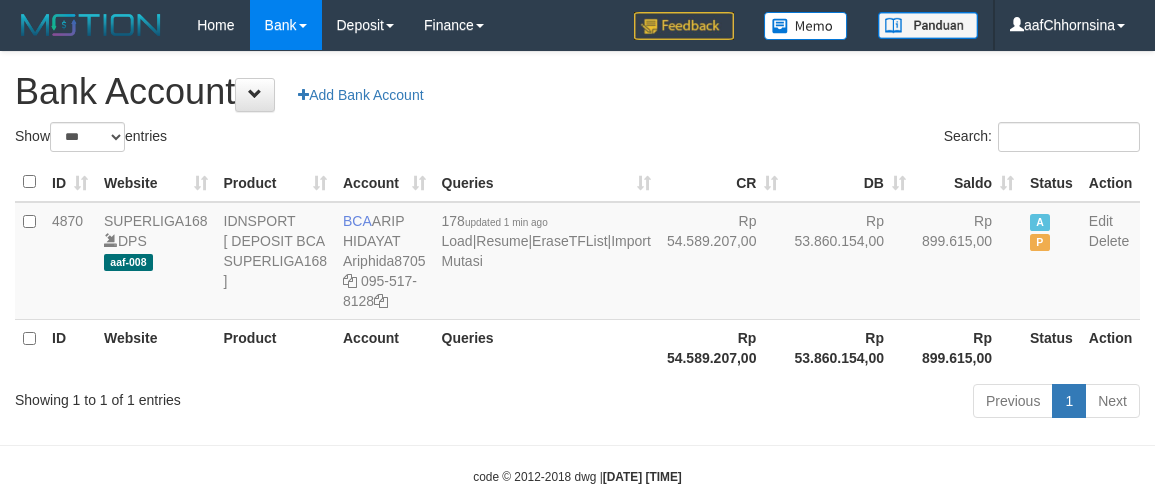select on "***" 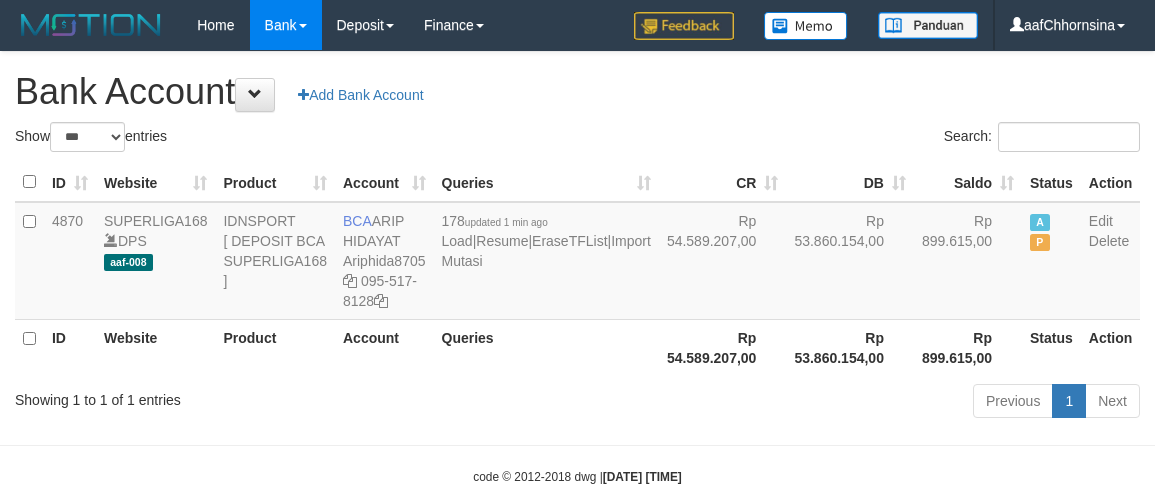scroll, scrollTop: 0, scrollLeft: 0, axis: both 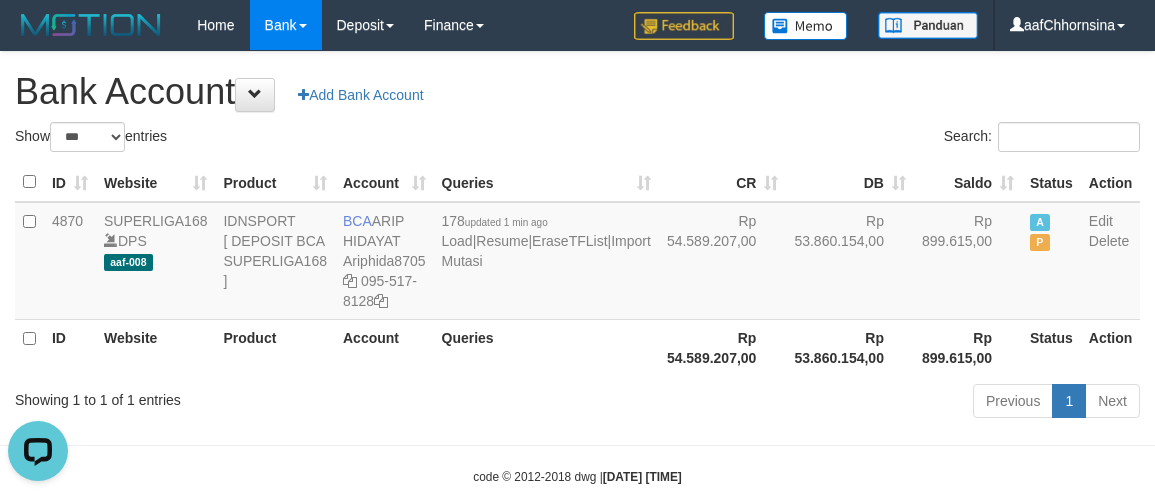 drag, startPoint x: 602, startPoint y: 491, endPoint x: 595, endPoint y: 475, distance: 17.464249 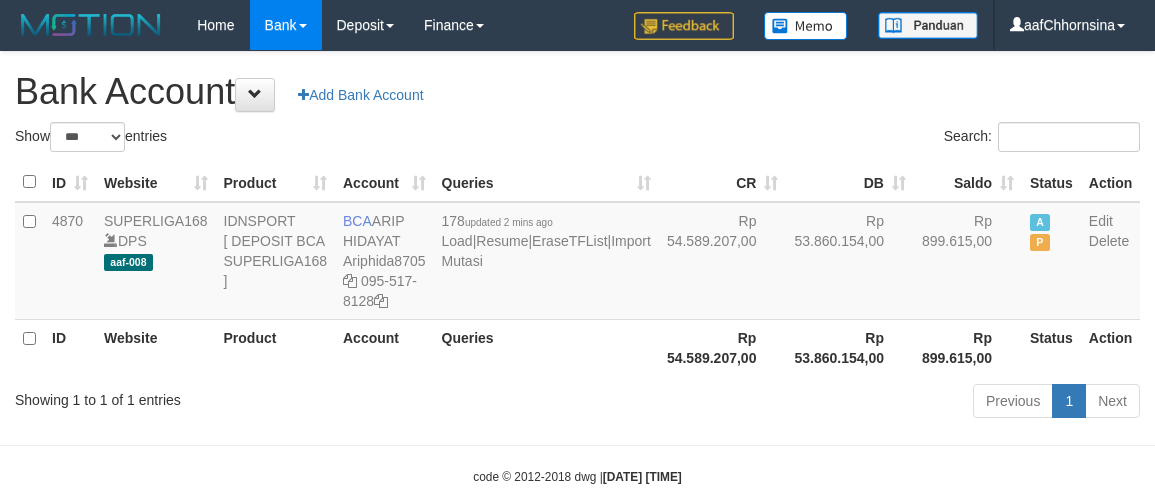 select on "***" 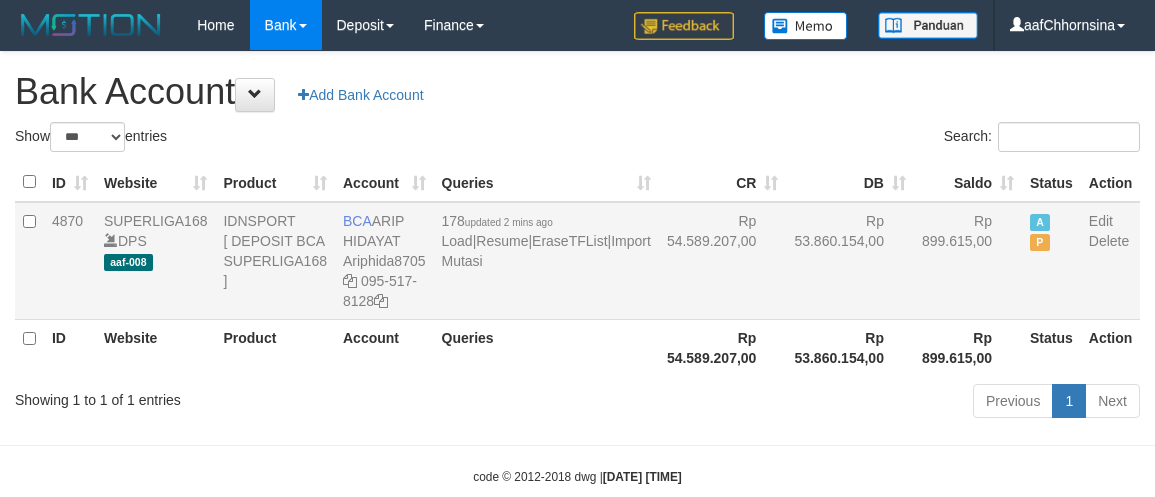 scroll, scrollTop: 0, scrollLeft: 0, axis: both 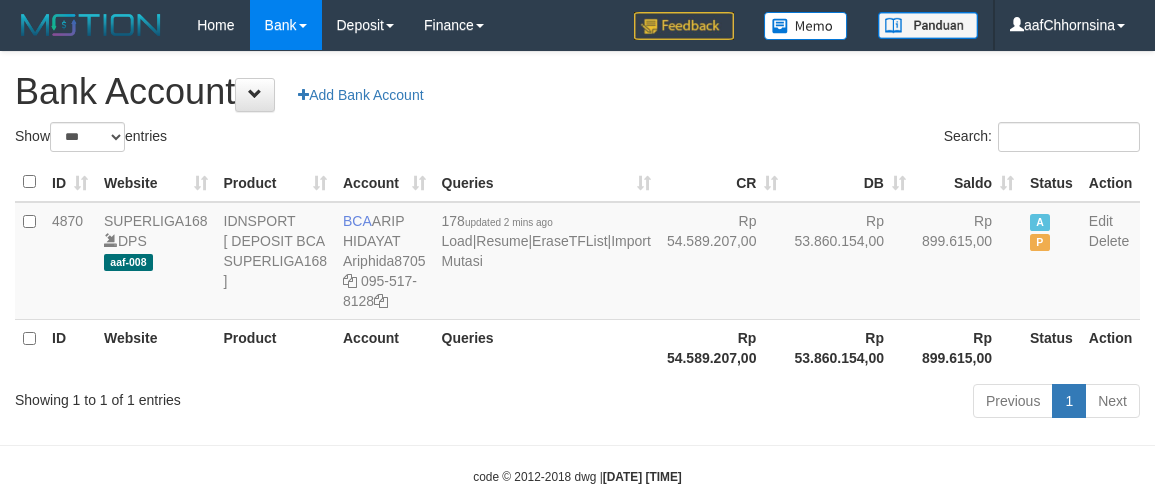select on "***" 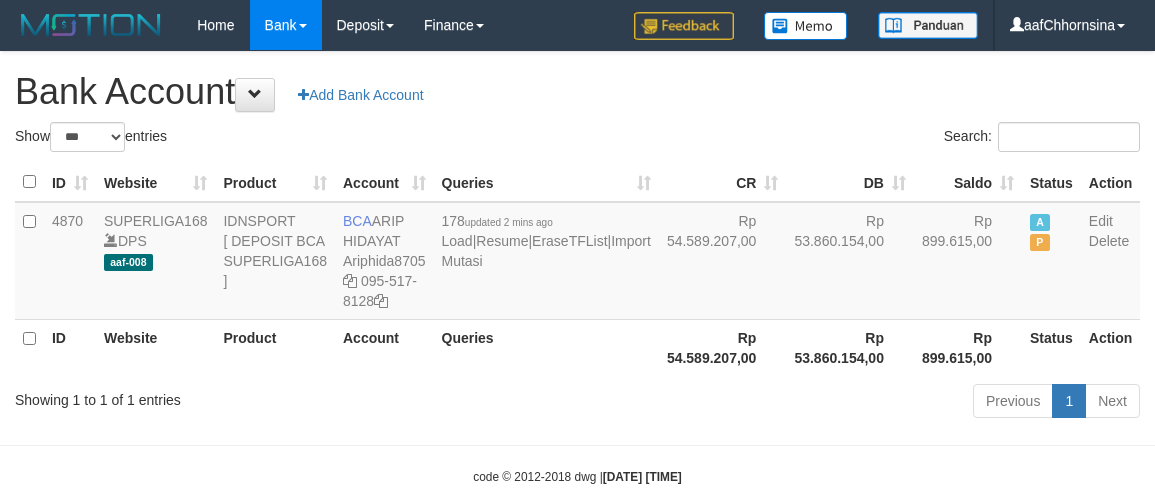 scroll, scrollTop: 0, scrollLeft: 0, axis: both 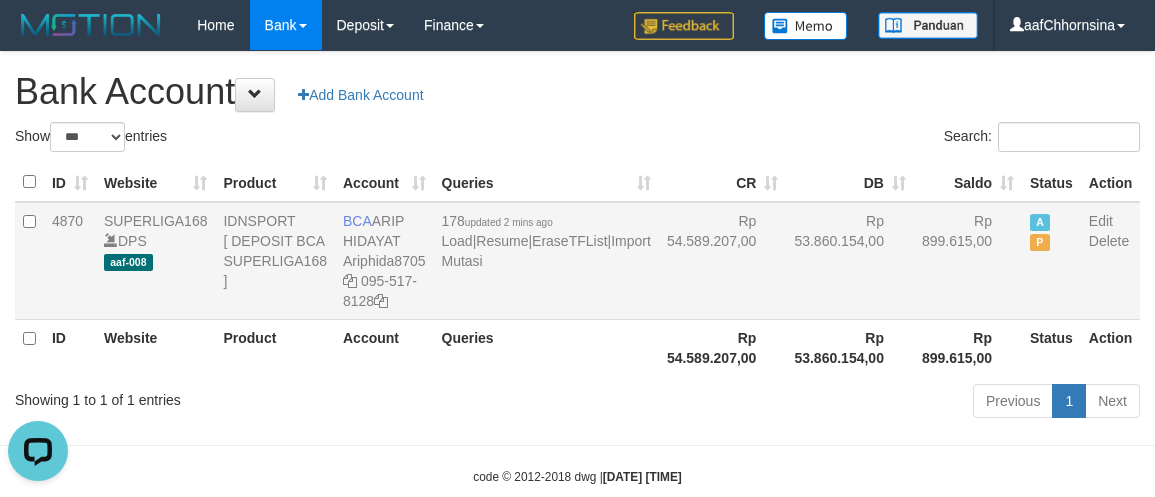 drag, startPoint x: 548, startPoint y: 300, endPoint x: 556, endPoint y: 291, distance: 12.0415945 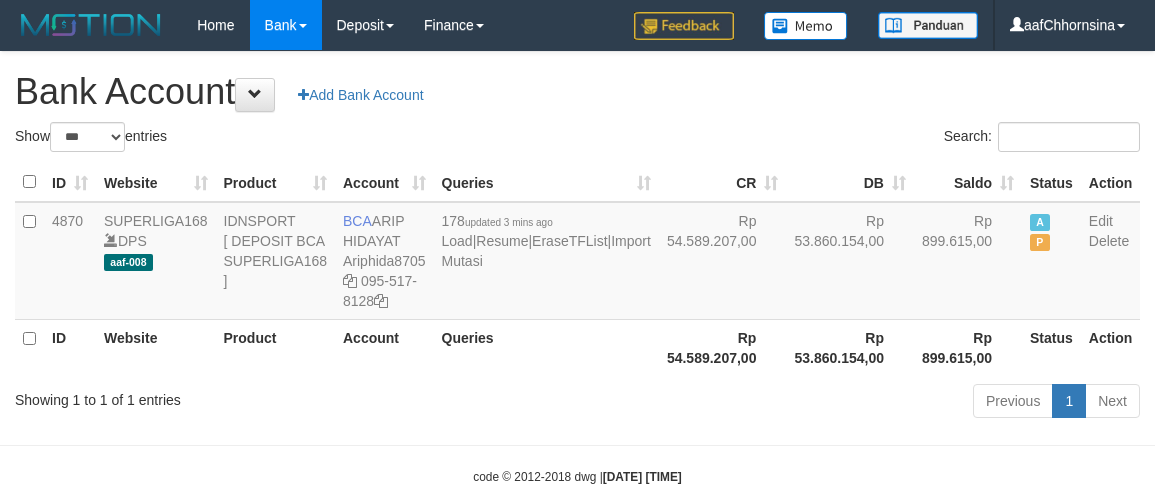 select on "***" 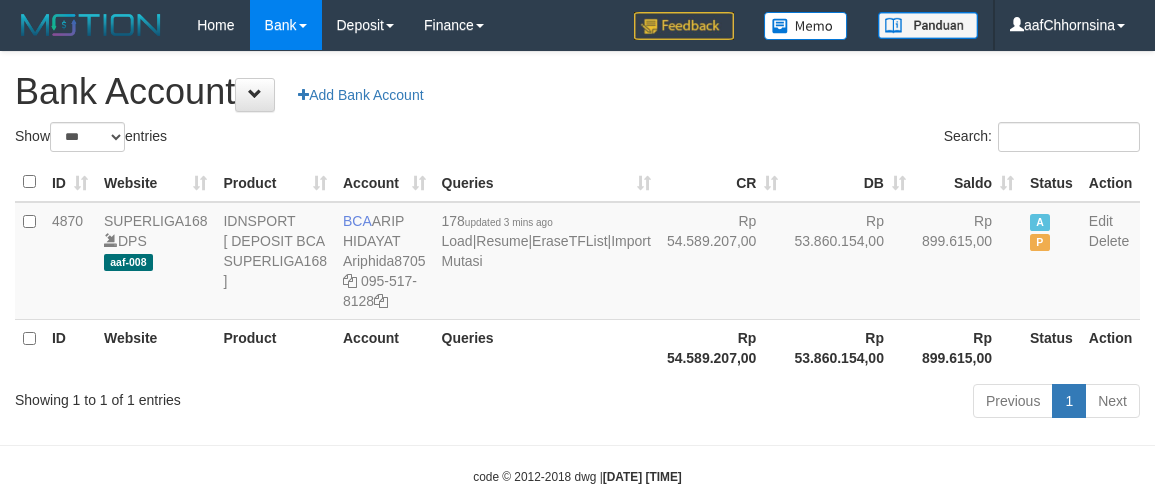 scroll, scrollTop: 0, scrollLeft: 0, axis: both 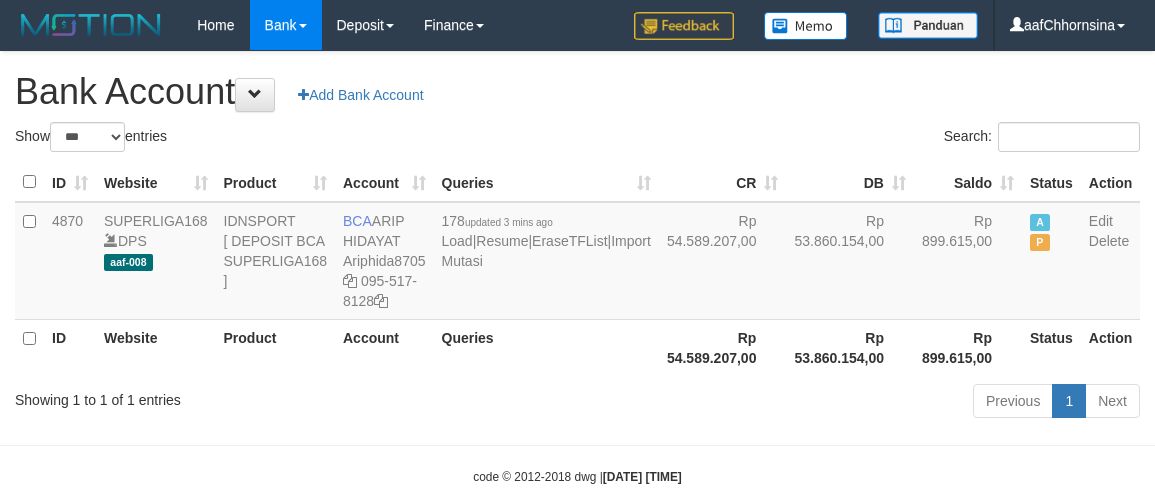 select on "***" 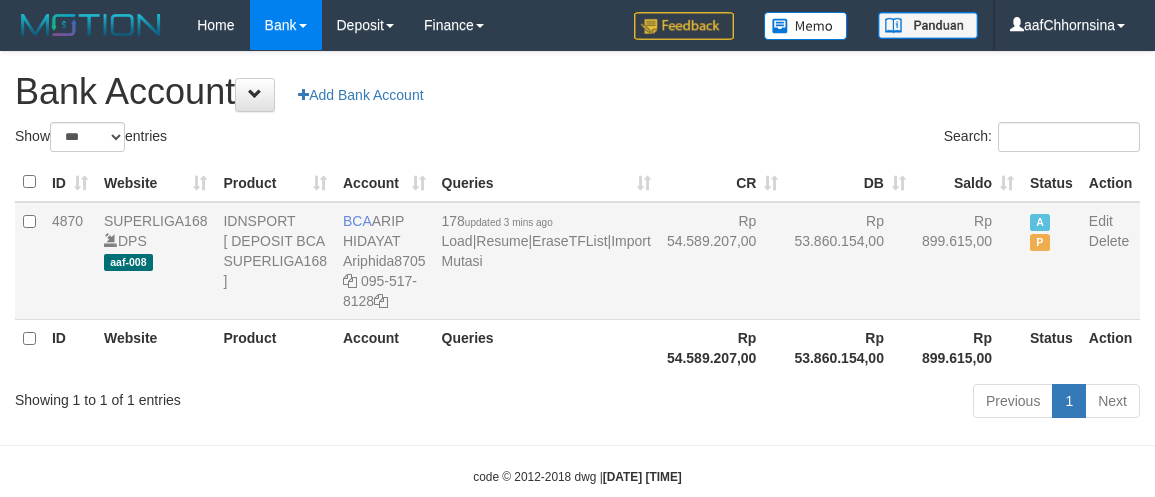 scroll, scrollTop: 0, scrollLeft: 0, axis: both 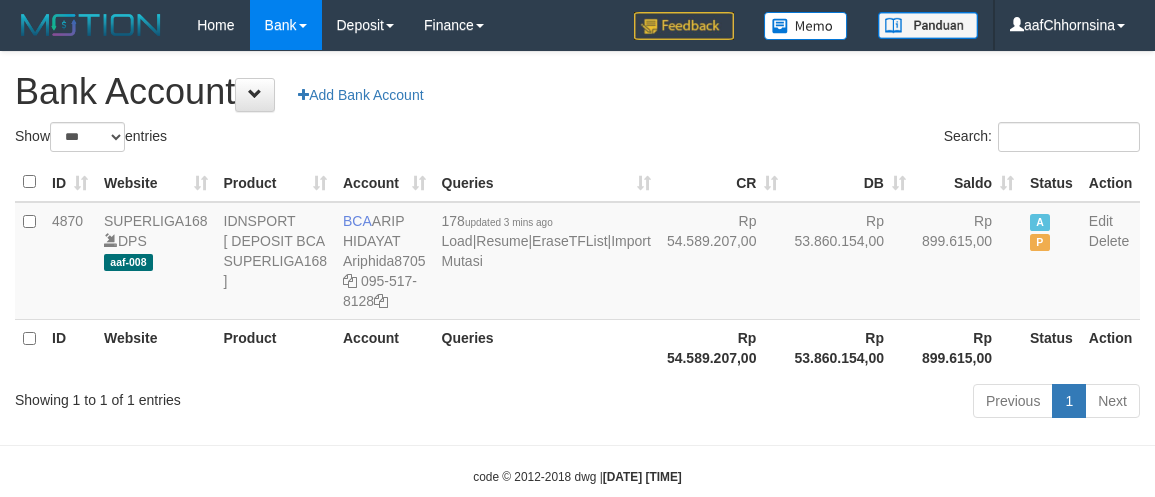 select on "***" 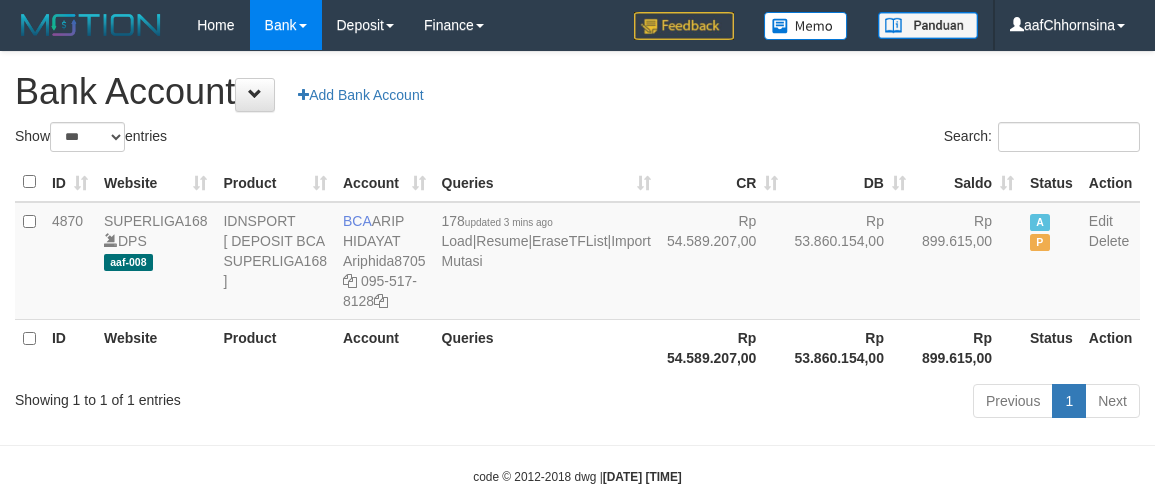 scroll, scrollTop: 0, scrollLeft: 0, axis: both 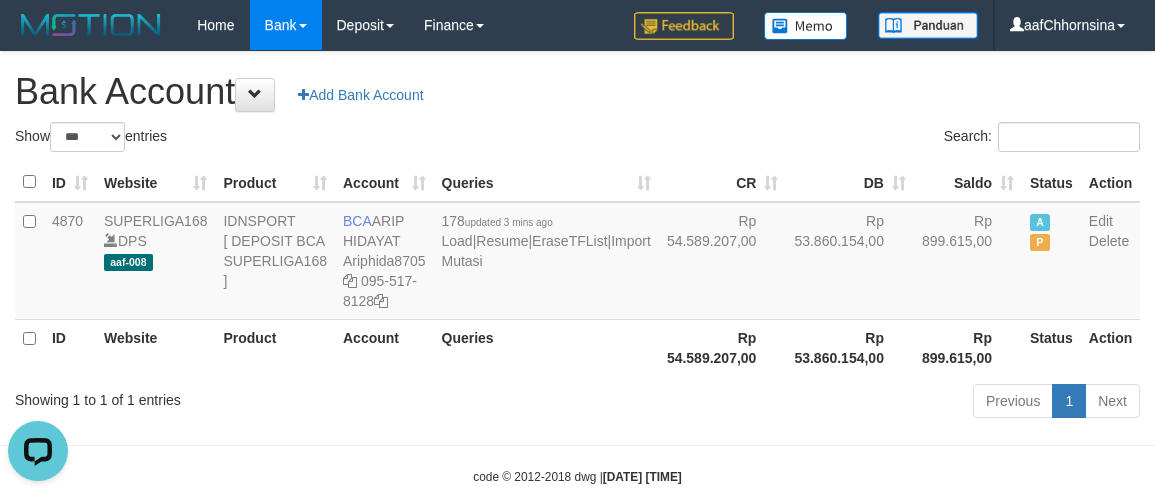 drag, startPoint x: 535, startPoint y: 380, endPoint x: 570, endPoint y: 380, distance: 35 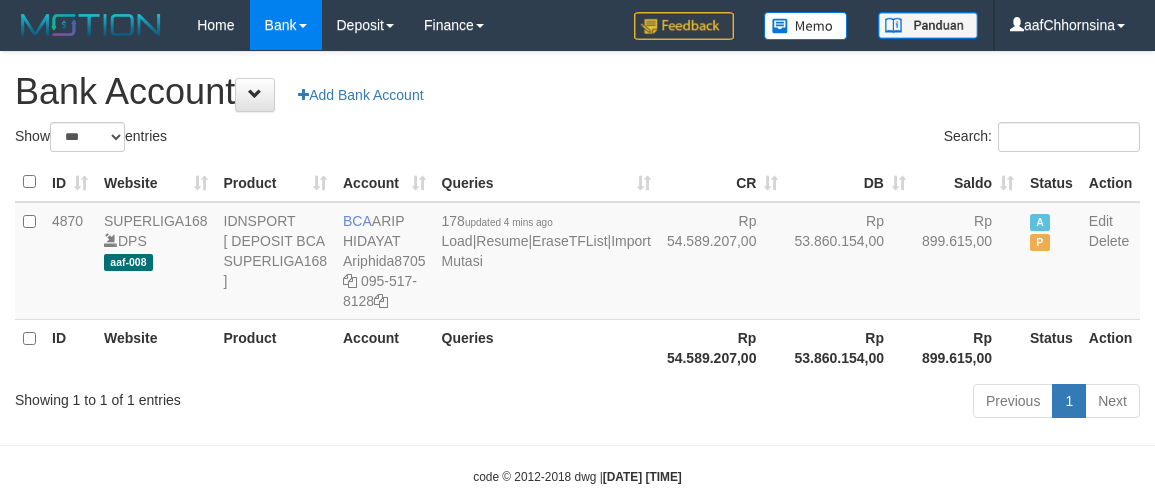 select on "***" 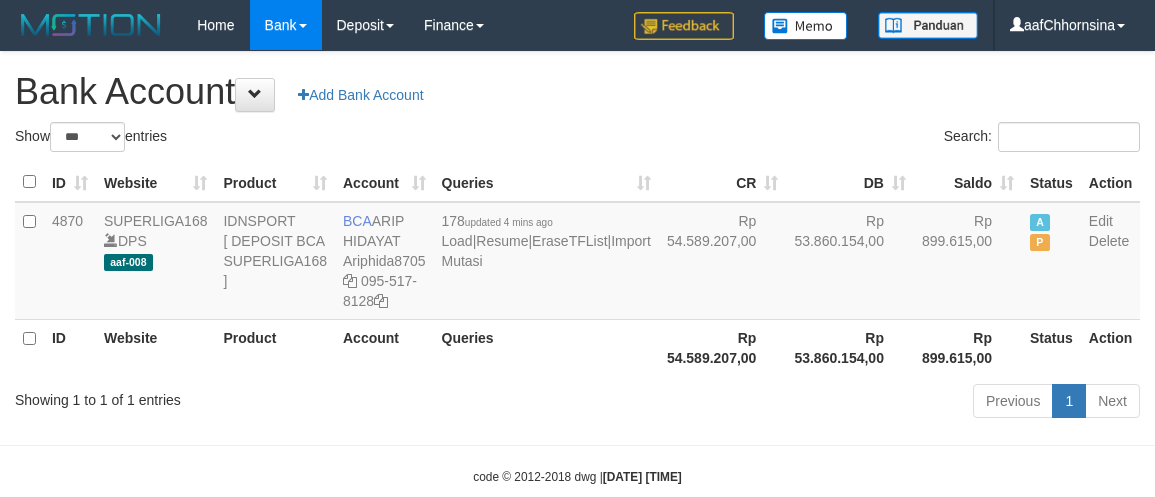 scroll, scrollTop: 0, scrollLeft: 0, axis: both 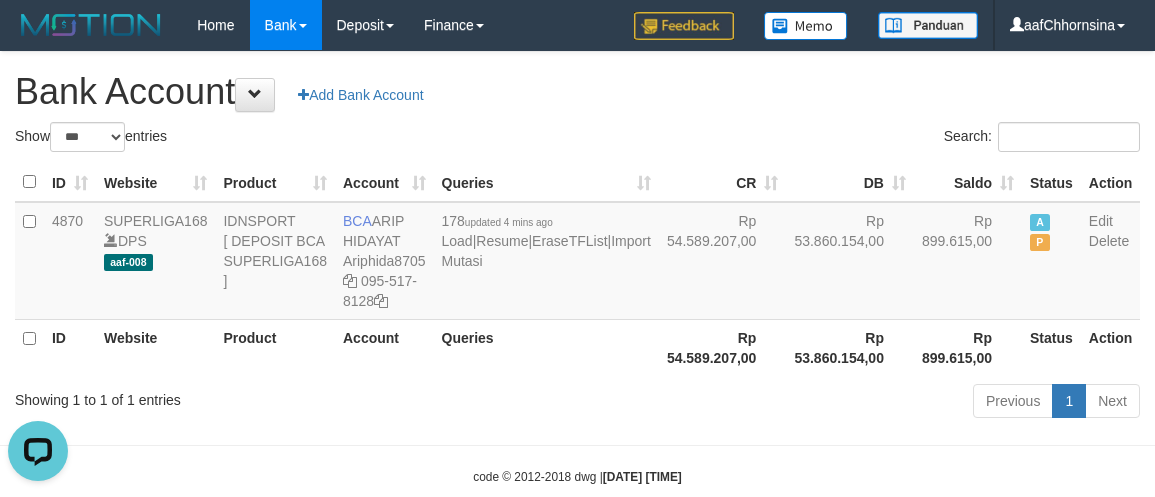 click on "Previous 1 Next" at bounding box center [818, 403] 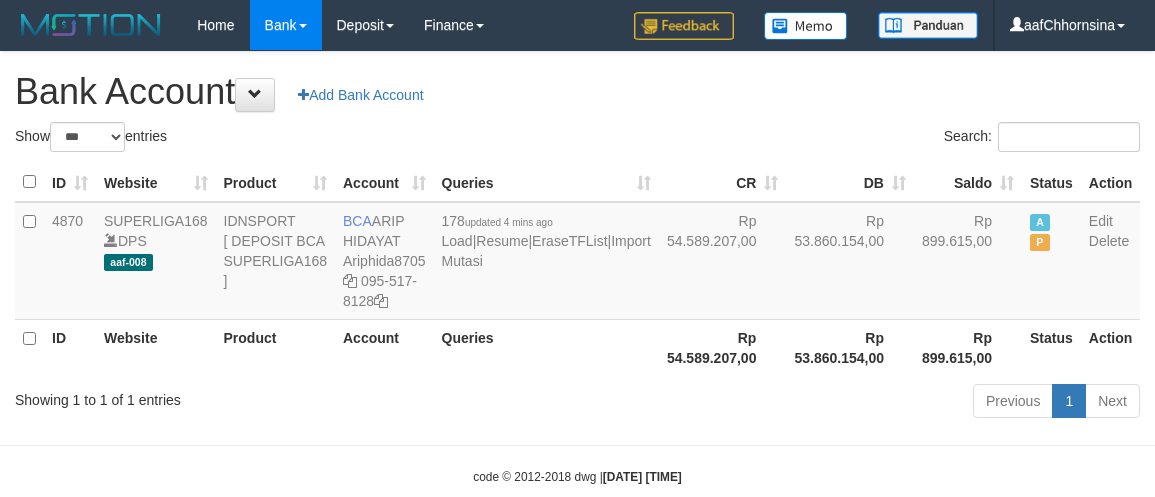select on "***" 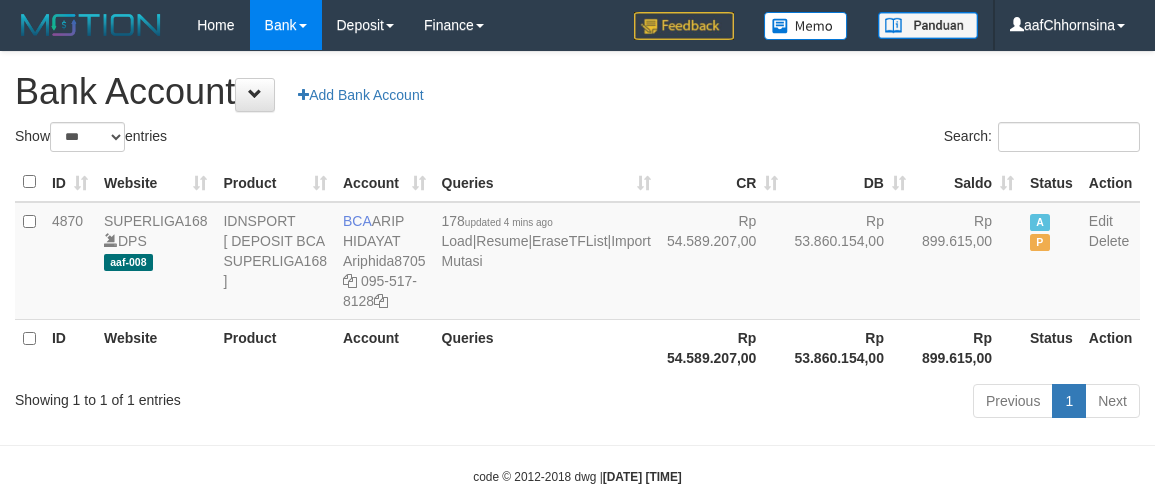 scroll, scrollTop: 0, scrollLeft: 0, axis: both 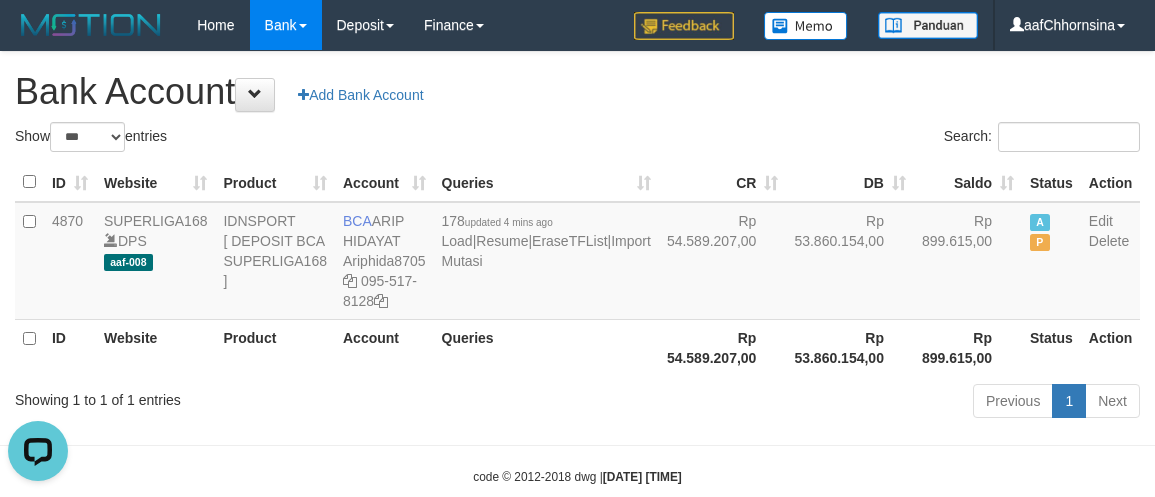 click on "Rp 53.860.154,00" at bounding box center (850, 347) 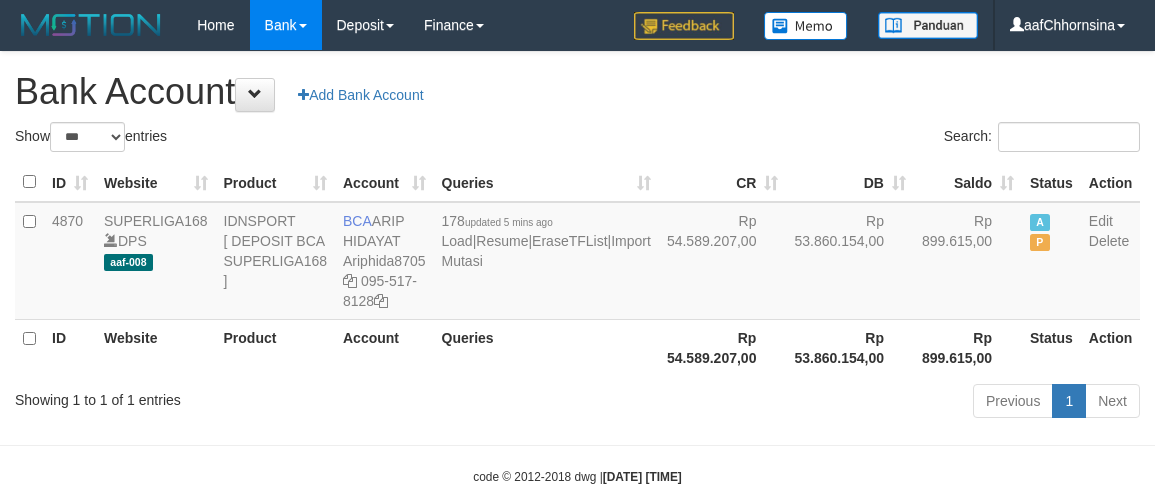select on "***" 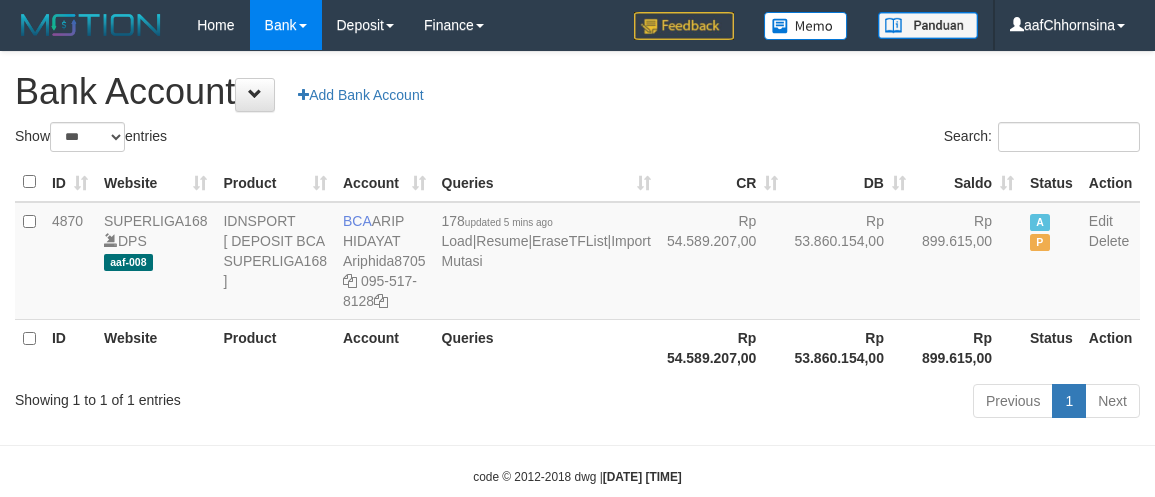 scroll, scrollTop: 0, scrollLeft: 0, axis: both 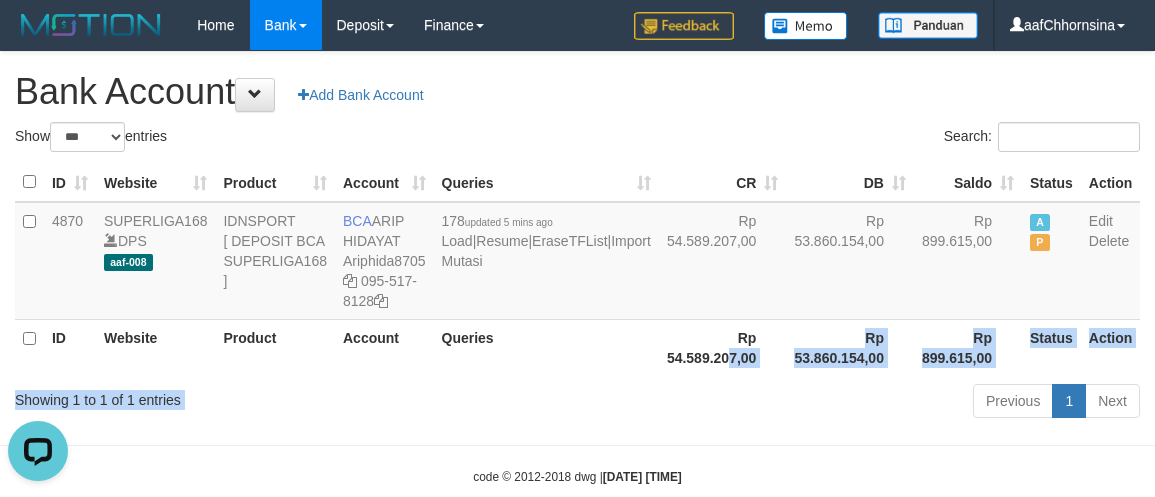 drag, startPoint x: 613, startPoint y: 408, endPoint x: 657, endPoint y: 431, distance: 49.648766 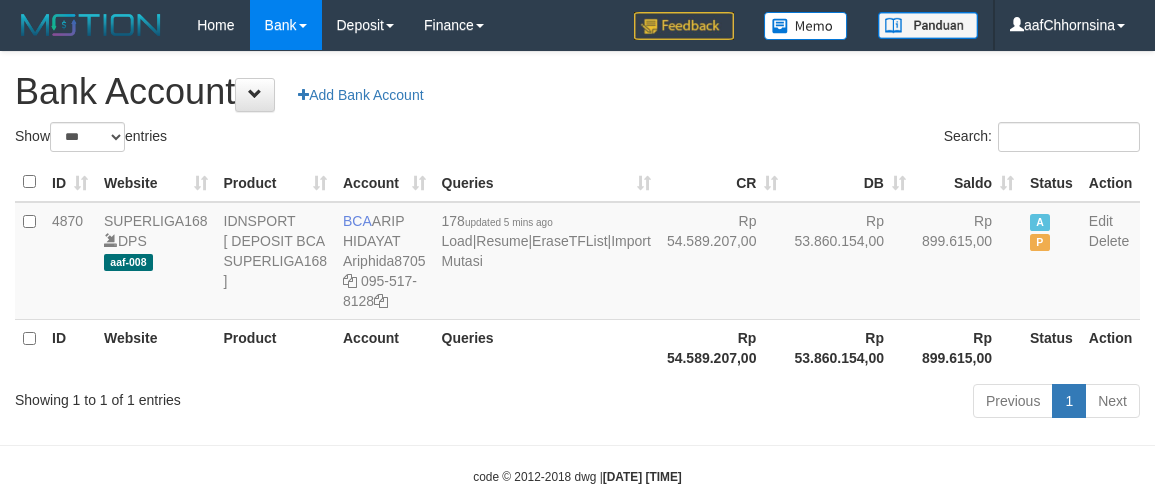 select on "***" 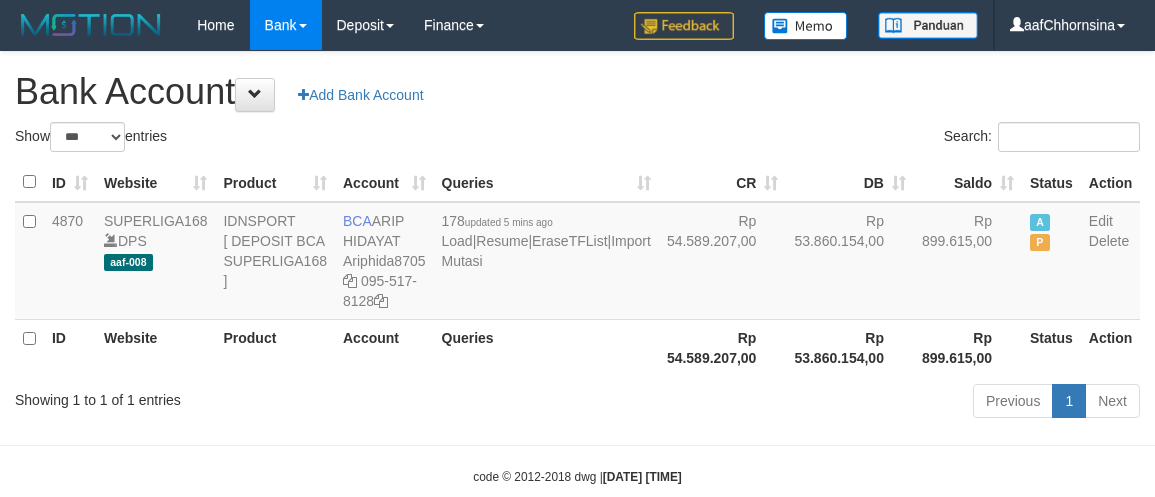 scroll, scrollTop: 0, scrollLeft: 0, axis: both 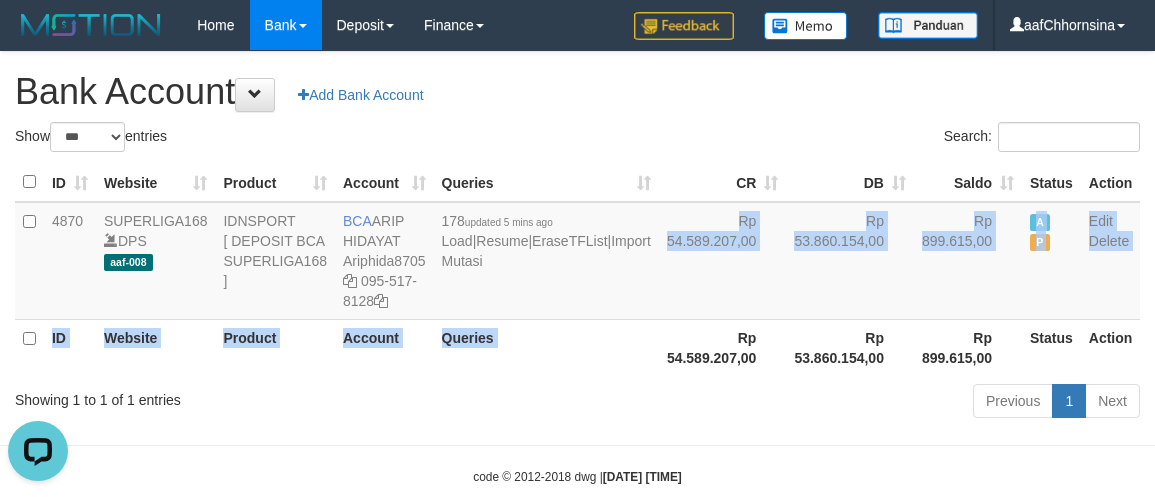 drag, startPoint x: 536, startPoint y: 348, endPoint x: 621, endPoint y: 365, distance: 86.683334 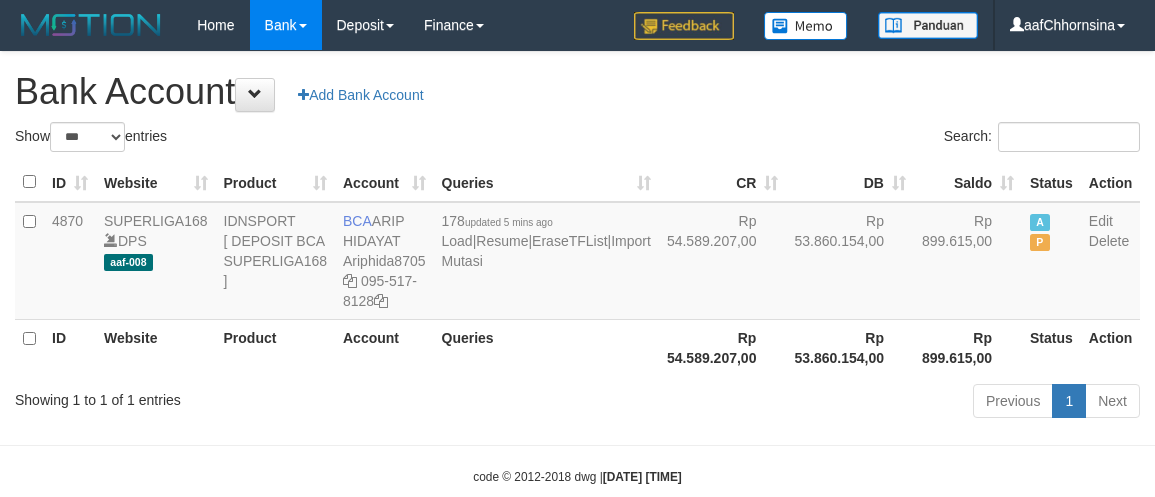 select on "***" 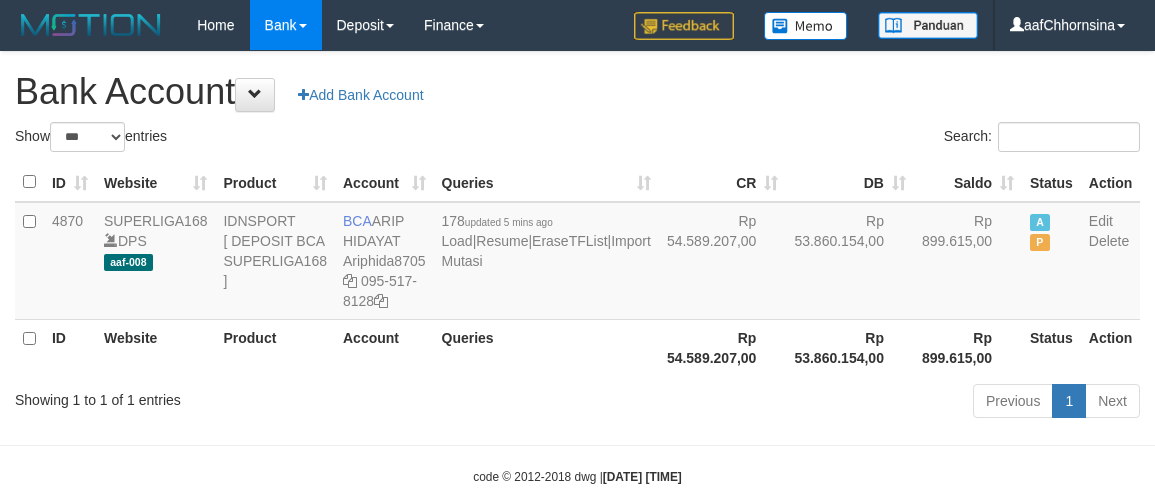 scroll, scrollTop: 0, scrollLeft: 0, axis: both 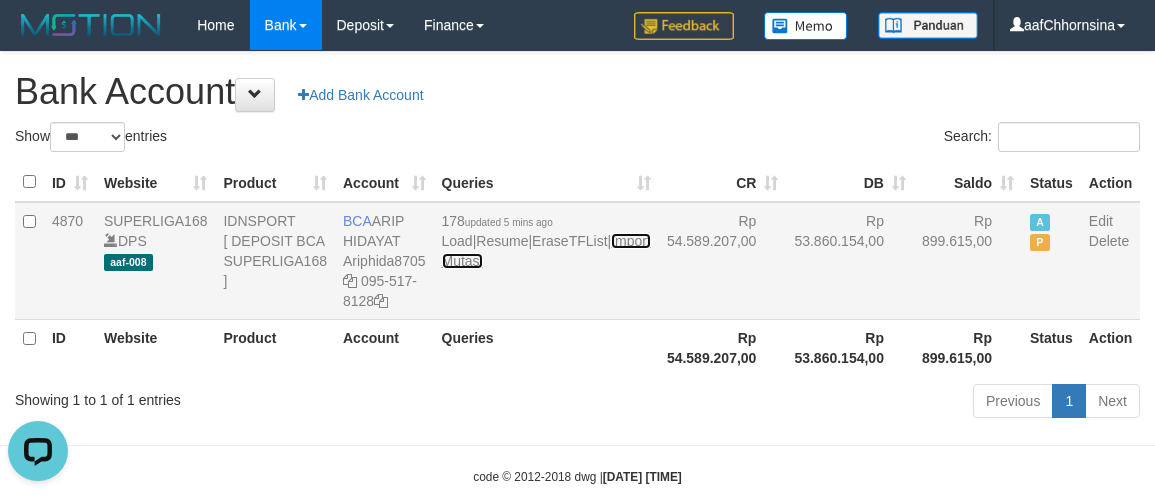 click on "Import Mutasi" at bounding box center [546, 251] 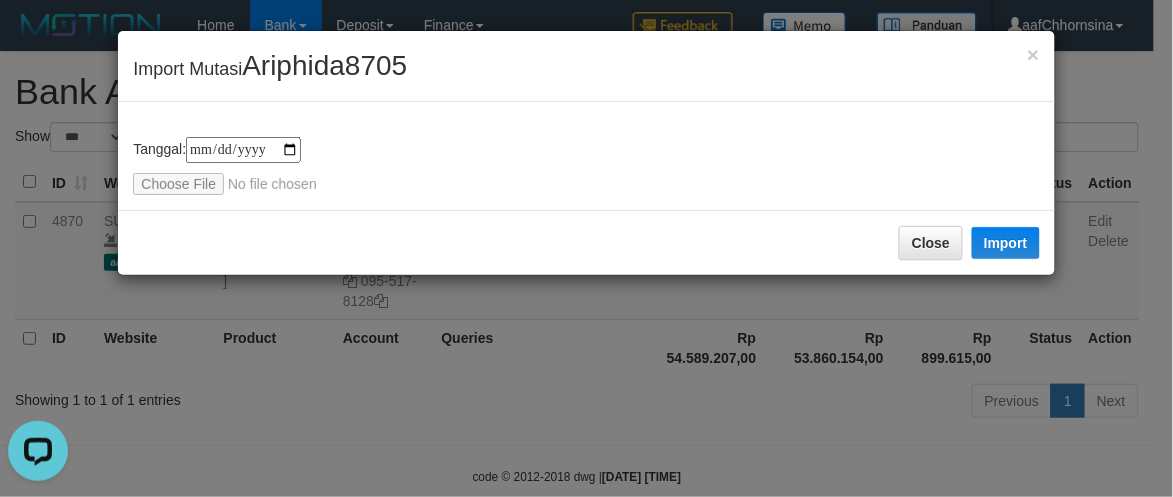 drag, startPoint x: 585, startPoint y: 206, endPoint x: 653, endPoint y: 242, distance: 76.941536 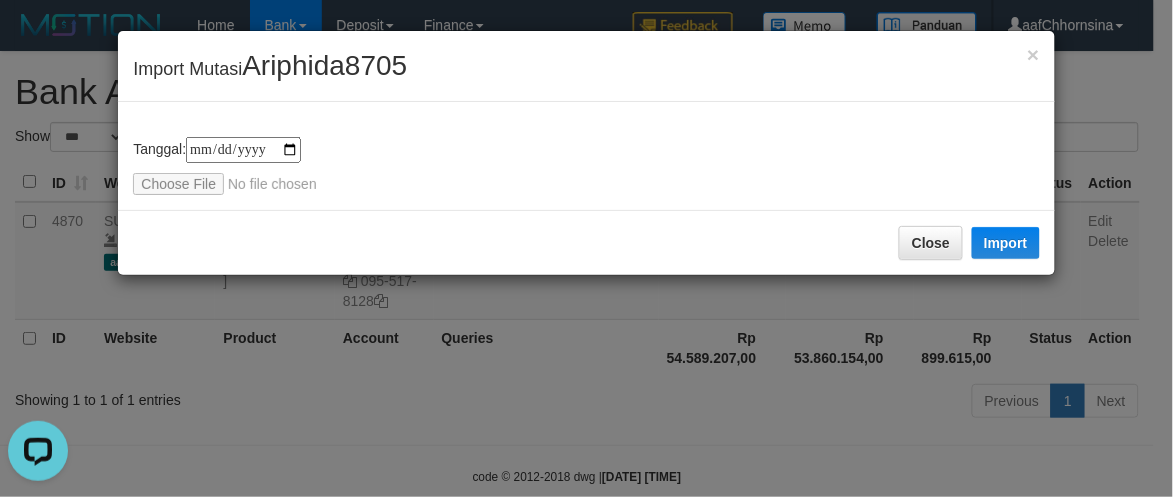 click on "**********" at bounding box center (586, 166) 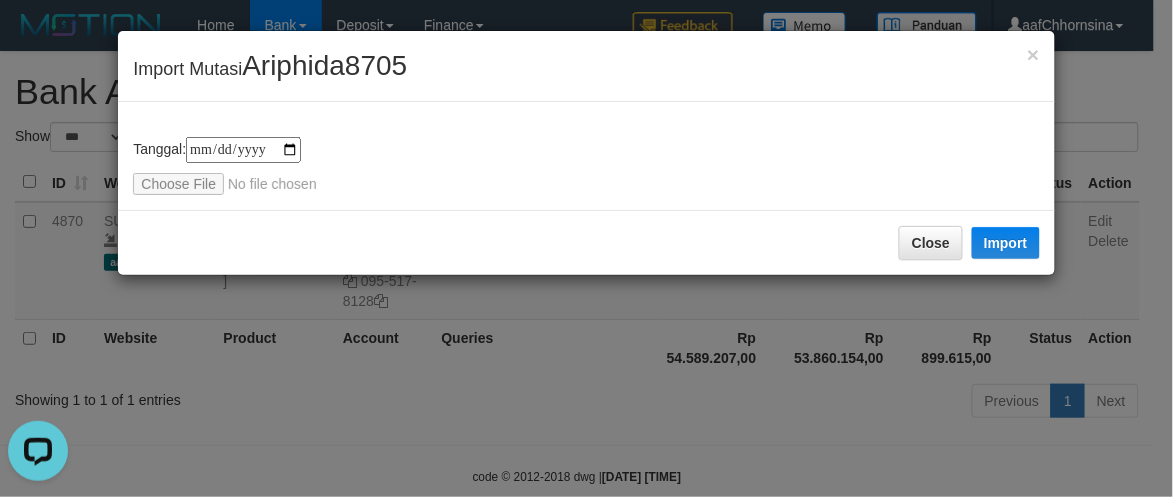 type on "**********" 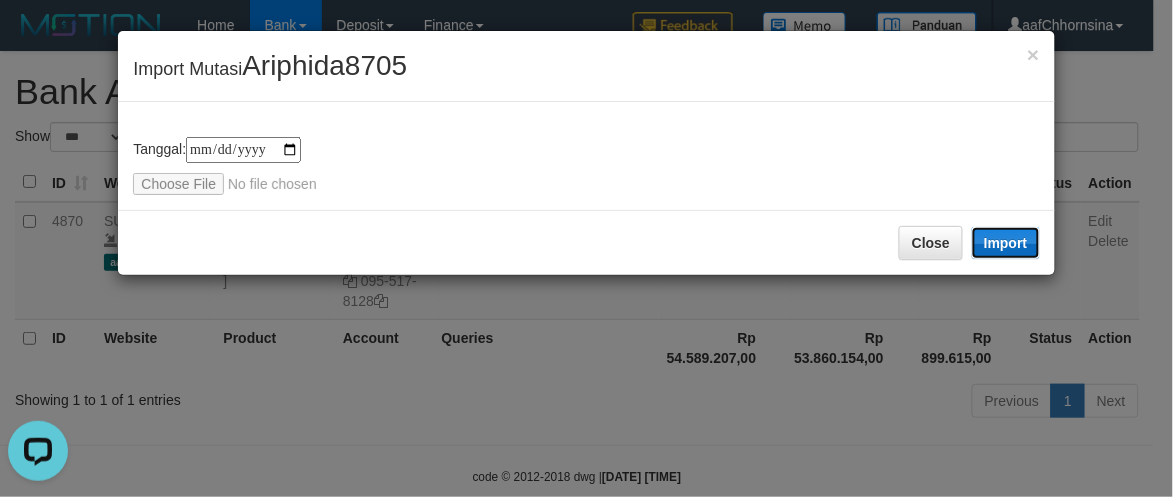 click on "Import" at bounding box center [1006, 243] 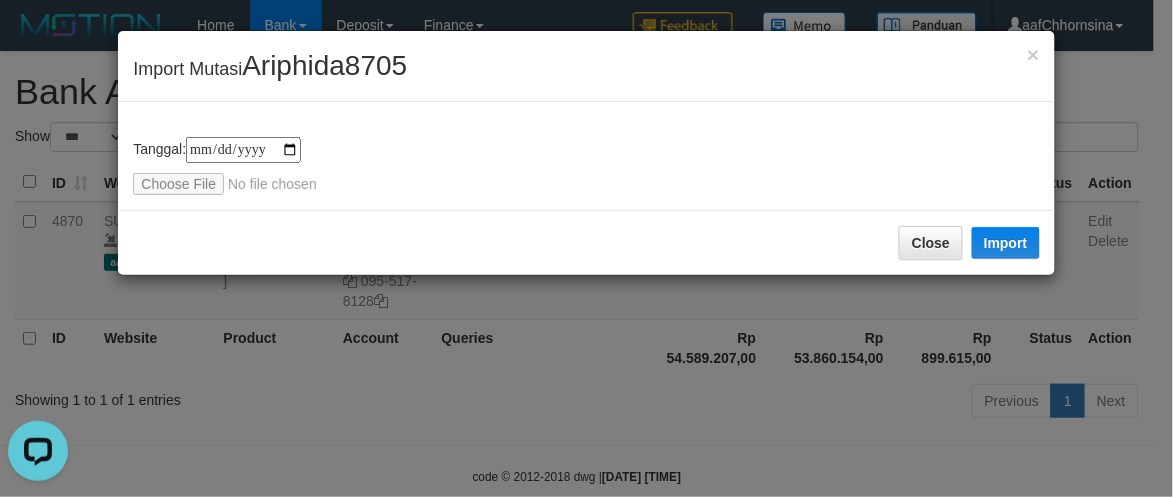 click on "**********" at bounding box center [586, 156] 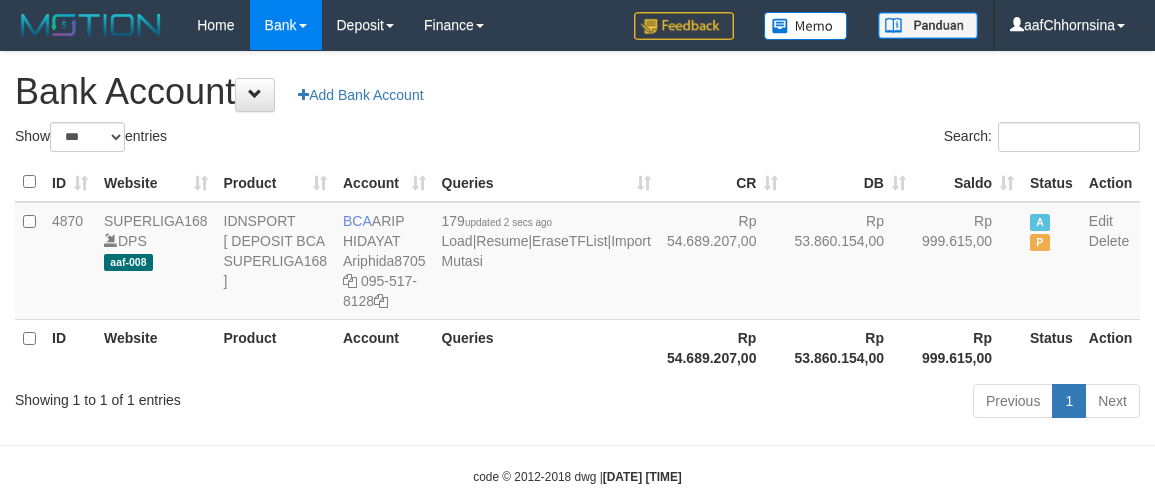select on "***" 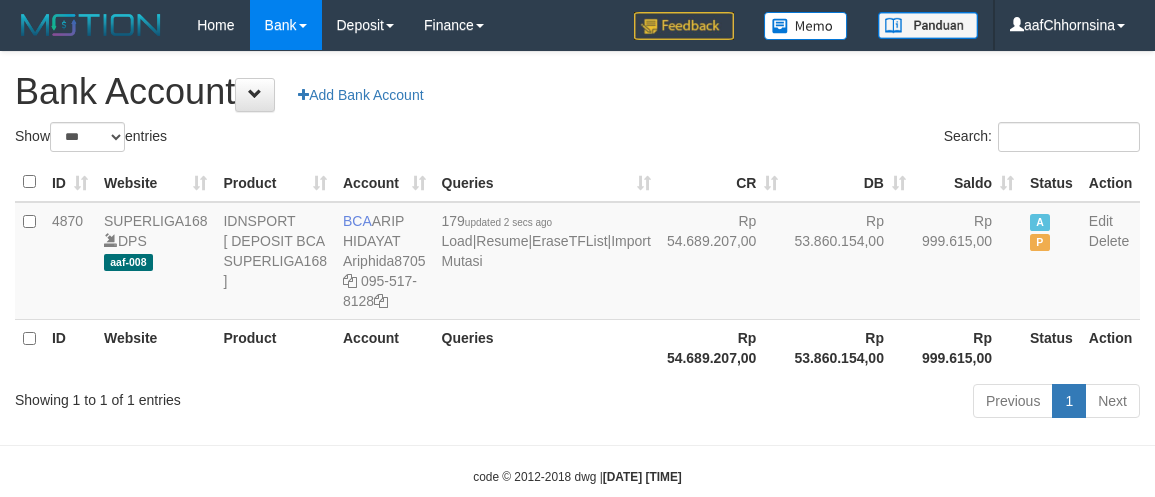 scroll, scrollTop: 0, scrollLeft: 0, axis: both 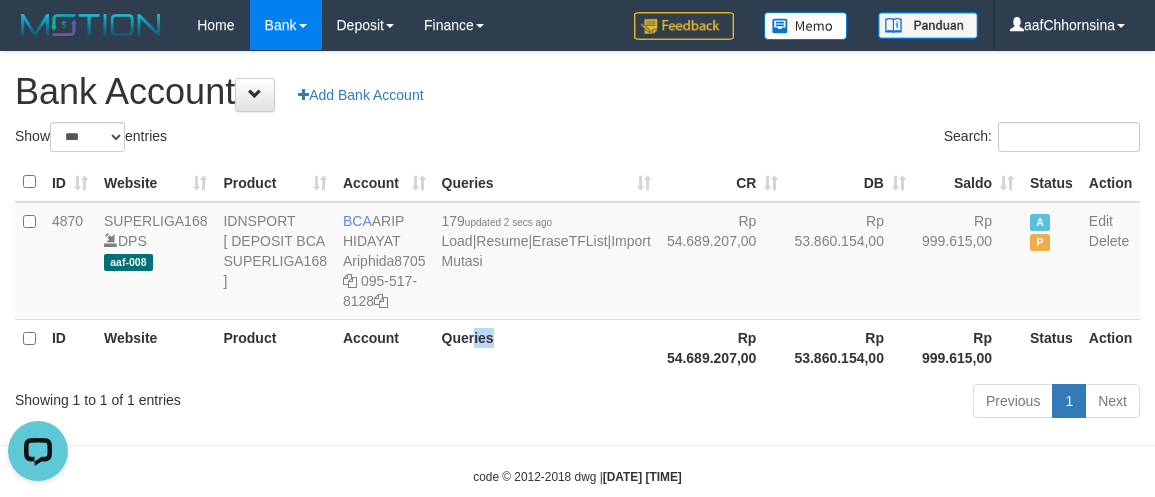 drag, startPoint x: 485, startPoint y: 413, endPoint x: 517, endPoint y: 413, distance: 32 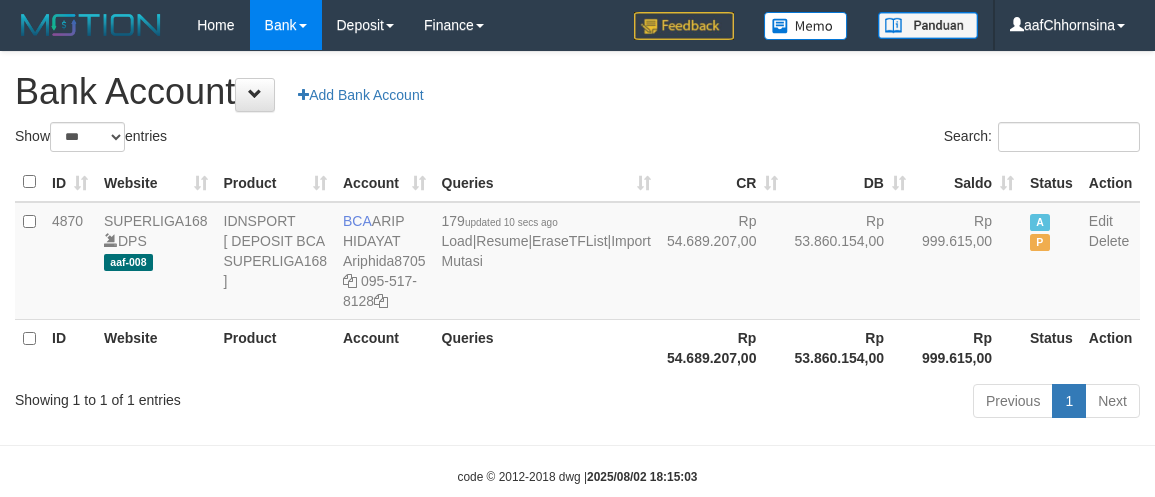 select on "***" 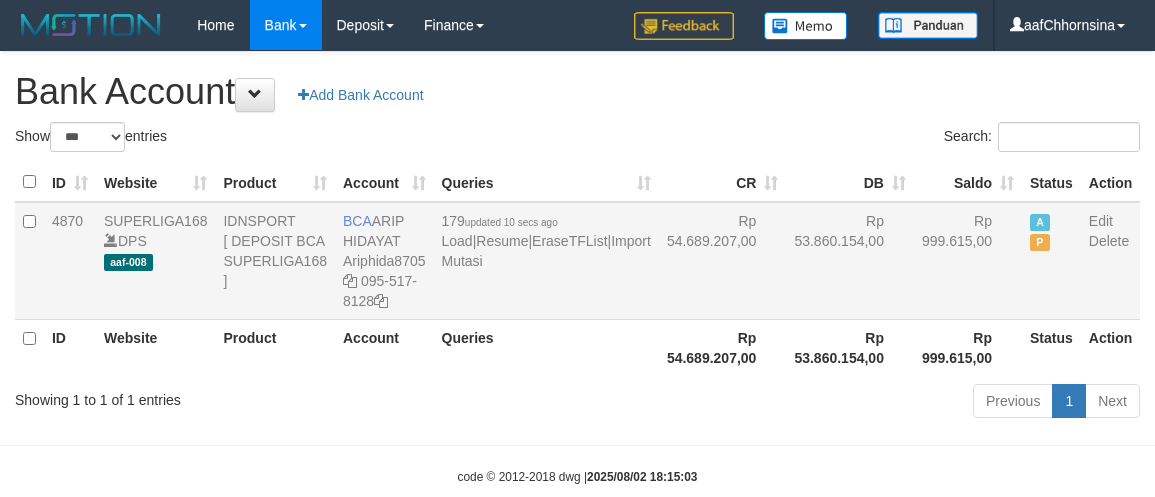 scroll, scrollTop: 0, scrollLeft: 0, axis: both 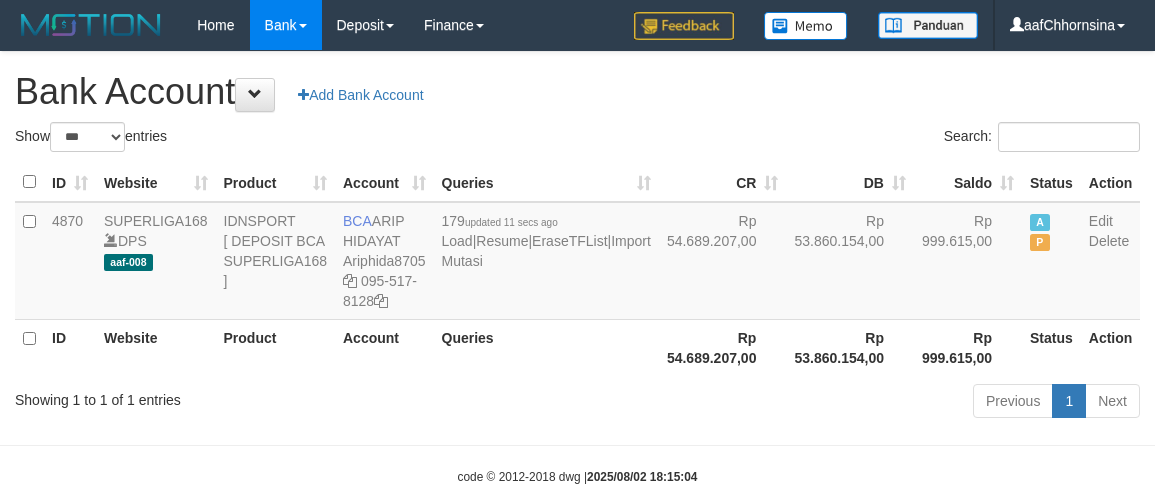 select on "***" 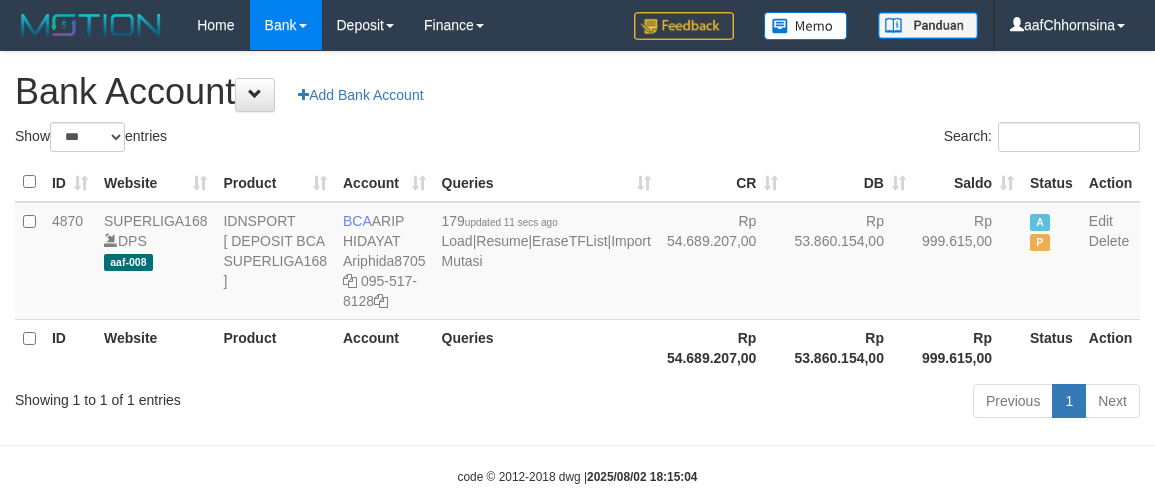 scroll, scrollTop: 0, scrollLeft: 0, axis: both 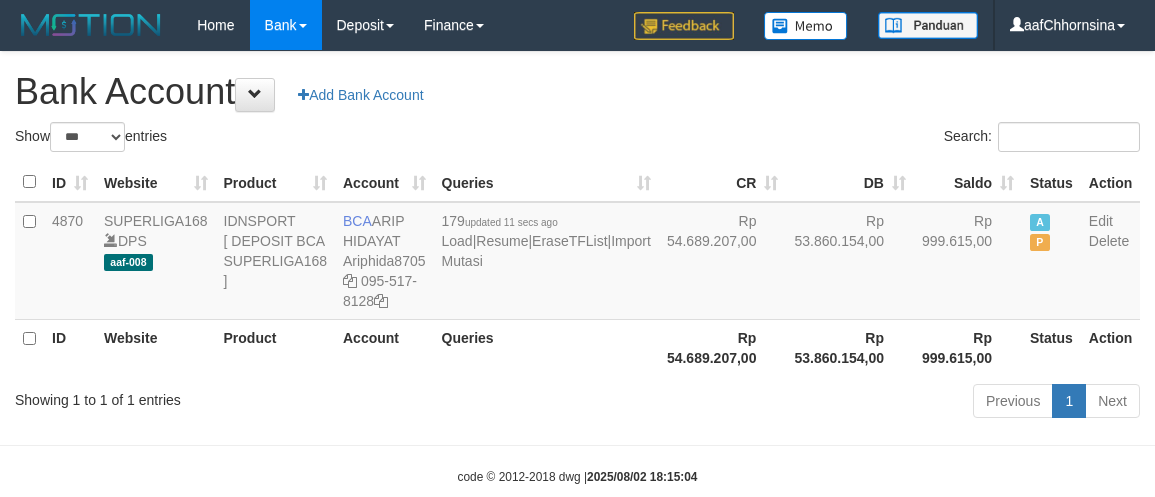 select on "***" 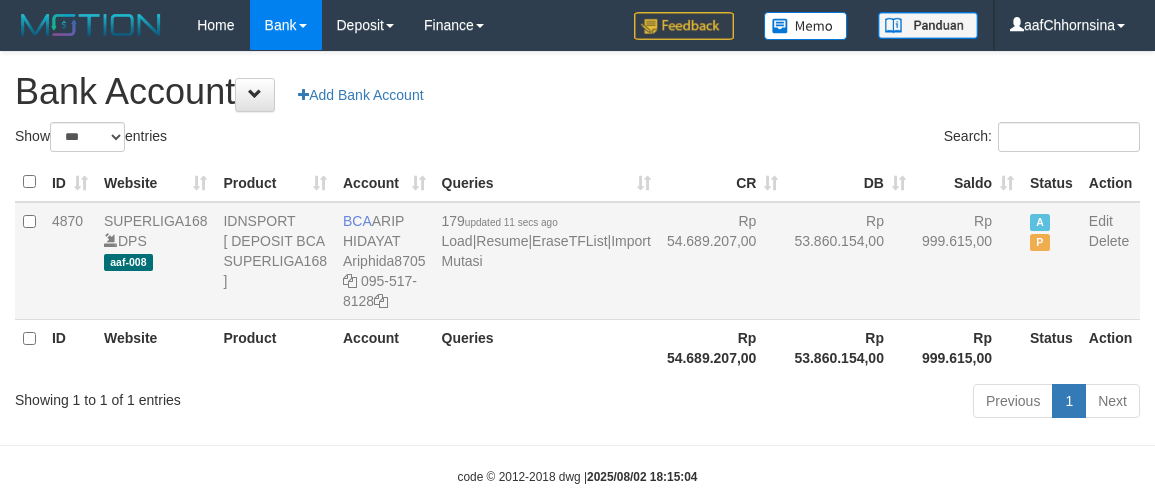 scroll, scrollTop: 0, scrollLeft: 0, axis: both 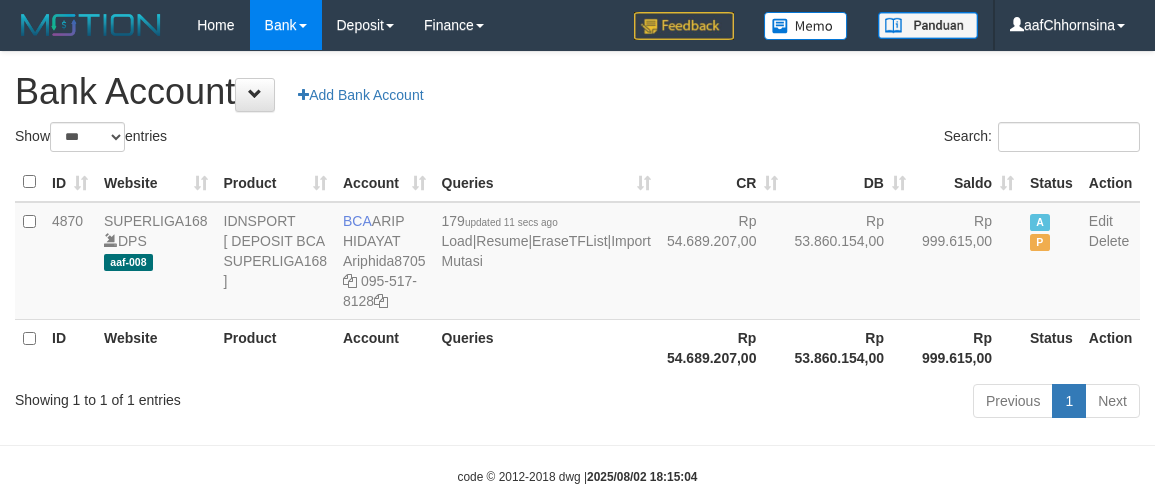 select on "***" 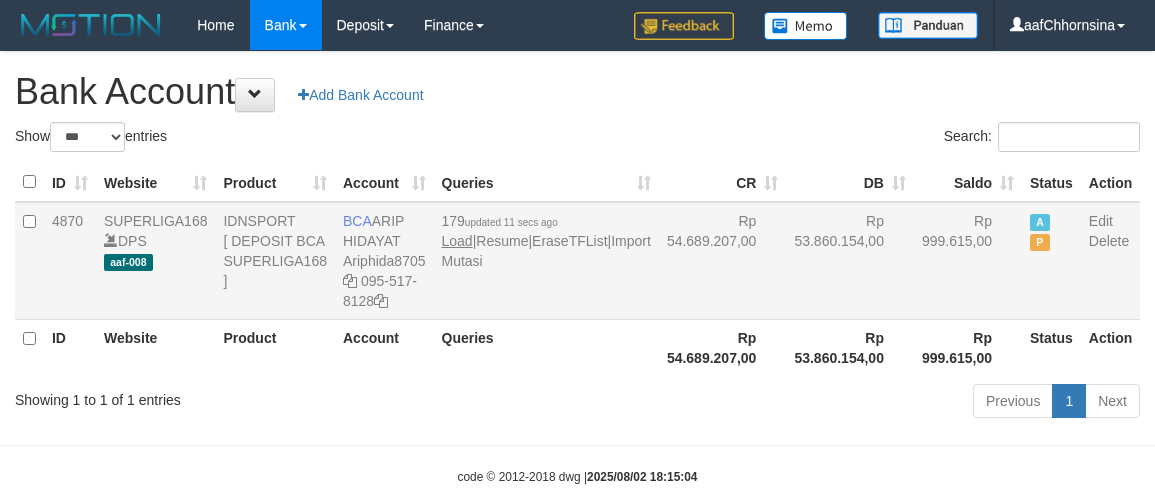 scroll, scrollTop: 0, scrollLeft: 0, axis: both 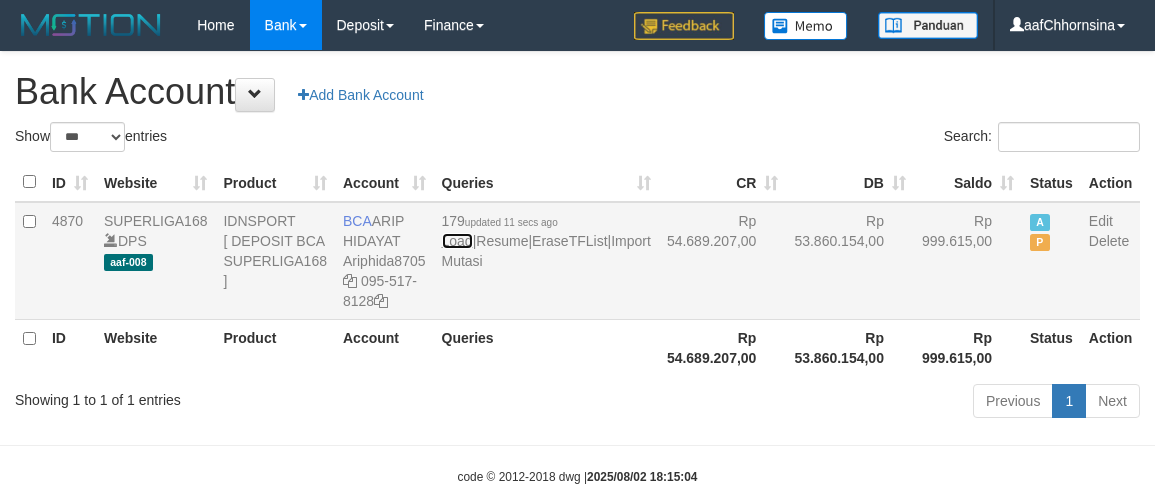 click on "Load" at bounding box center (457, 241) 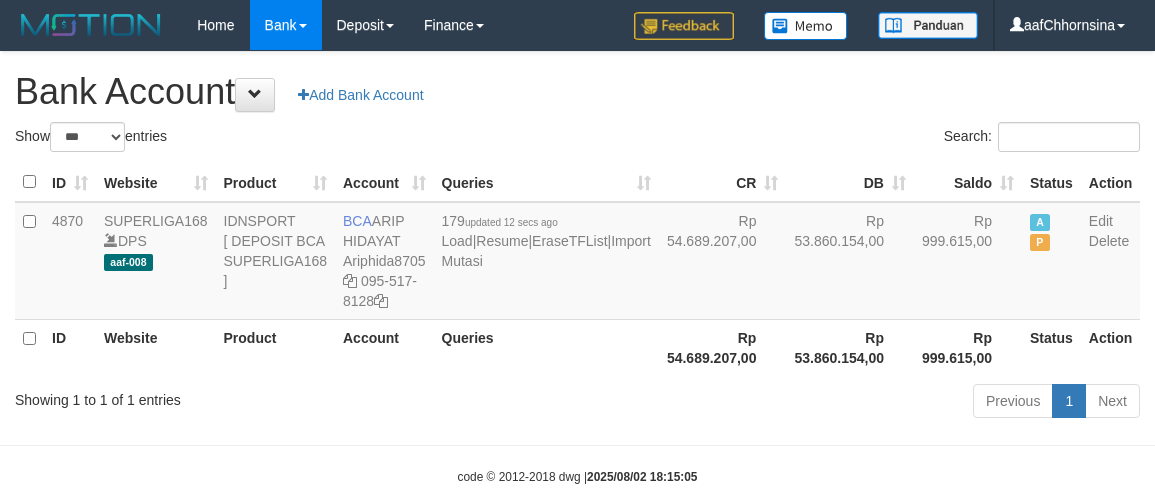 select on "***" 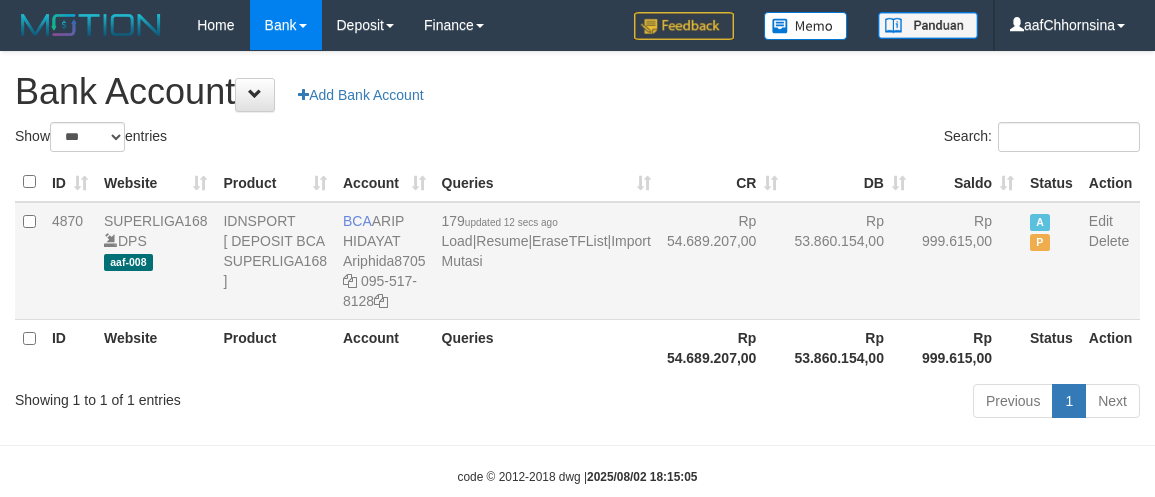 scroll, scrollTop: 0, scrollLeft: 0, axis: both 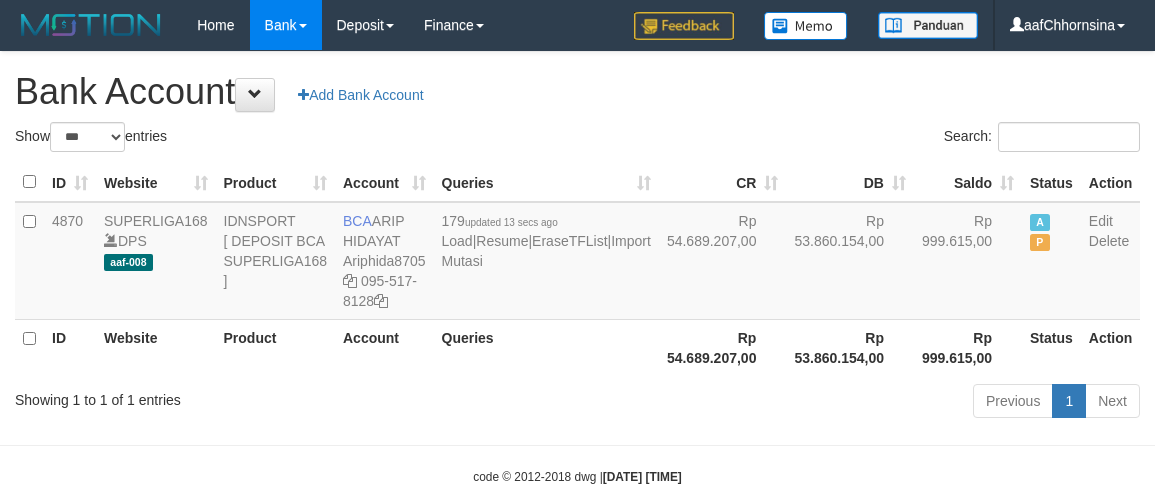 select on "***" 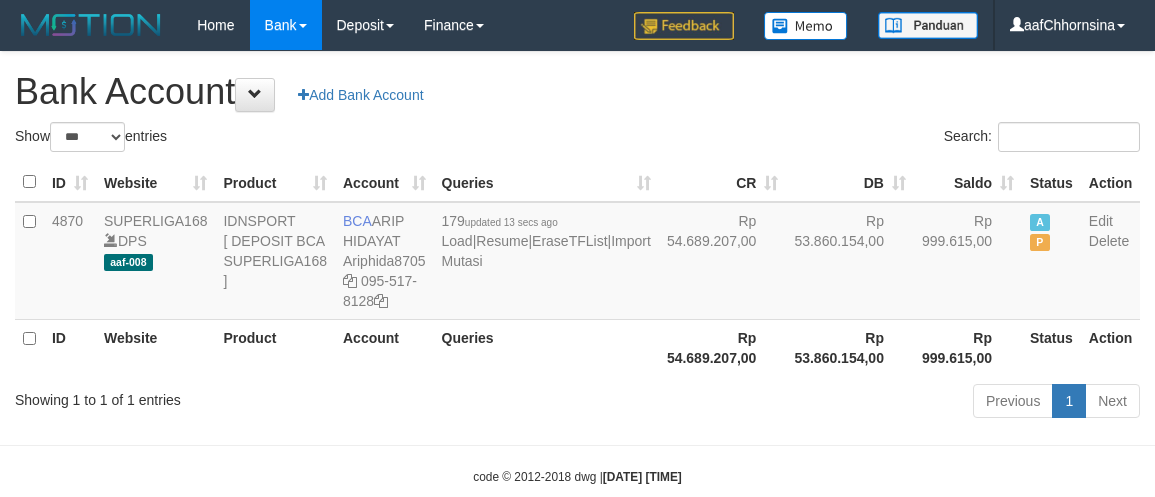 scroll, scrollTop: 0, scrollLeft: 0, axis: both 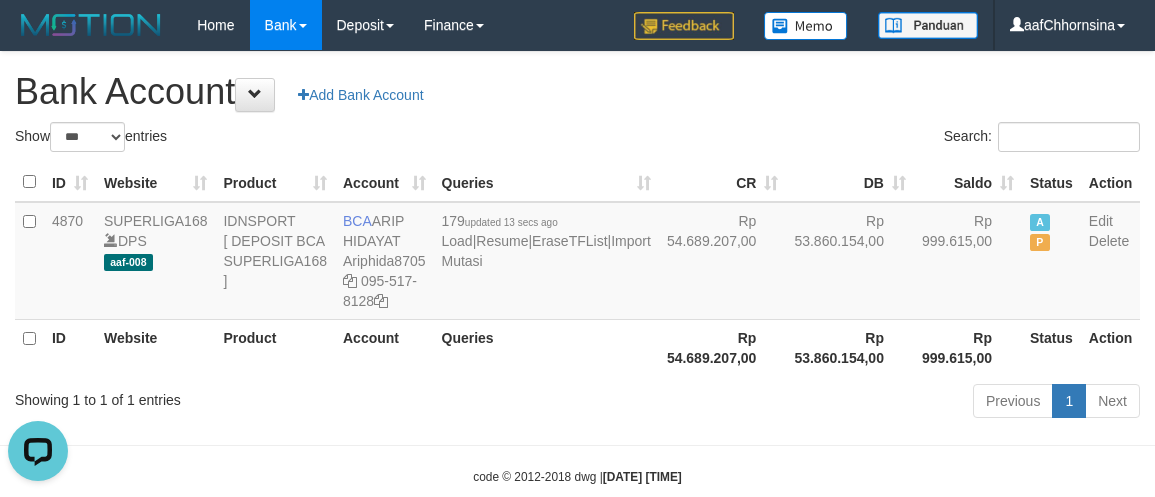 drag, startPoint x: 488, startPoint y: 385, endPoint x: 471, endPoint y: 391, distance: 18.027756 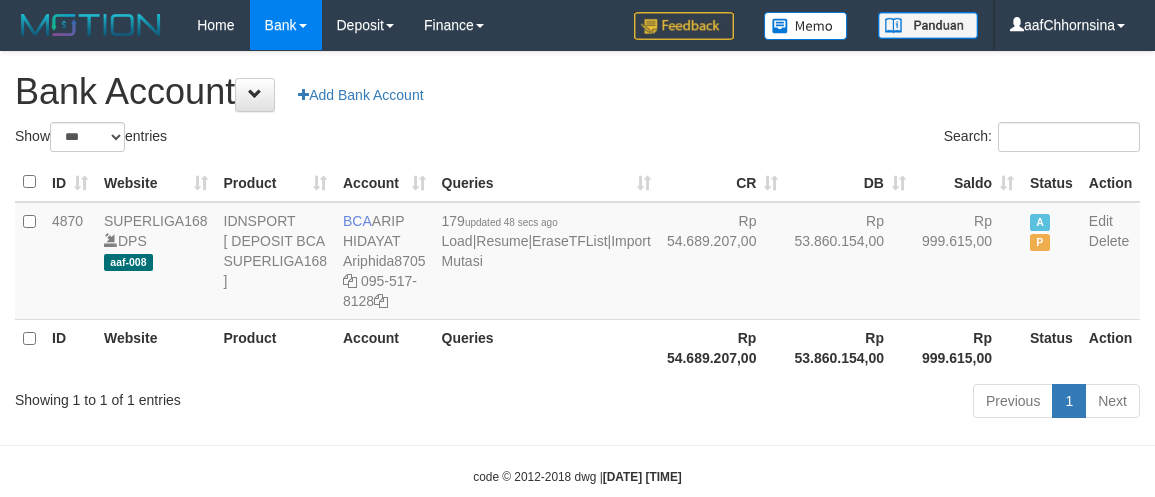 select on "***" 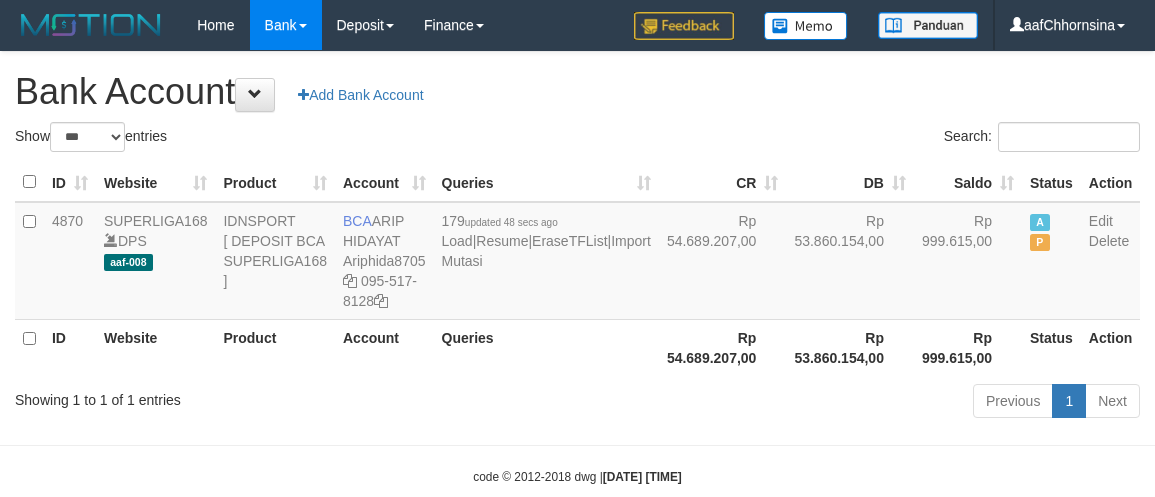 scroll, scrollTop: 0, scrollLeft: 0, axis: both 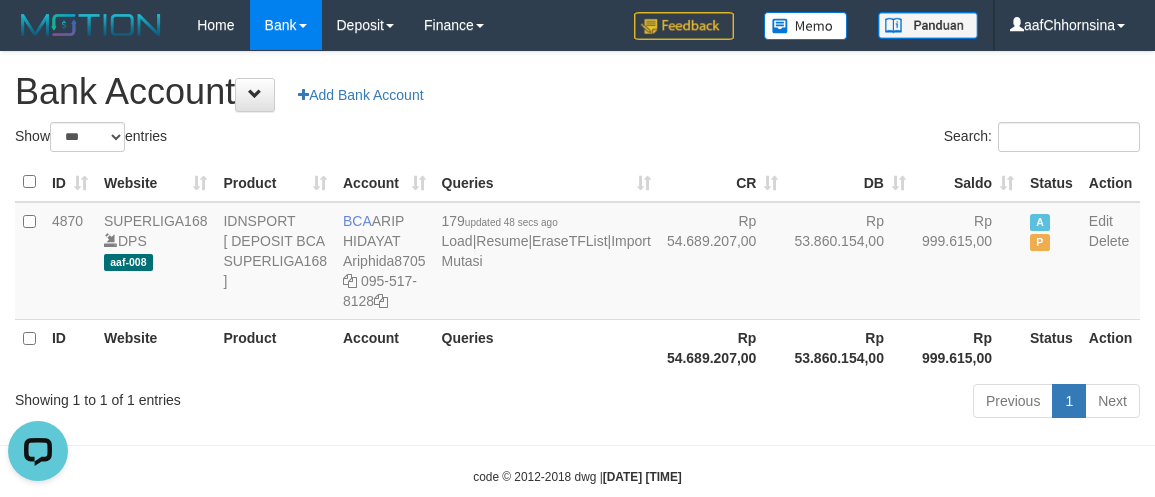 click on "Showing 1 to 1 of 1 entries" at bounding box center (240, 396) 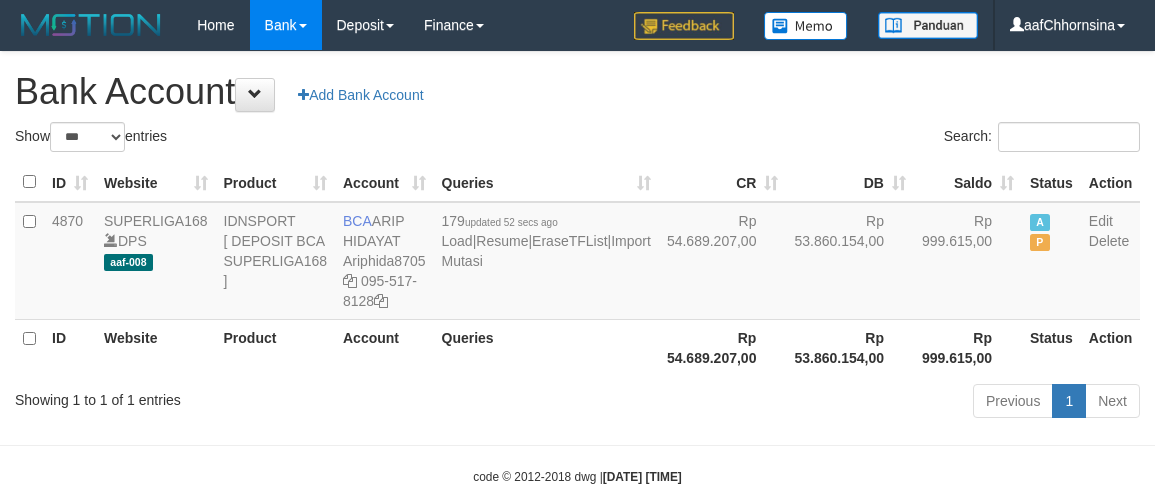 select on "***" 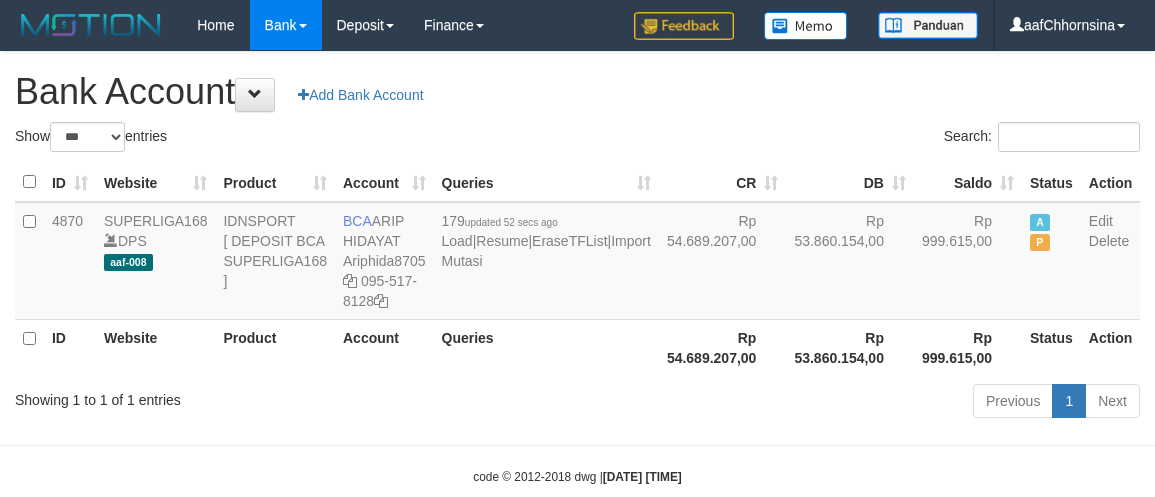scroll, scrollTop: 0, scrollLeft: 0, axis: both 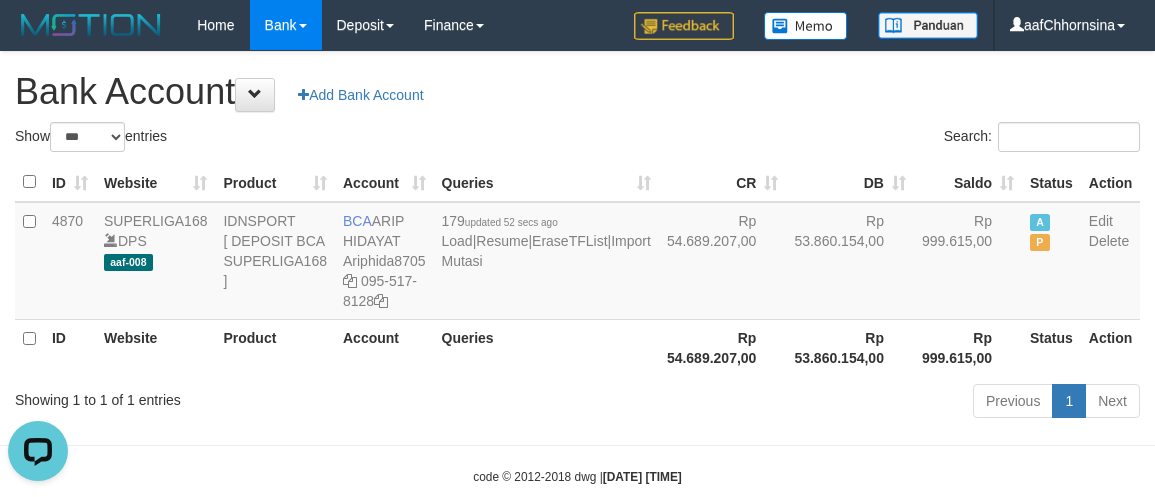 click on "Showing 1 to 1 of 1 entries" at bounding box center (240, 396) 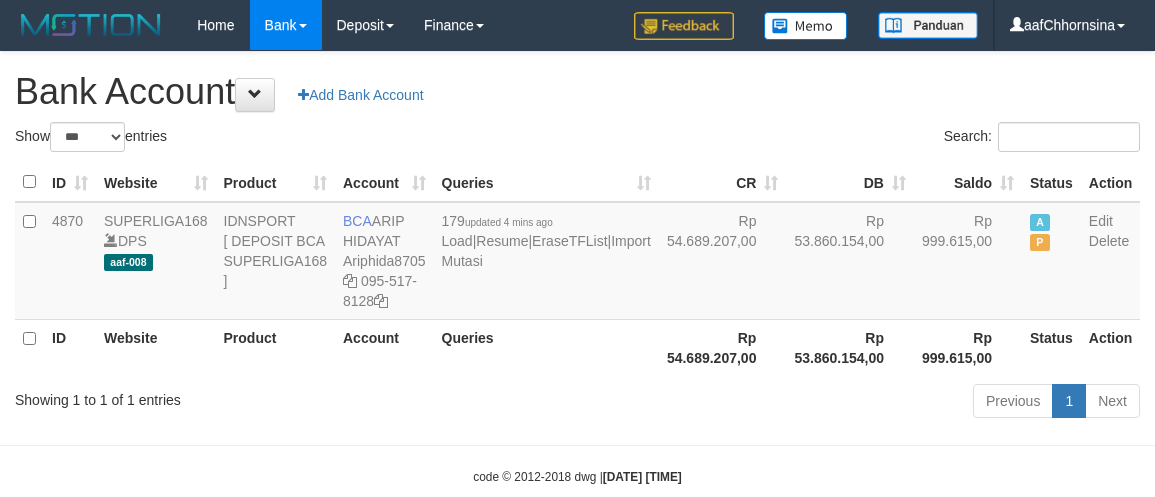 select on "***" 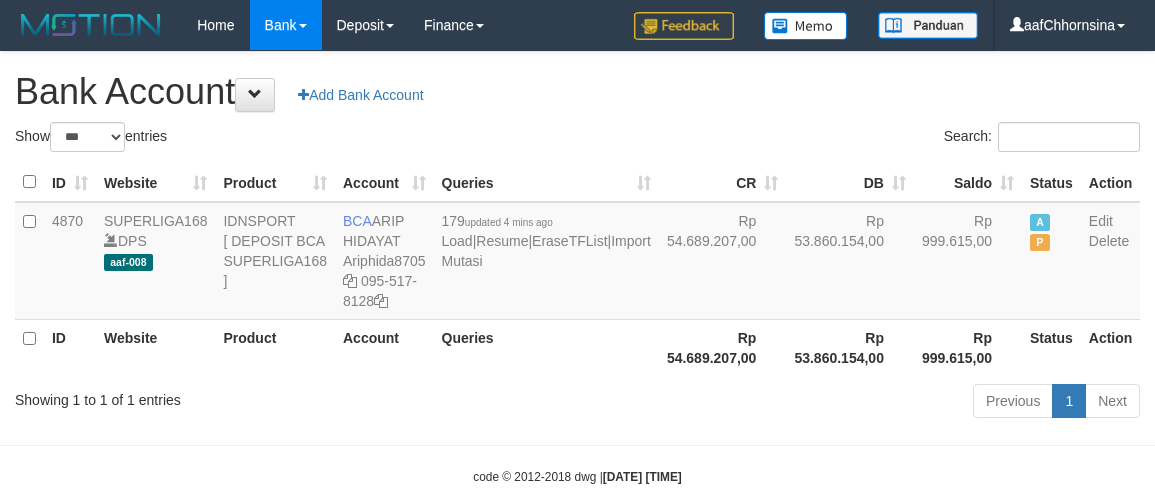 scroll, scrollTop: 0, scrollLeft: 0, axis: both 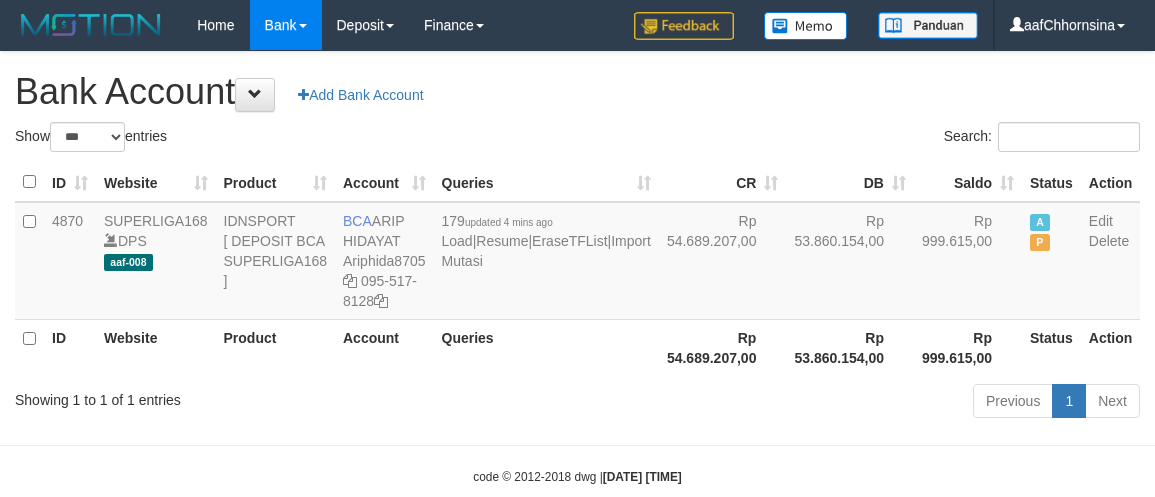 select on "***" 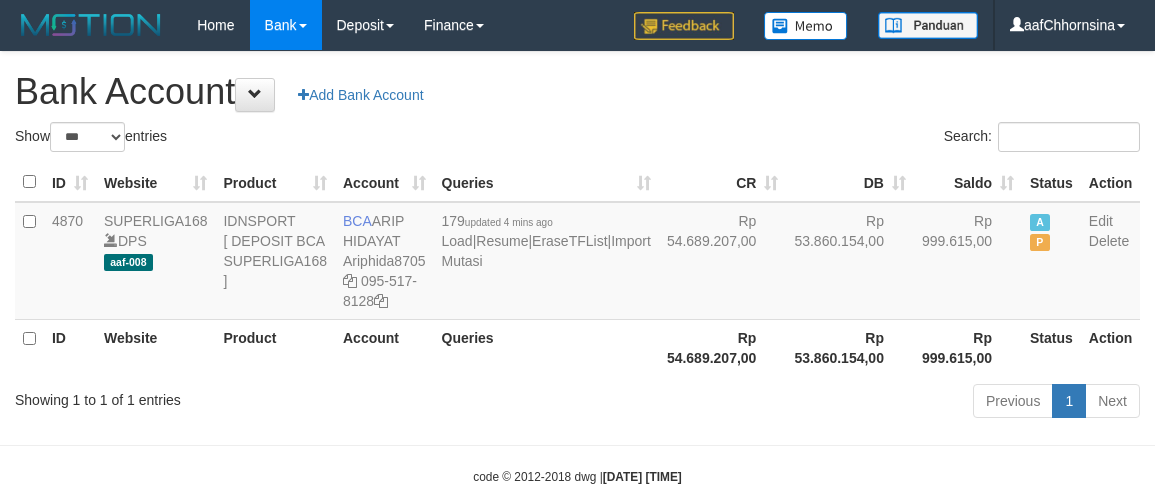 scroll, scrollTop: 0, scrollLeft: 0, axis: both 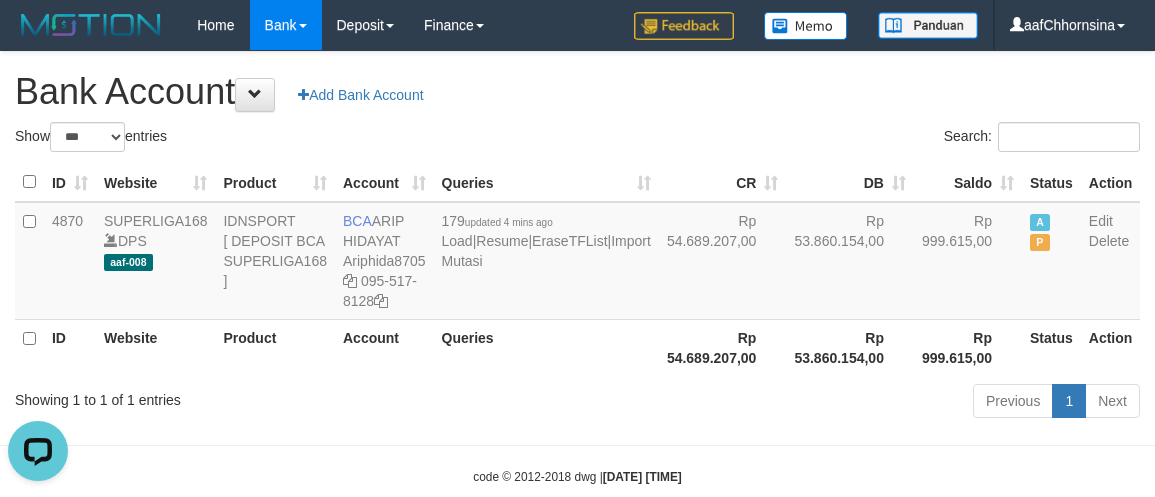 click on "Showing 1 to 1 of 1 entries" at bounding box center [240, 396] 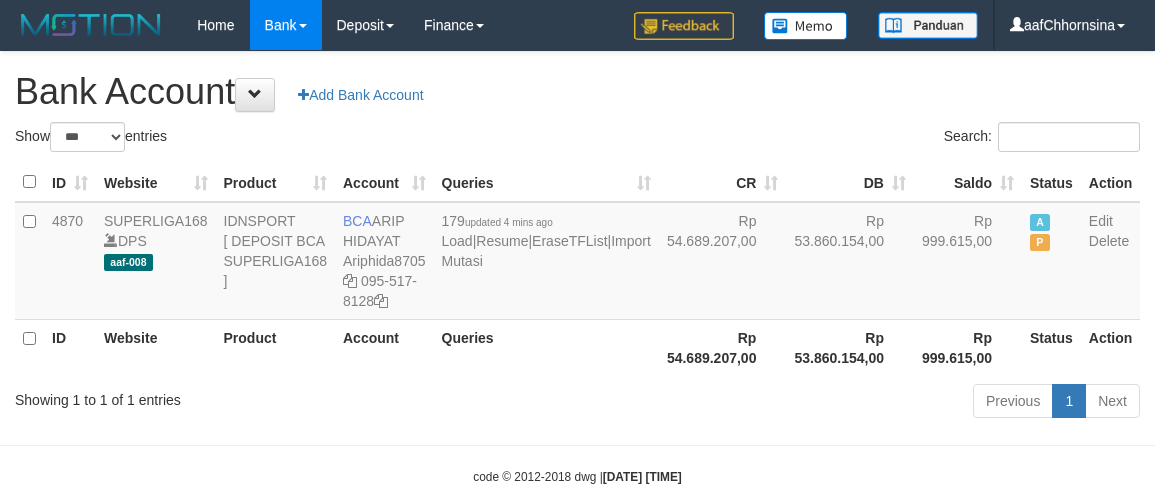 select on "***" 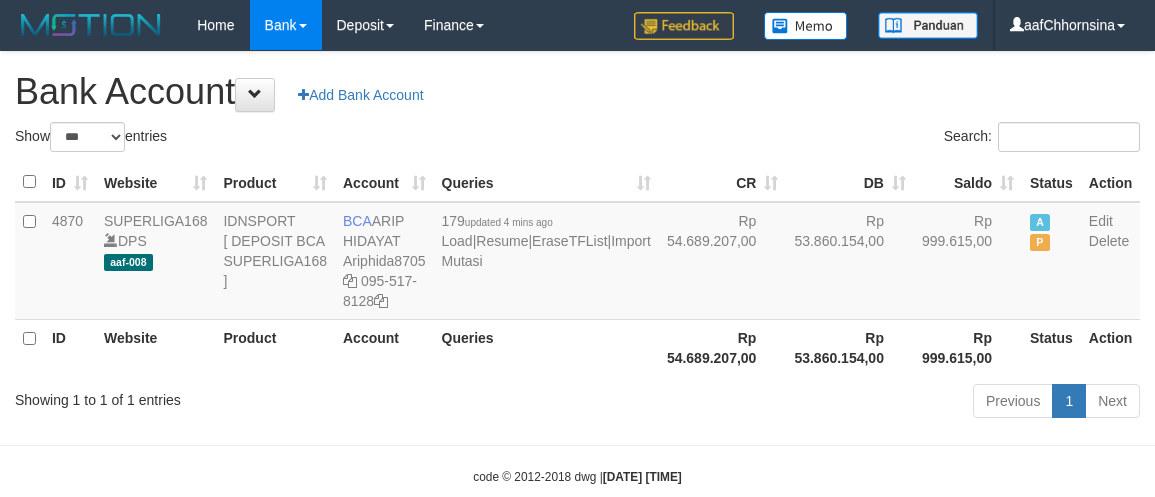 scroll, scrollTop: 0, scrollLeft: 0, axis: both 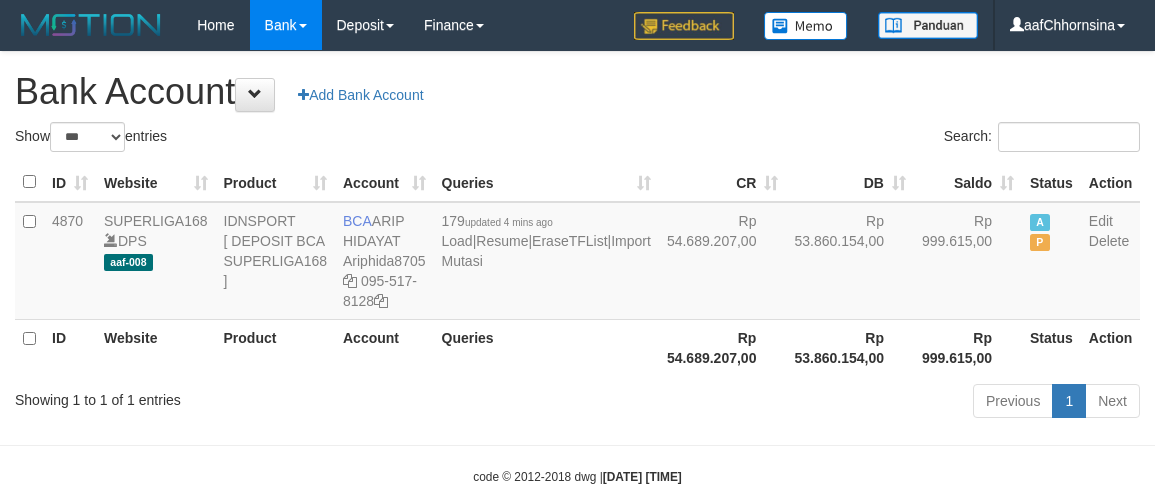 select on "***" 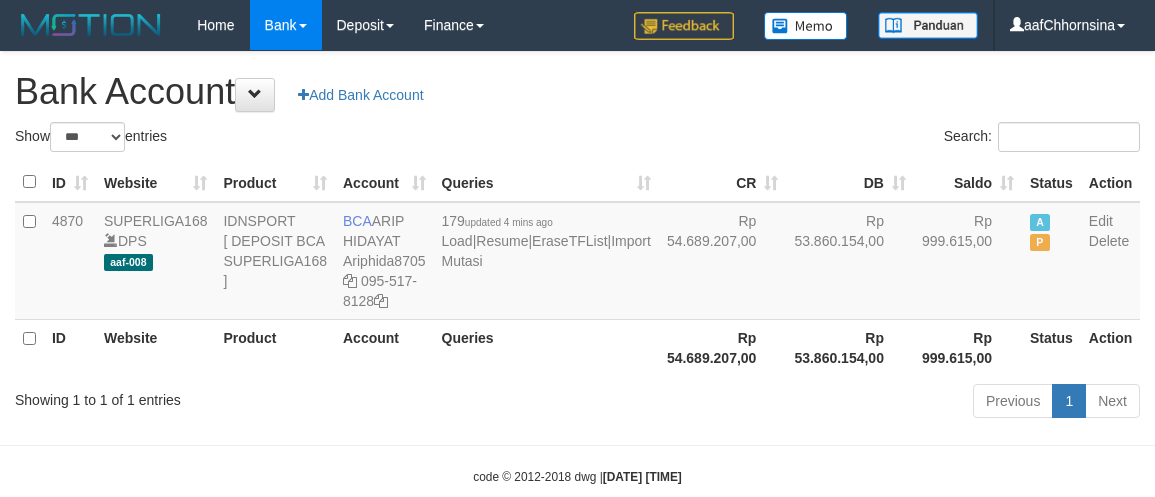 scroll, scrollTop: 0, scrollLeft: 0, axis: both 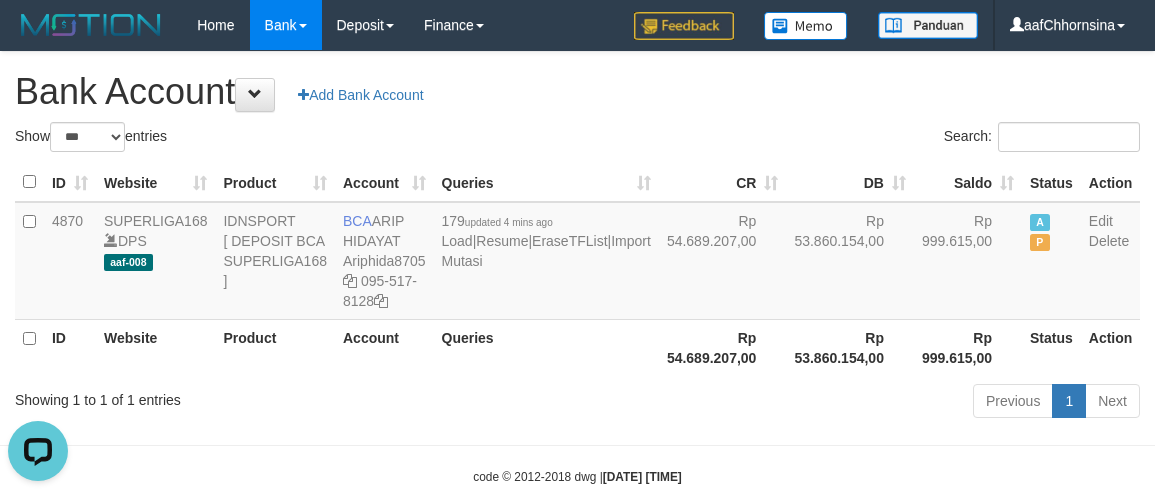 click on "ID Website Product Account Queries CR DB Saldo Status Action
4870
SUPERLIGA168
DPS
aaf-008
IDNSPORT
[ DEPOSIT BCA SUPERLIGA168 ]
BCA
ARIP HIDAYAT
Ariphida8705
095-517-8128
179  updated 4 mins ago
Load
|
Resume
|
EraseTFList
|
Import Mutasi
Rp 54.689.207,00
Rp 53.860.154,00
Rp 999.615,00
A
P
Edit
Delete
ID Website Product Account Queries Rp 54.689.207,00 Rp 53.860.154,00 Rp 999.615,00" at bounding box center [577, 269] 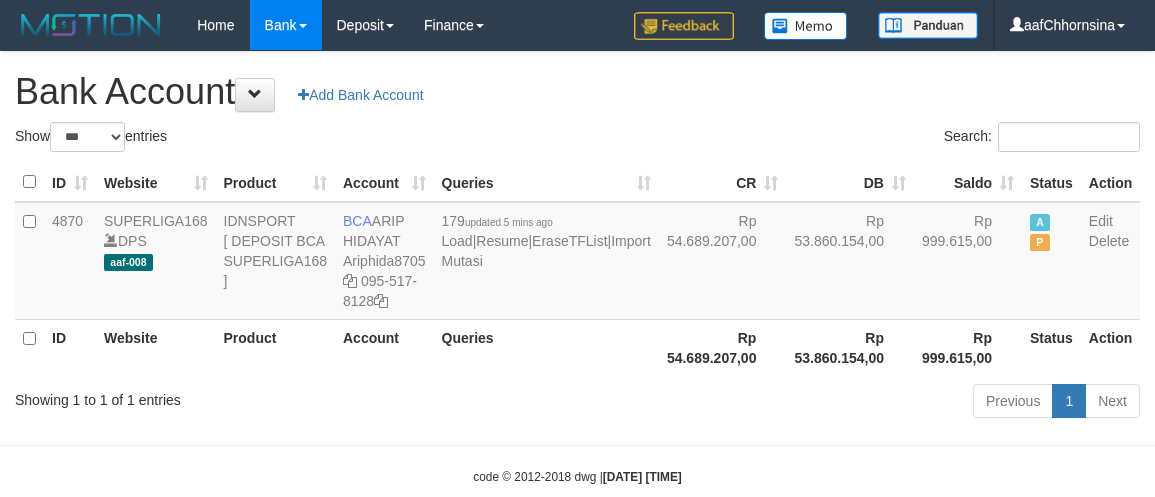 select on "***" 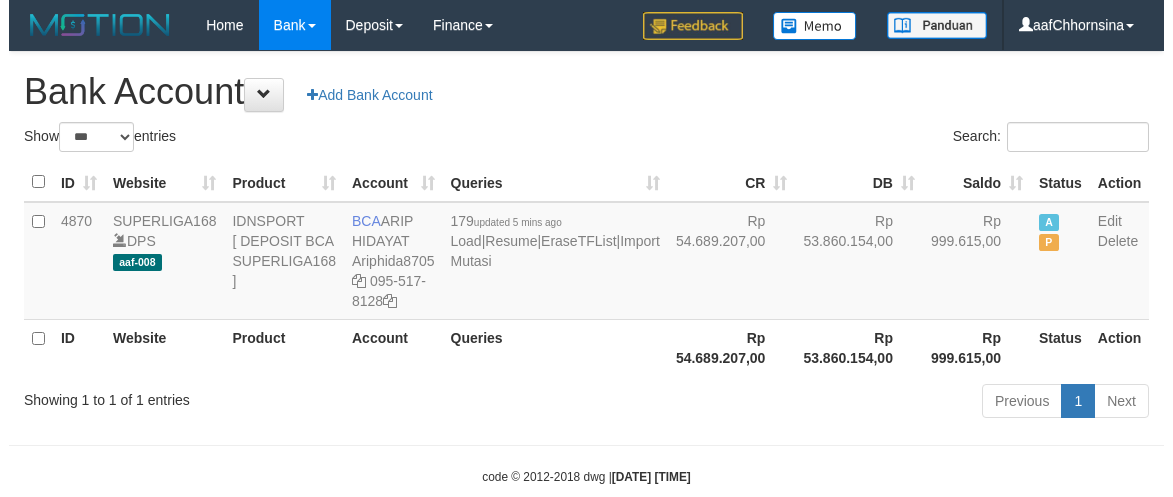scroll, scrollTop: 0, scrollLeft: 0, axis: both 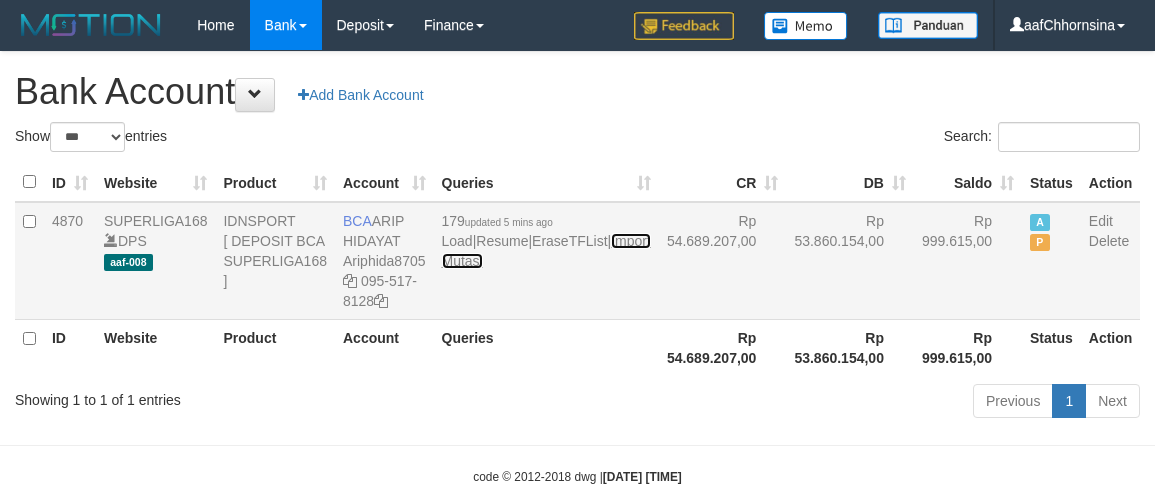 click on "Import Mutasi" at bounding box center [546, 251] 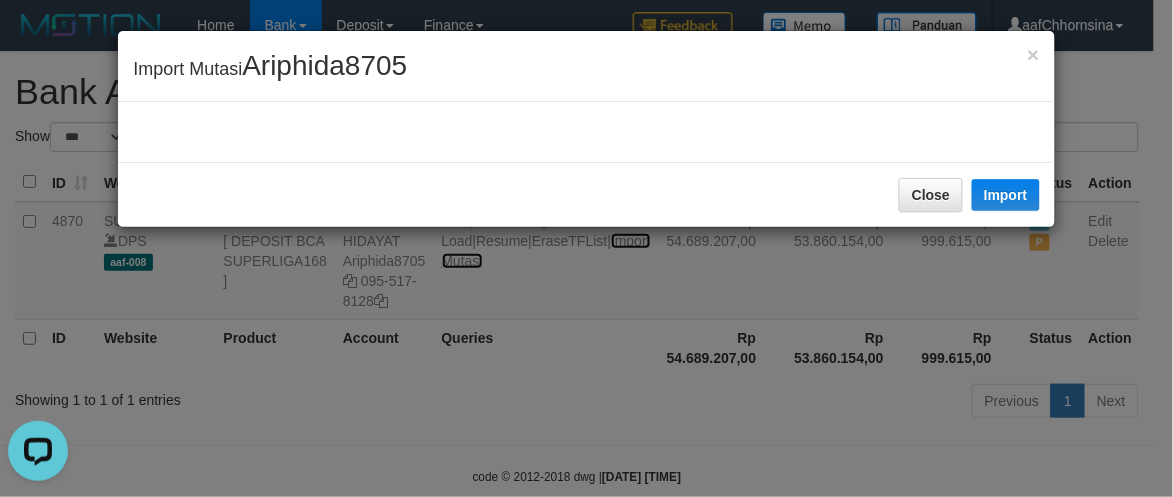 scroll, scrollTop: 0, scrollLeft: 0, axis: both 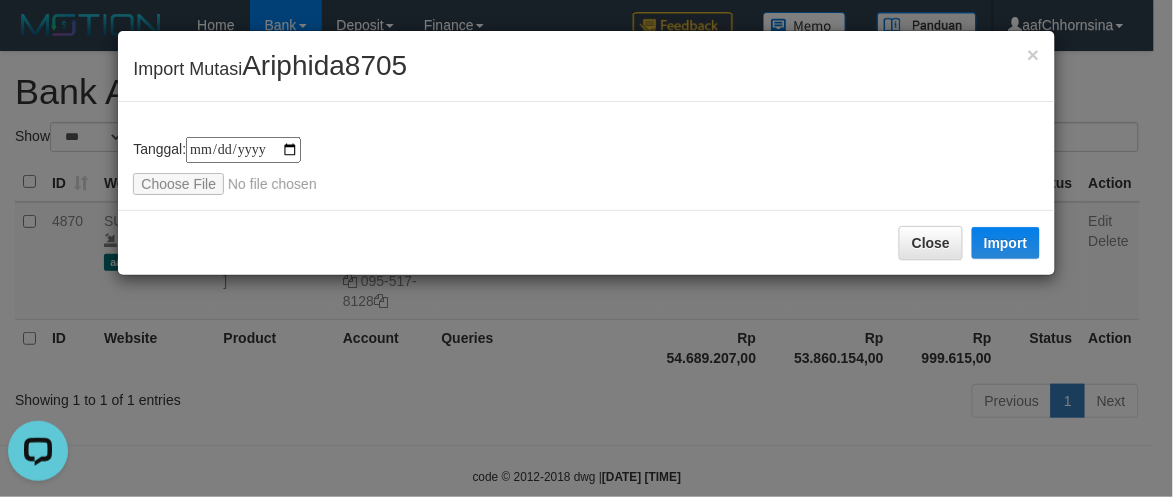 type on "**********" 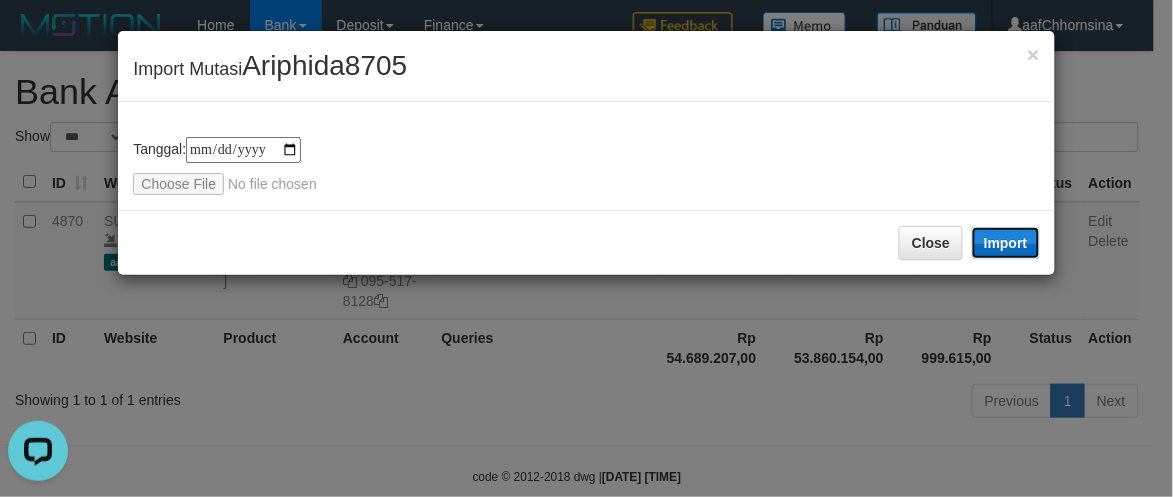 click on "Import" at bounding box center (1006, 243) 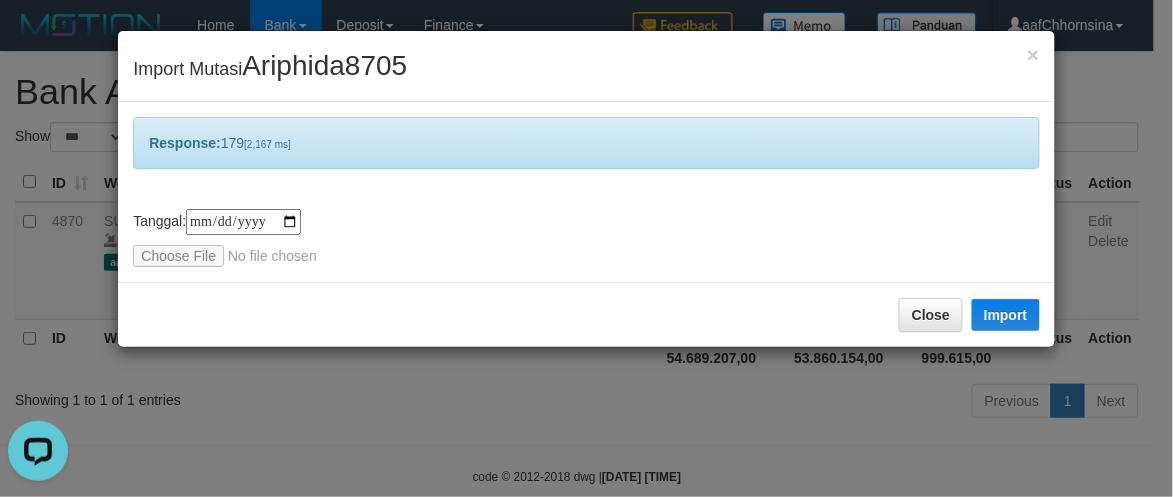 click on "**********" at bounding box center (586, 248) 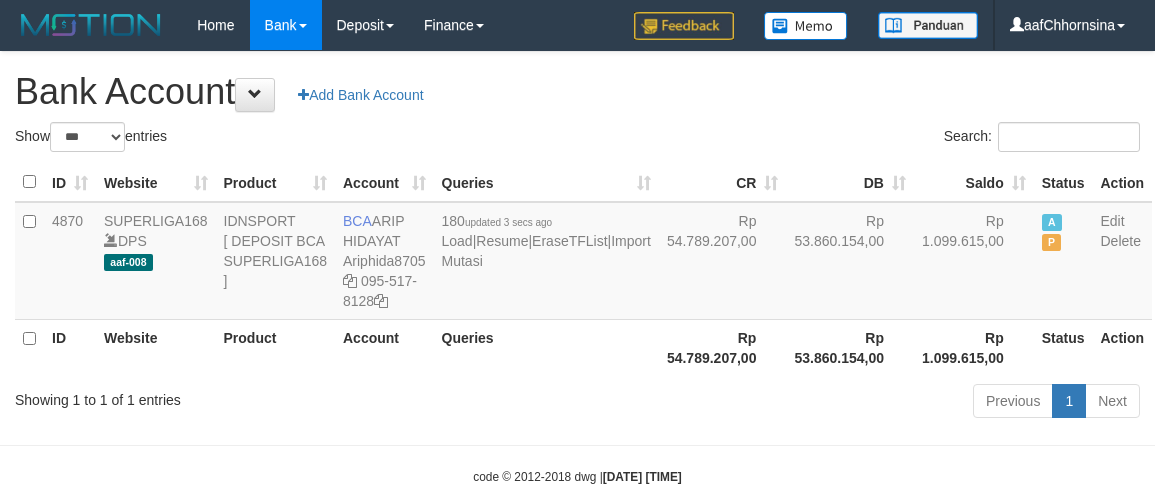select on "***" 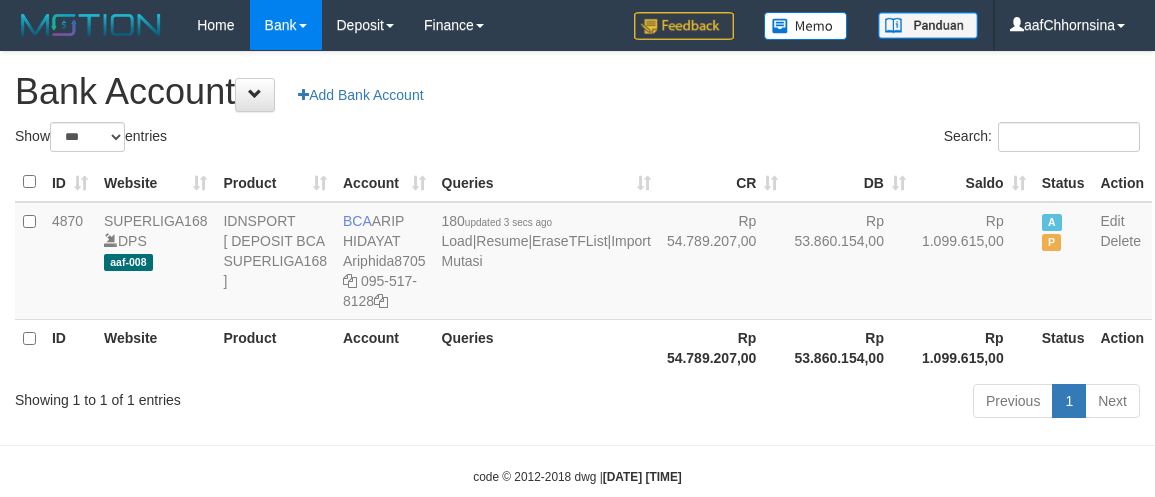 scroll, scrollTop: 0, scrollLeft: 0, axis: both 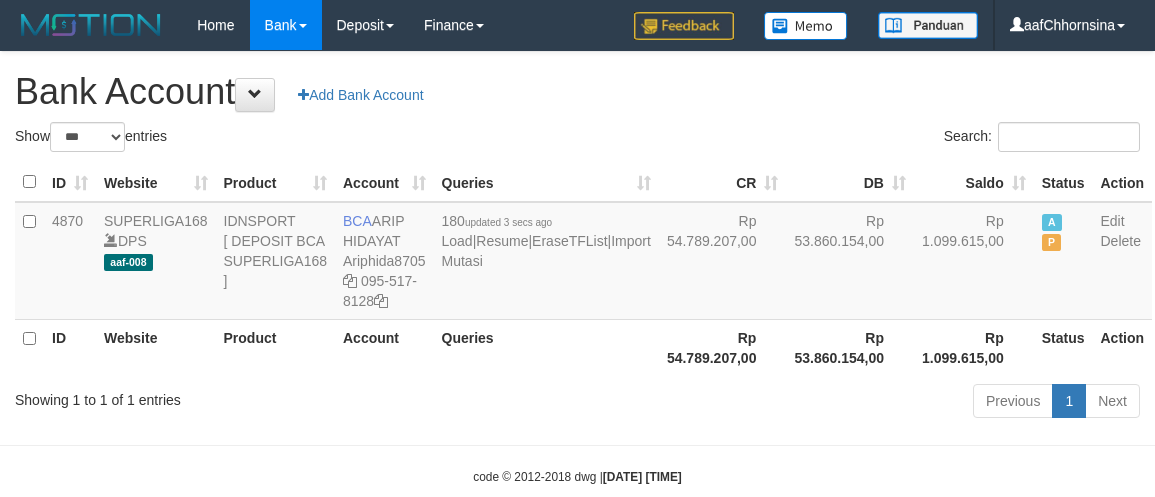 select on "***" 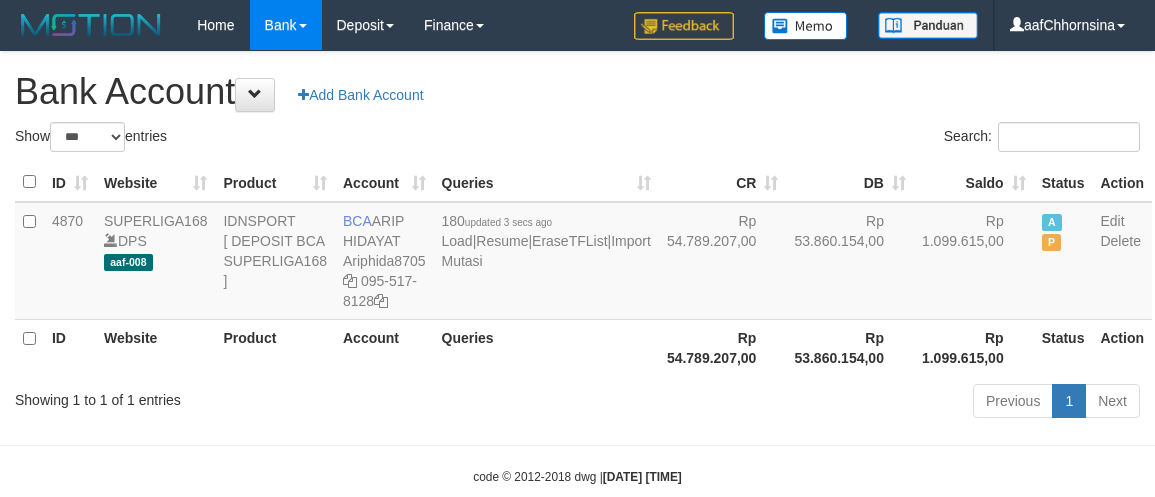 scroll, scrollTop: 0, scrollLeft: 0, axis: both 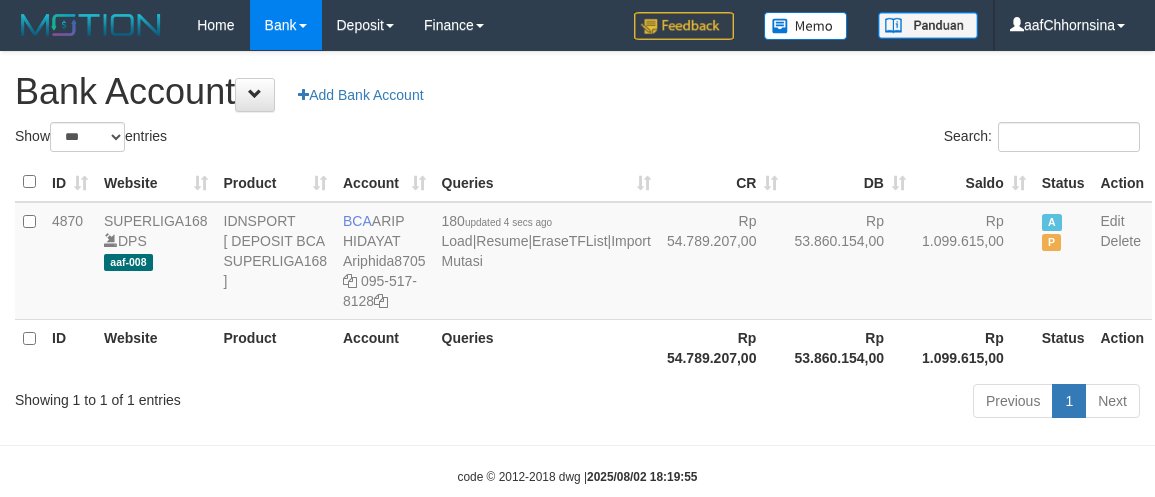 select on "***" 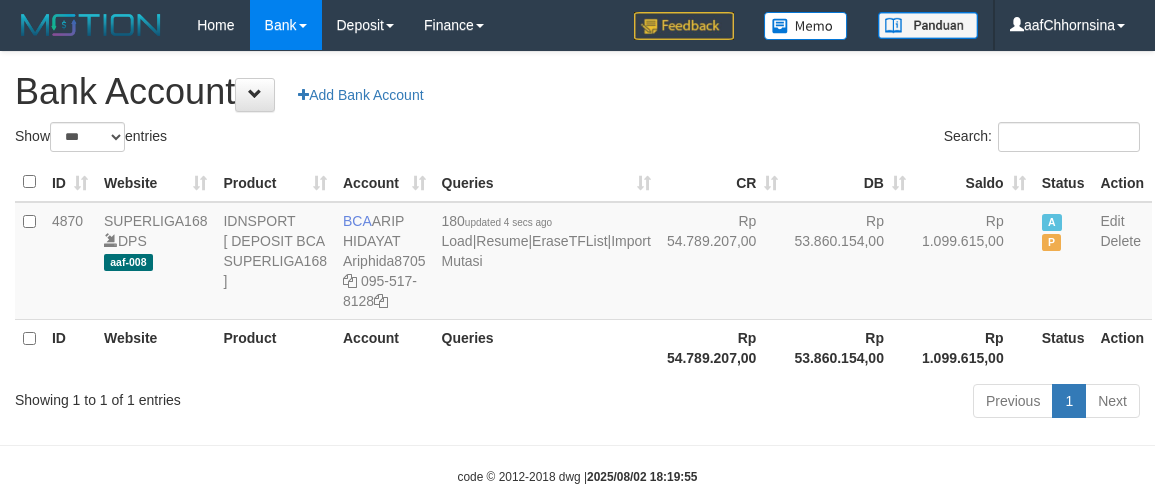 scroll, scrollTop: 0, scrollLeft: 0, axis: both 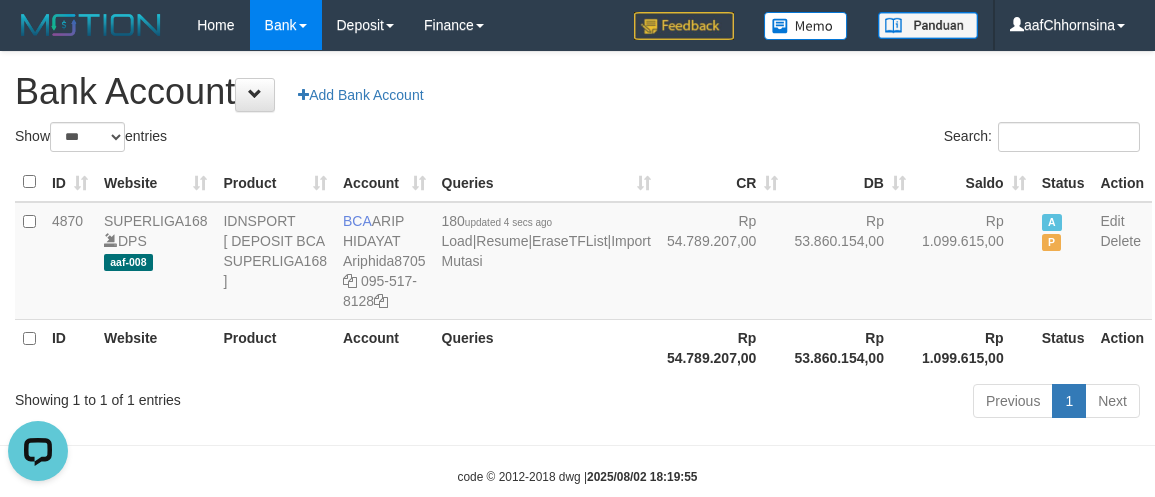 drag, startPoint x: 461, startPoint y: 392, endPoint x: 458, endPoint y: 408, distance: 16.27882 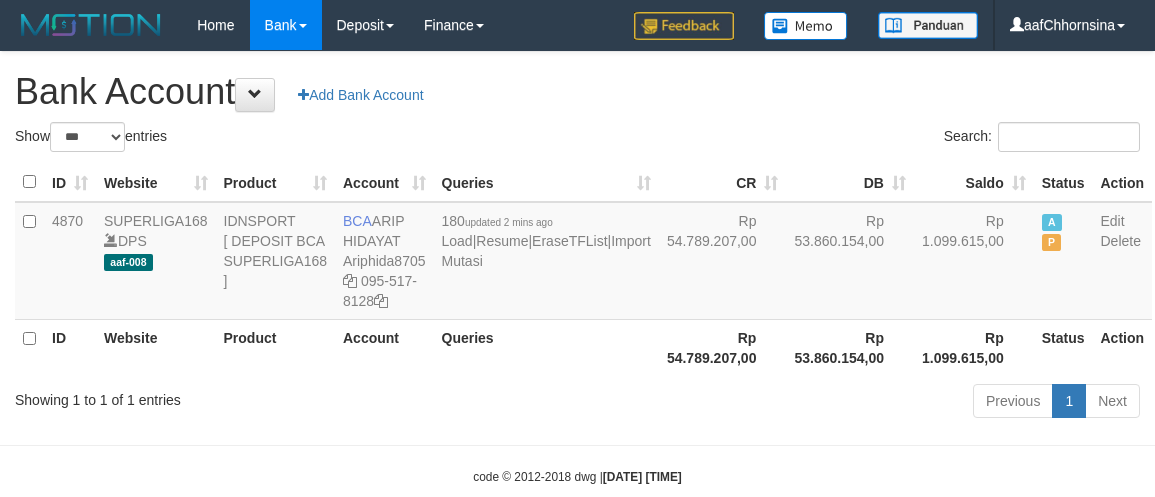 select on "***" 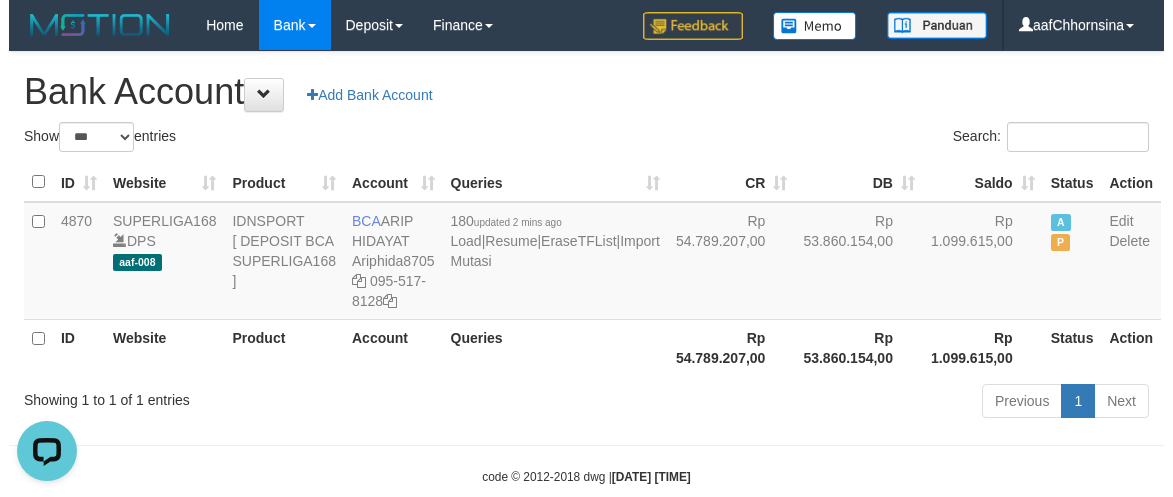 scroll, scrollTop: 0, scrollLeft: 0, axis: both 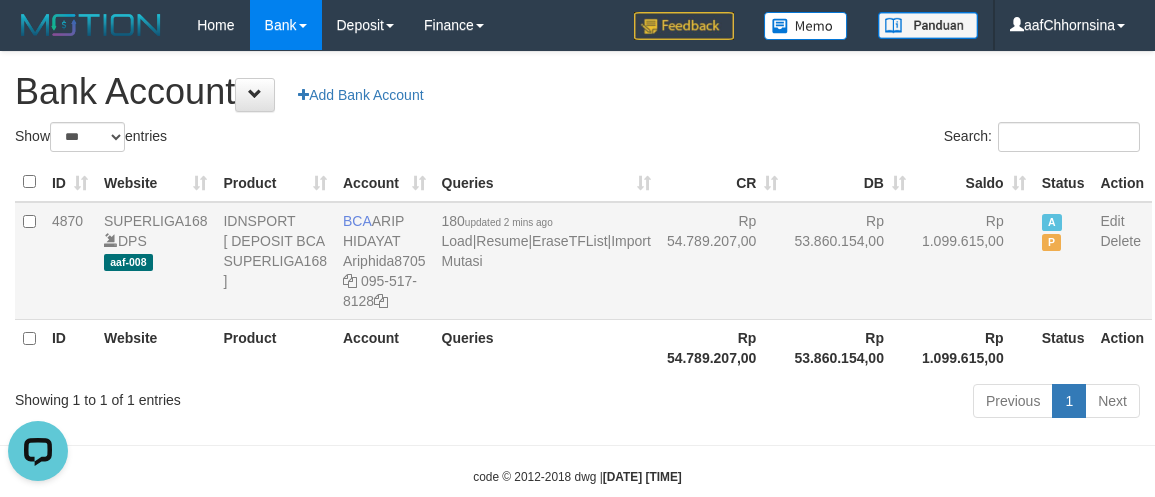 click on "180  updated 2 mins ago
Load
|
Resume
|
EraseTFList
|
Import Mutasi" at bounding box center (546, 261) 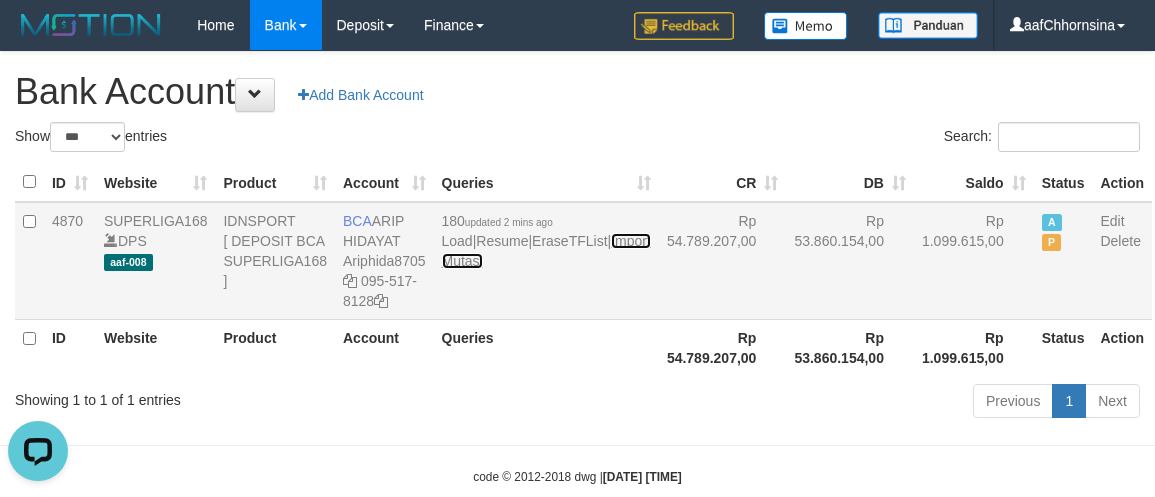 click on "Import Mutasi" at bounding box center [546, 251] 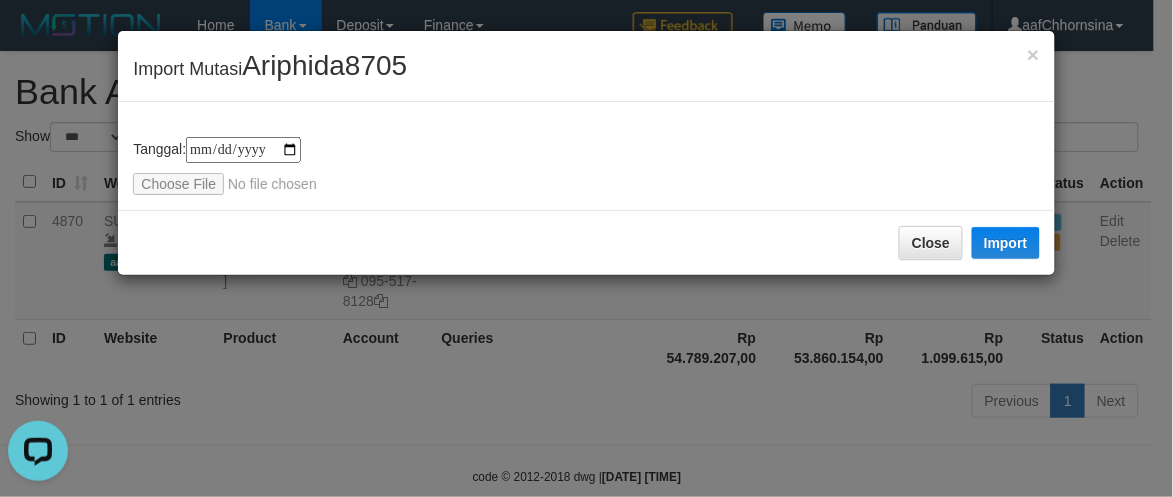 type on "**********" 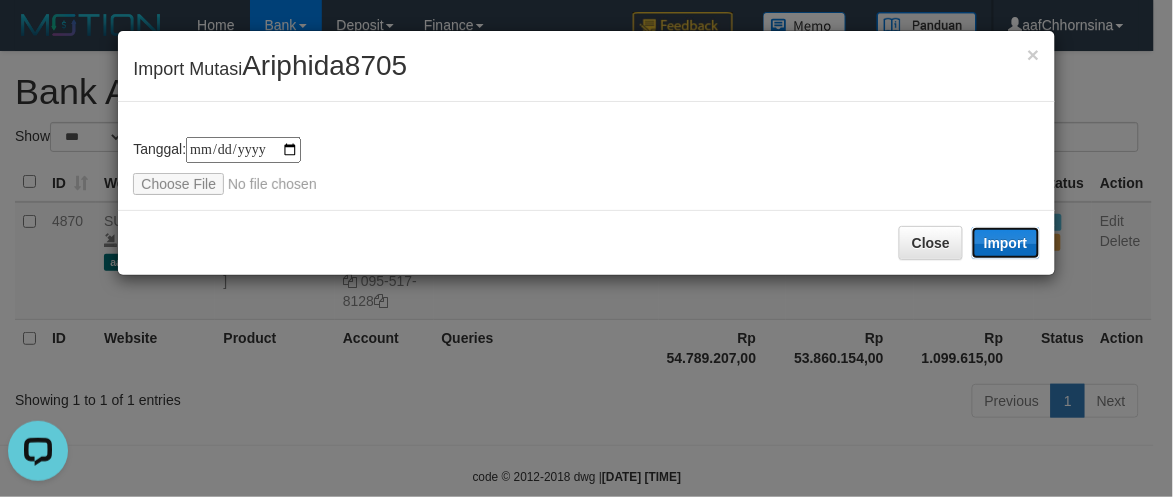click on "Import" at bounding box center (1006, 243) 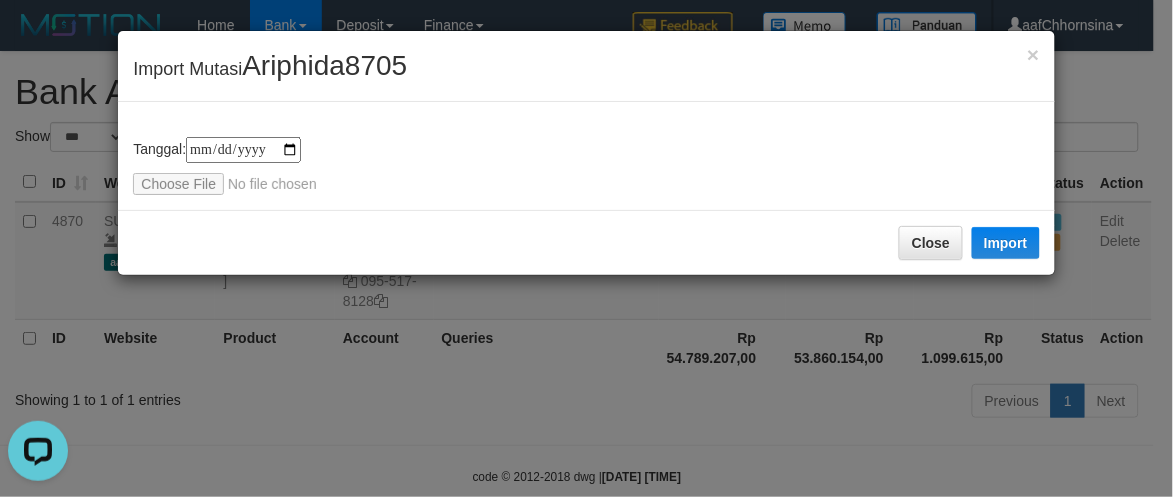 click on "**********" at bounding box center [586, 248] 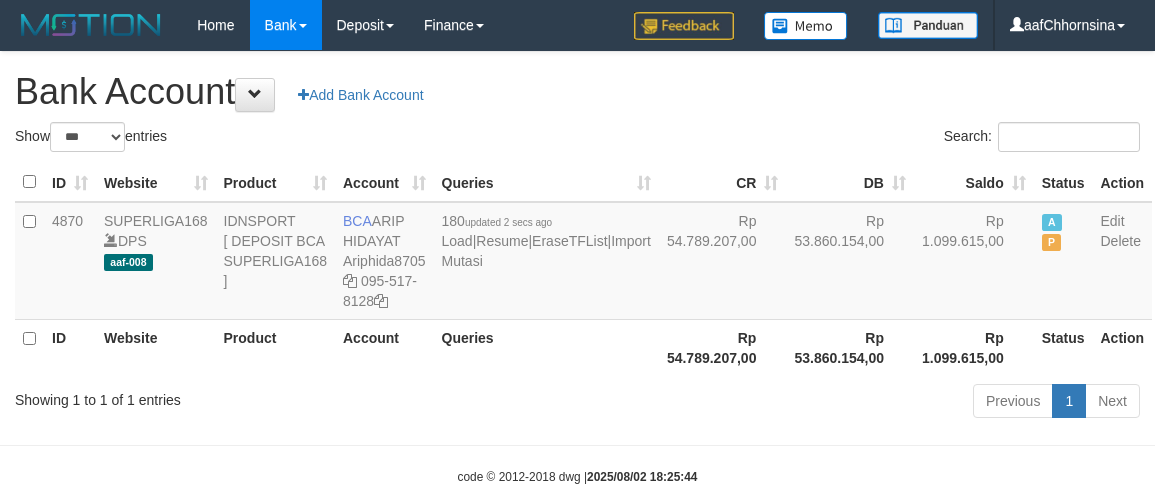 select on "***" 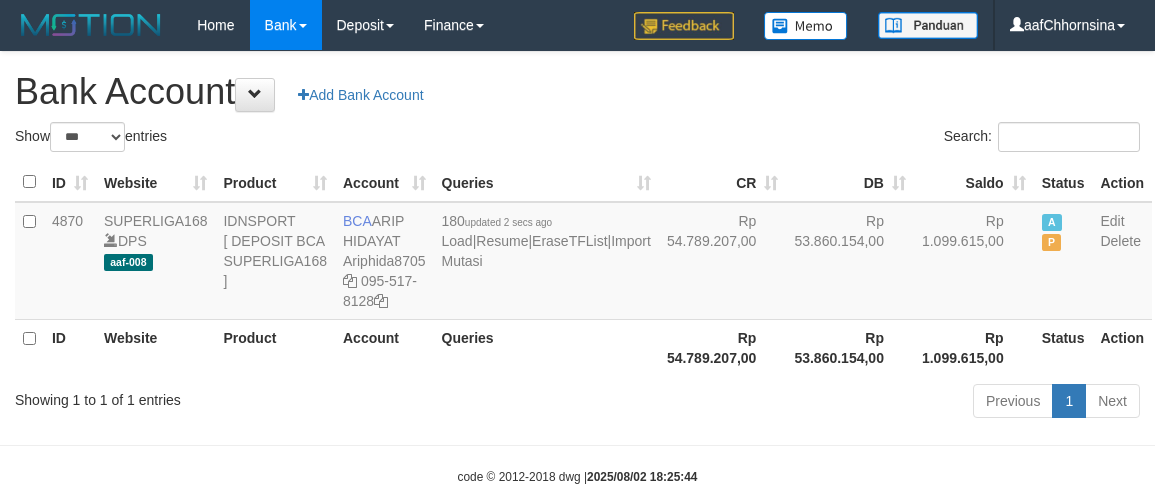 scroll, scrollTop: 0, scrollLeft: 0, axis: both 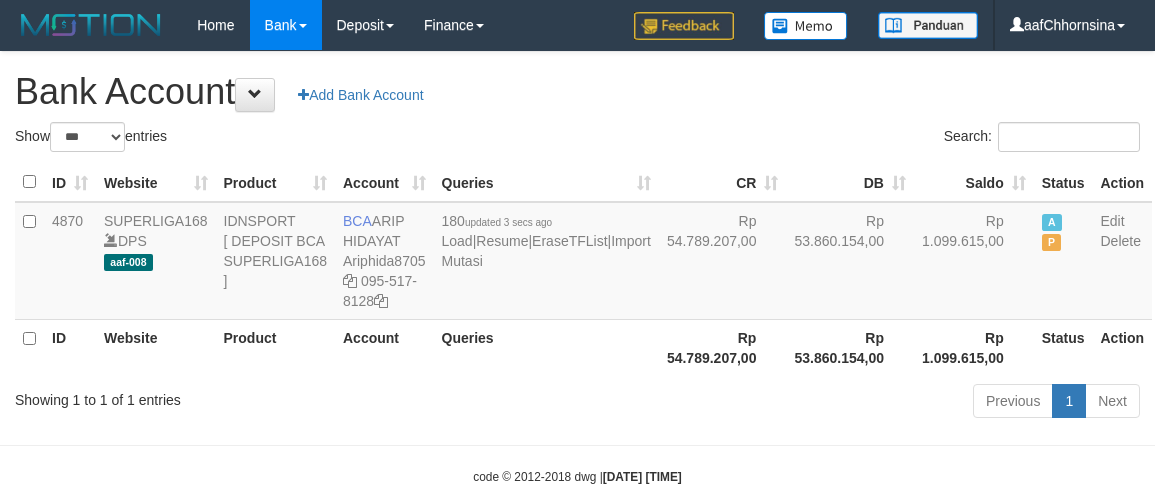 select on "***" 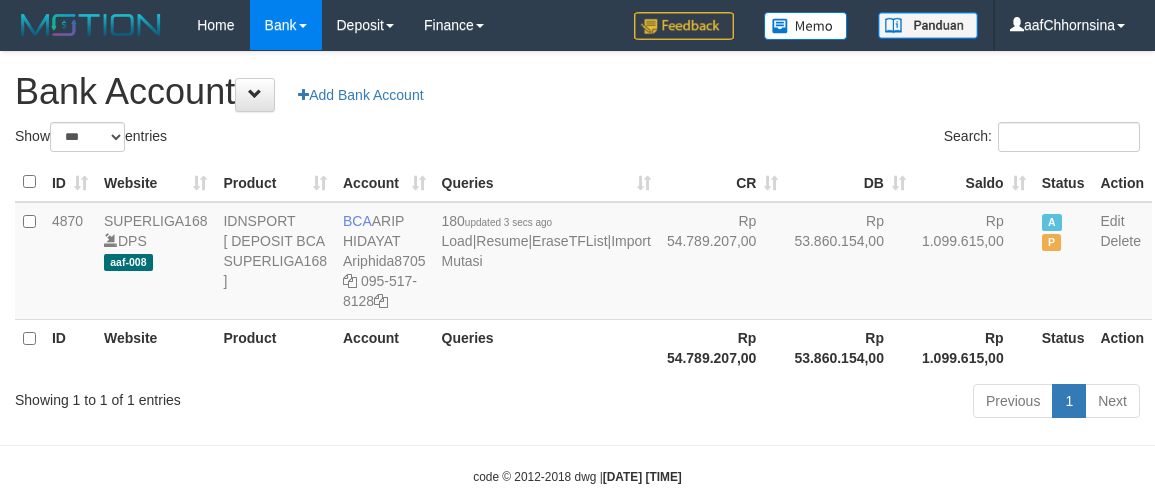 scroll, scrollTop: 0, scrollLeft: 0, axis: both 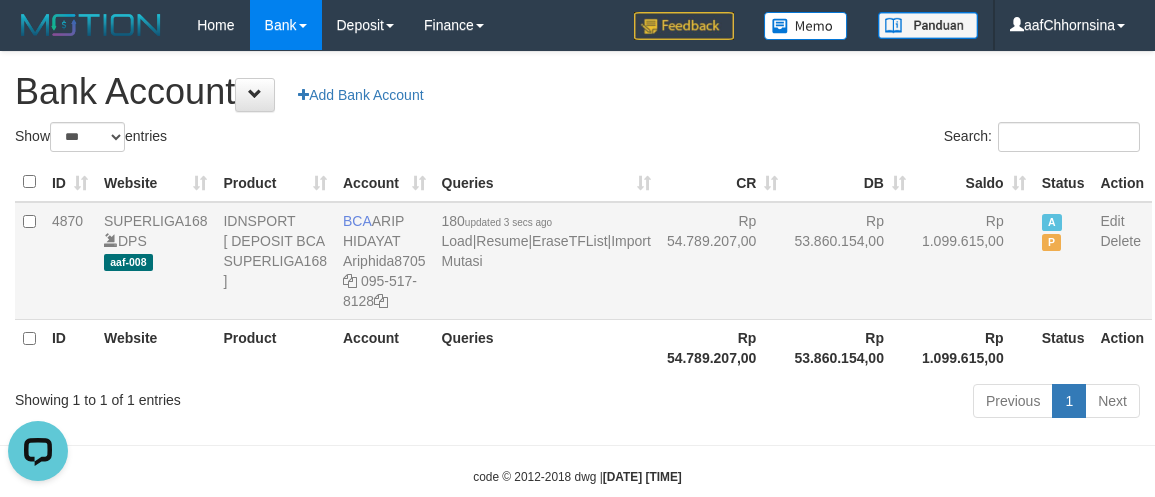 click on "Rp 54.789.207,00" at bounding box center [723, 261] 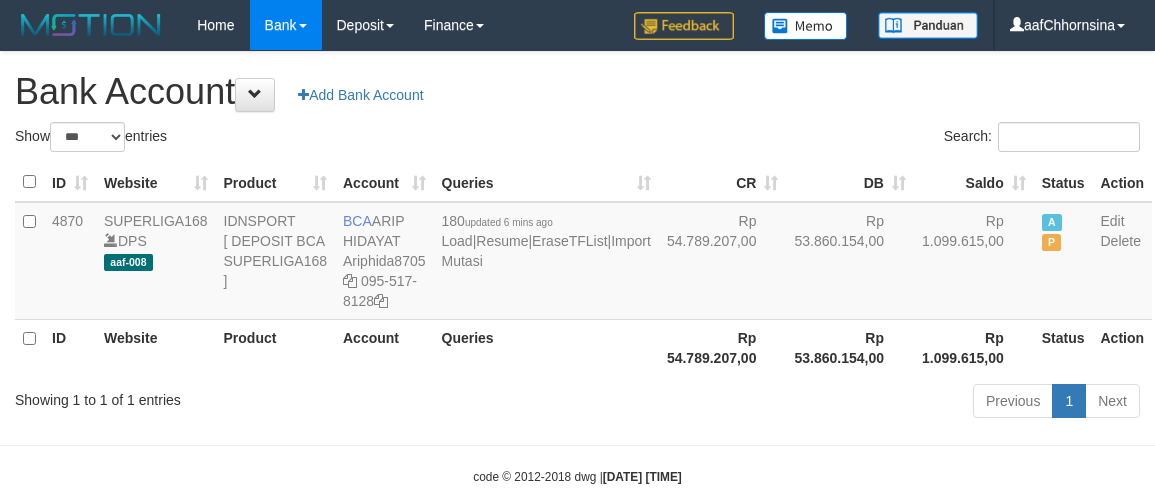 select on "***" 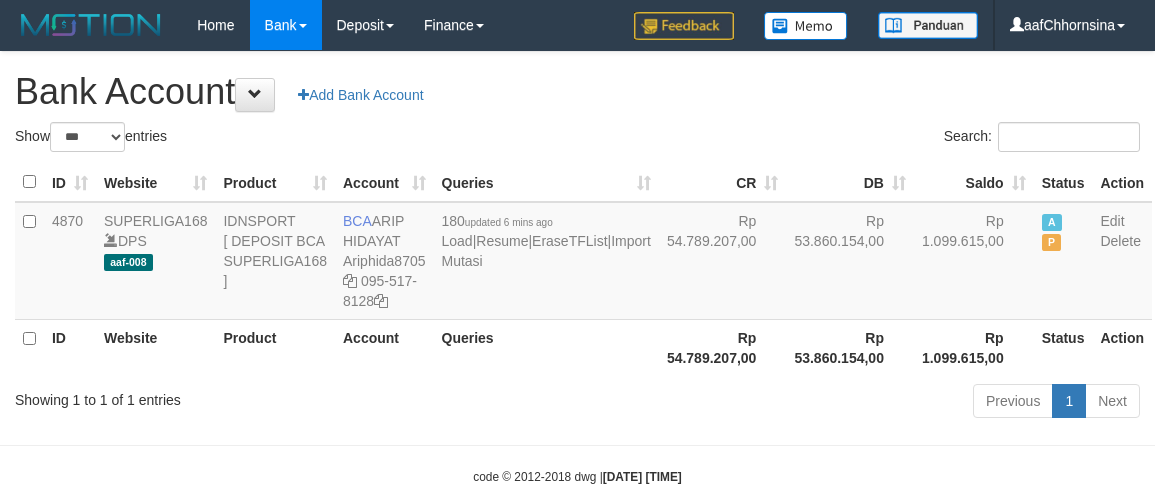 scroll, scrollTop: 0, scrollLeft: 0, axis: both 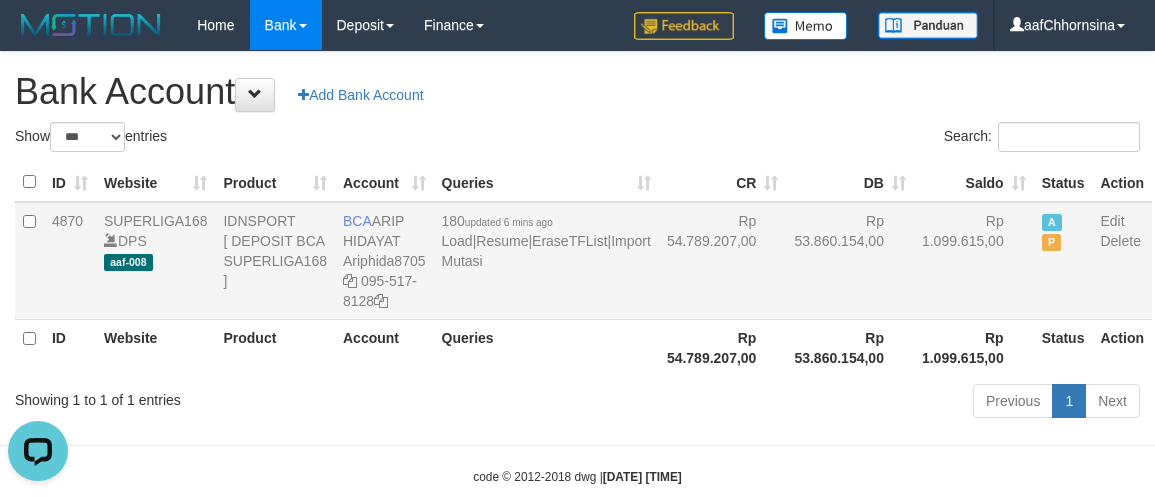 drag, startPoint x: 528, startPoint y: 302, endPoint x: 610, endPoint y: 355, distance: 97.637085 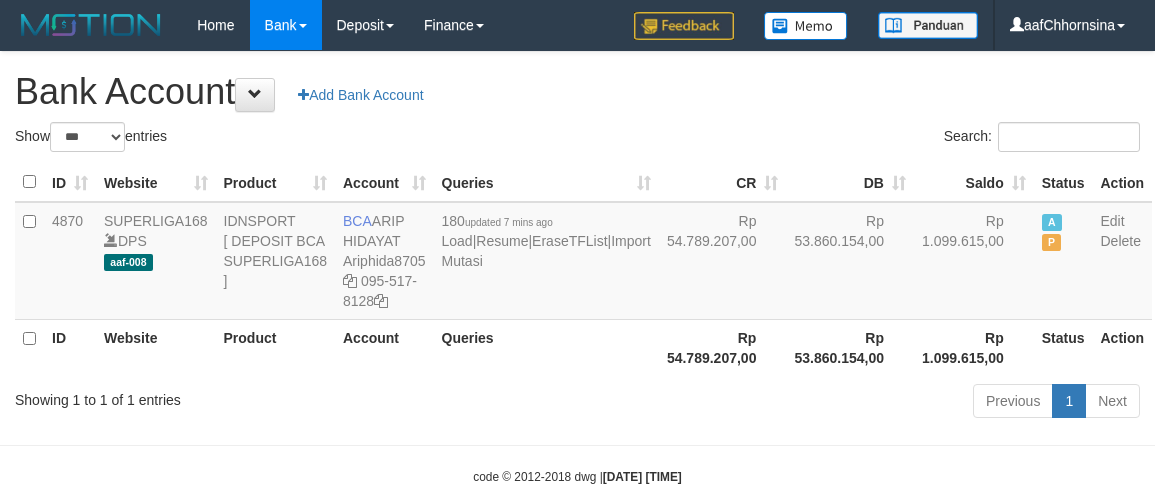 select on "***" 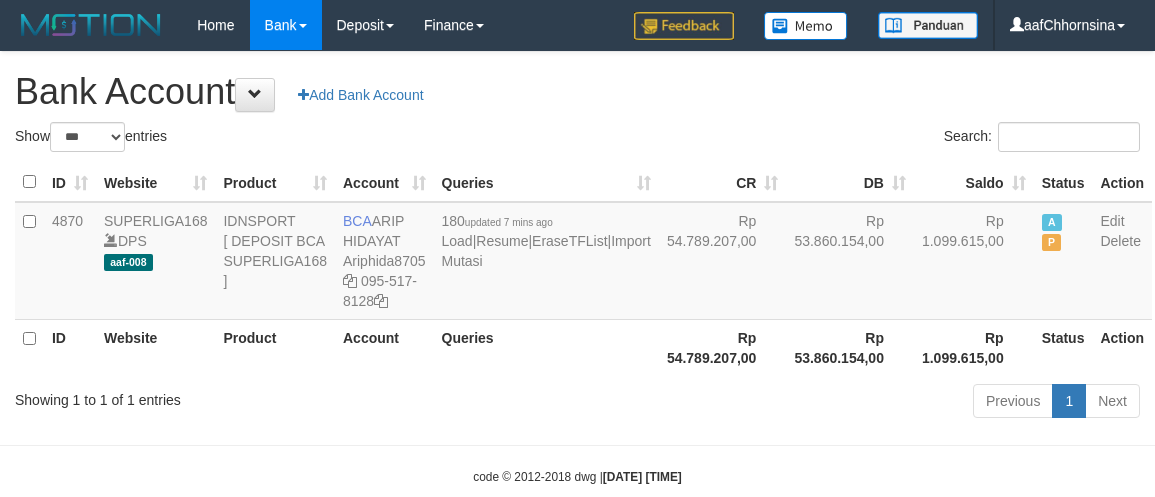 scroll, scrollTop: 0, scrollLeft: 0, axis: both 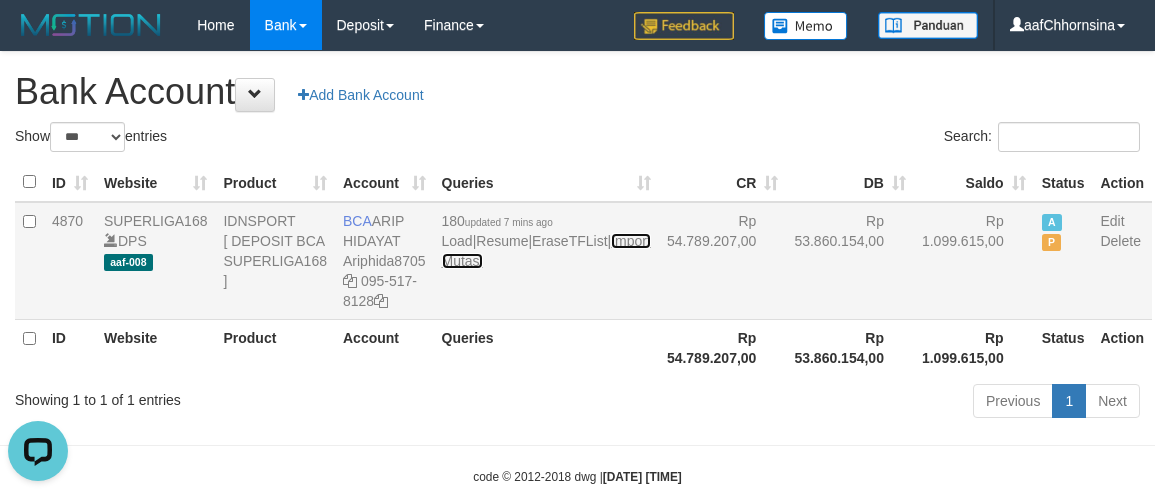 click on "Import Mutasi" at bounding box center (546, 251) 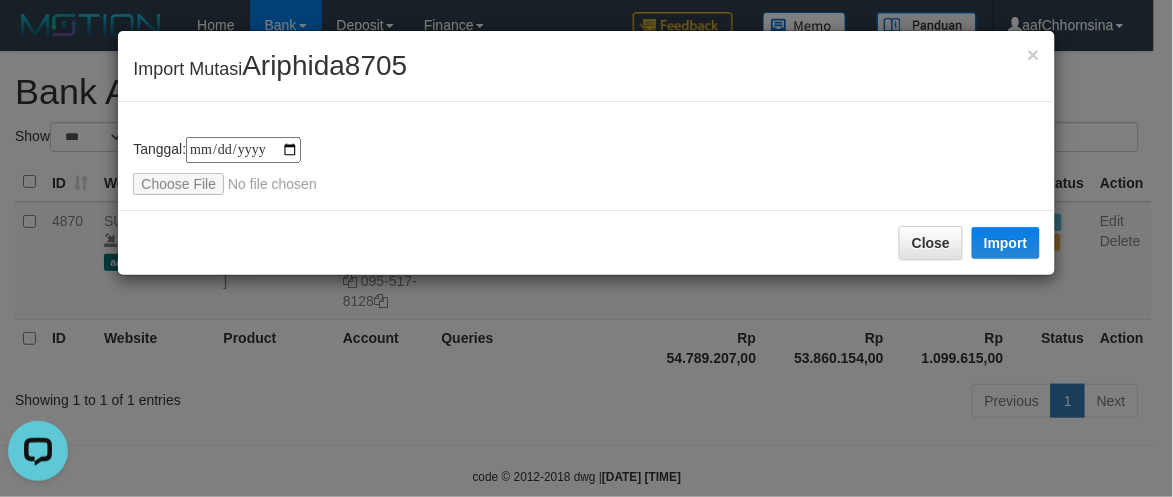 click on "**********" at bounding box center [586, 248] 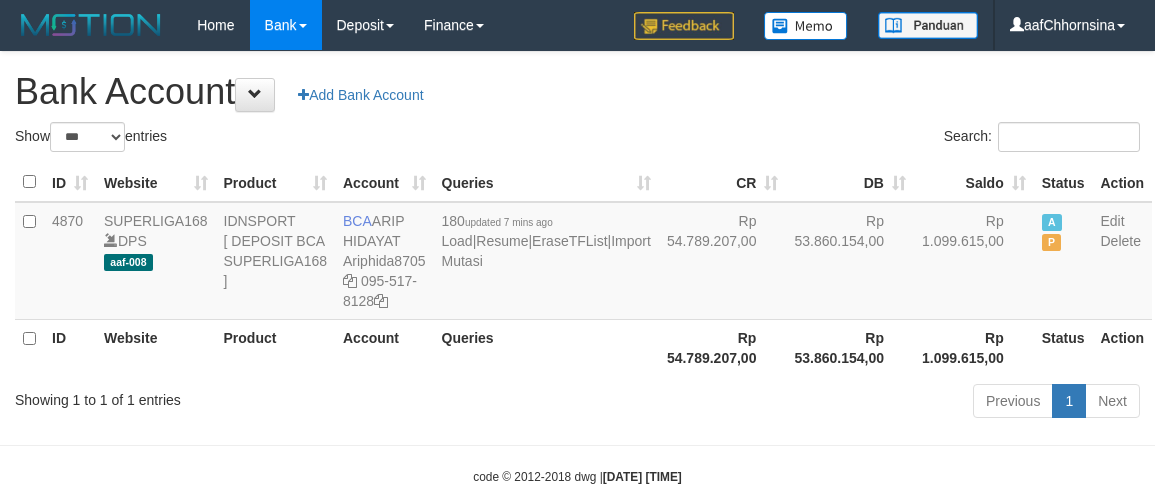 select on "***" 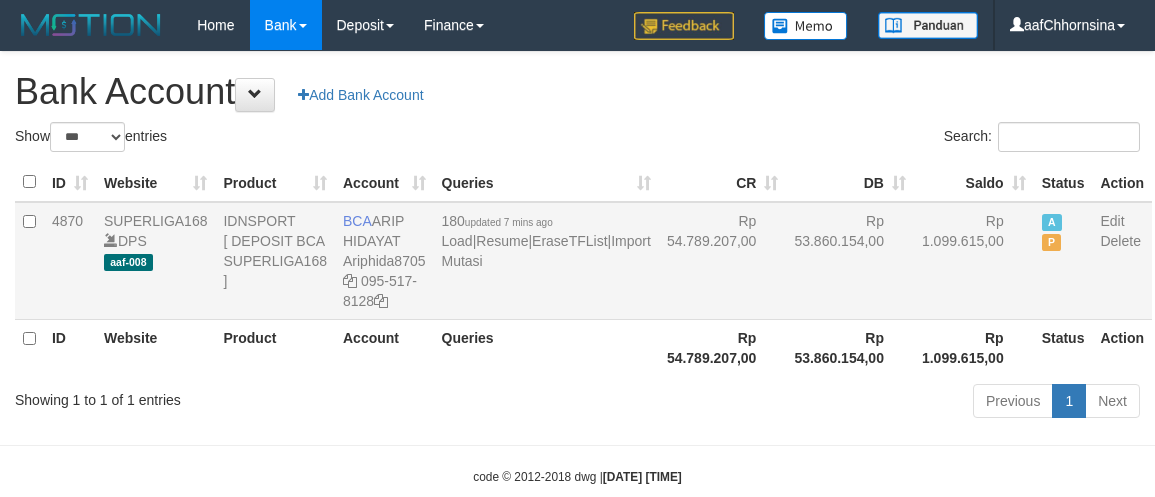 scroll, scrollTop: 0, scrollLeft: 0, axis: both 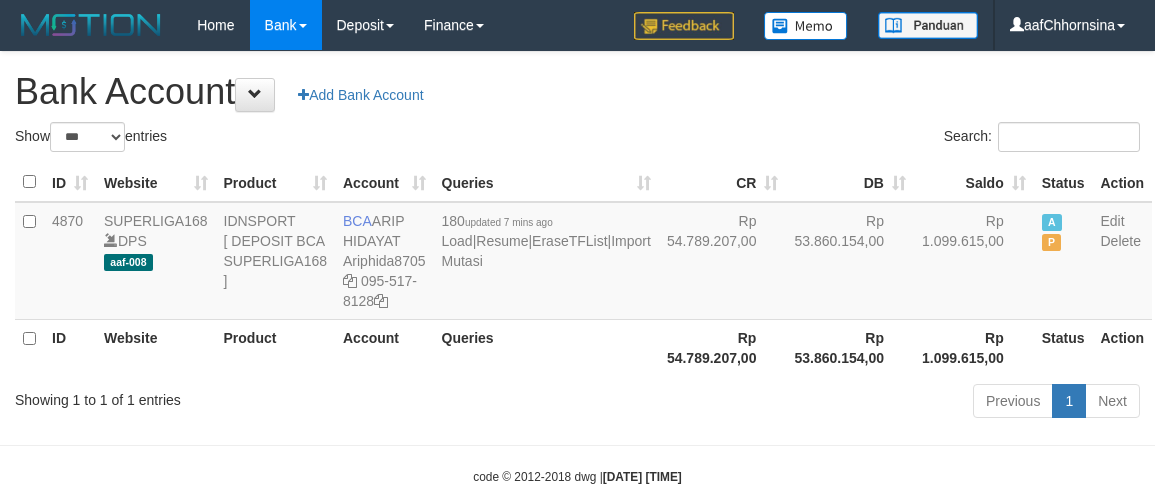 select on "***" 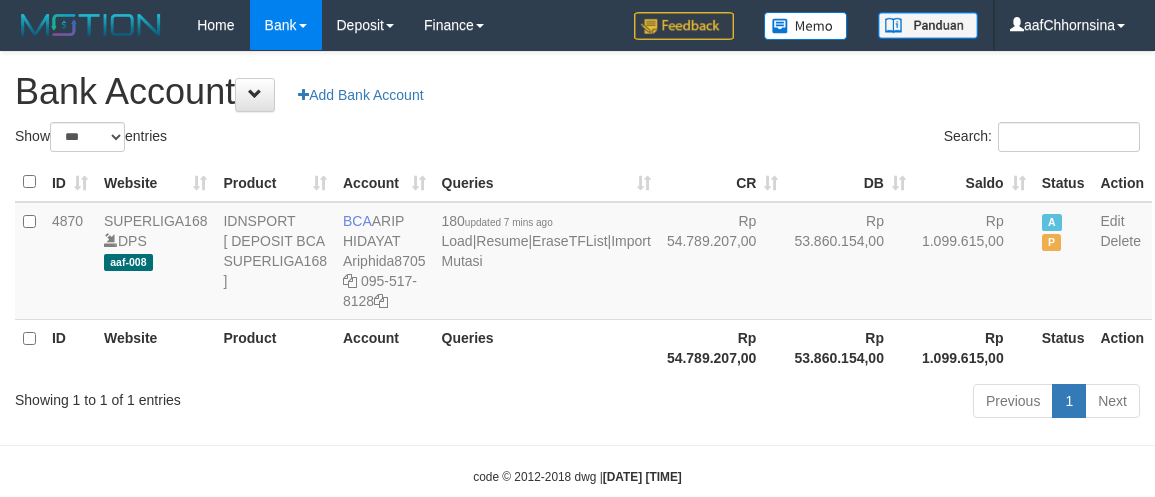scroll, scrollTop: 0, scrollLeft: 0, axis: both 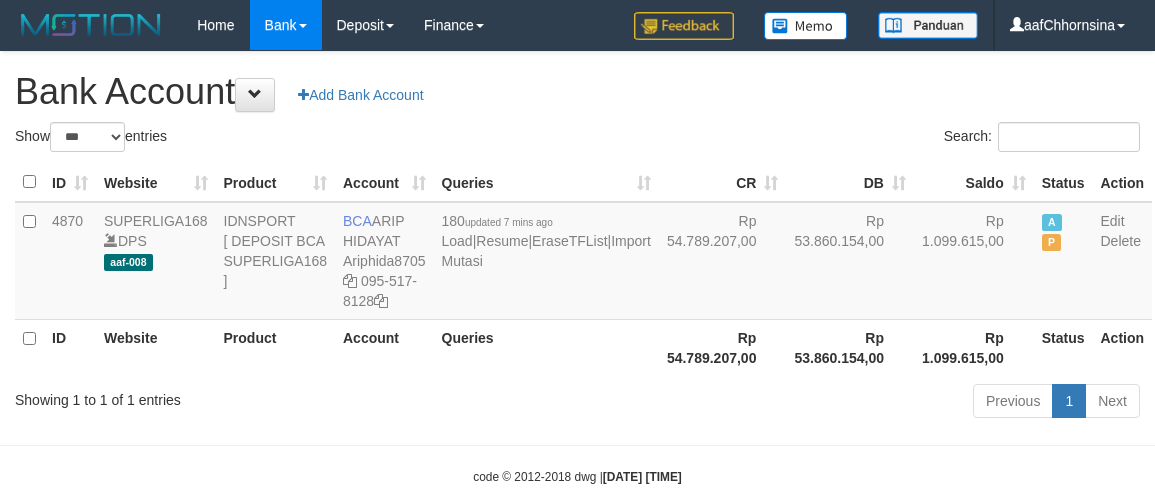 select on "***" 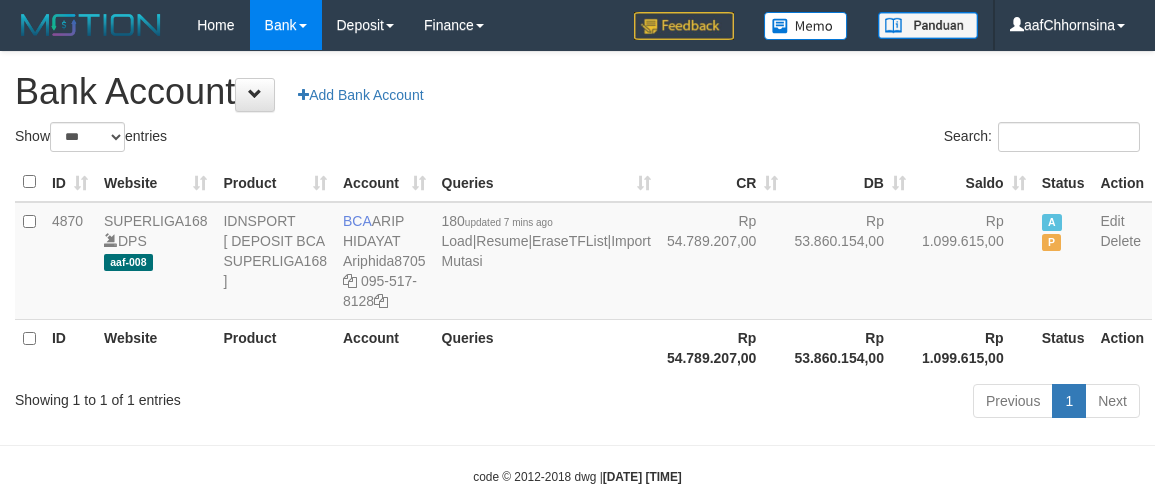 scroll, scrollTop: 0, scrollLeft: 0, axis: both 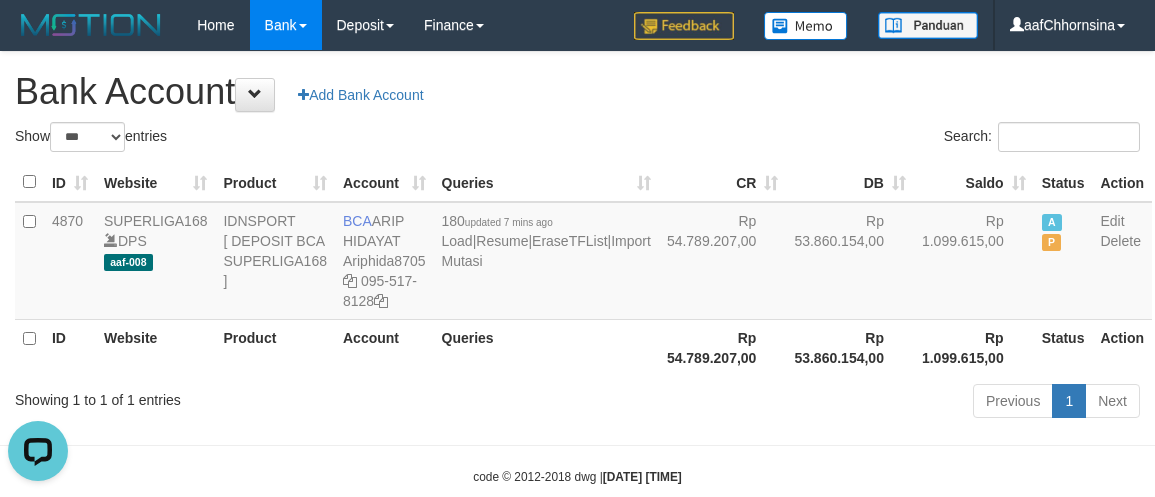 click on "Previous 1 Next" at bounding box center (818, 403) 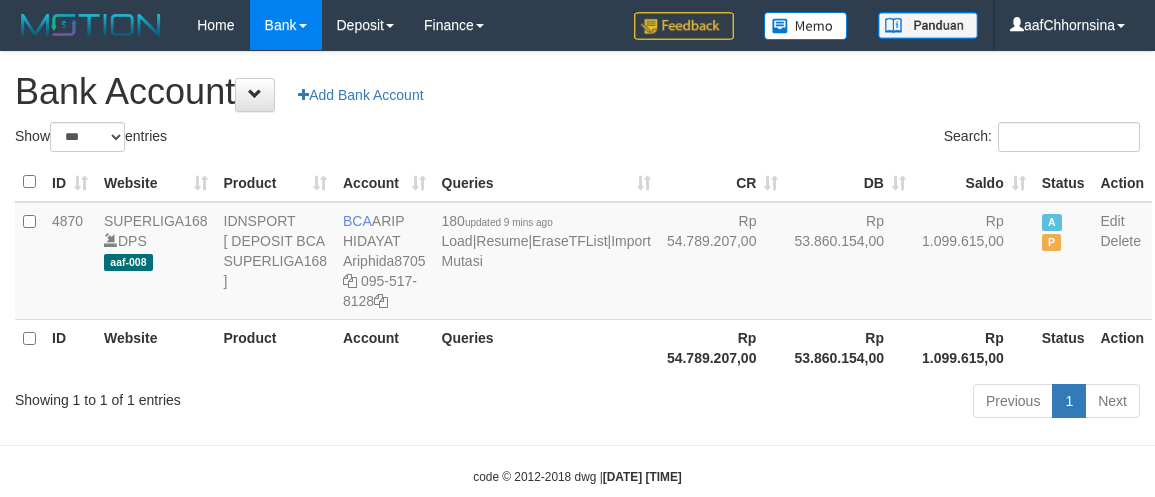 select on "***" 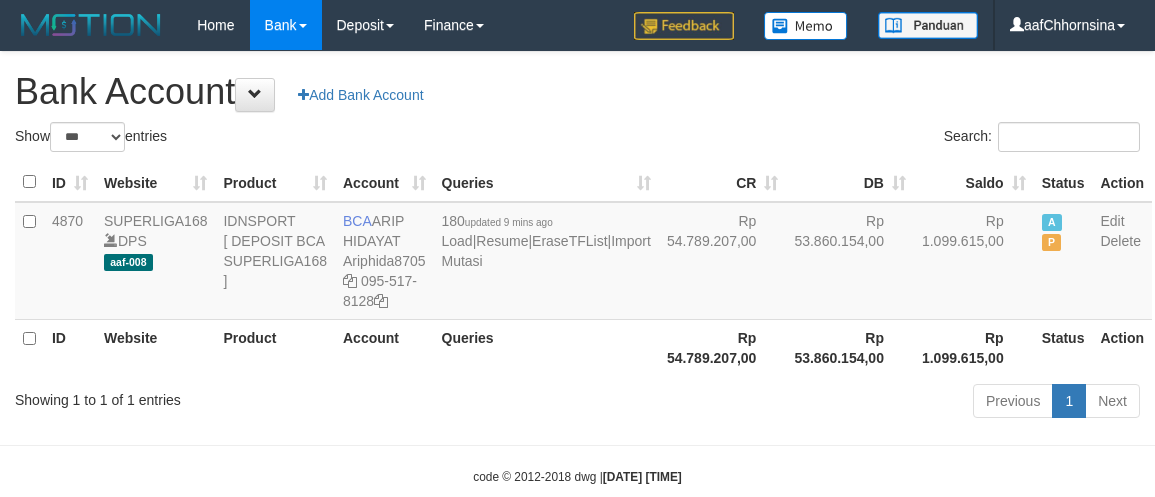 scroll, scrollTop: 0, scrollLeft: 0, axis: both 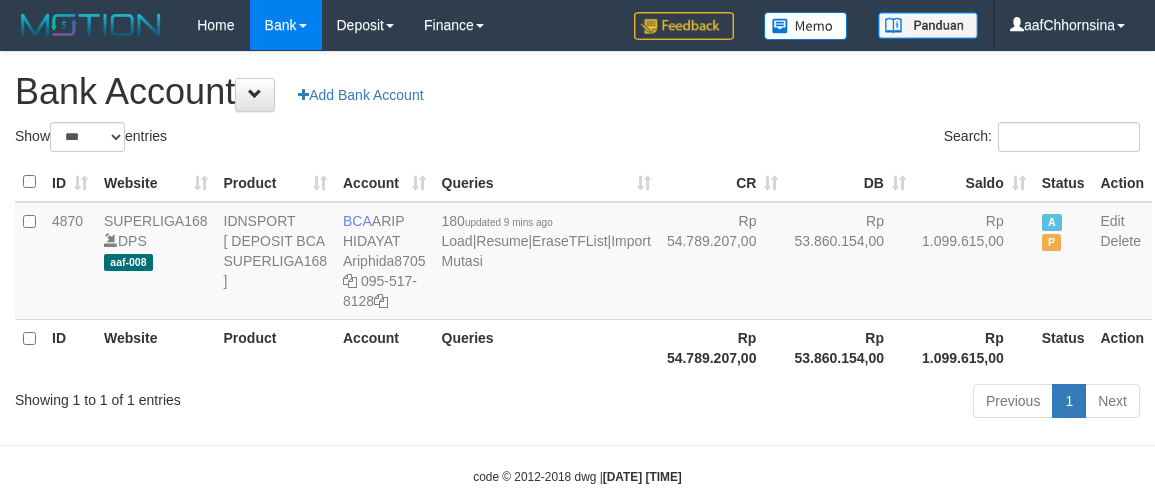 select on "***" 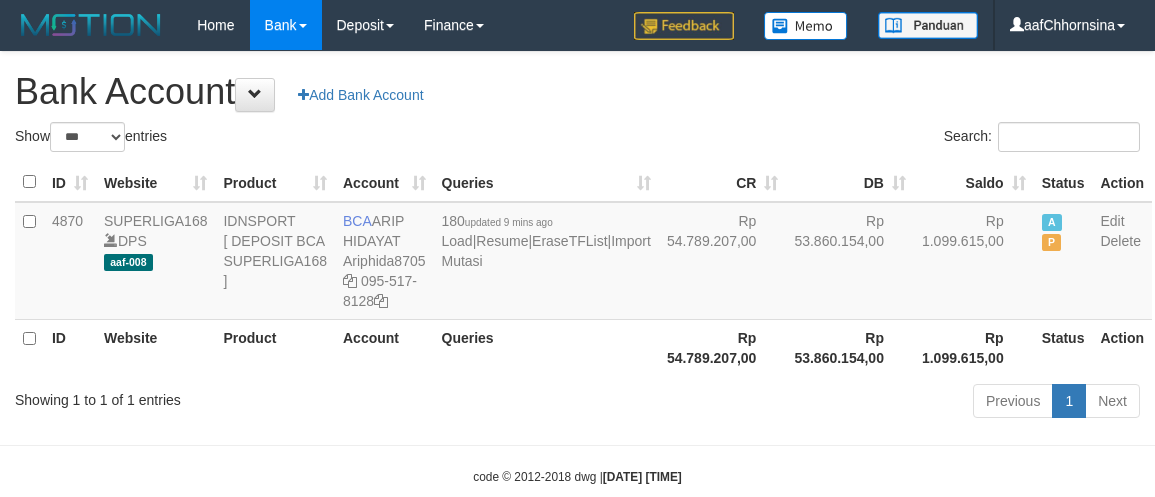 scroll, scrollTop: 0, scrollLeft: 0, axis: both 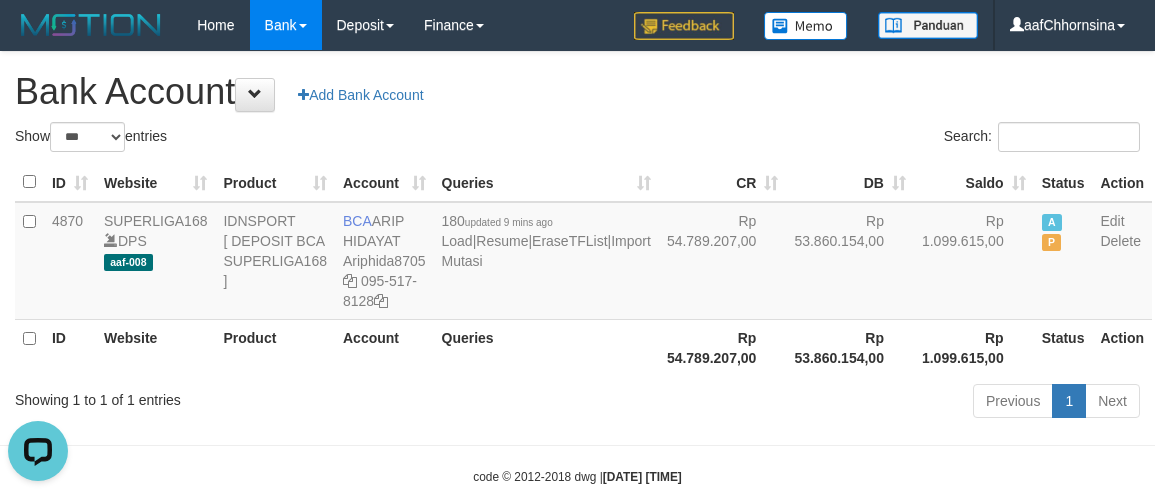 click on "Previous 1 Next" at bounding box center (818, 403) 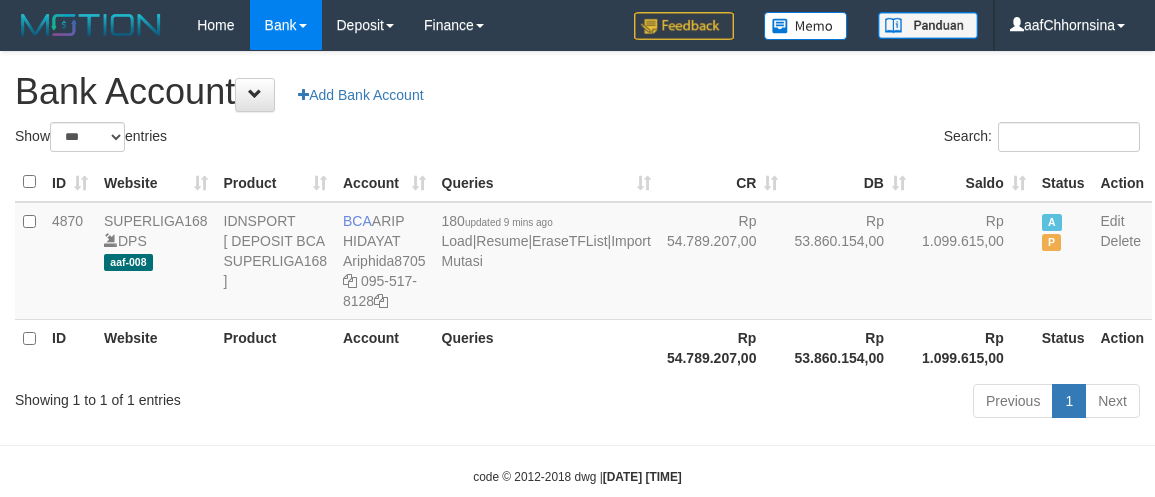 select on "***" 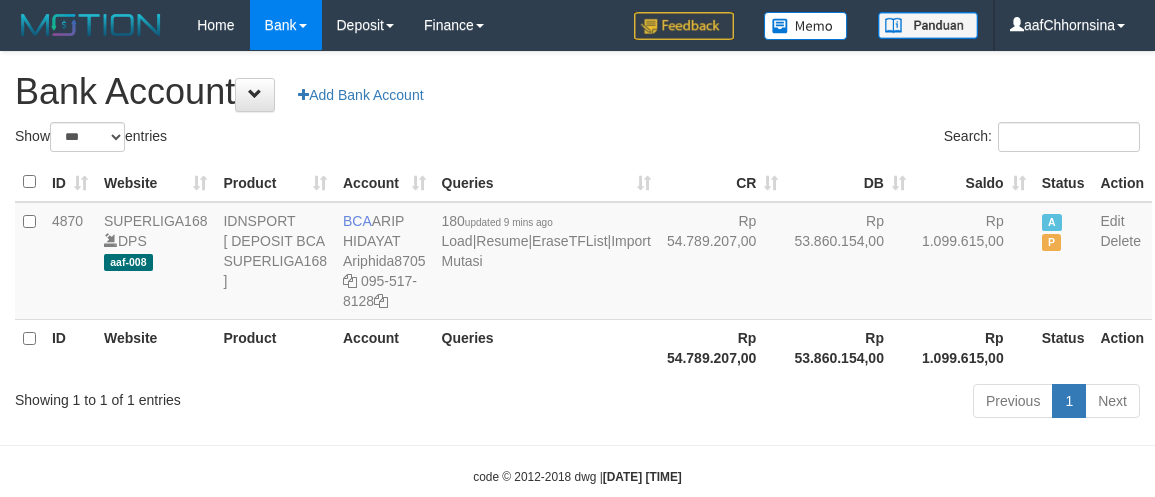 scroll, scrollTop: 0, scrollLeft: 0, axis: both 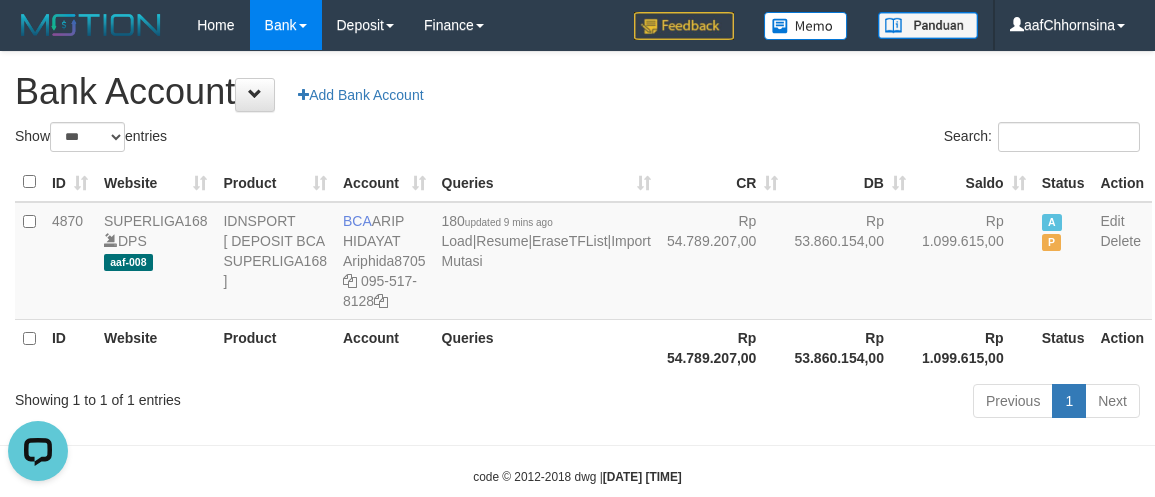click on "Queries" at bounding box center [546, 347] 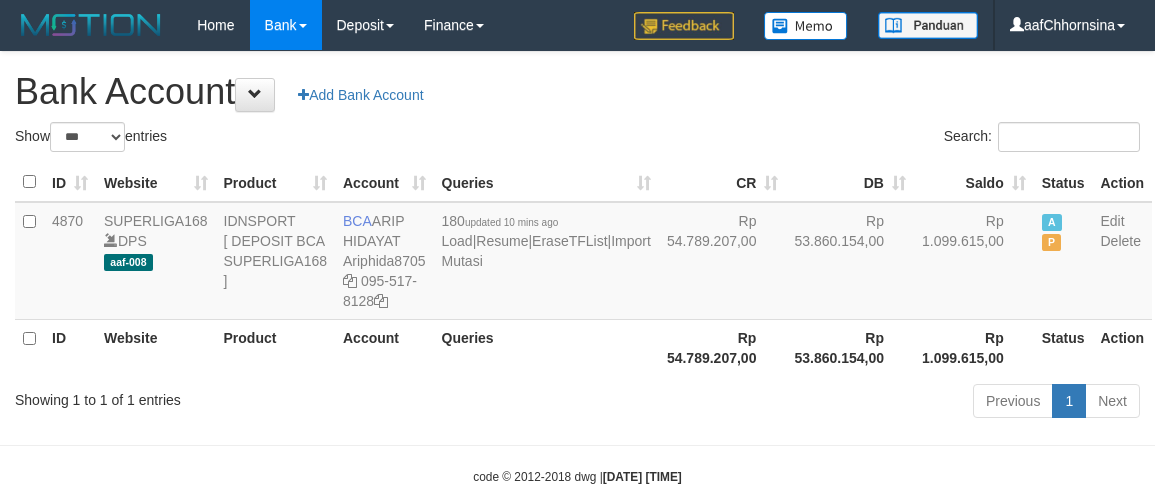 select on "***" 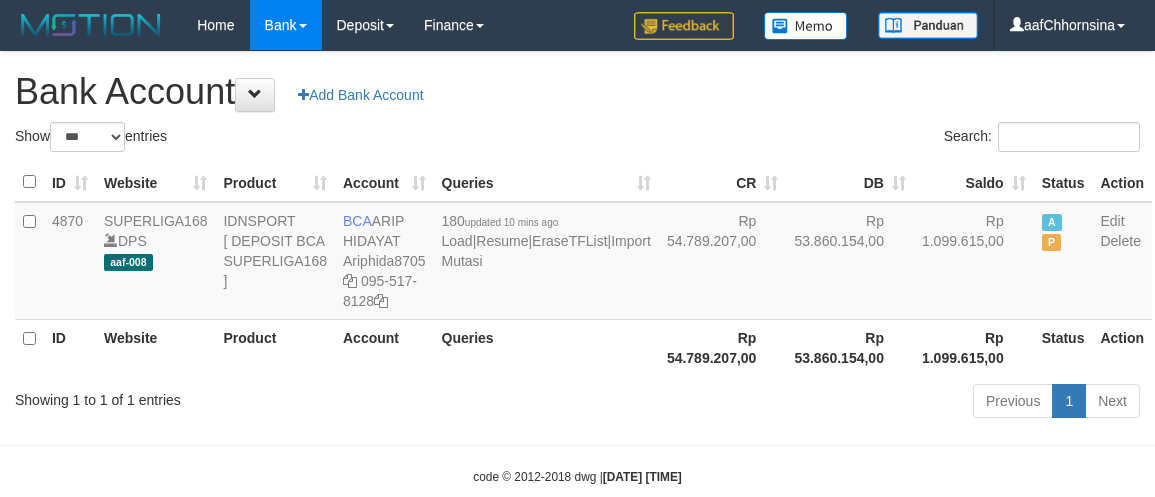 scroll, scrollTop: 0, scrollLeft: 0, axis: both 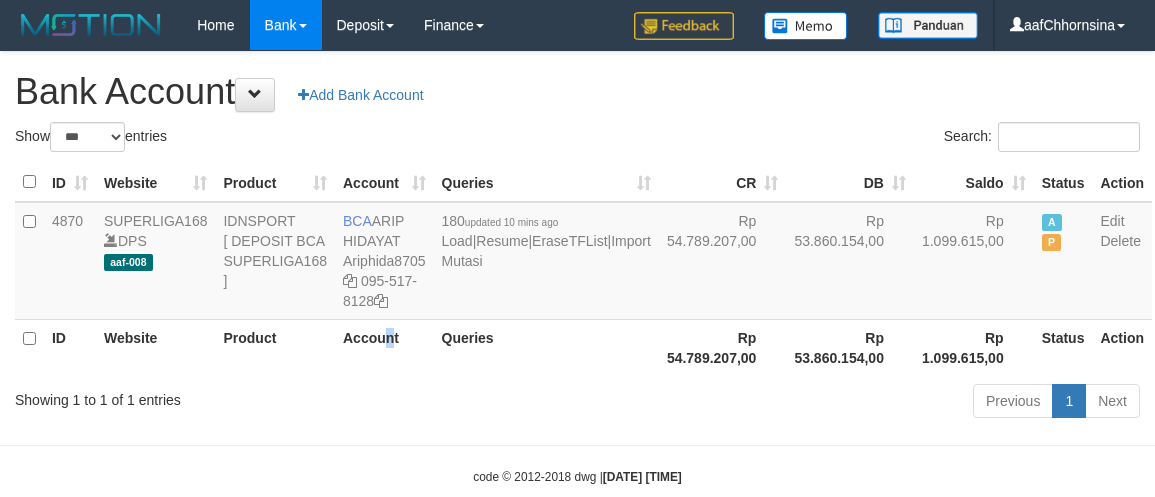 click on "Account" at bounding box center (384, 347) 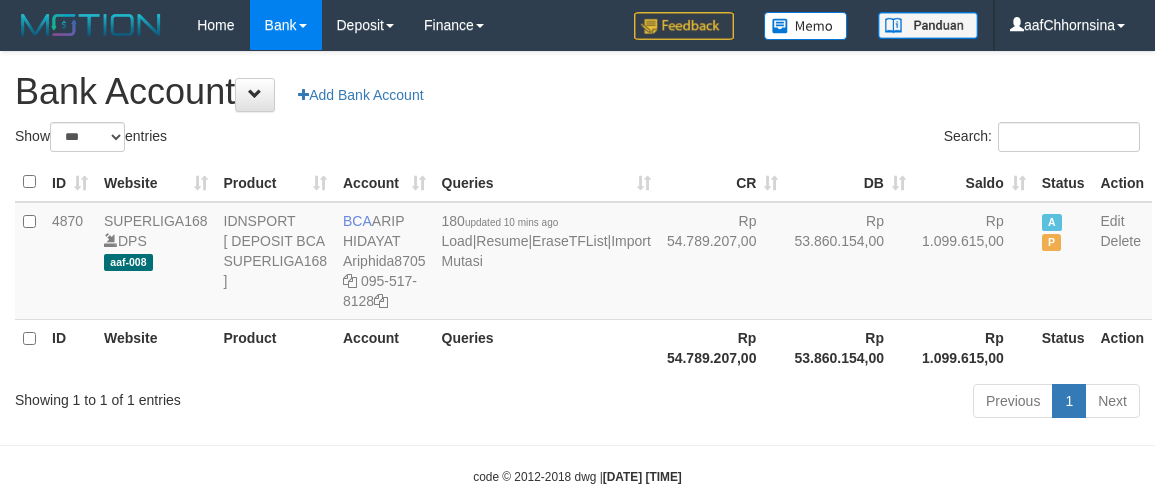 select on "***" 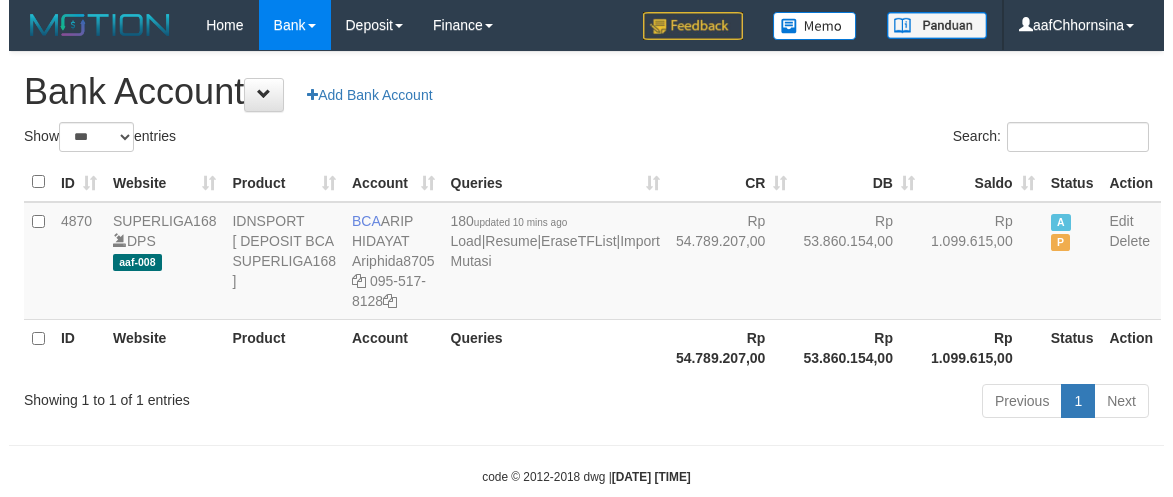 scroll, scrollTop: 0, scrollLeft: 0, axis: both 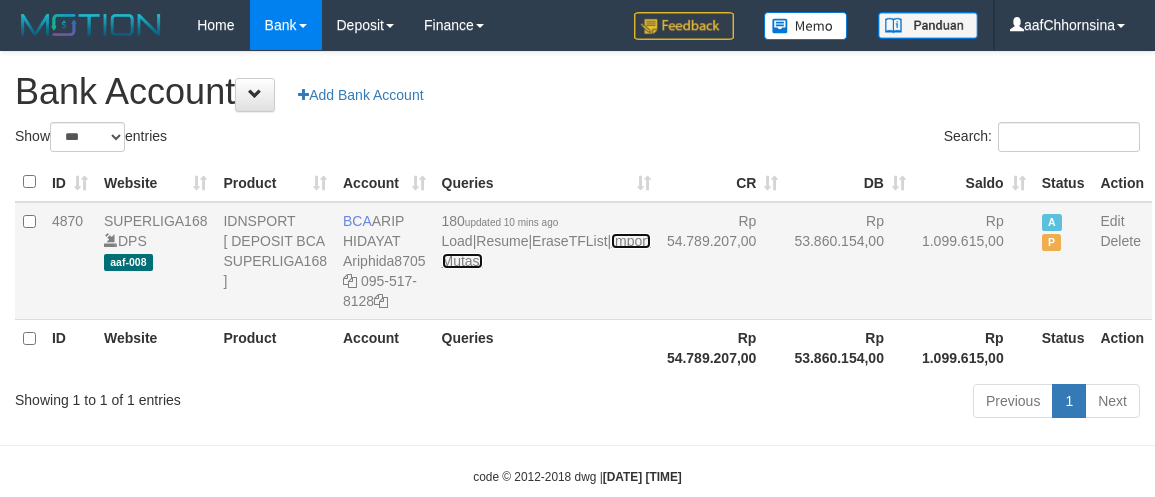 click on "Import Mutasi" at bounding box center (546, 251) 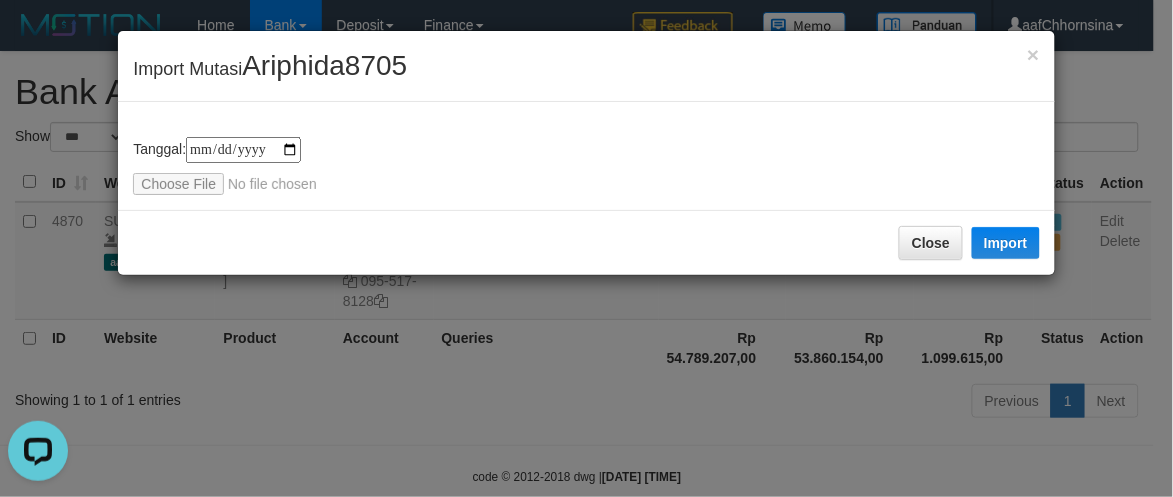 scroll, scrollTop: 0, scrollLeft: 0, axis: both 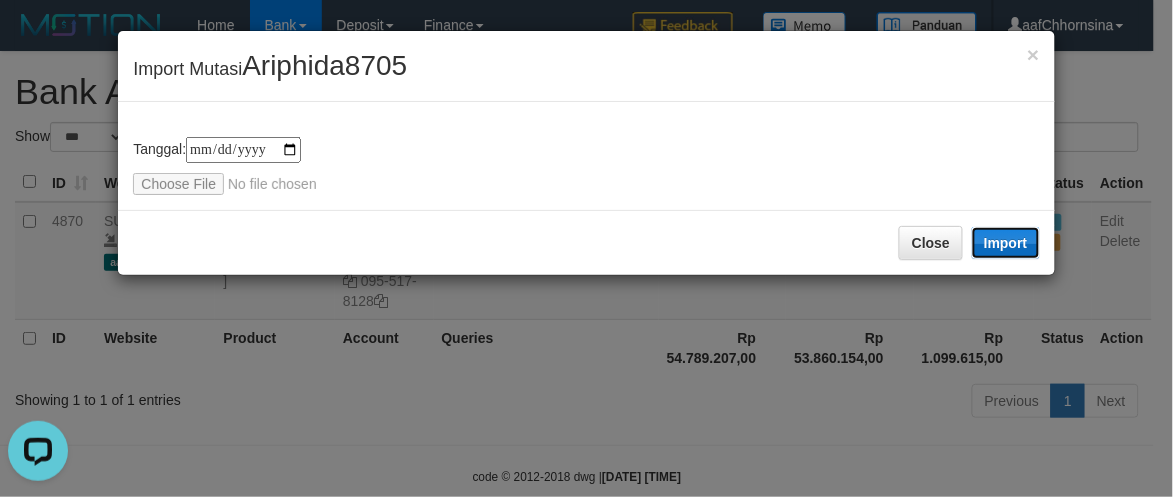 click on "Import" at bounding box center (1006, 243) 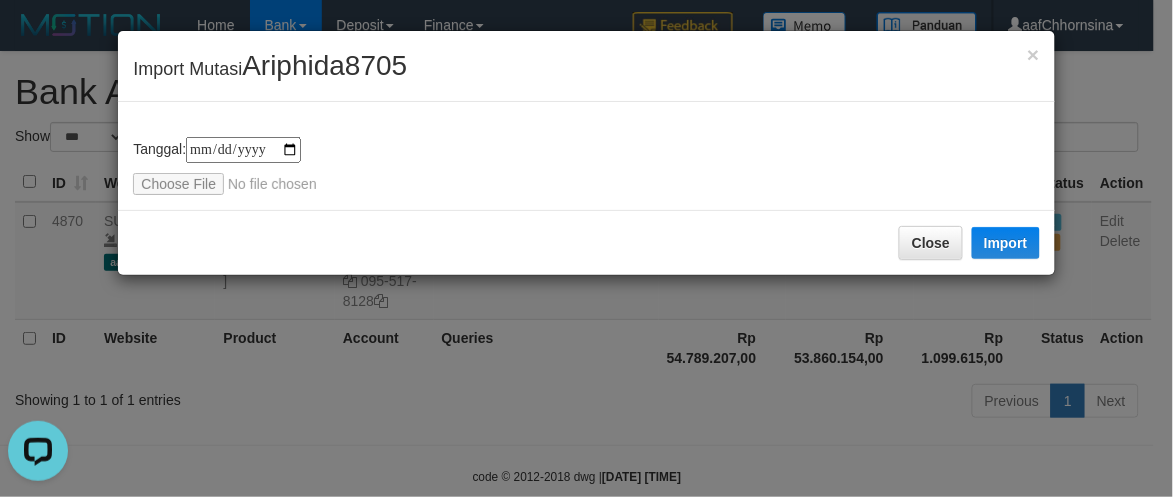 drag, startPoint x: 752, startPoint y: 275, endPoint x: 968, endPoint y: 383, distance: 241.49535 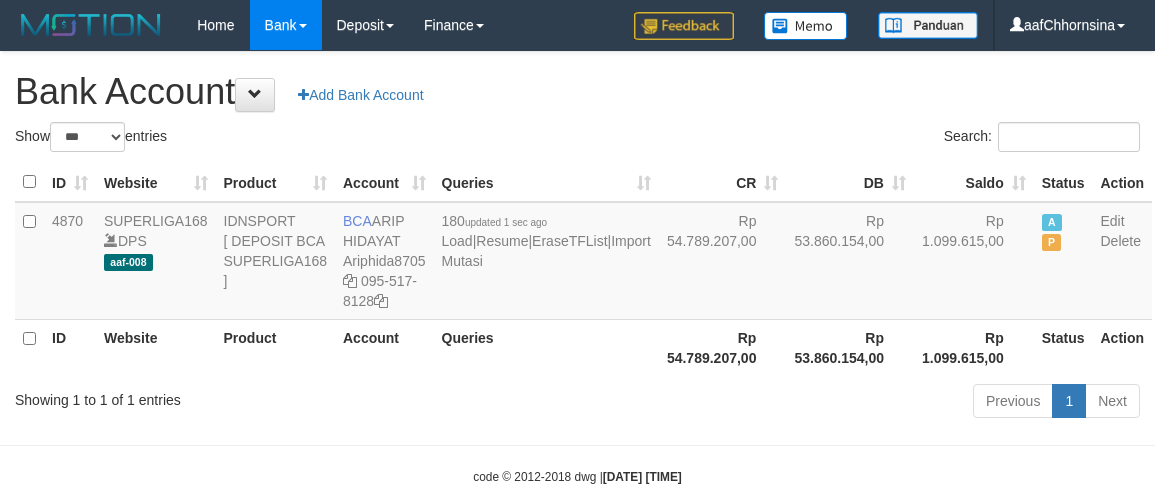 select on "***" 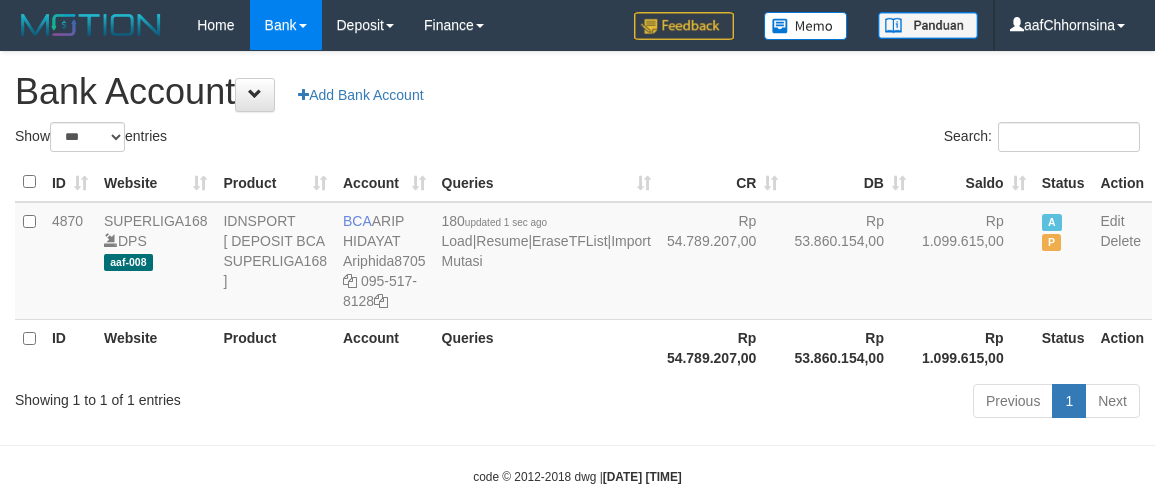 scroll, scrollTop: 0, scrollLeft: 0, axis: both 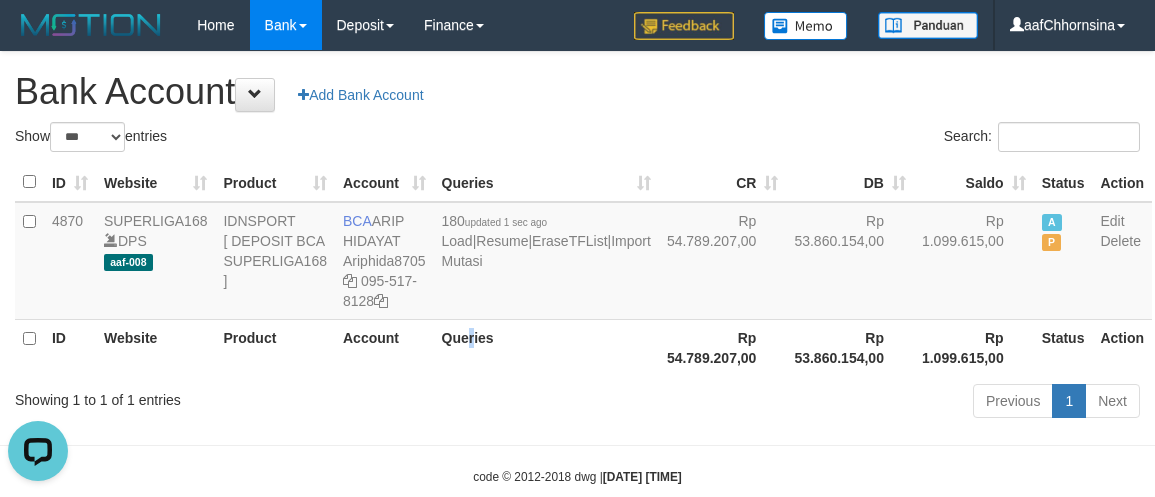 drag, startPoint x: 468, startPoint y: 393, endPoint x: 518, endPoint y: 410, distance: 52.810986 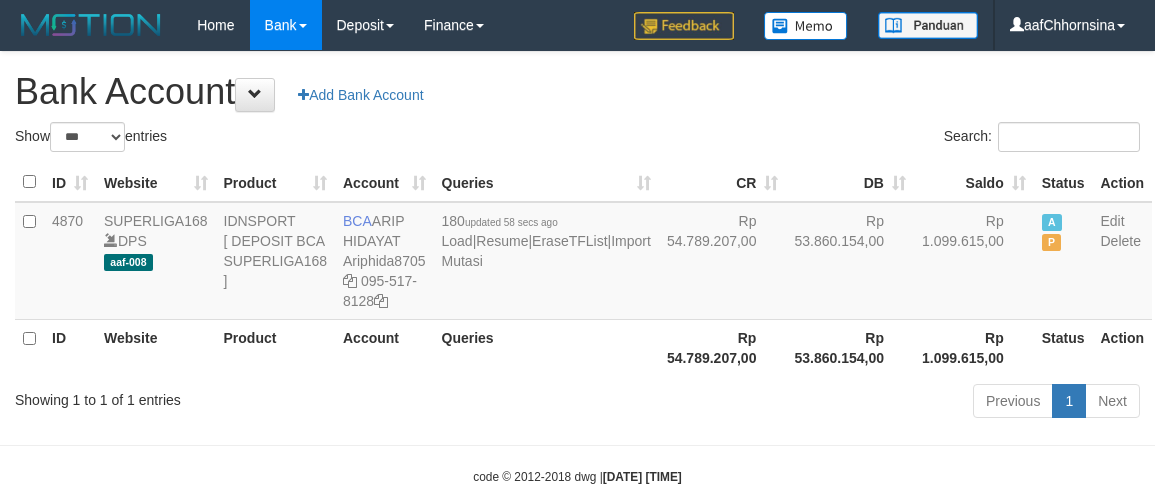 select on "***" 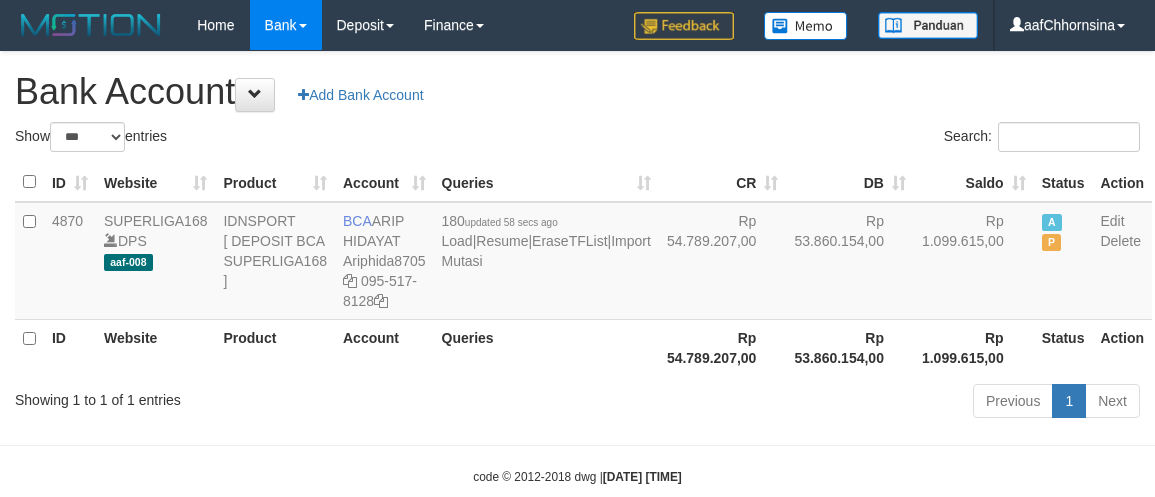 scroll, scrollTop: 0, scrollLeft: 0, axis: both 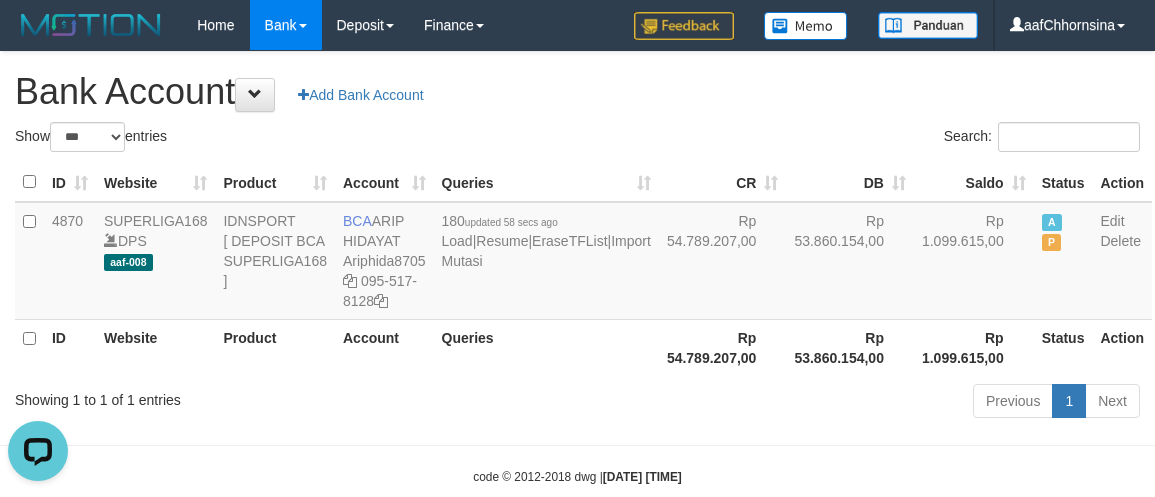 click on "Rp 54.789.207,00" at bounding box center (723, 347) 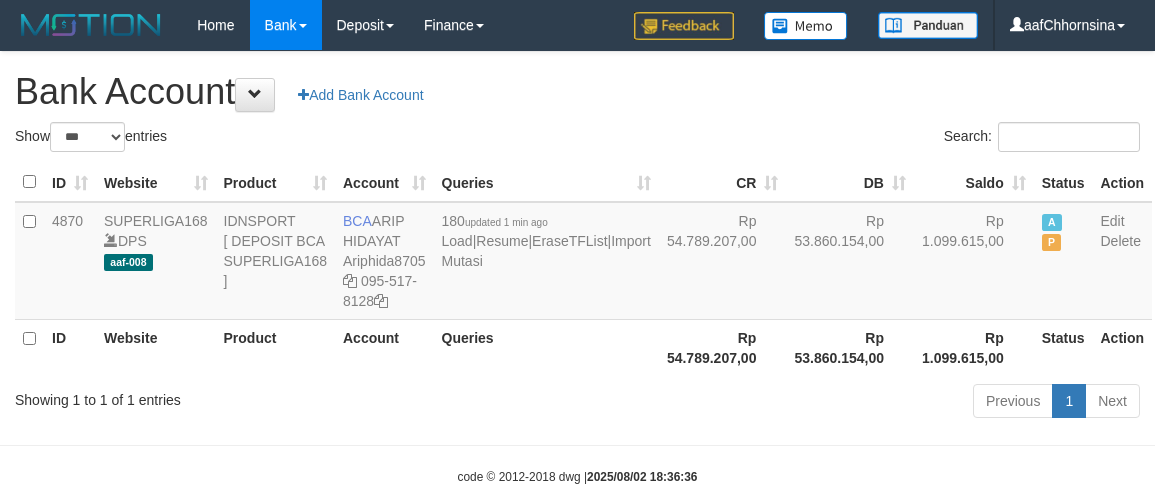 select on "***" 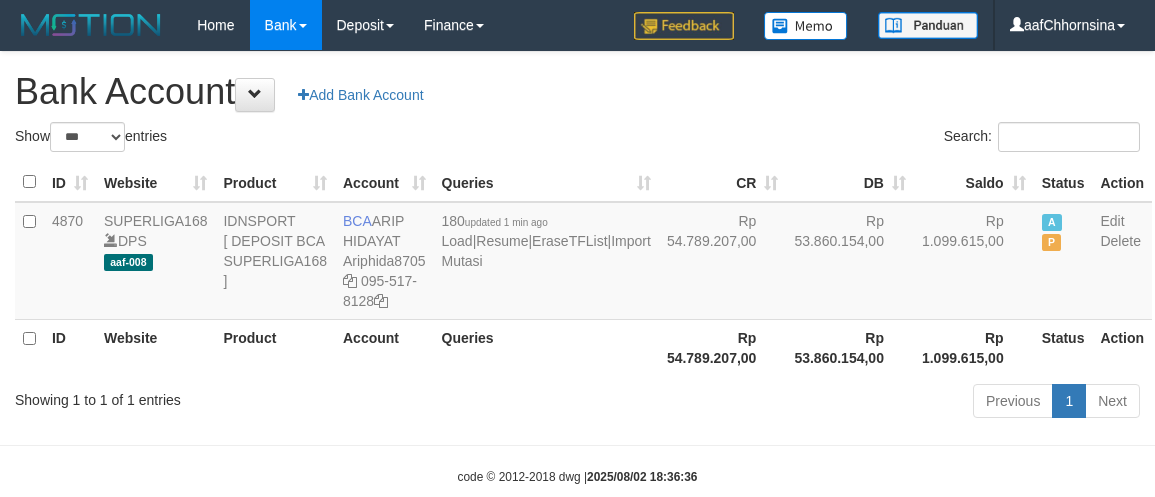 scroll, scrollTop: 0, scrollLeft: 0, axis: both 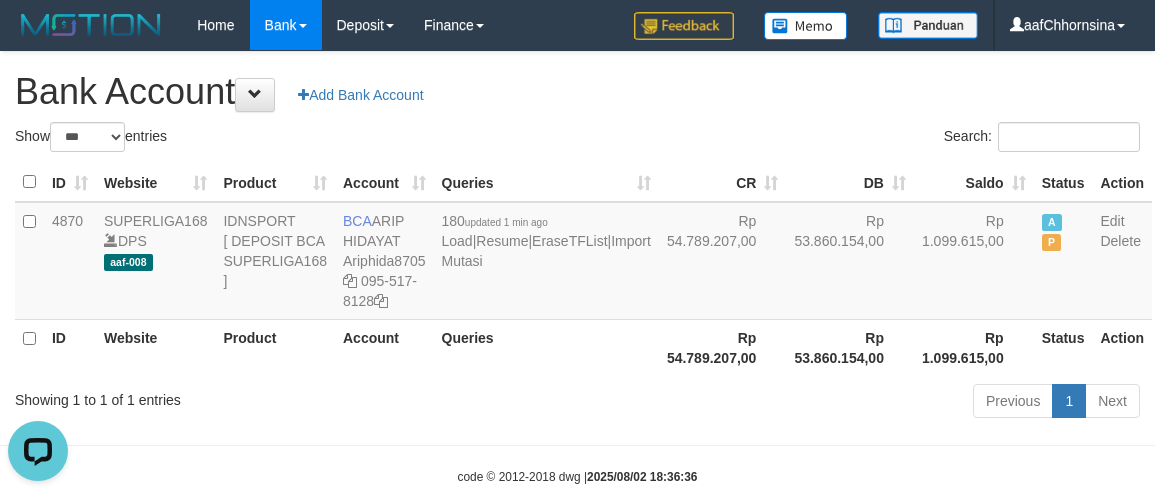 click on "Rp 53.860.154,00" at bounding box center [850, 347] 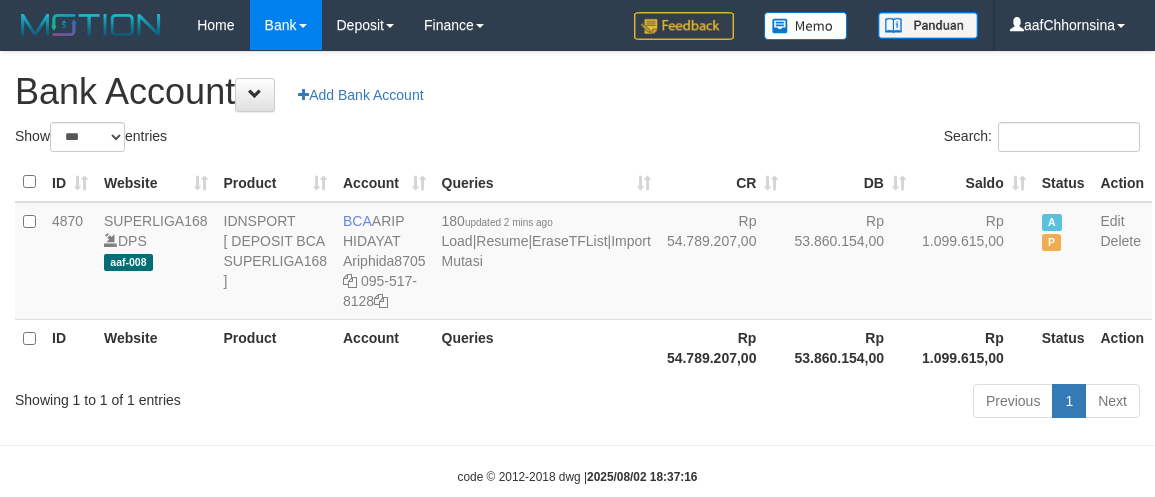 select on "***" 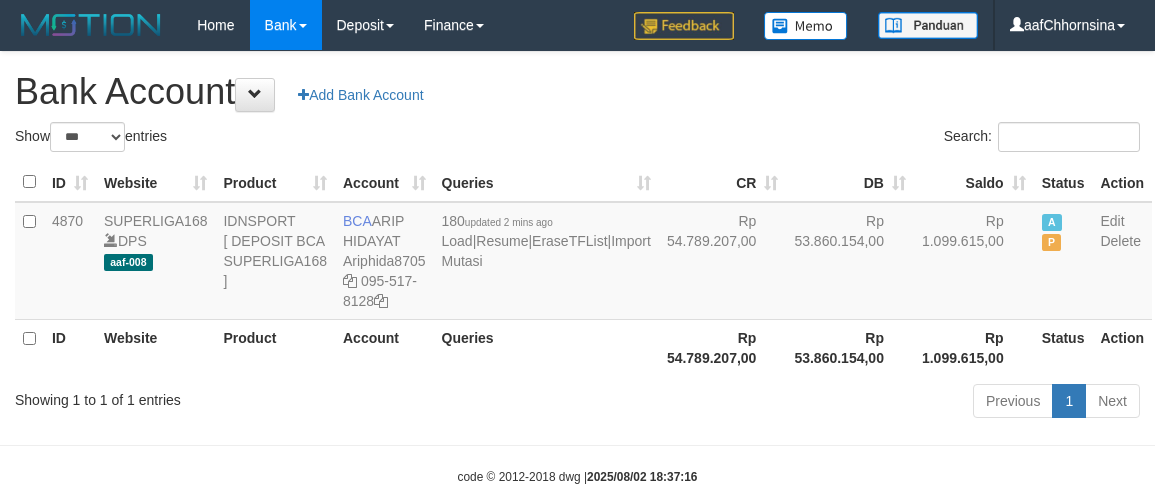 scroll, scrollTop: 0, scrollLeft: 0, axis: both 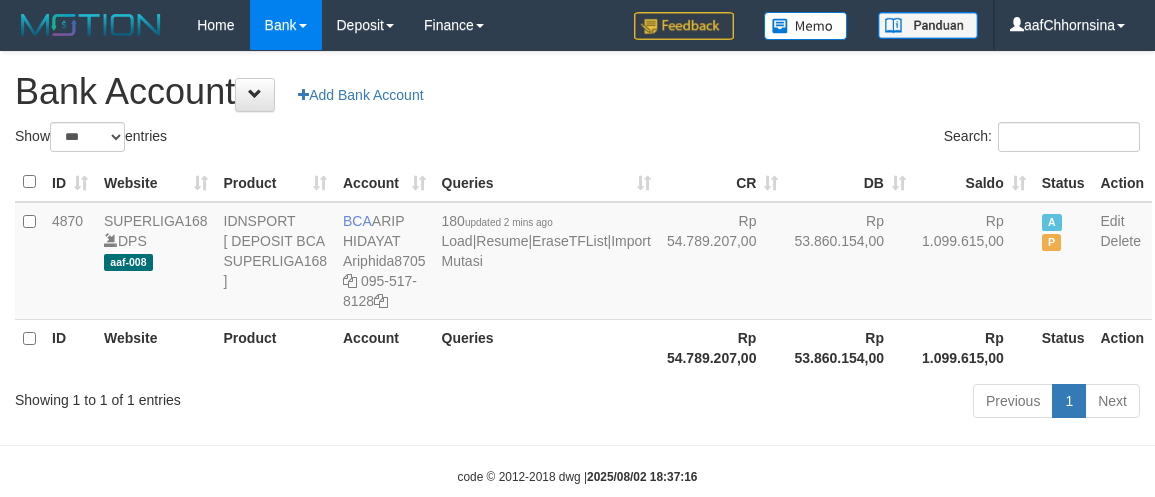 select on "***" 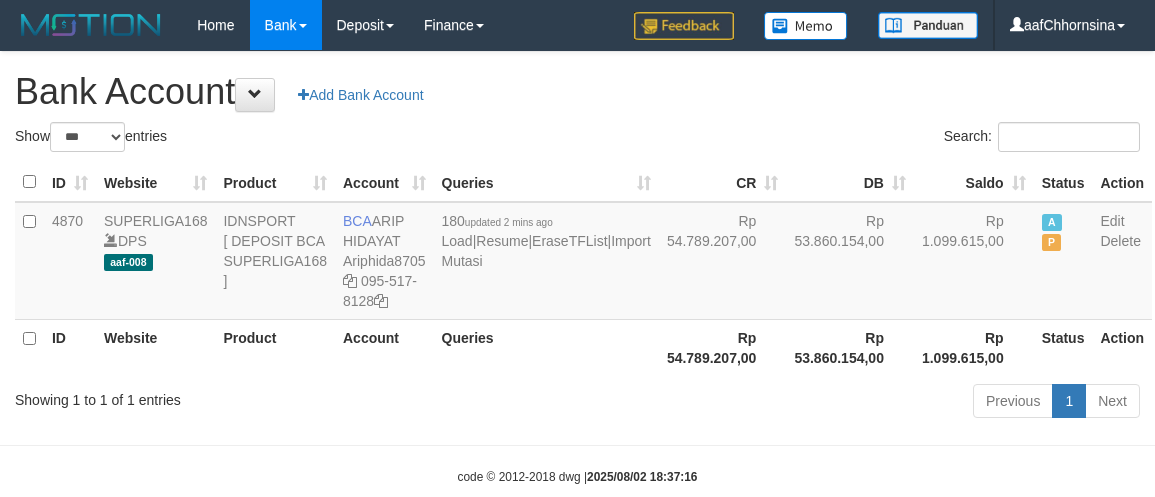 scroll, scrollTop: 0, scrollLeft: 0, axis: both 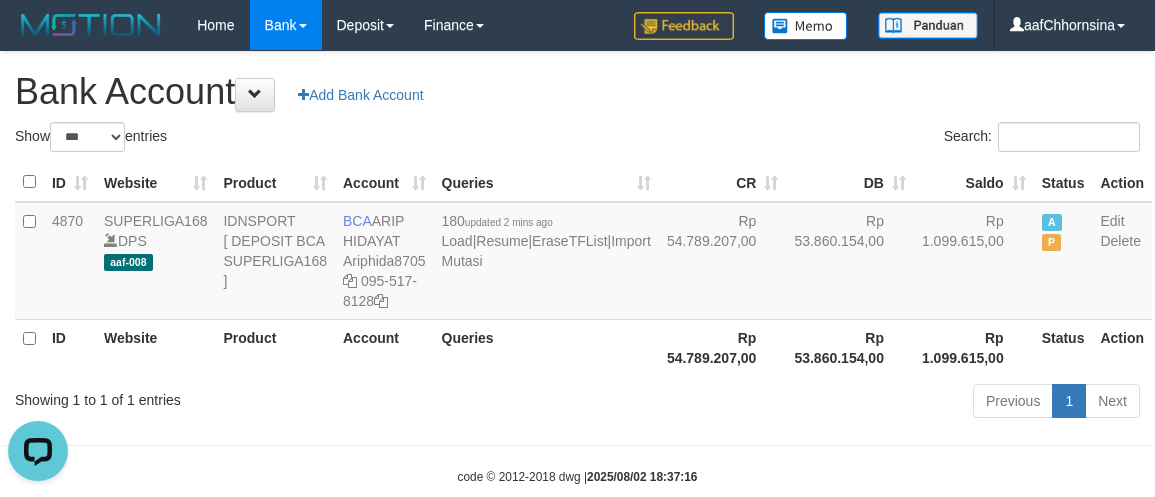 click on "Rp 54.789.207,00" at bounding box center (723, 347) 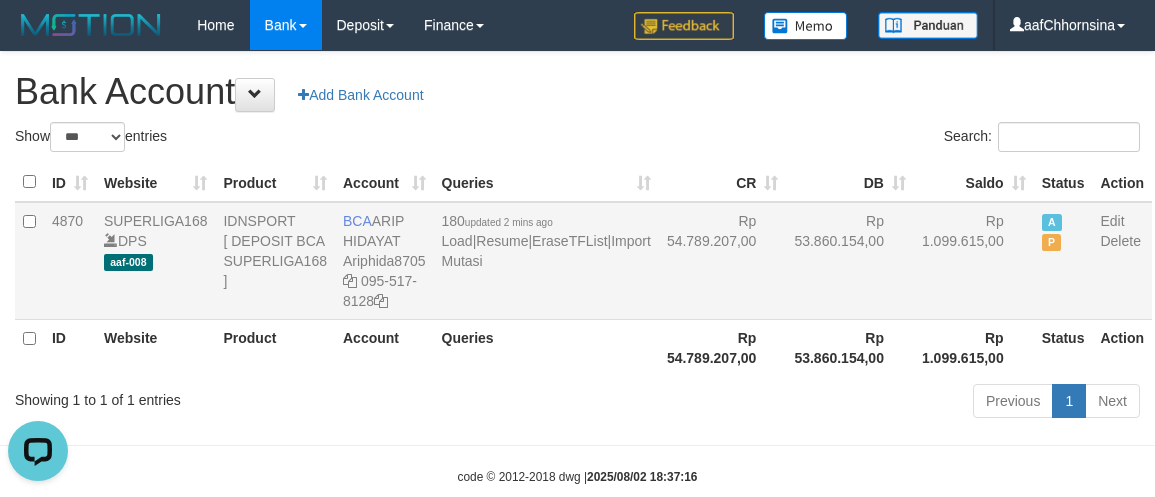 click on "Rp 54.789.207,00" at bounding box center (723, 261) 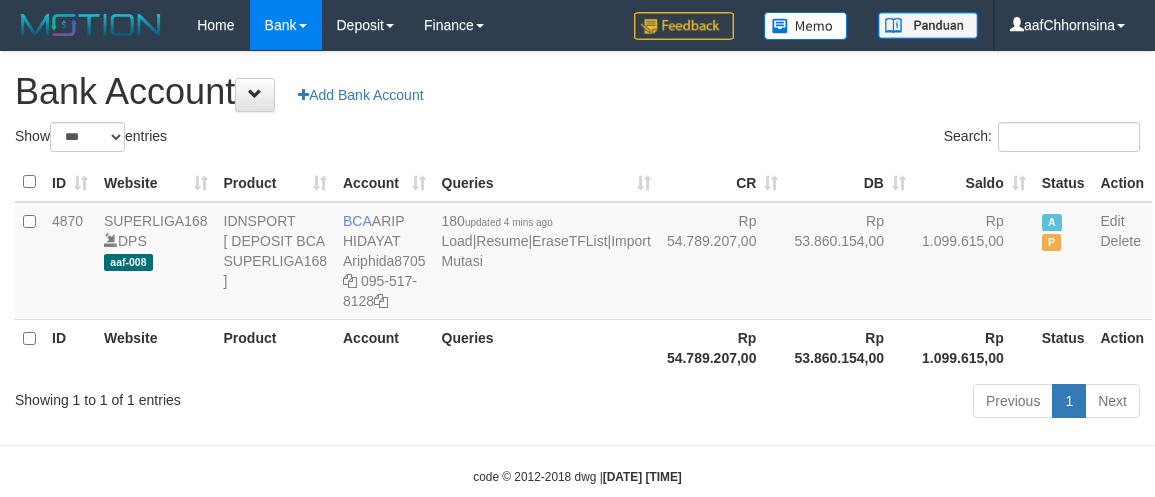select on "***" 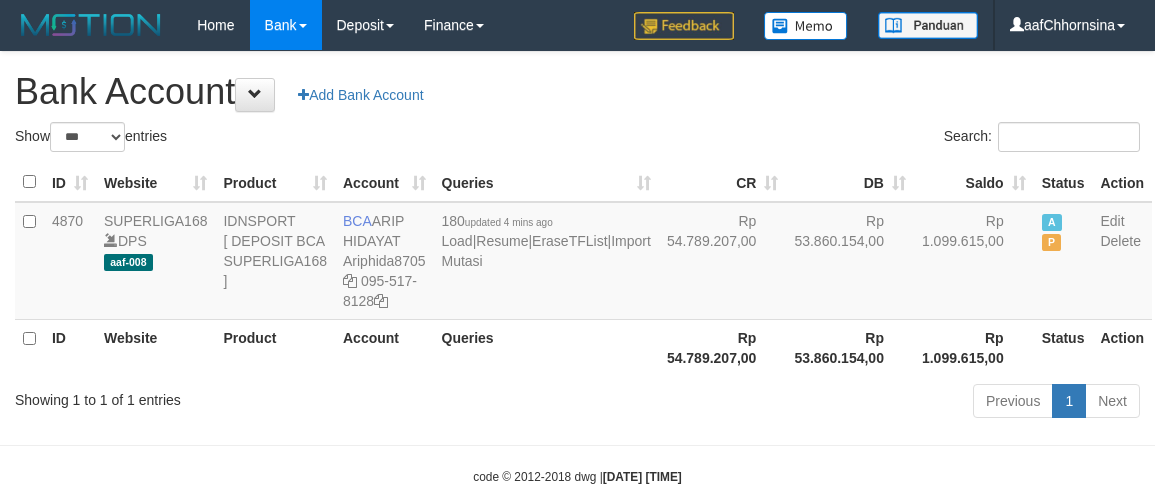 scroll, scrollTop: 0, scrollLeft: 0, axis: both 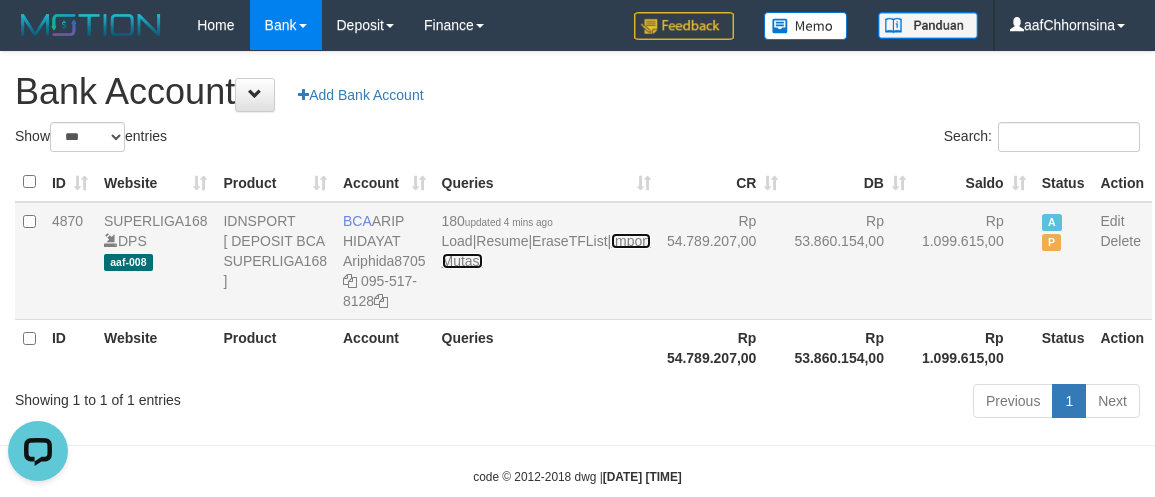click on "Import Mutasi" at bounding box center (546, 251) 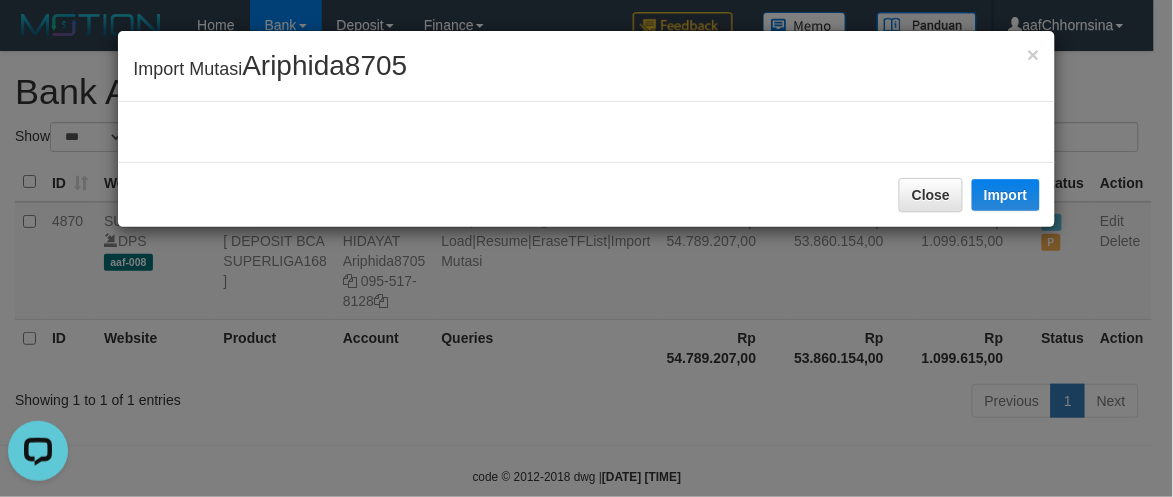 click on "×
Import Mutasi  Ariphida8705
Close
Import" at bounding box center [586, 248] 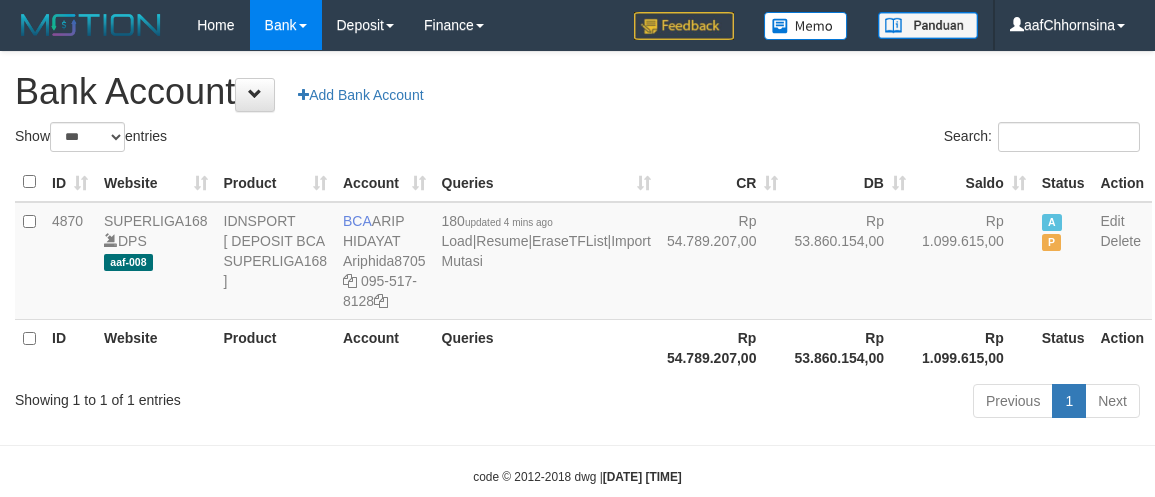select on "***" 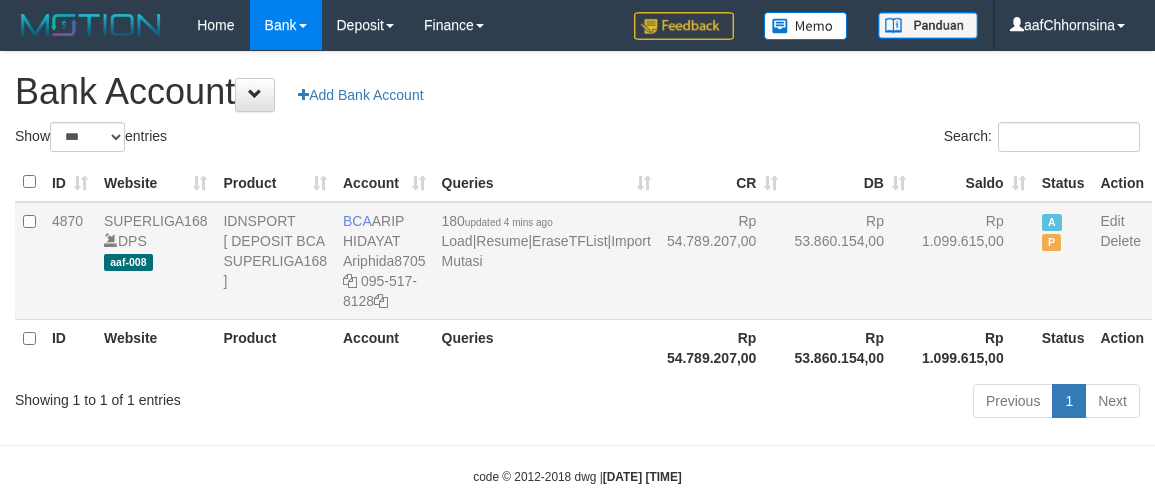 scroll, scrollTop: 0, scrollLeft: 0, axis: both 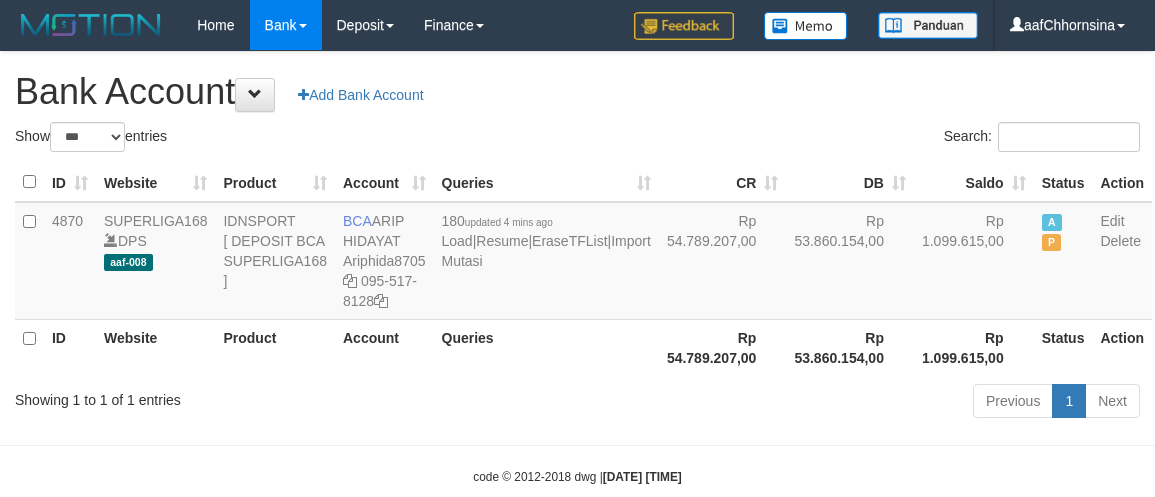 drag, startPoint x: 633, startPoint y: 361, endPoint x: 656, endPoint y: 391, distance: 37.802116 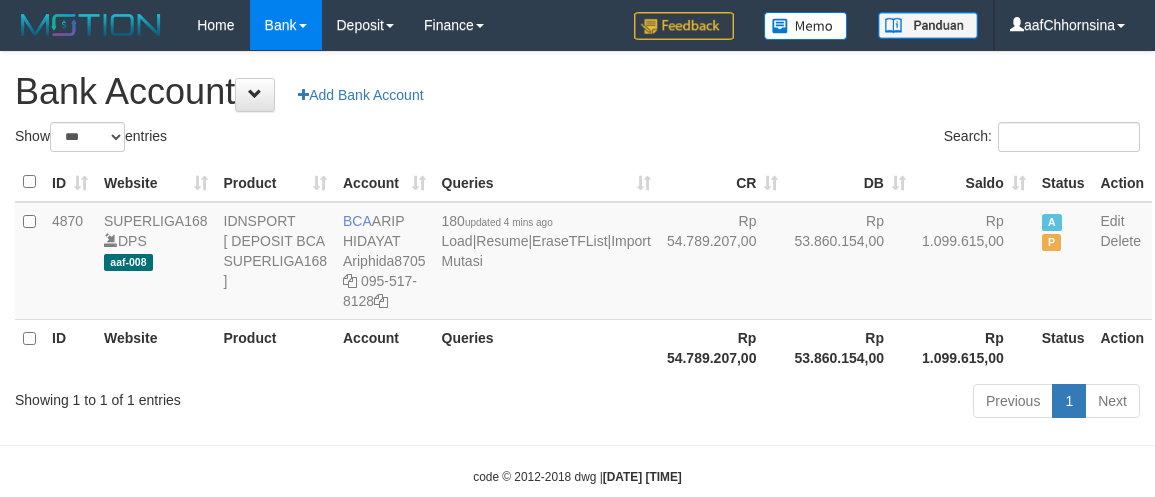select on "***" 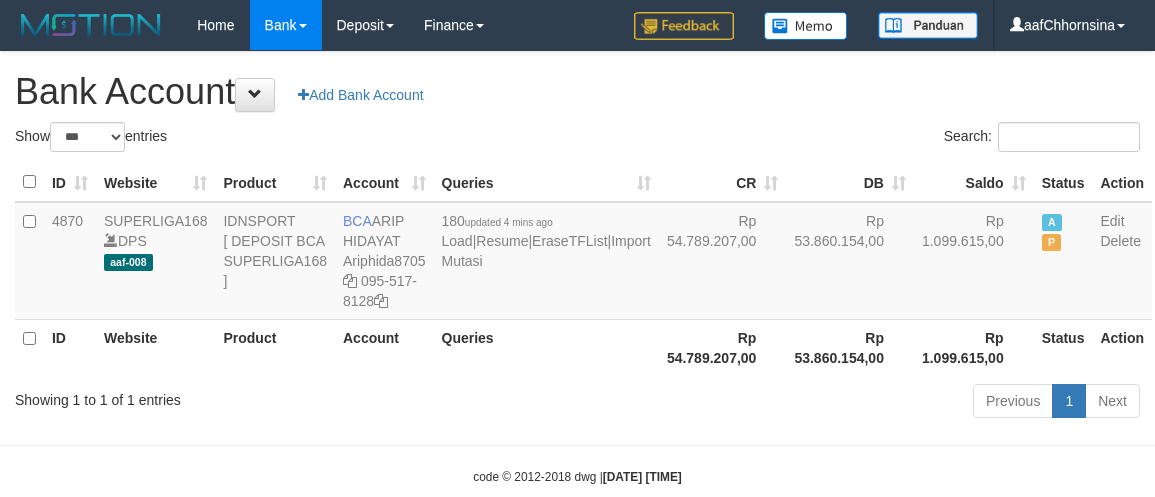 scroll, scrollTop: 0, scrollLeft: 0, axis: both 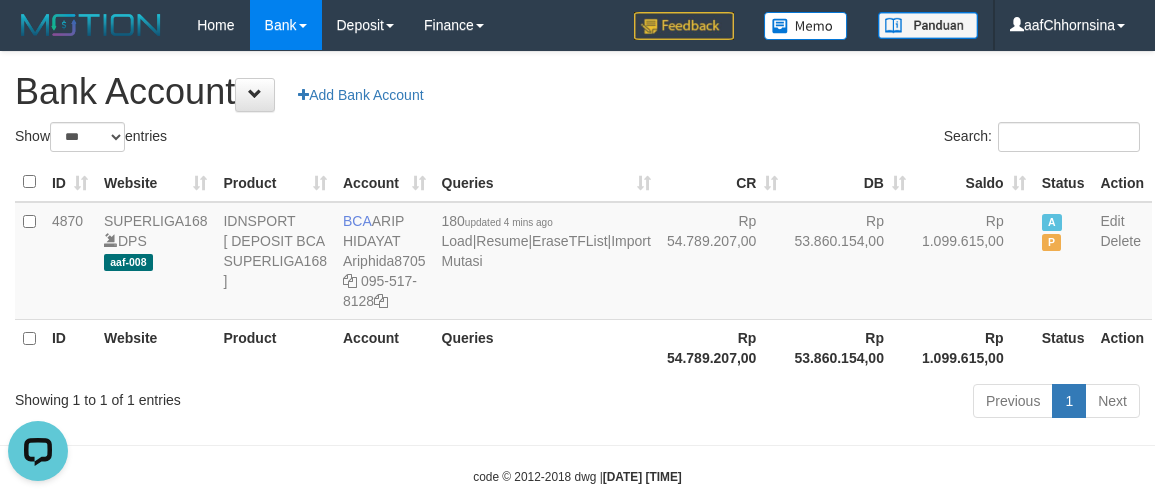 drag, startPoint x: 716, startPoint y: 360, endPoint x: 833, endPoint y: 382, distance: 119.05041 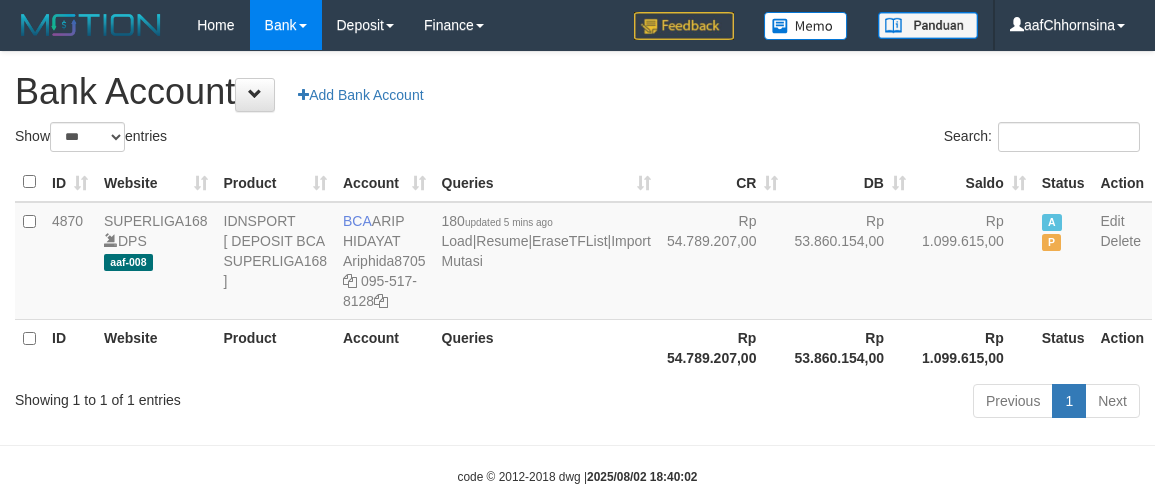 select on "***" 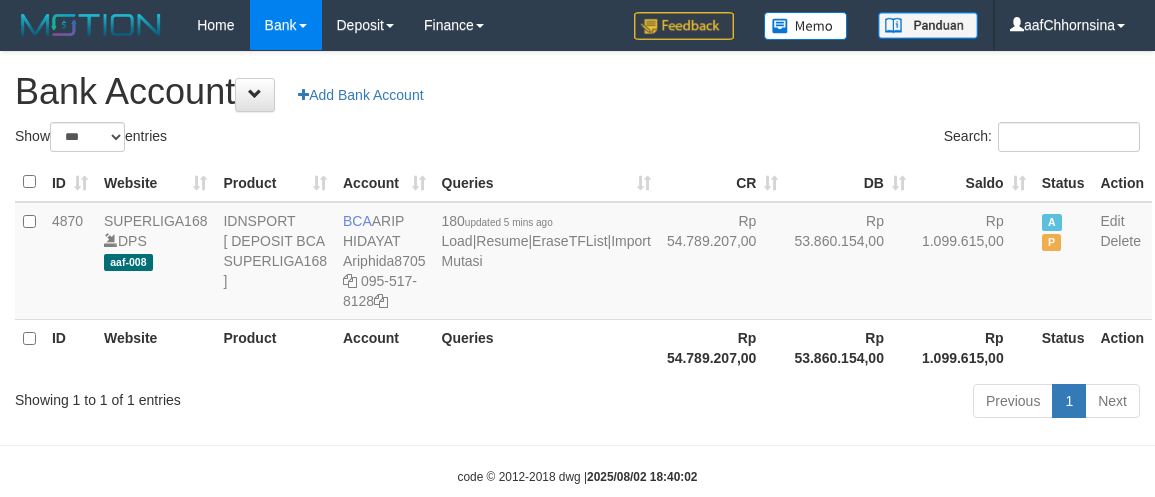 scroll, scrollTop: 0, scrollLeft: 0, axis: both 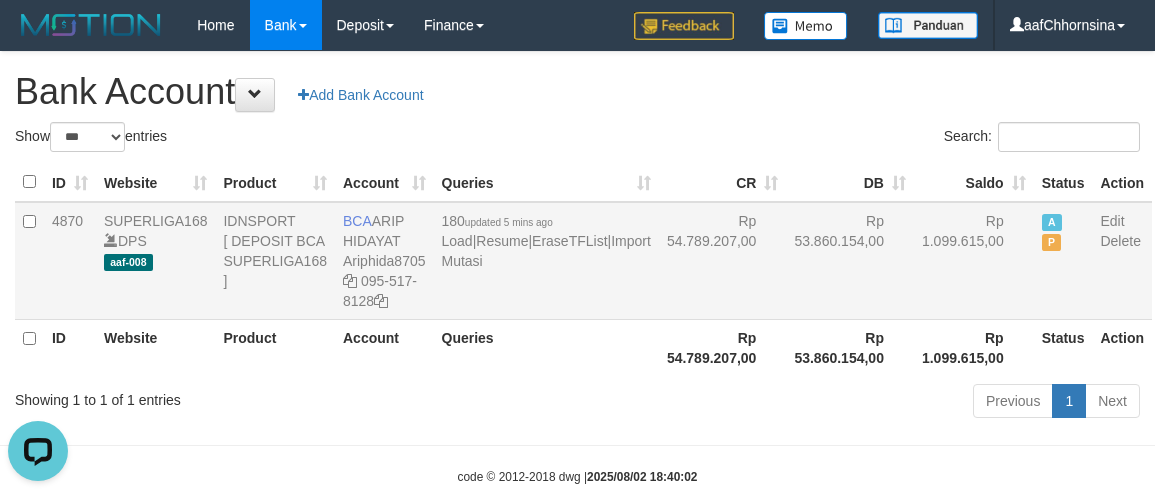 click on "Rp 54.789.207,00" at bounding box center (723, 261) 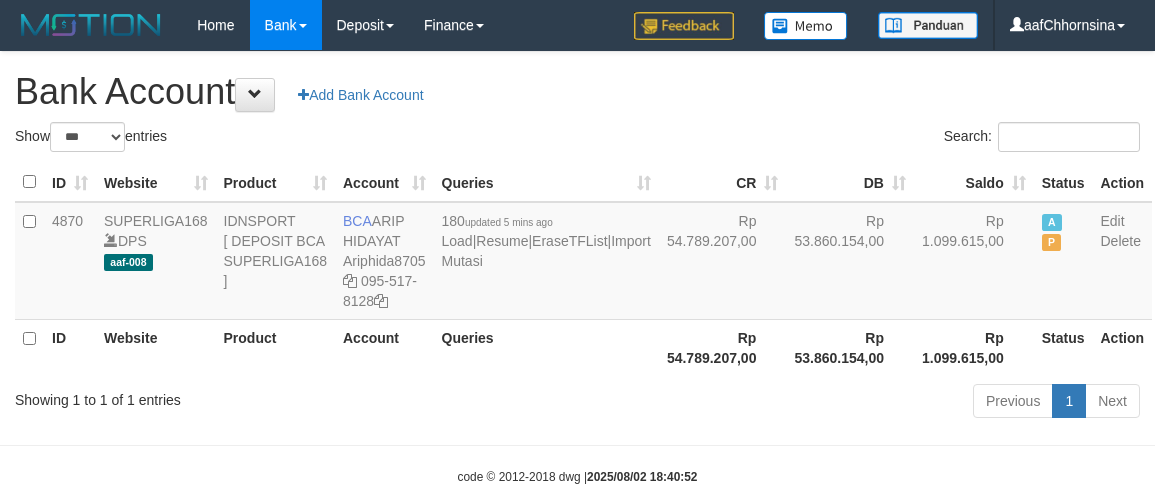 select on "***" 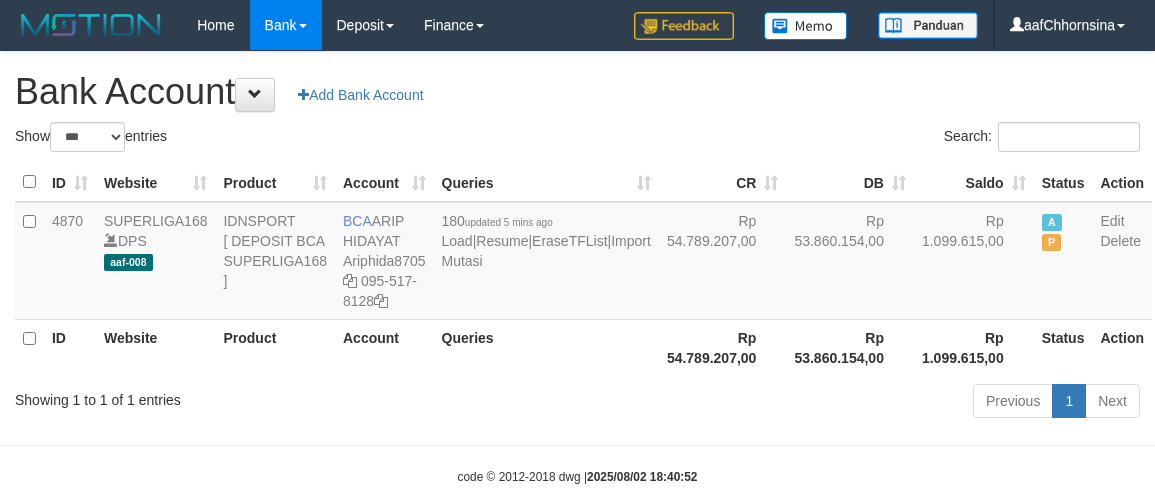 scroll, scrollTop: 0, scrollLeft: 0, axis: both 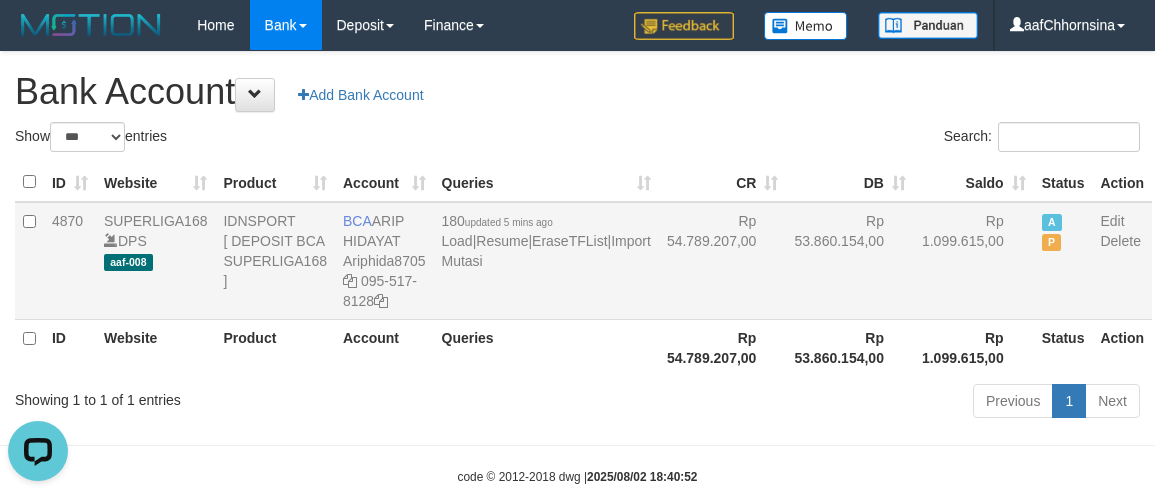 drag, startPoint x: 577, startPoint y: 285, endPoint x: 601, endPoint y: 285, distance: 24 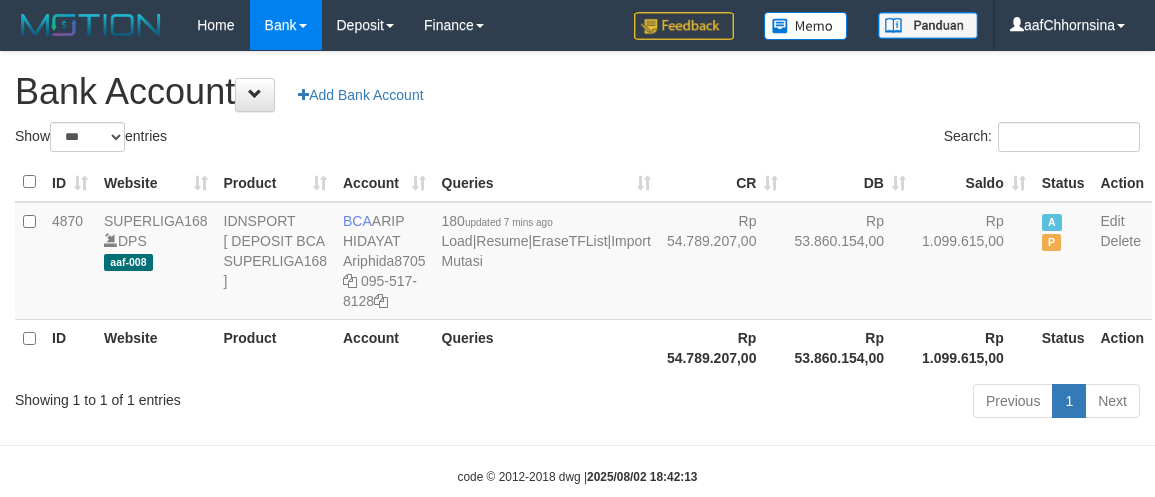 select on "***" 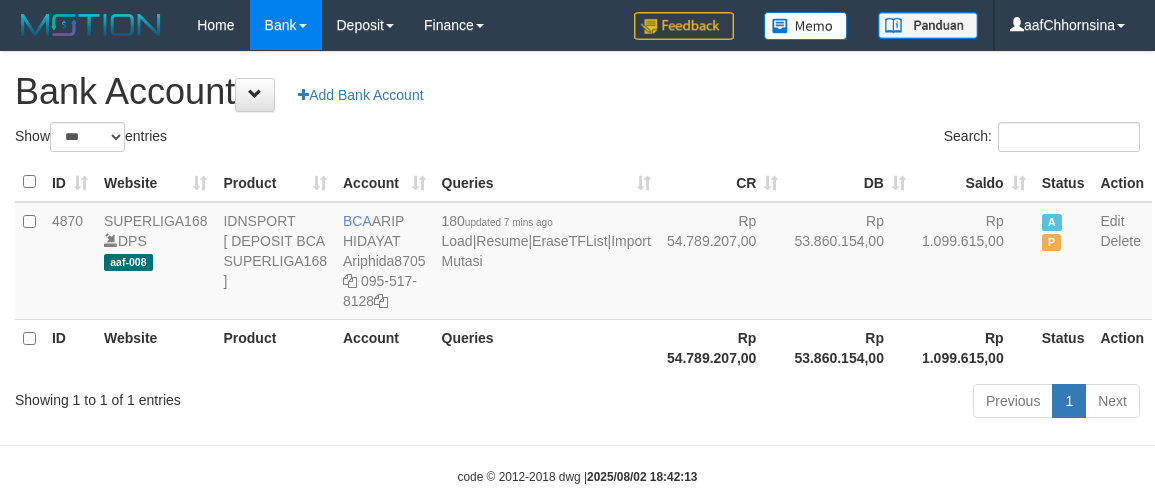 scroll, scrollTop: 0, scrollLeft: 0, axis: both 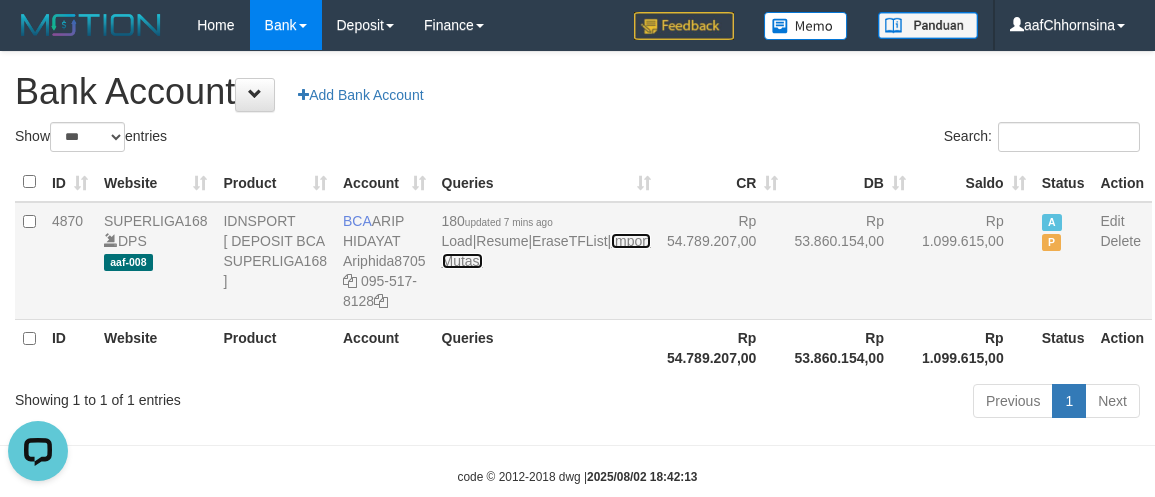 click on "Import Mutasi" at bounding box center [546, 251] 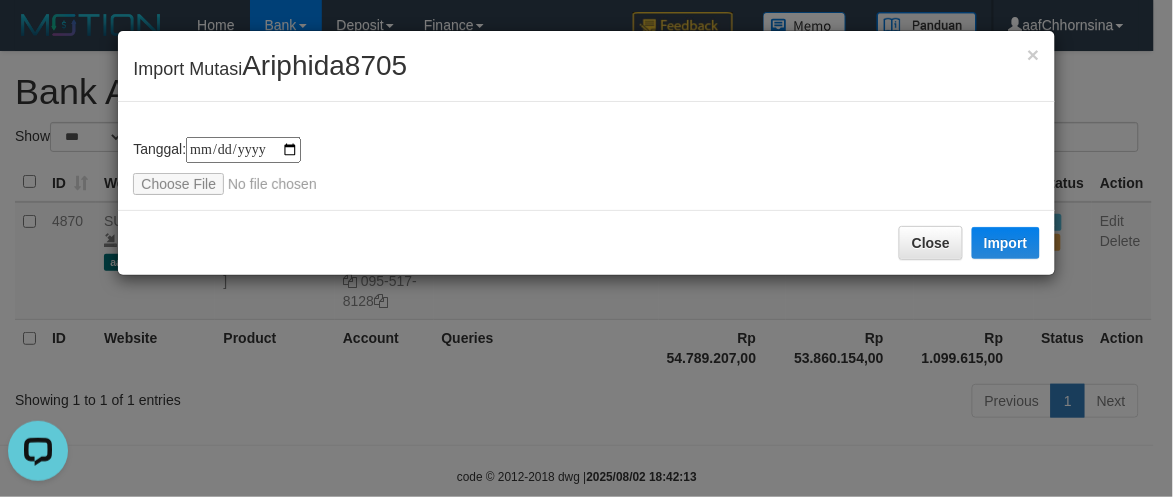 type on "**********" 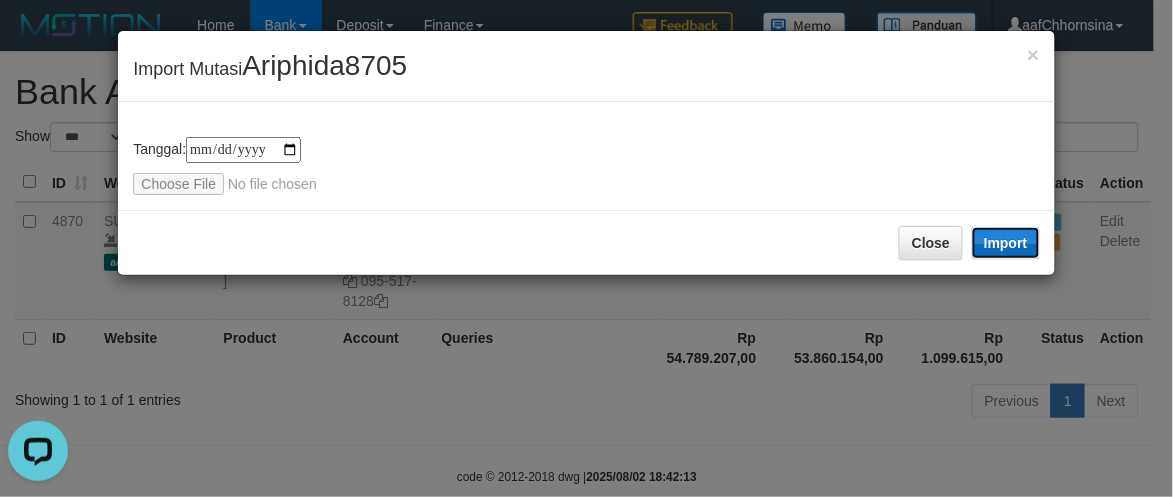 click on "Import" at bounding box center [1006, 243] 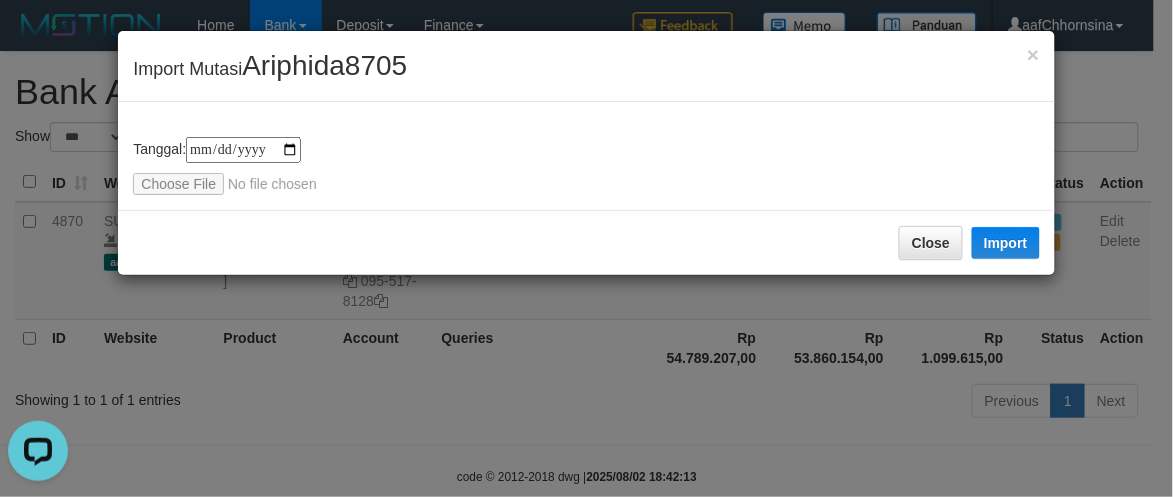 click on "**********" at bounding box center (586, 156) 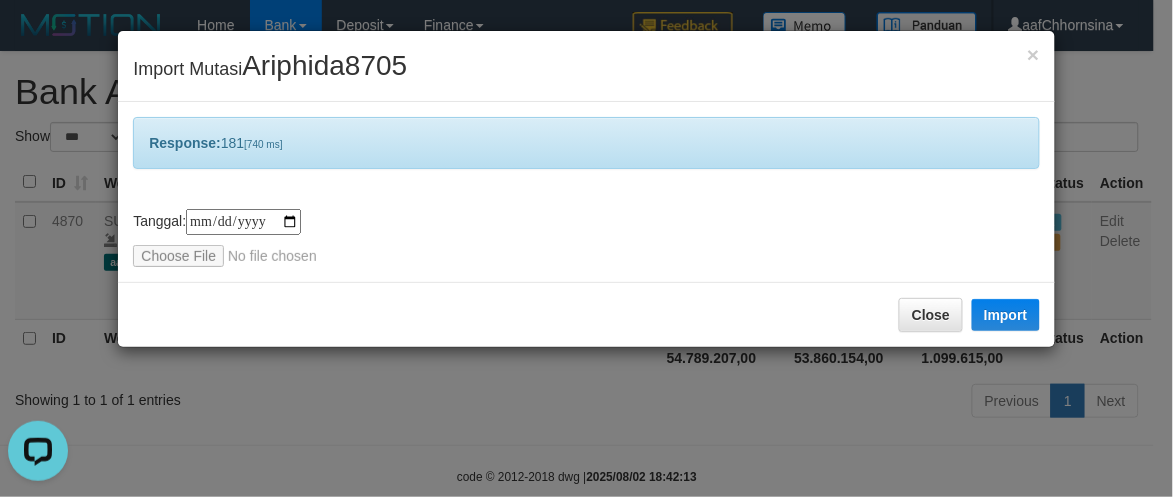 click on "**********" at bounding box center [586, 192] 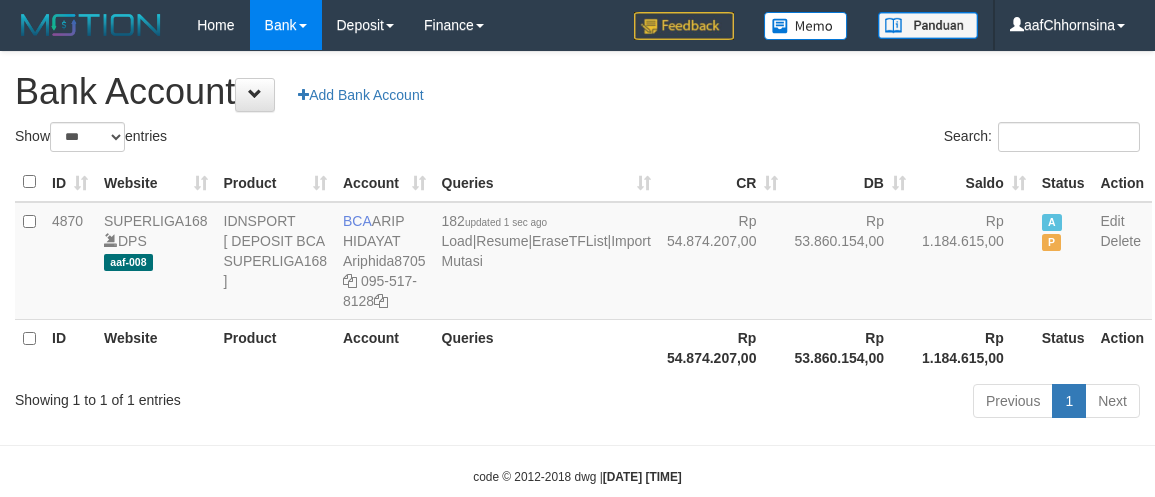 select on "***" 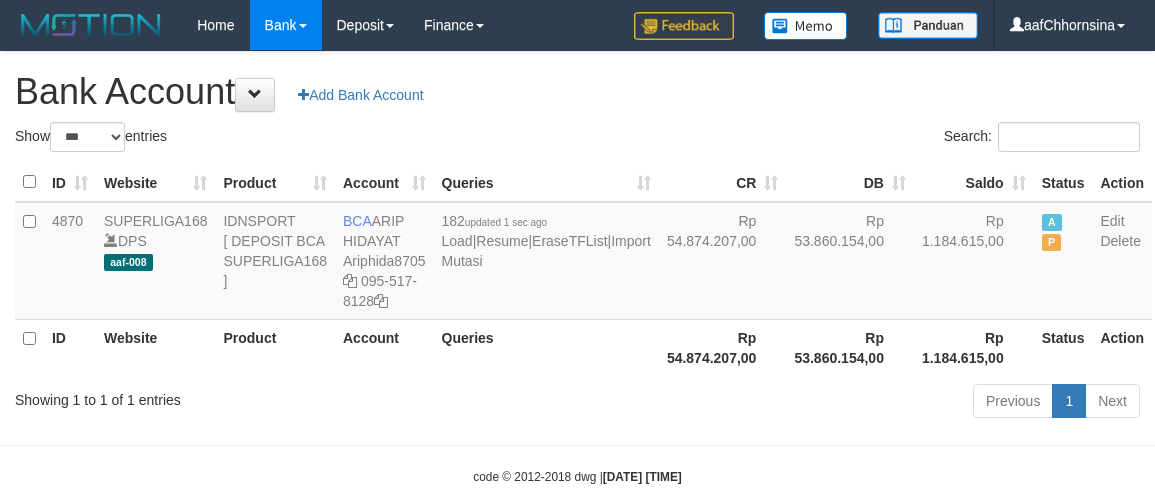 scroll, scrollTop: 0, scrollLeft: 0, axis: both 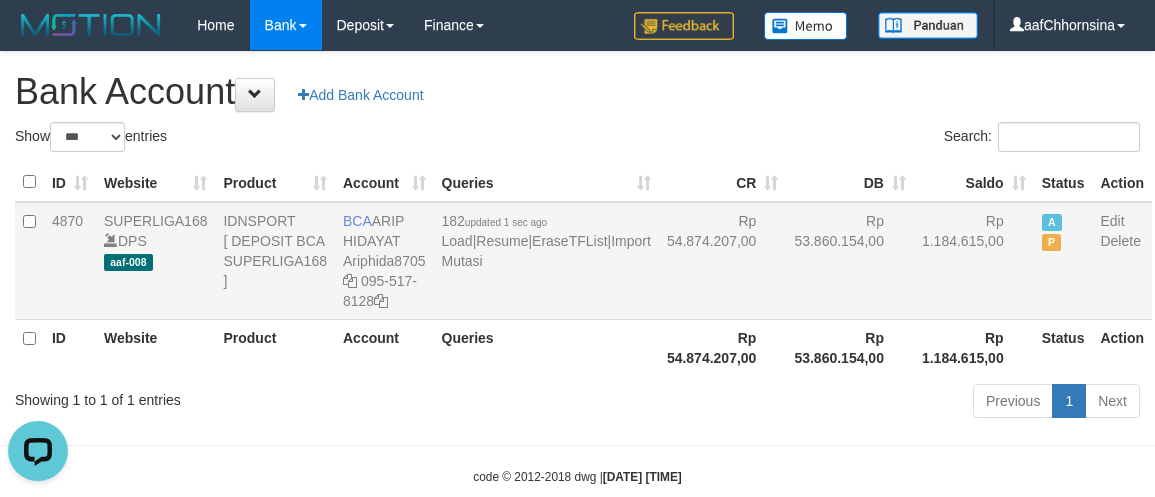 drag, startPoint x: 495, startPoint y: 337, endPoint x: 526, endPoint y: 352, distance: 34.43835 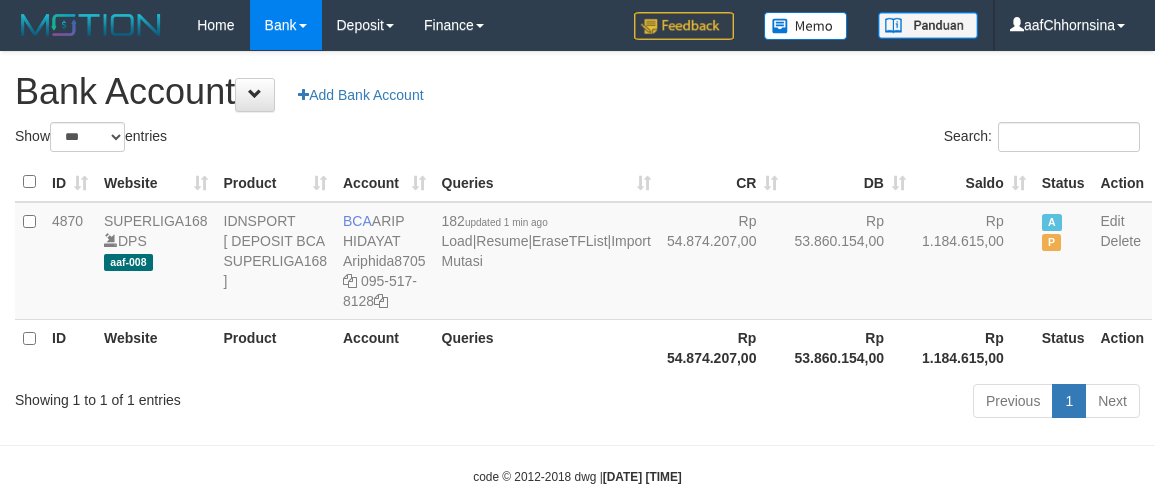 select on "***" 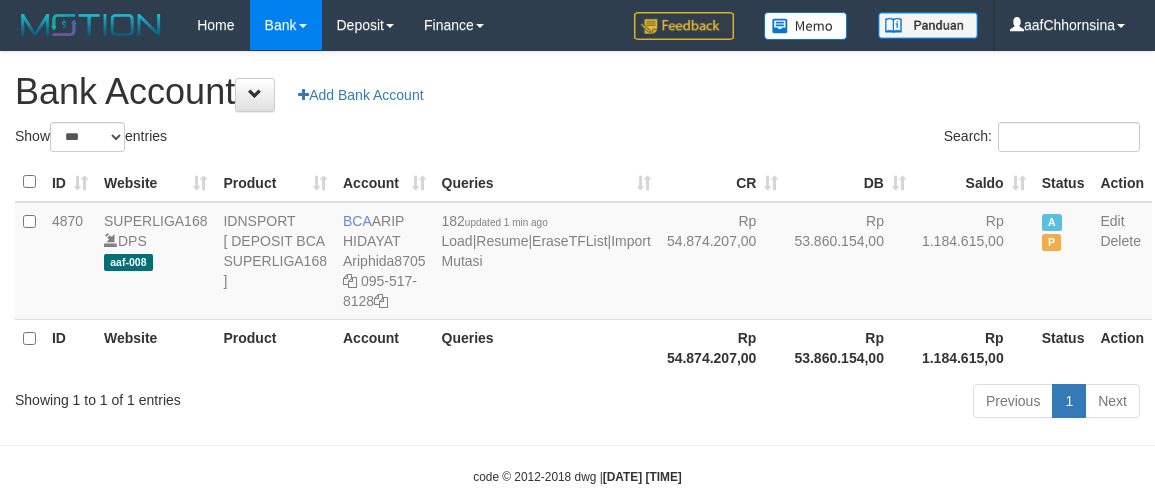 scroll, scrollTop: 0, scrollLeft: 0, axis: both 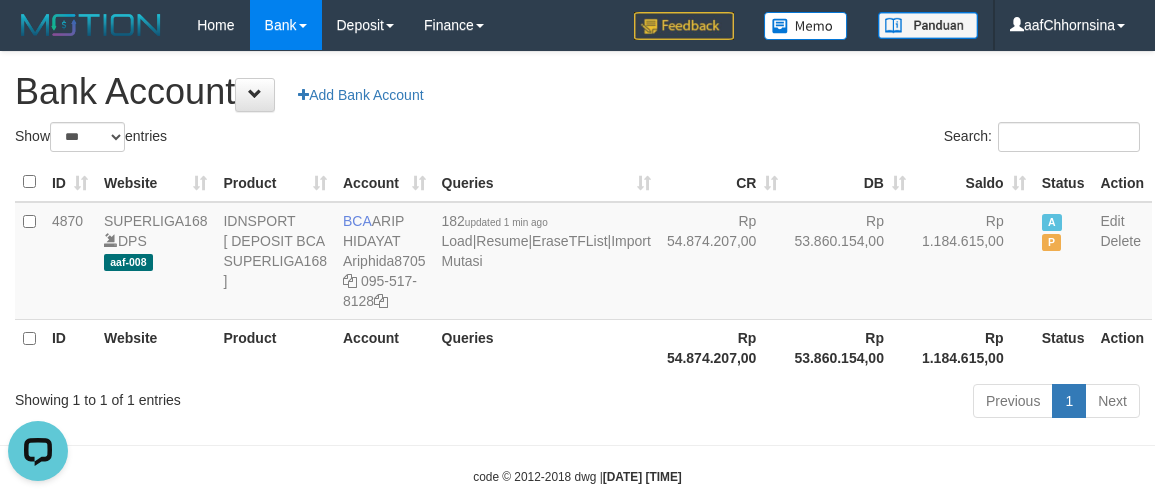 drag, startPoint x: 475, startPoint y: 380, endPoint x: 497, endPoint y: 393, distance: 25.553865 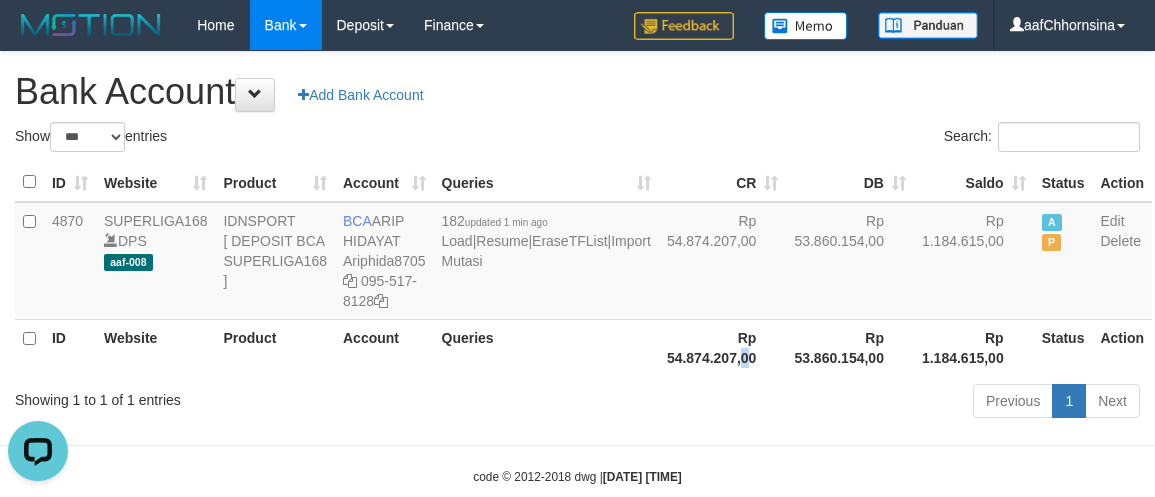 click on "Rp 54.874.207,00" at bounding box center (723, 347) 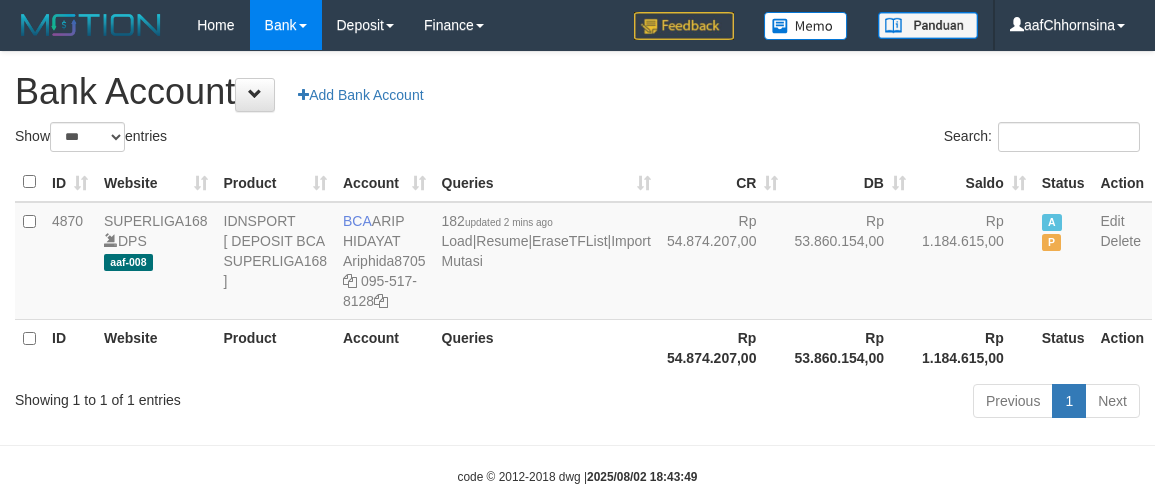 select on "***" 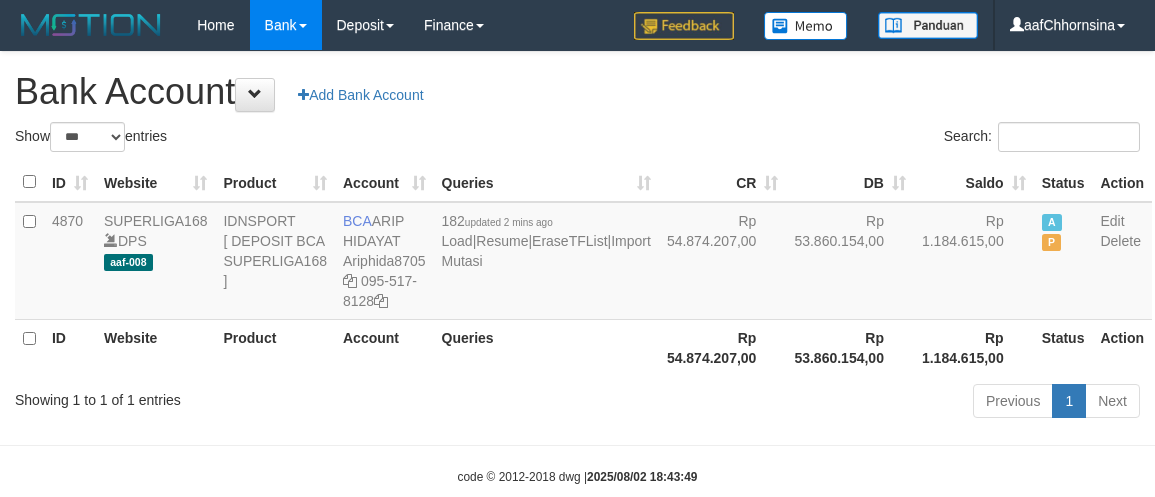 scroll, scrollTop: 0, scrollLeft: 0, axis: both 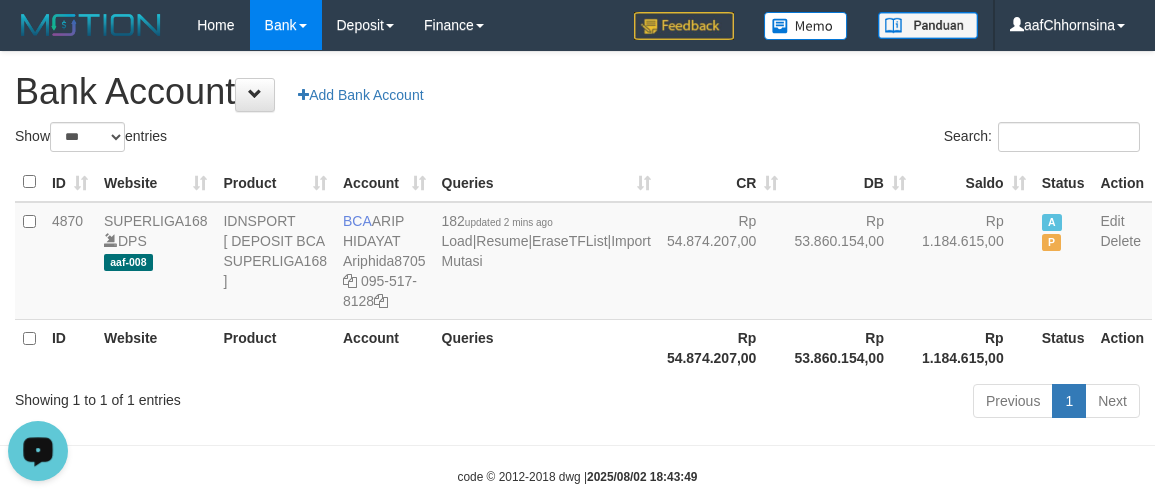 click on "Account" at bounding box center (384, 347) 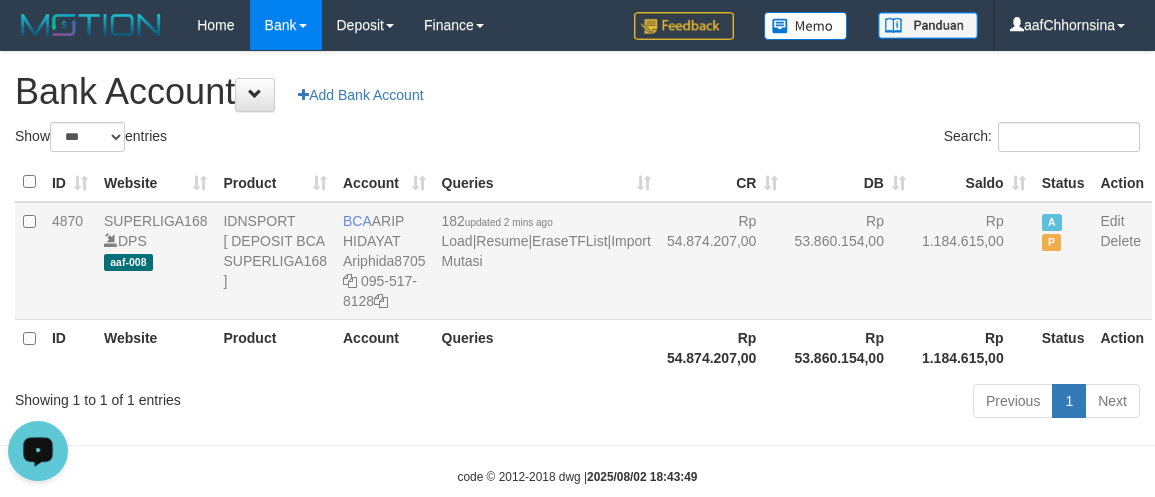 click on "Rp 54.874.207,00" at bounding box center (723, 261) 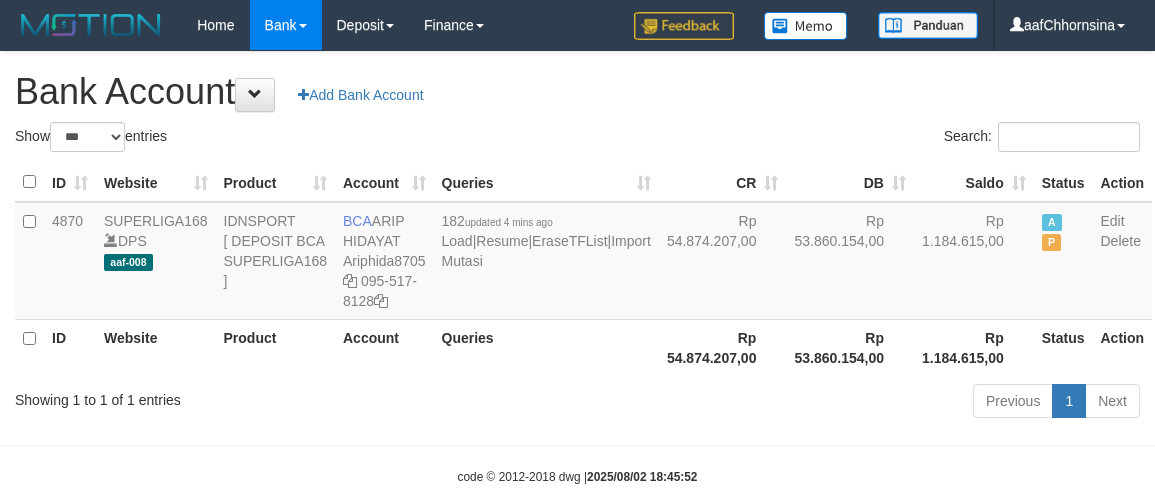 select on "***" 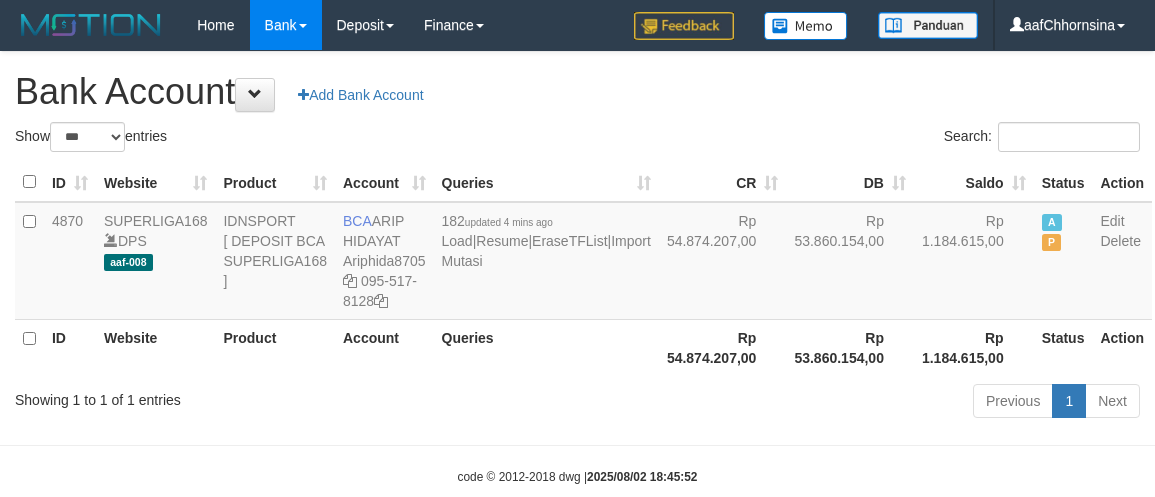 scroll, scrollTop: 0, scrollLeft: 0, axis: both 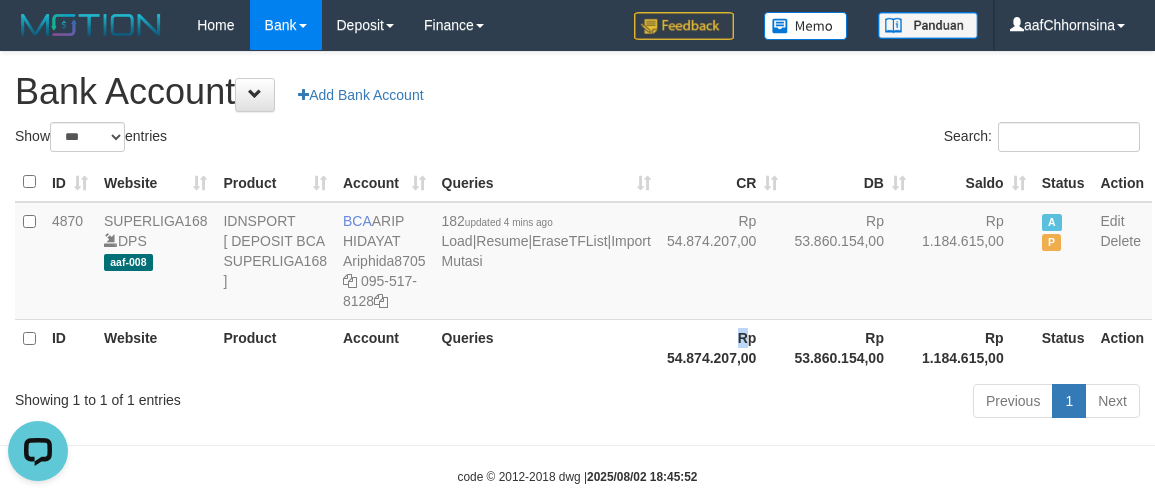 drag, startPoint x: 591, startPoint y: 360, endPoint x: 650, endPoint y: 380, distance: 62.297672 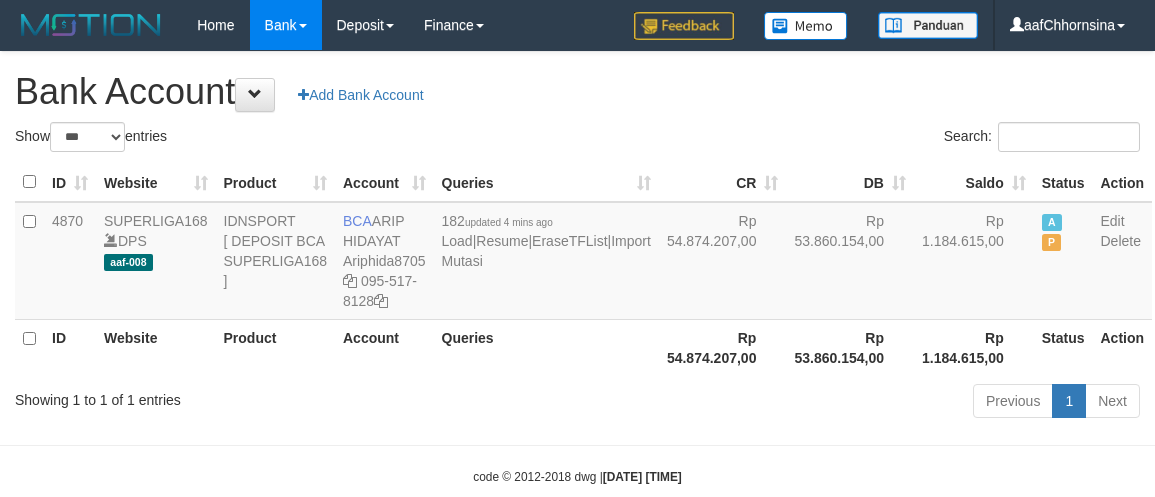 select on "***" 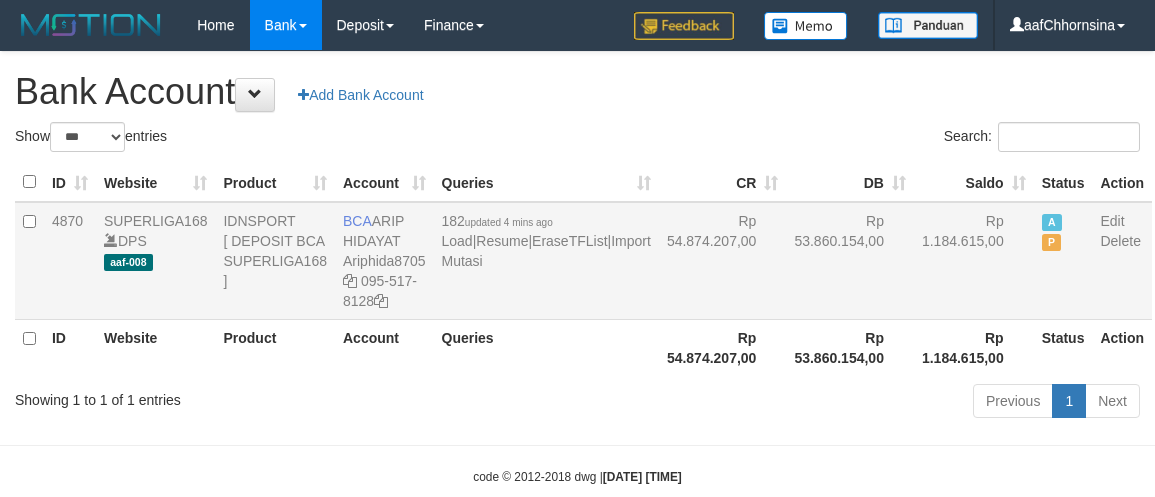 scroll, scrollTop: 0, scrollLeft: 0, axis: both 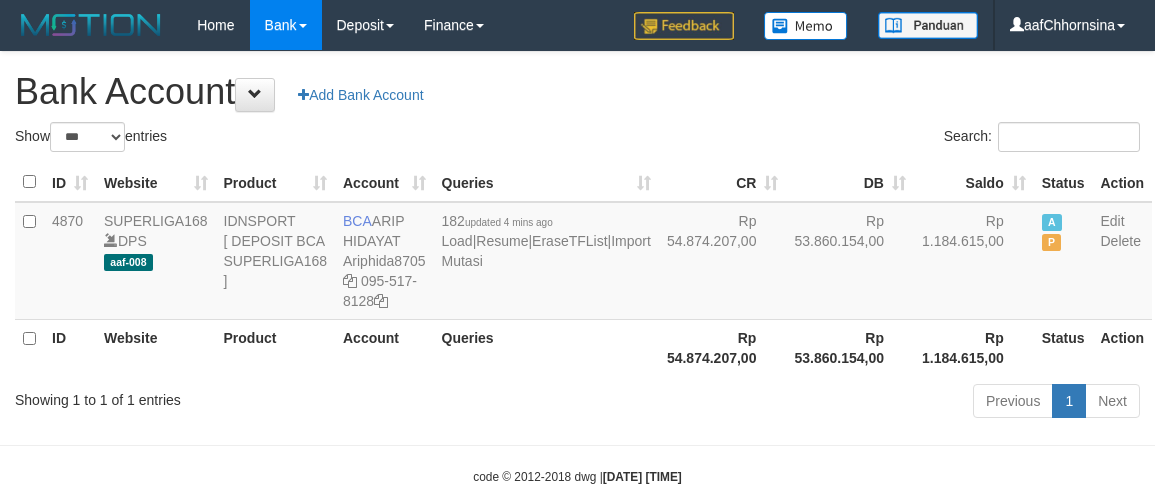 select on "***" 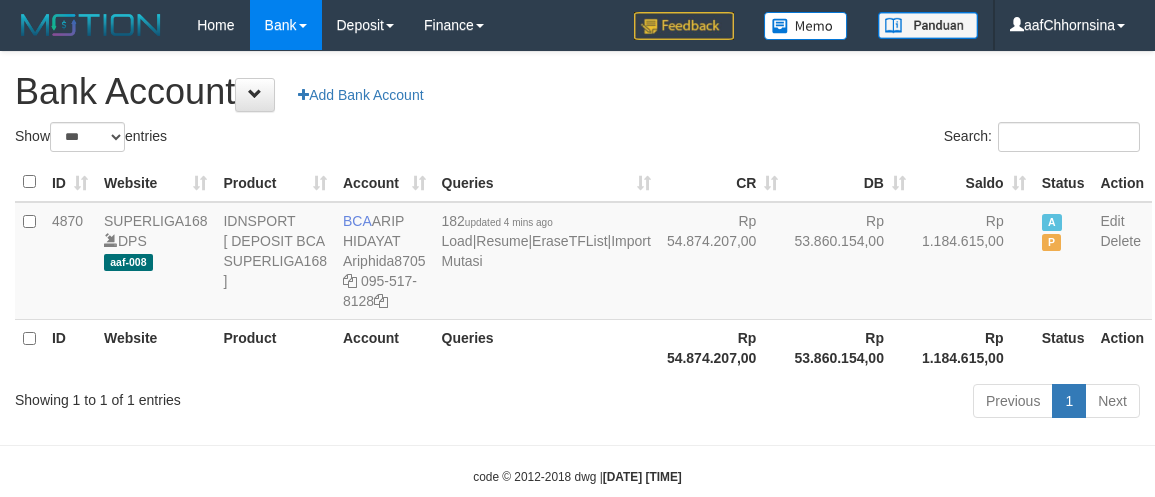 scroll, scrollTop: 0, scrollLeft: 0, axis: both 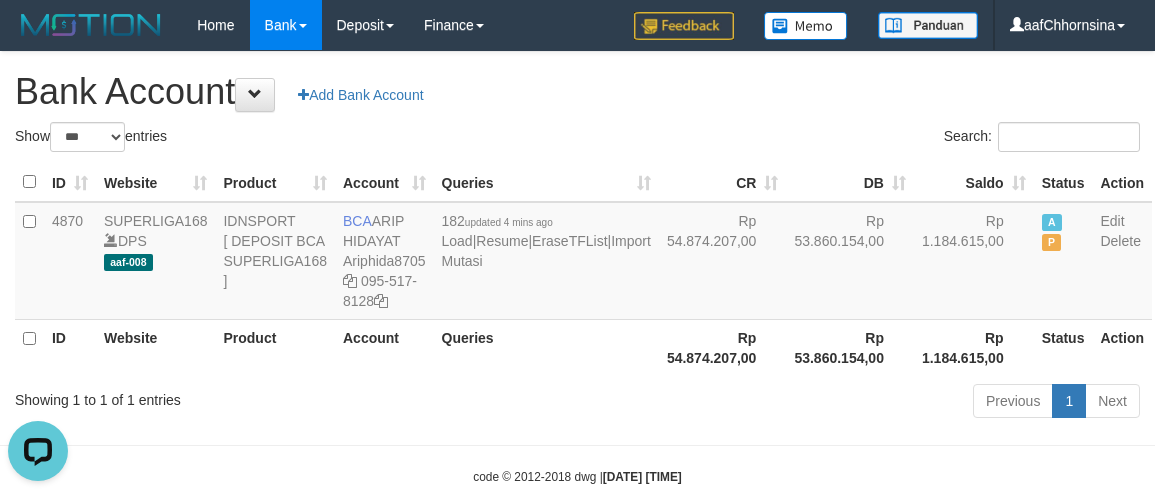 drag, startPoint x: 440, startPoint y: 391, endPoint x: 482, endPoint y: 395, distance: 42.190044 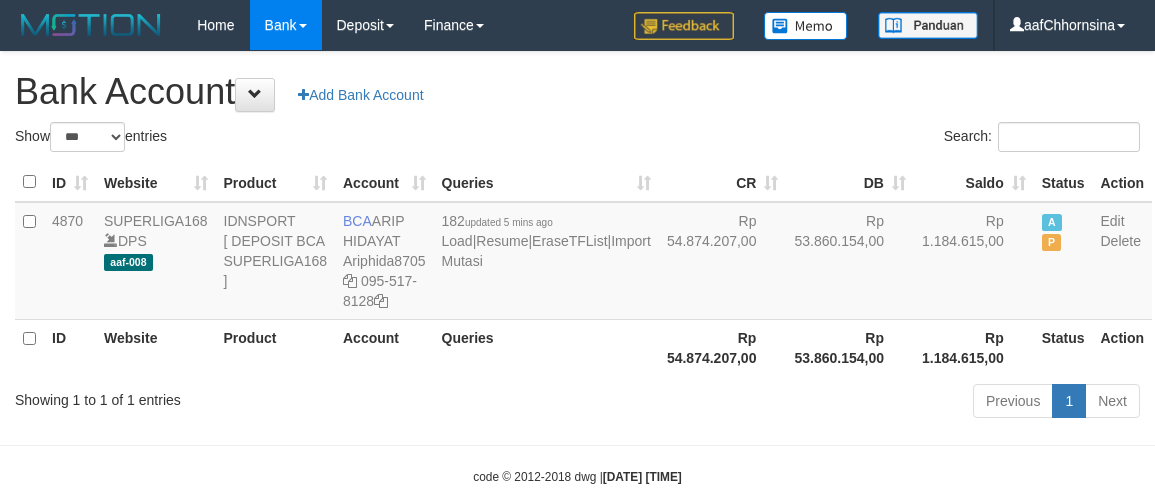 select on "***" 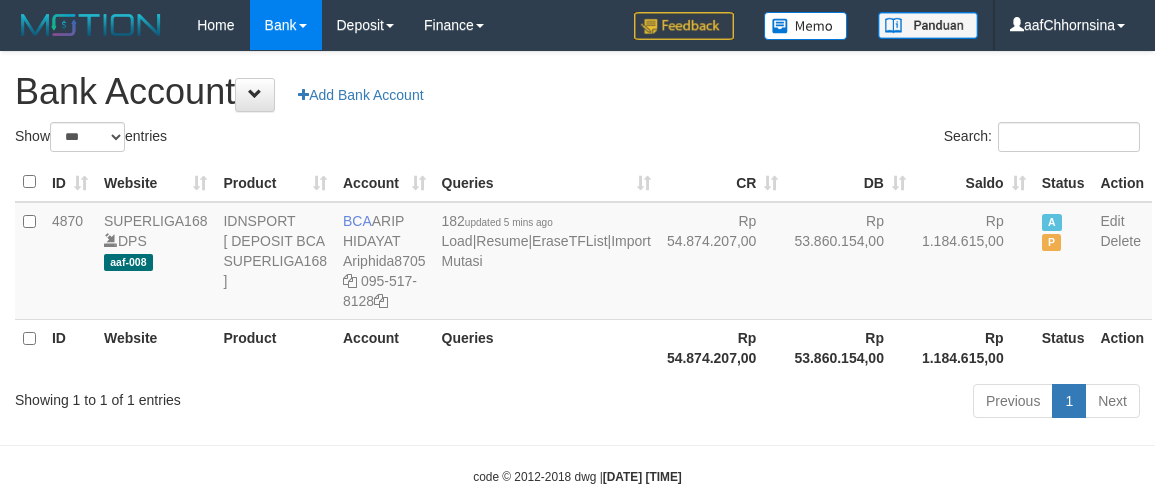 scroll, scrollTop: 0, scrollLeft: 0, axis: both 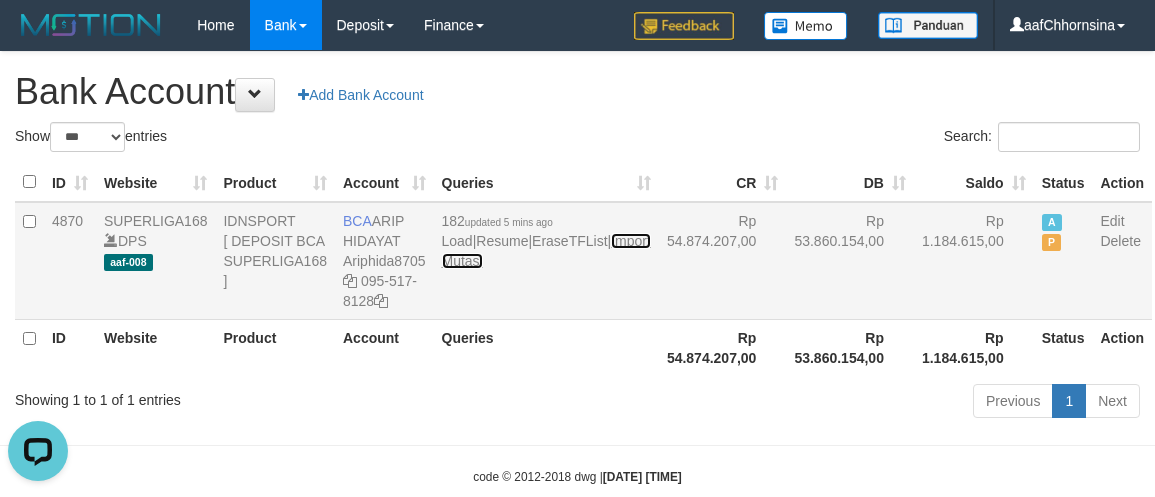 click on "Import Mutasi" at bounding box center (546, 251) 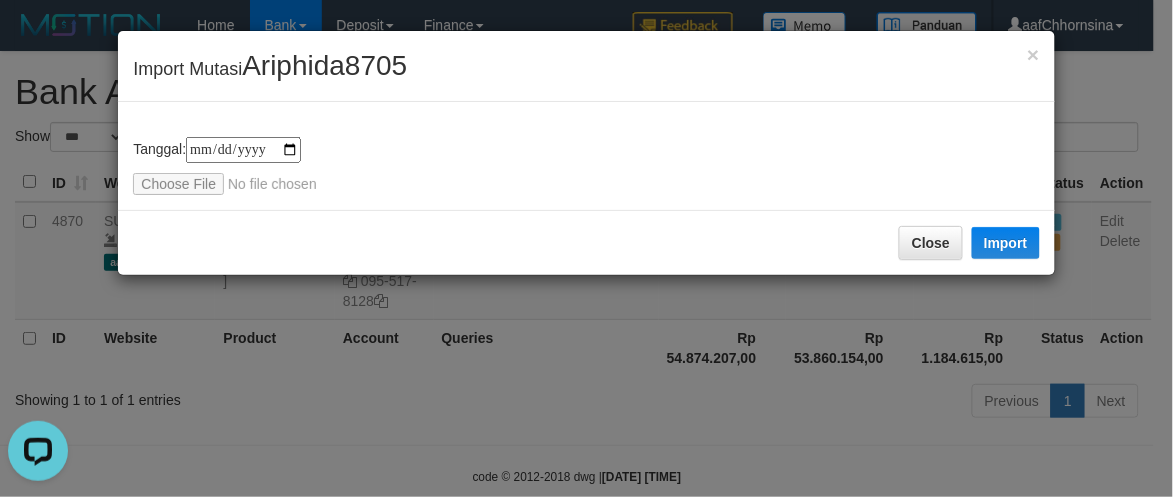 click on "**********" at bounding box center (586, 248) 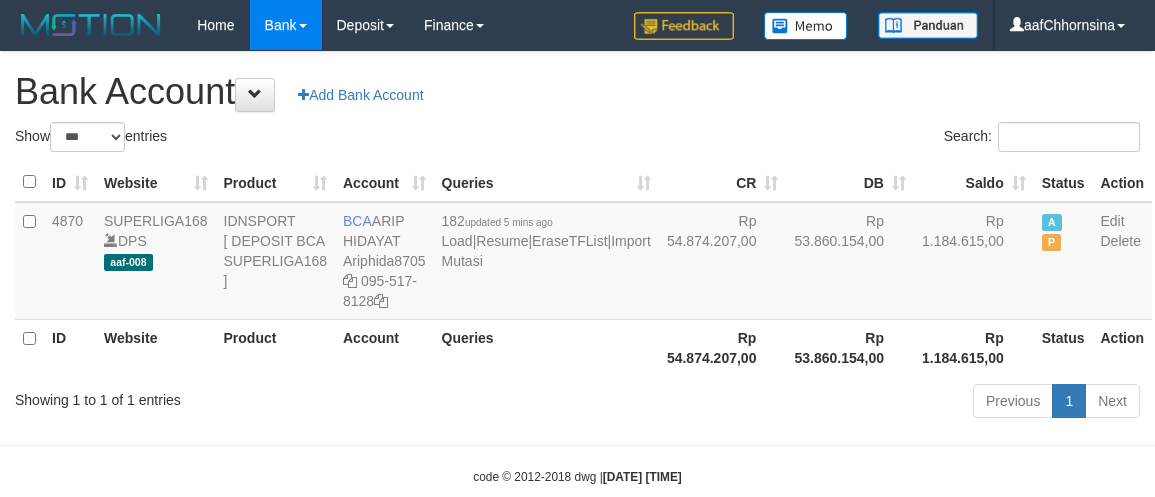 select on "***" 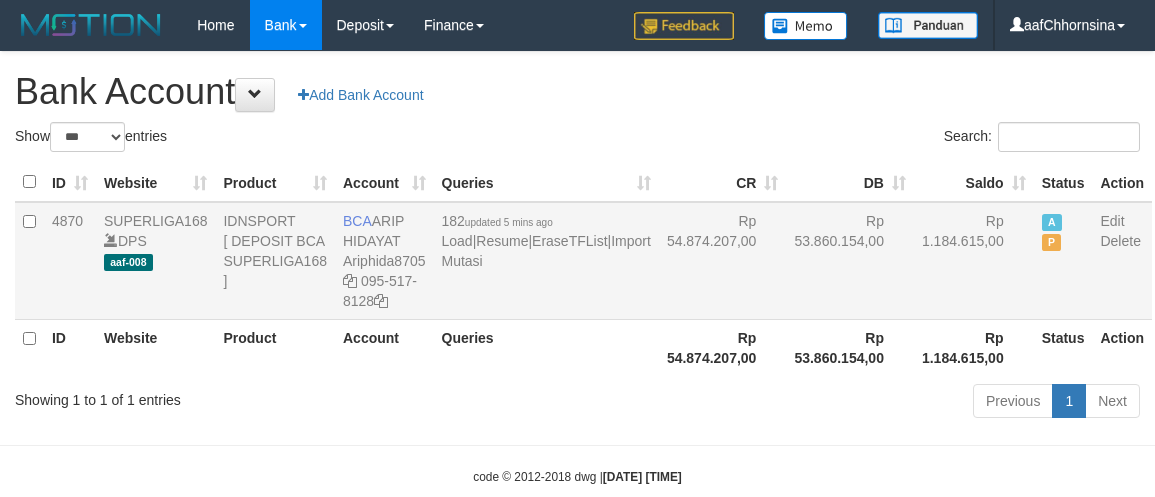 scroll, scrollTop: 0, scrollLeft: 0, axis: both 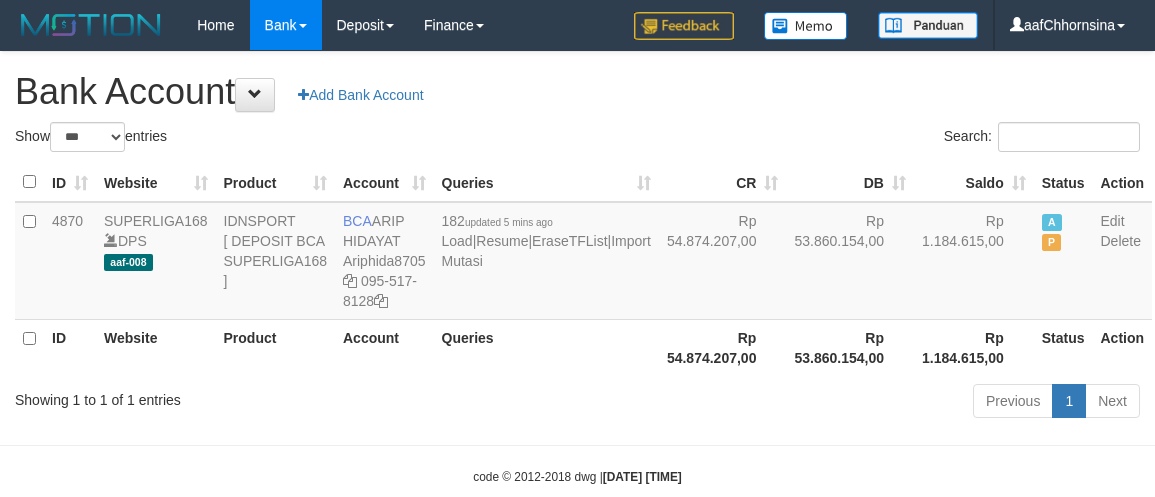 select on "***" 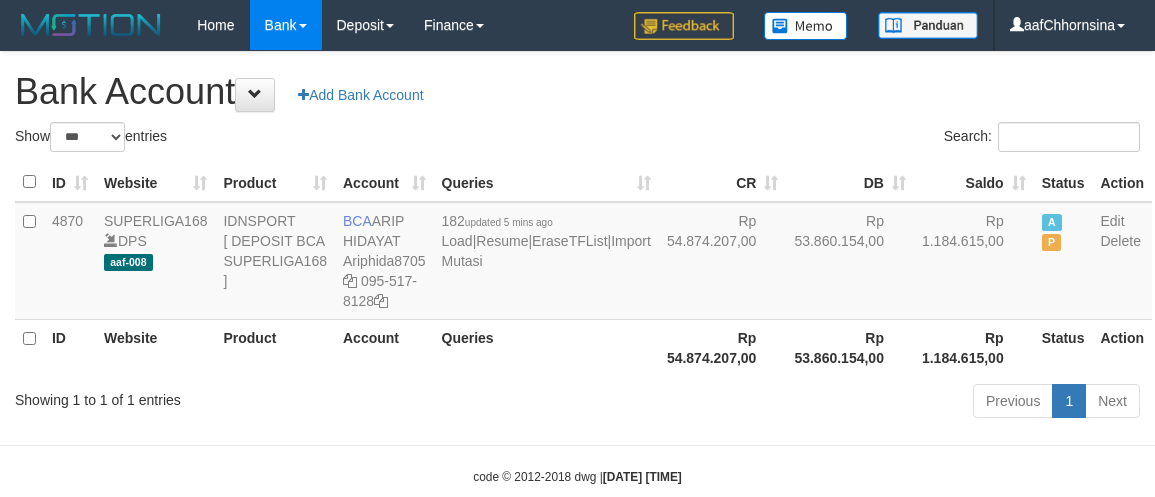 scroll, scrollTop: 0, scrollLeft: 0, axis: both 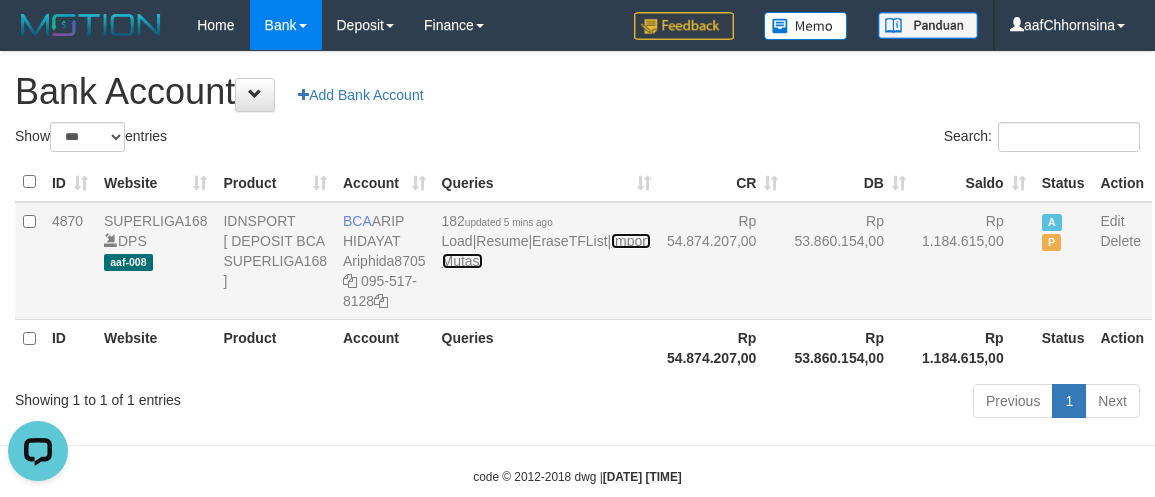 click on "Import Mutasi" at bounding box center (546, 251) 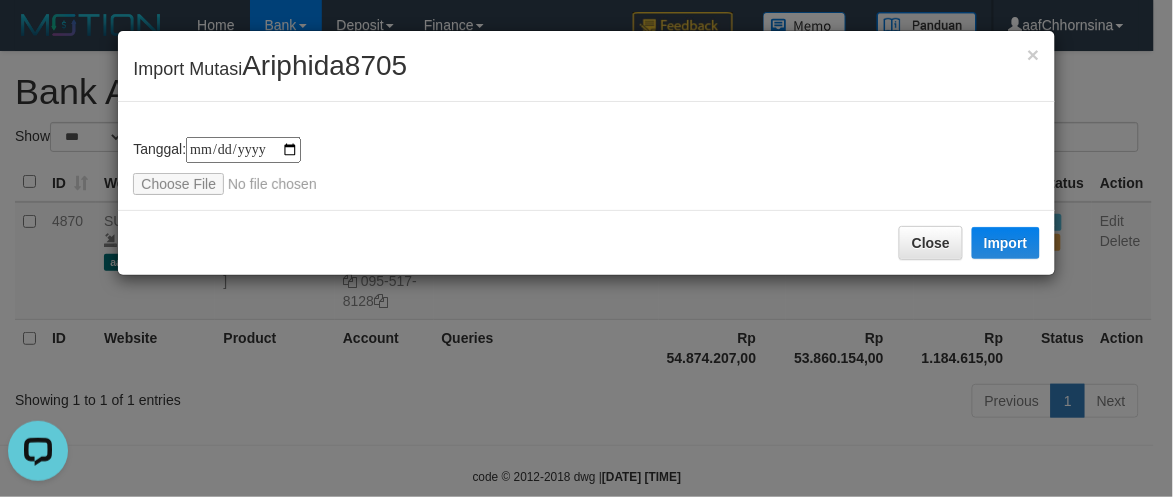 click on "**********" at bounding box center [586, 248] 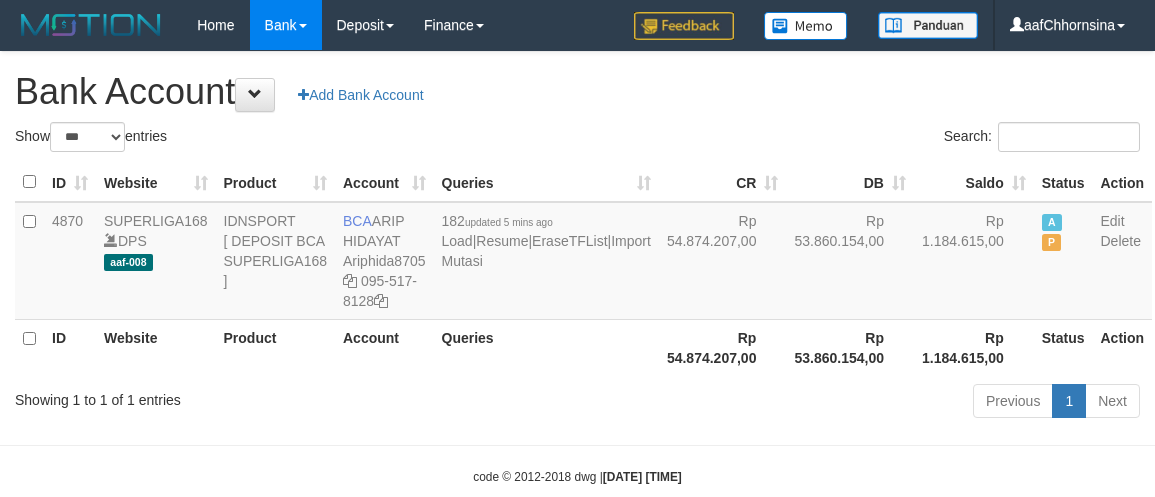select on "***" 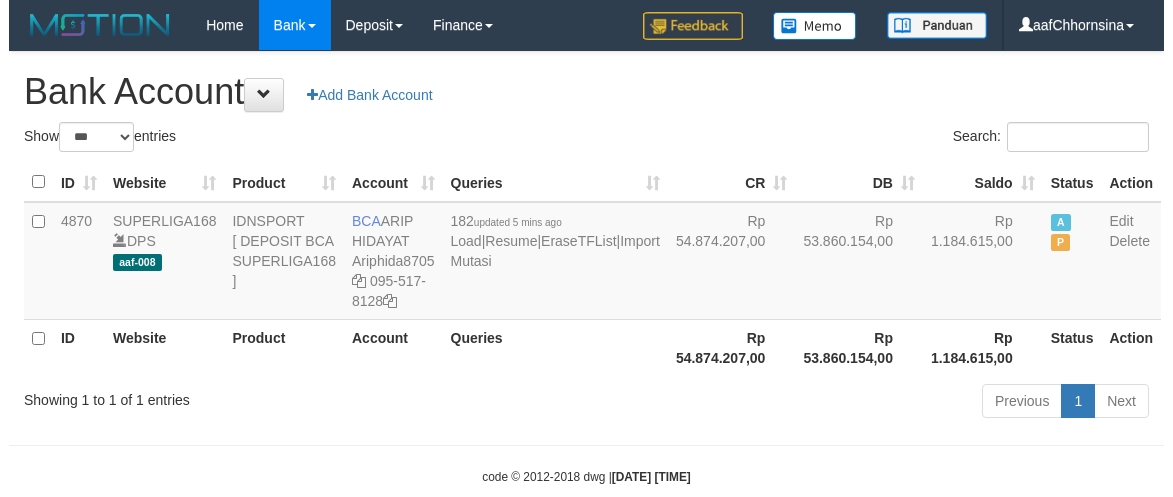 scroll, scrollTop: 0, scrollLeft: 0, axis: both 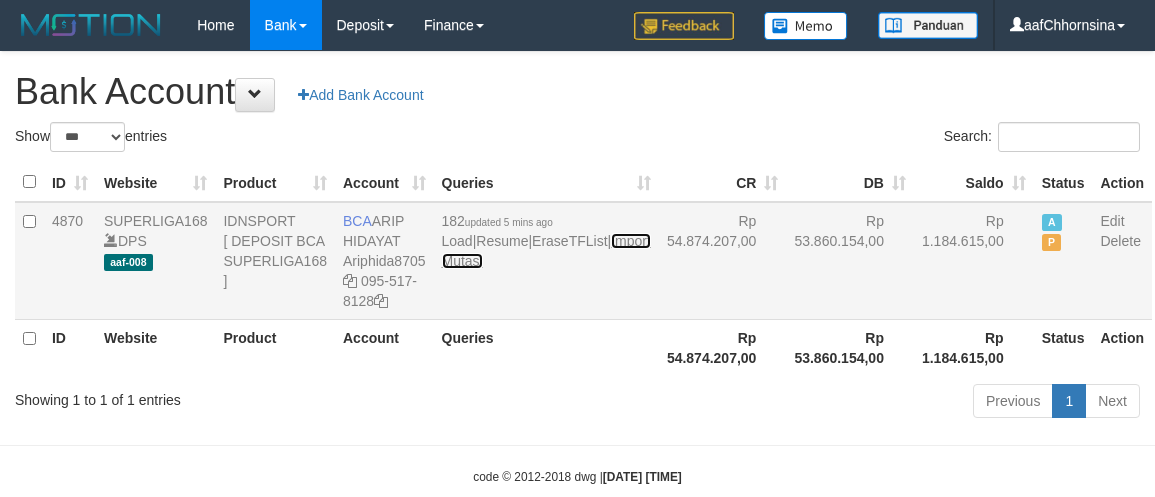 click on "Import Mutasi" at bounding box center (546, 251) 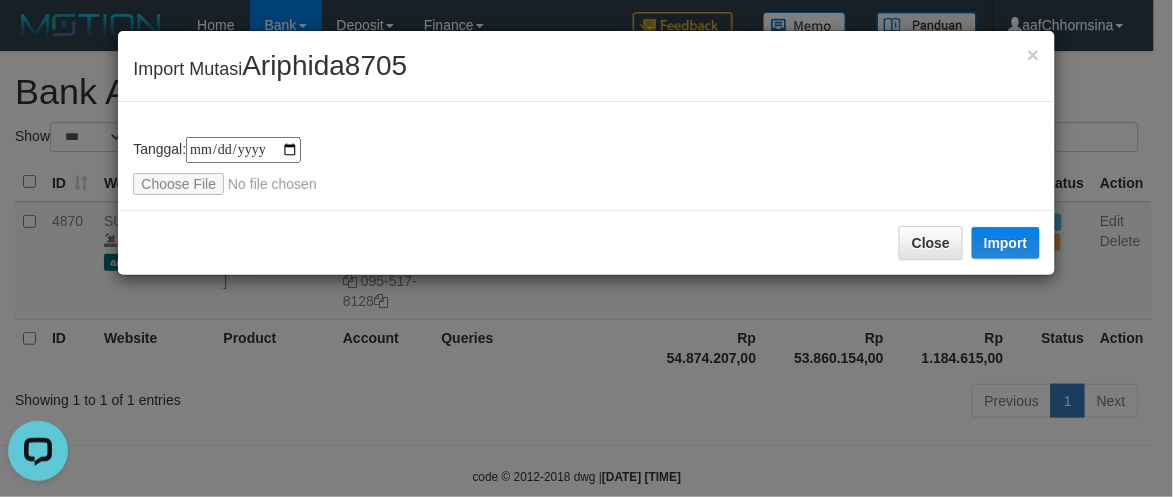 scroll, scrollTop: 0, scrollLeft: 0, axis: both 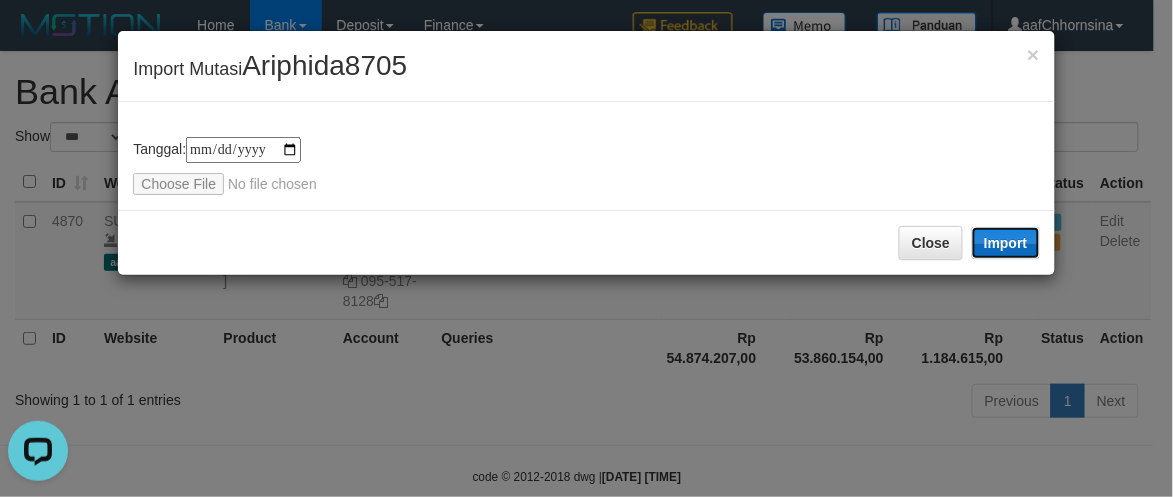 click on "Import" at bounding box center (1006, 243) 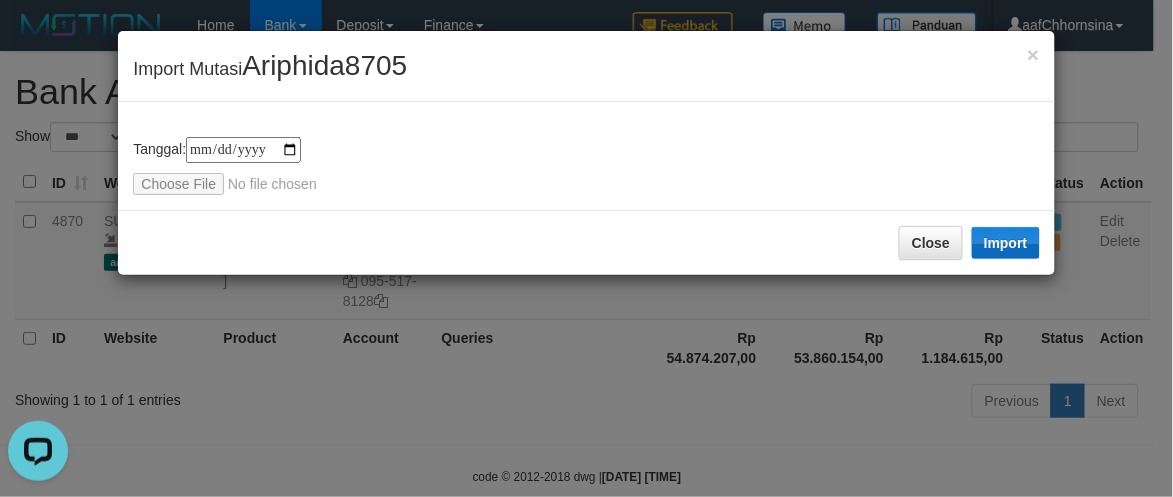 drag, startPoint x: 610, startPoint y: 265, endPoint x: 762, endPoint y: 300, distance: 155.97757 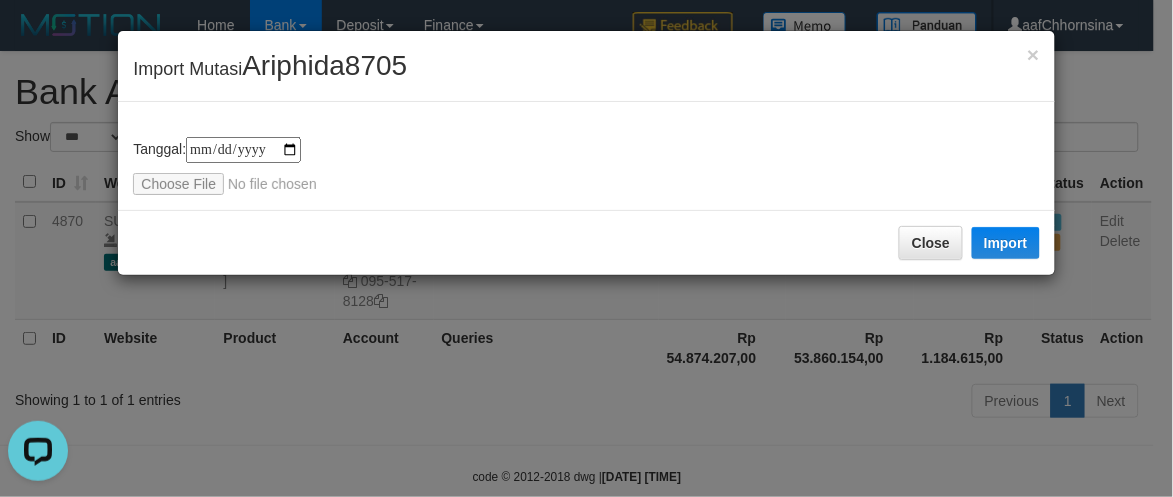 click on "**********" at bounding box center [586, 153] 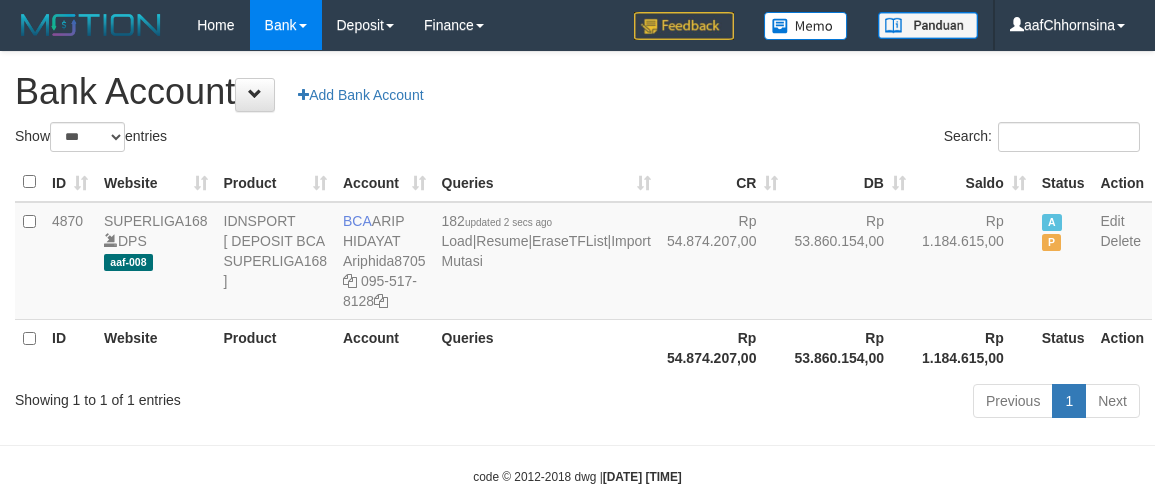 select on "***" 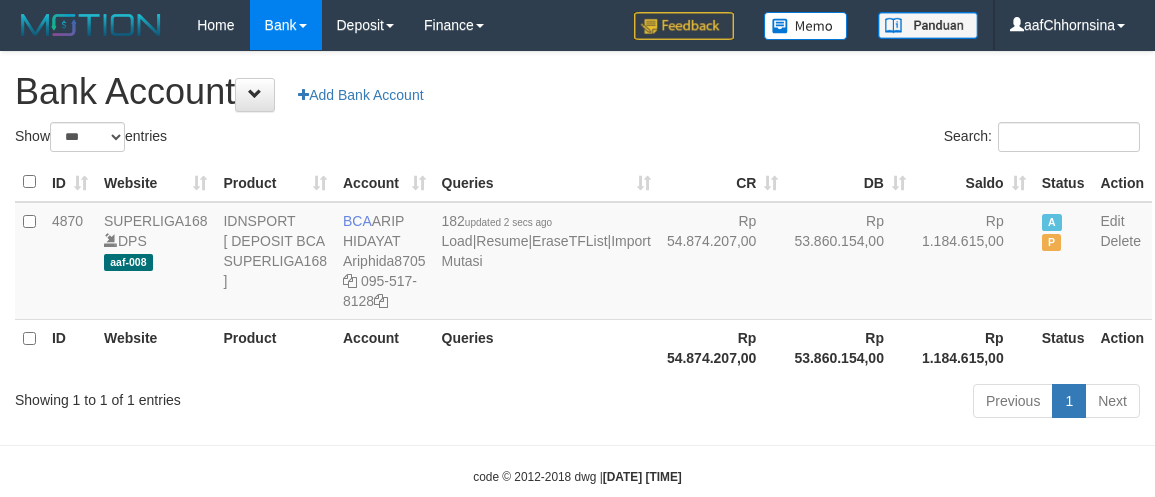 scroll, scrollTop: 0, scrollLeft: 0, axis: both 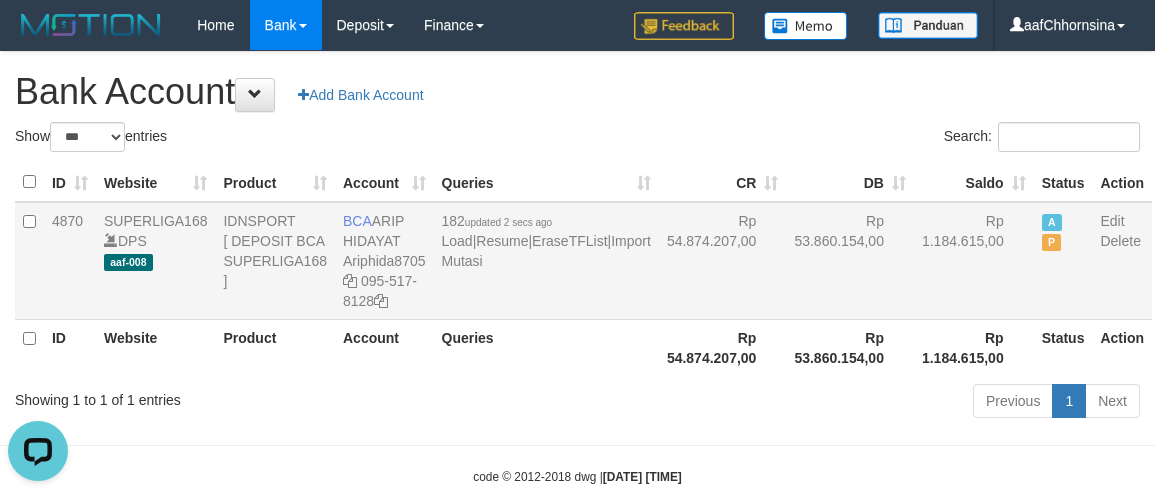 drag, startPoint x: 621, startPoint y: 306, endPoint x: 631, endPoint y: 307, distance: 10.049875 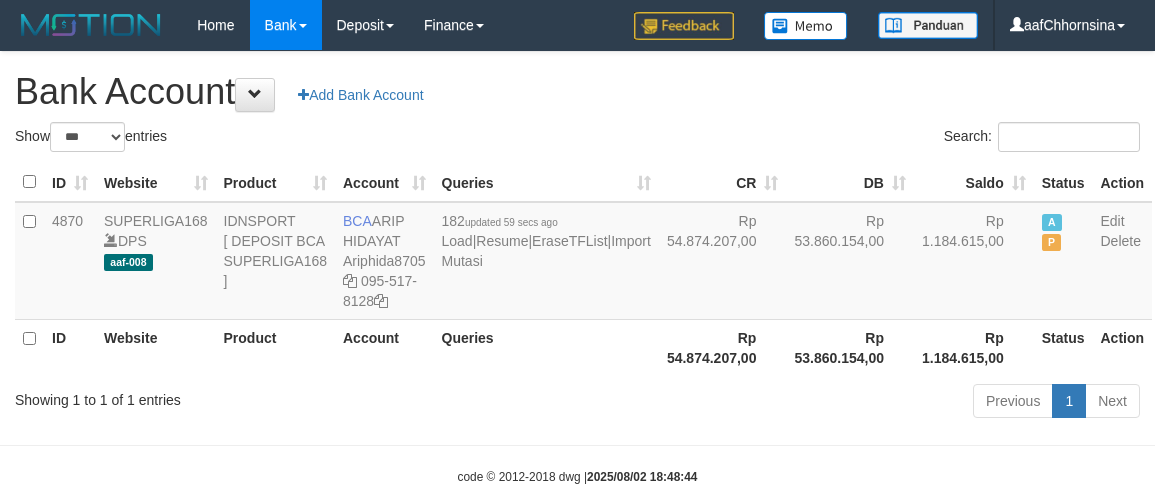 select on "***" 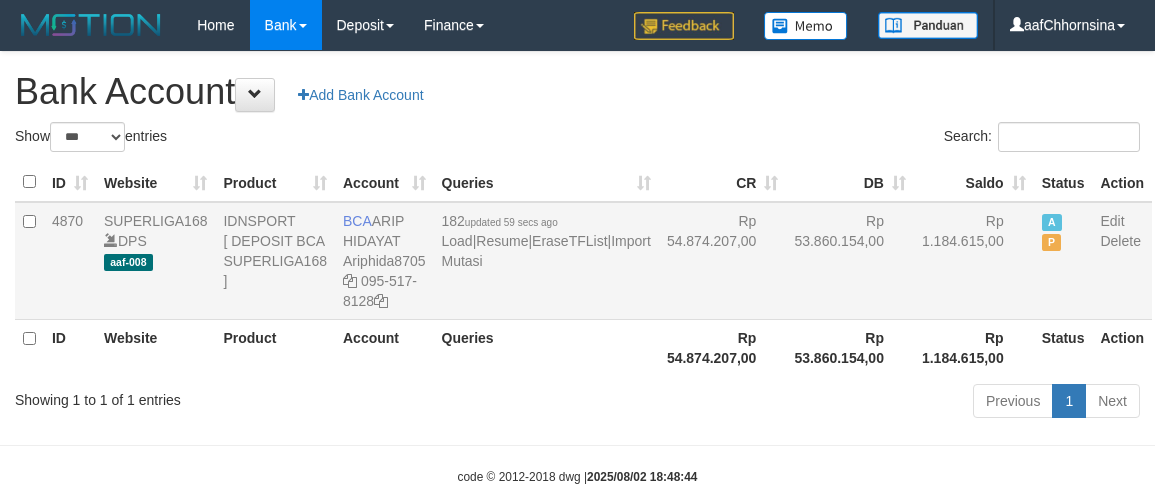 scroll, scrollTop: 0, scrollLeft: 0, axis: both 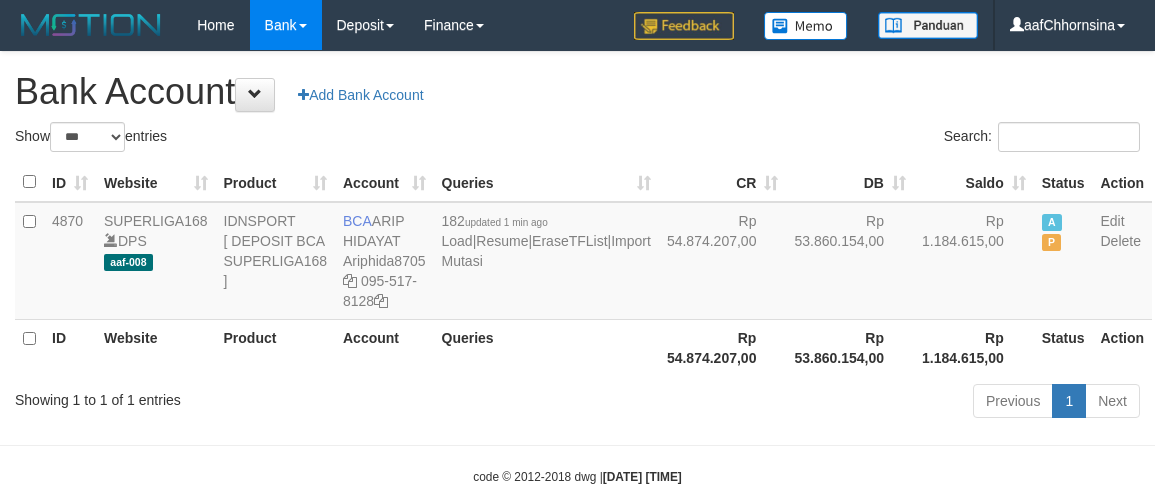select on "***" 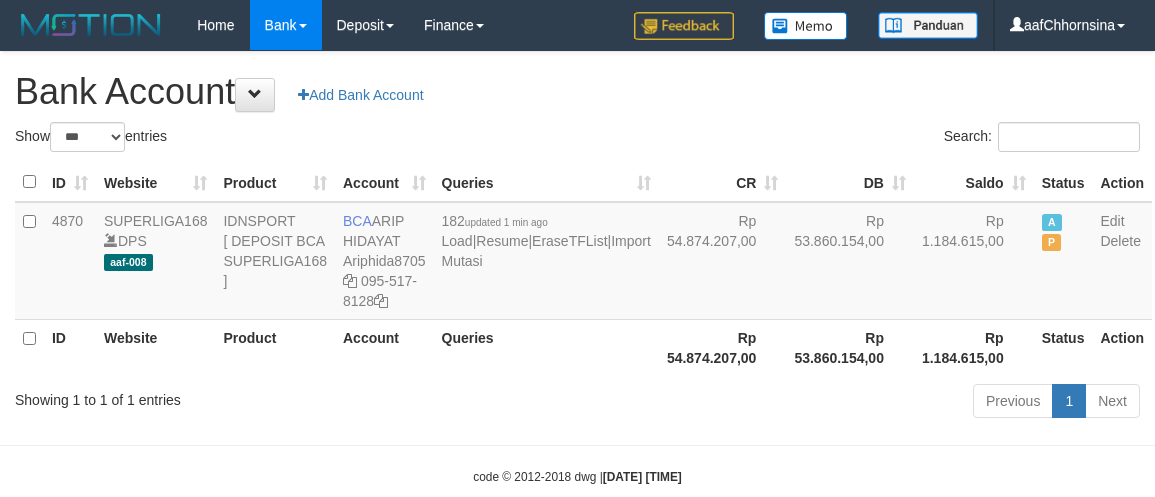 scroll, scrollTop: 0, scrollLeft: 0, axis: both 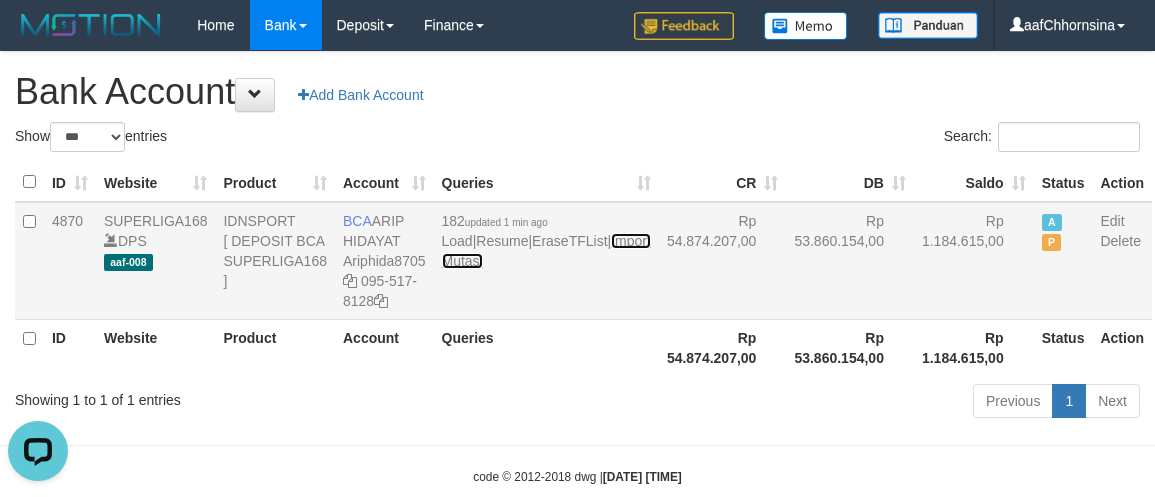 click on "Import Mutasi" at bounding box center (546, 251) 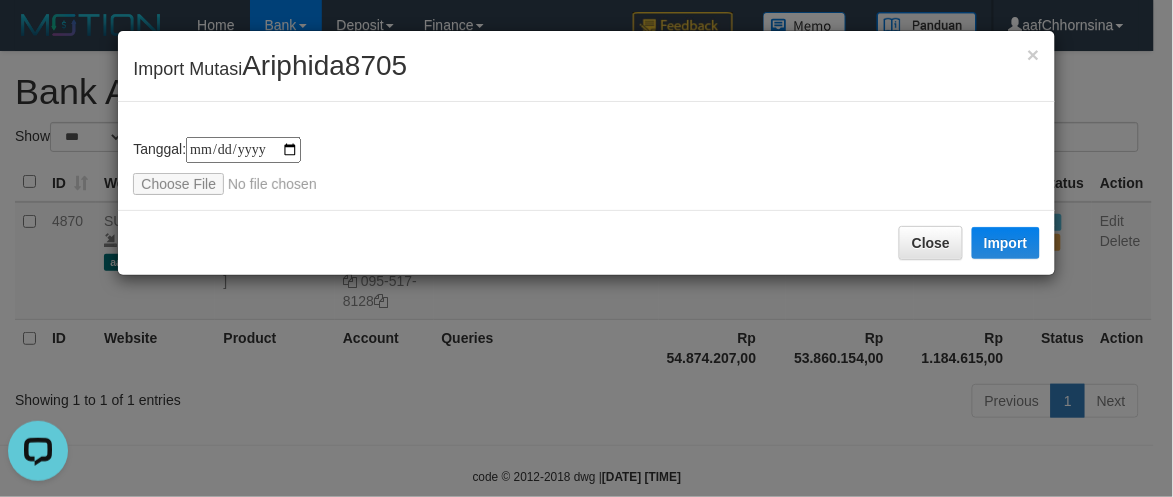 click on "**********" at bounding box center (586, 248) 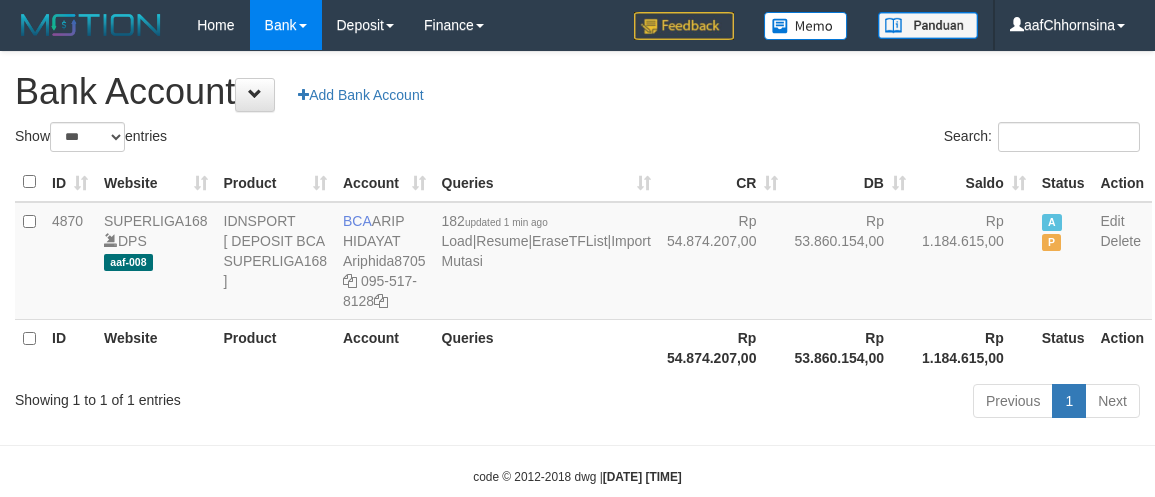 select on "***" 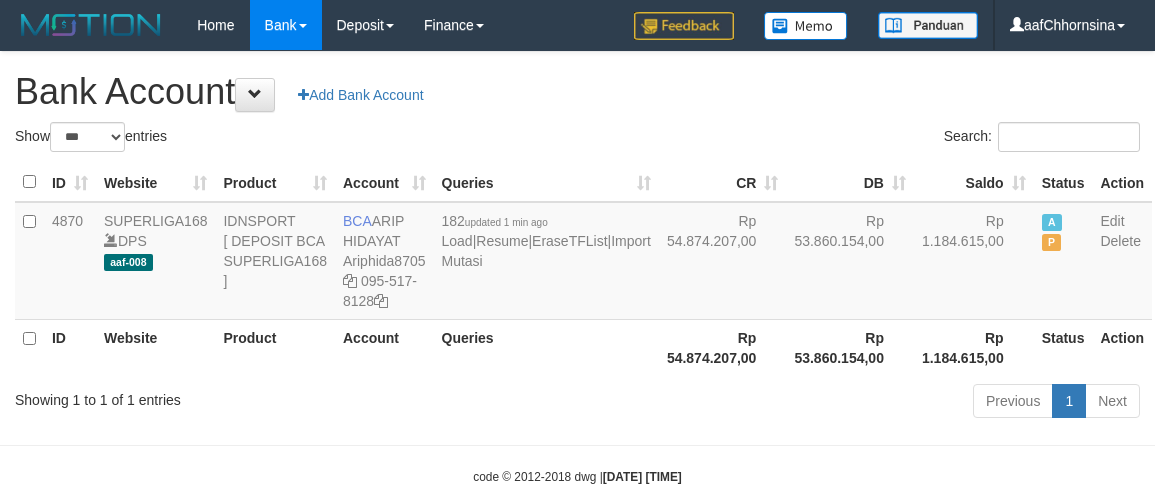 scroll, scrollTop: 0, scrollLeft: 0, axis: both 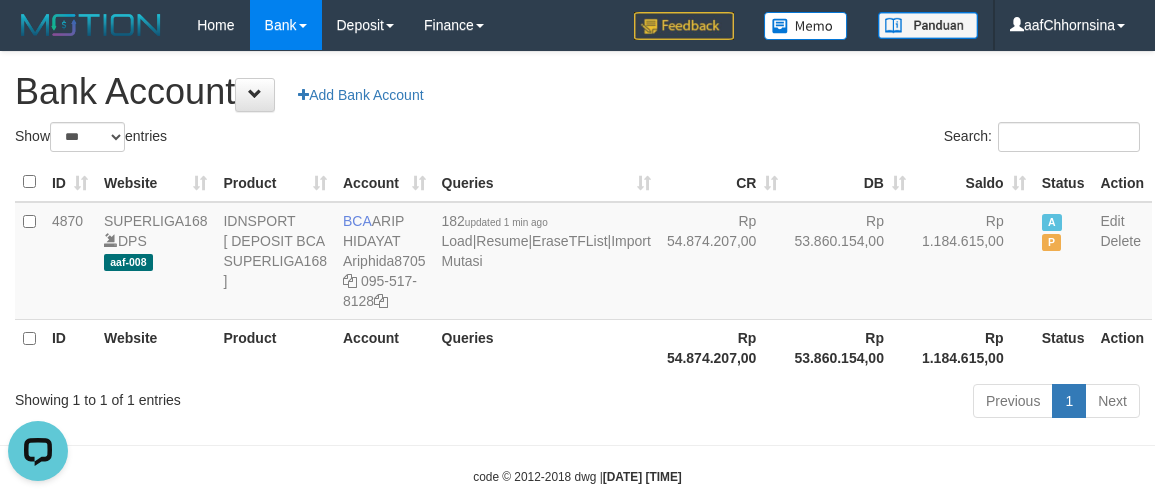 drag, startPoint x: 557, startPoint y: 386, endPoint x: 658, endPoint y: 385, distance: 101.00495 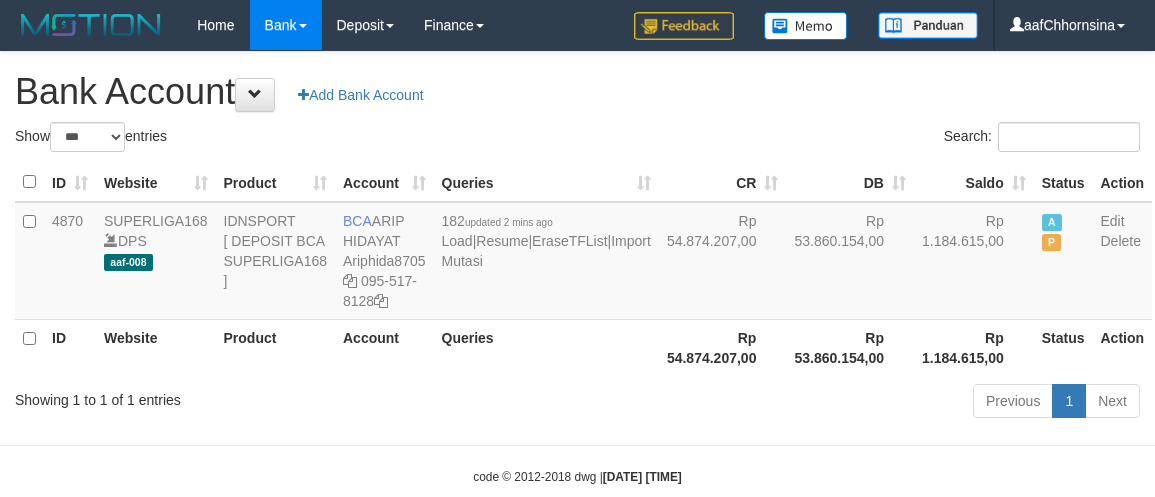 select on "***" 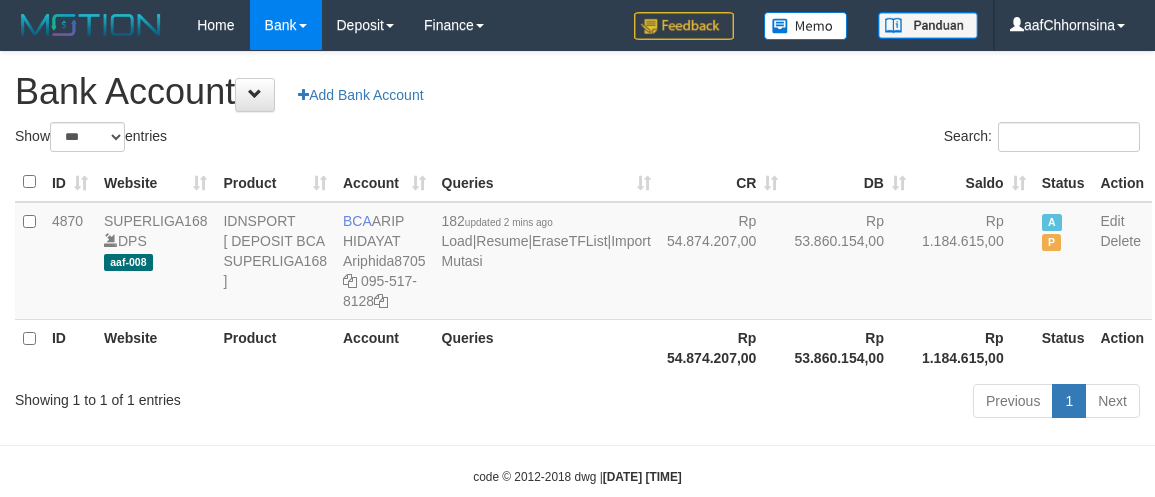 scroll, scrollTop: 0, scrollLeft: 0, axis: both 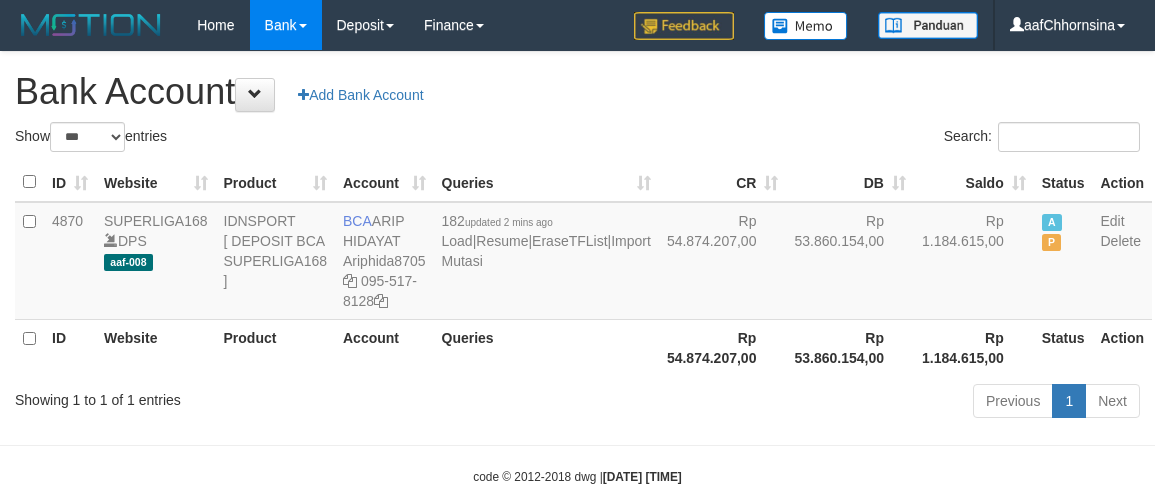 select on "***" 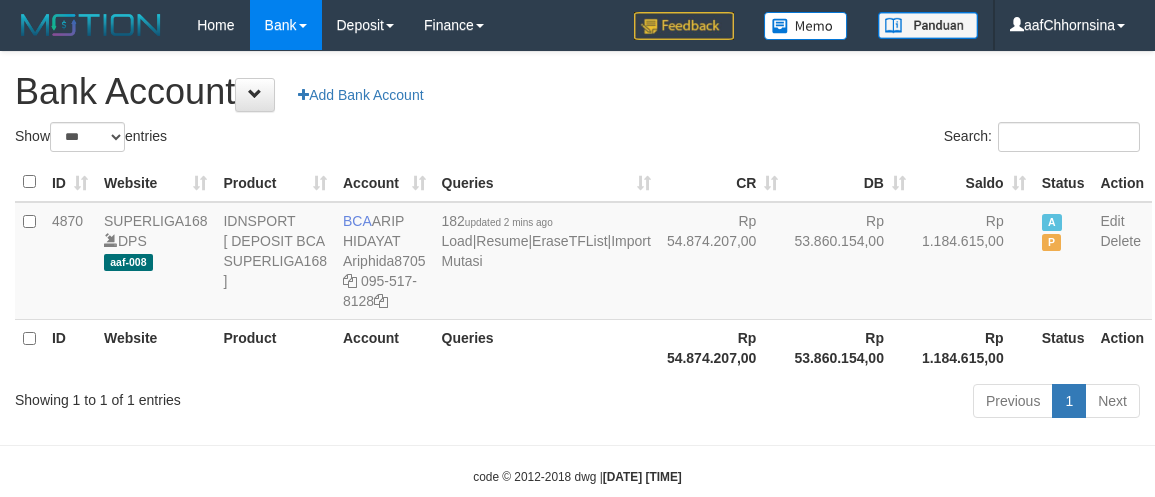 scroll, scrollTop: 0, scrollLeft: 0, axis: both 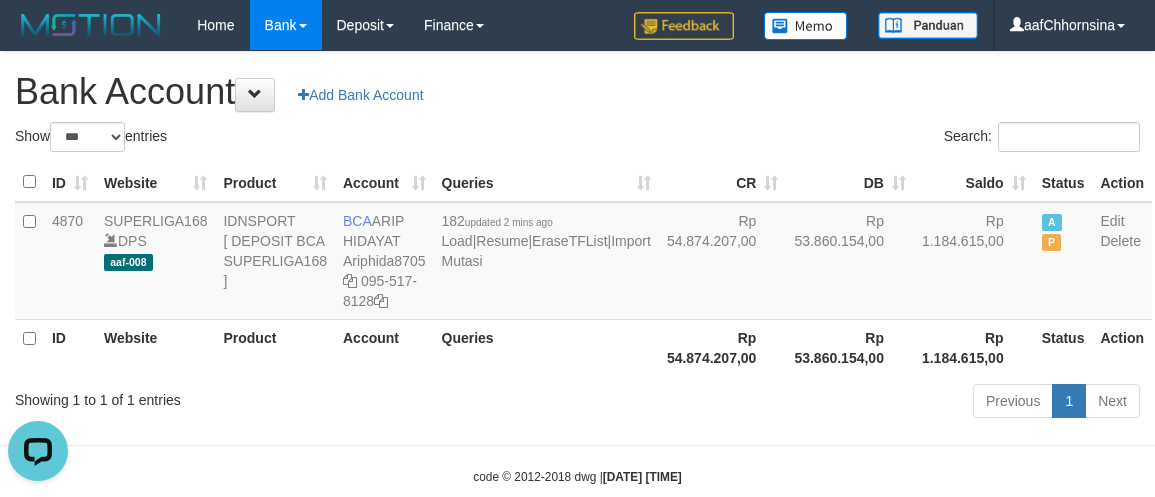 click on "Previous 1 Next" at bounding box center [818, 403] 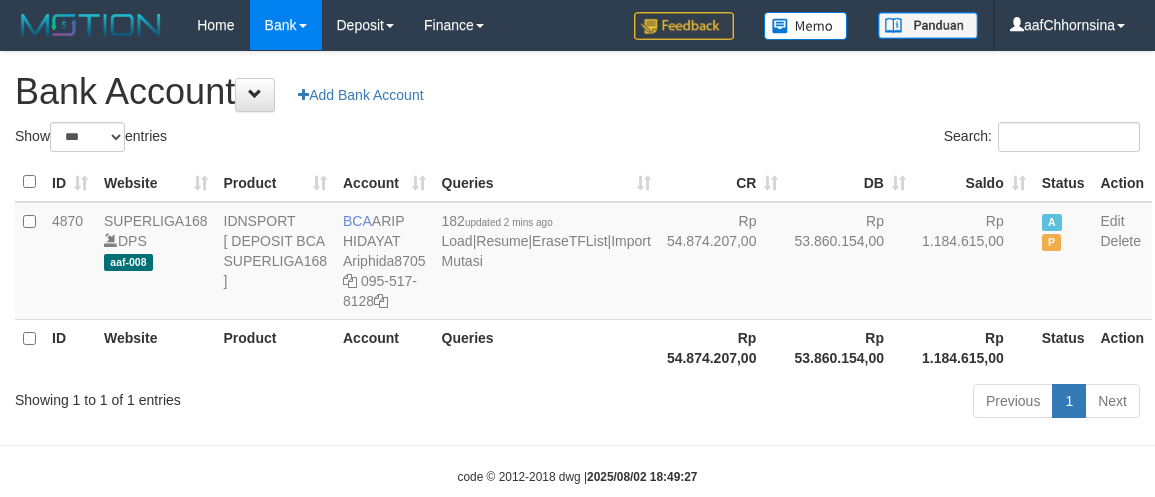select on "***" 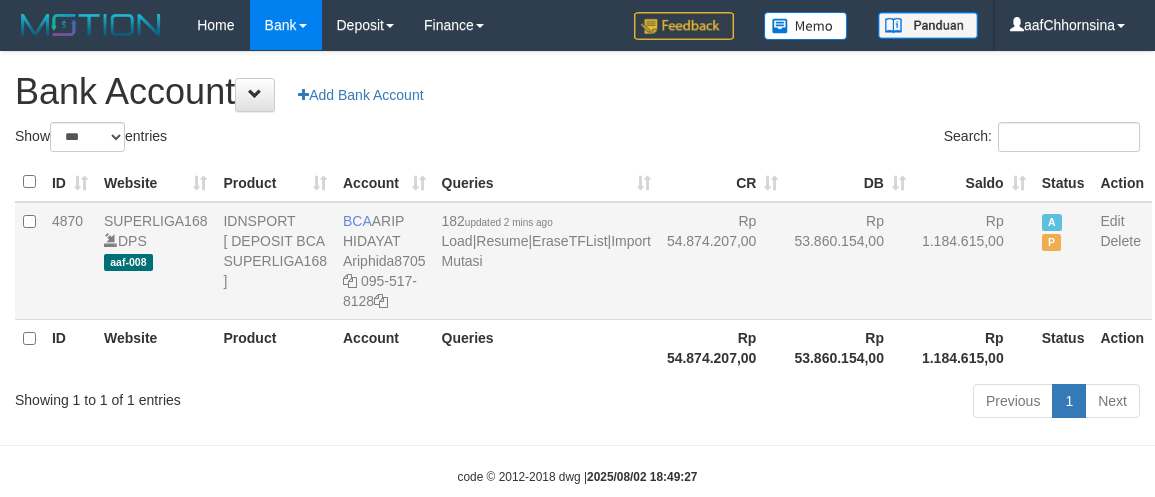 scroll, scrollTop: 0, scrollLeft: 0, axis: both 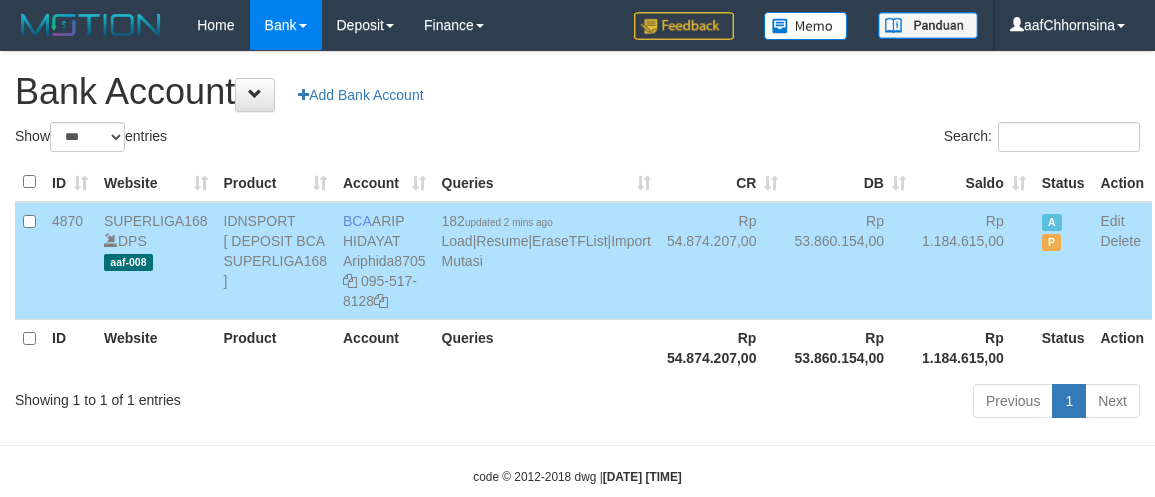 select on "***" 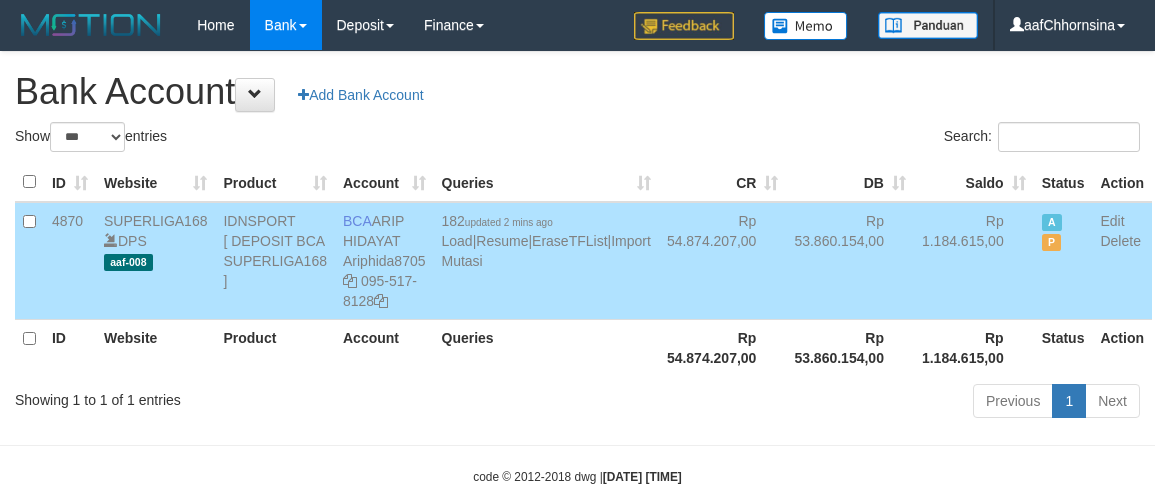 scroll, scrollTop: 0, scrollLeft: 0, axis: both 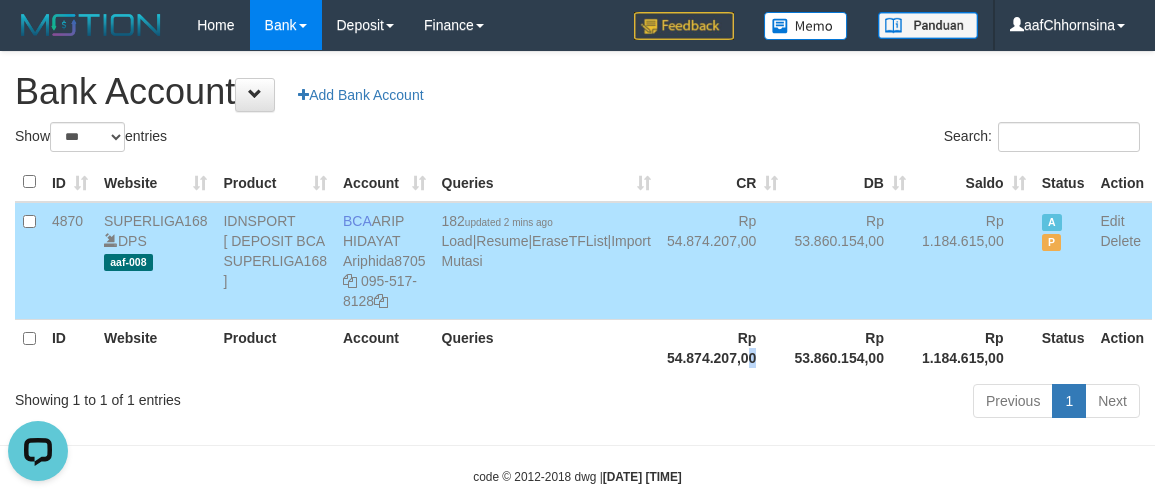 drag, startPoint x: 655, startPoint y: 411, endPoint x: 738, endPoint y: 402, distance: 83.48653 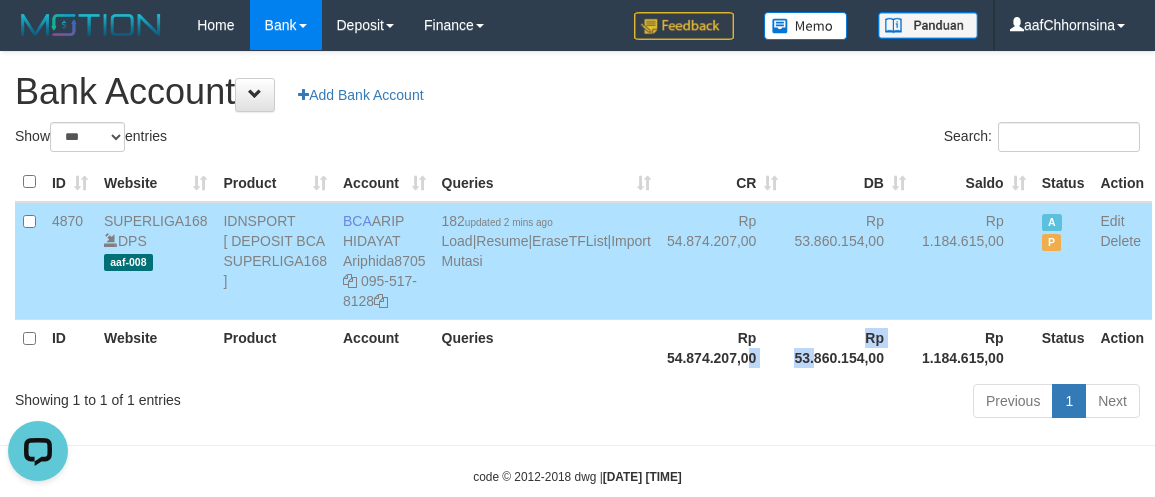 drag, startPoint x: 816, startPoint y: 371, endPoint x: 757, endPoint y: 362, distance: 59.682495 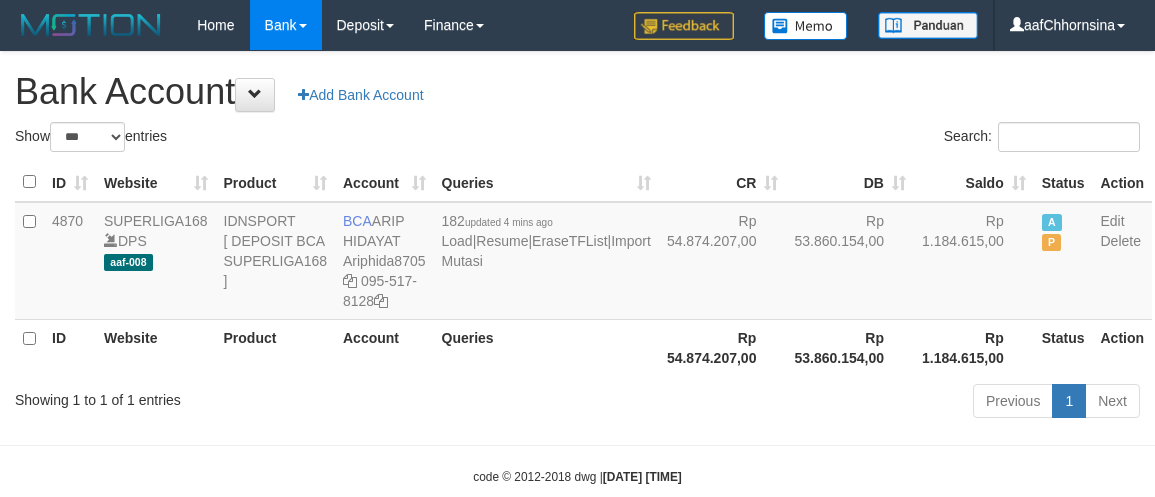 select on "***" 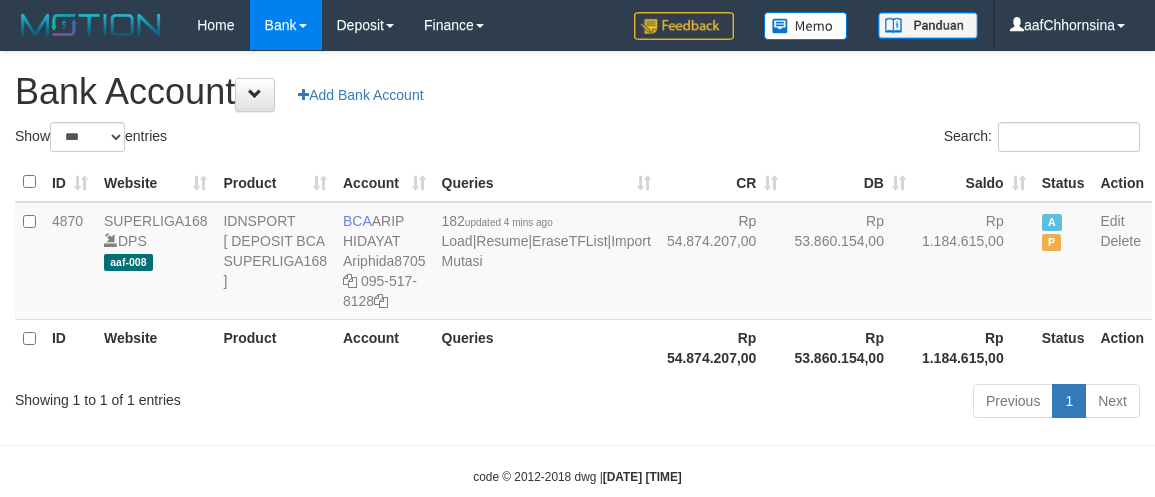 scroll, scrollTop: 0, scrollLeft: 0, axis: both 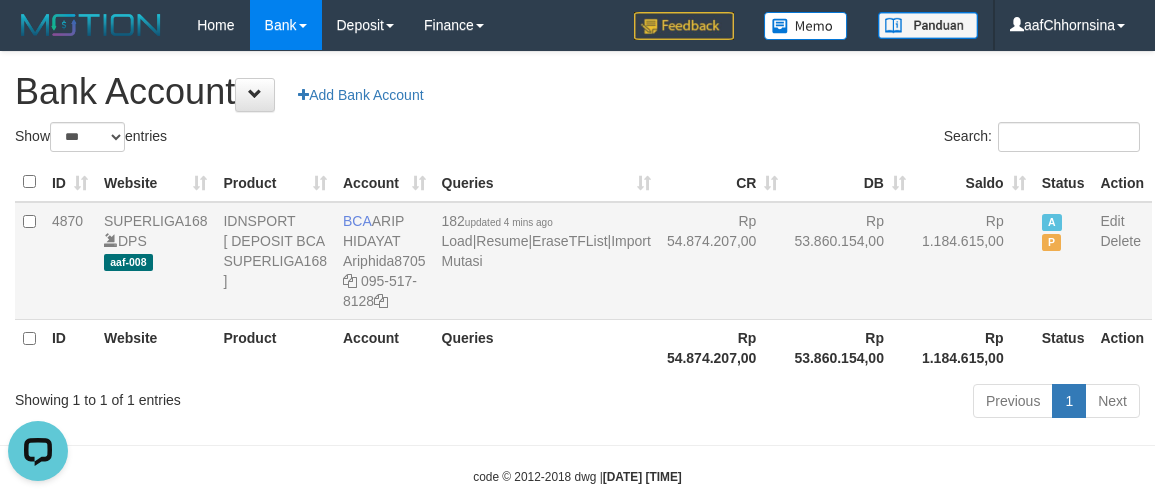 click on "Rp 54.874.207,00" at bounding box center [723, 261] 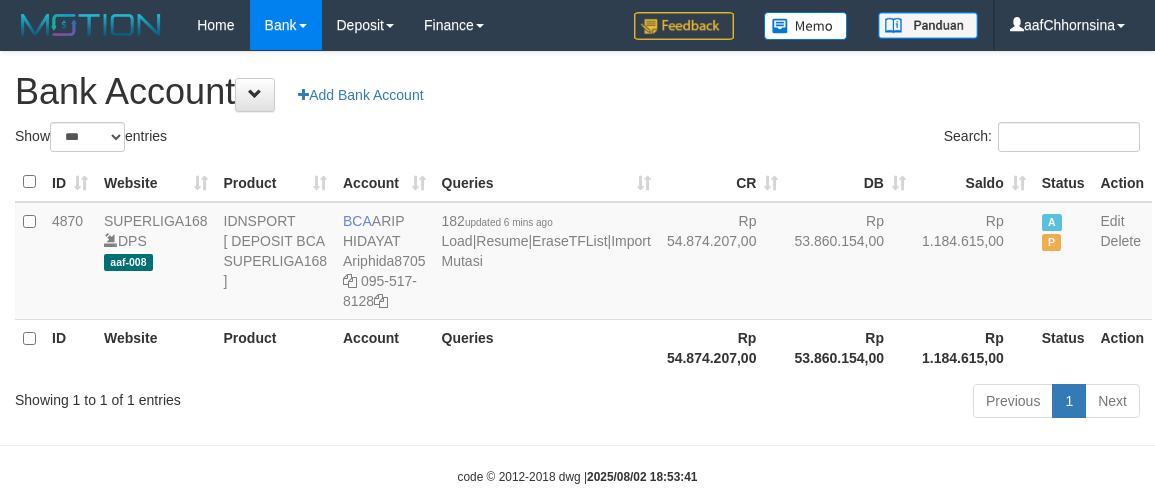 select on "***" 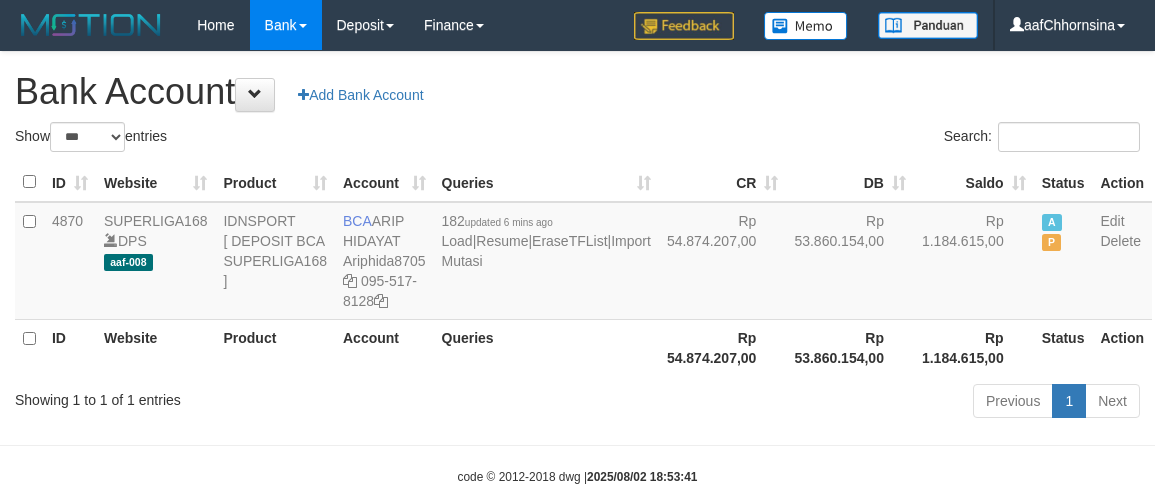 scroll, scrollTop: 0, scrollLeft: 0, axis: both 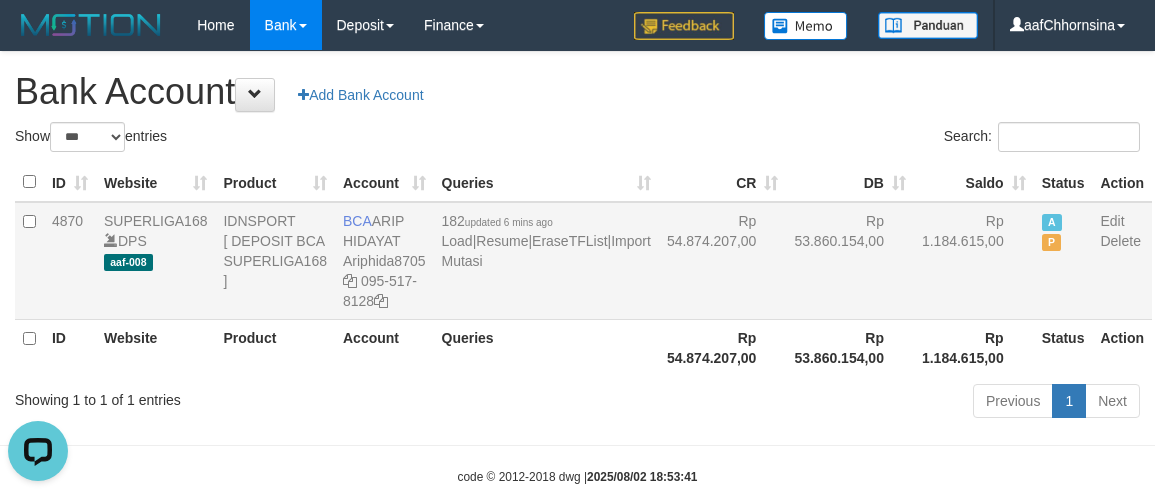 click on "182  updated 6 mins ago
Load
|
Resume
|
EraseTFList
|
Import Mutasi" at bounding box center [546, 261] 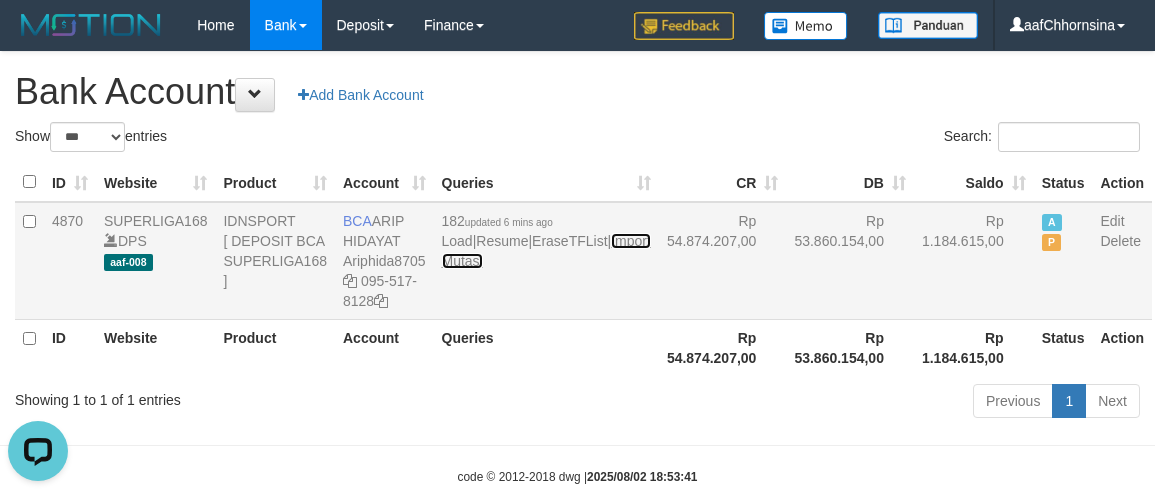 click on "Import Mutasi" at bounding box center (546, 251) 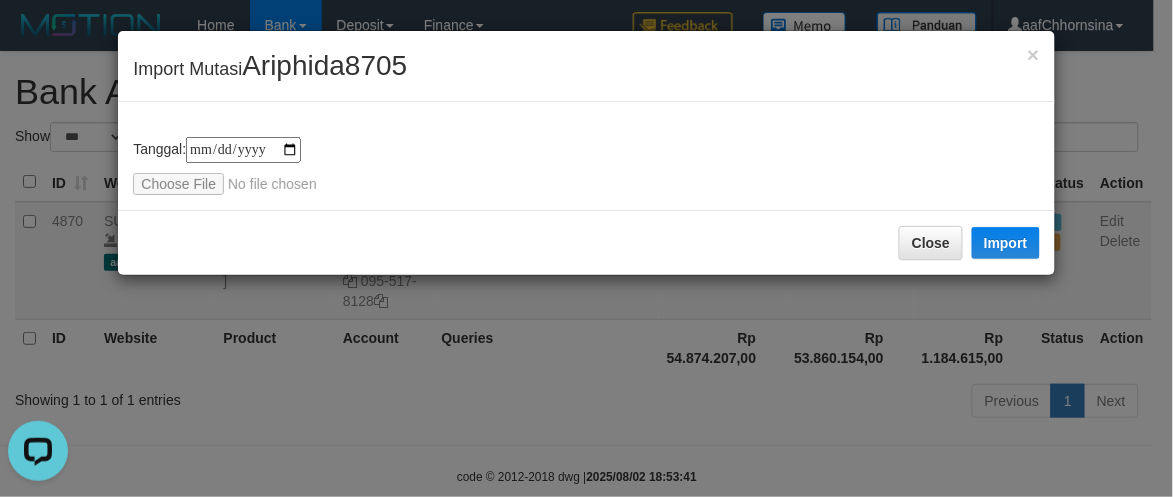 type on "**********" 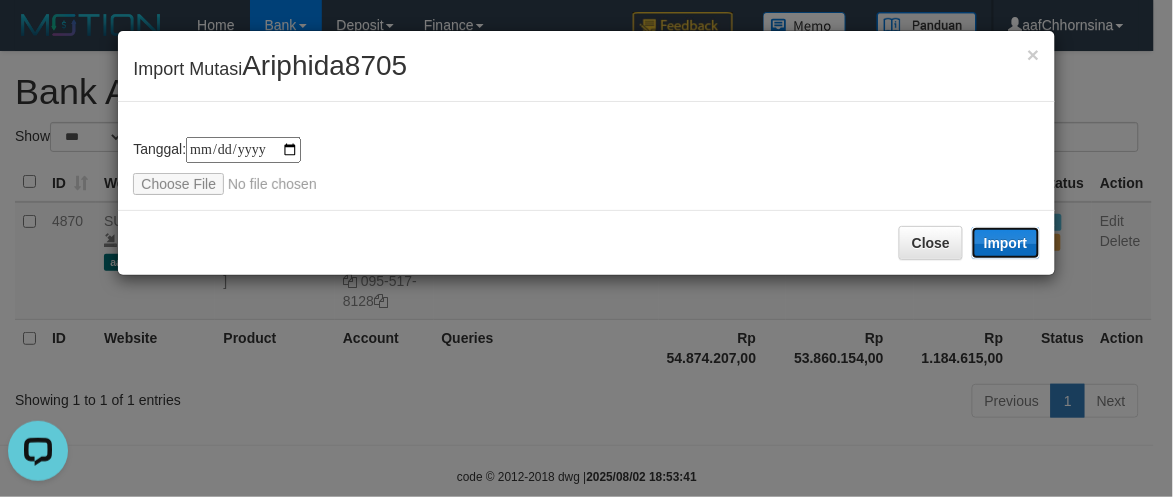 click on "Import" at bounding box center [1006, 243] 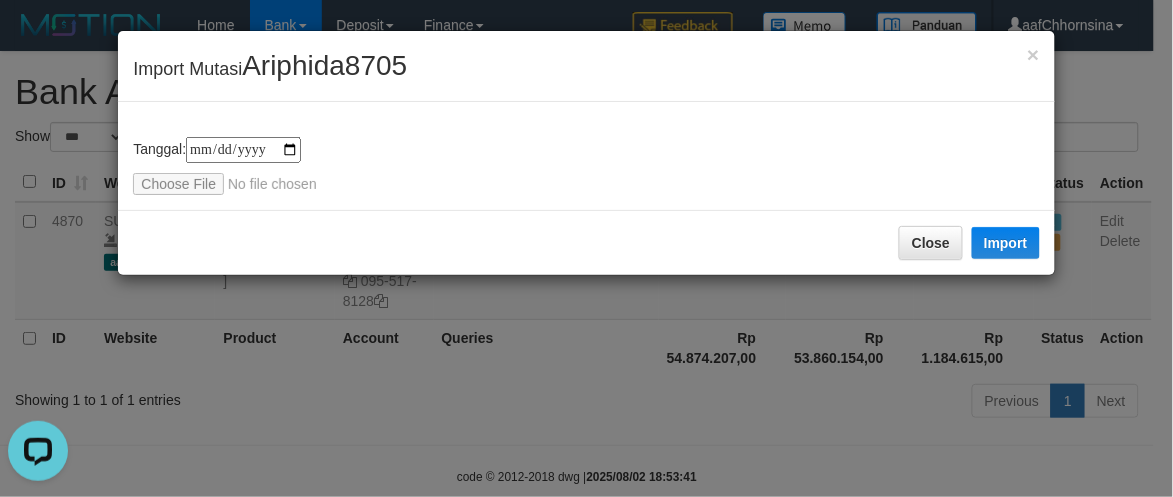 click on "**********" at bounding box center [586, 153] 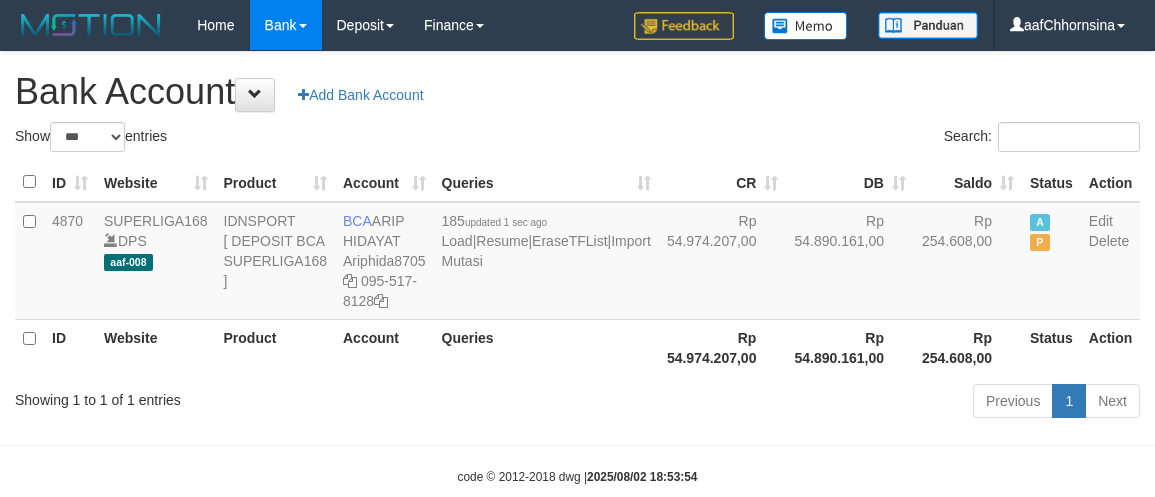 select on "***" 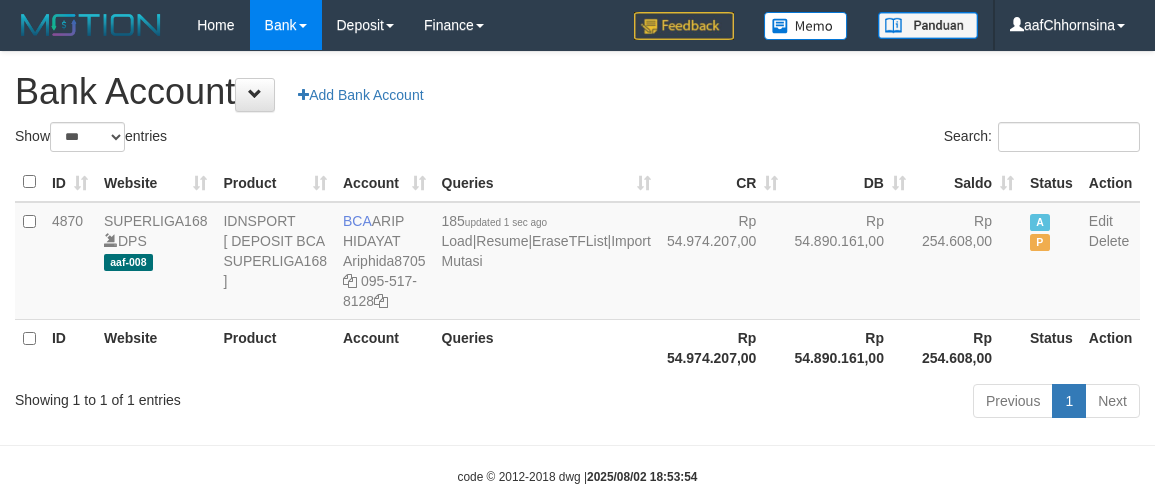 scroll, scrollTop: 0, scrollLeft: 0, axis: both 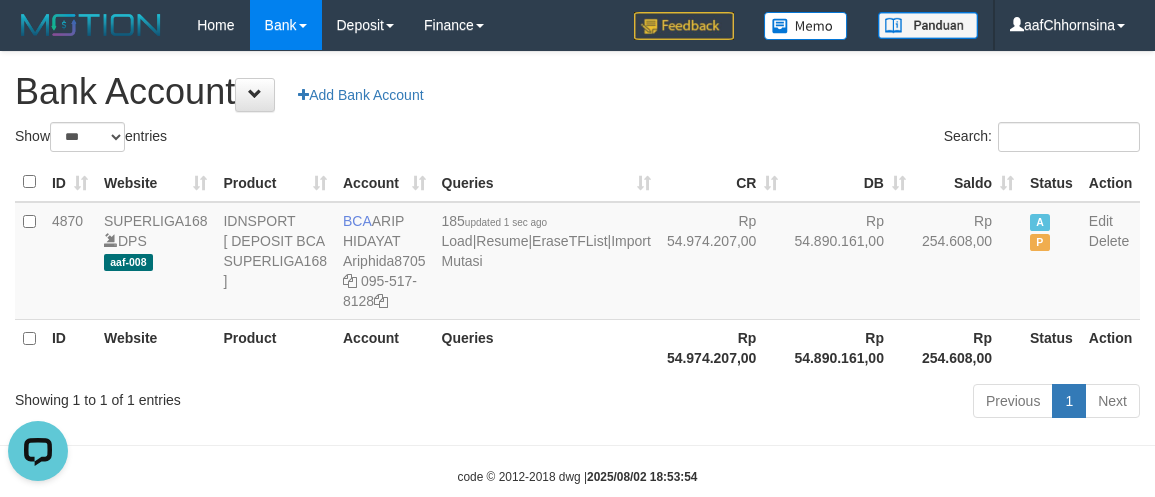click on "Showing 1 to 1 of 1 entries Previous 1 Next" at bounding box center [577, 403] 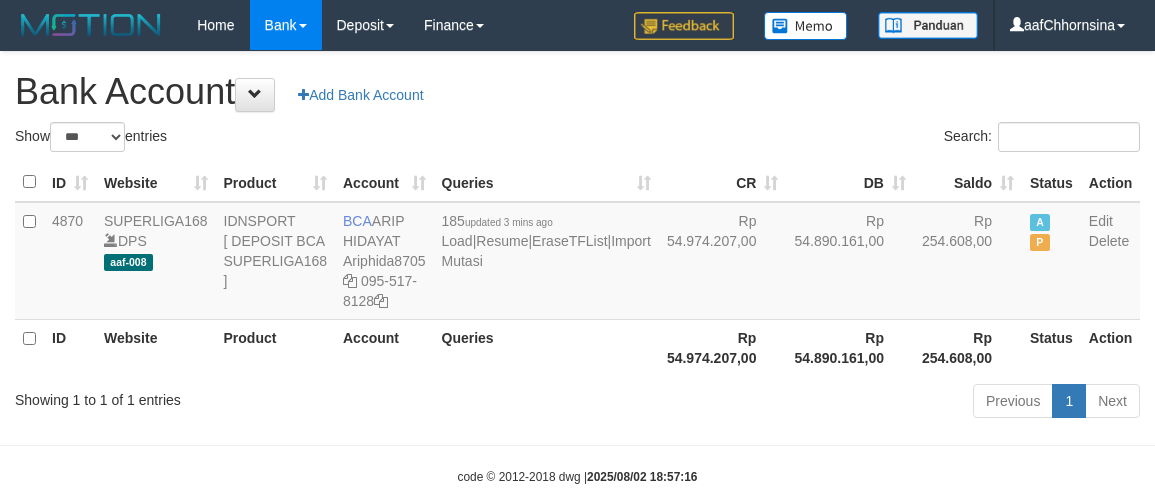 select on "***" 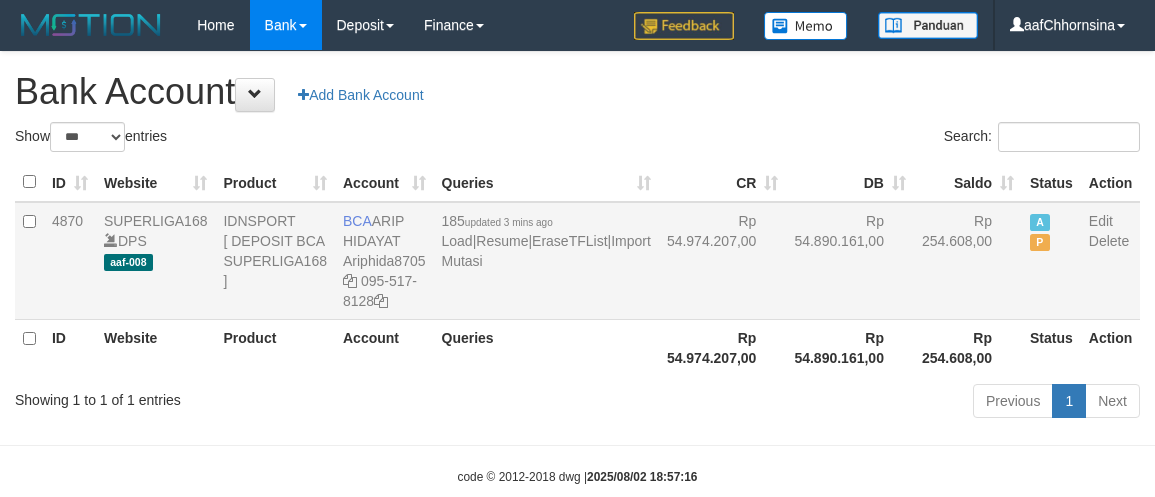 scroll, scrollTop: 0, scrollLeft: 0, axis: both 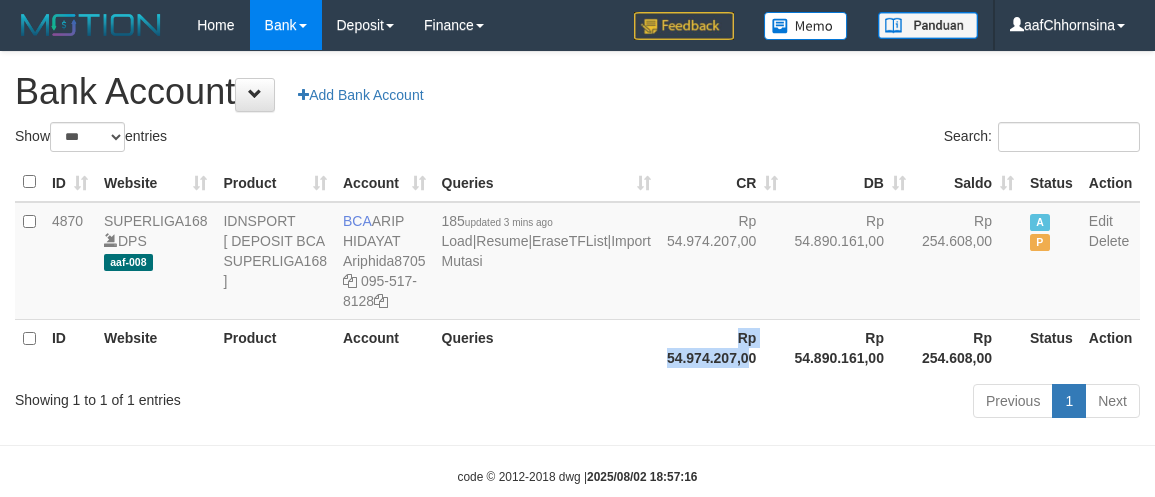 drag, startPoint x: 626, startPoint y: 378, endPoint x: 636, endPoint y: 403, distance: 26.925823 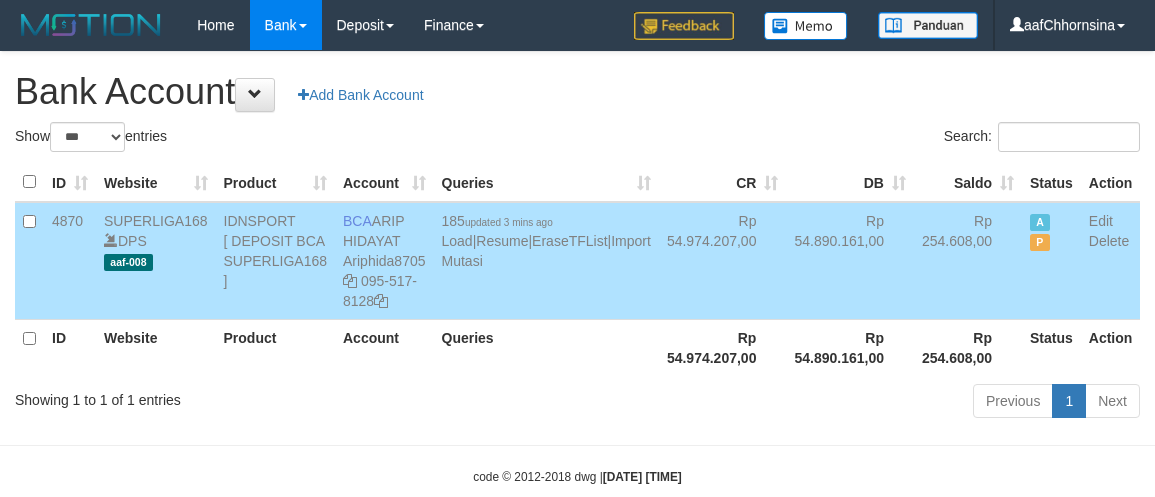 select on "***" 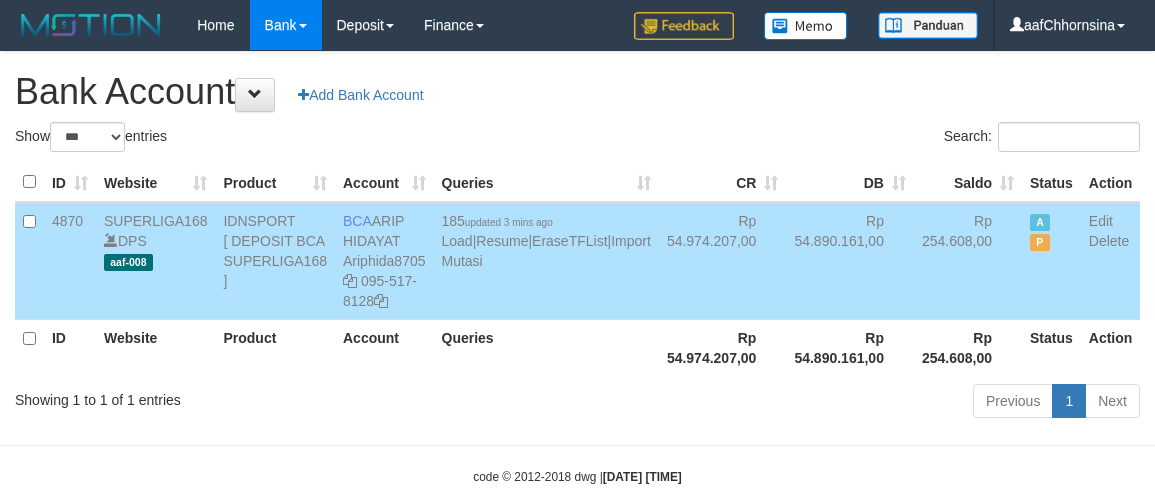 scroll, scrollTop: 0, scrollLeft: 0, axis: both 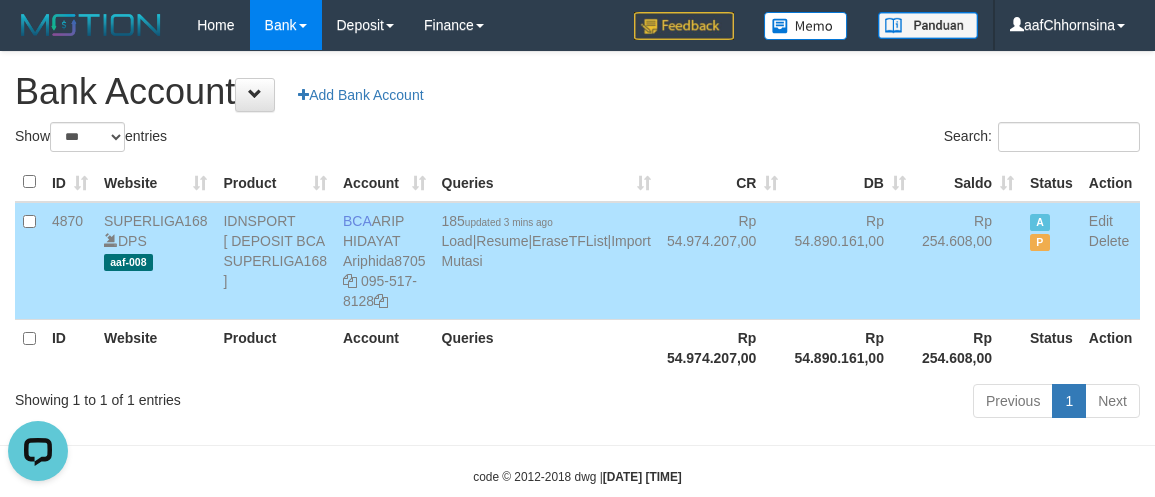 drag, startPoint x: 463, startPoint y: 378, endPoint x: 492, endPoint y: 357, distance: 35.805027 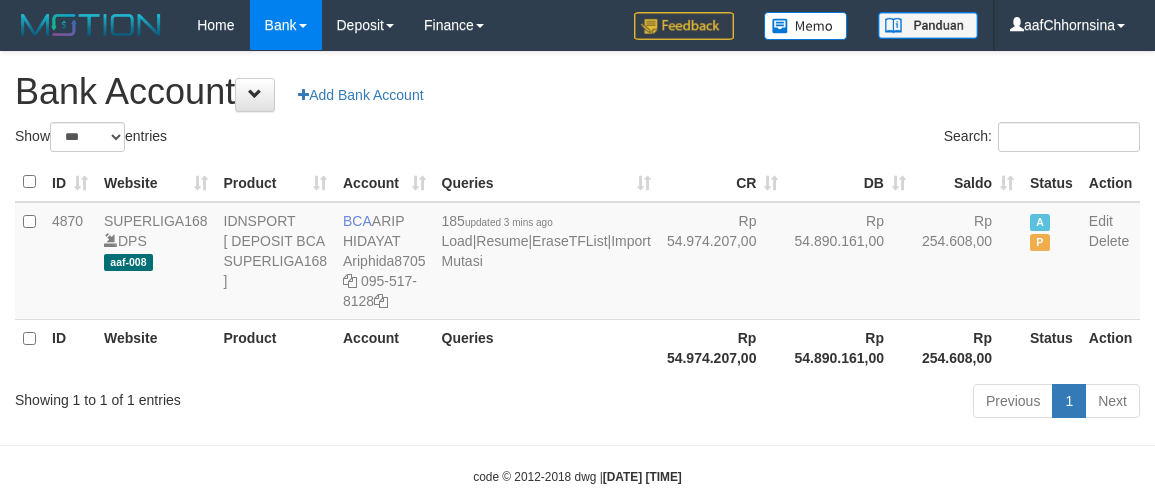 select on "***" 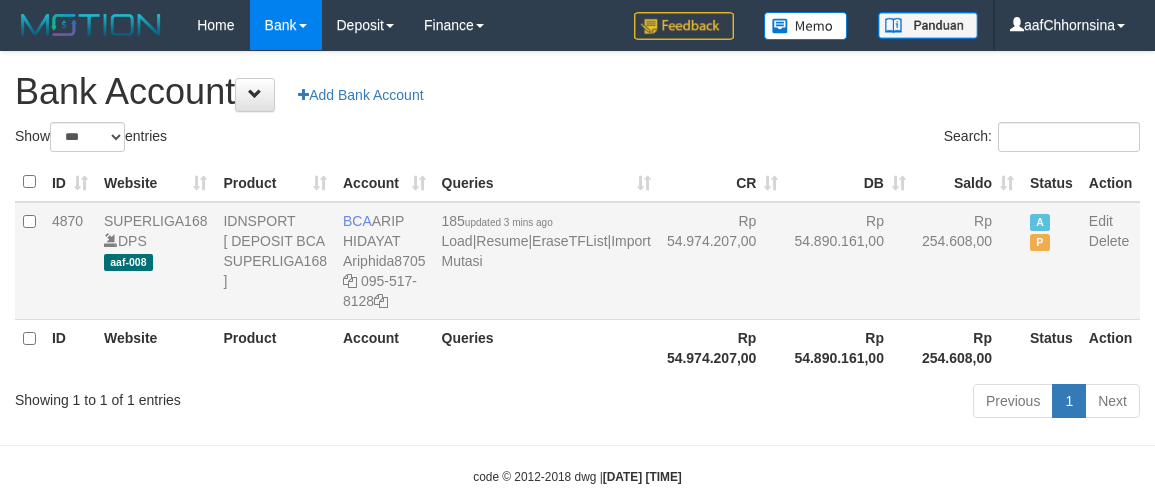 scroll, scrollTop: 0, scrollLeft: 0, axis: both 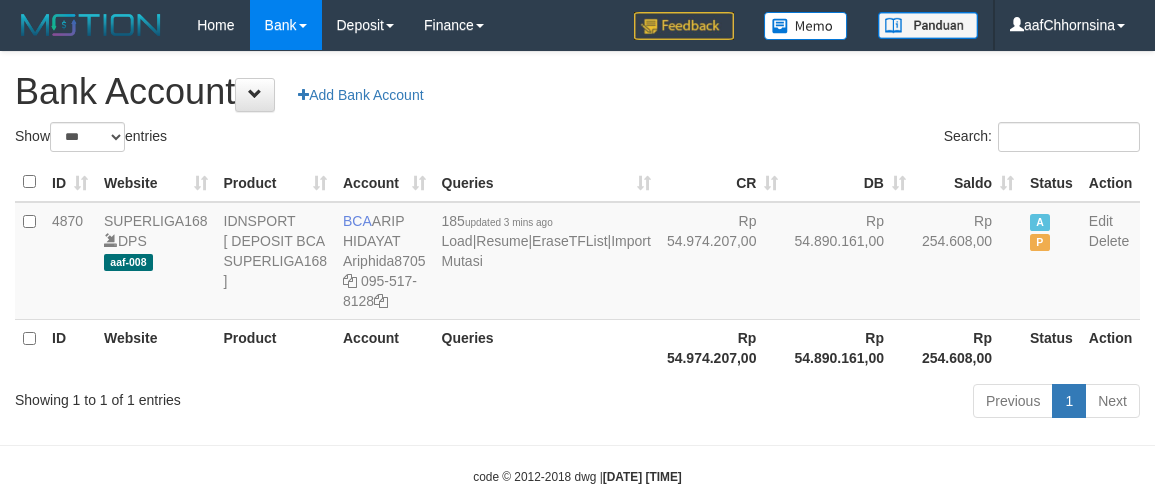 select on "***" 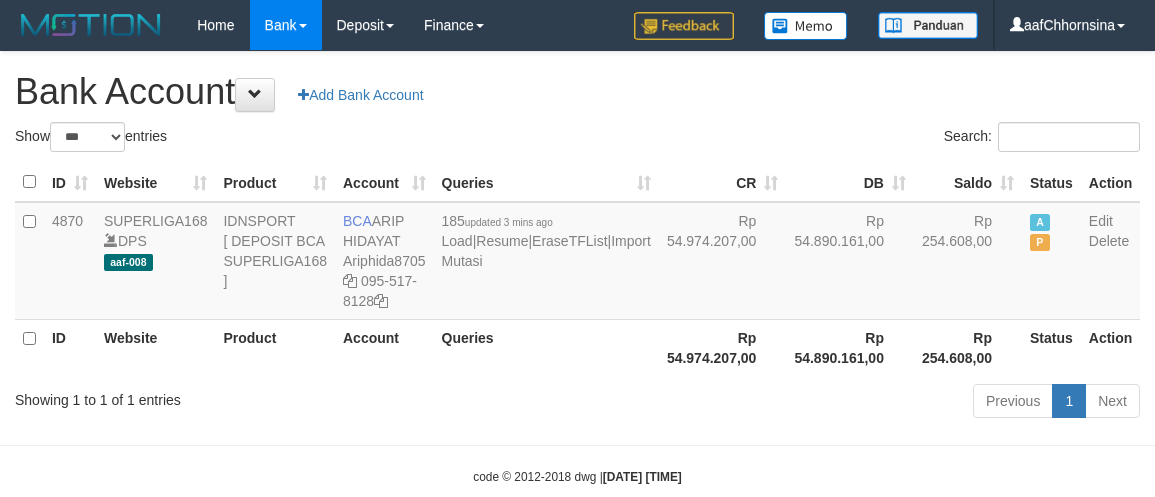 scroll, scrollTop: 0, scrollLeft: 0, axis: both 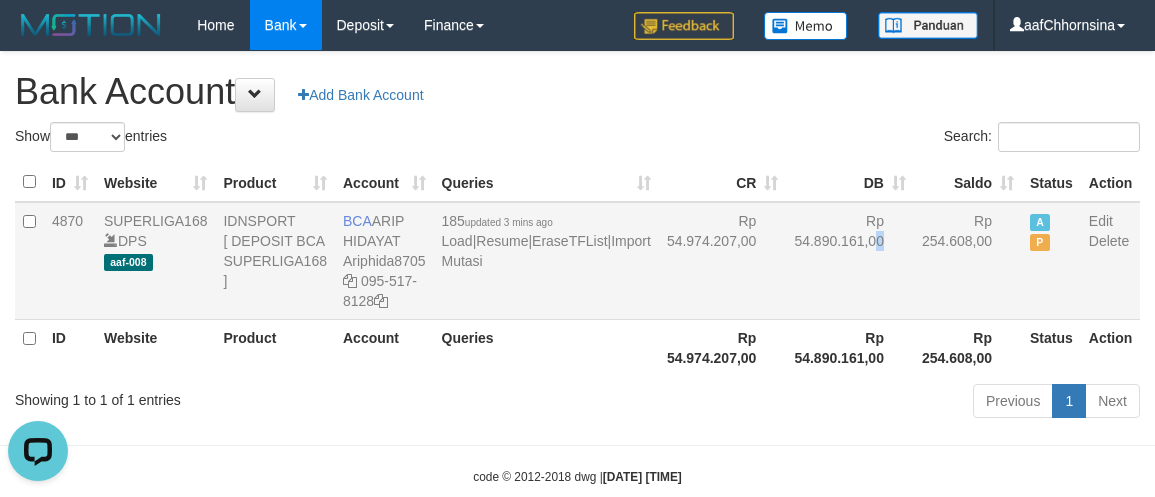drag, startPoint x: 687, startPoint y: 311, endPoint x: 726, endPoint y: 235, distance: 85.42248 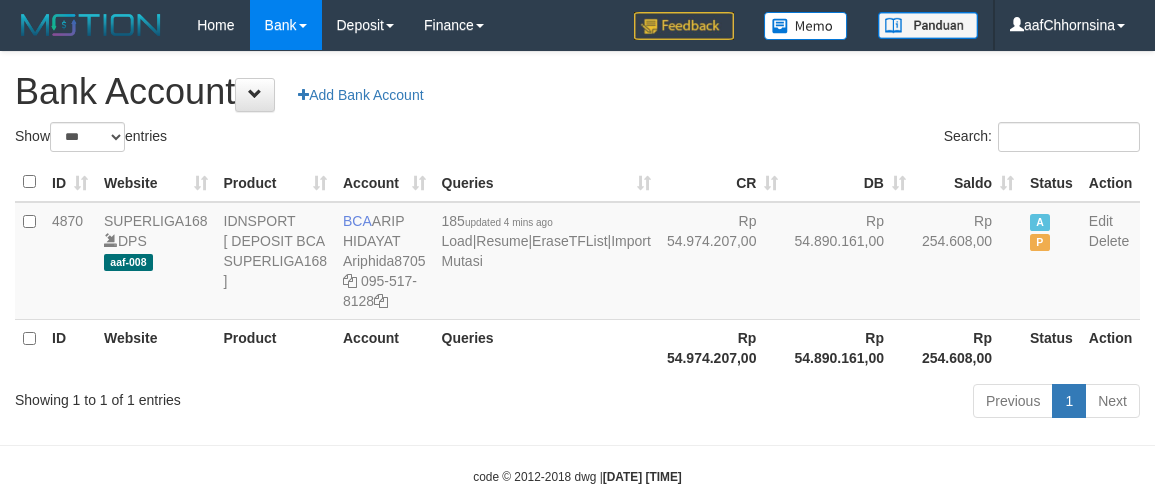 select on "***" 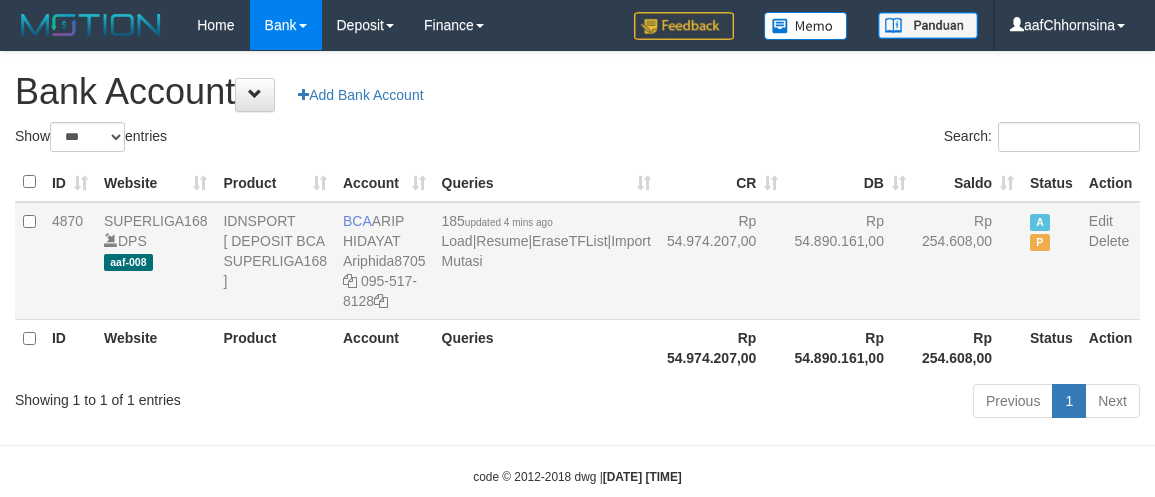 scroll, scrollTop: 0, scrollLeft: 0, axis: both 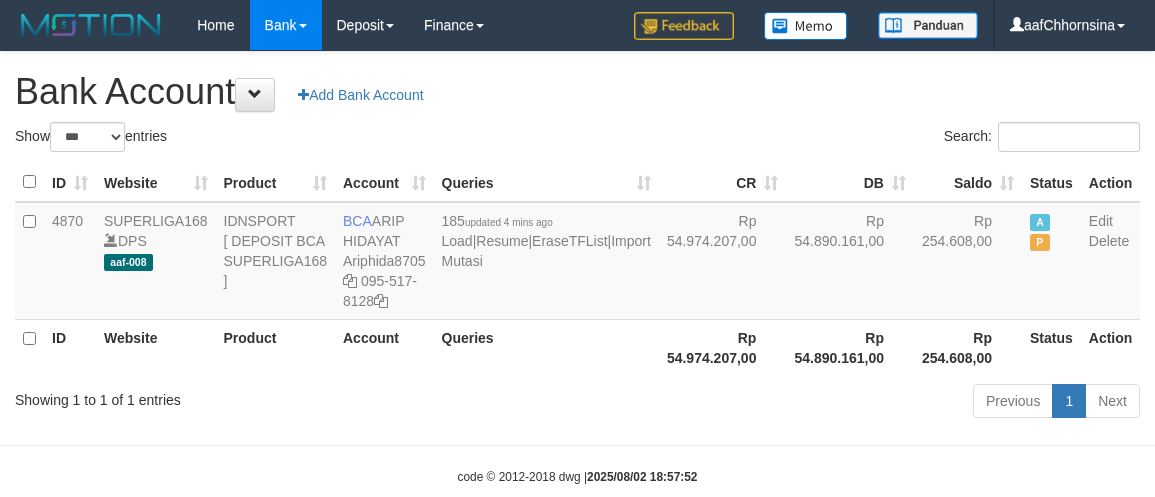 select on "***" 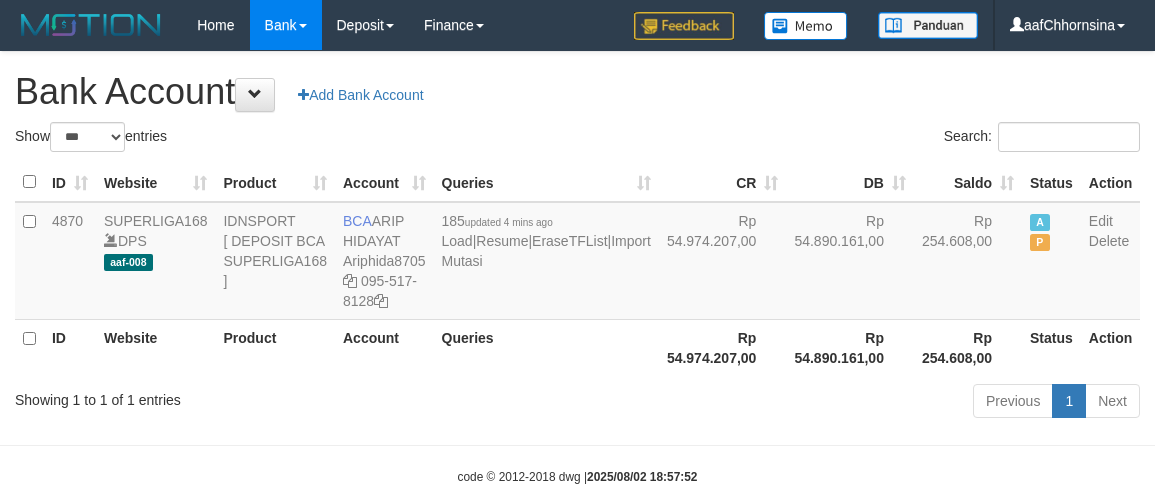 scroll, scrollTop: 0, scrollLeft: 0, axis: both 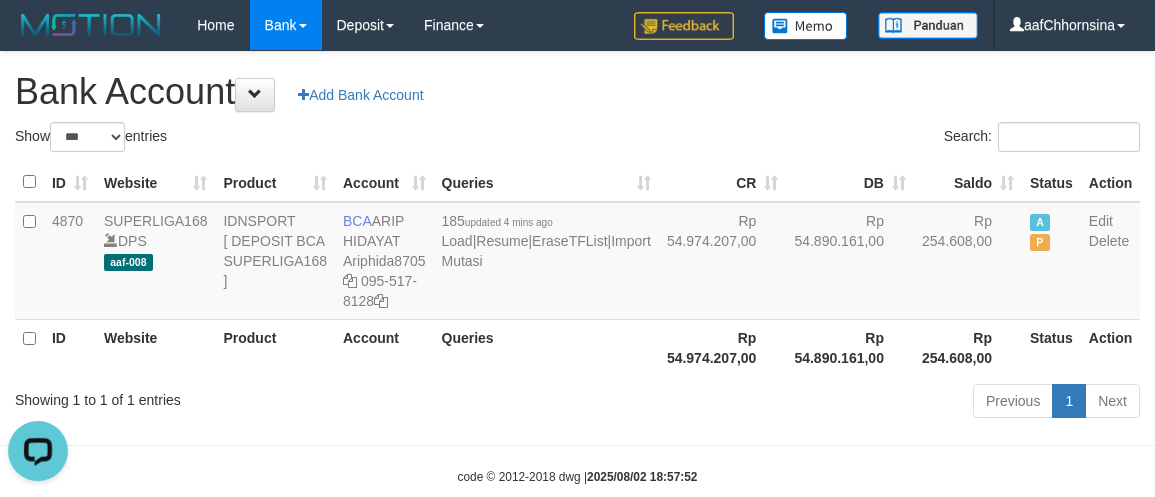 click on "Showing 1 to 1 of 1 entries Previous 1 Next" at bounding box center (577, 403) 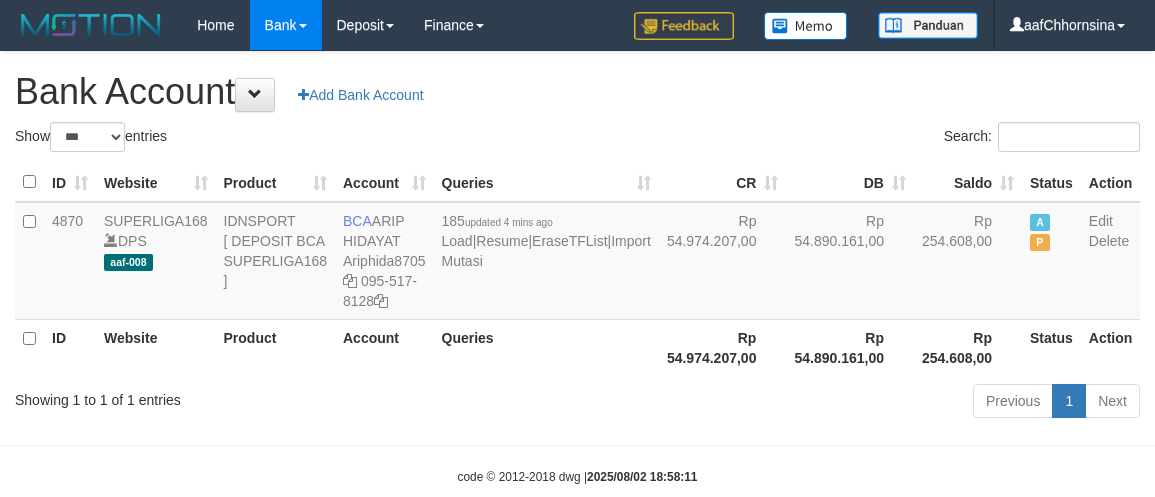 select on "***" 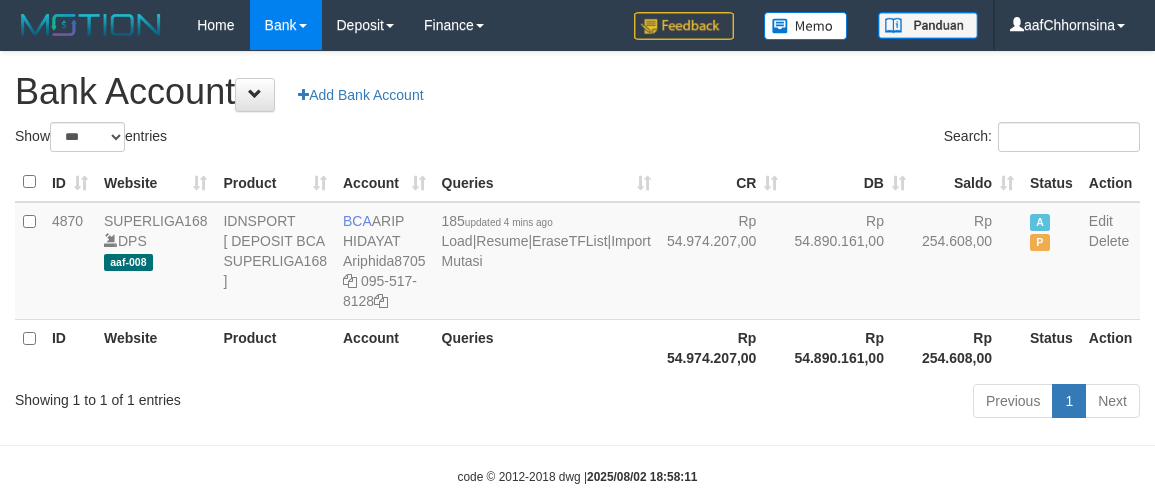 scroll, scrollTop: 0, scrollLeft: 0, axis: both 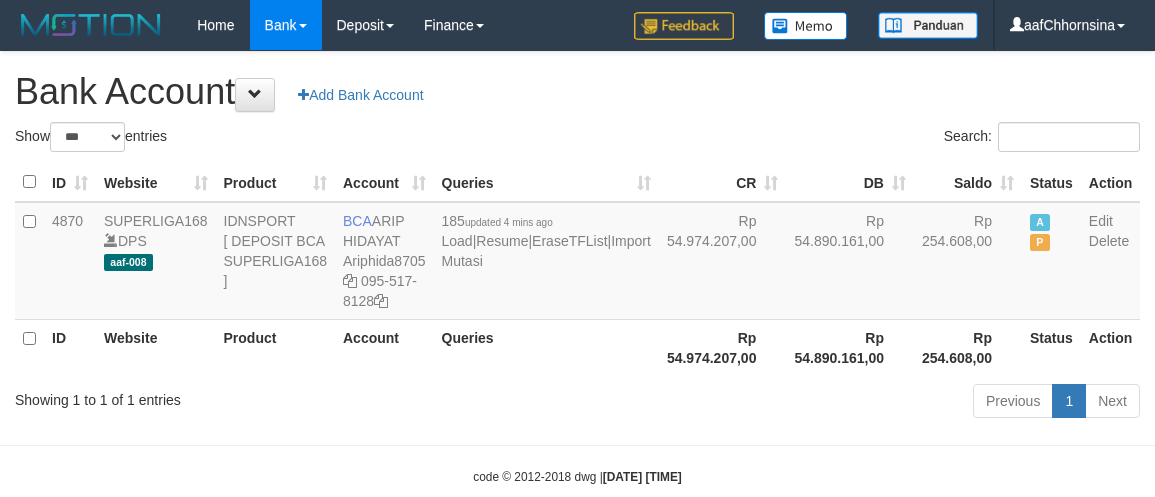 select on "***" 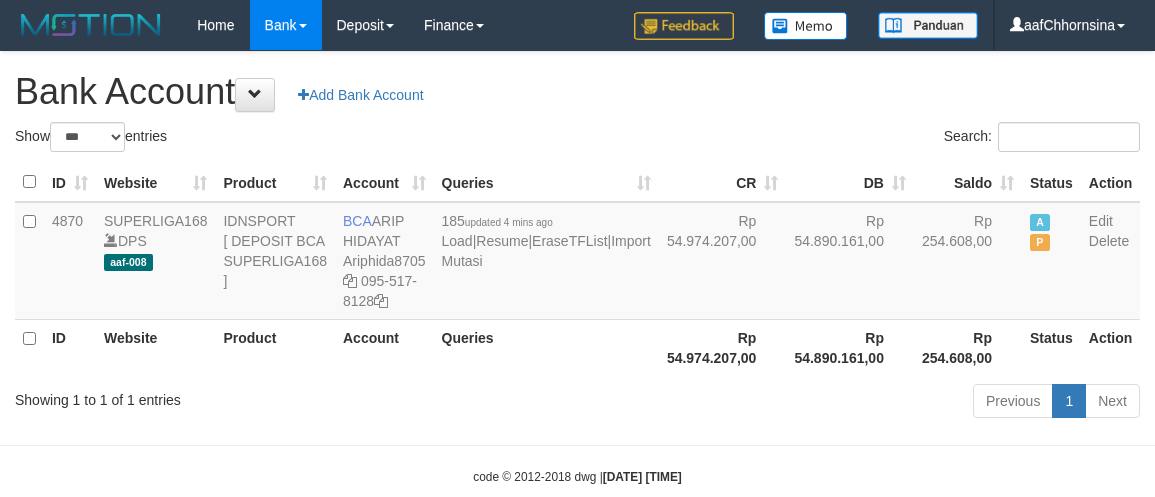 scroll, scrollTop: 0, scrollLeft: 0, axis: both 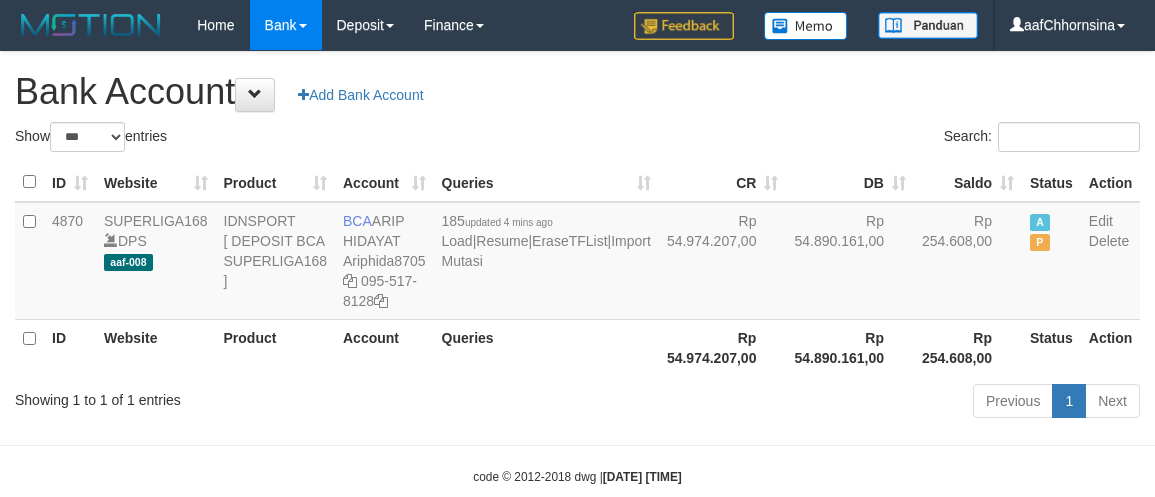 select on "***" 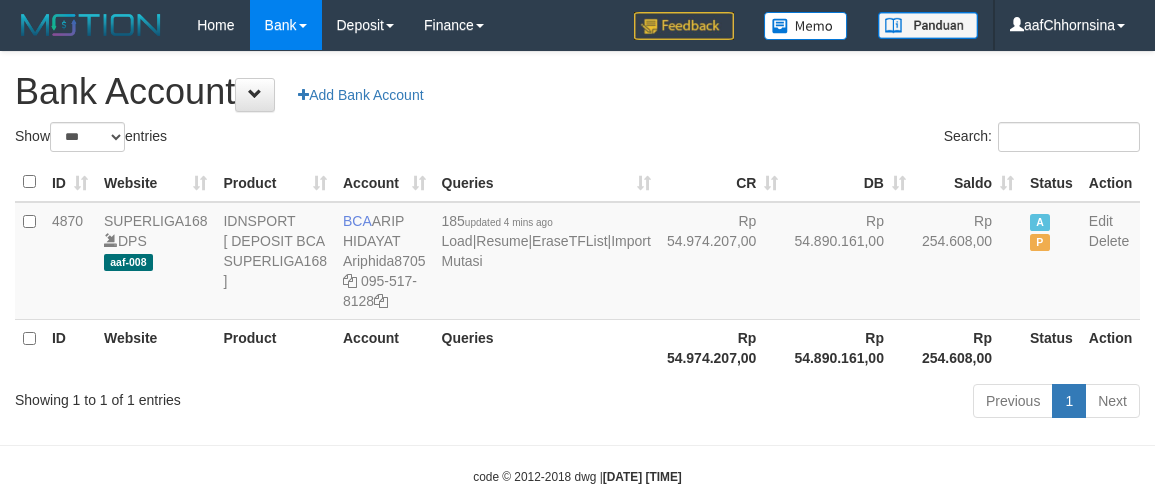 scroll, scrollTop: 0, scrollLeft: 0, axis: both 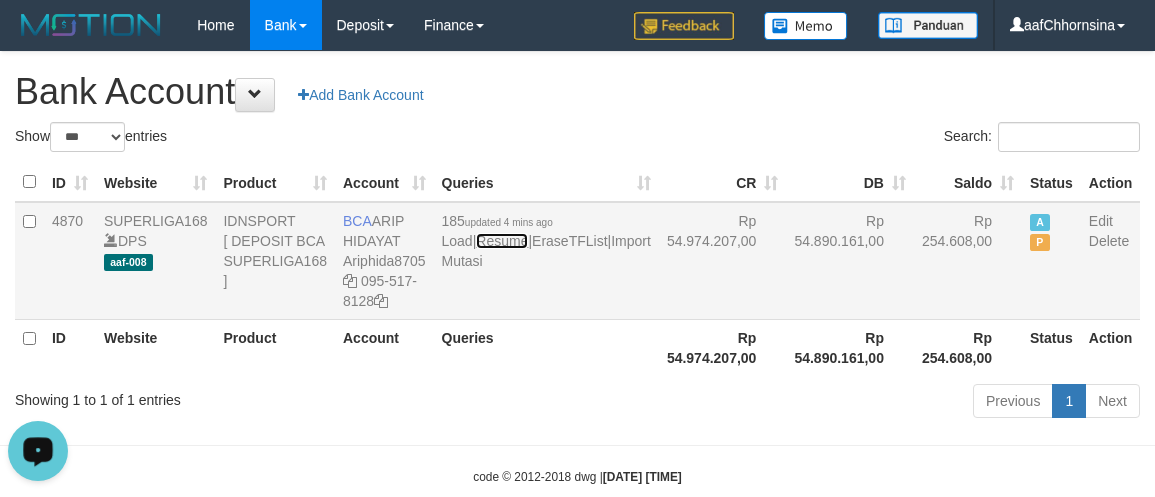 click on "Resume" at bounding box center (502, 241) 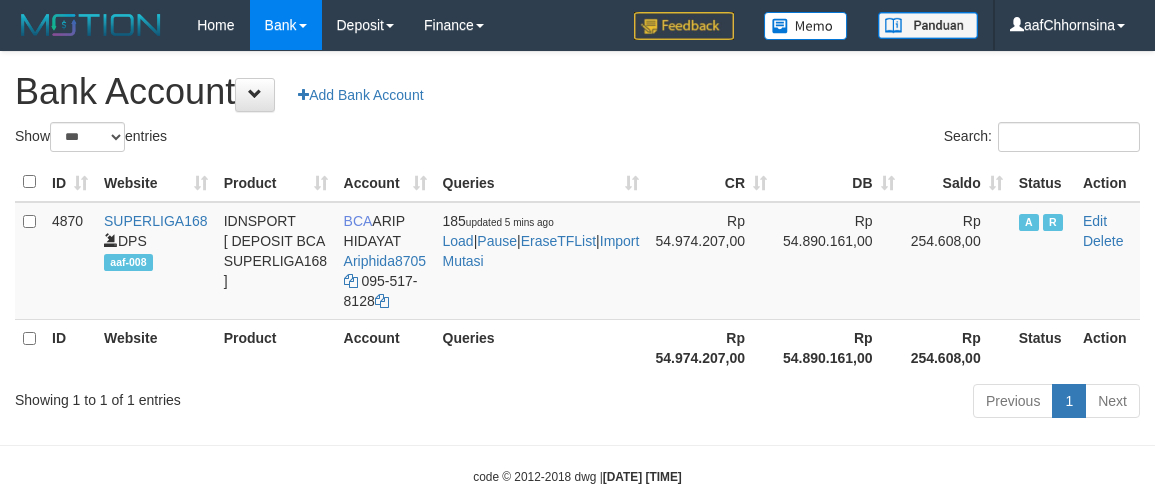 select on "***" 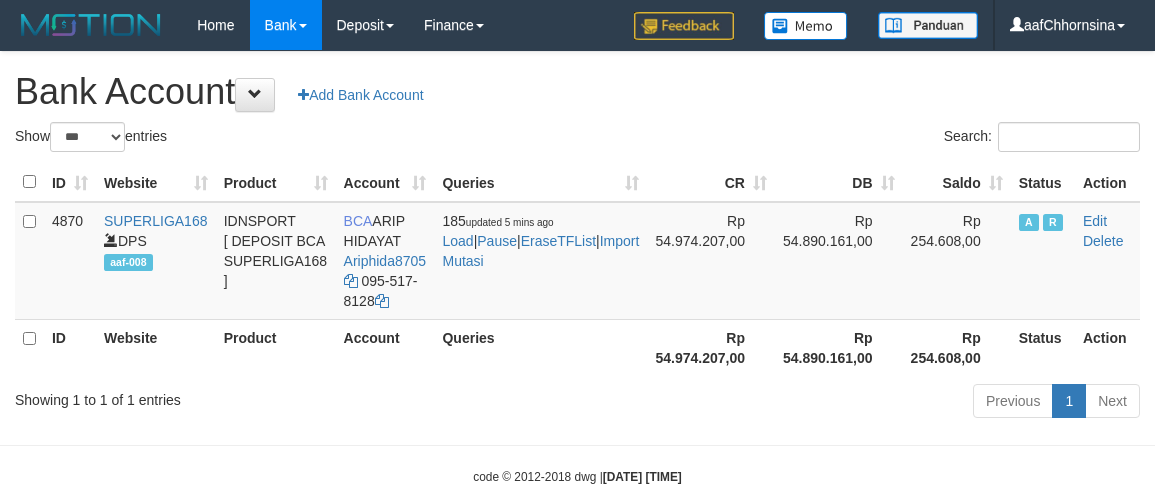 scroll, scrollTop: 0, scrollLeft: 0, axis: both 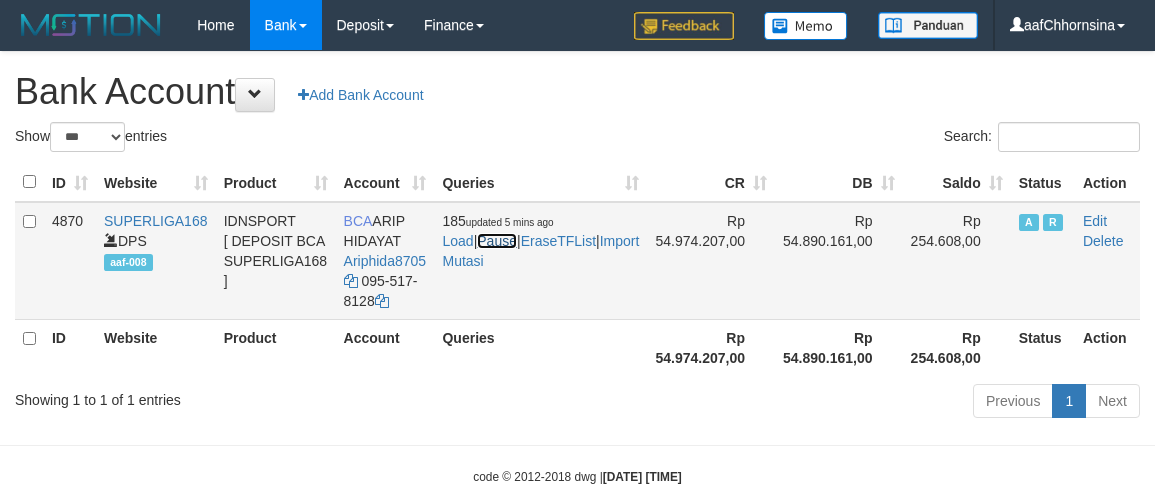 click on "Pause" at bounding box center [497, 241] 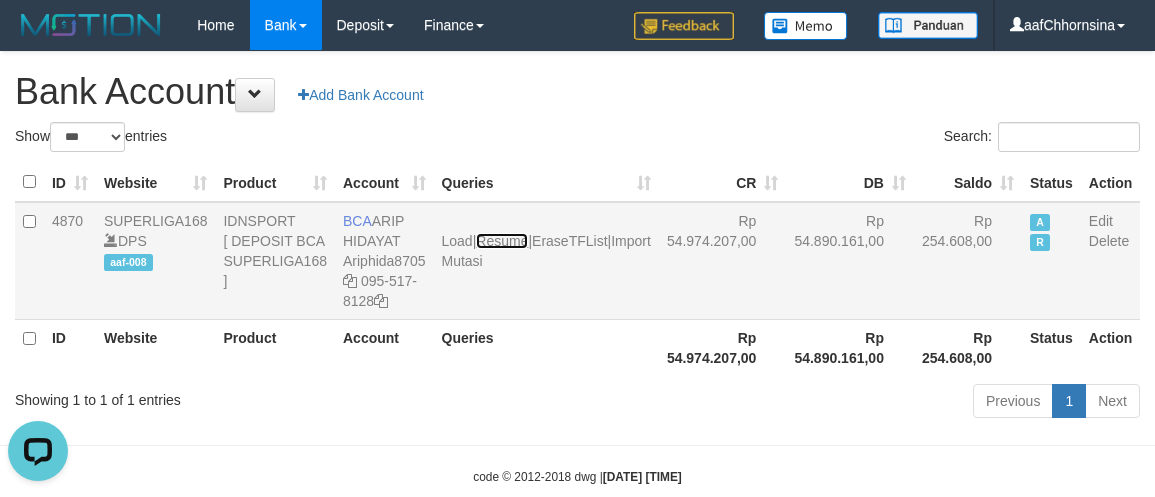 scroll, scrollTop: 0, scrollLeft: 0, axis: both 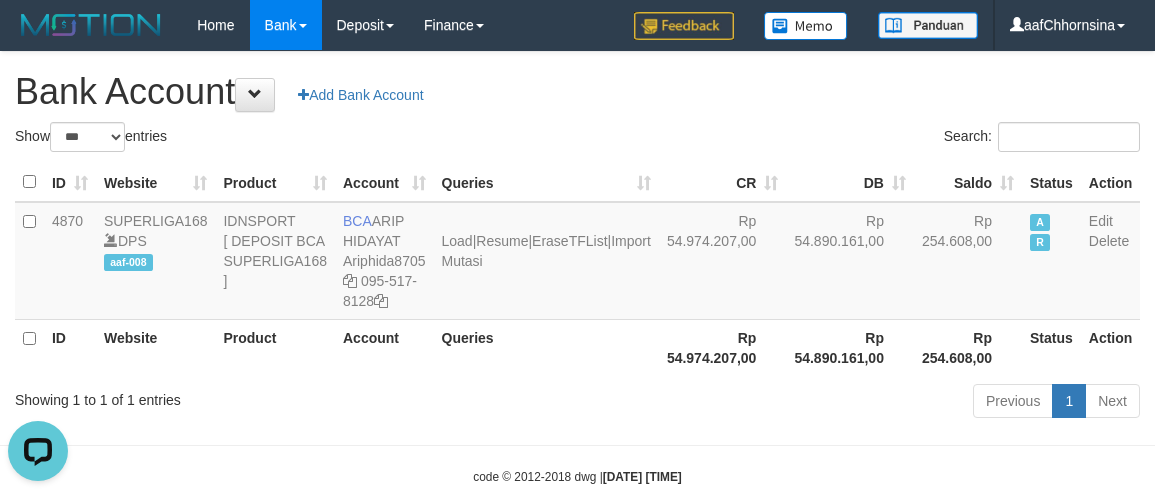 drag, startPoint x: 448, startPoint y: 445, endPoint x: 576, endPoint y: 405, distance: 134.10443 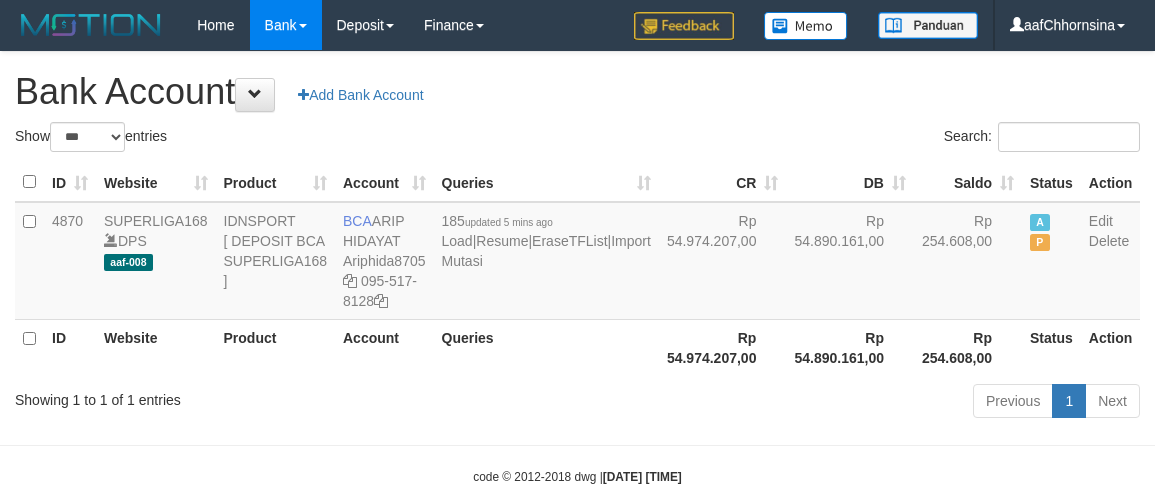 select on "***" 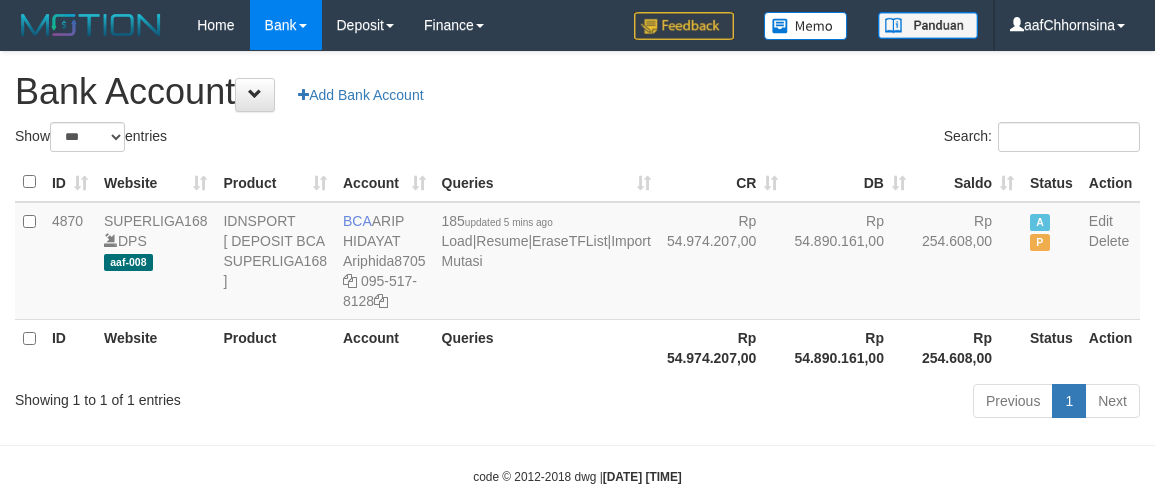 scroll, scrollTop: 0, scrollLeft: 0, axis: both 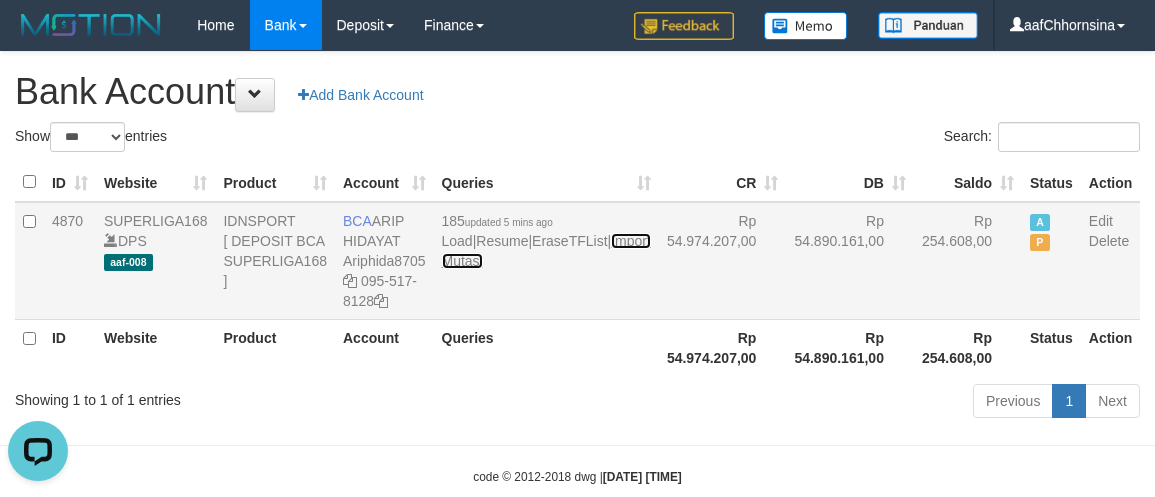 click on "Import Mutasi" at bounding box center (546, 251) 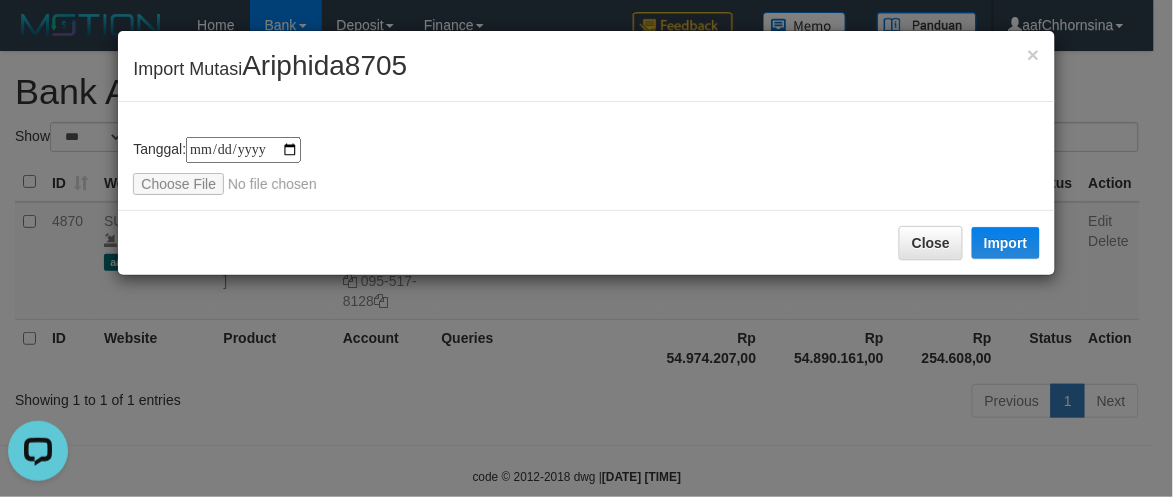 type on "**********" 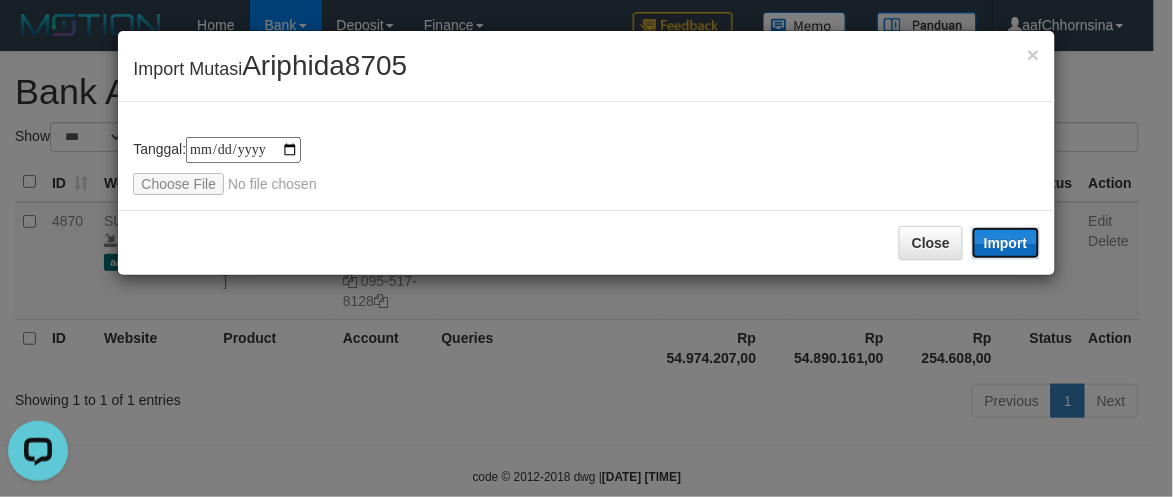 click on "Import" at bounding box center (1006, 243) 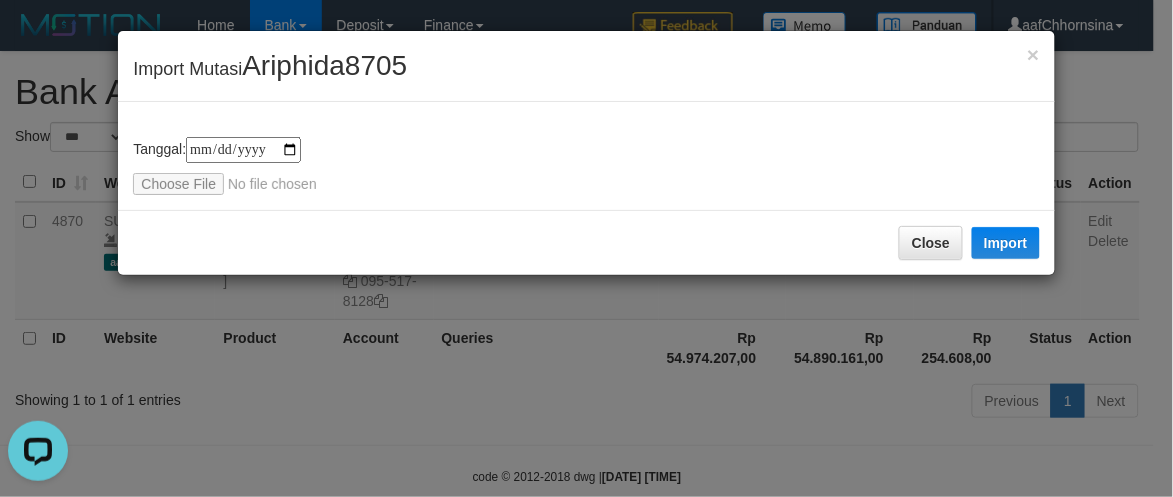 click on "**********" at bounding box center (586, 156) 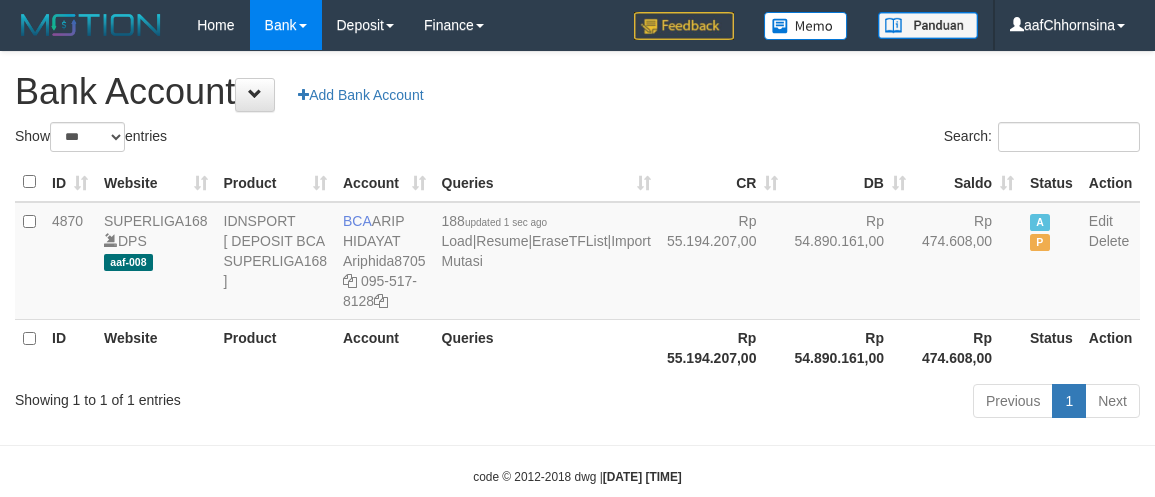 select on "***" 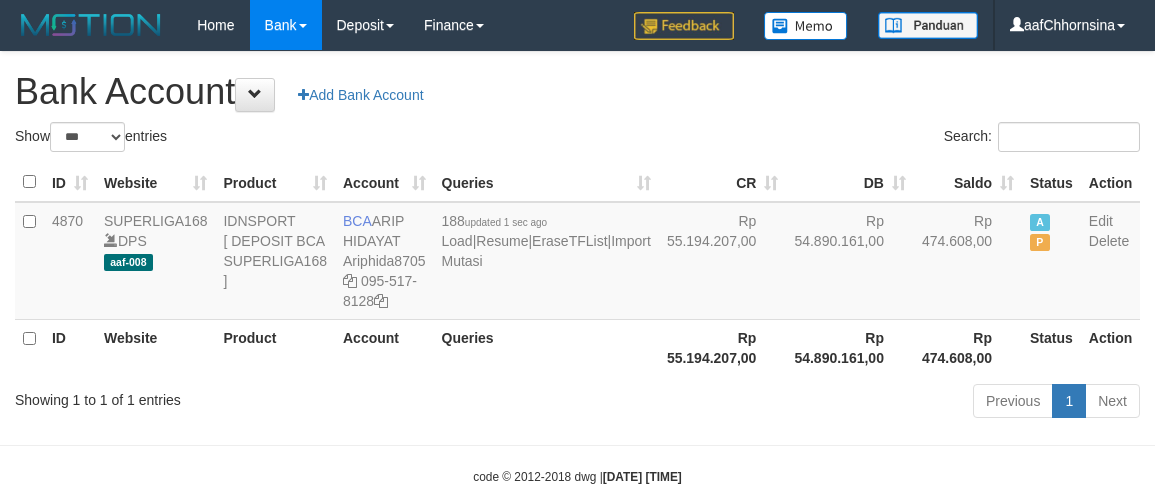 scroll, scrollTop: 0, scrollLeft: 0, axis: both 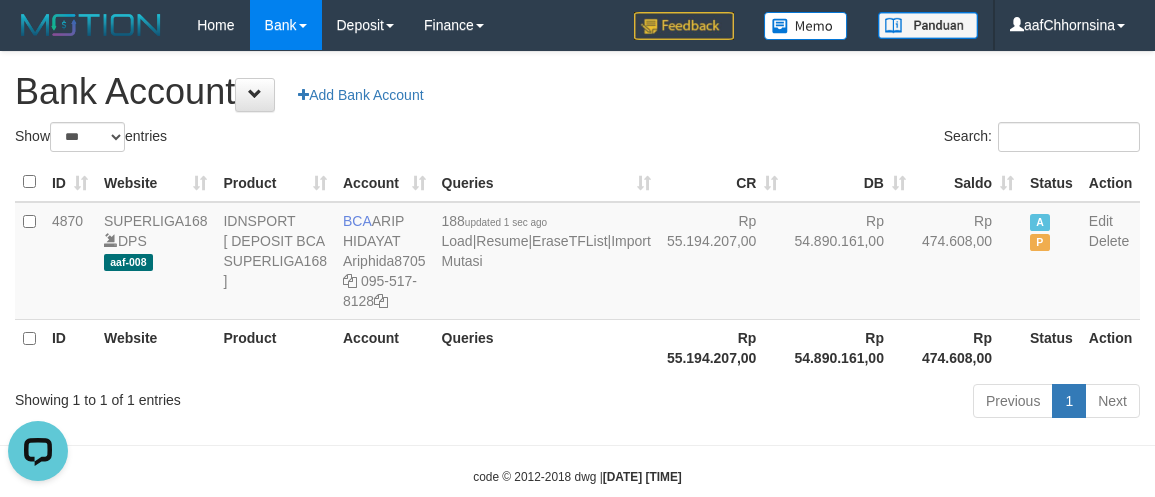 drag, startPoint x: 652, startPoint y: 400, endPoint x: 696, endPoint y: 370, distance: 53.25411 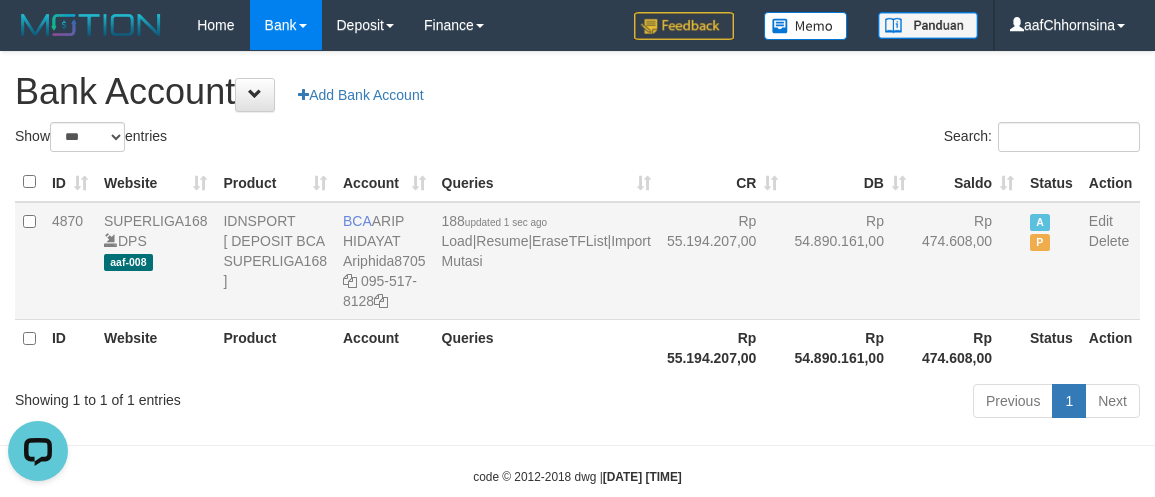click on "Rp 54.890.161,00" at bounding box center [850, 261] 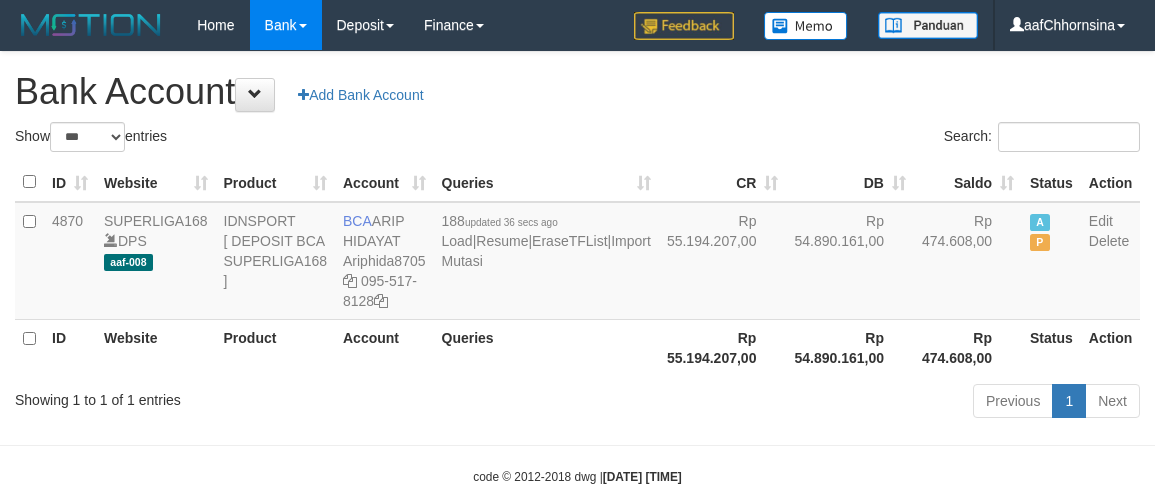 select on "***" 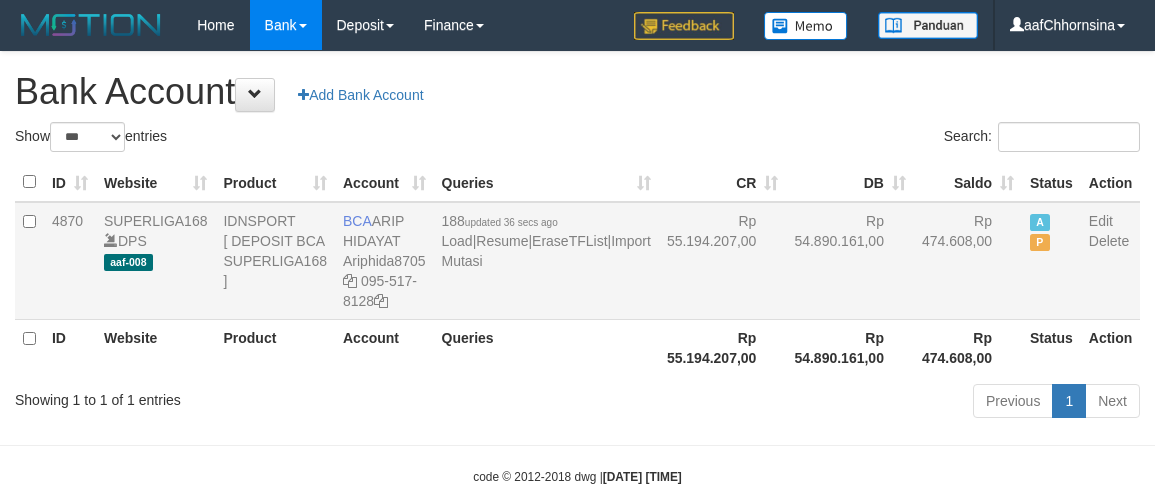 scroll, scrollTop: 0, scrollLeft: 0, axis: both 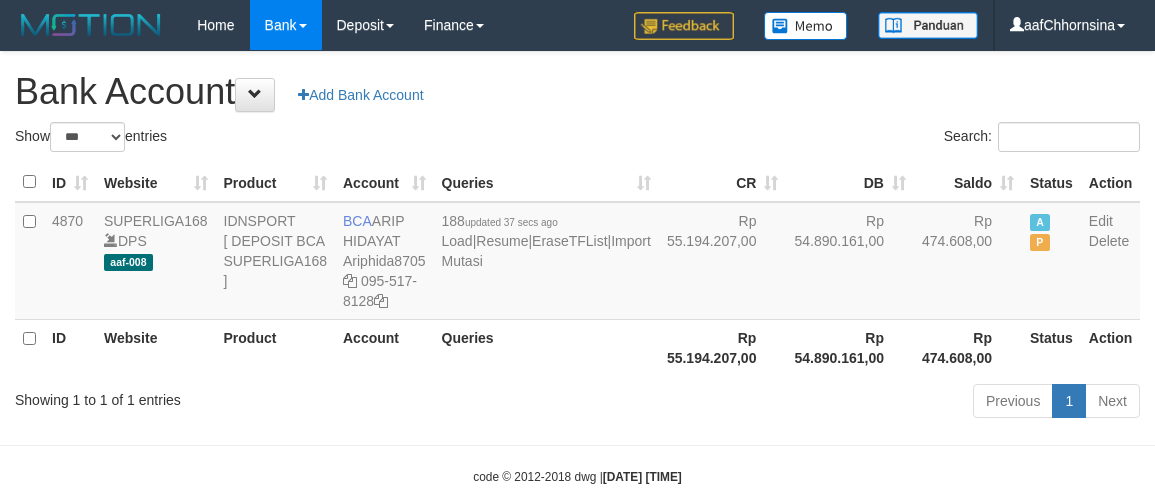 select on "***" 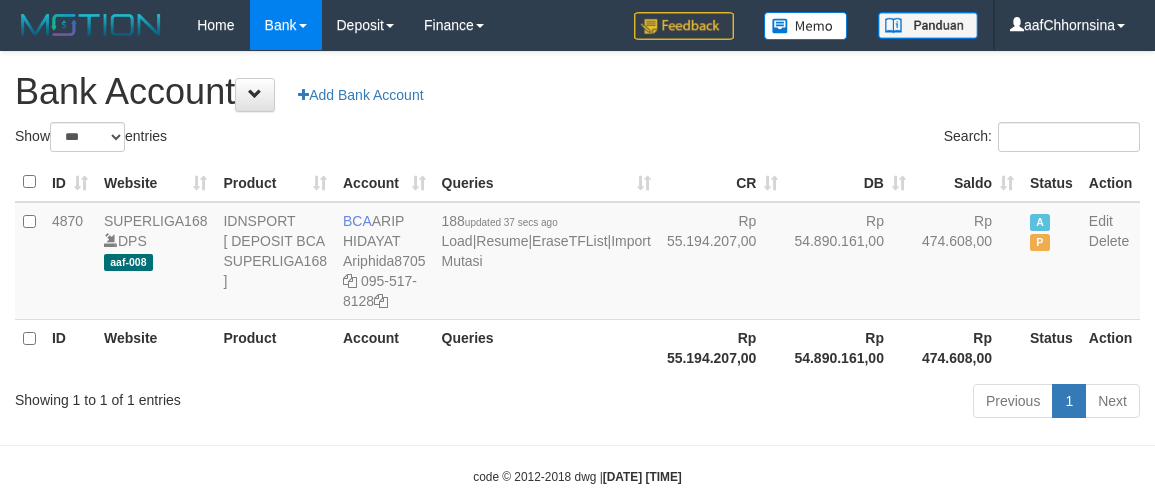 scroll, scrollTop: 0, scrollLeft: 0, axis: both 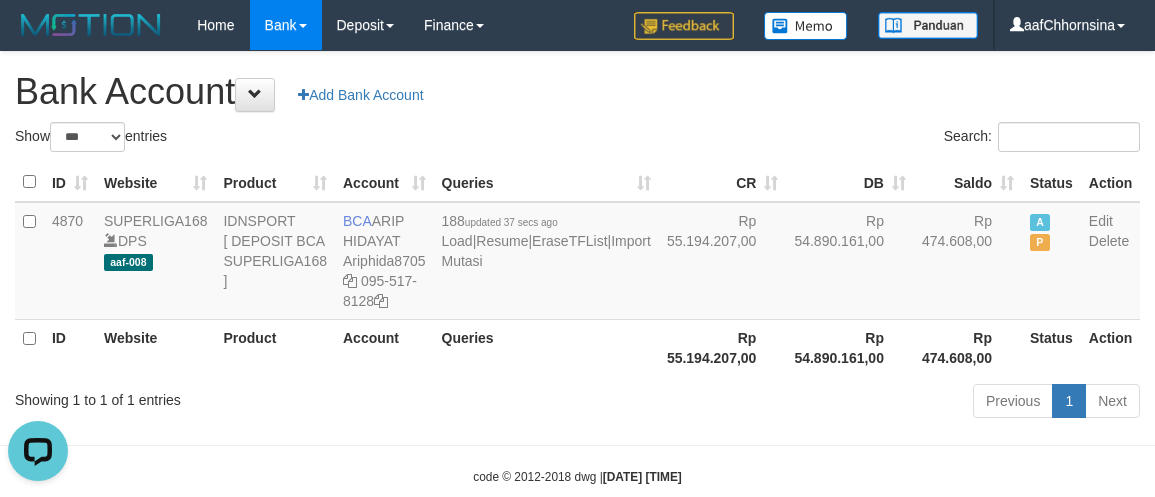 drag, startPoint x: 546, startPoint y: 438, endPoint x: 546, endPoint y: 422, distance: 16 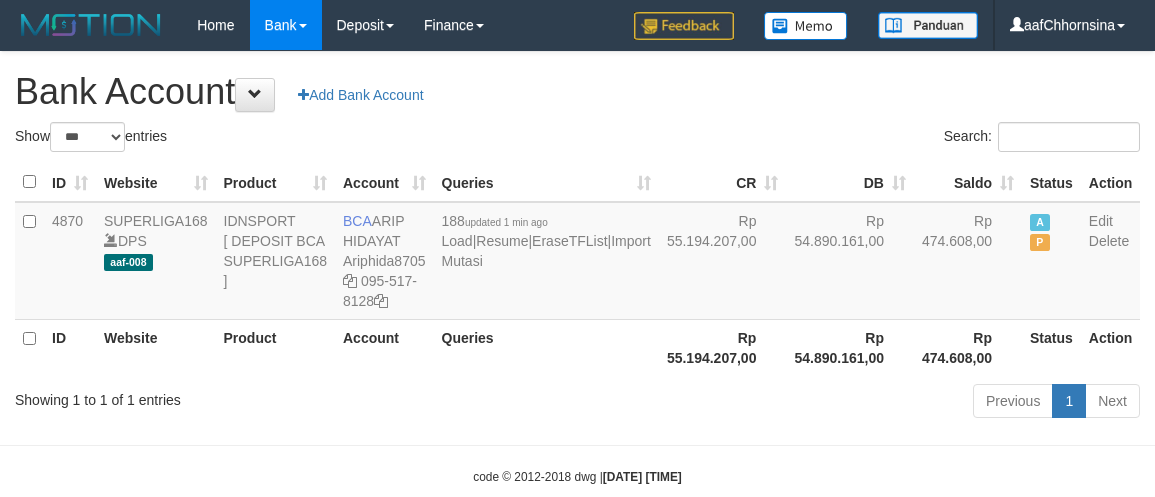 select on "***" 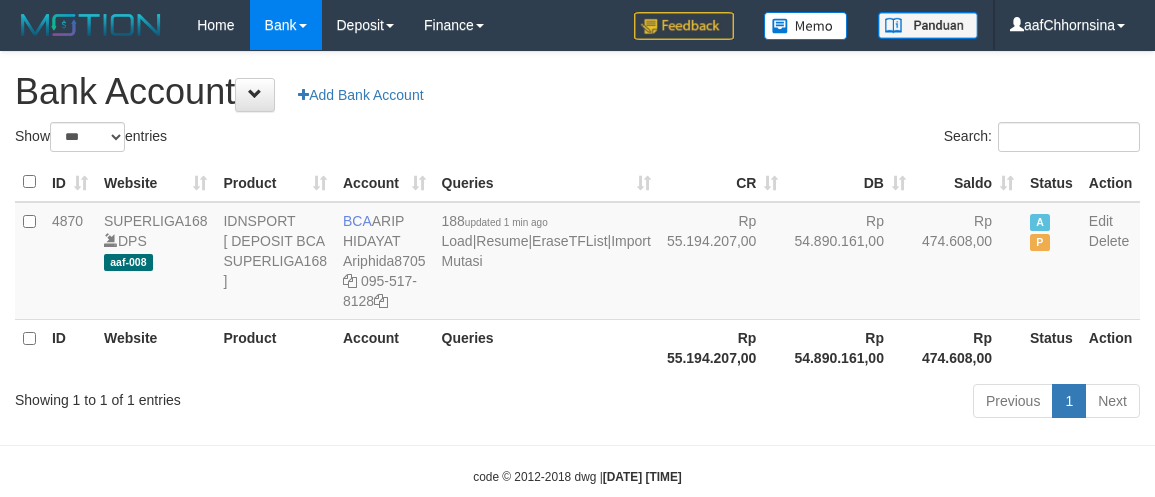 scroll, scrollTop: 0, scrollLeft: 0, axis: both 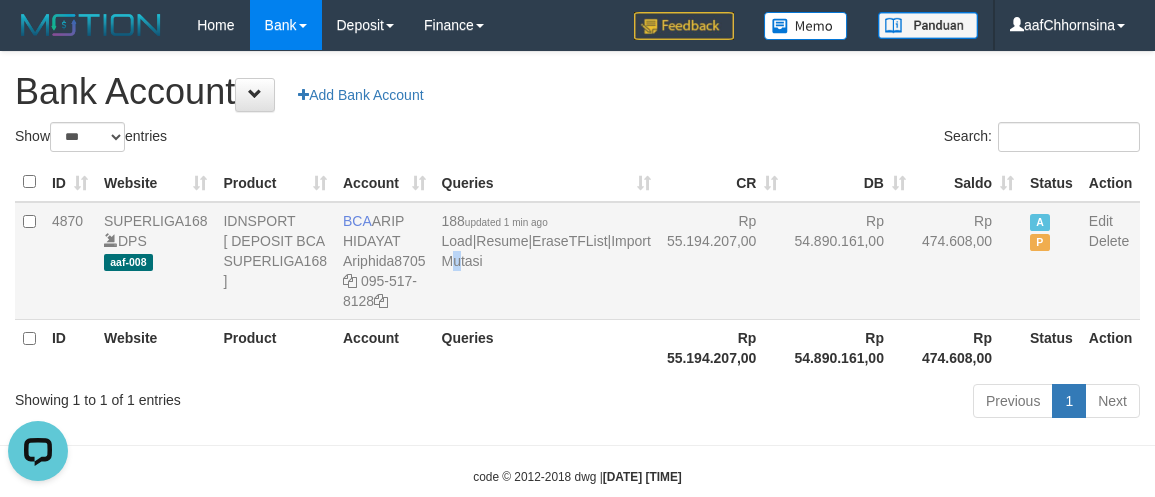 drag, startPoint x: 472, startPoint y: 352, endPoint x: 502, endPoint y: 343, distance: 31.320919 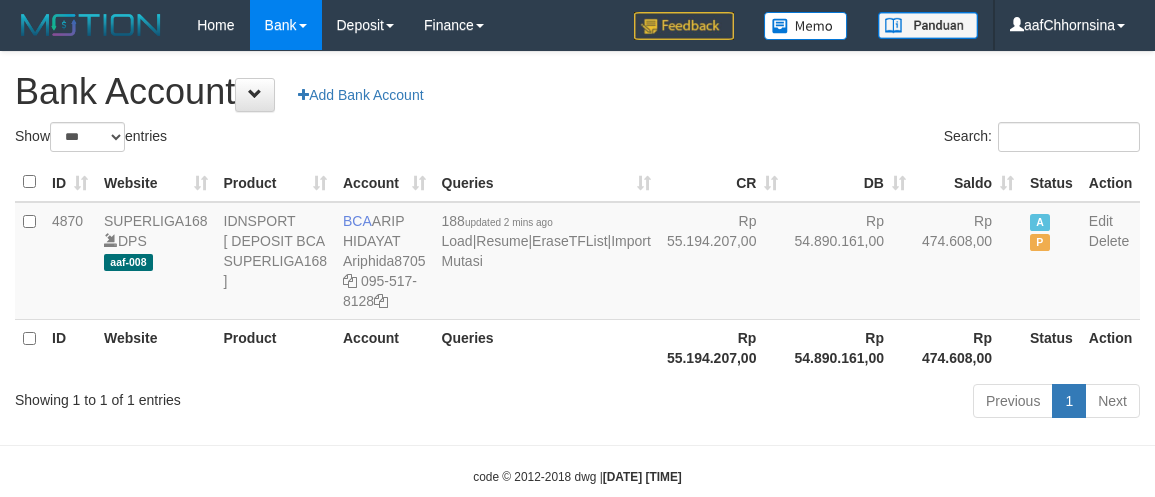 select on "***" 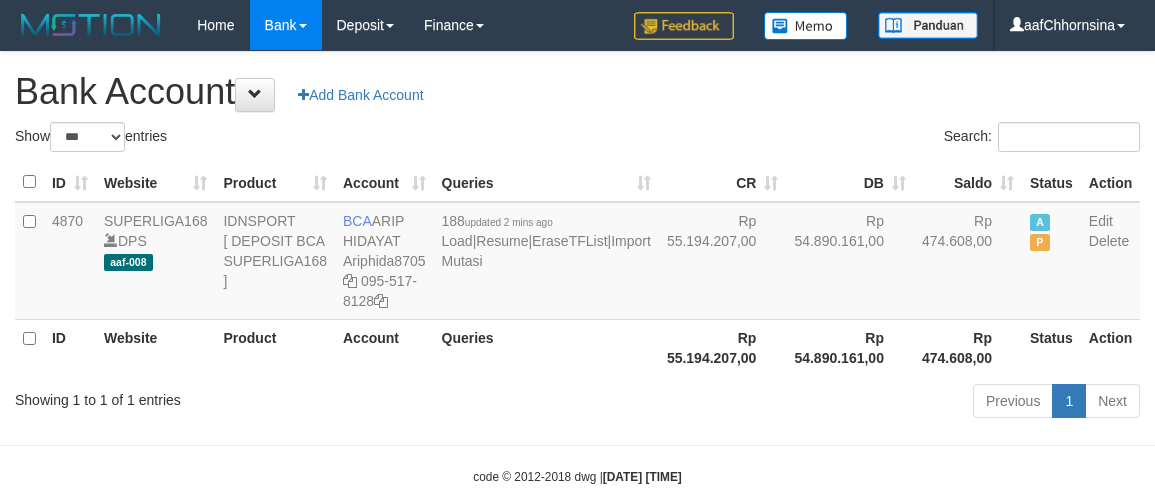 scroll, scrollTop: 0, scrollLeft: 0, axis: both 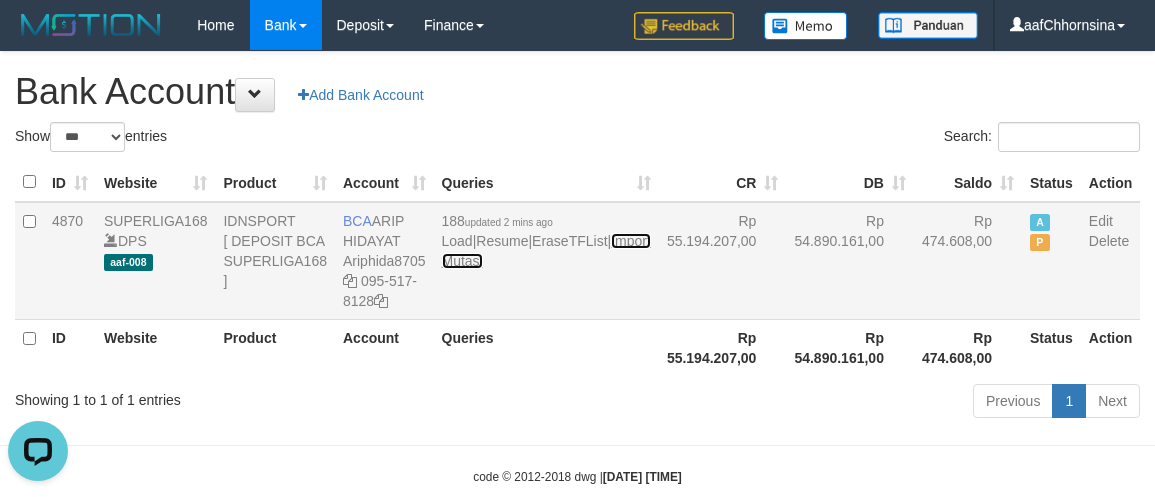 click on "Import Mutasi" at bounding box center [546, 251] 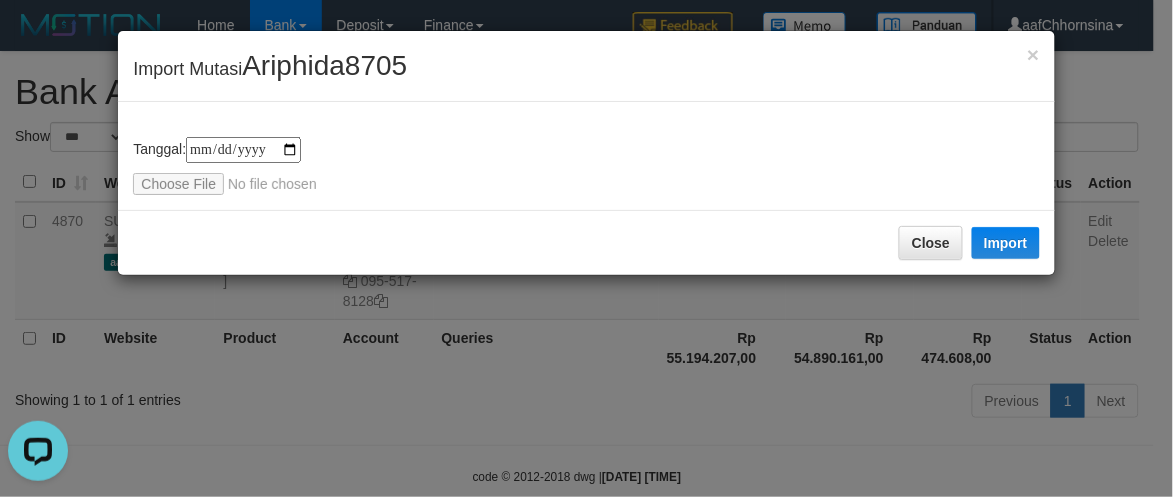 click on "Close
Import" at bounding box center (586, 242) 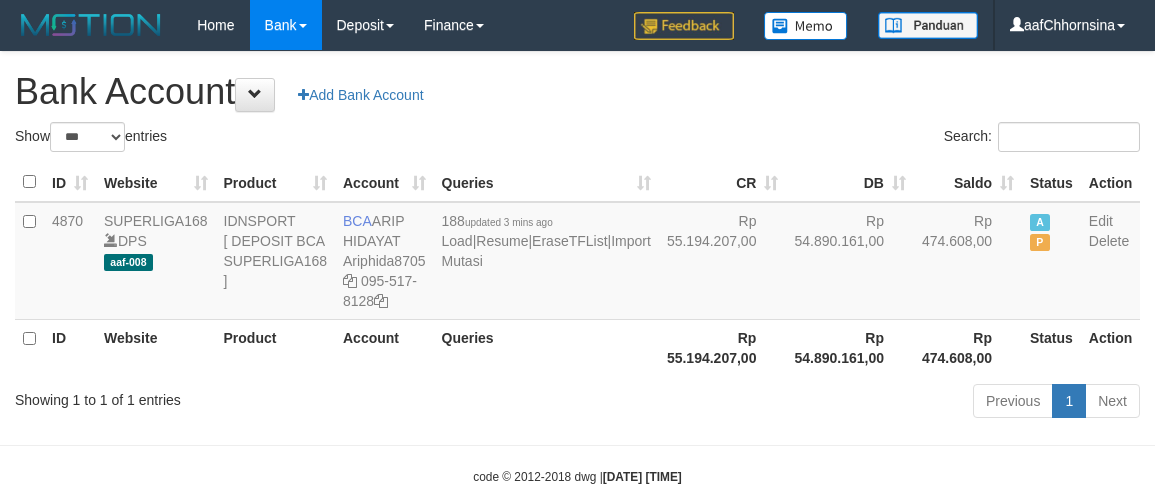 select on "***" 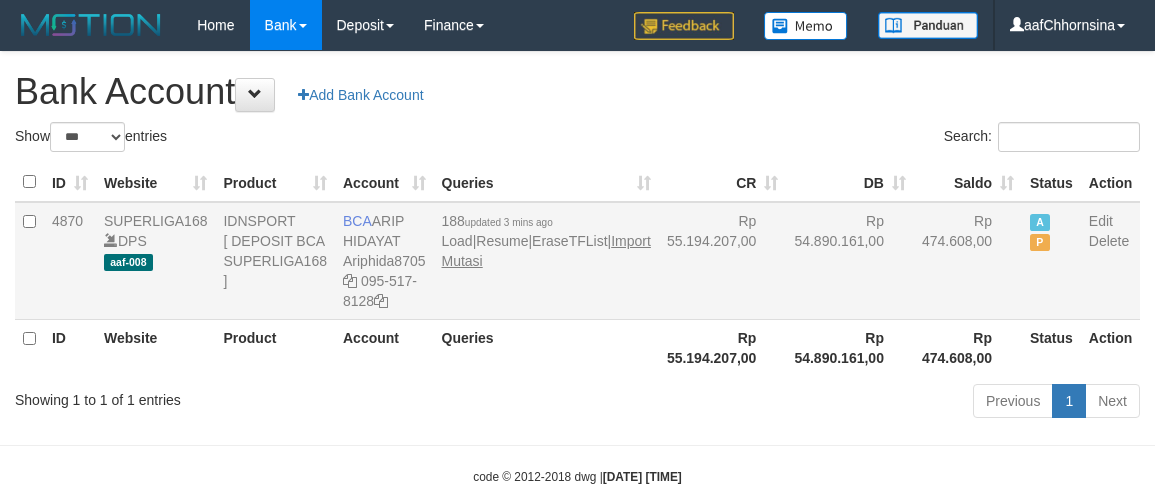 scroll, scrollTop: 0, scrollLeft: 0, axis: both 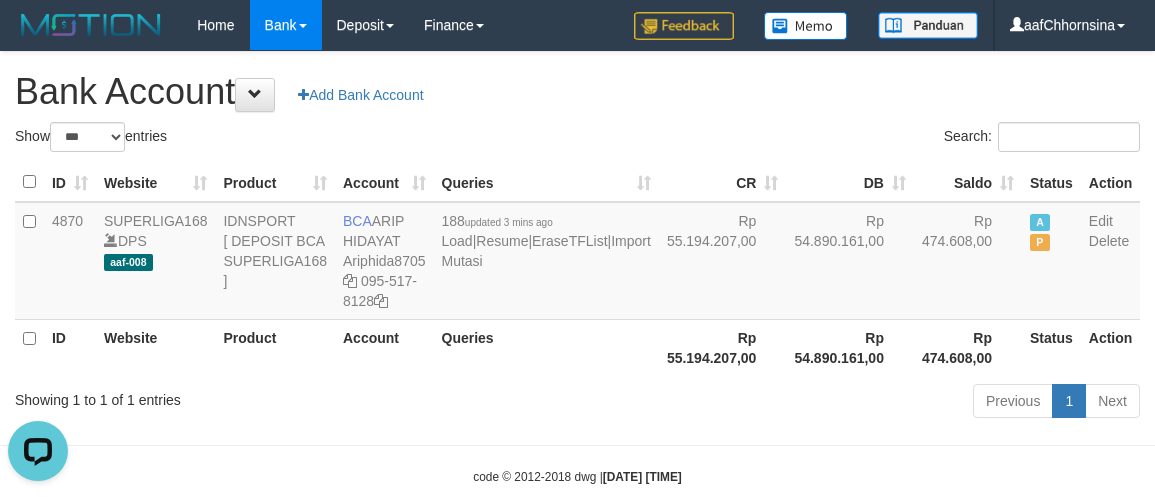 drag, startPoint x: 673, startPoint y: 478, endPoint x: 671, endPoint y: 457, distance: 21.095022 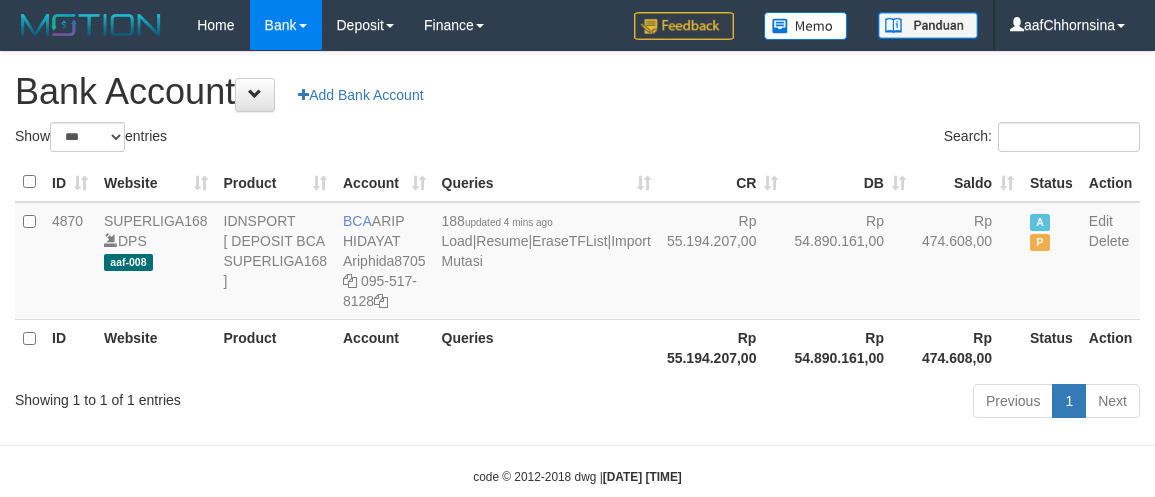 select on "***" 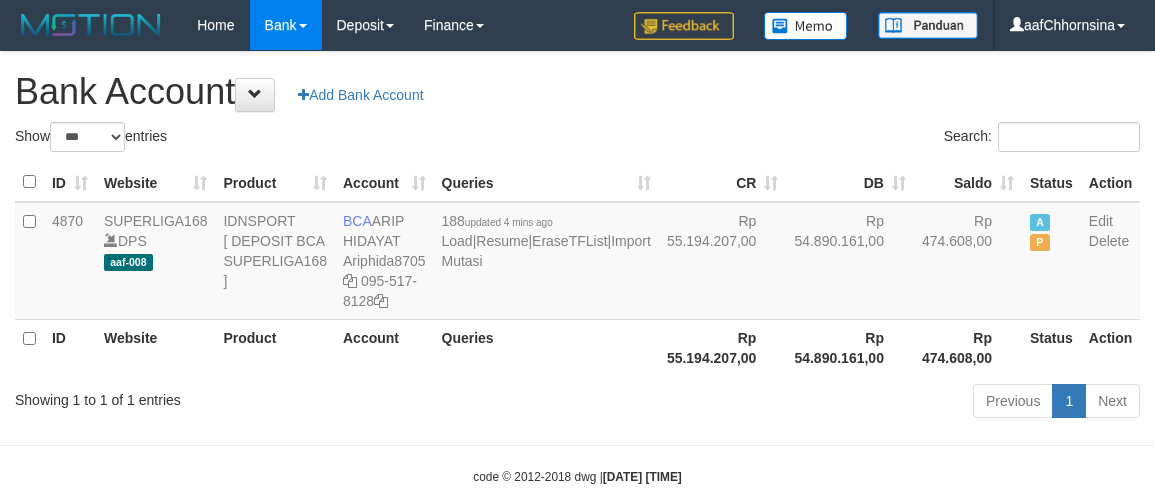 scroll, scrollTop: 0, scrollLeft: 0, axis: both 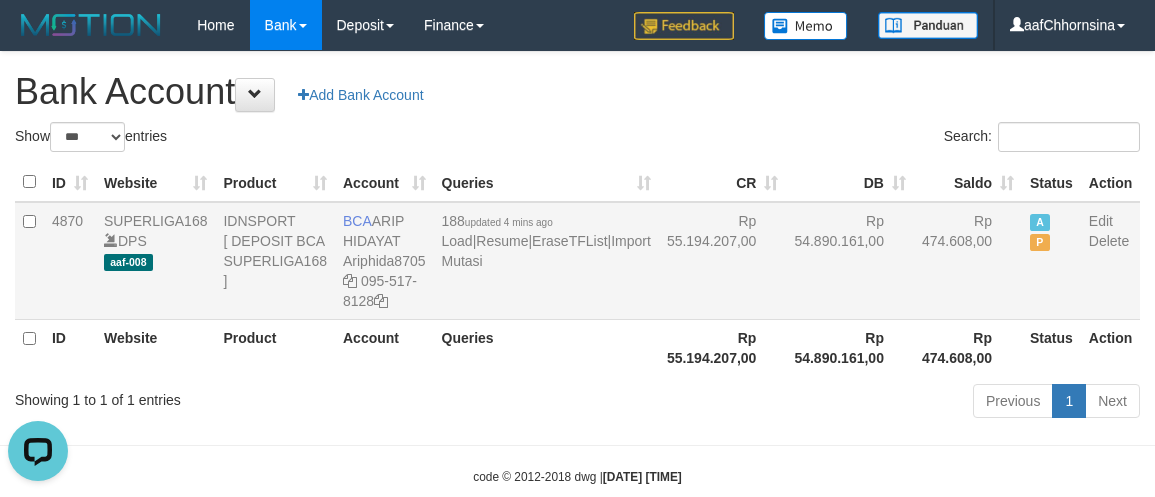 click on "188  updated 4 mins ago
Load
|
Resume
|
EraseTFList
|
Import Mutasi" at bounding box center (546, 261) 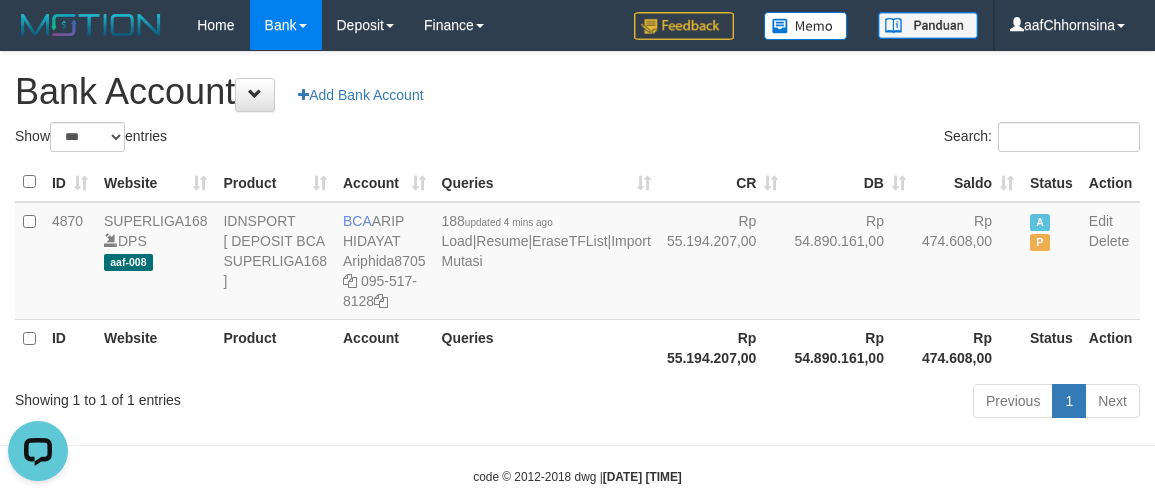 drag, startPoint x: 610, startPoint y: 423, endPoint x: 703, endPoint y: 440, distance: 94.54099 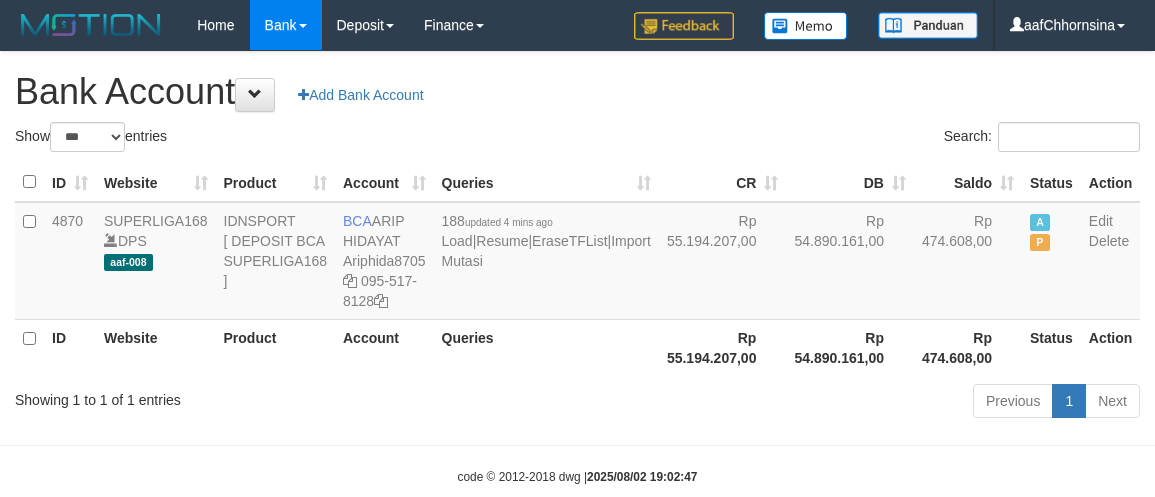 select on "***" 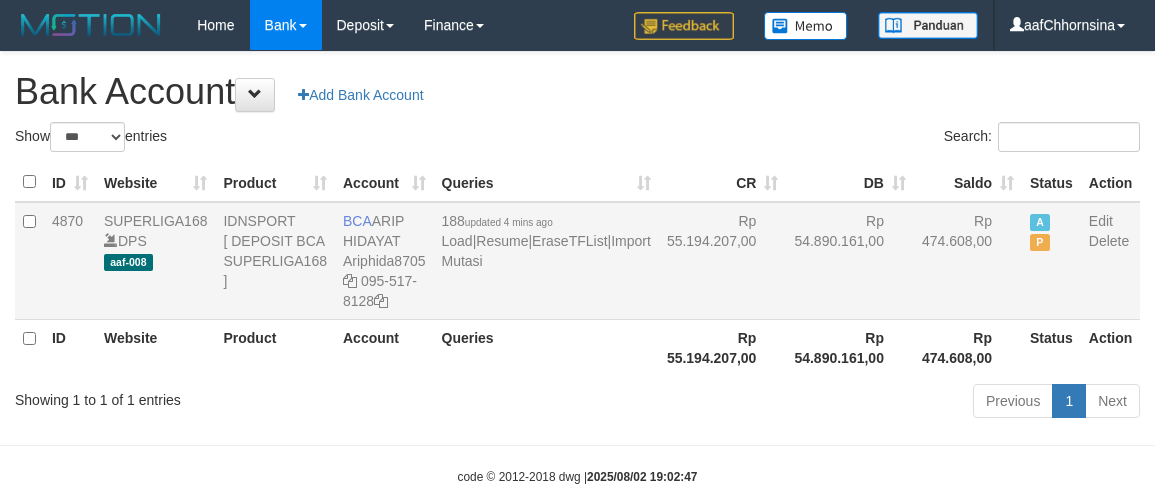 scroll, scrollTop: 0, scrollLeft: 0, axis: both 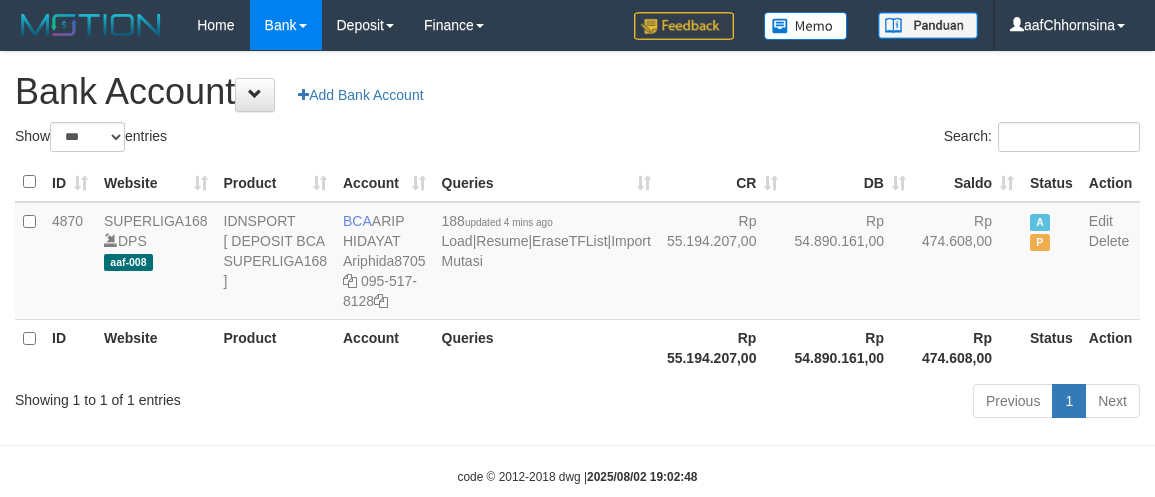 select on "***" 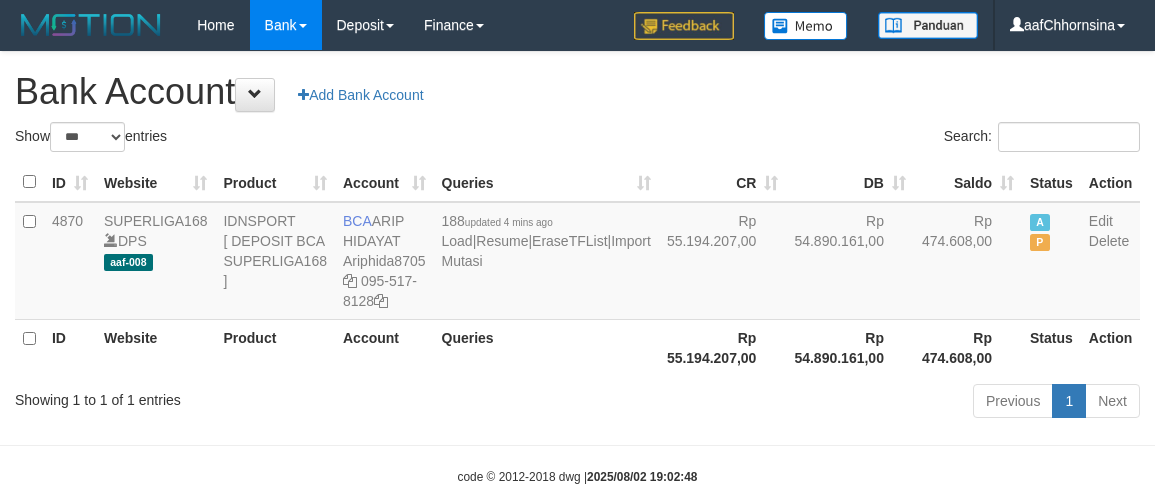 scroll, scrollTop: 0, scrollLeft: 0, axis: both 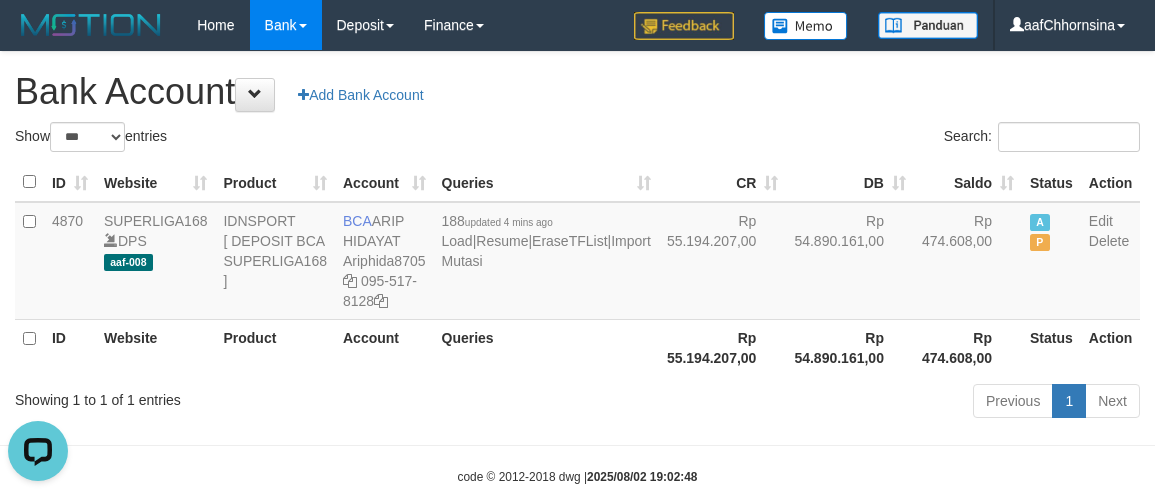 drag, startPoint x: 656, startPoint y: 401, endPoint x: 703, endPoint y: 393, distance: 47.67599 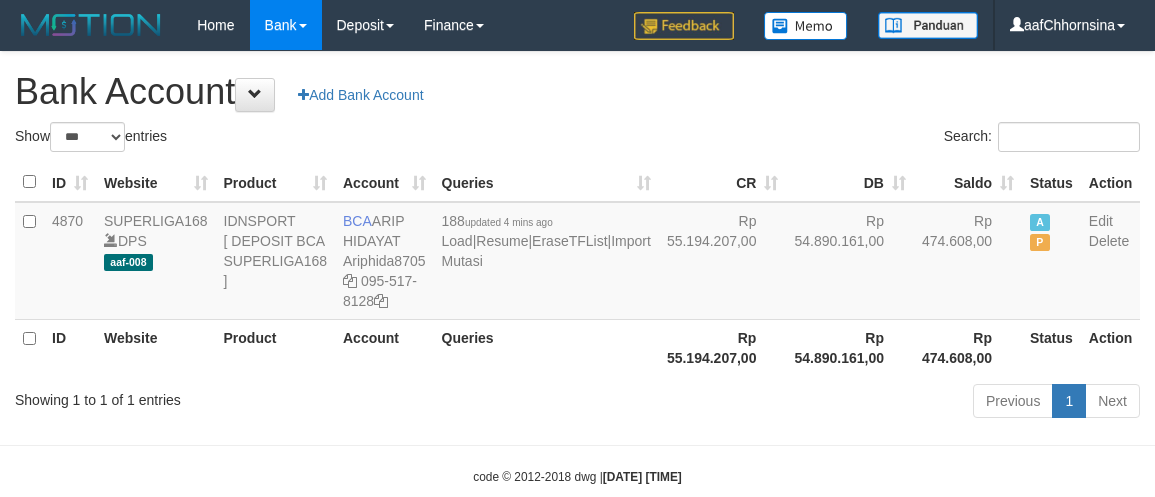 select on "***" 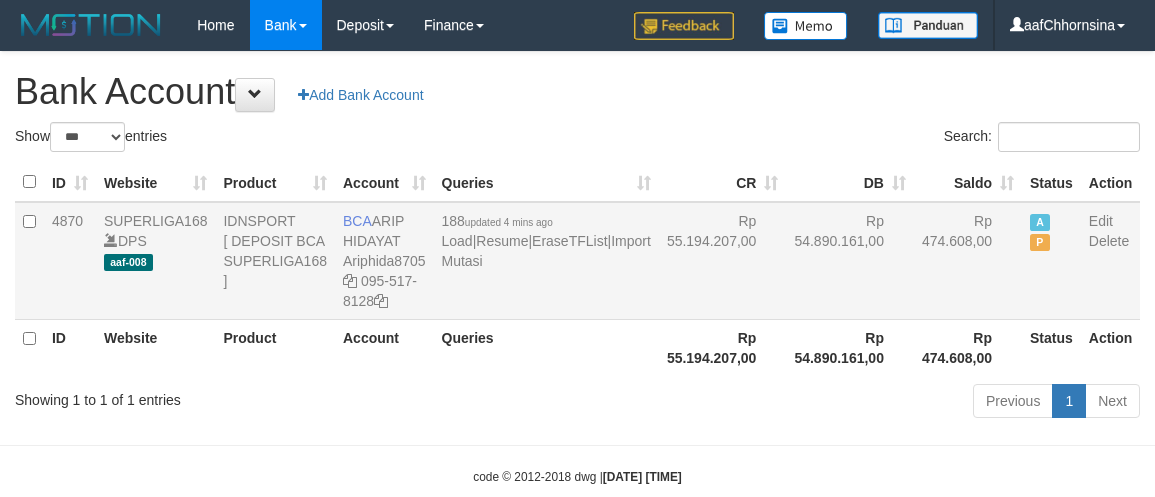 scroll, scrollTop: 0, scrollLeft: 0, axis: both 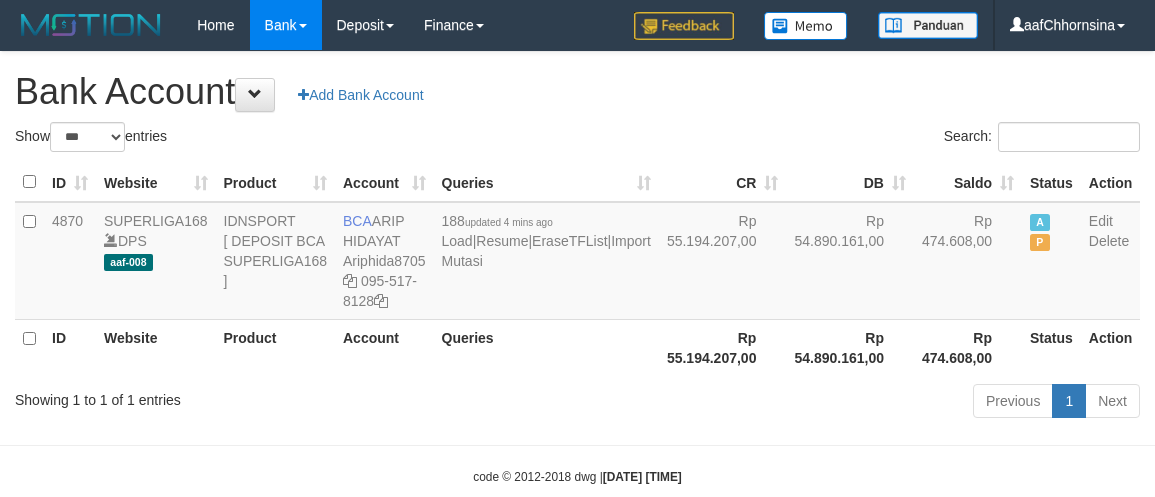 select on "***" 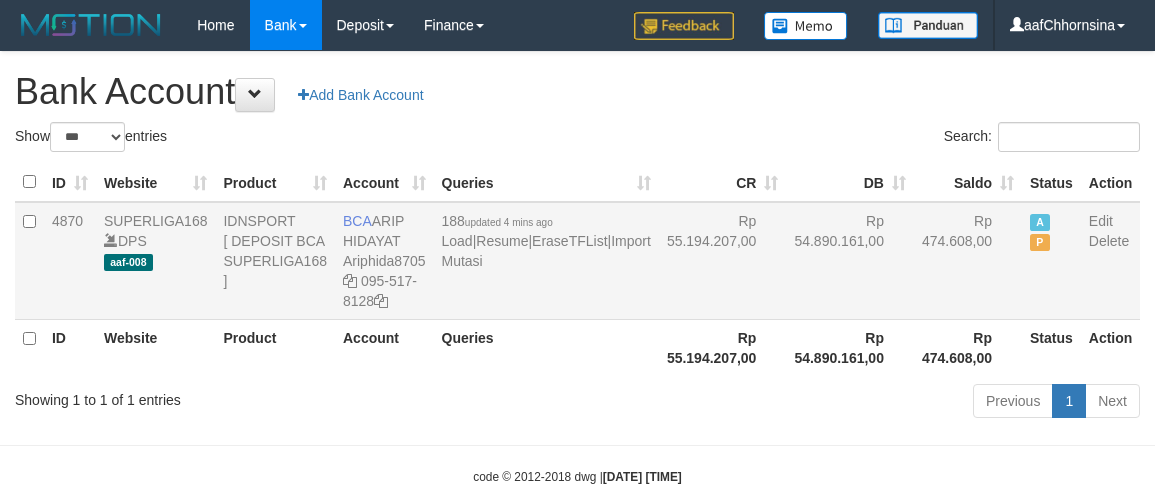 scroll, scrollTop: 0, scrollLeft: 0, axis: both 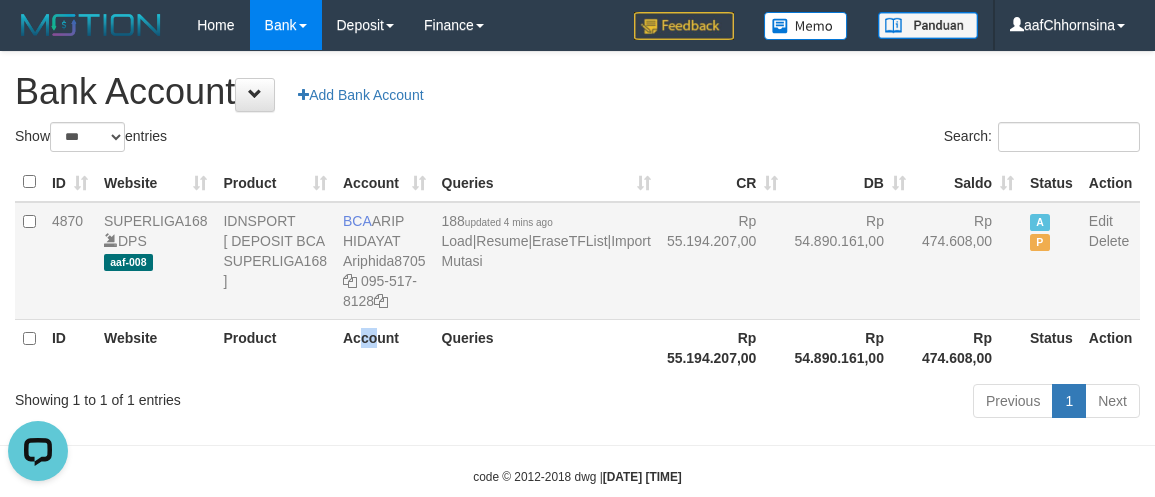 drag, startPoint x: 362, startPoint y: 375, endPoint x: 422, endPoint y: 333, distance: 73.239334 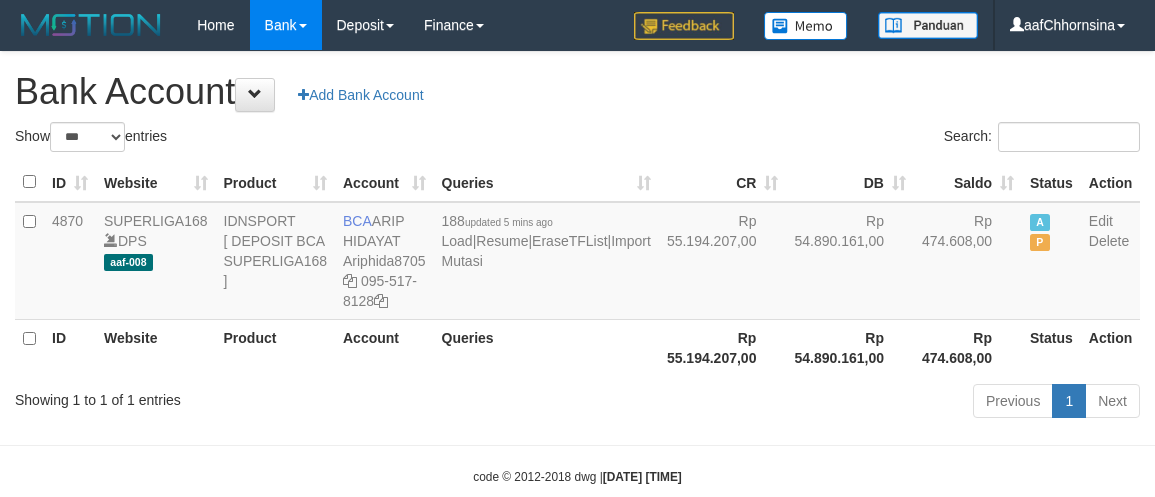 select on "***" 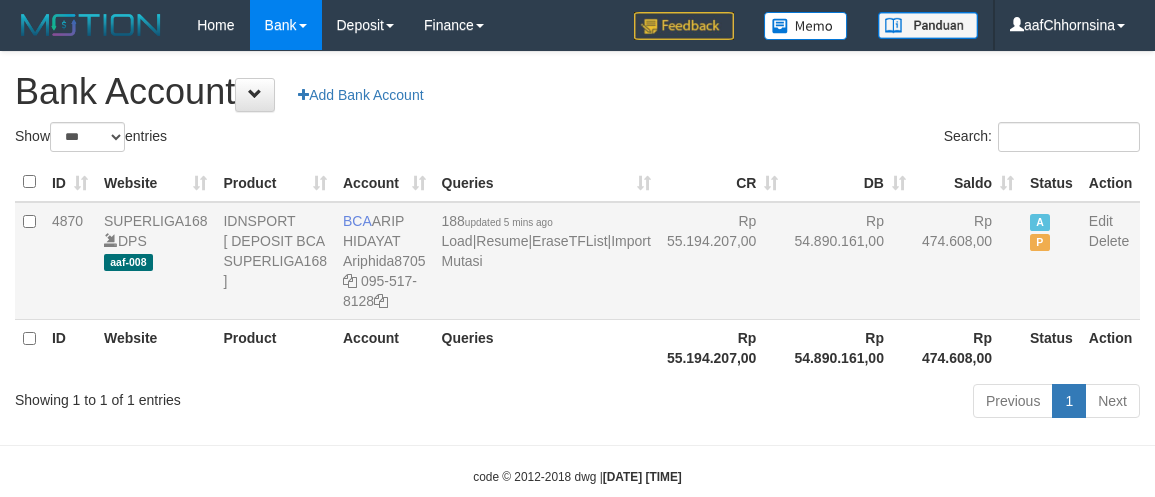 scroll, scrollTop: 0, scrollLeft: 0, axis: both 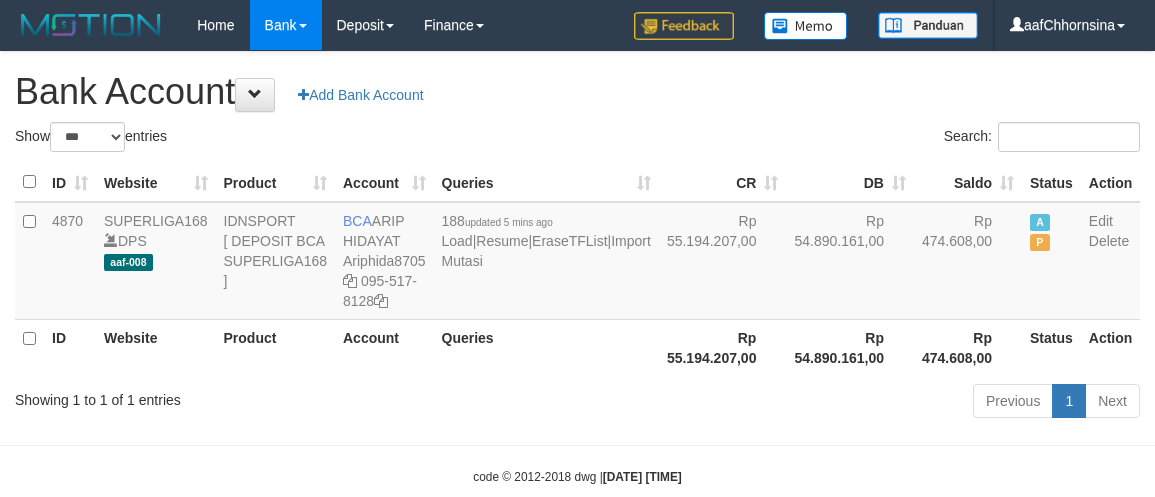 select on "***" 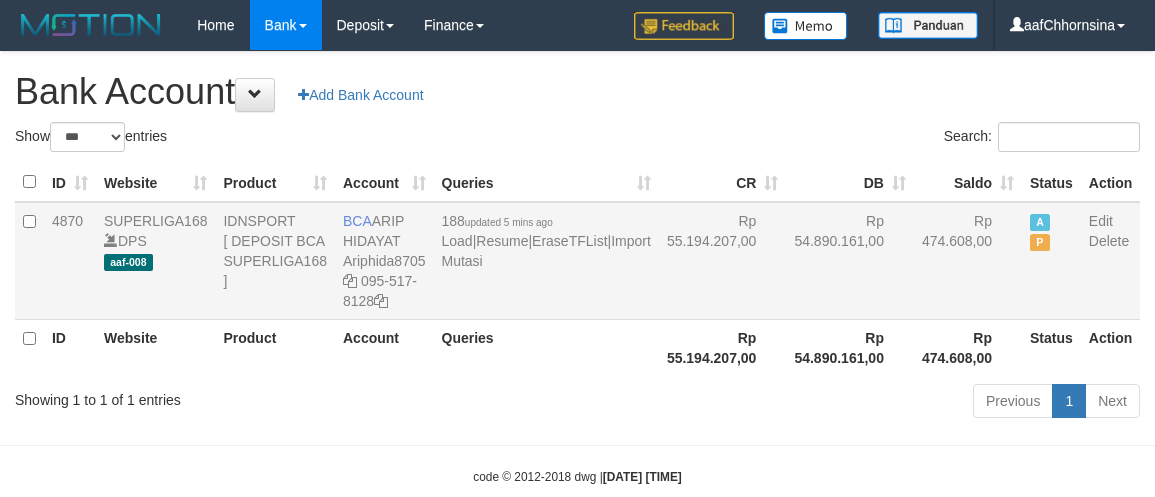 scroll, scrollTop: 0, scrollLeft: 0, axis: both 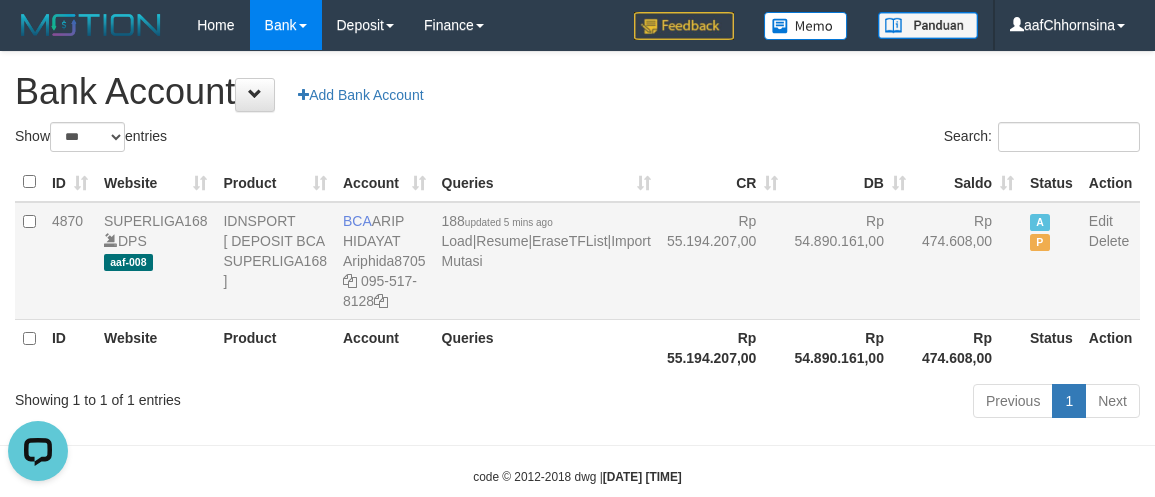 drag, startPoint x: 573, startPoint y: 312, endPoint x: 657, endPoint y: 290, distance: 86.833176 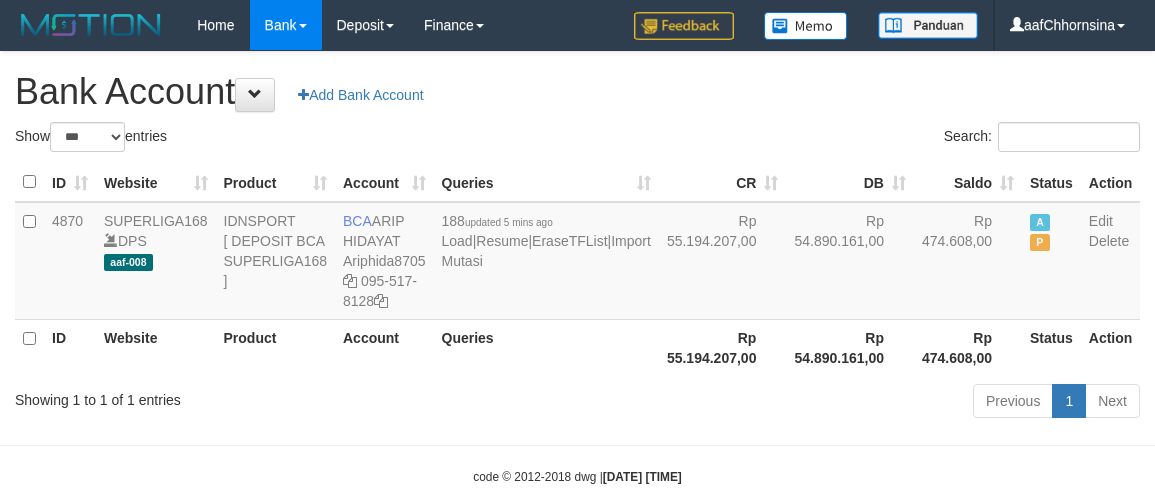 select on "***" 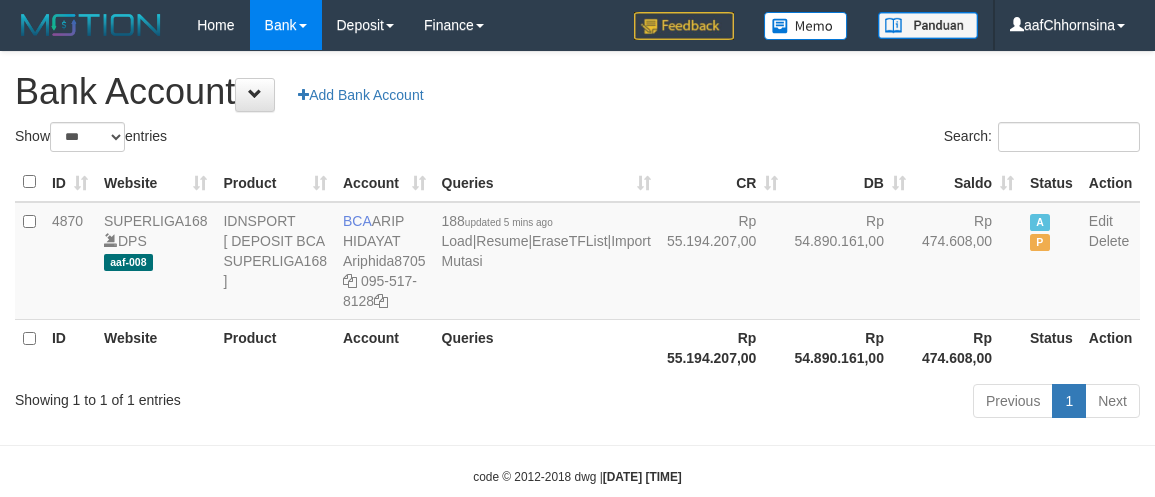 scroll, scrollTop: 0, scrollLeft: 0, axis: both 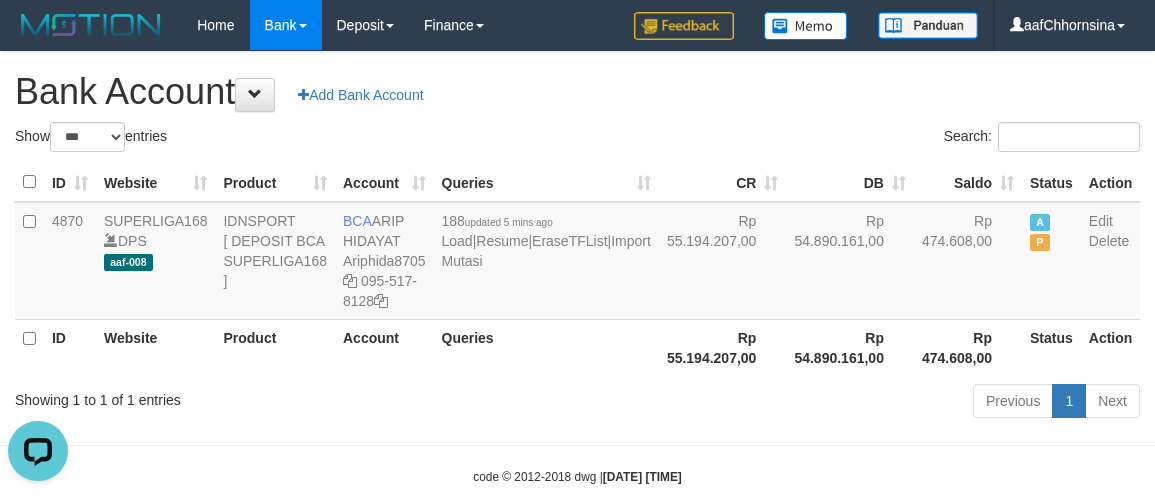 drag, startPoint x: 636, startPoint y: 281, endPoint x: 710, endPoint y: 132, distance: 166.36406 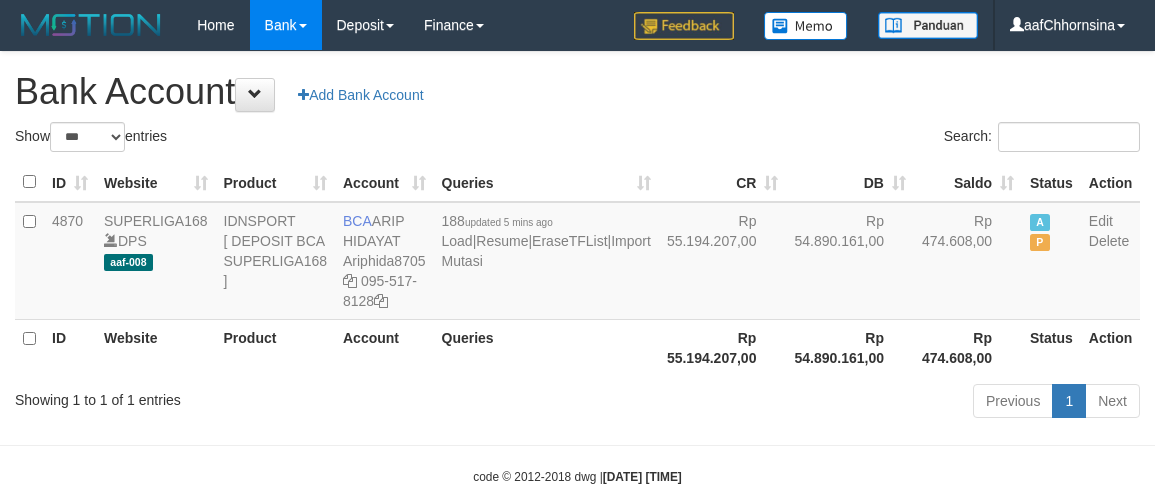 select on "***" 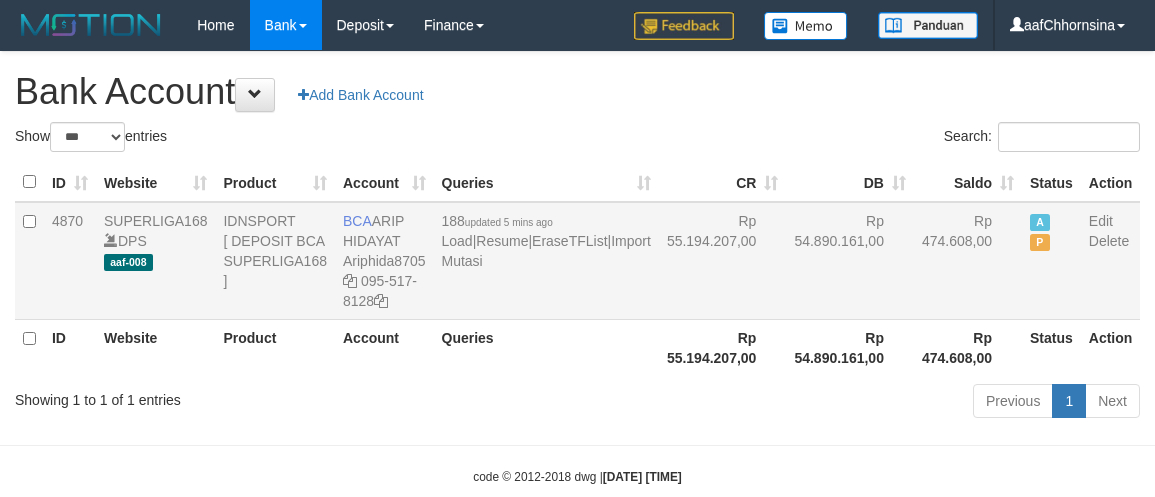 scroll, scrollTop: 0, scrollLeft: 0, axis: both 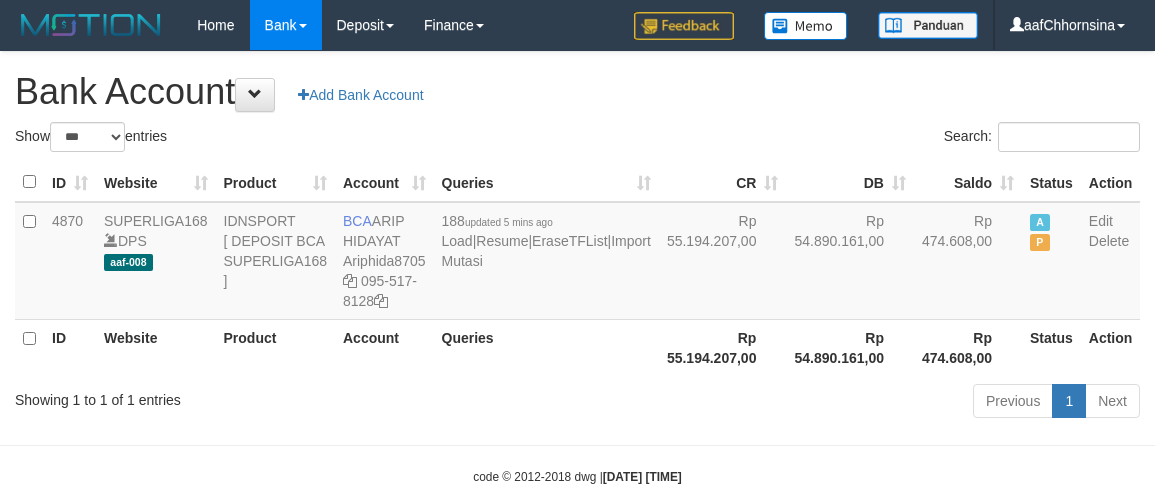 select on "***" 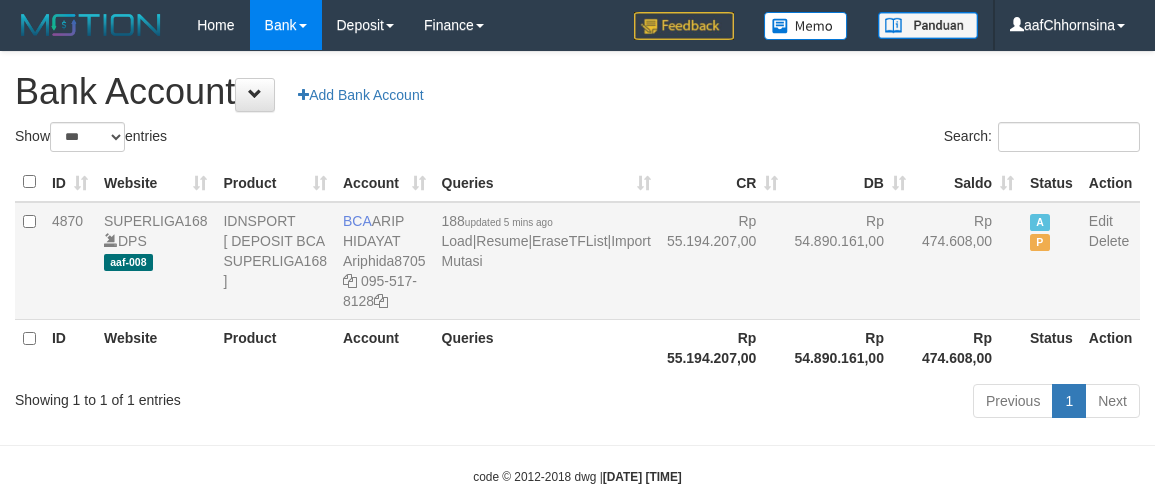 scroll, scrollTop: 0, scrollLeft: 0, axis: both 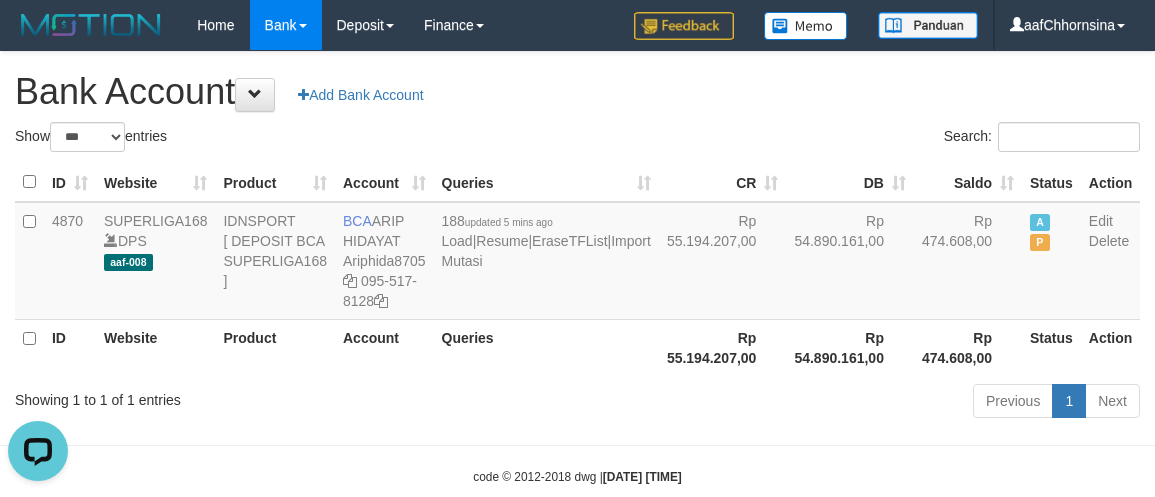 drag, startPoint x: 522, startPoint y: 362, endPoint x: 711, endPoint y: 443, distance: 205.62587 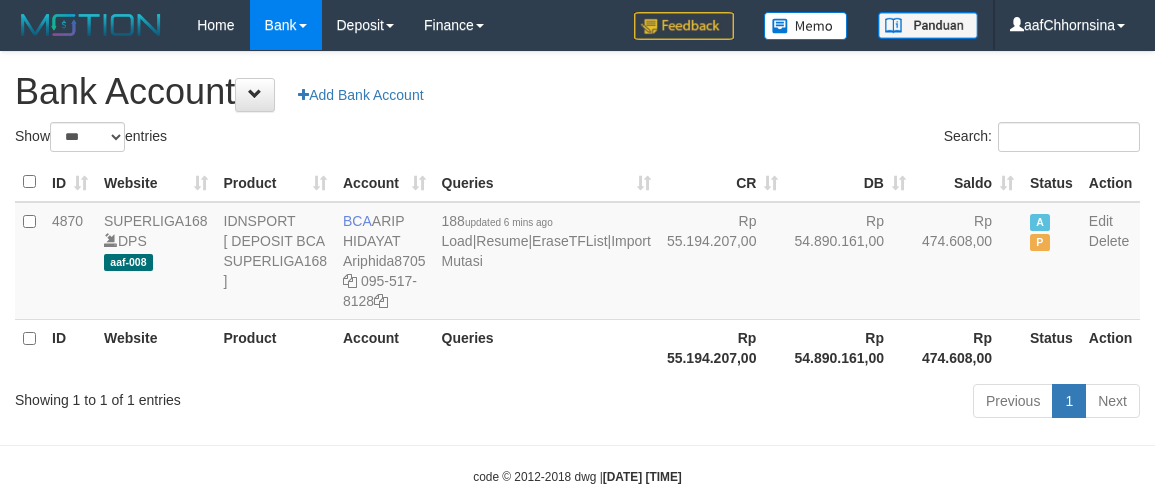 select on "***" 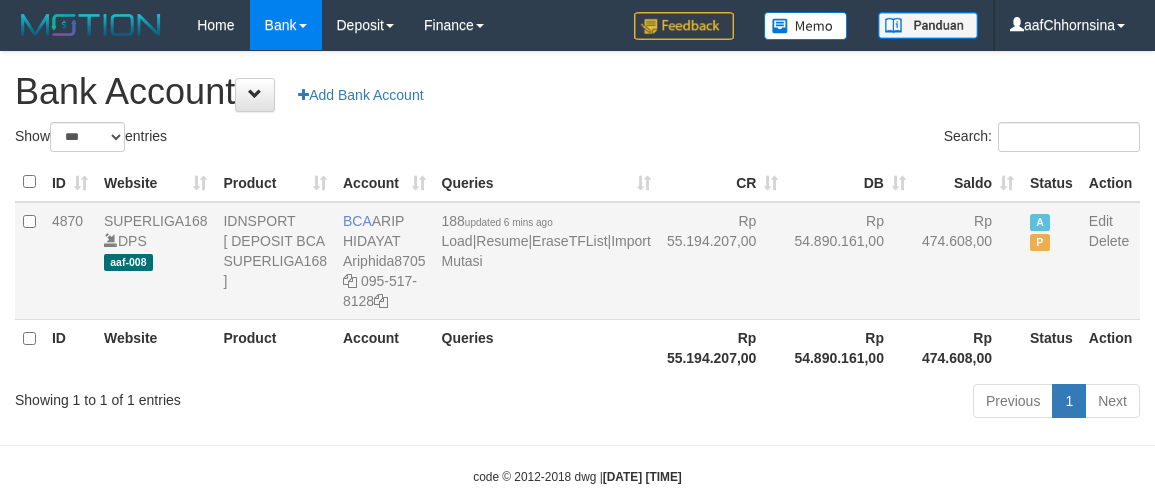 scroll, scrollTop: 0, scrollLeft: 0, axis: both 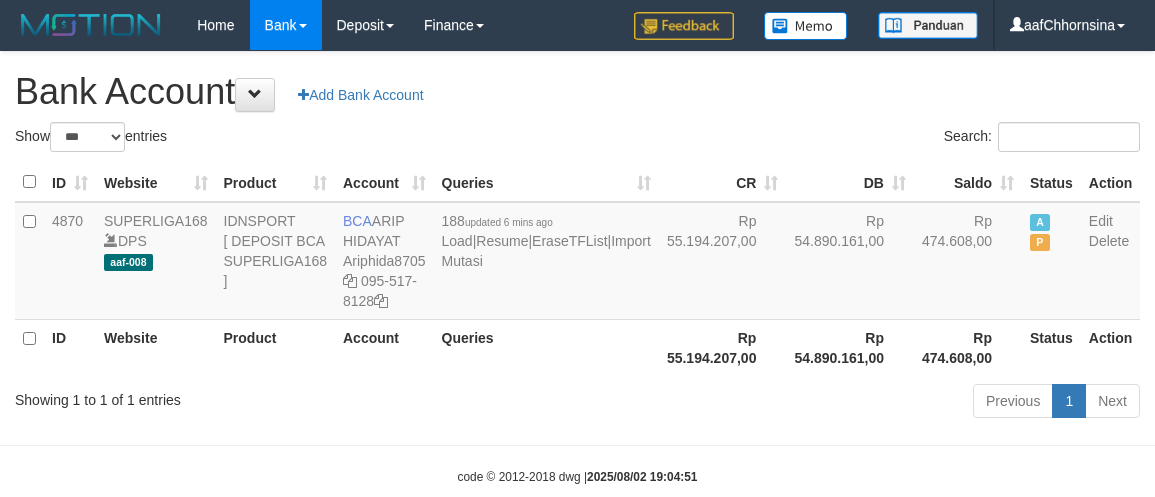 select on "***" 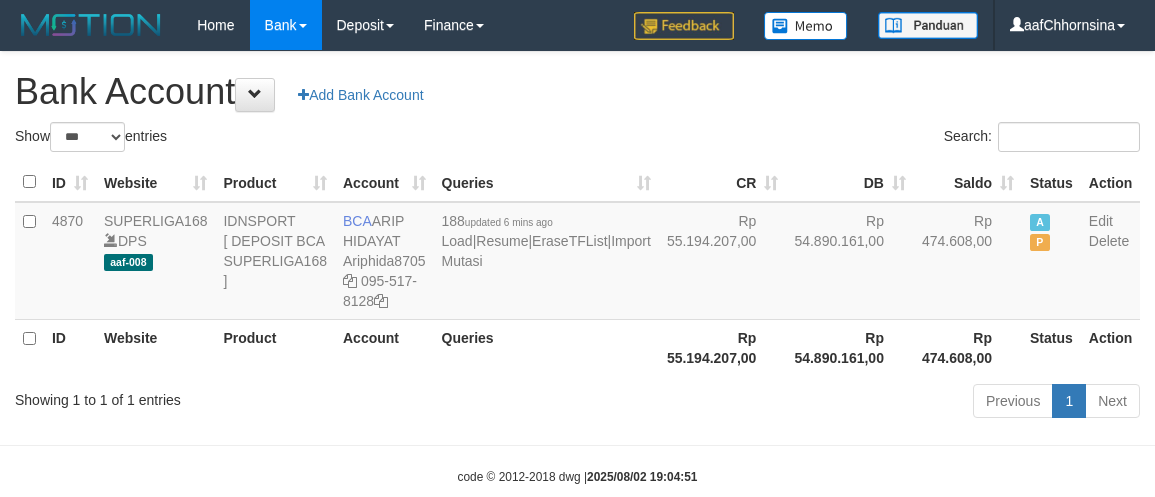 scroll, scrollTop: 0, scrollLeft: 0, axis: both 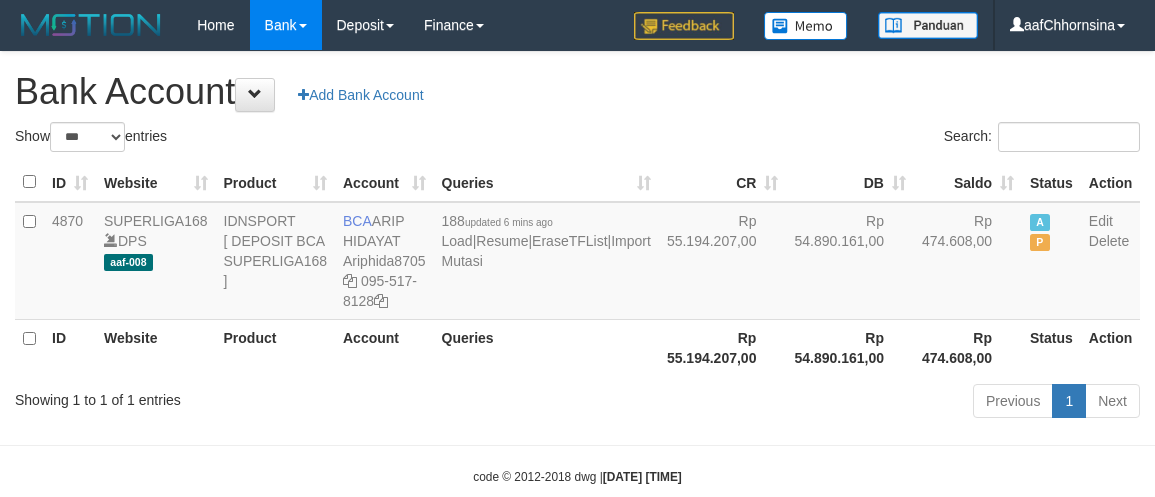 select on "***" 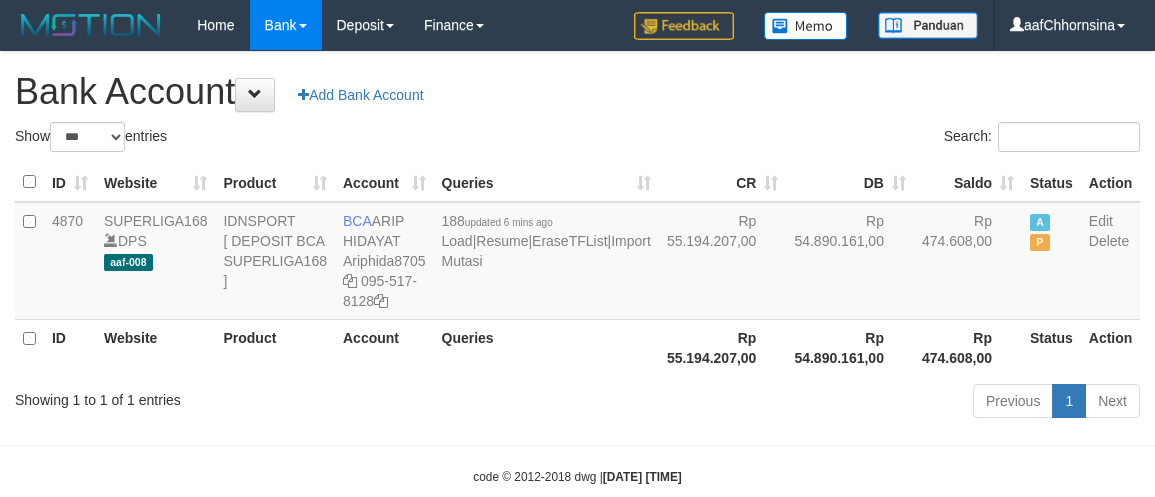 scroll, scrollTop: 0, scrollLeft: 0, axis: both 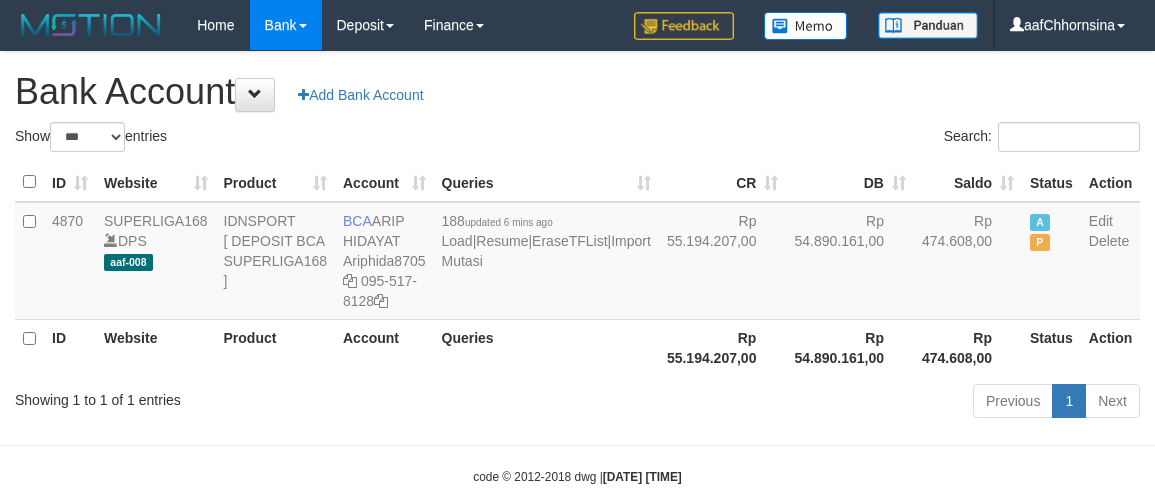 select on "***" 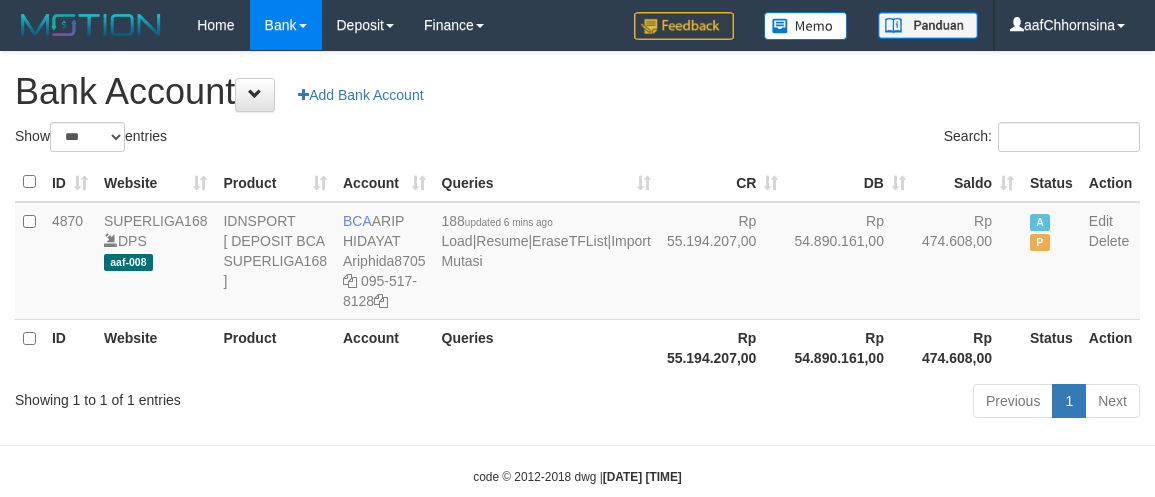 scroll, scrollTop: 0, scrollLeft: 0, axis: both 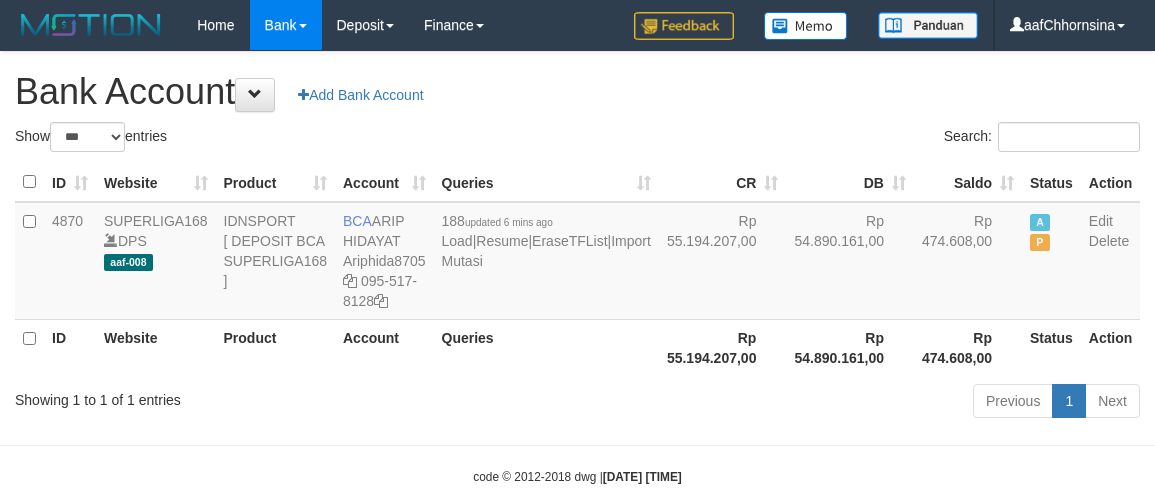 select on "***" 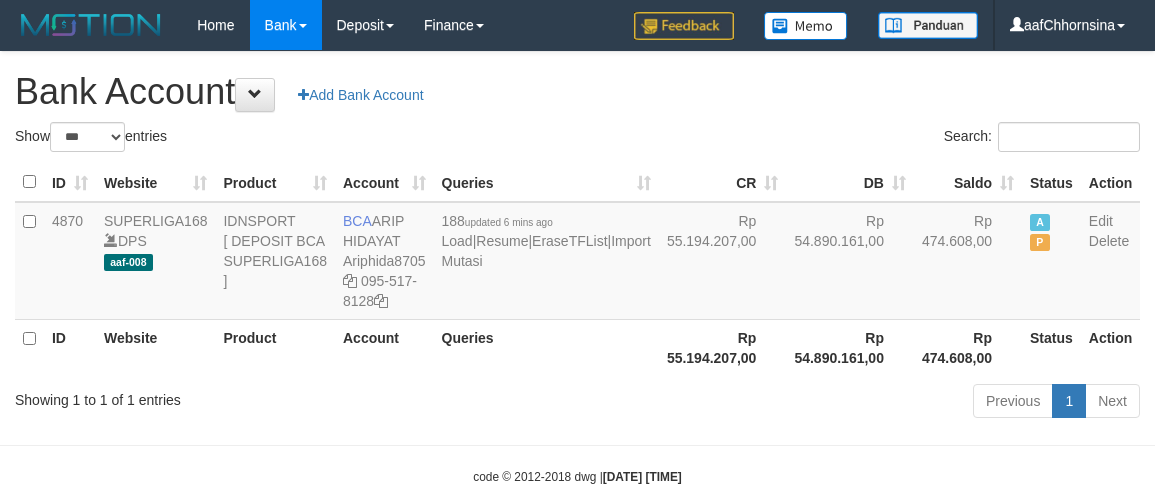 scroll, scrollTop: 0, scrollLeft: 0, axis: both 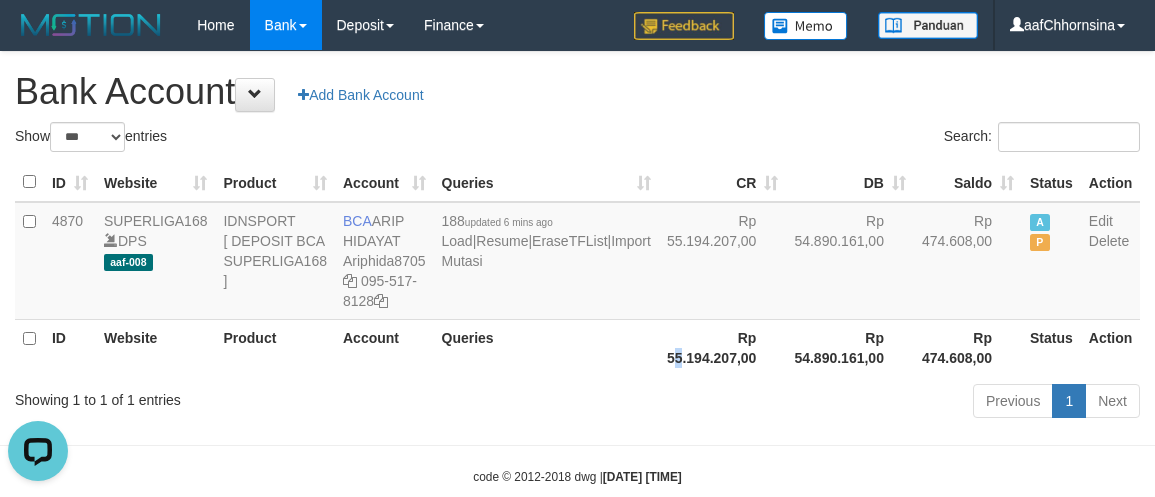 drag, startPoint x: 555, startPoint y: 410, endPoint x: 622, endPoint y: 433, distance: 70.837845 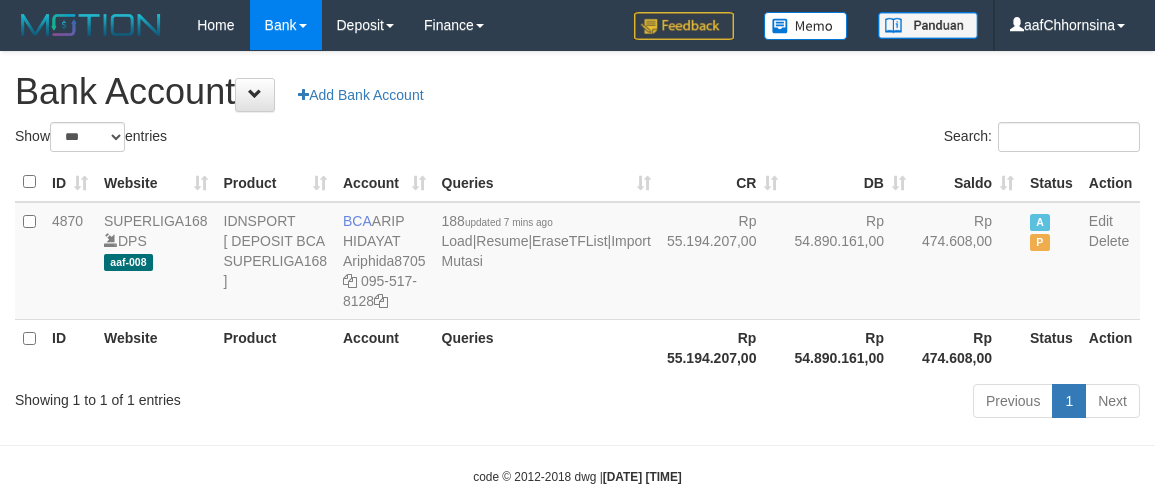 select on "***" 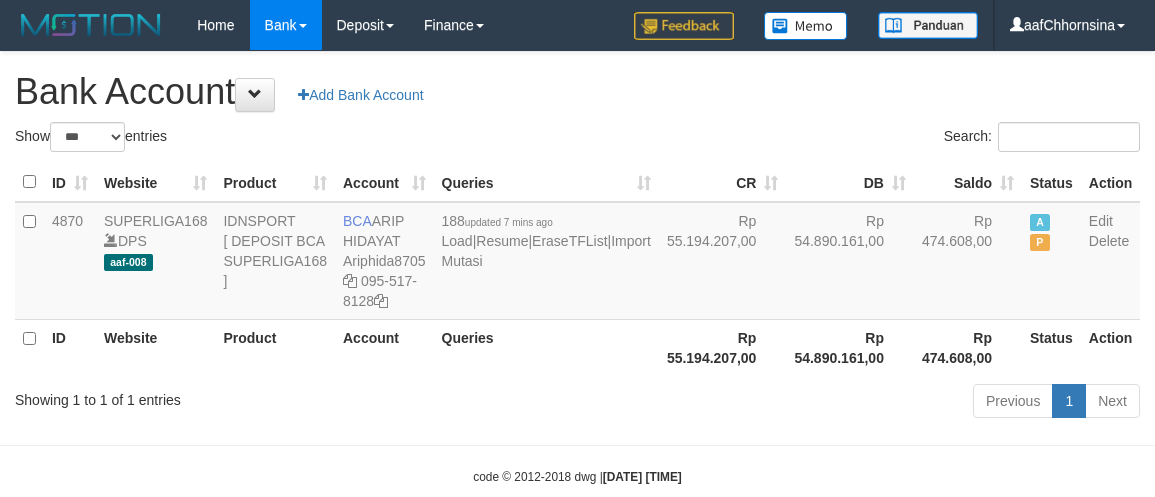 scroll, scrollTop: 0, scrollLeft: 0, axis: both 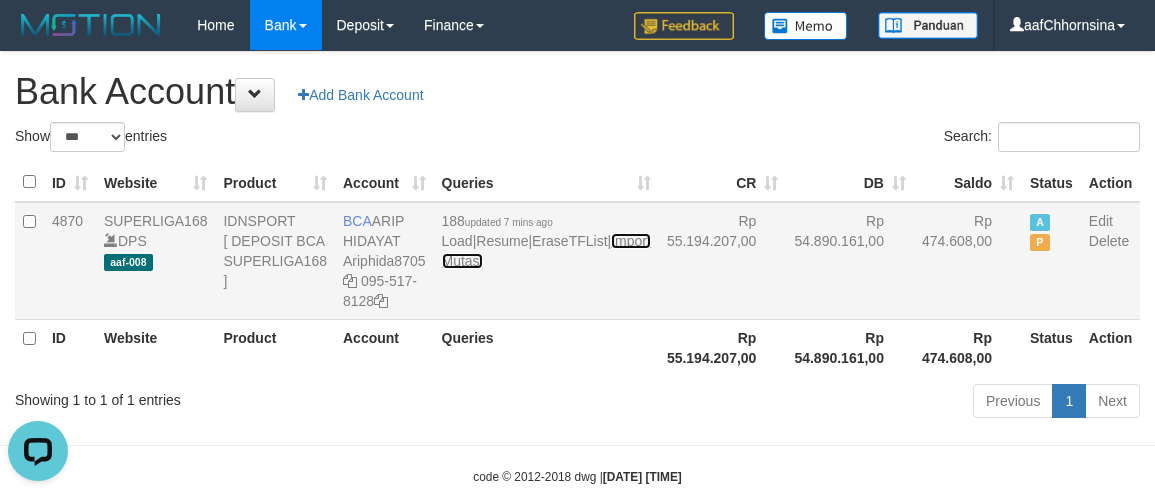 click on "Import Mutasi" at bounding box center (546, 251) 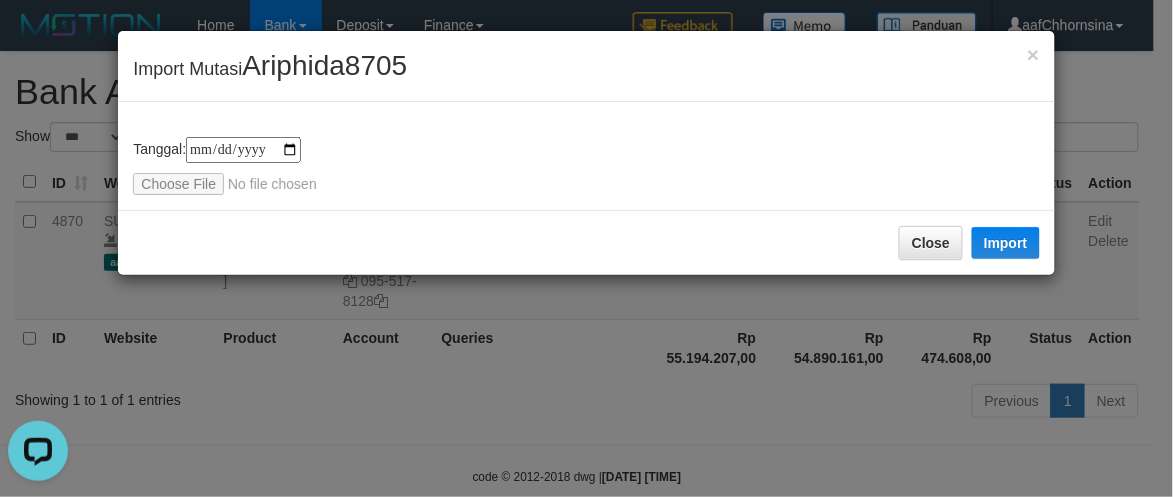 type on "**********" 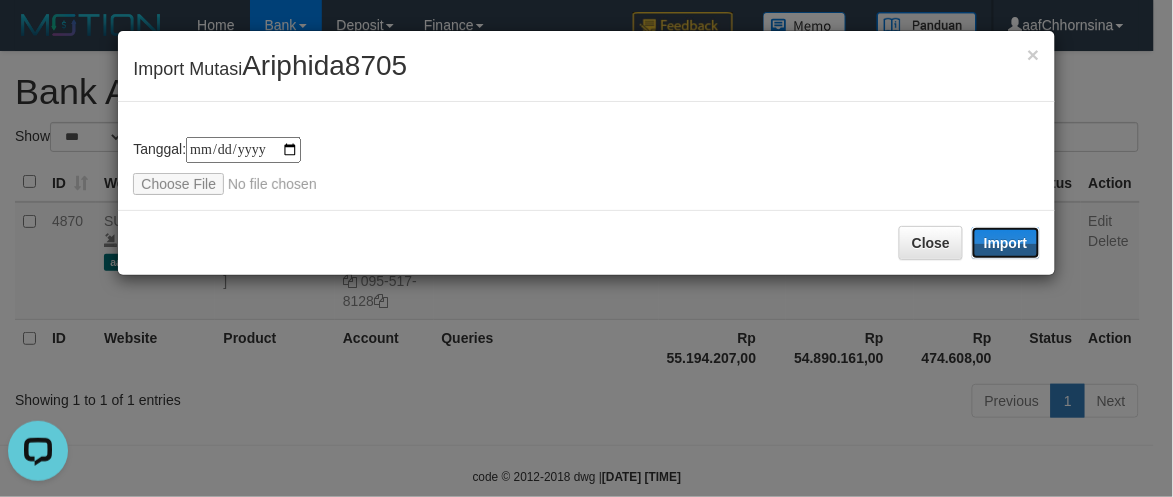 click on "Close
Import" at bounding box center [586, 242] 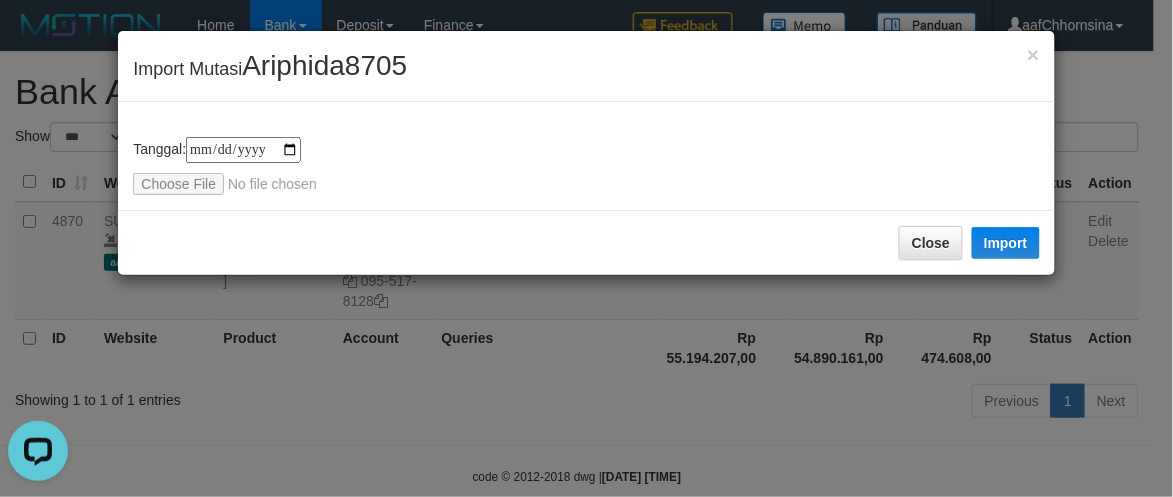 click on "Close
Import" at bounding box center (586, 242) 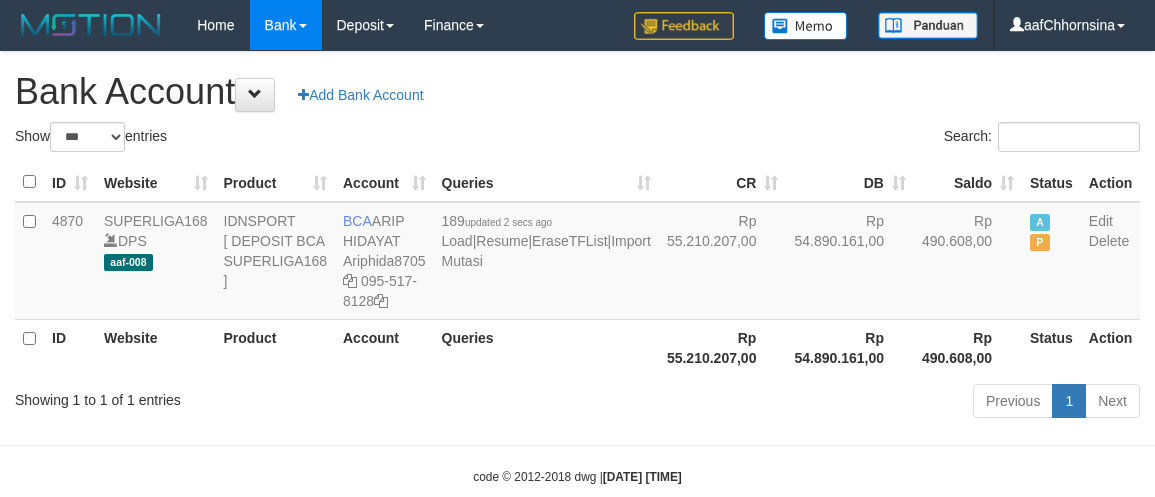 select on "***" 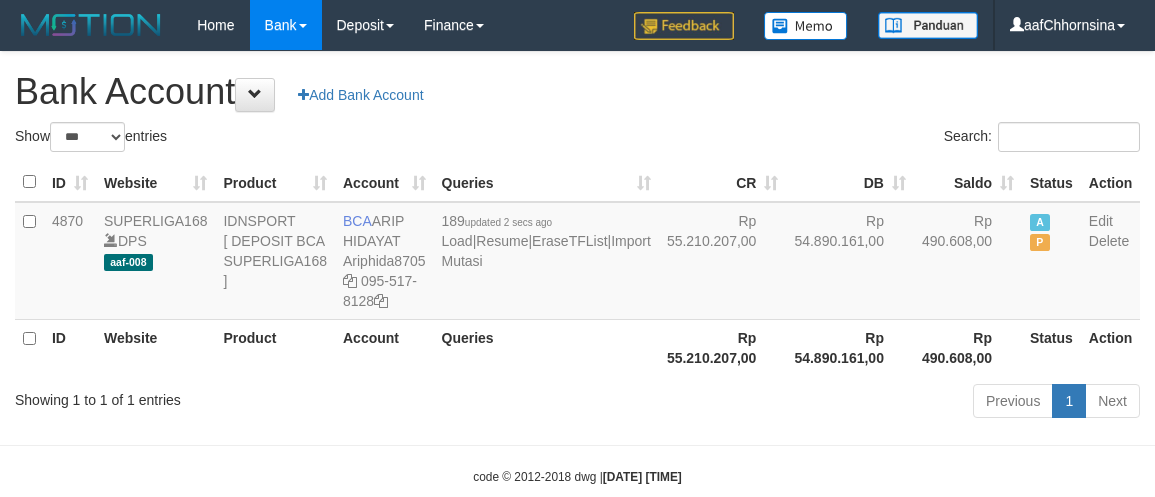 scroll, scrollTop: 0, scrollLeft: 0, axis: both 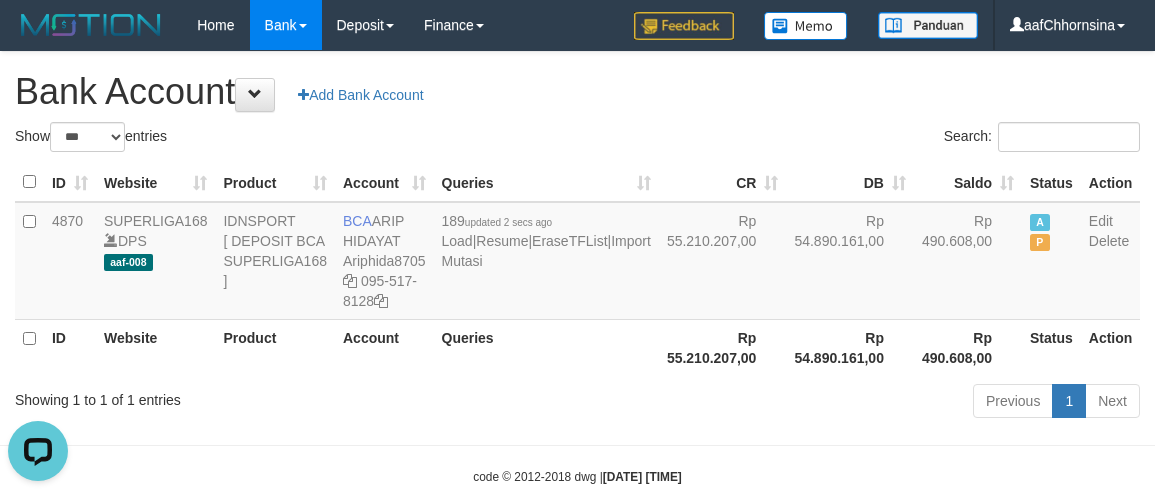 click on "Rp 54.890.161,00" at bounding box center (850, 347) 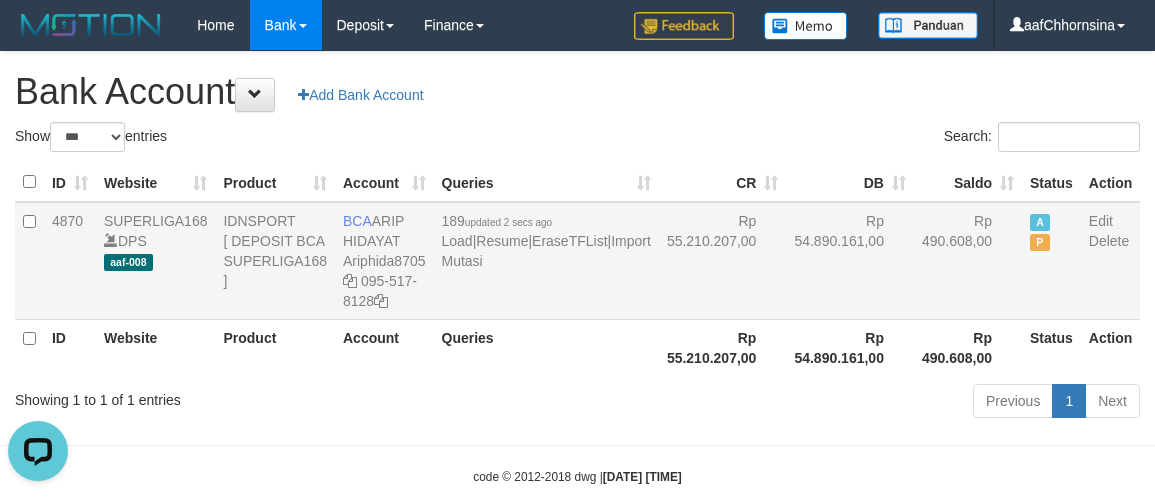 click on "ID Website Product Account Queries CR DB Saldo Status Action
4870
SUPERLIGA168
DPS
aaf-008
IDNSPORT
[ DEPOSIT BCA SUPERLIGA168 ]
BCA
ARIP HIDAYAT
Ariphida8705
095-517-8128
189  updated 2 secs ago
Load
|
Resume
|
EraseTFList
|
Import Mutasi
Rp 55.210.207,00
Rp 54.890.161,00
Rp 490.608,00
A
P
Edit
Delete
ID Website Product Account Queries Rp 55.210.207,00 Rp 54.890.161,00 Rp 490.608,00" at bounding box center (577, 269) 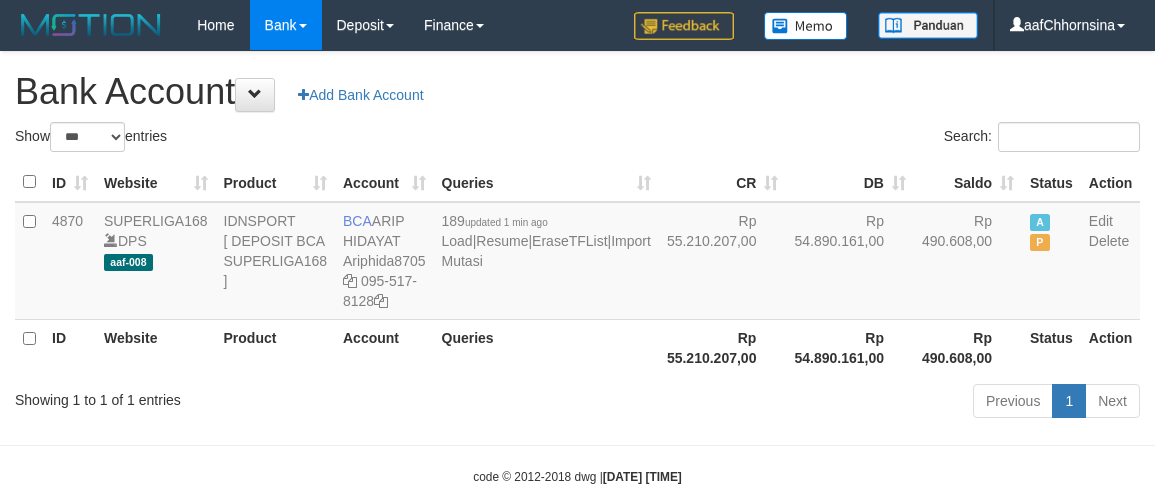 select on "***" 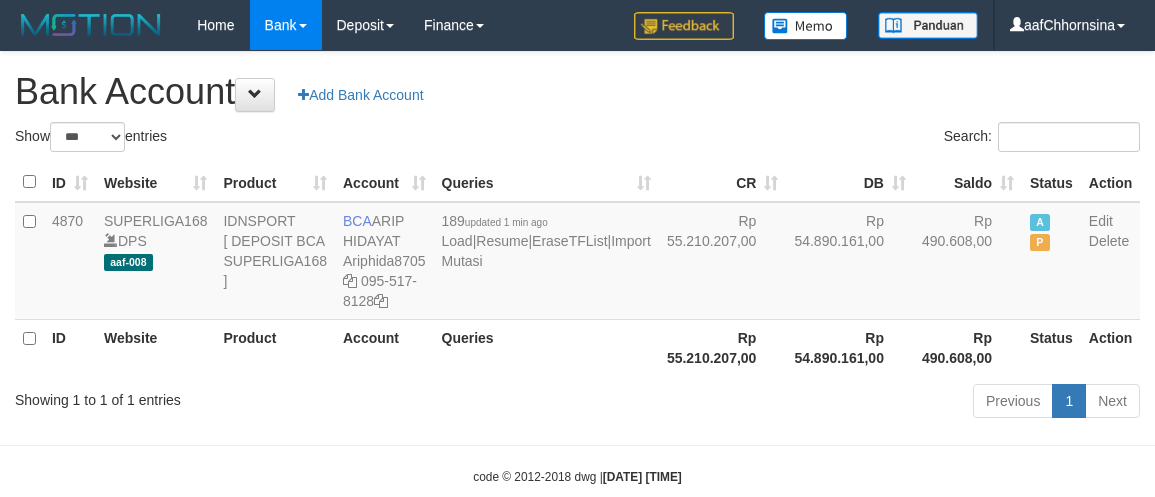 scroll, scrollTop: 0, scrollLeft: 0, axis: both 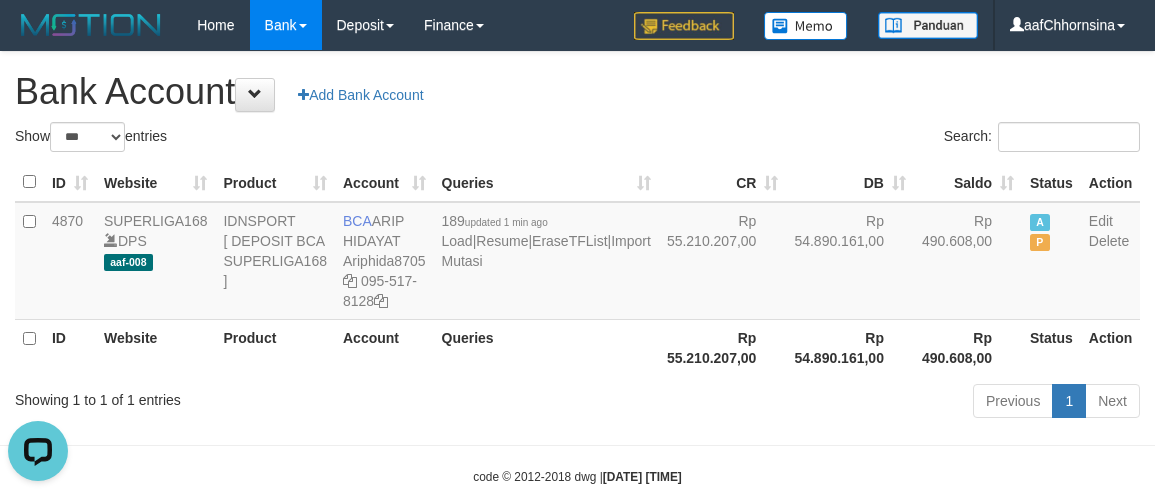 drag, startPoint x: 686, startPoint y: 396, endPoint x: 675, endPoint y: 408, distance: 16.27882 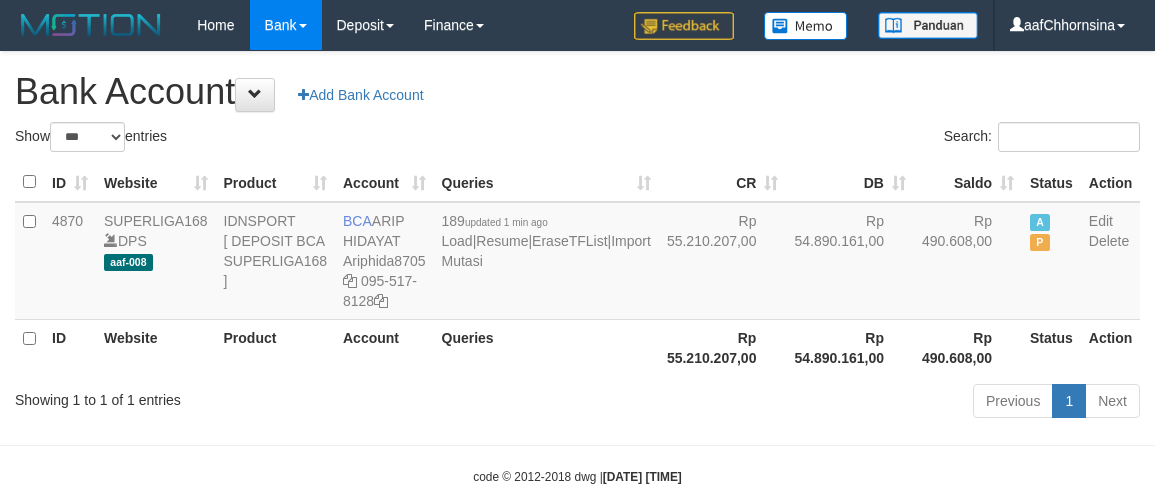 select on "***" 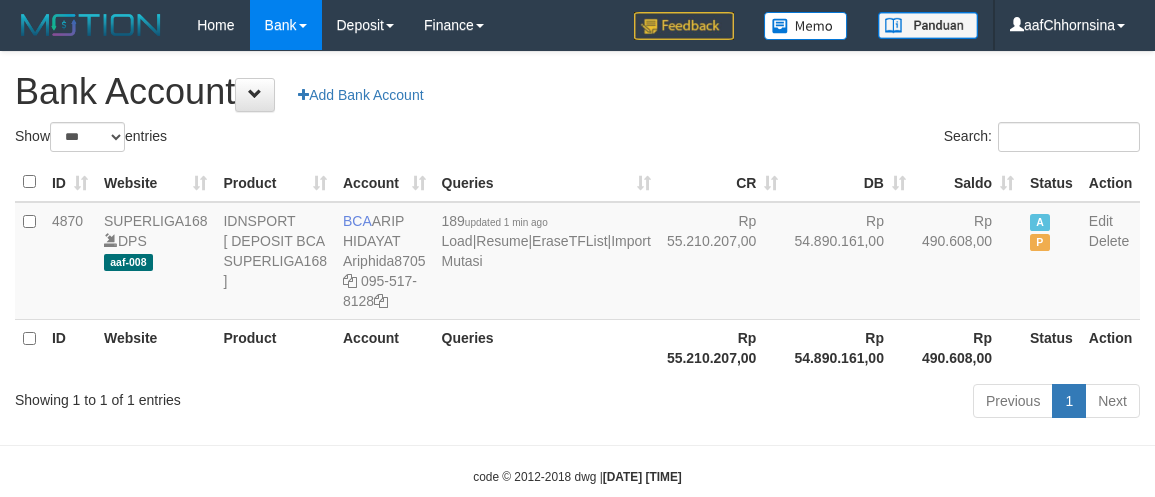 scroll, scrollTop: 0, scrollLeft: 0, axis: both 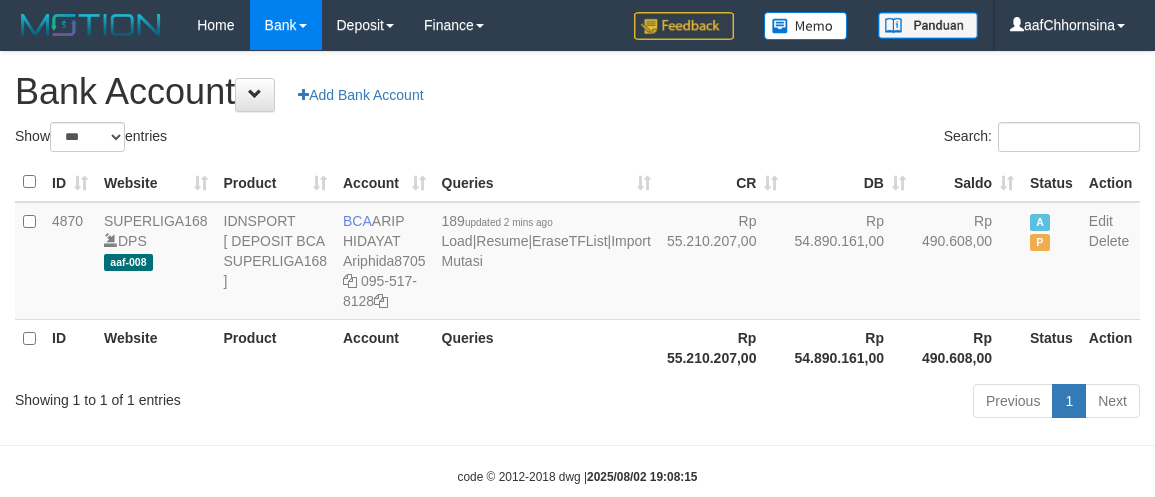 select on "***" 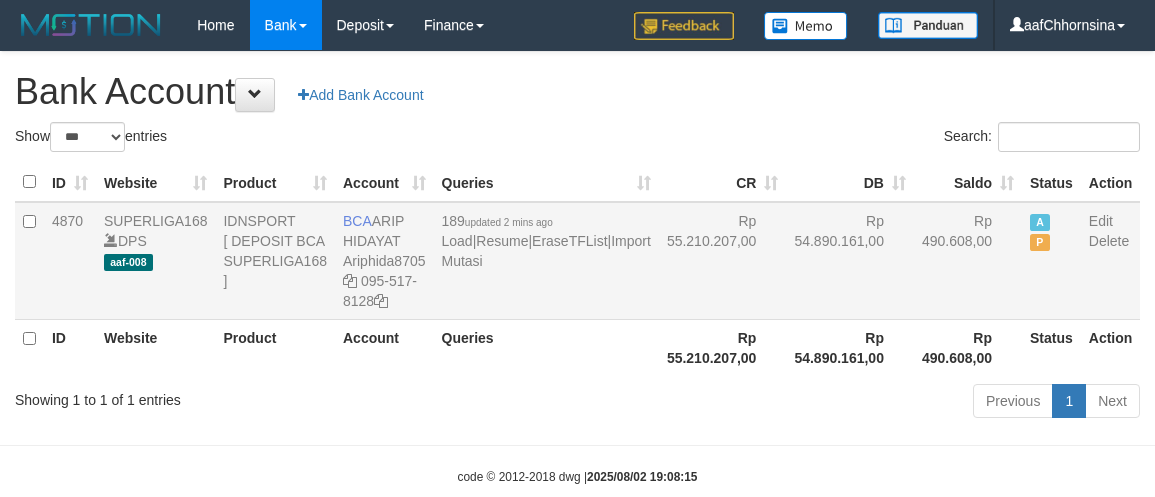 scroll, scrollTop: 0, scrollLeft: 0, axis: both 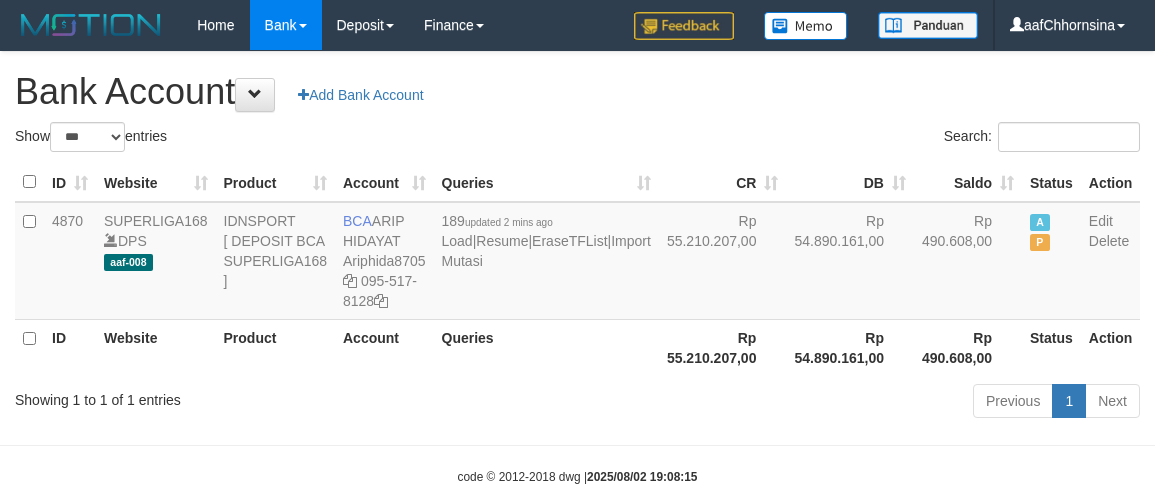 select on "***" 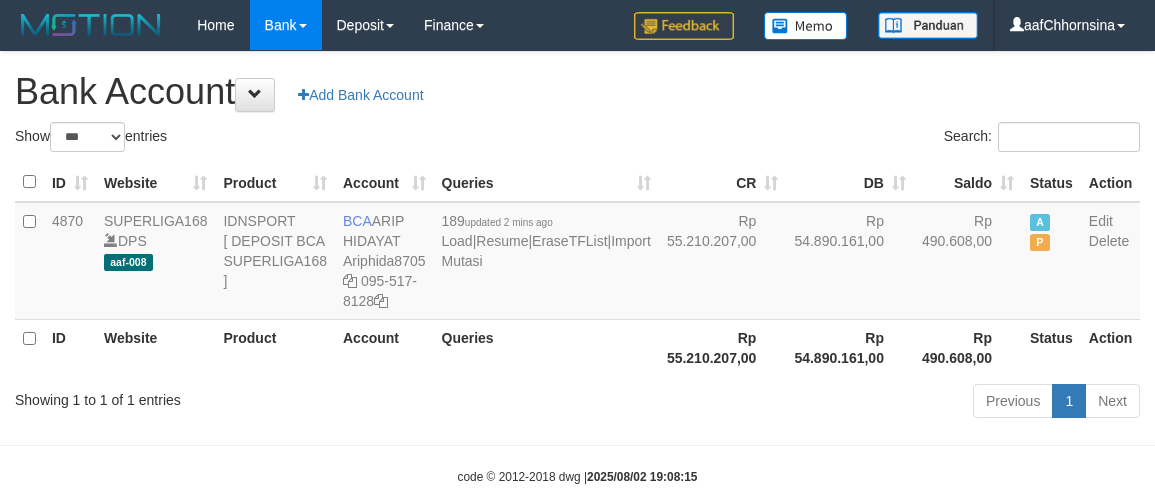 scroll, scrollTop: 0, scrollLeft: 0, axis: both 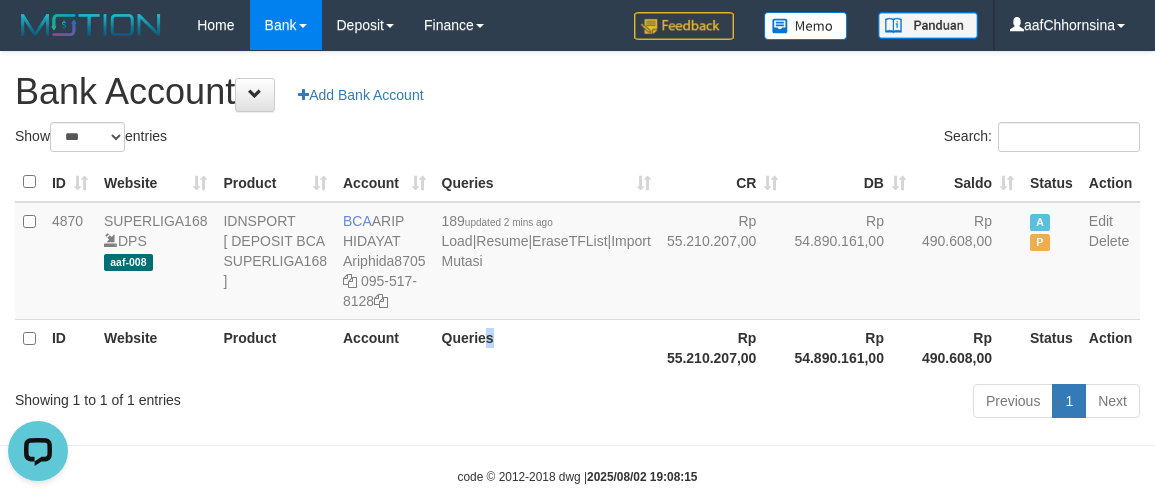 drag, startPoint x: 512, startPoint y: 382, endPoint x: 690, endPoint y: 358, distance: 179.61069 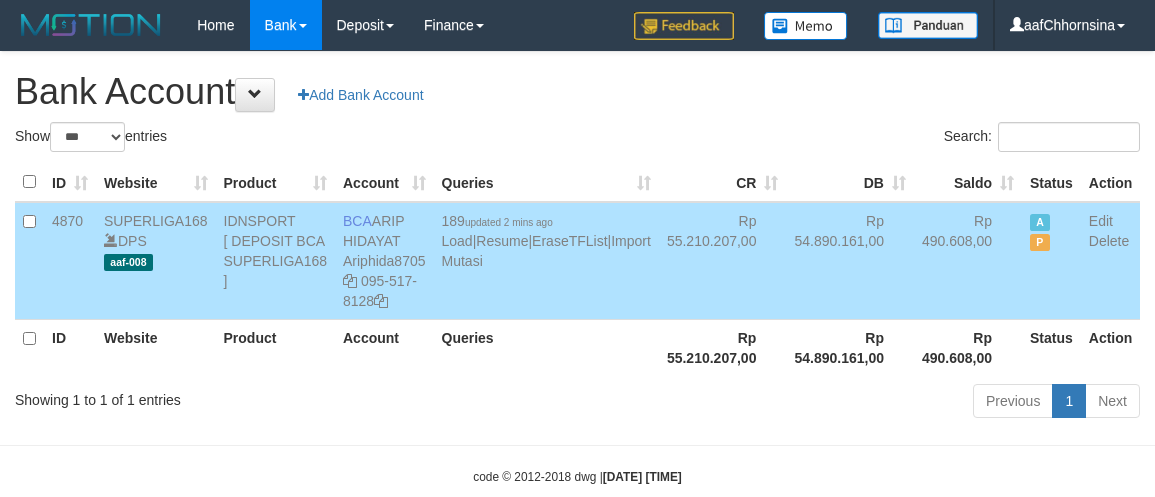 select on "***" 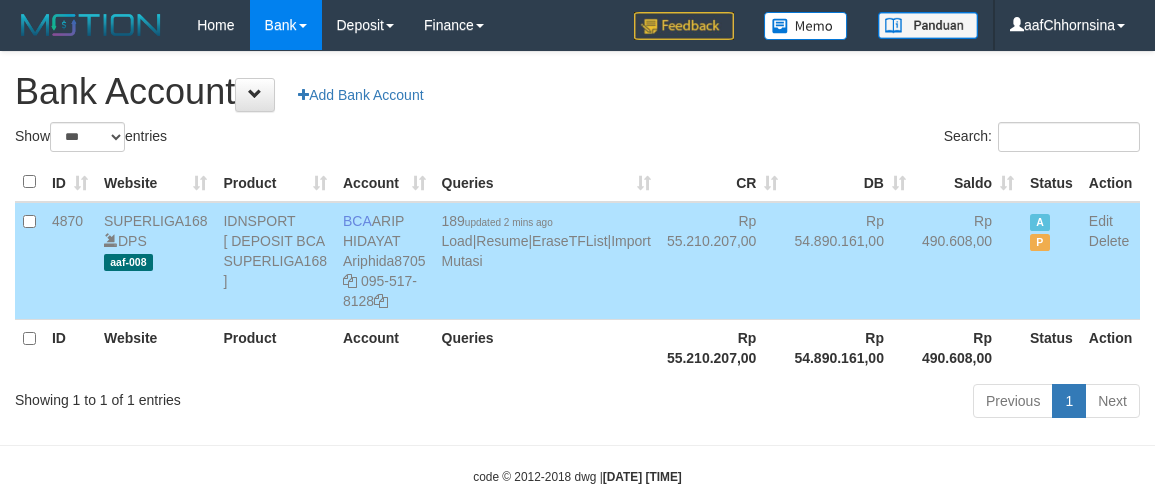 scroll, scrollTop: 0, scrollLeft: 0, axis: both 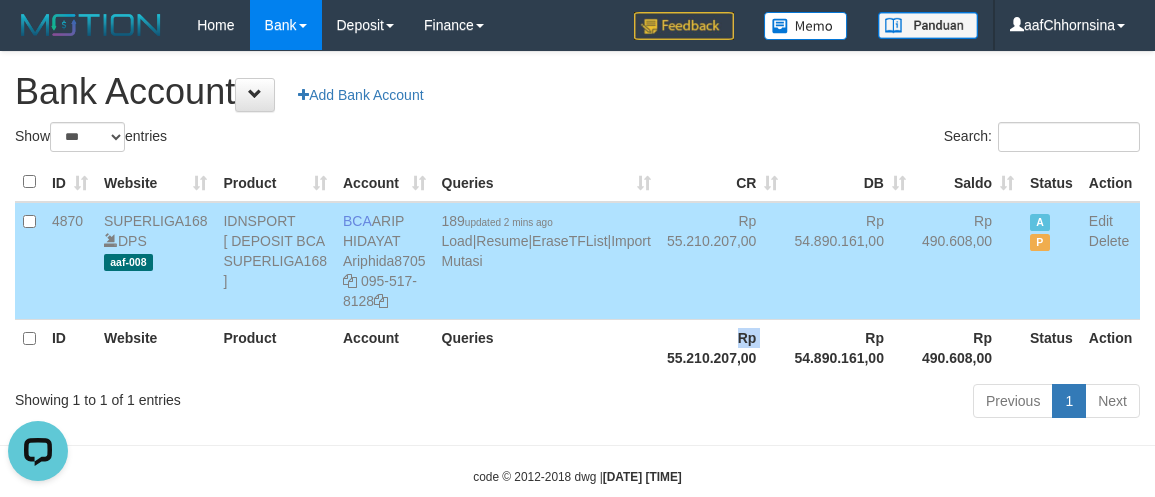 drag, startPoint x: 532, startPoint y: 398, endPoint x: 576, endPoint y: 416, distance: 47.539455 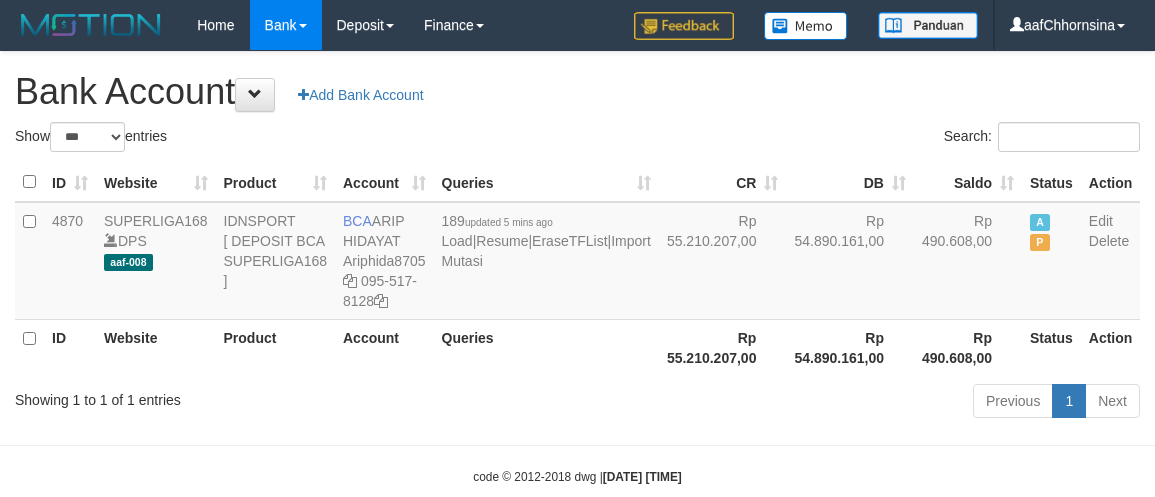 select on "***" 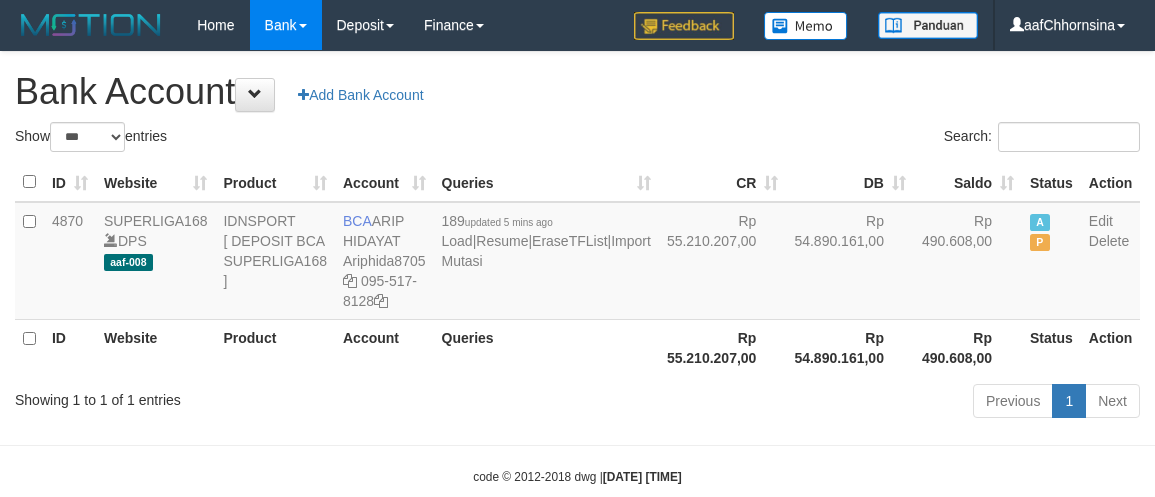 scroll, scrollTop: 0, scrollLeft: 0, axis: both 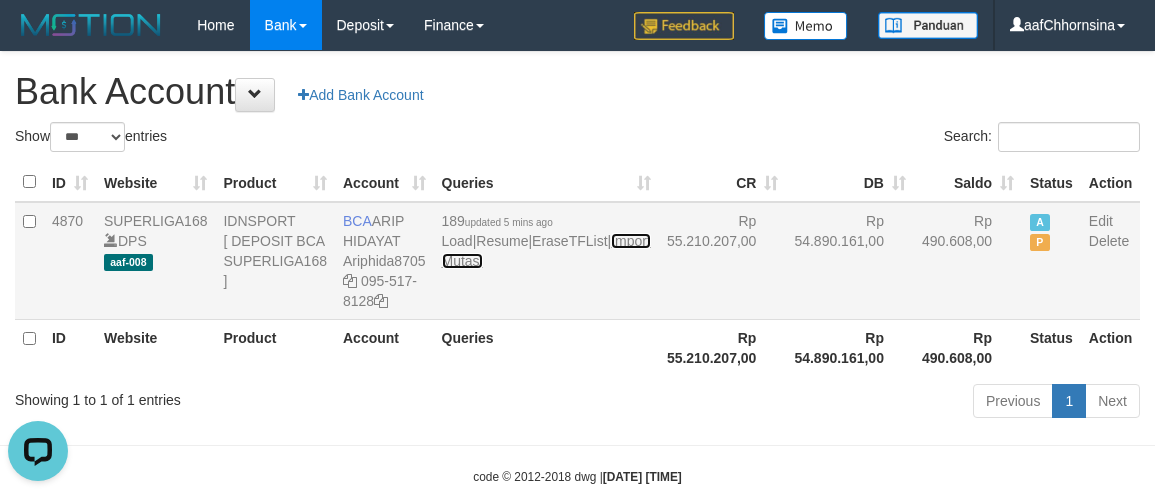 click on "Import Mutasi" at bounding box center (546, 251) 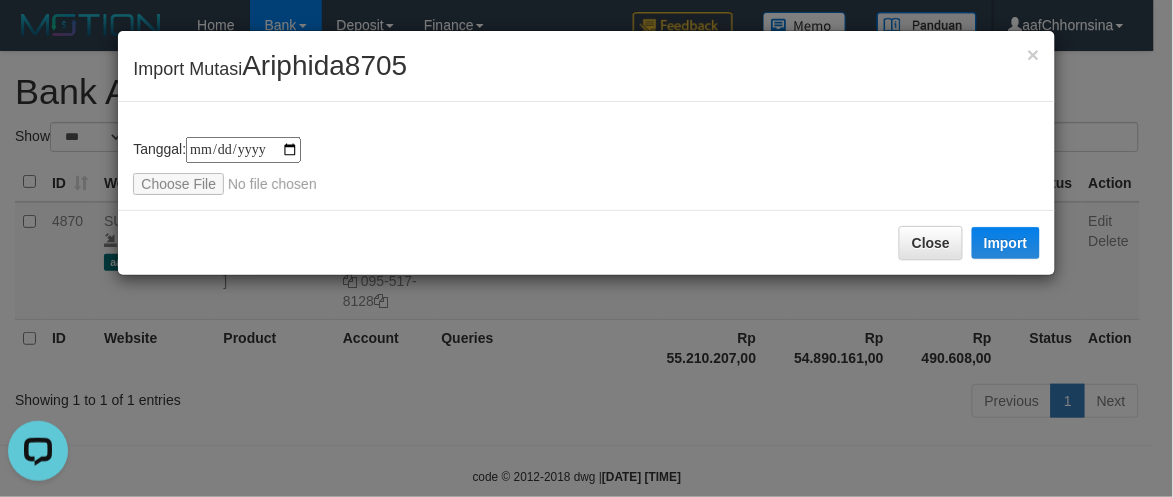 click on "**********" at bounding box center (586, 248) 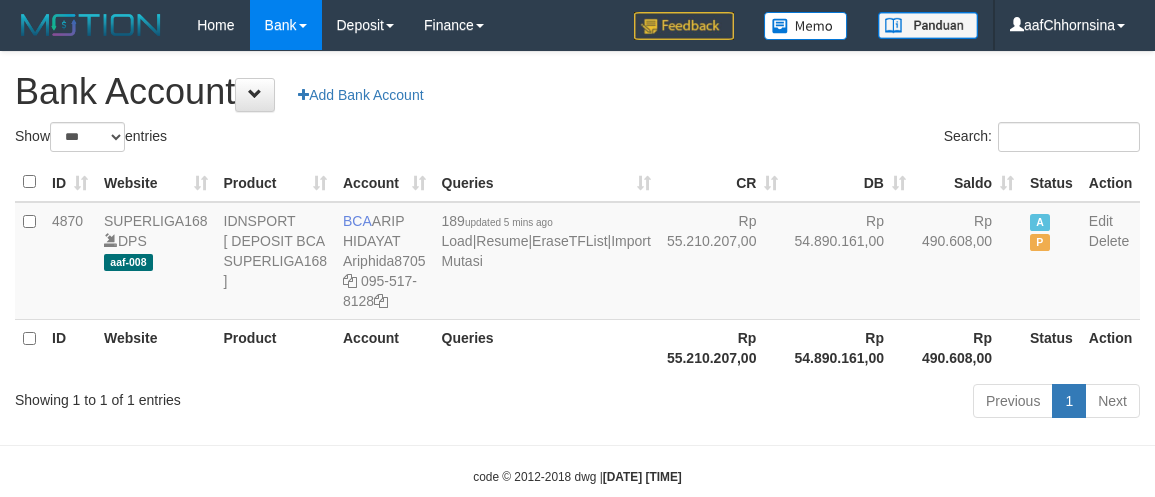 select on "***" 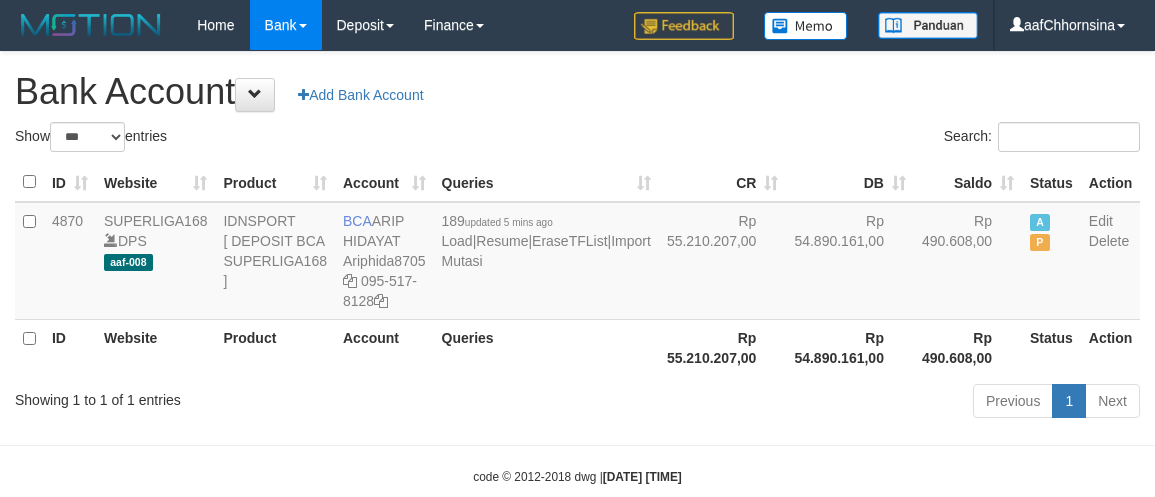 scroll, scrollTop: 0, scrollLeft: 0, axis: both 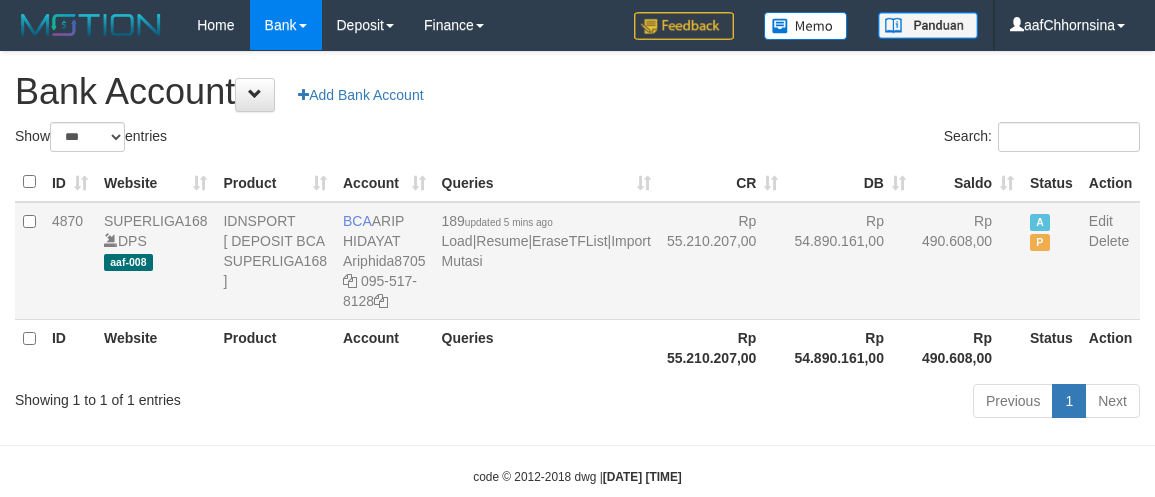 click on "Rp 54.890.161,00" at bounding box center (850, 261) 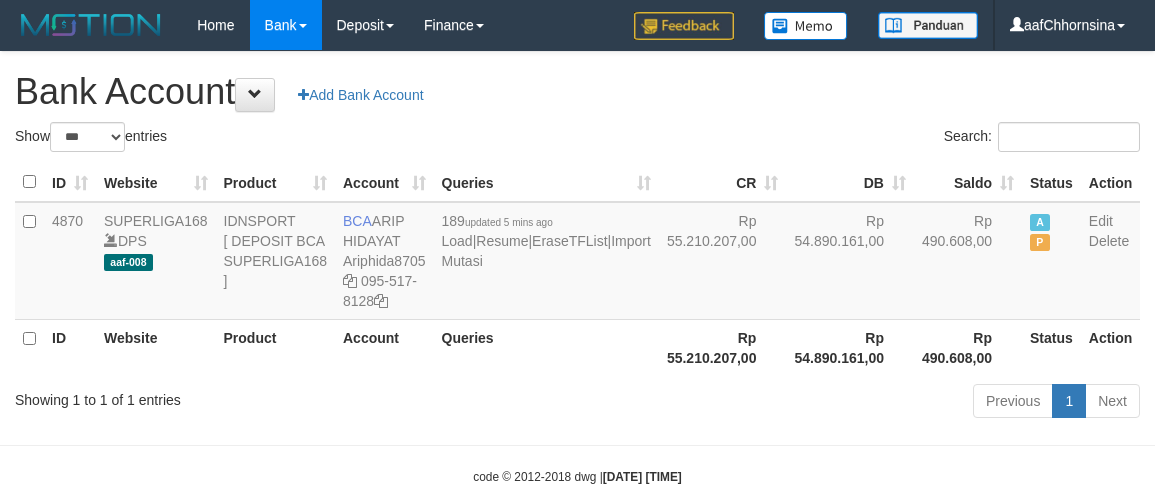 select on "***" 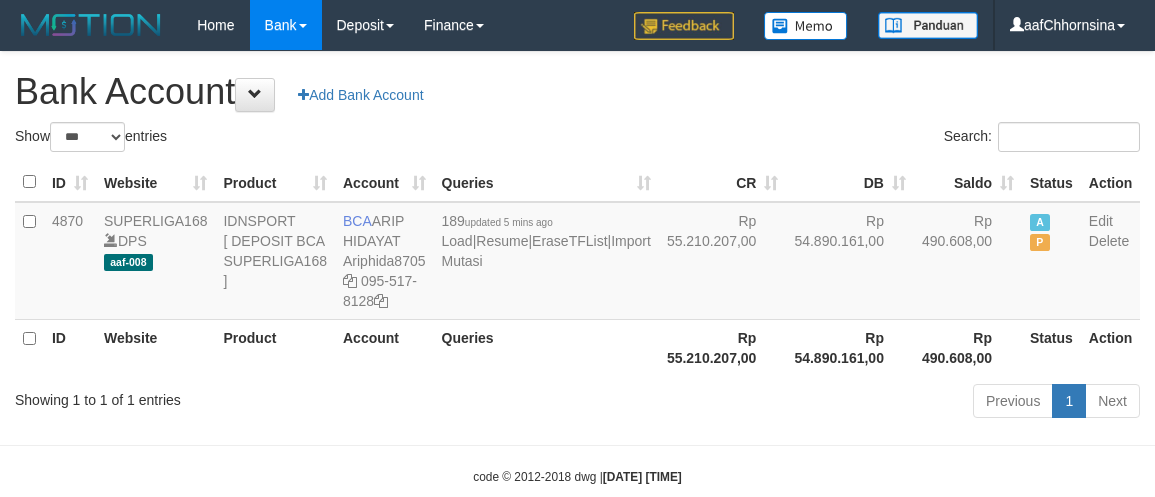 scroll, scrollTop: 0, scrollLeft: 0, axis: both 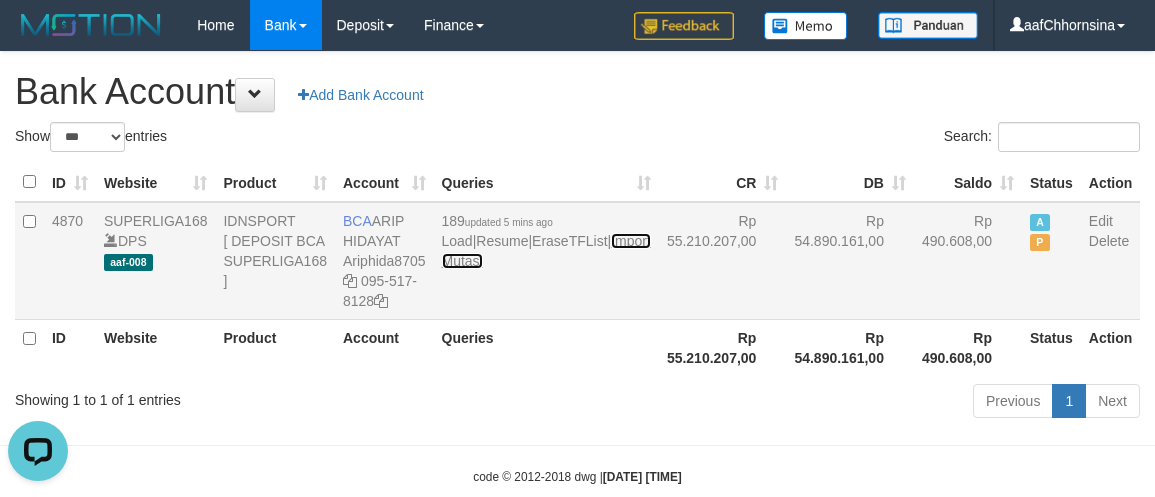 click on "Import Mutasi" at bounding box center [546, 251] 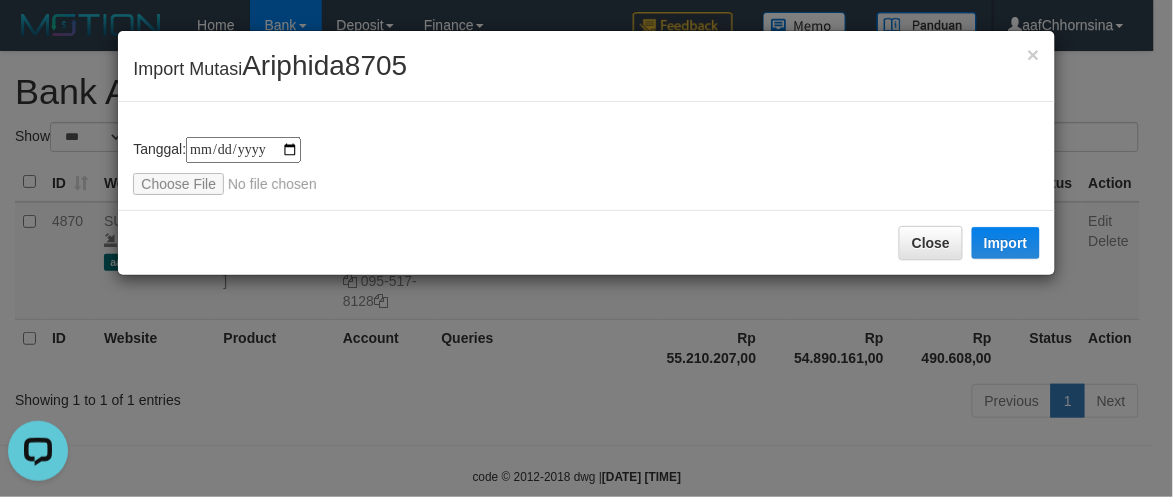 drag, startPoint x: 657, startPoint y: 275, endPoint x: 681, endPoint y: 340, distance: 69.289246 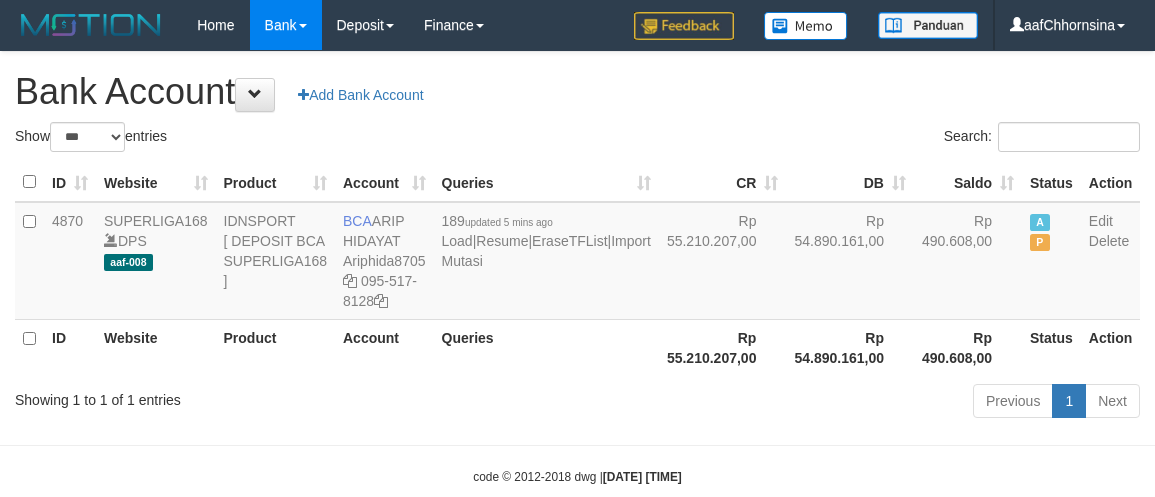 select on "***" 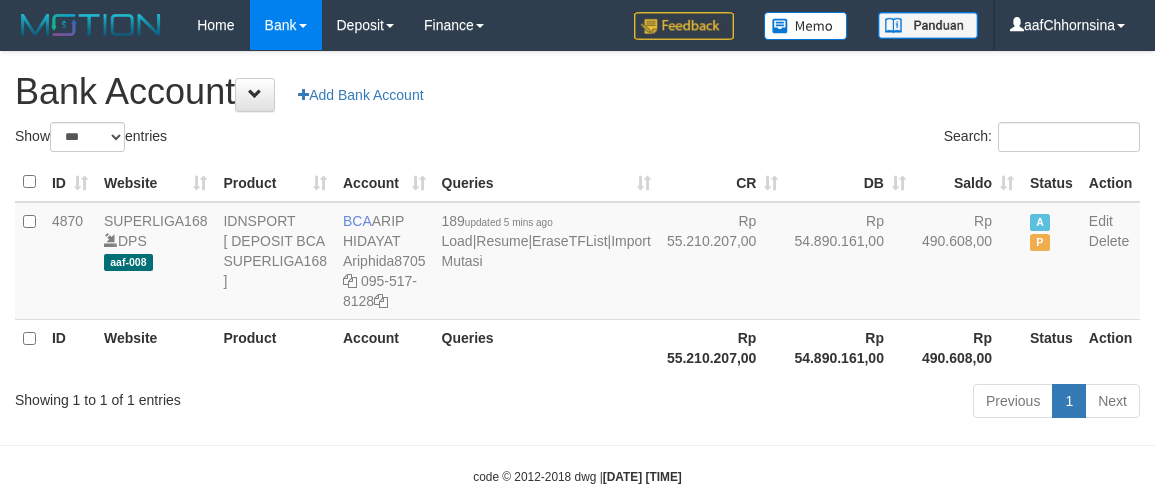 scroll, scrollTop: 0, scrollLeft: 0, axis: both 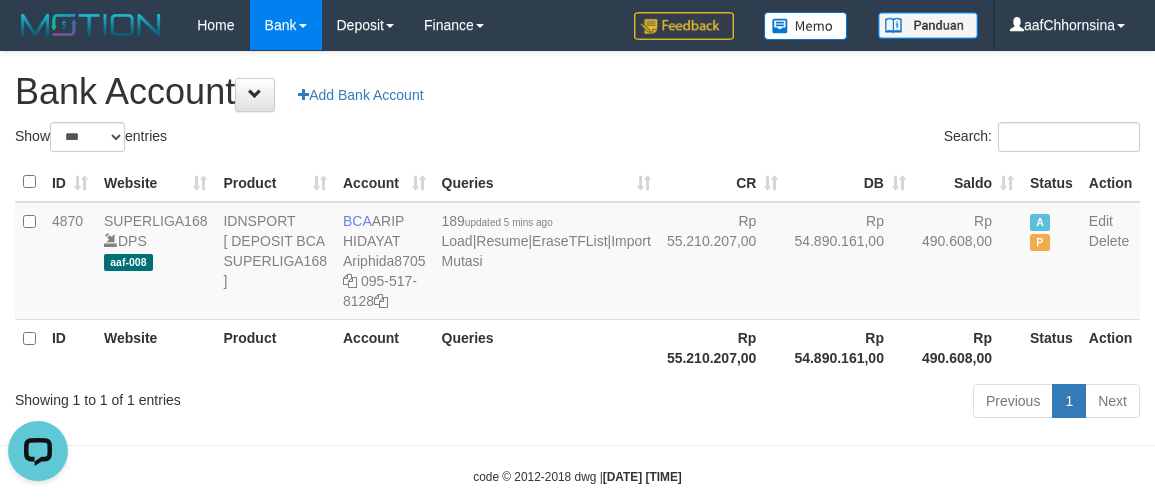 drag, startPoint x: 770, startPoint y: 393, endPoint x: 818, endPoint y: 402, distance: 48.83646 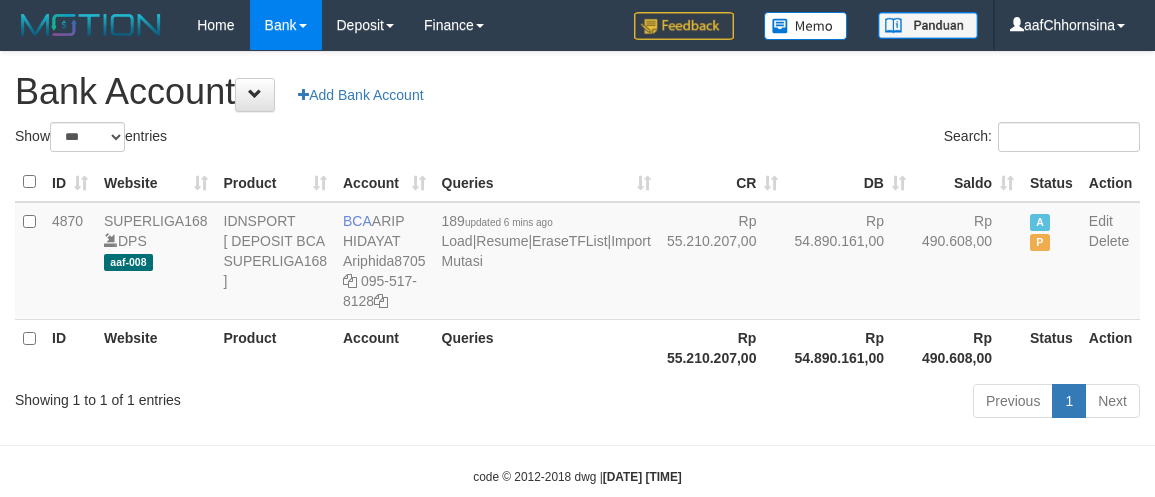 select on "***" 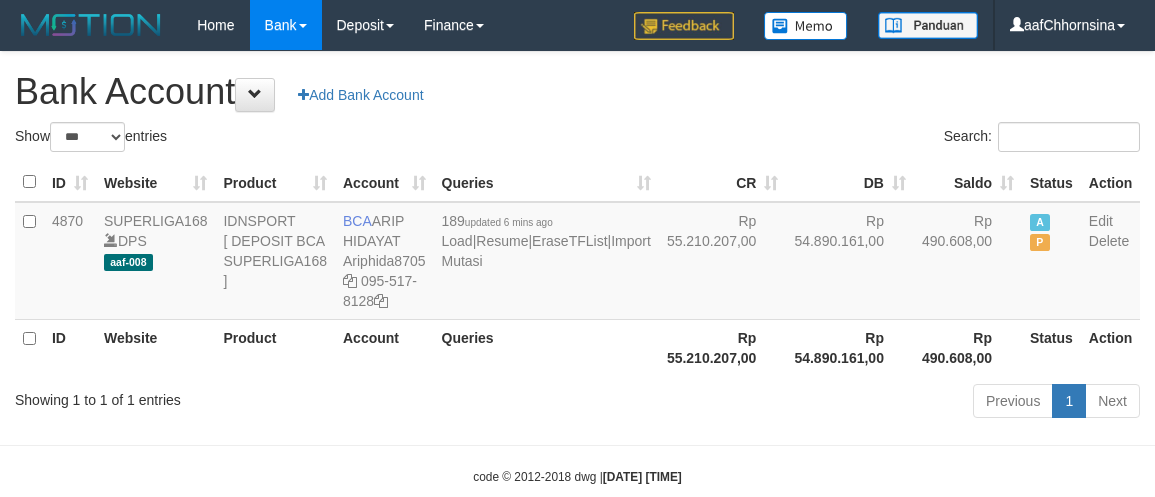 scroll, scrollTop: 0, scrollLeft: 0, axis: both 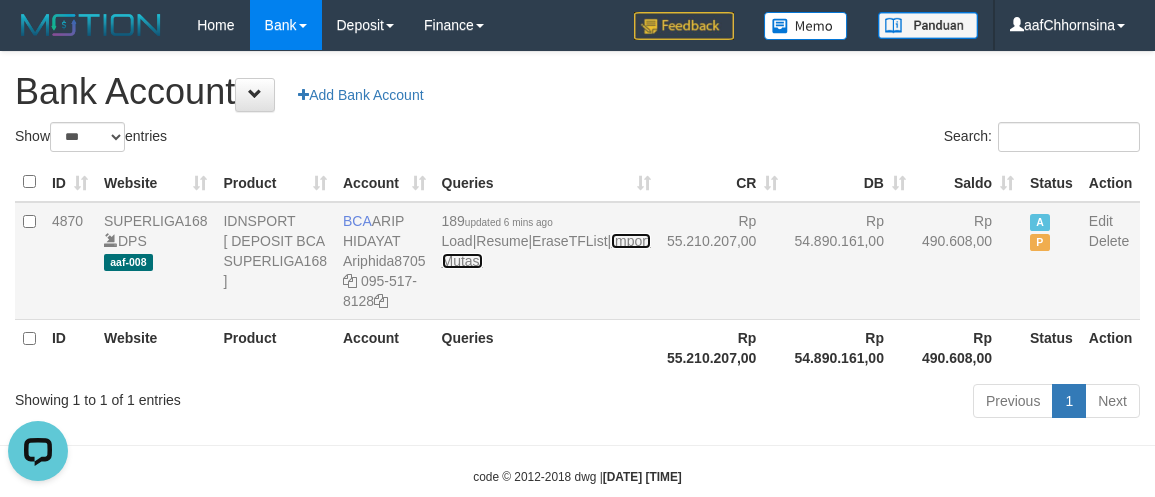 click on "Import Mutasi" at bounding box center (546, 251) 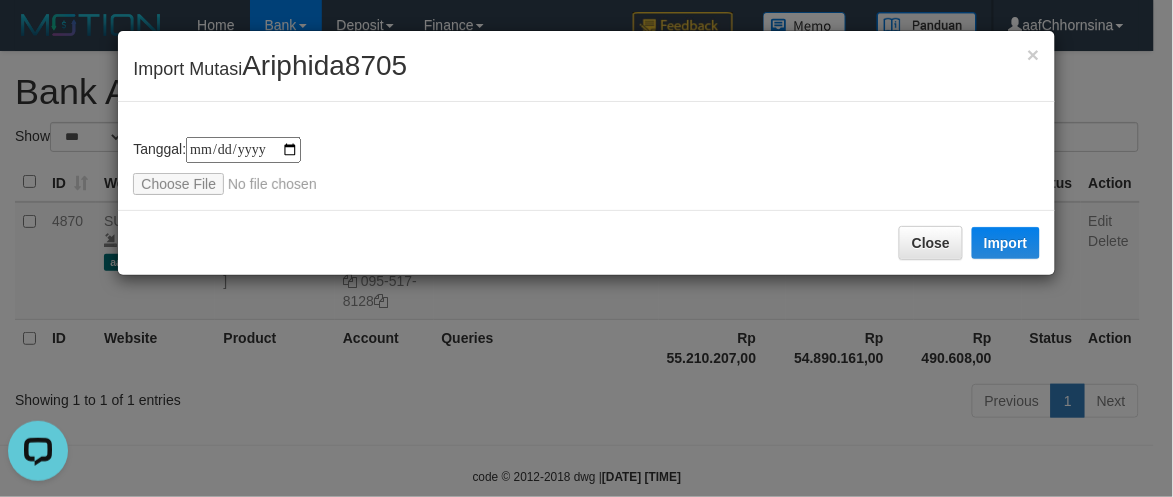 type on "**********" 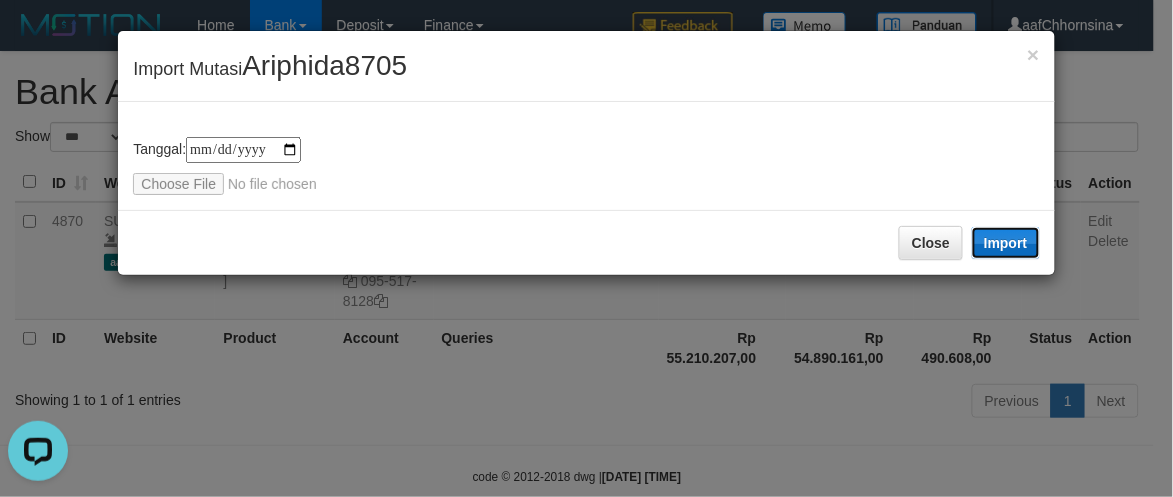 click on "Import" at bounding box center [1006, 243] 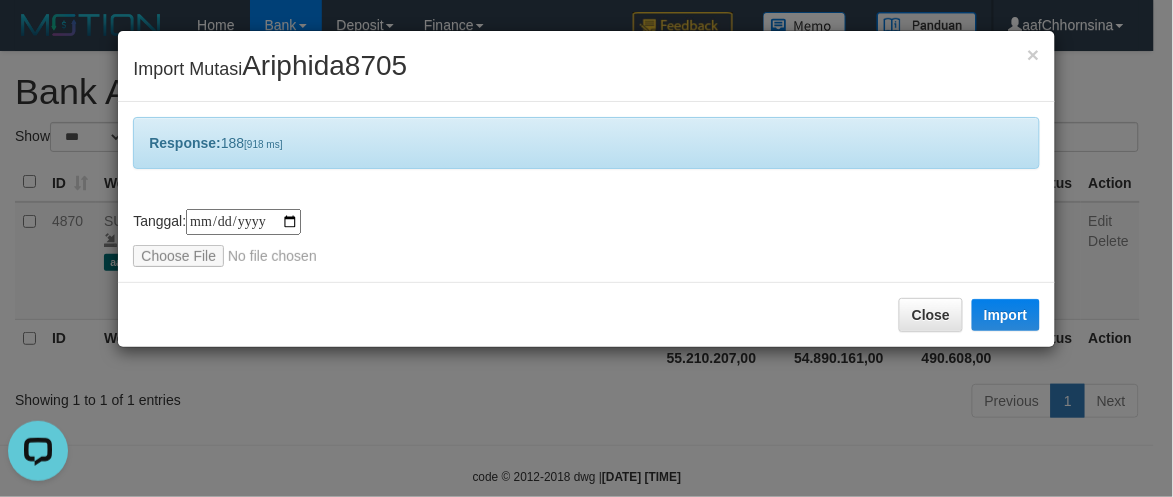drag, startPoint x: 615, startPoint y: 408, endPoint x: 650, endPoint y: 378, distance: 46.09772 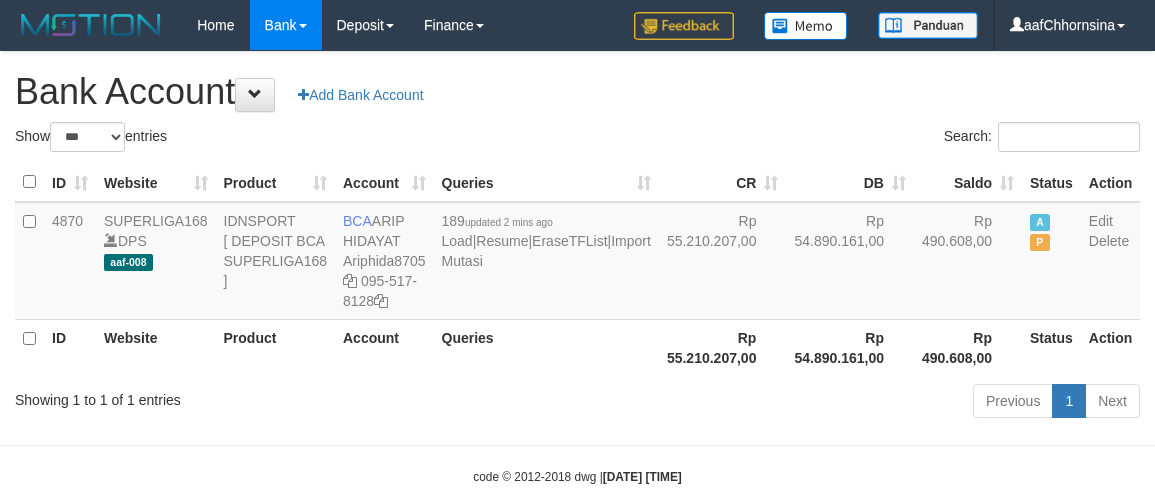 select on "***" 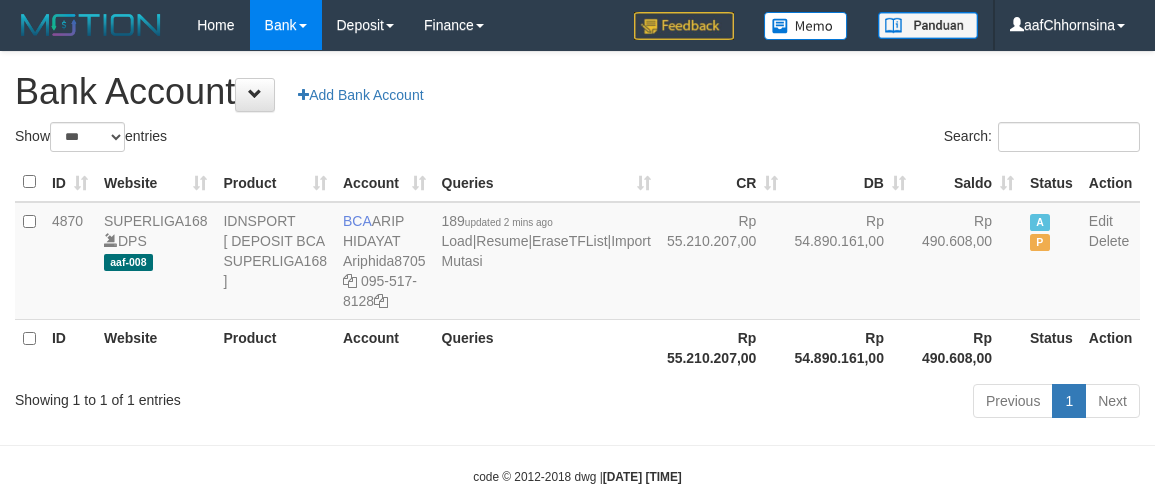 scroll, scrollTop: 0, scrollLeft: 0, axis: both 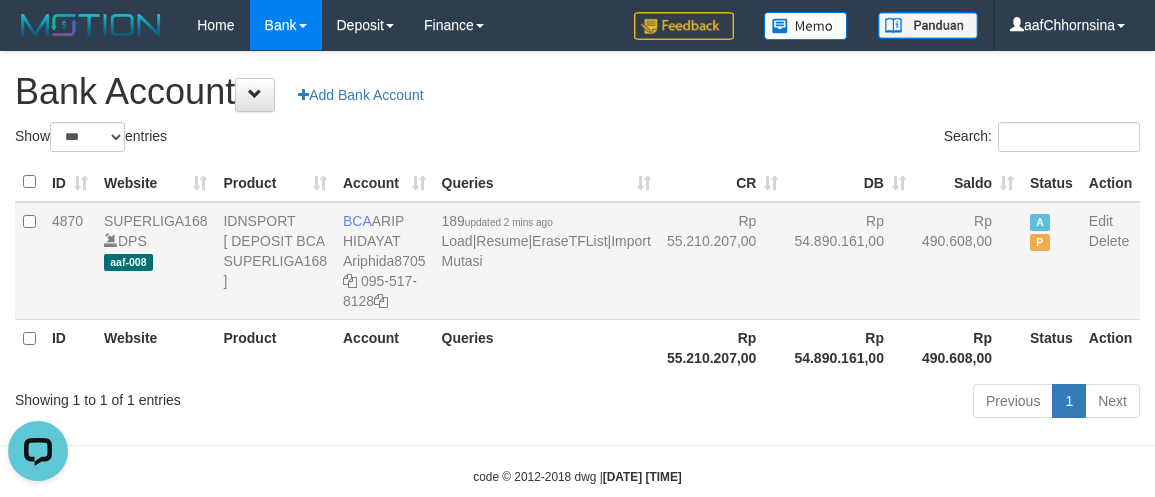 drag, startPoint x: 525, startPoint y: 326, endPoint x: 540, endPoint y: 315, distance: 18.601076 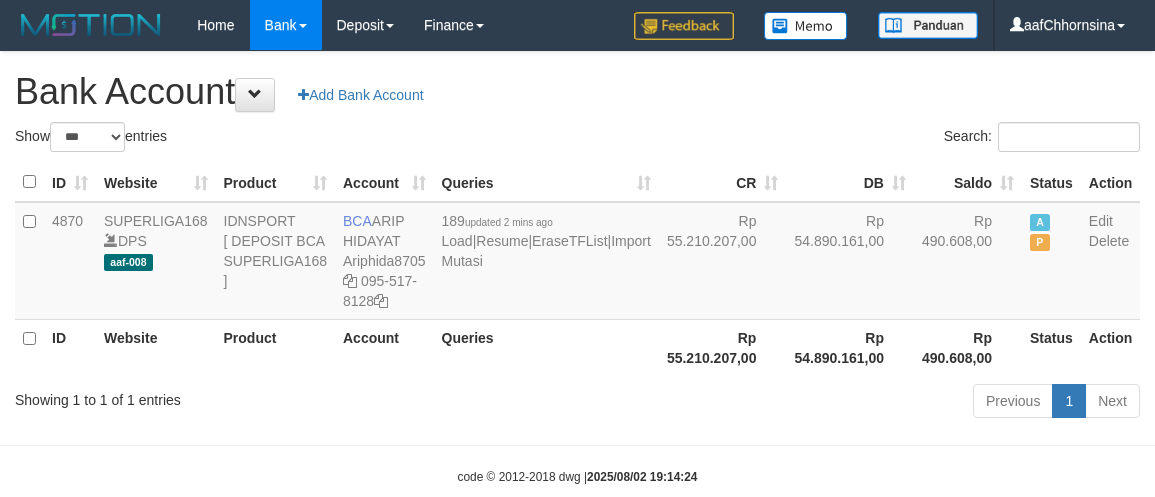 select on "***" 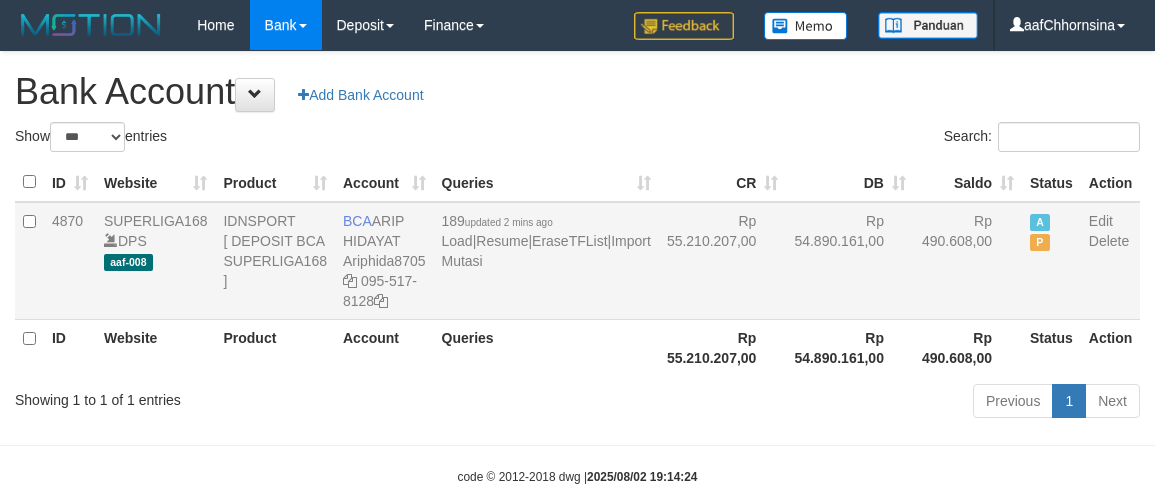 scroll, scrollTop: 0, scrollLeft: 0, axis: both 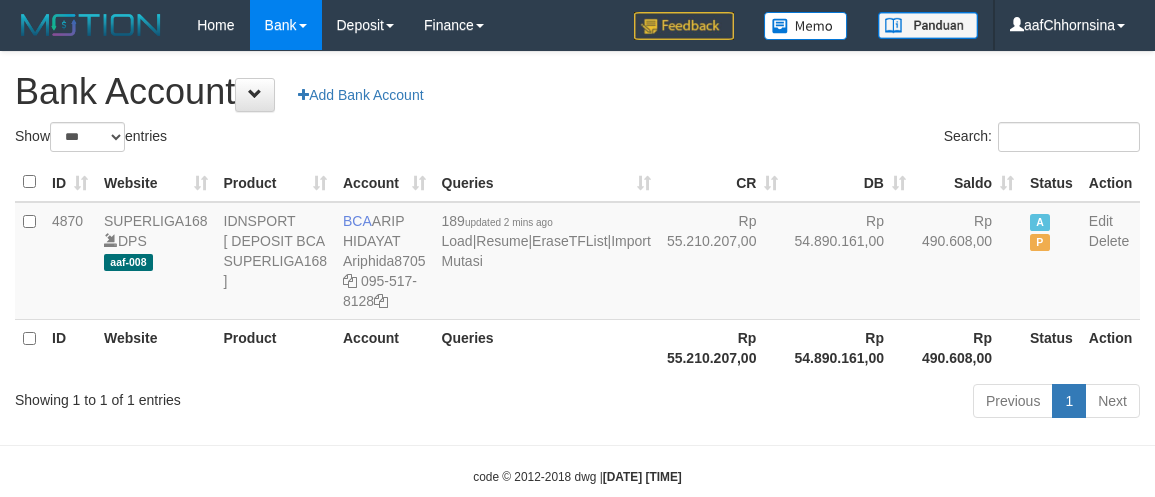 select on "***" 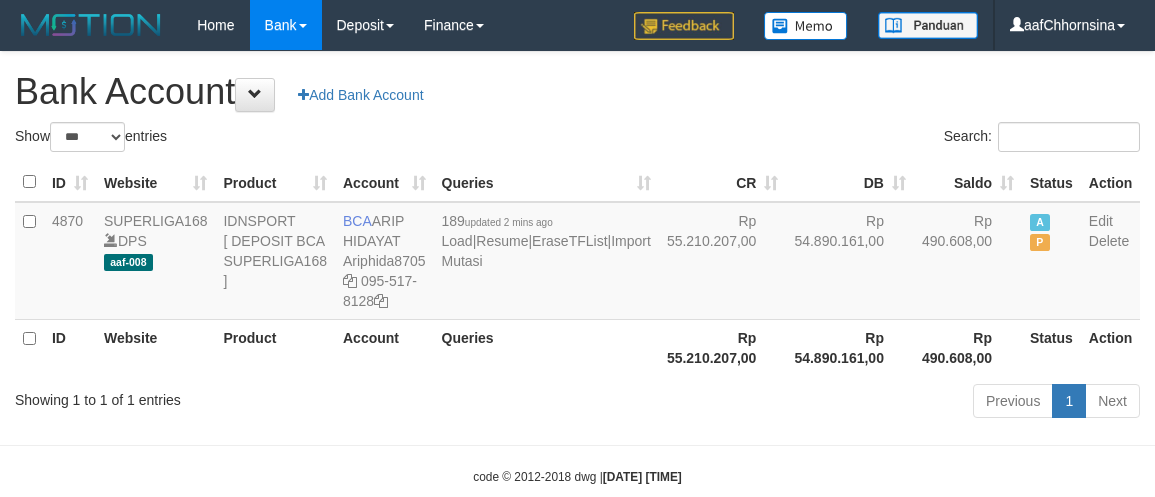 scroll, scrollTop: 0, scrollLeft: 0, axis: both 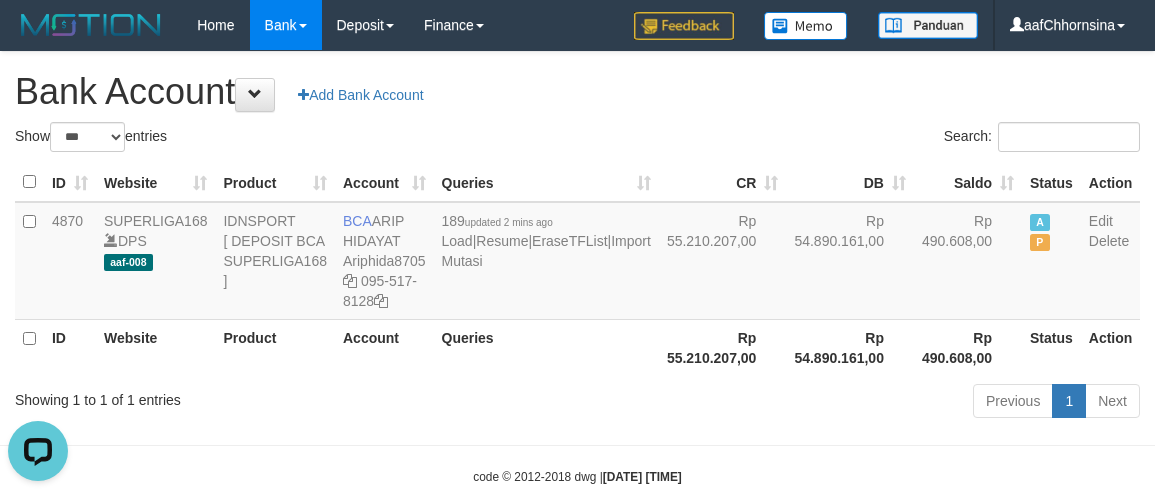 drag, startPoint x: 547, startPoint y: 430, endPoint x: 532, endPoint y: 425, distance: 15.811388 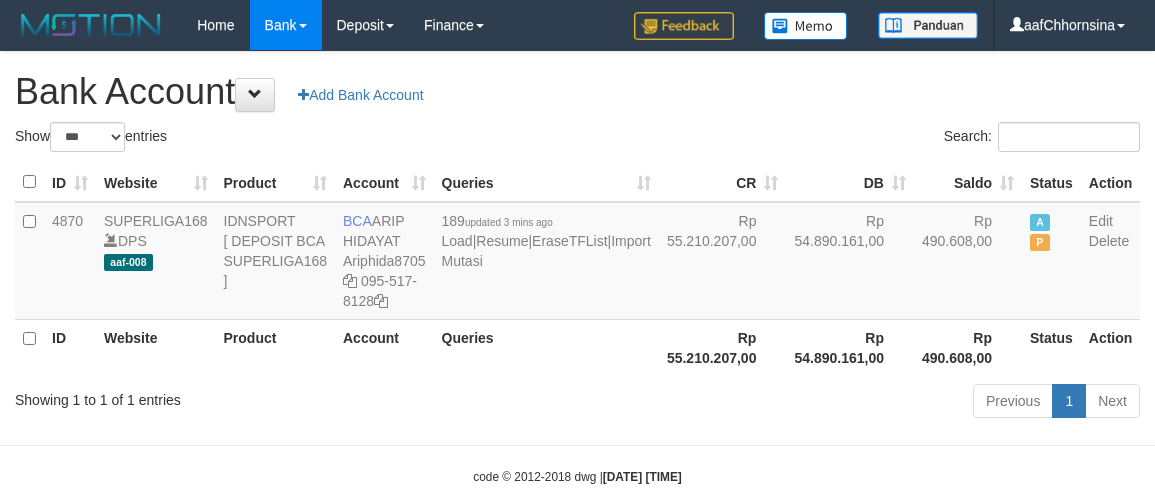 select on "***" 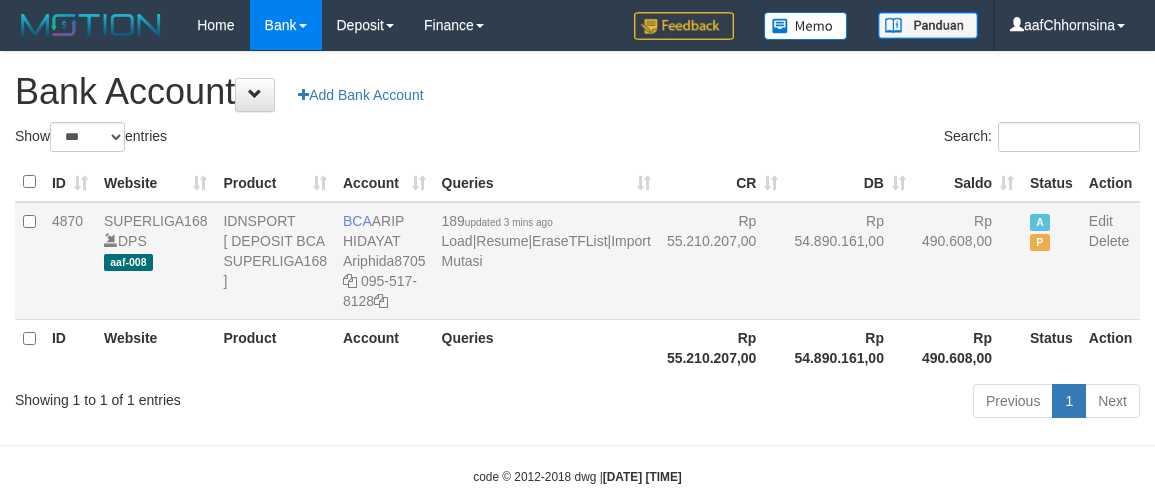scroll, scrollTop: 0, scrollLeft: 0, axis: both 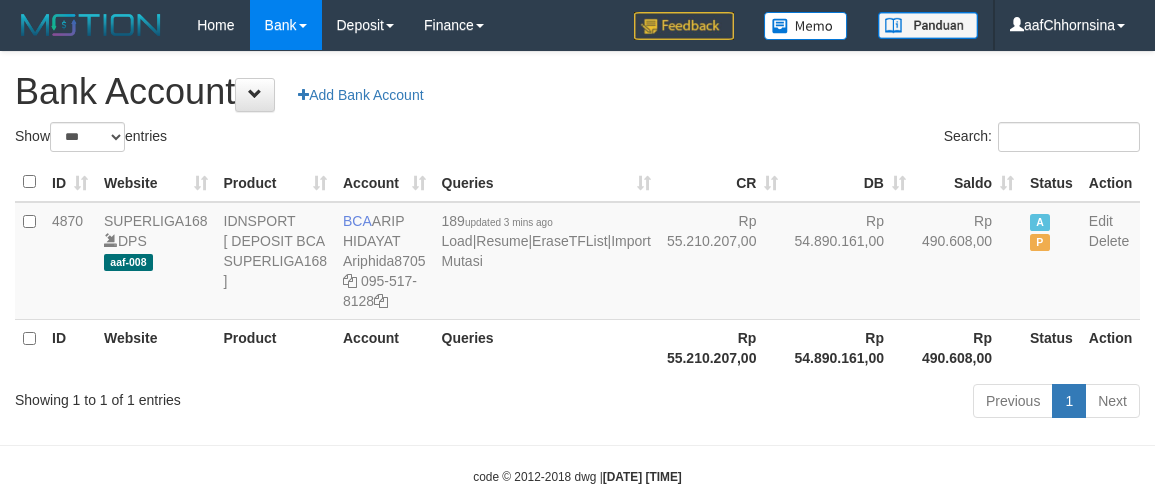 select on "***" 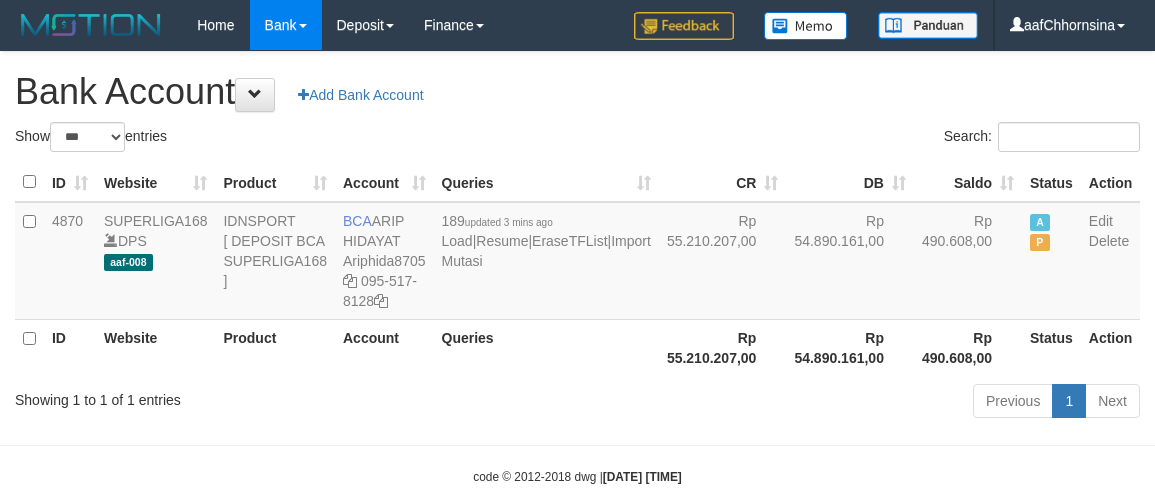 scroll, scrollTop: 0, scrollLeft: 0, axis: both 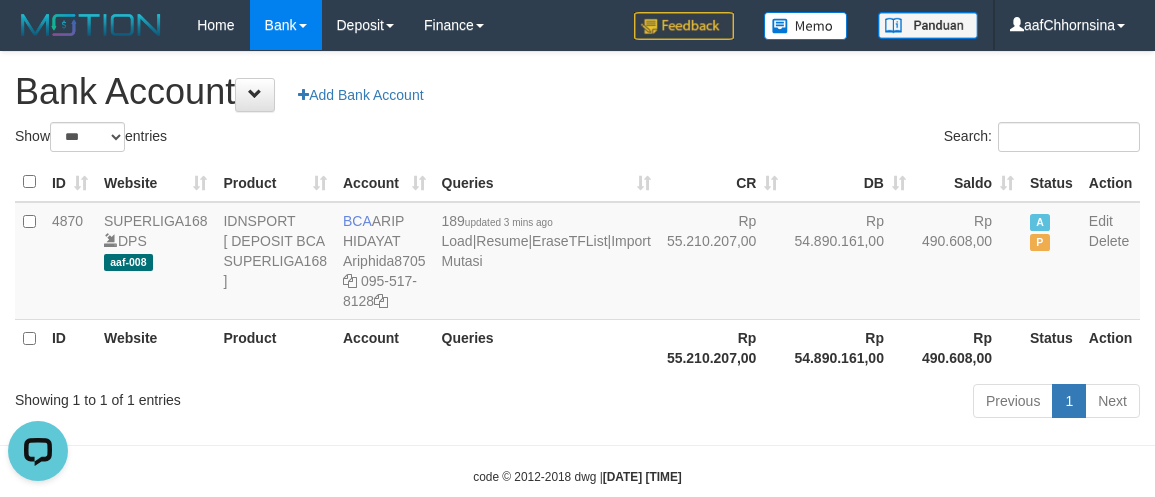 drag, startPoint x: 621, startPoint y: 373, endPoint x: 653, endPoint y: 378, distance: 32.38827 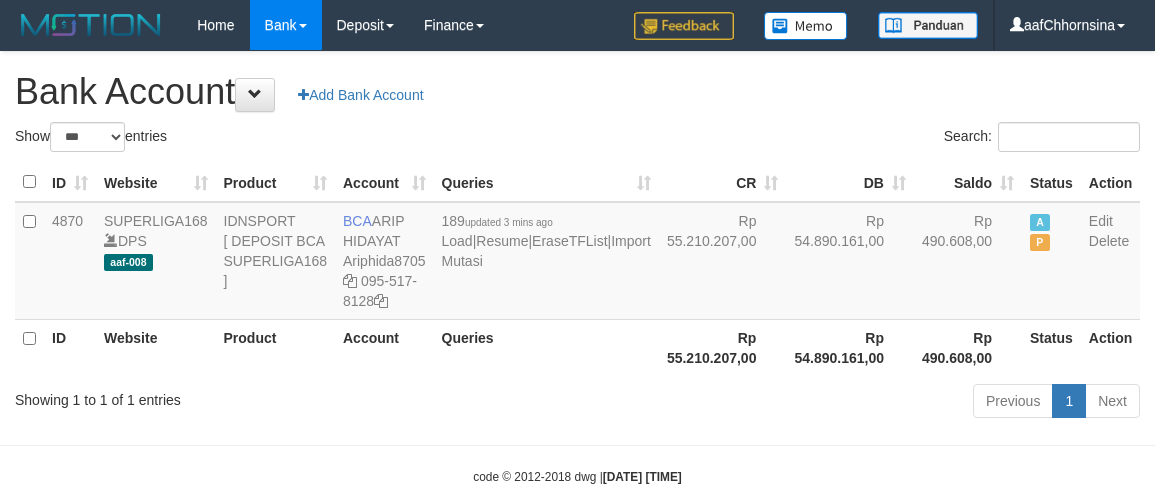 select on "***" 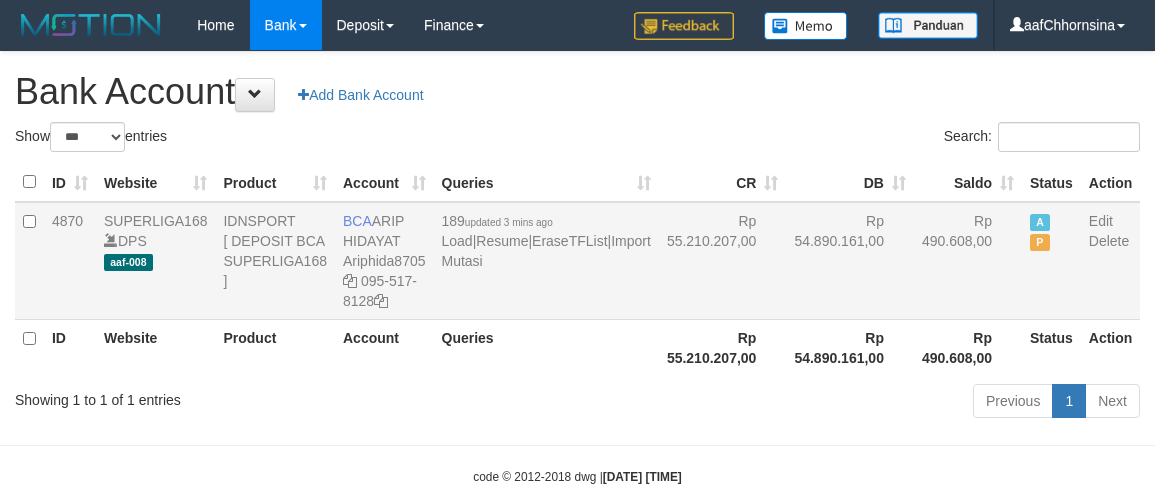scroll, scrollTop: 0, scrollLeft: 0, axis: both 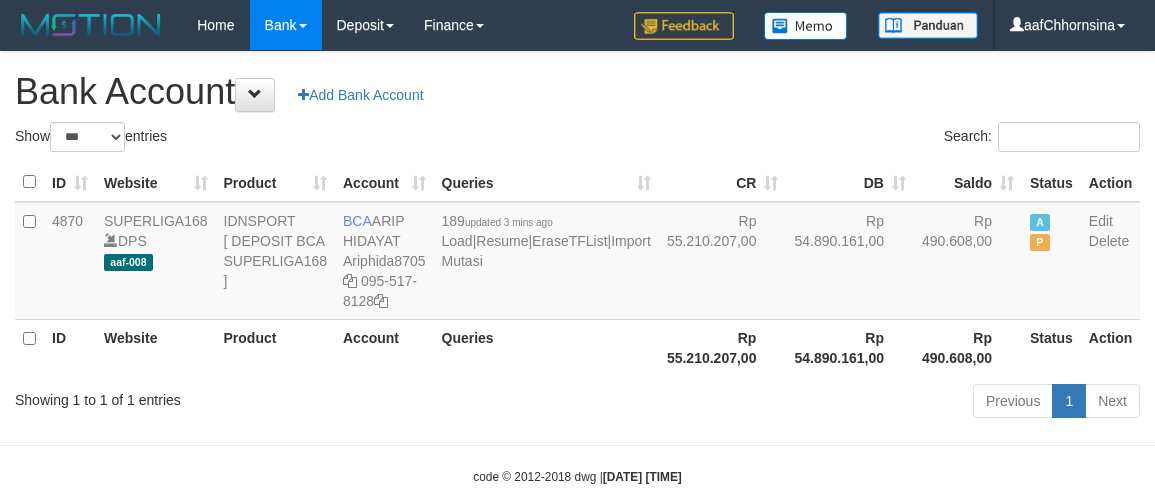 select on "***" 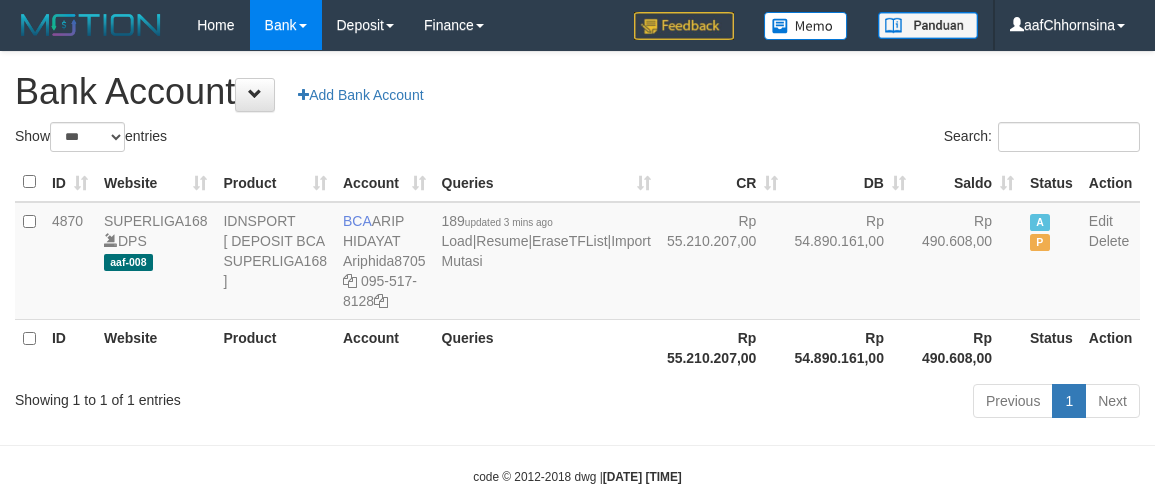 scroll, scrollTop: 0, scrollLeft: 0, axis: both 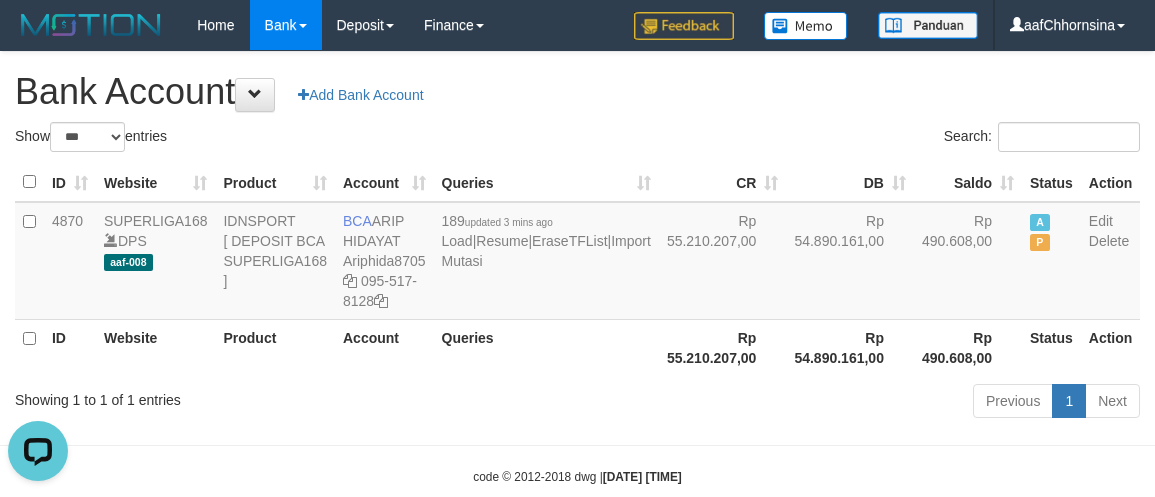 click on "Rp 54.890.161,00" at bounding box center (850, 347) 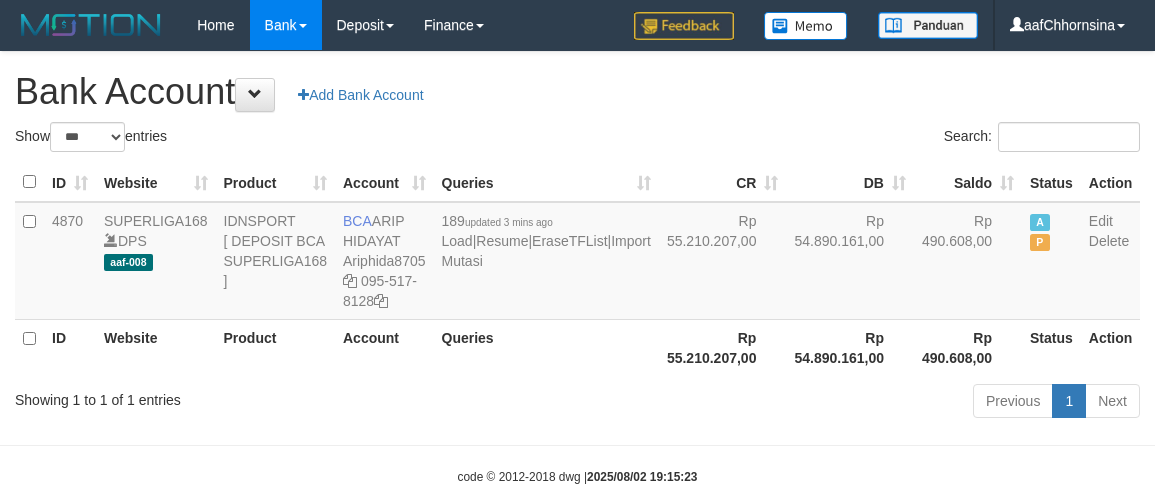 select on "***" 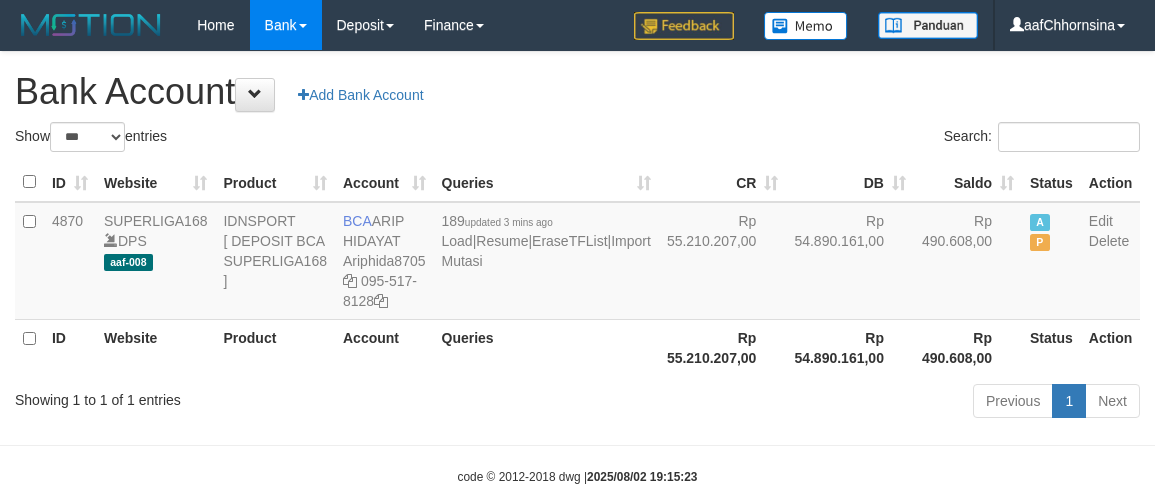 scroll, scrollTop: 0, scrollLeft: 0, axis: both 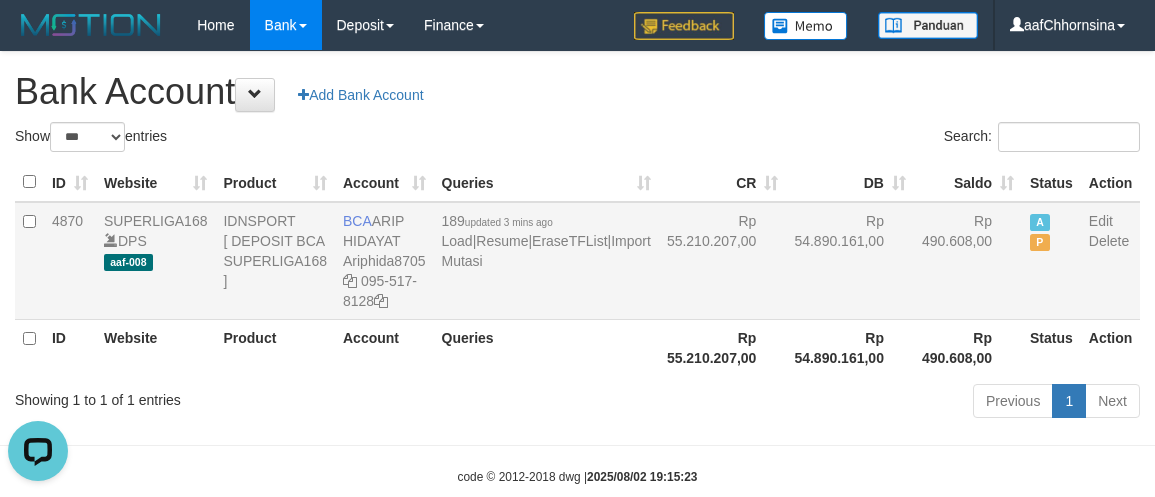 drag, startPoint x: 423, startPoint y: 350, endPoint x: 428, endPoint y: 338, distance: 13 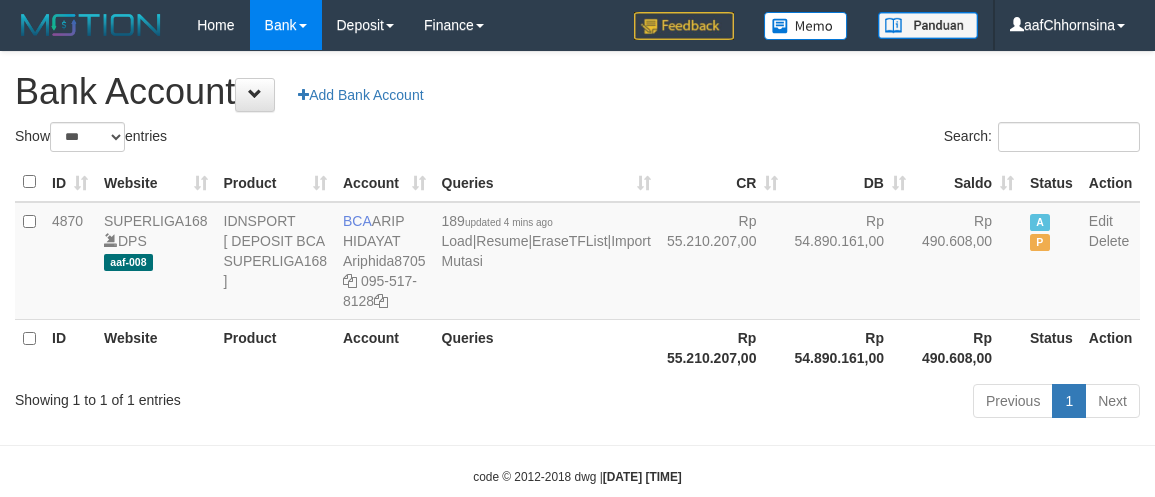 select on "***" 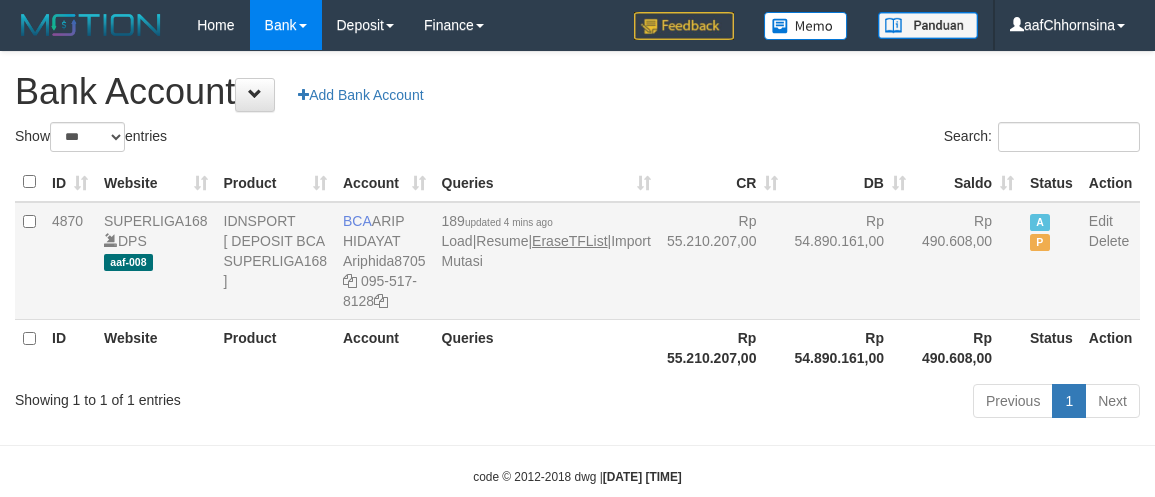 scroll, scrollTop: 0, scrollLeft: 0, axis: both 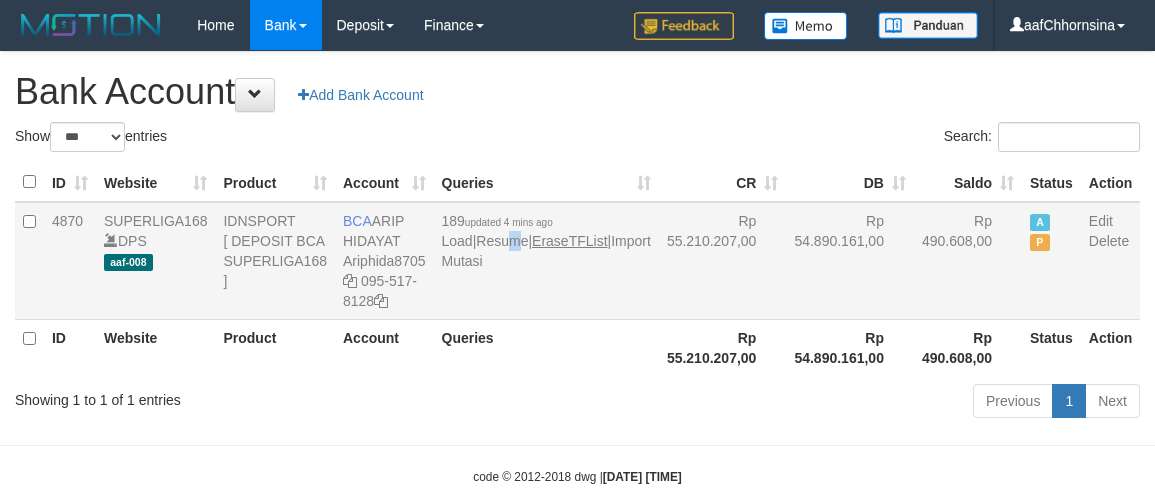 drag, startPoint x: 0, startPoint y: 0, endPoint x: 503, endPoint y: 297, distance: 584.1387 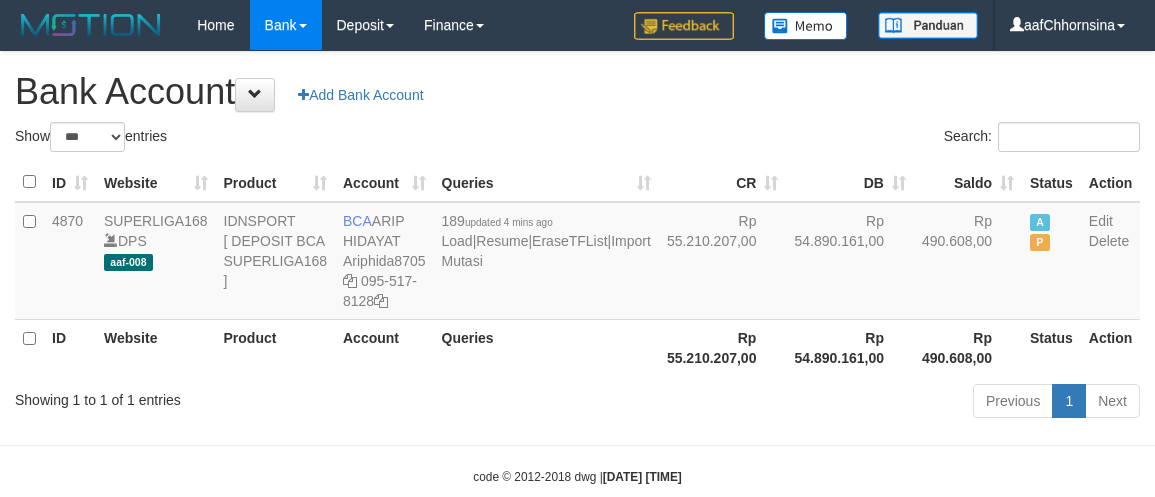 select on "***" 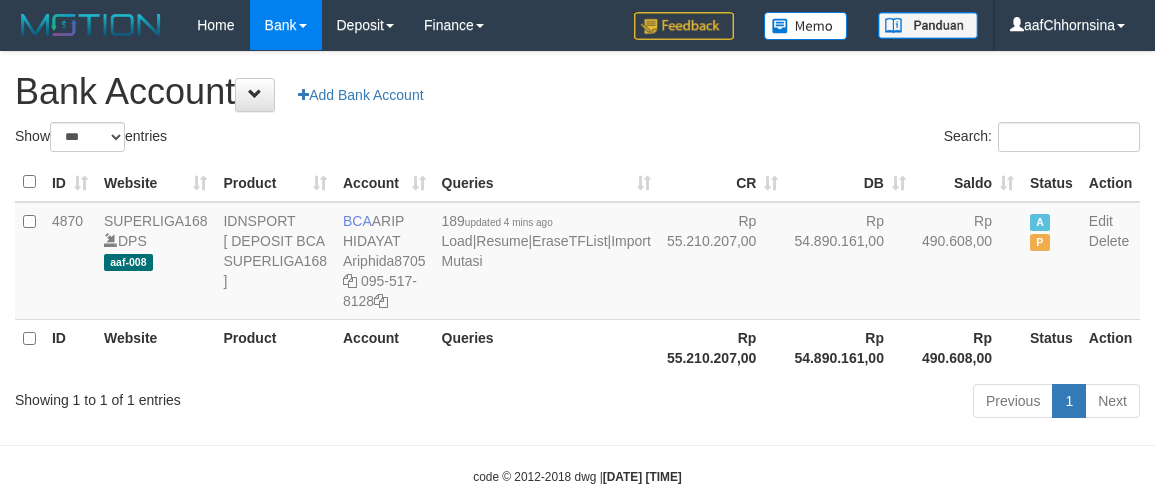 scroll, scrollTop: 0, scrollLeft: 0, axis: both 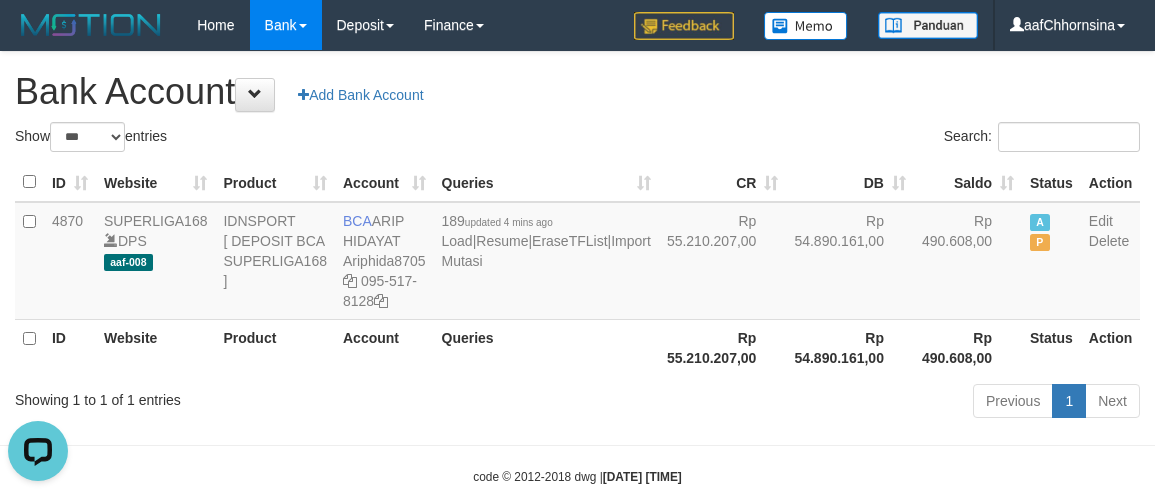 drag, startPoint x: 716, startPoint y: 431, endPoint x: 793, endPoint y: 457, distance: 81.27115 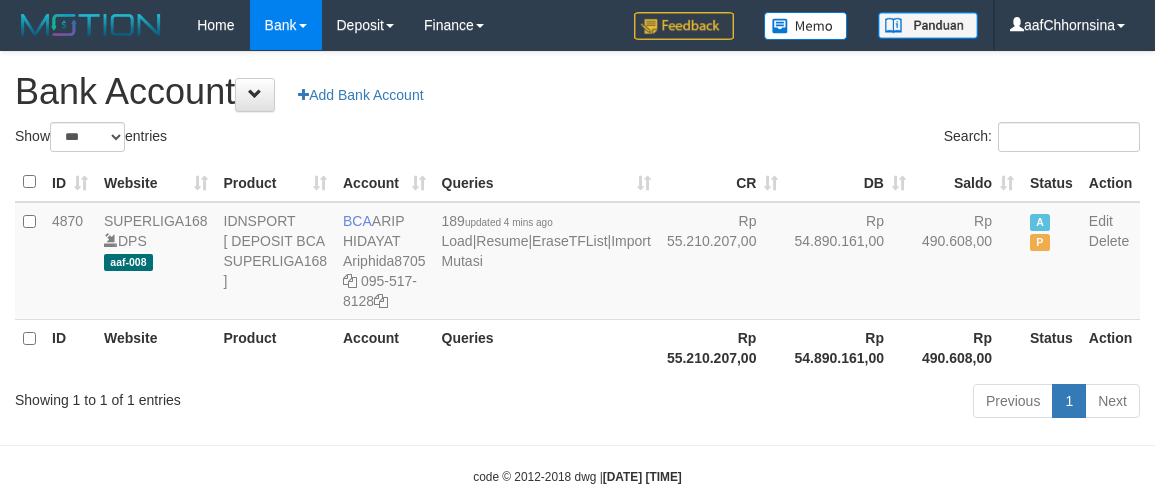 select on "***" 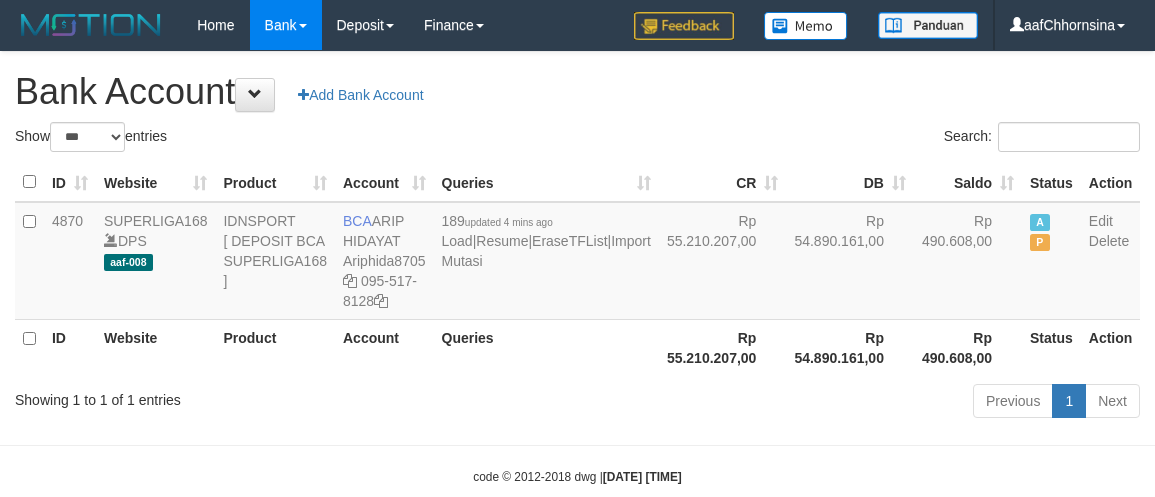 scroll, scrollTop: 0, scrollLeft: 0, axis: both 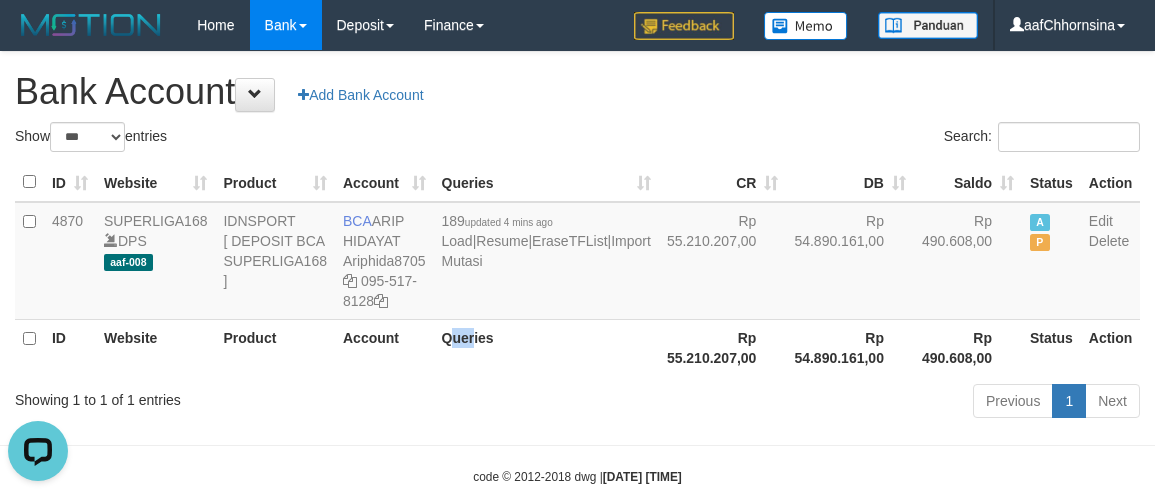 drag, startPoint x: 460, startPoint y: 407, endPoint x: 690, endPoint y: 363, distance: 234.17088 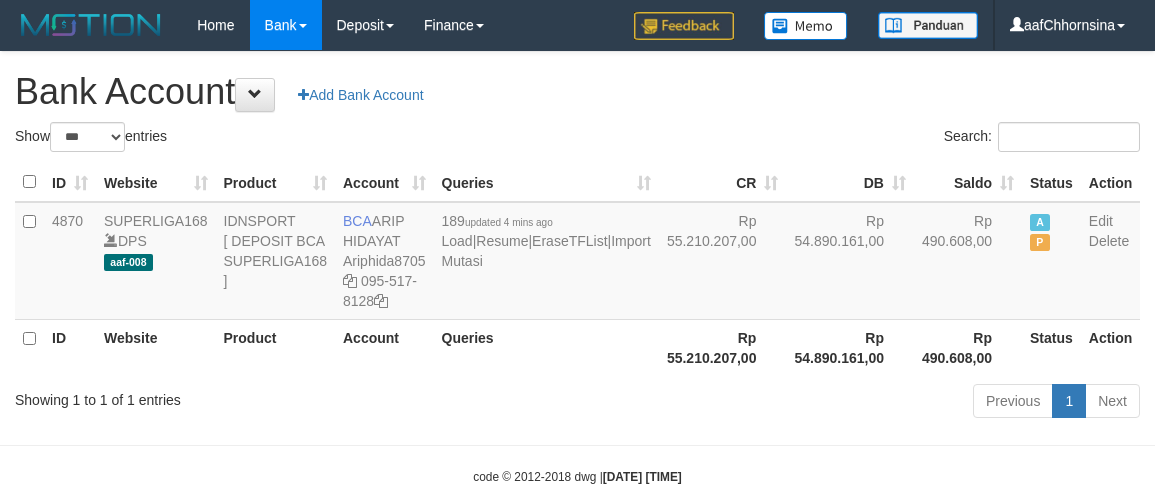 select on "***" 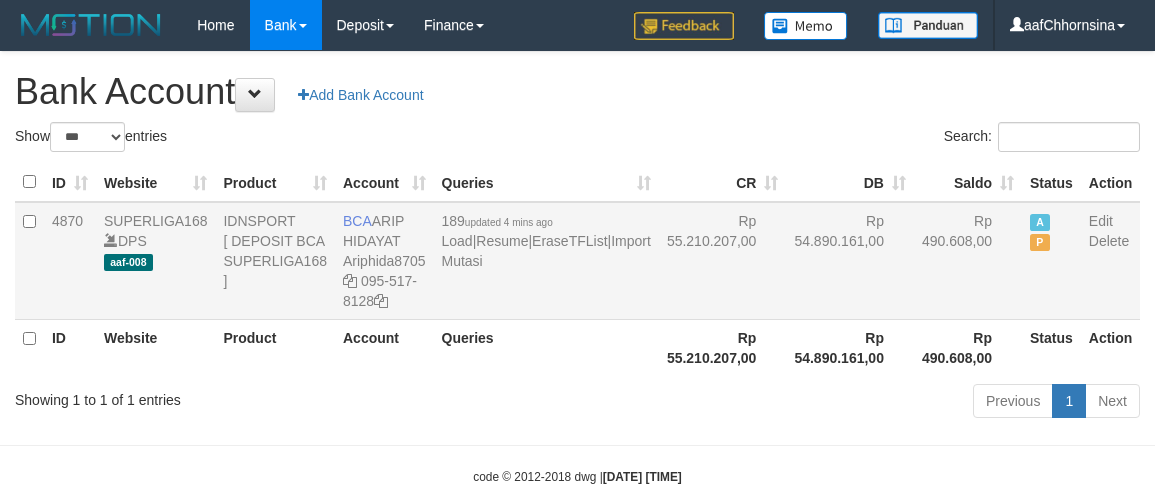 scroll, scrollTop: 0, scrollLeft: 0, axis: both 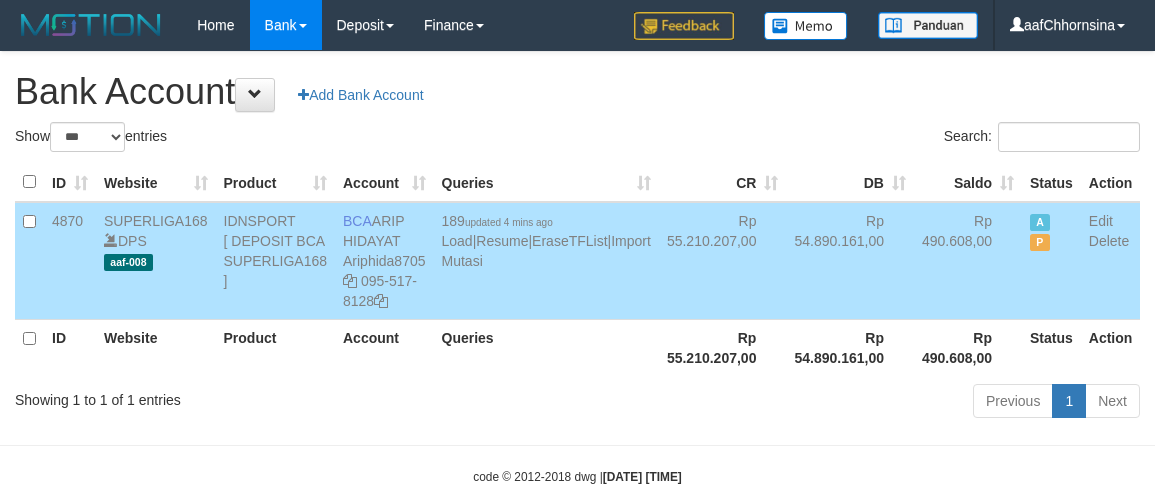 select on "***" 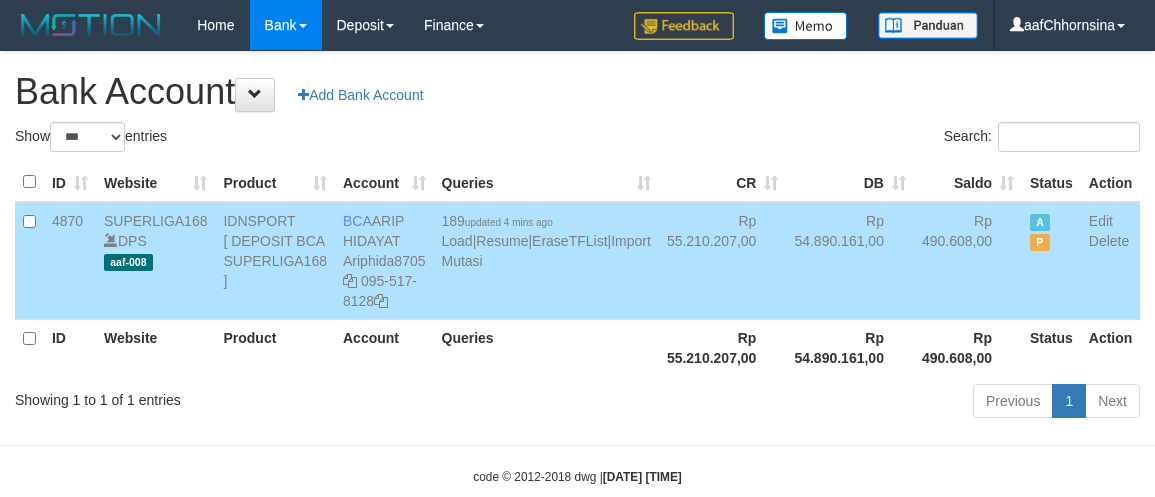 scroll, scrollTop: 0, scrollLeft: 0, axis: both 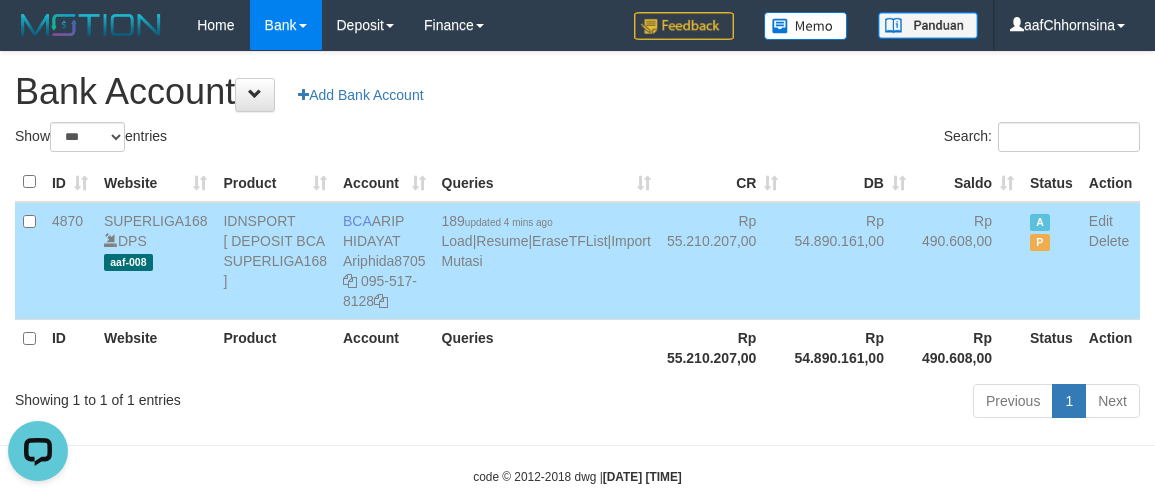 drag, startPoint x: 642, startPoint y: 420, endPoint x: 672, endPoint y: 397, distance: 37.802116 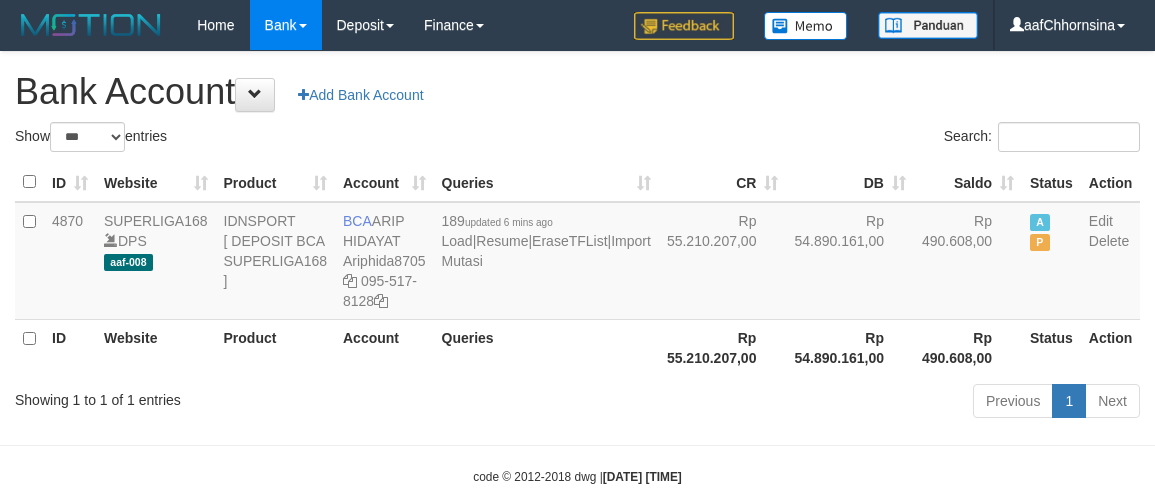 select on "***" 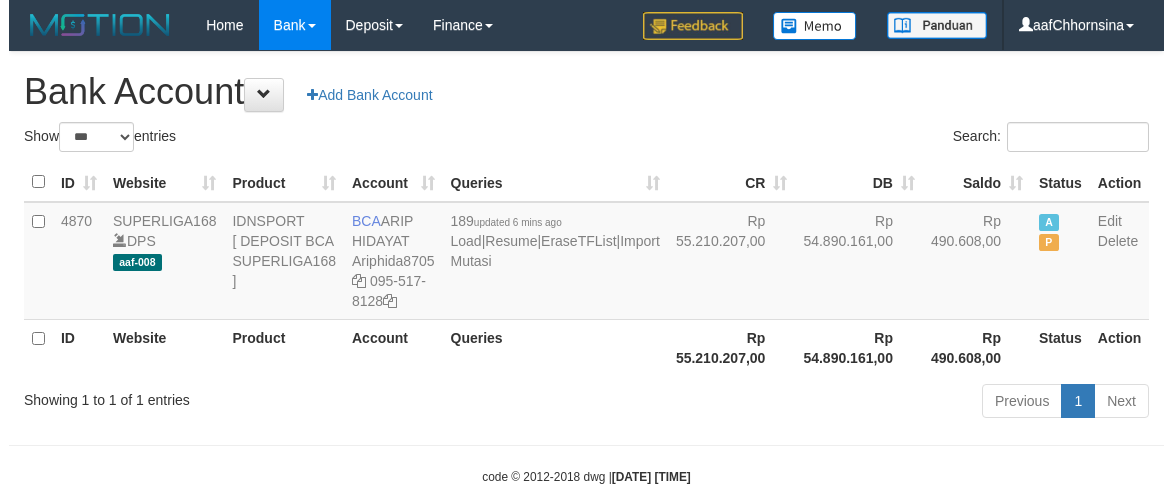 scroll, scrollTop: 0, scrollLeft: 0, axis: both 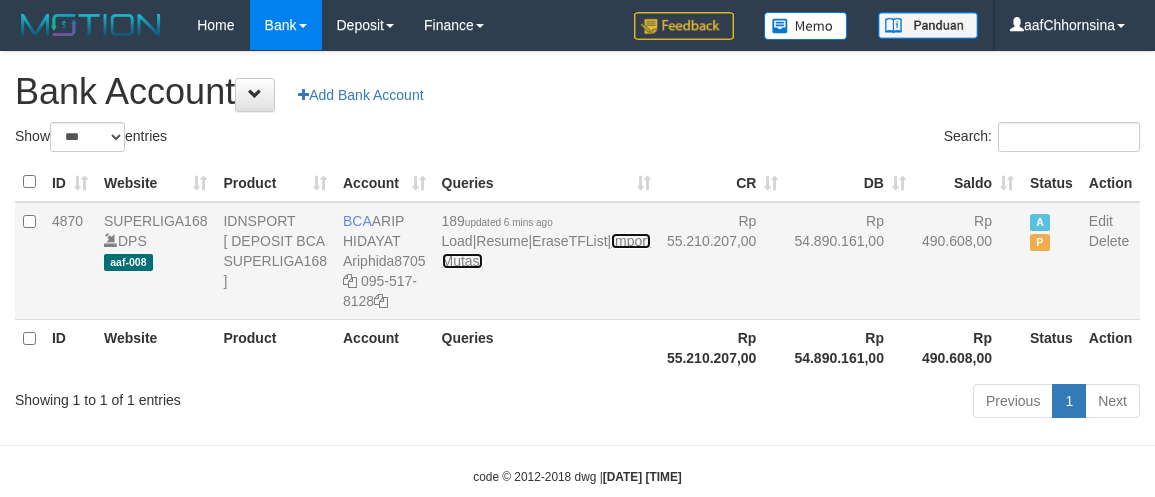click on "Import Mutasi" at bounding box center (546, 251) 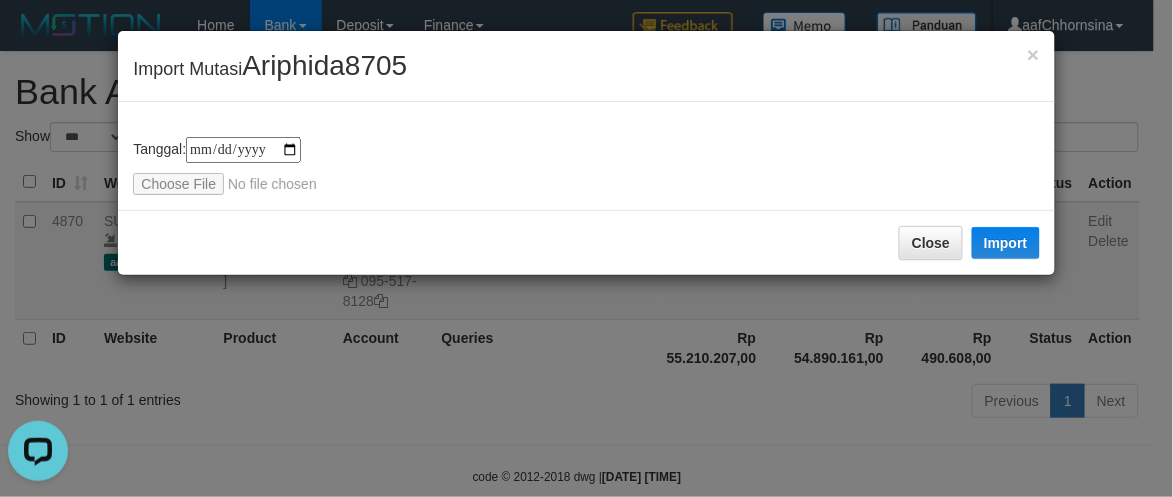 scroll, scrollTop: 0, scrollLeft: 0, axis: both 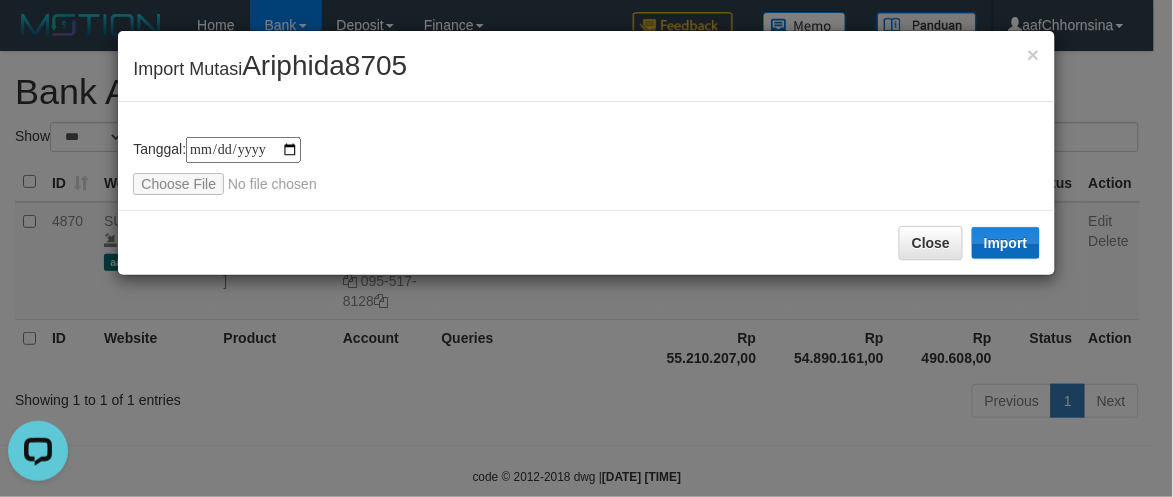 drag, startPoint x: 1027, startPoint y: 220, endPoint x: 1008, endPoint y: 231, distance: 21.954498 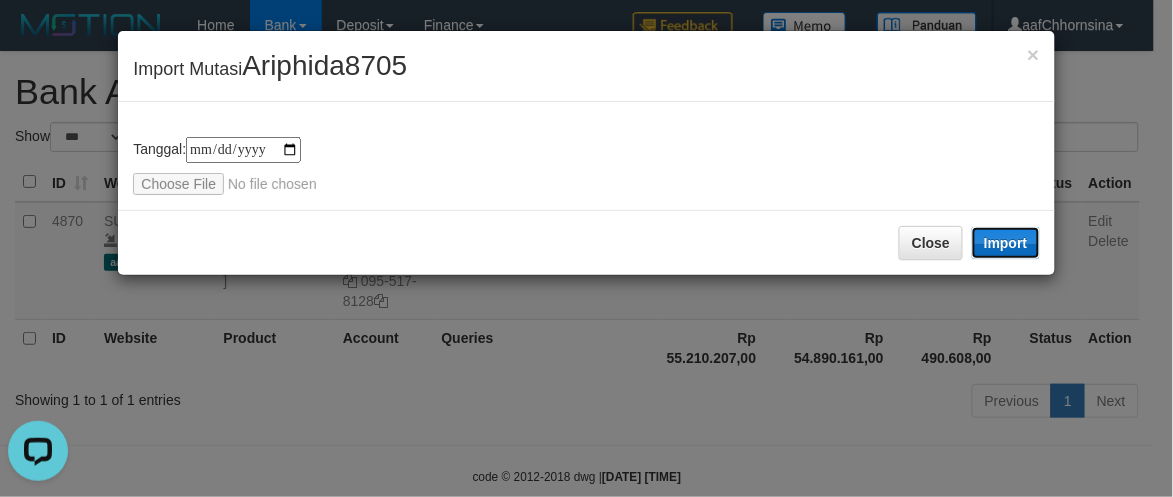 click on "Import" at bounding box center [1006, 243] 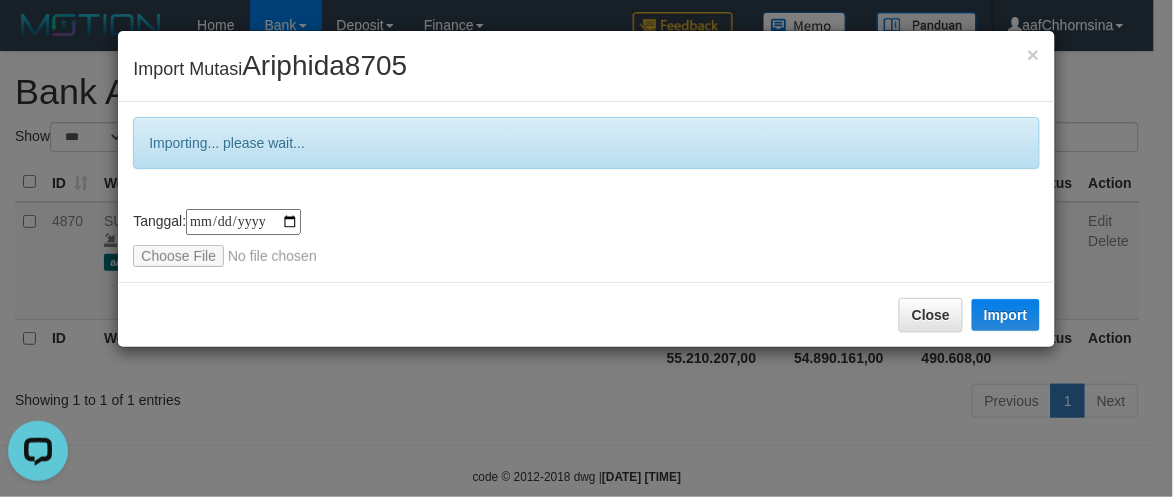click on "**********" at bounding box center [586, 238] 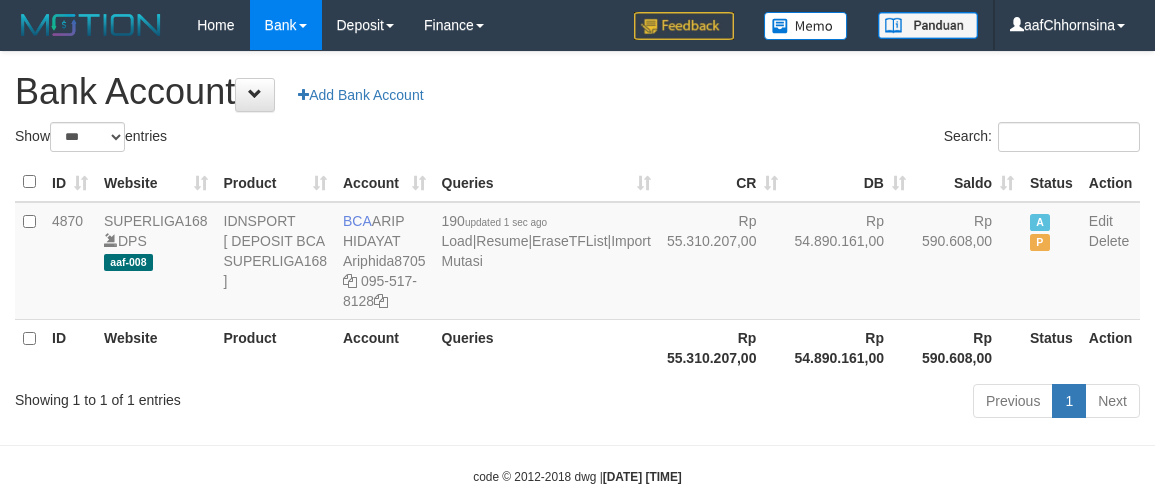select on "***" 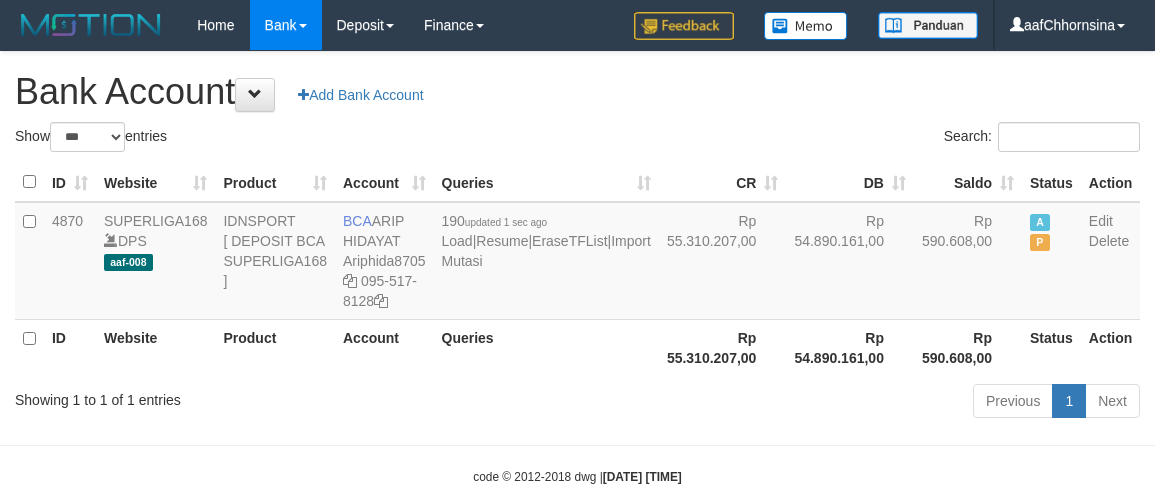 scroll, scrollTop: 0, scrollLeft: 0, axis: both 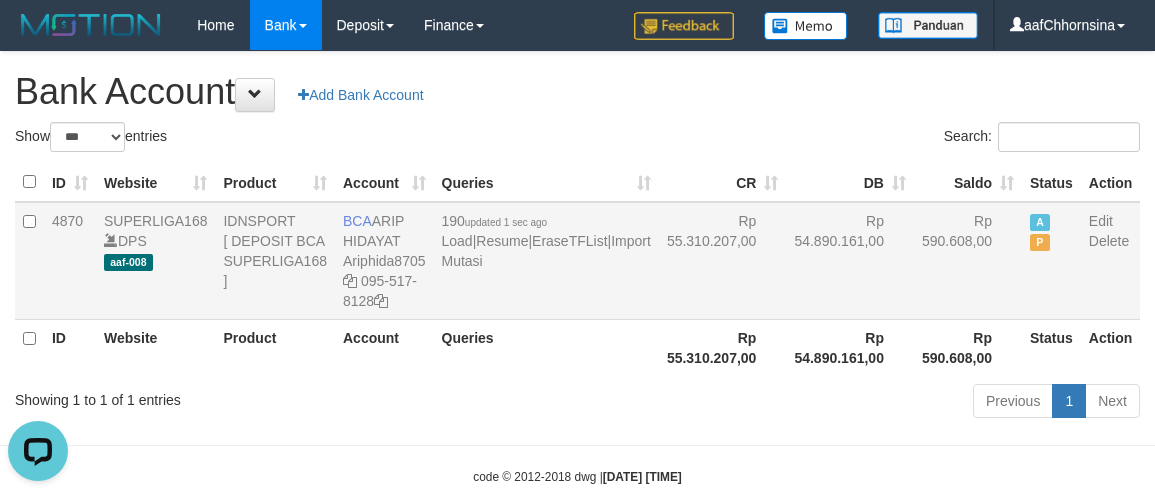 click on "Rp 55.310.207,00" at bounding box center (723, 261) 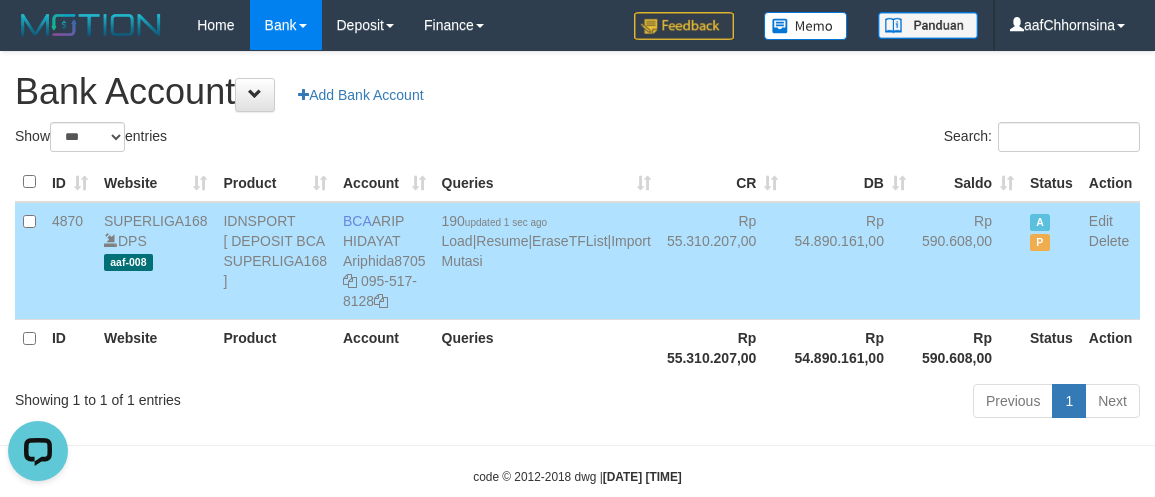 click on "Rp 590.608,00" at bounding box center (968, 261) 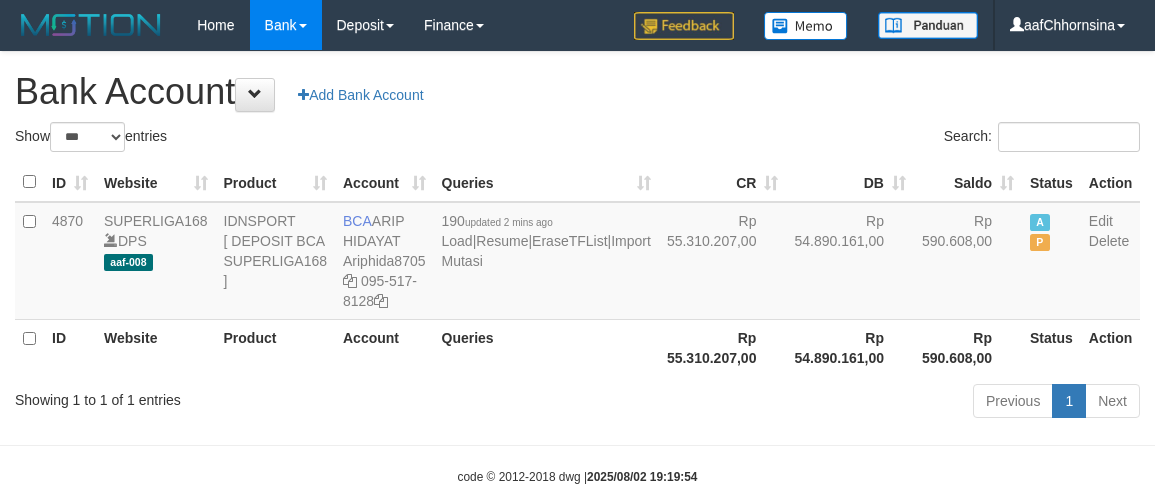 select on "***" 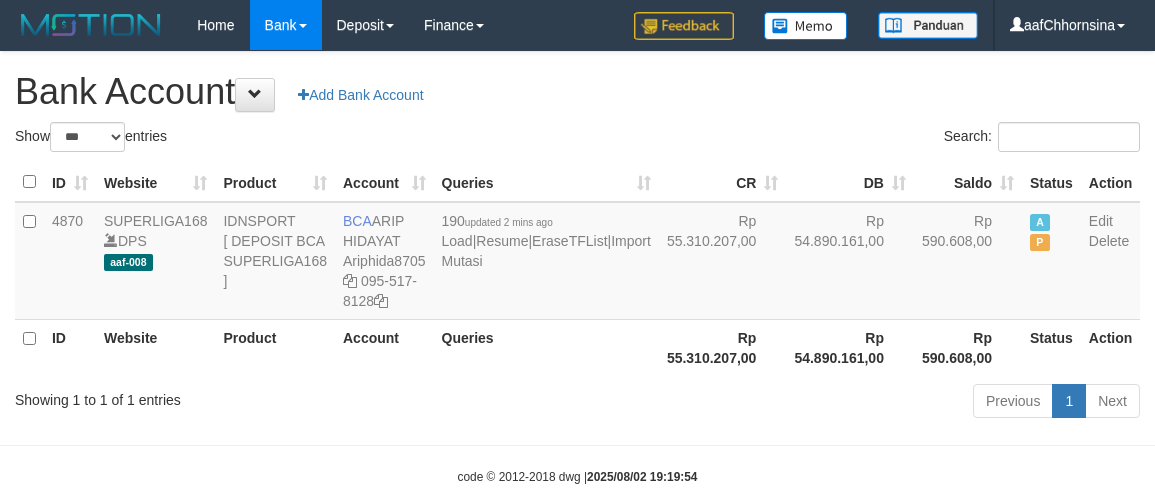 scroll, scrollTop: 0, scrollLeft: 0, axis: both 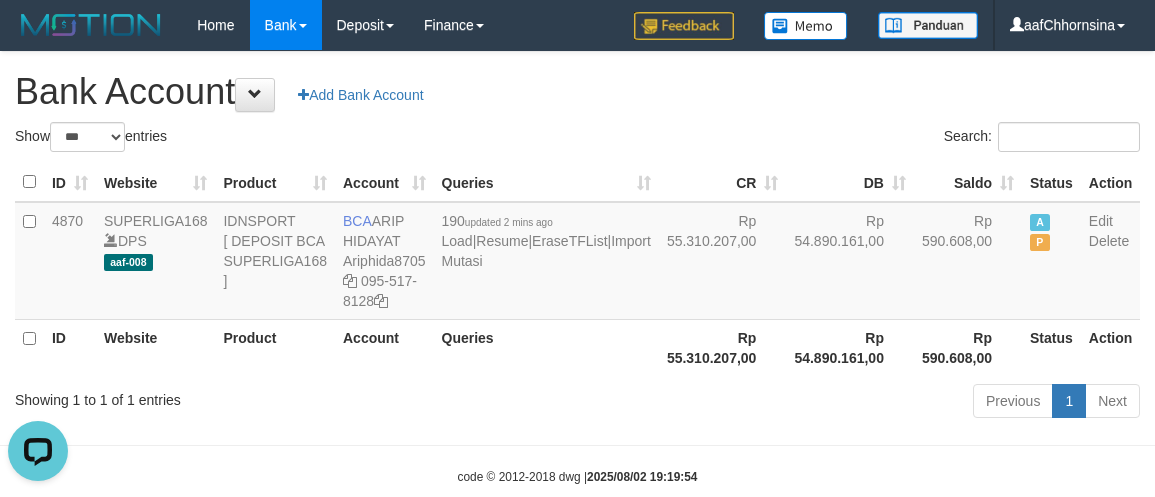 click on "Rp 54.890.161,00" at bounding box center (850, 347) 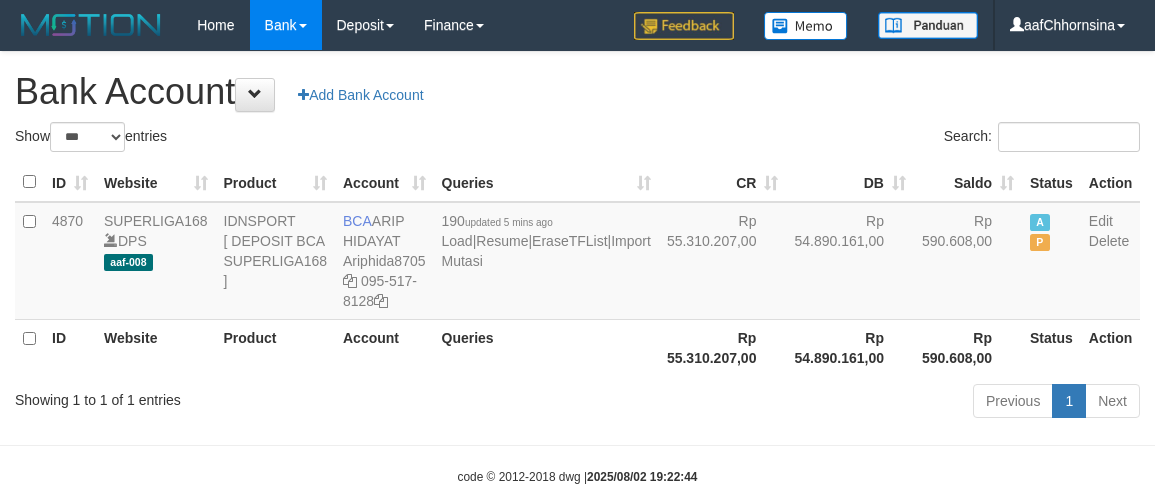select on "***" 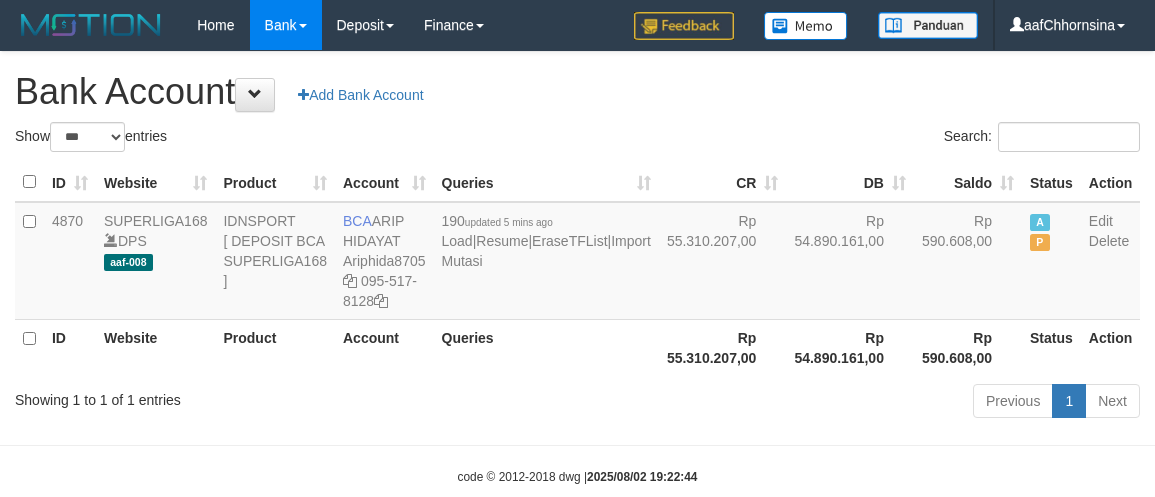 scroll, scrollTop: 0, scrollLeft: 0, axis: both 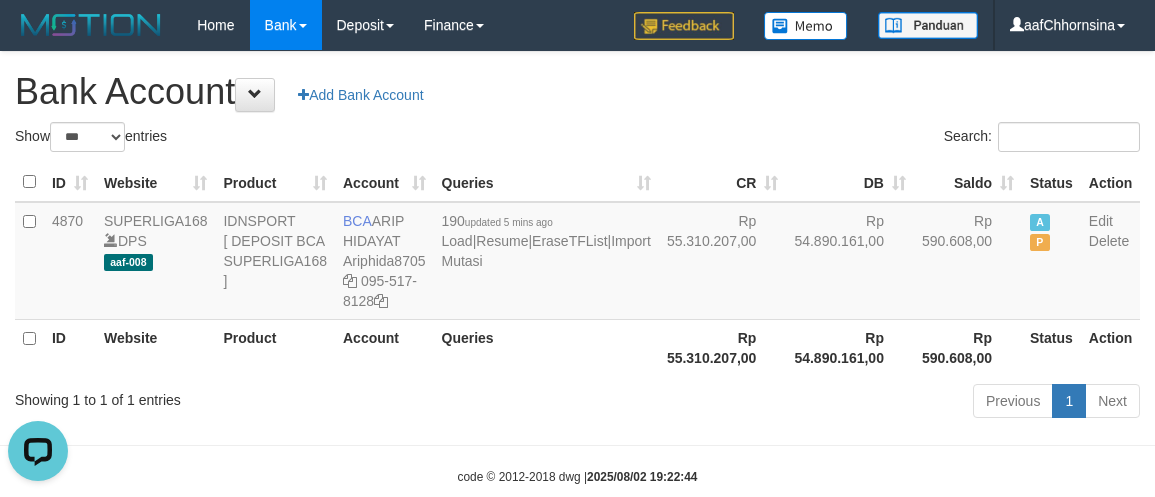 drag, startPoint x: 430, startPoint y: 428, endPoint x: 641, endPoint y: 456, distance: 212.84972 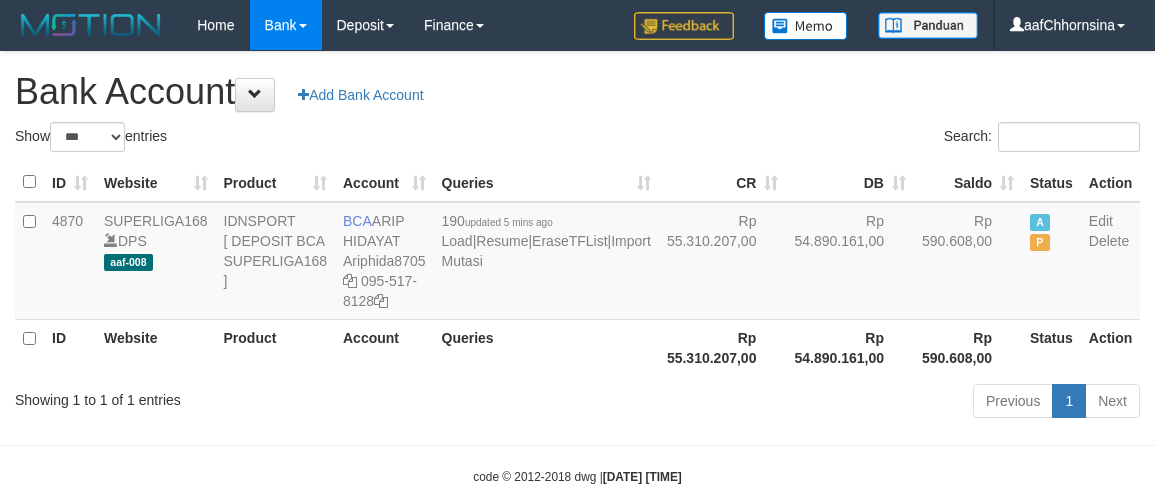 select on "***" 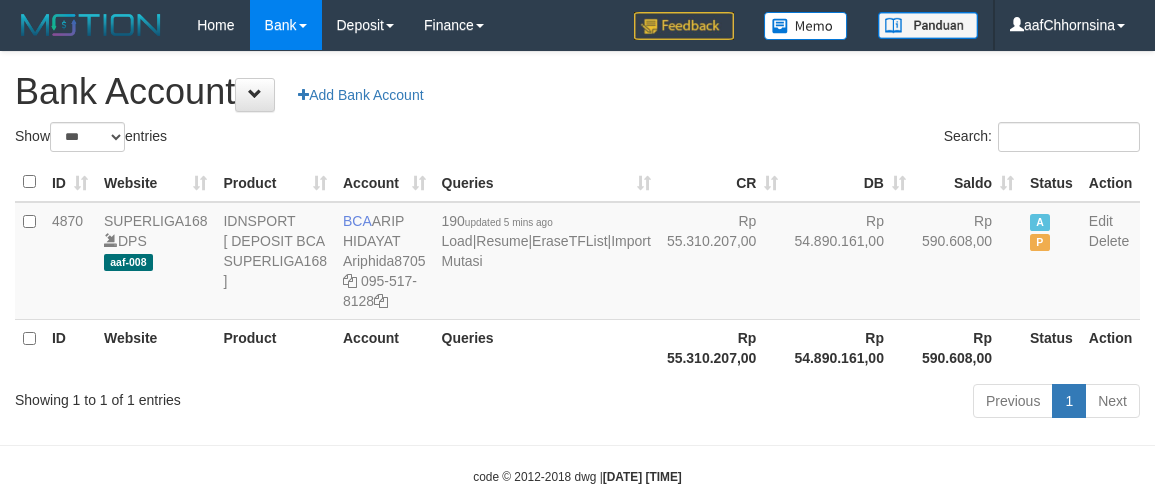 scroll, scrollTop: 0, scrollLeft: 0, axis: both 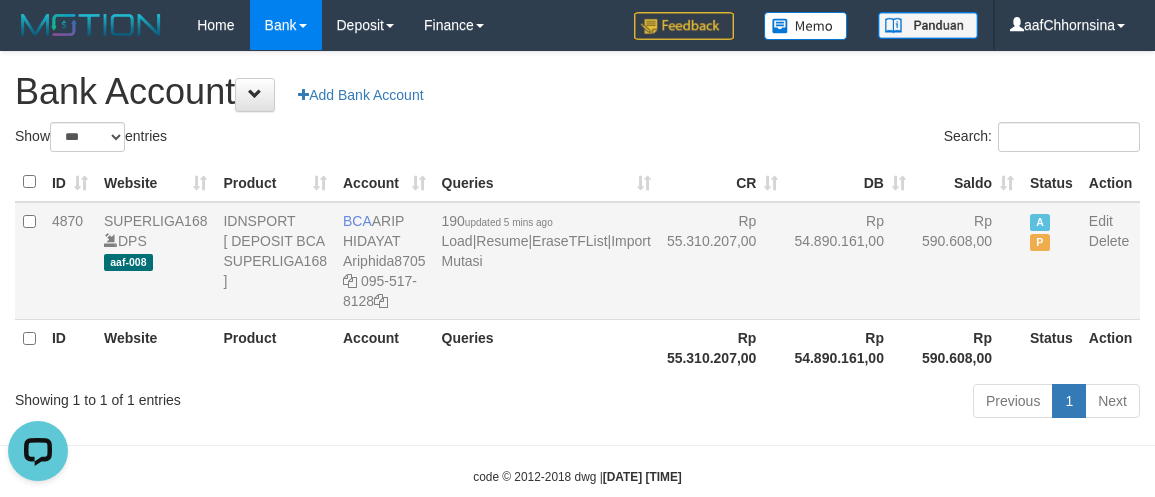 drag, startPoint x: 771, startPoint y: 358, endPoint x: 720, endPoint y: 335, distance: 55.946404 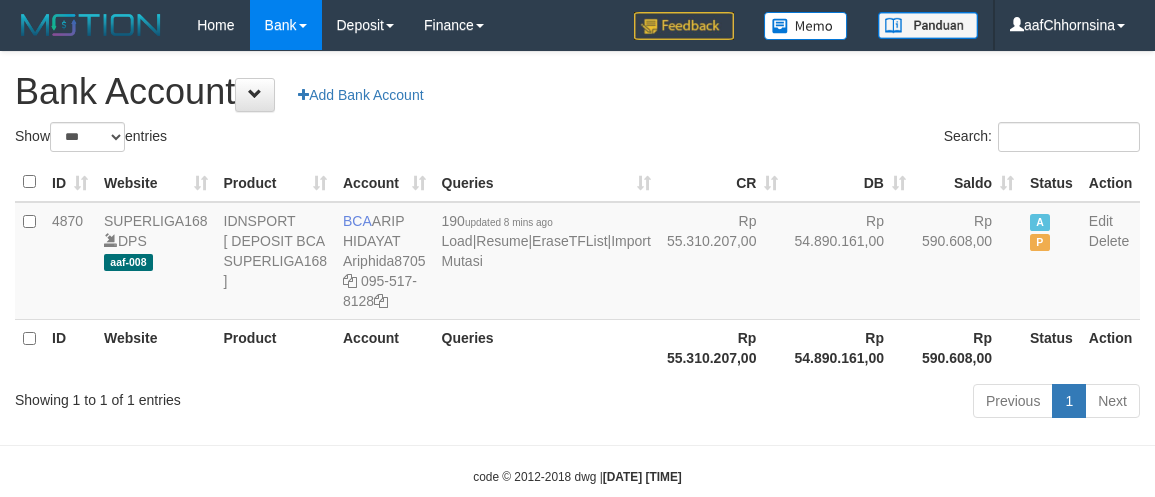 select on "***" 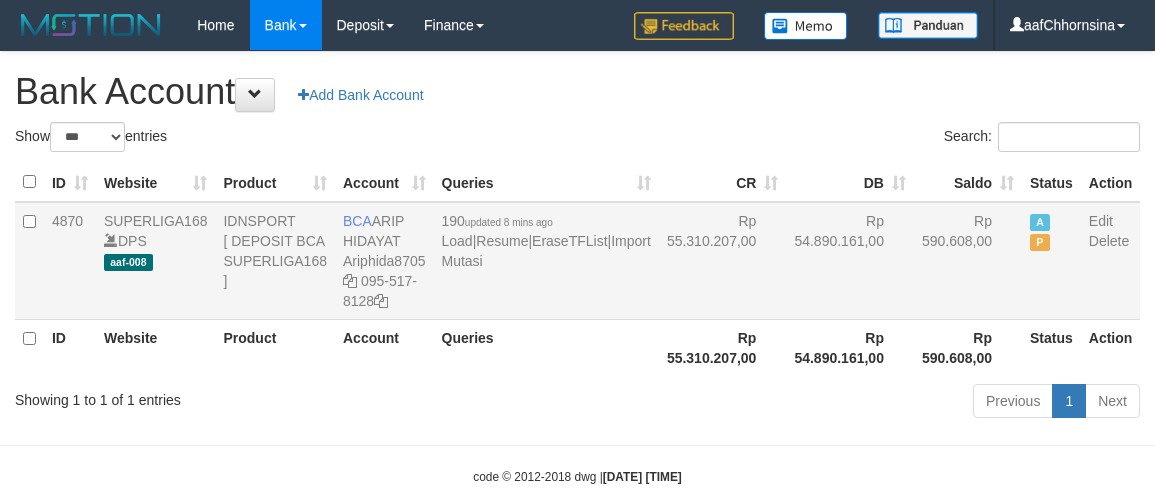 scroll, scrollTop: 0, scrollLeft: 0, axis: both 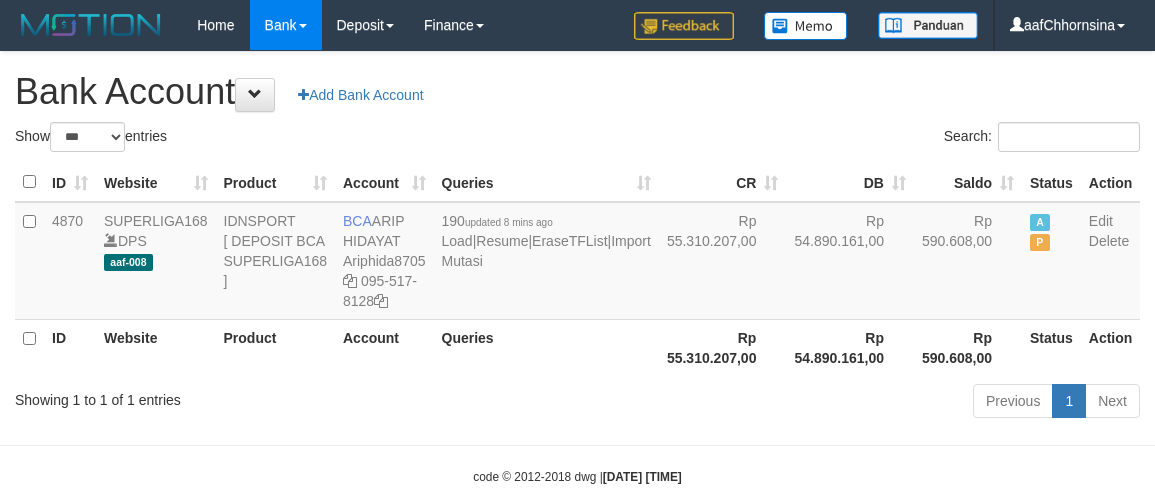 select on "***" 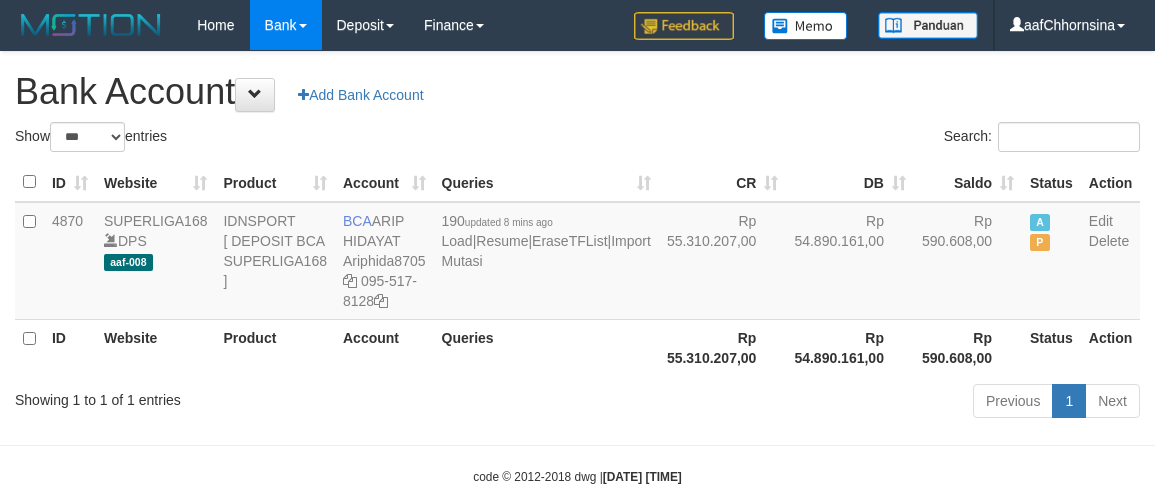 scroll, scrollTop: 0, scrollLeft: 0, axis: both 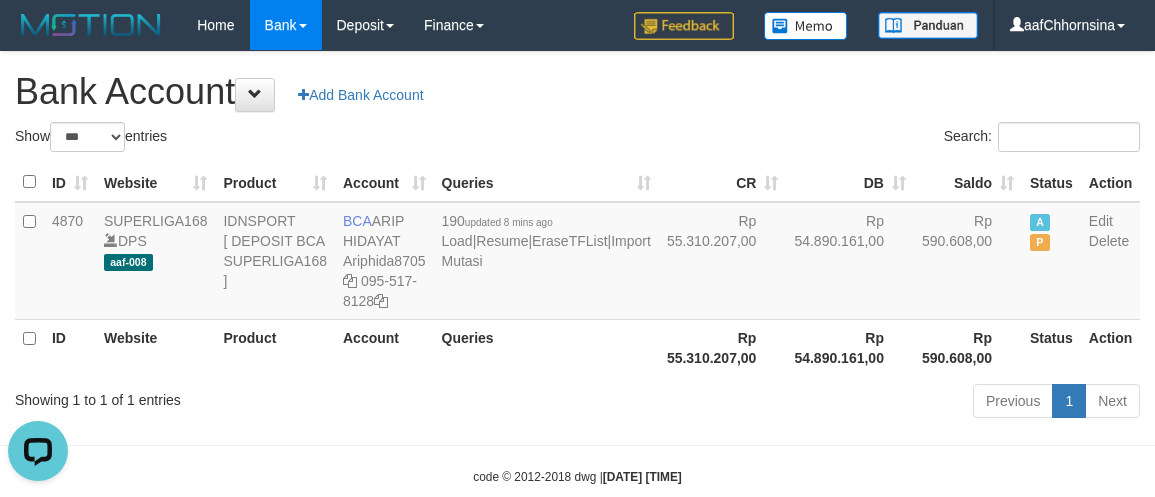 click on "Previous 1 Next" at bounding box center (818, 403) 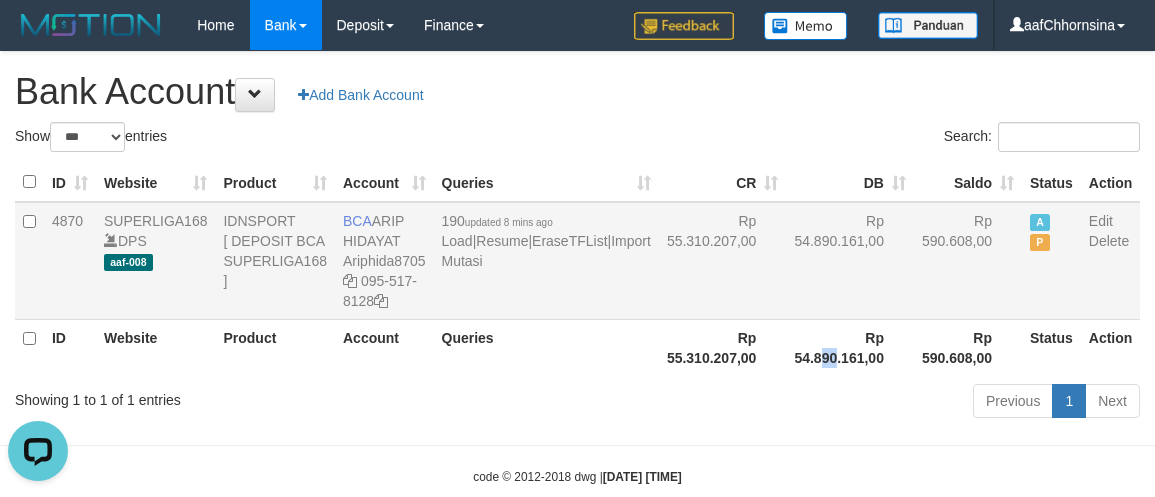 click on "Rp 54.890.161,00" at bounding box center [850, 261] 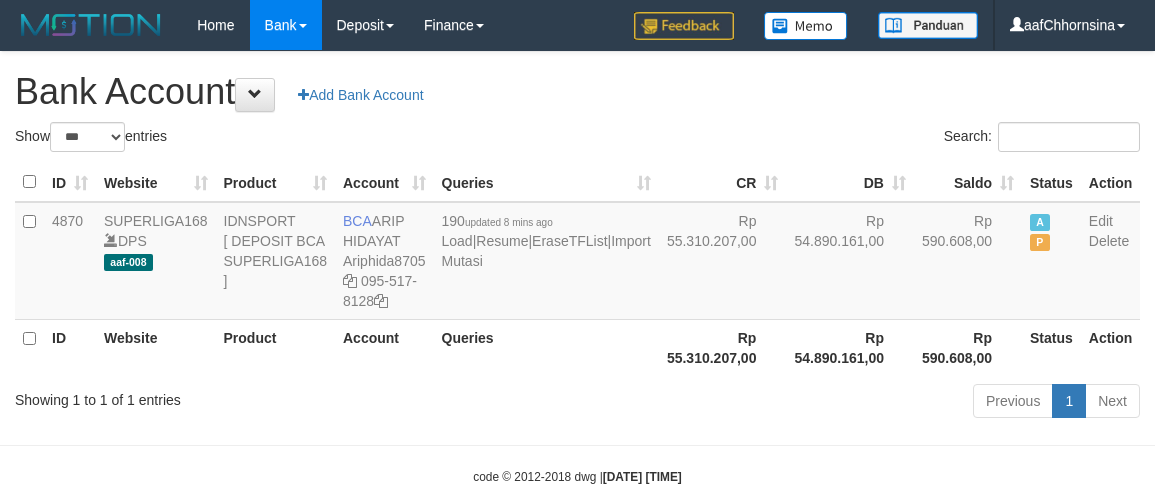 select on "***" 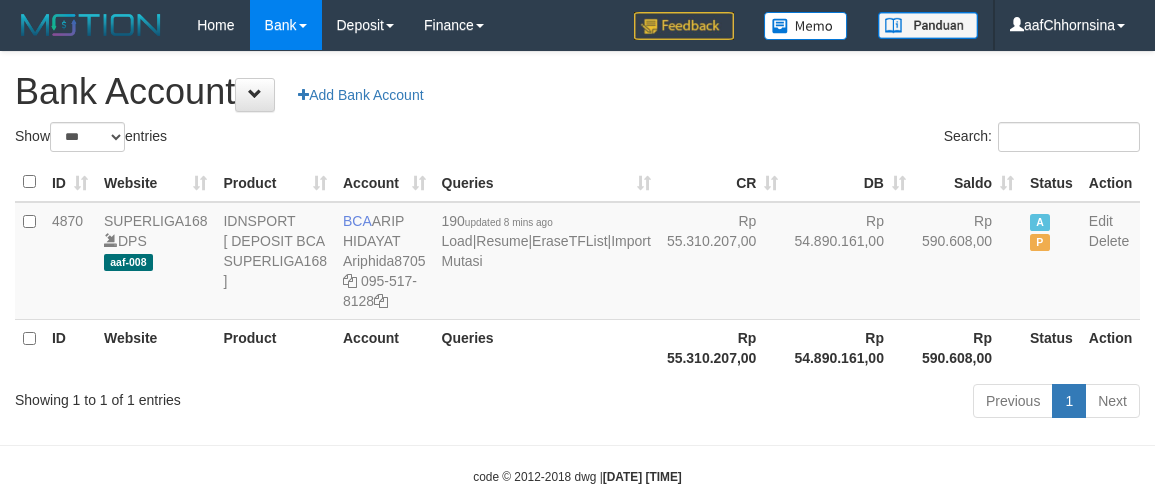 scroll, scrollTop: 0, scrollLeft: 0, axis: both 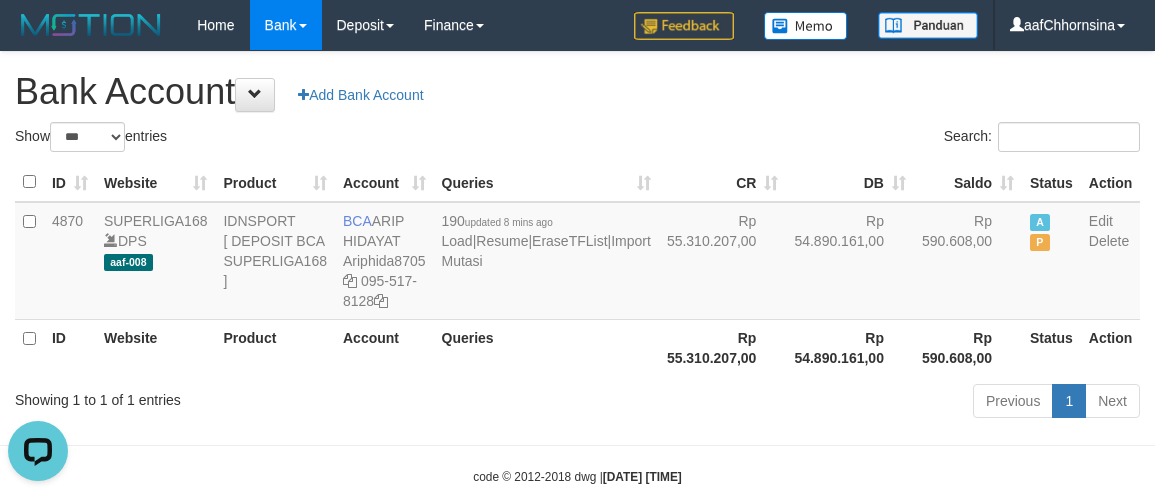 drag, startPoint x: 395, startPoint y: 385, endPoint x: 487, endPoint y: 383, distance: 92.021736 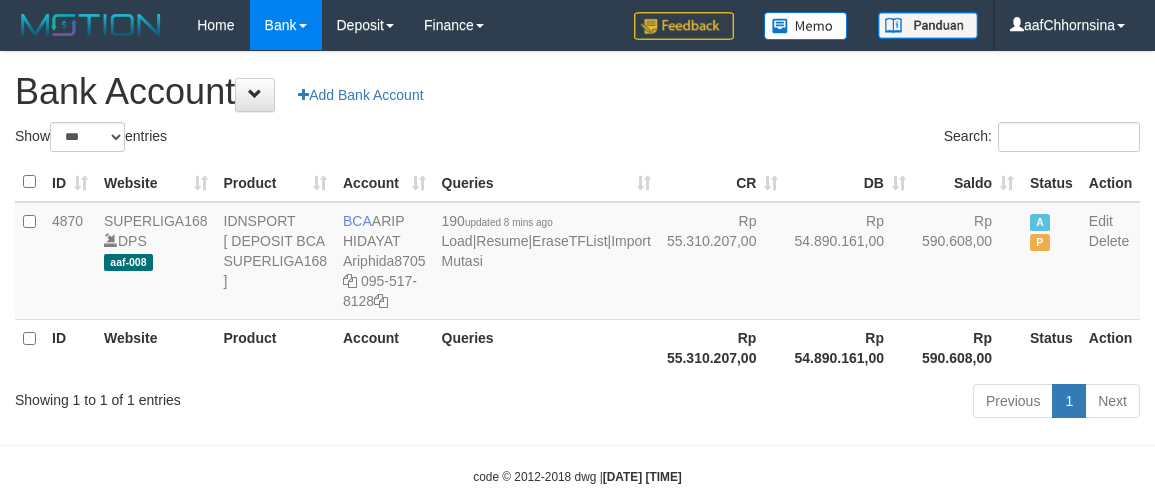 select on "***" 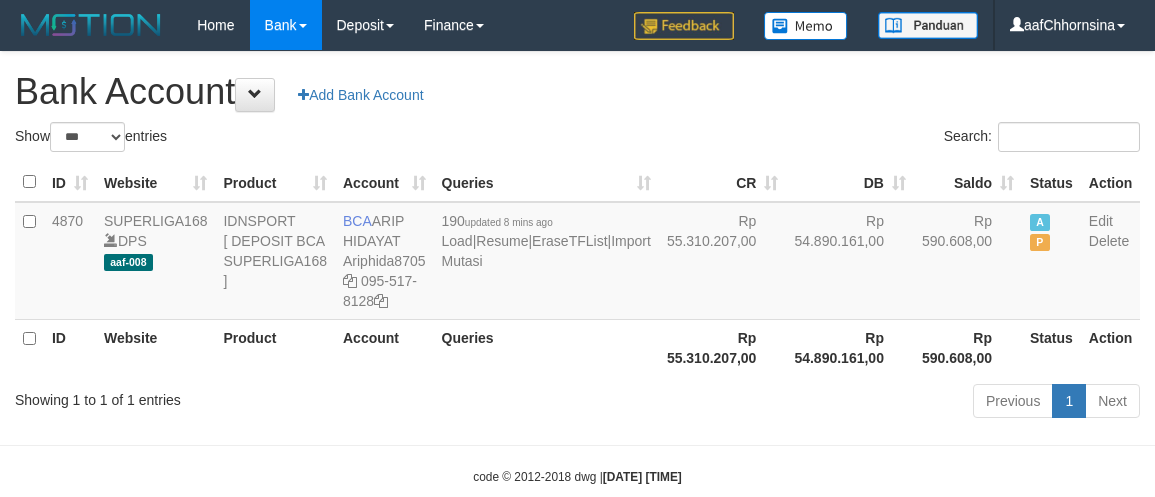 scroll, scrollTop: 0, scrollLeft: 0, axis: both 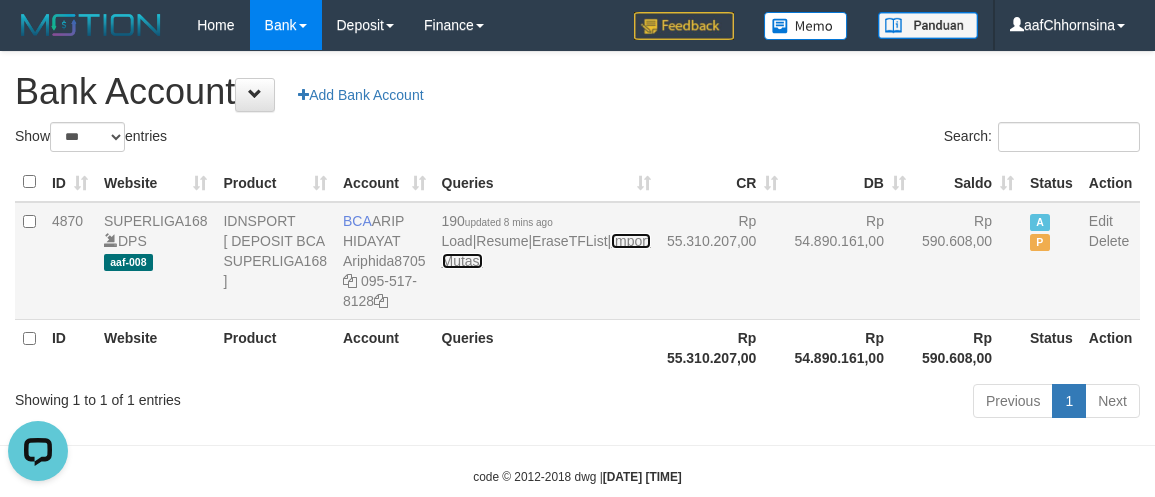 click on "Import Mutasi" at bounding box center (546, 251) 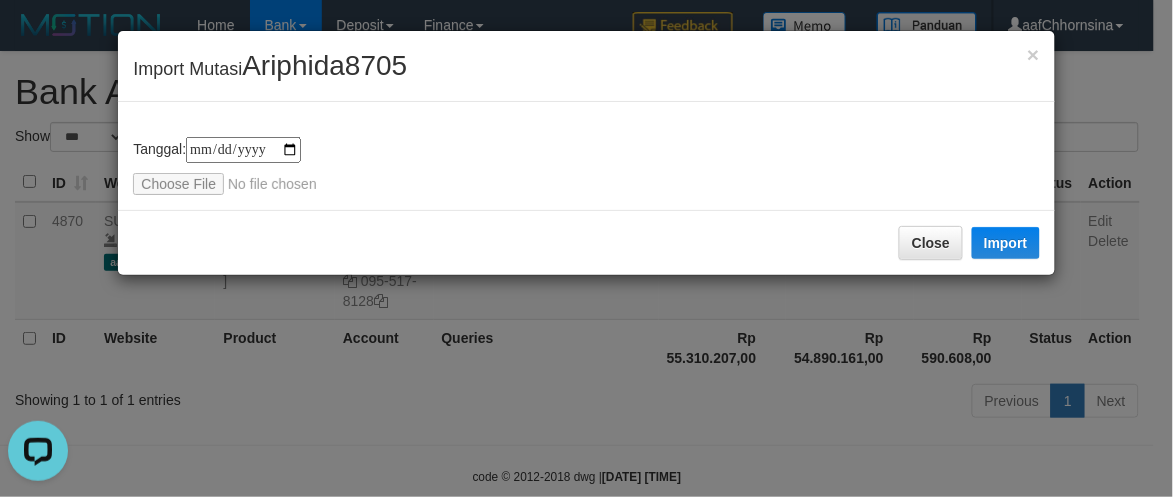 drag, startPoint x: 677, startPoint y: 382, endPoint x: 717, endPoint y: 376, distance: 40.4475 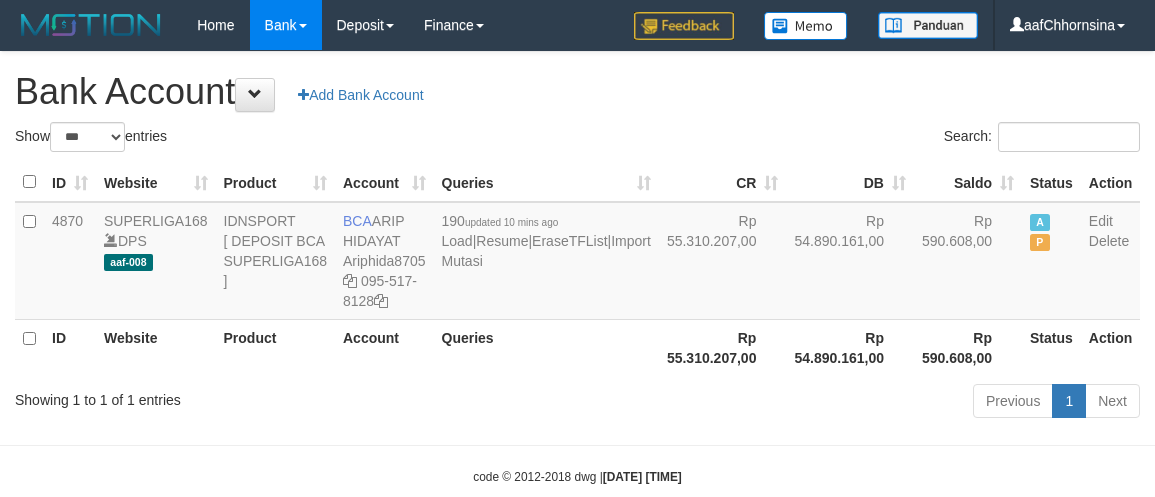 select on "***" 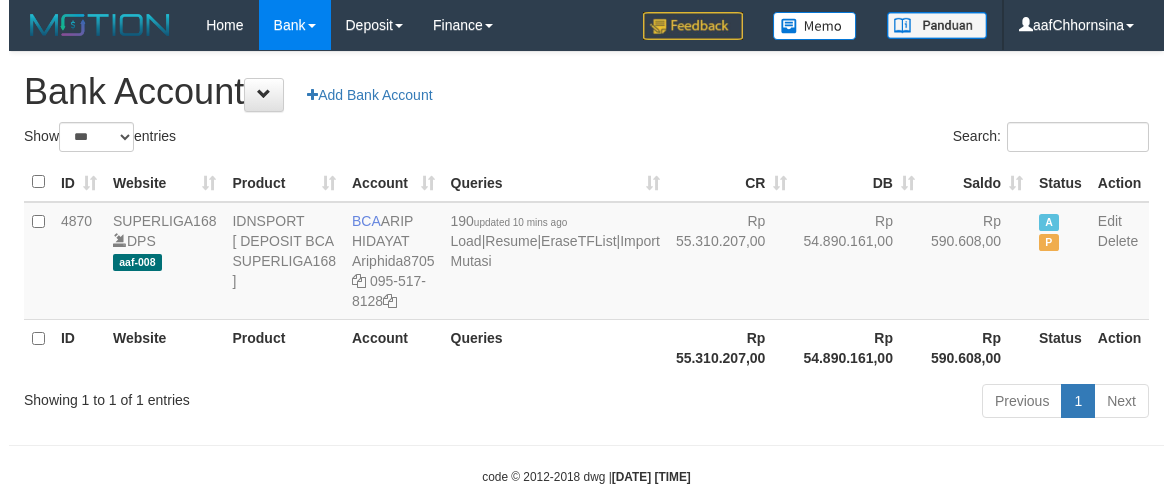 scroll, scrollTop: 0, scrollLeft: 0, axis: both 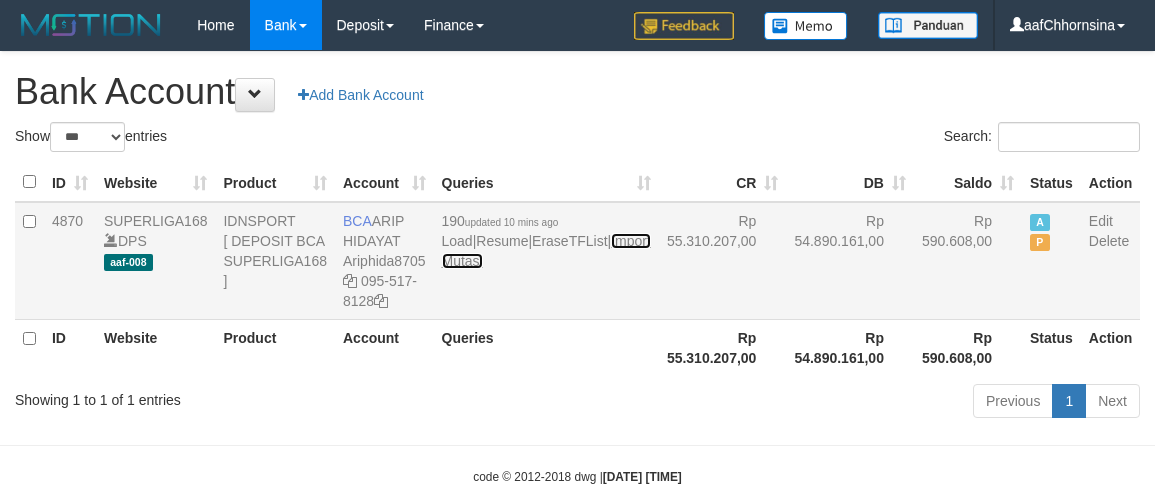 click on "Import Mutasi" at bounding box center [546, 251] 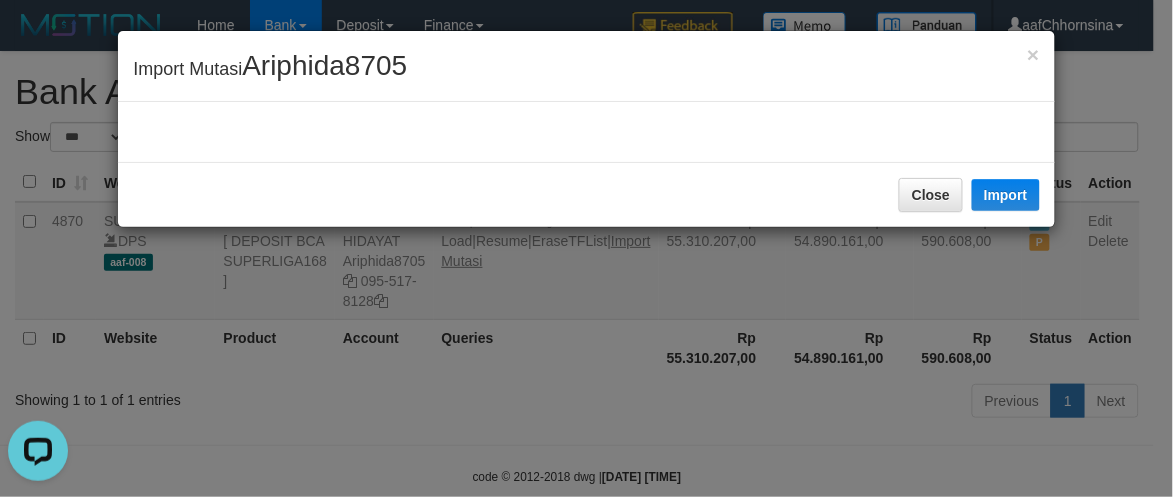 scroll, scrollTop: 0, scrollLeft: 0, axis: both 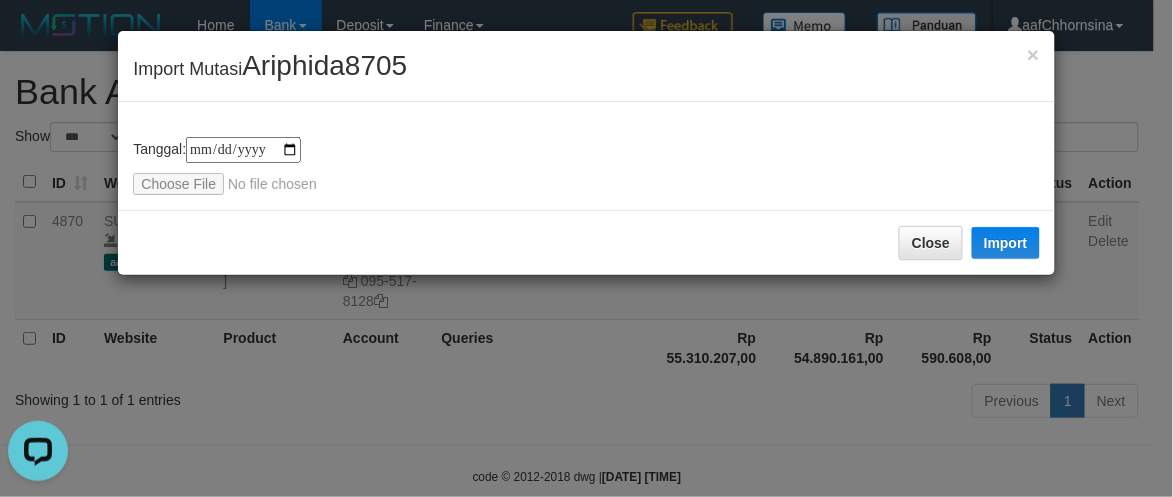 click on "**********" at bounding box center (586, 248) 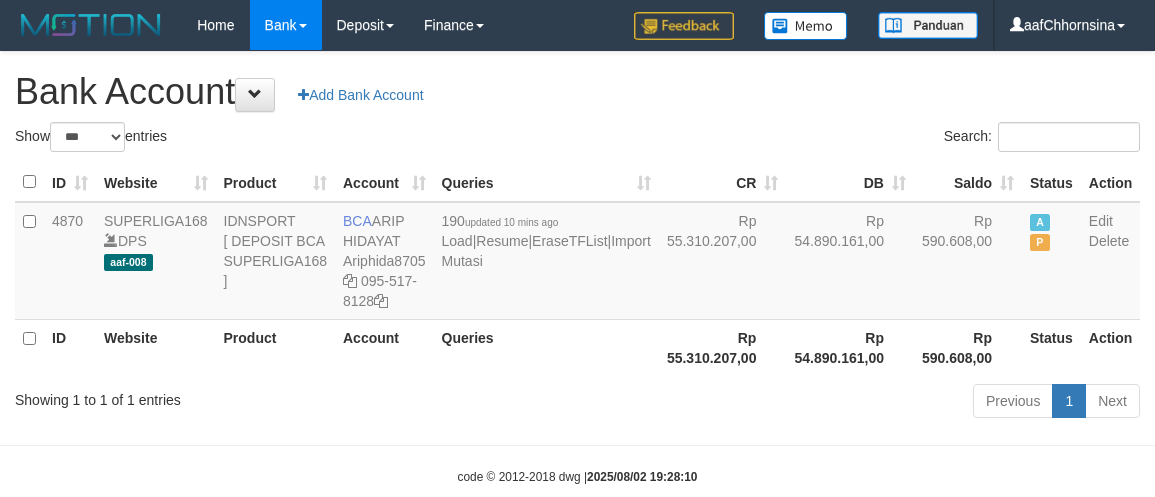 select on "***" 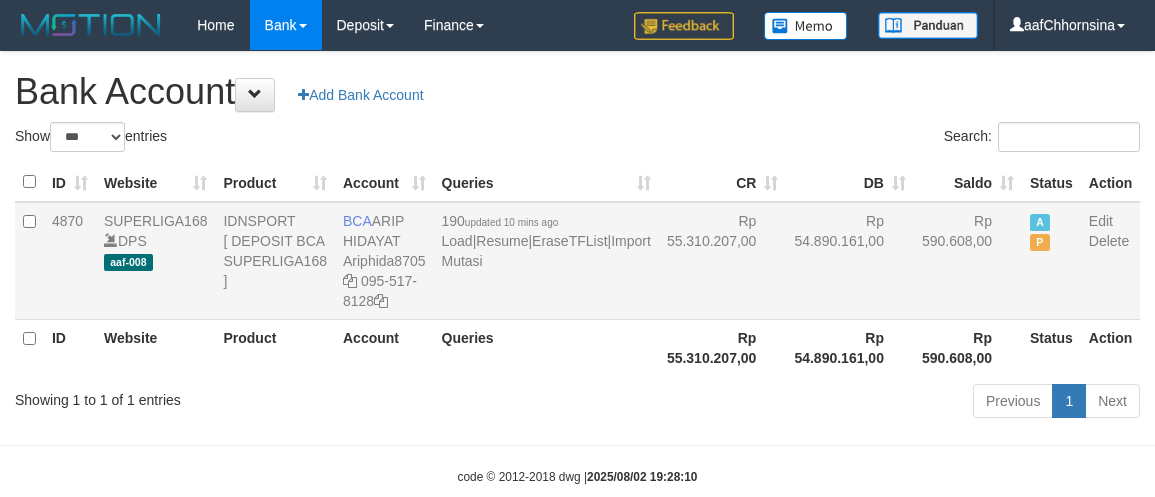 scroll, scrollTop: 0, scrollLeft: 0, axis: both 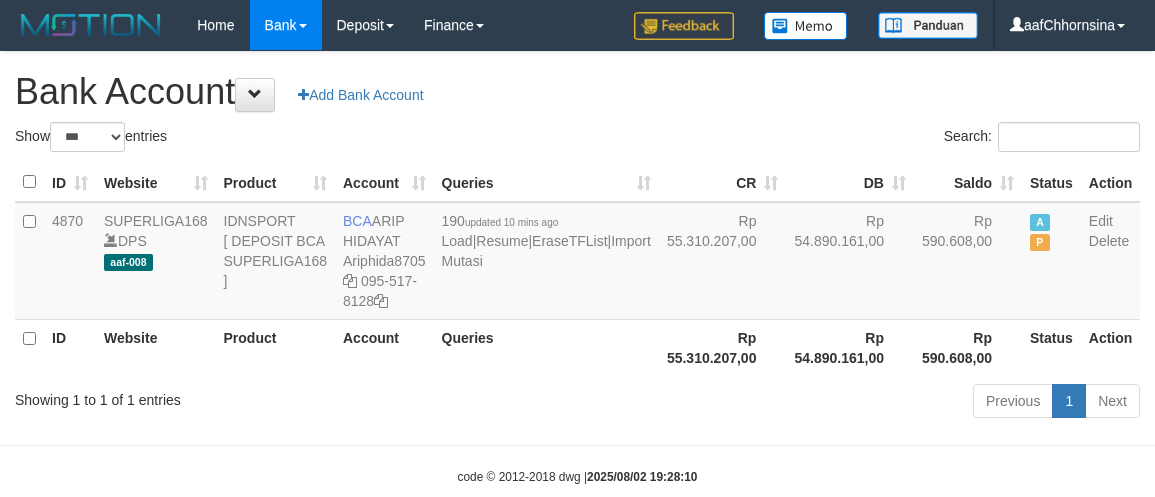 select on "***" 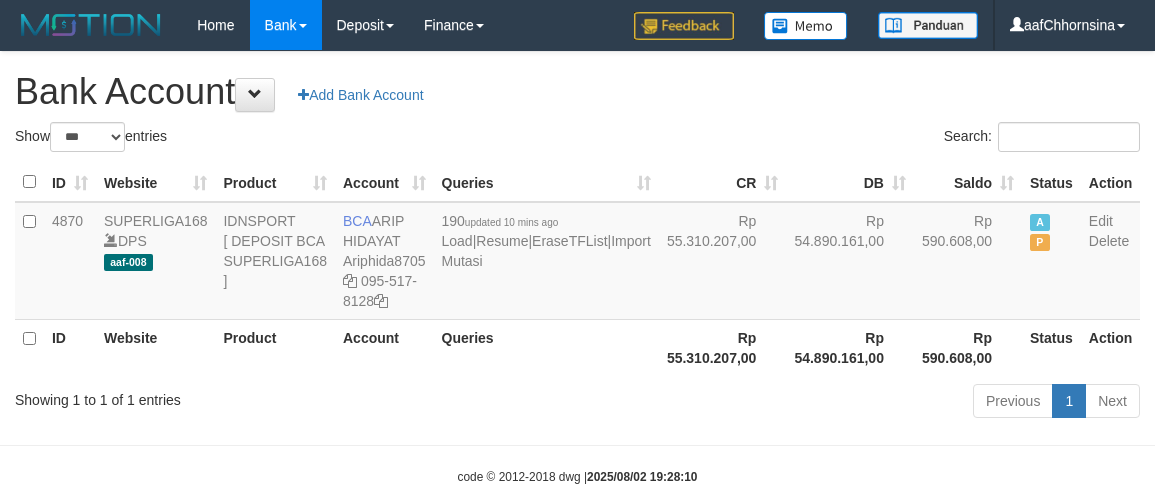 scroll, scrollTop: 0, scrollLeft: 0, axis: both 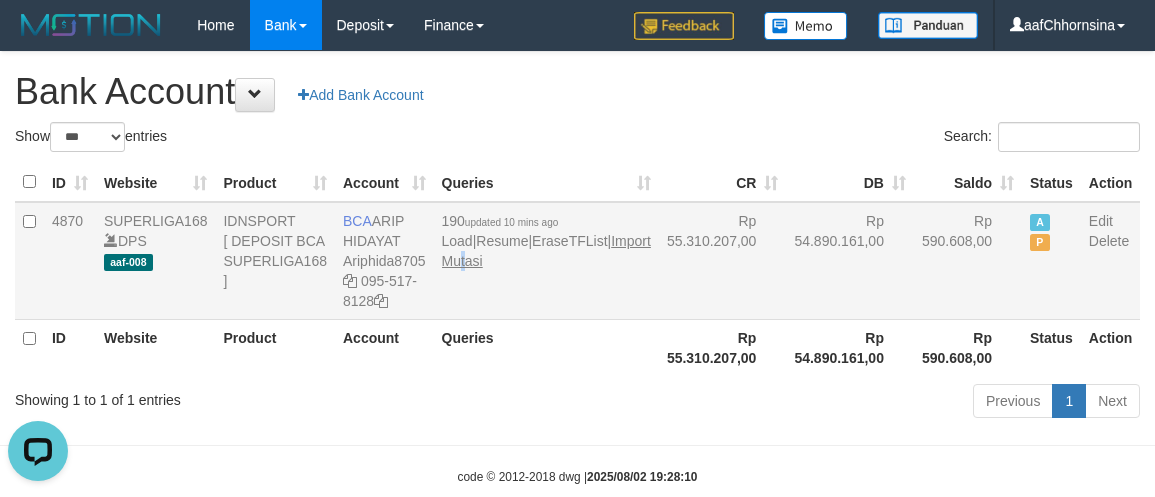 click on "[NUMBER] updated 10 mins ago
Load
|
Resume
|
EraseTFList
|
Import Mutasi" at bounding box center (546, 261) 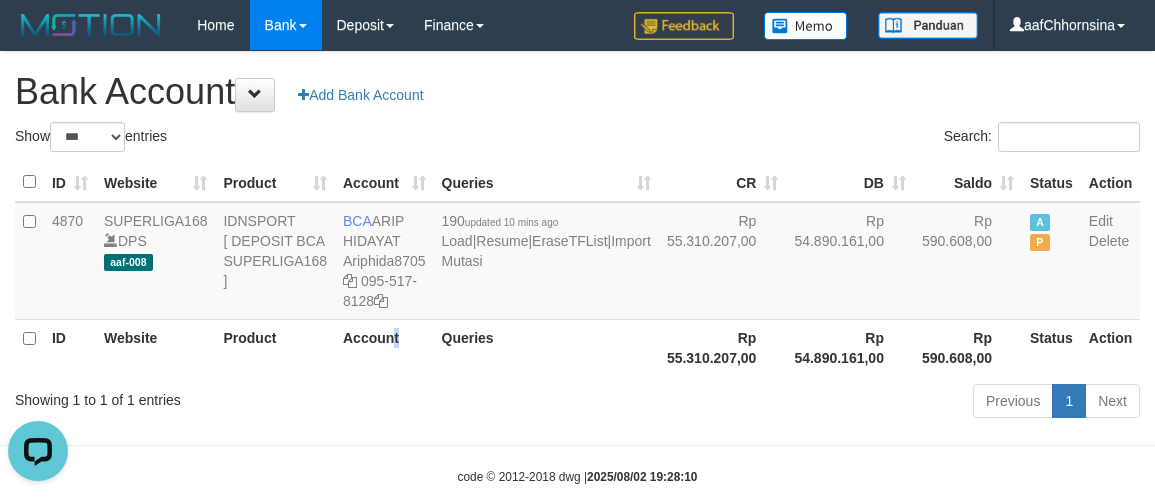 drag, startPoint x: 413, startPoint y: 376, endPoint x: 436, endPoint y: 377, distance: 23.021729 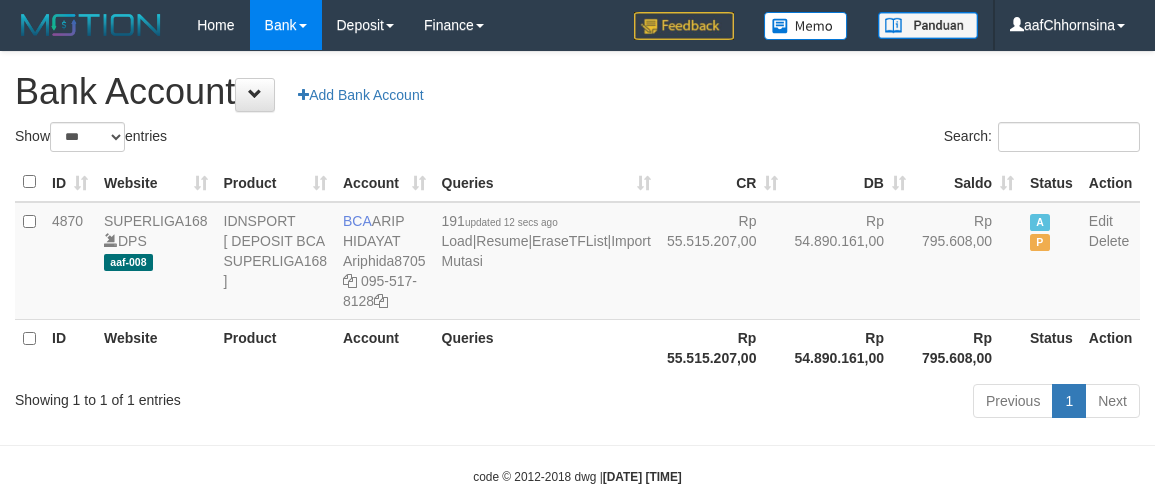 select on "***" 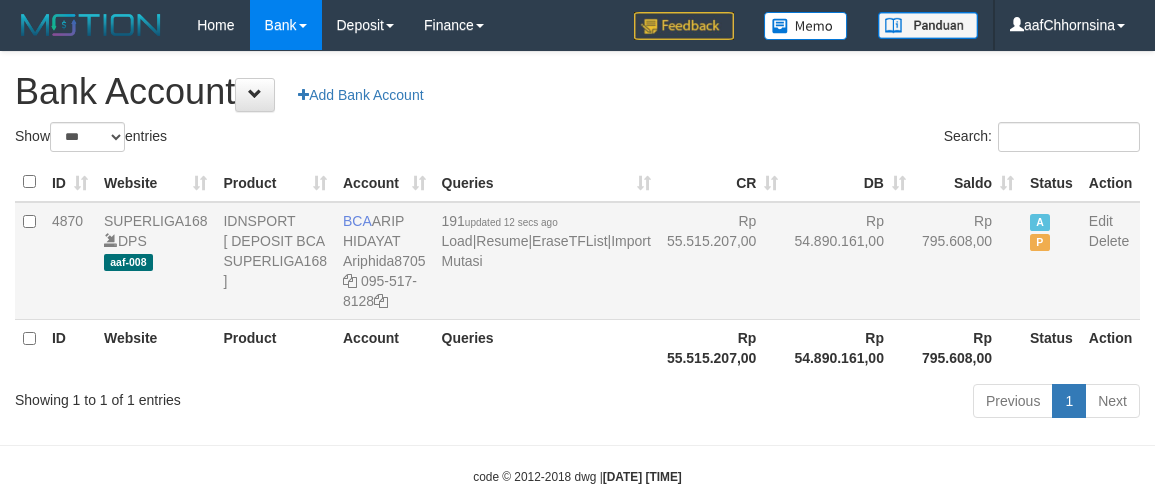 scroll, scrollTop: 0, scrollLeft: 0, axis: both 